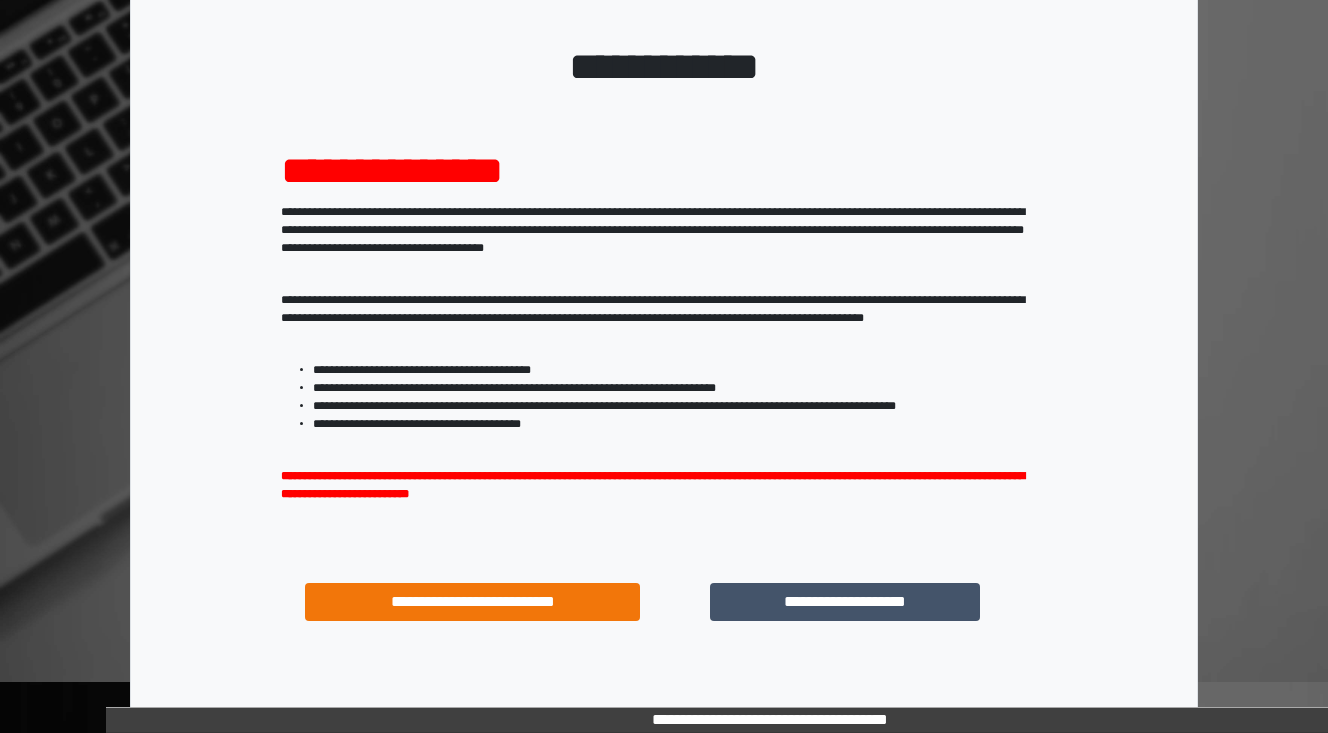 scroll, scrollTop: 194, scrollLeft: 0, axis: vertical 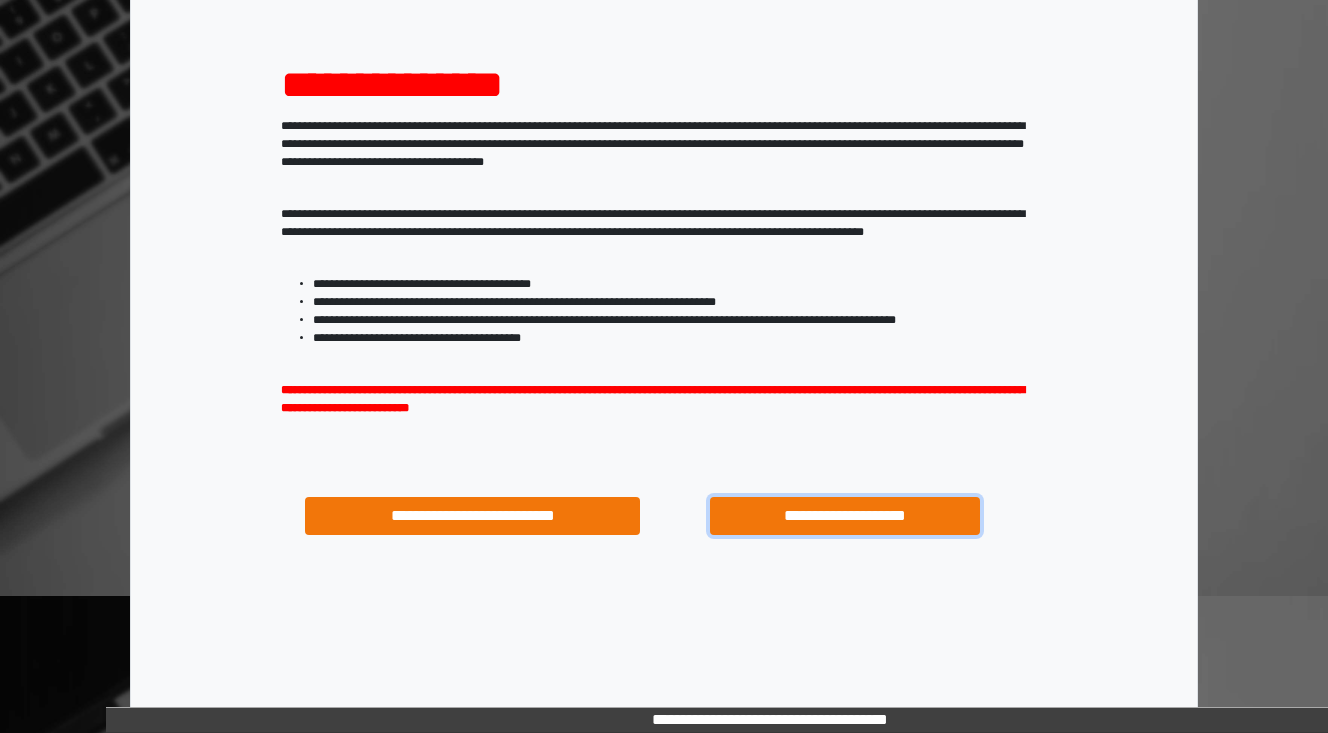 click on "**********" at bounding box center [844, 516] 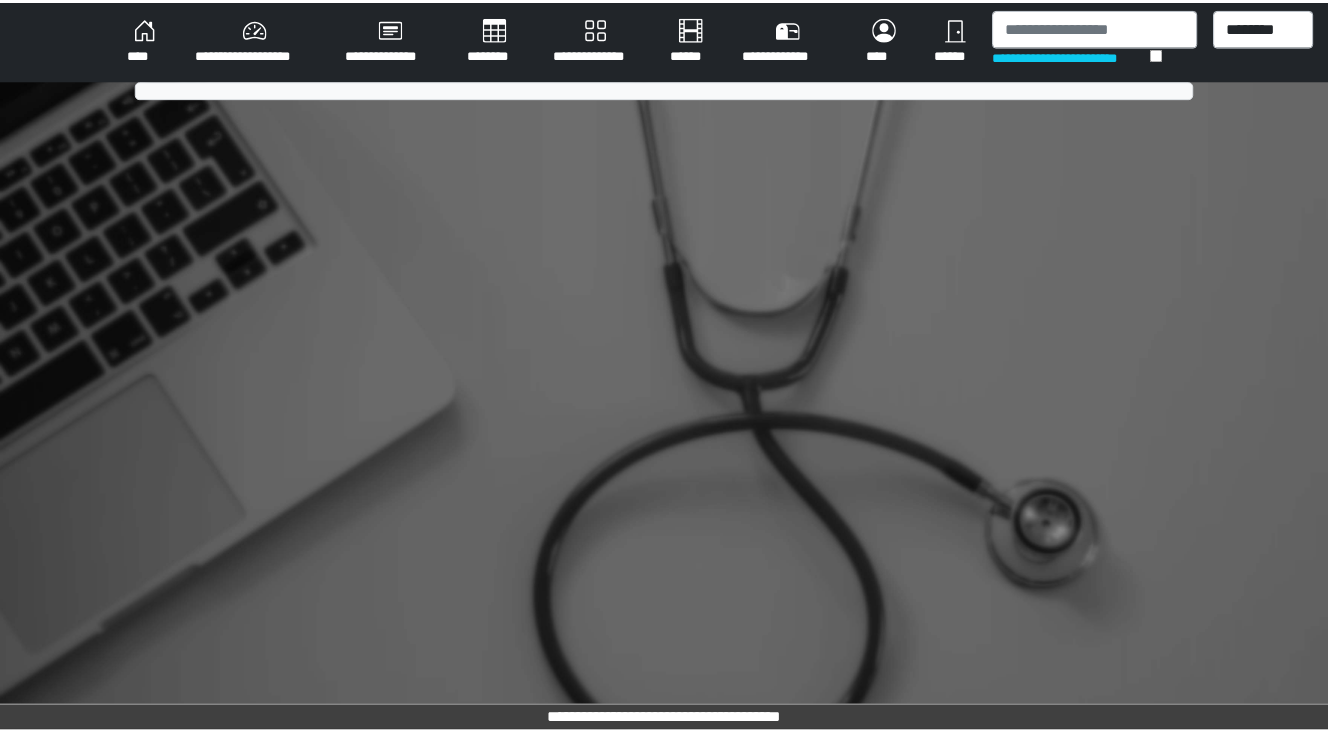 scroll, scrollTop: 0, scrollLeft: 0, axis: both 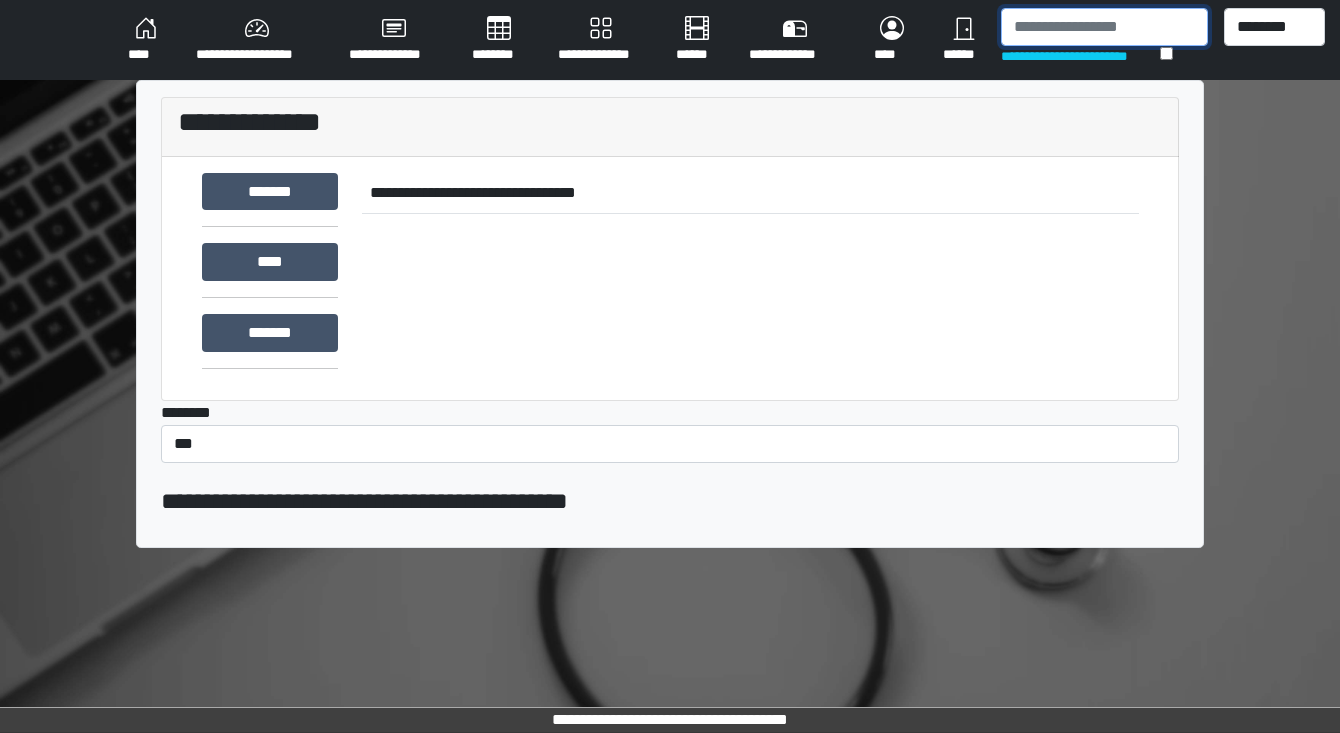 click at bounding box center [1104, 27] 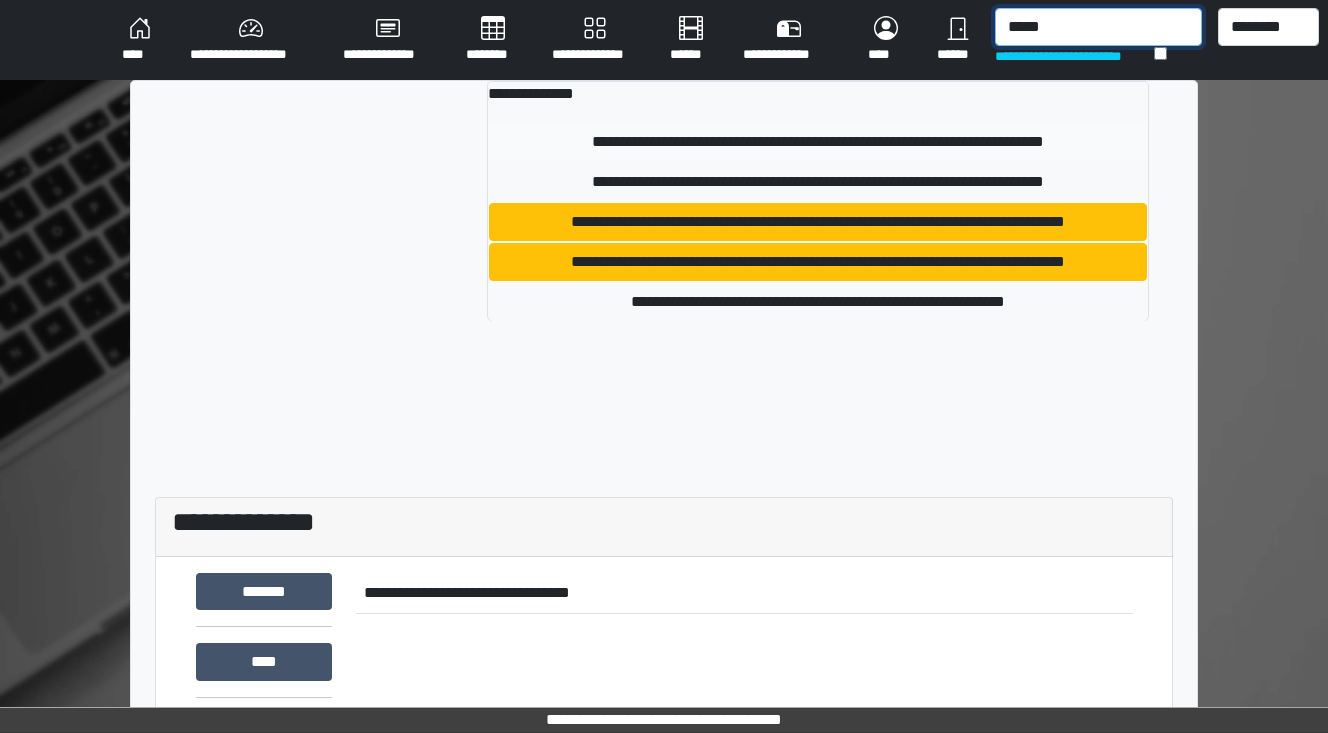 type on "*****" 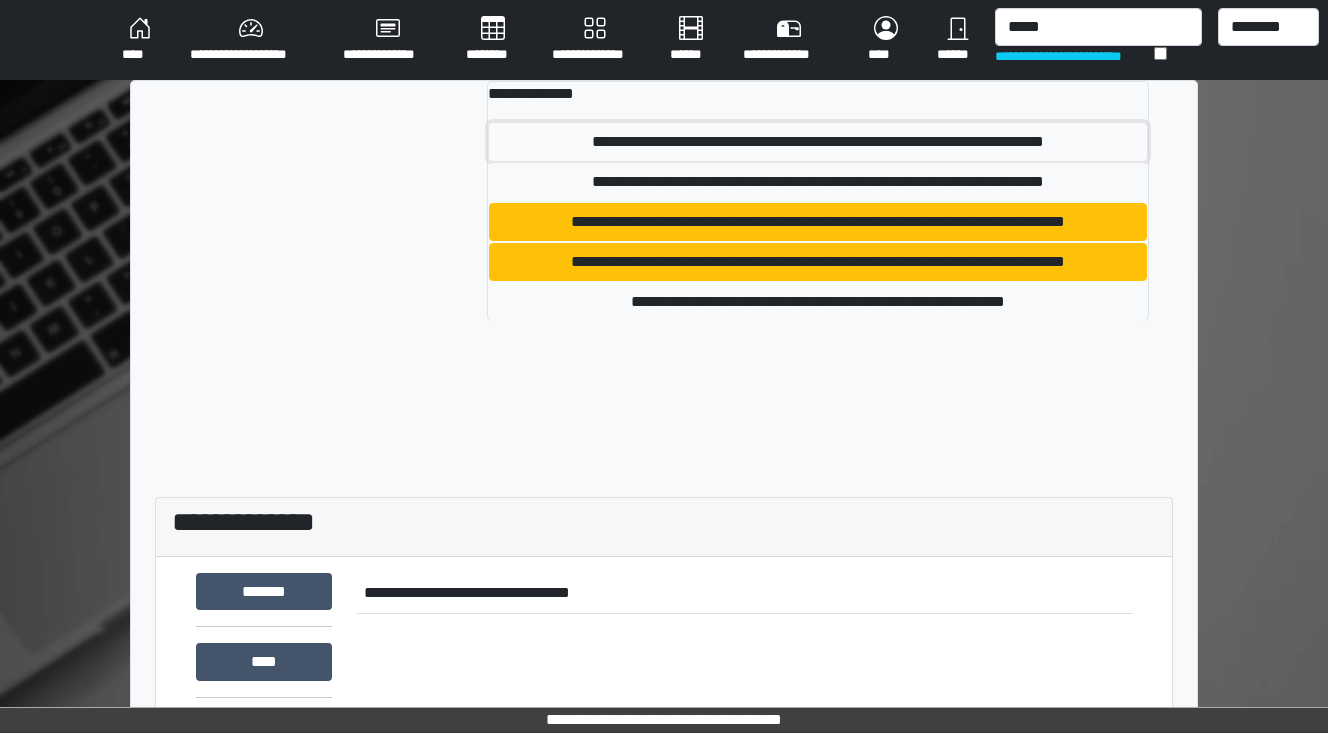 click on "**********" at bounding box center (818, 142) 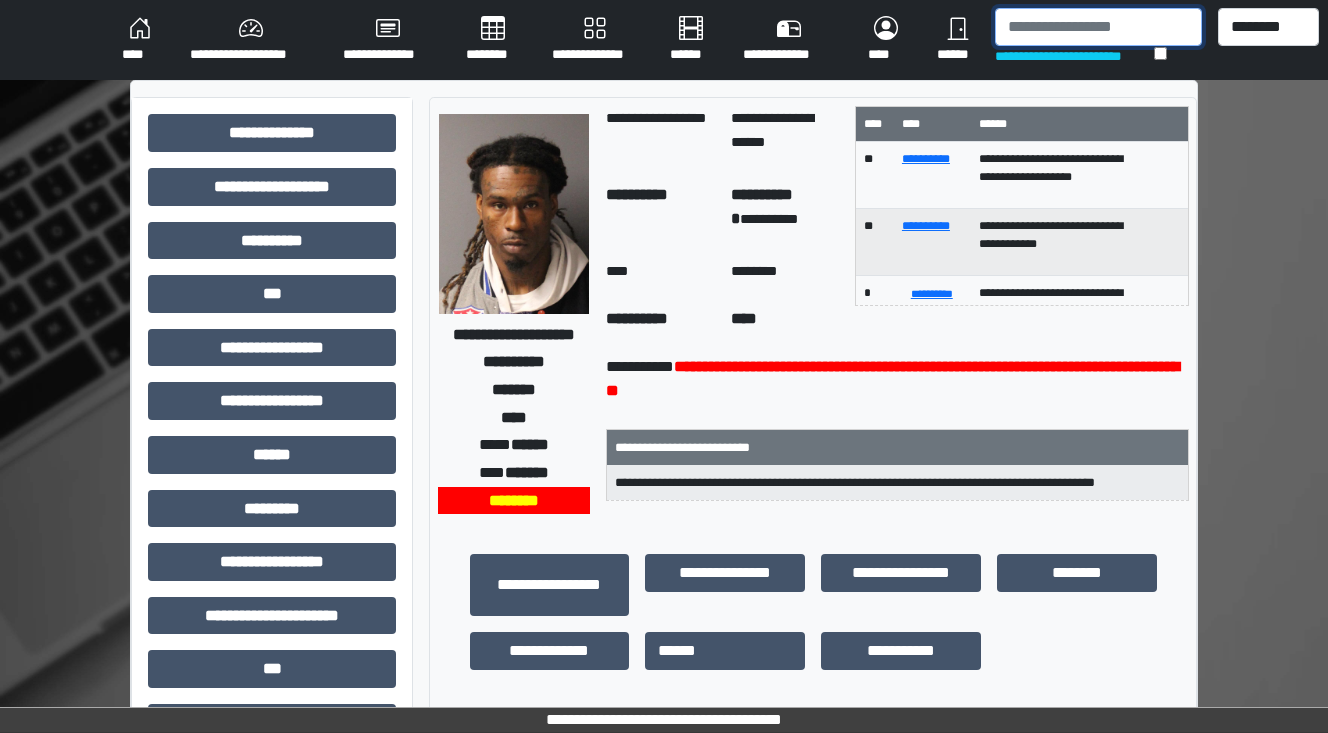 click at bounding box center [1098, 27] 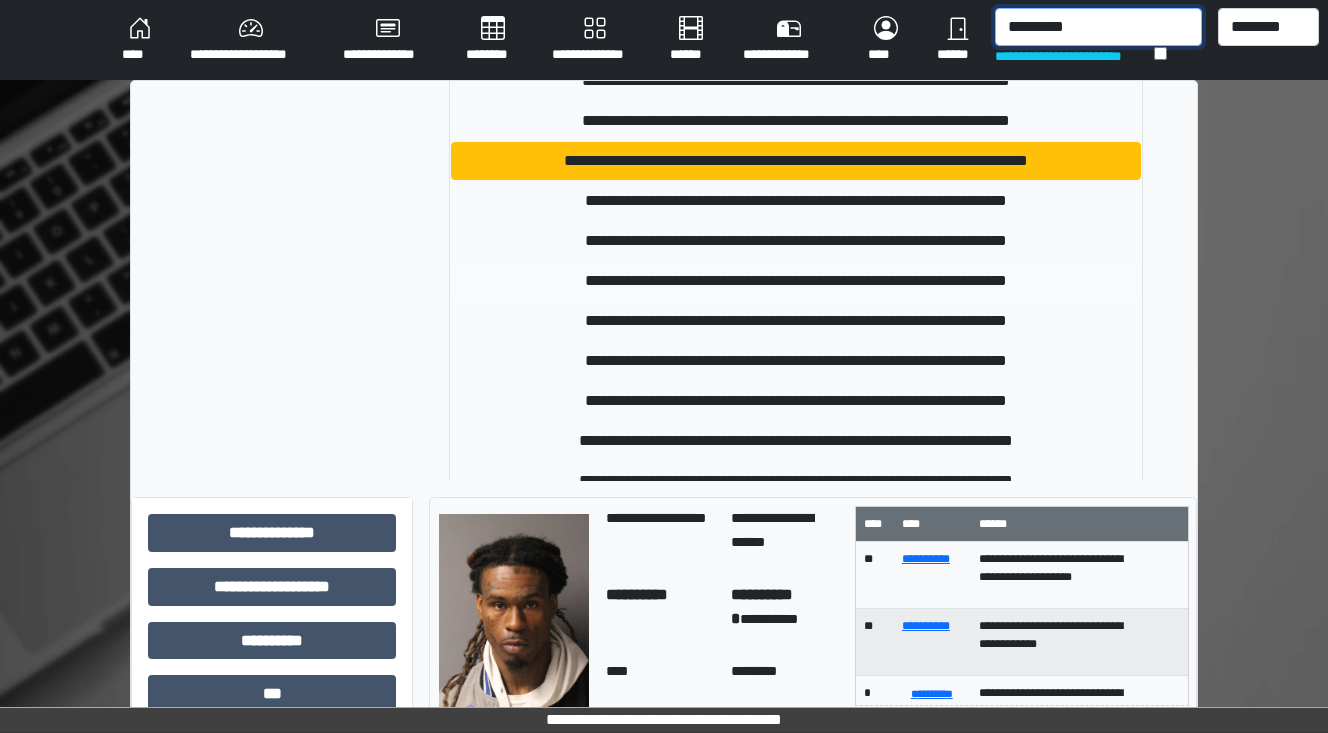 scroll, scrollTop: 560, scrollLeft: 0, axis: vertical 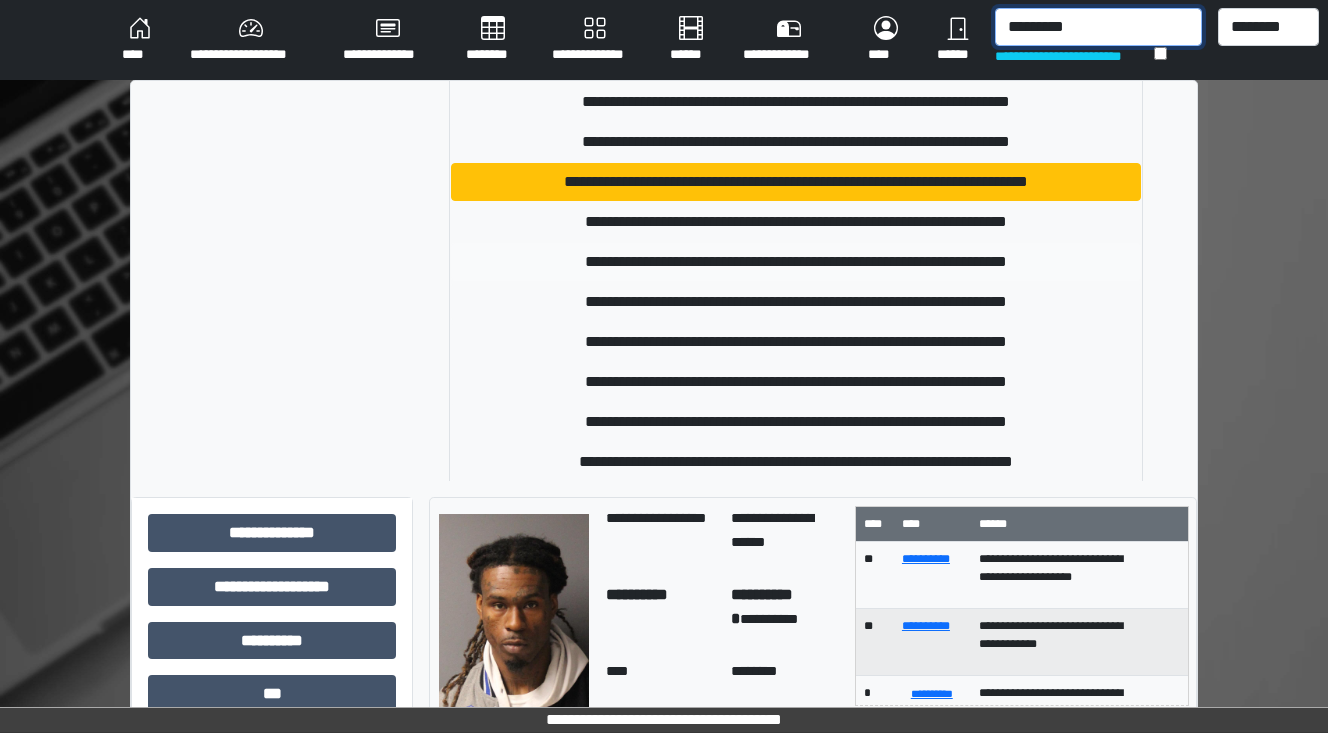 type on "*********" 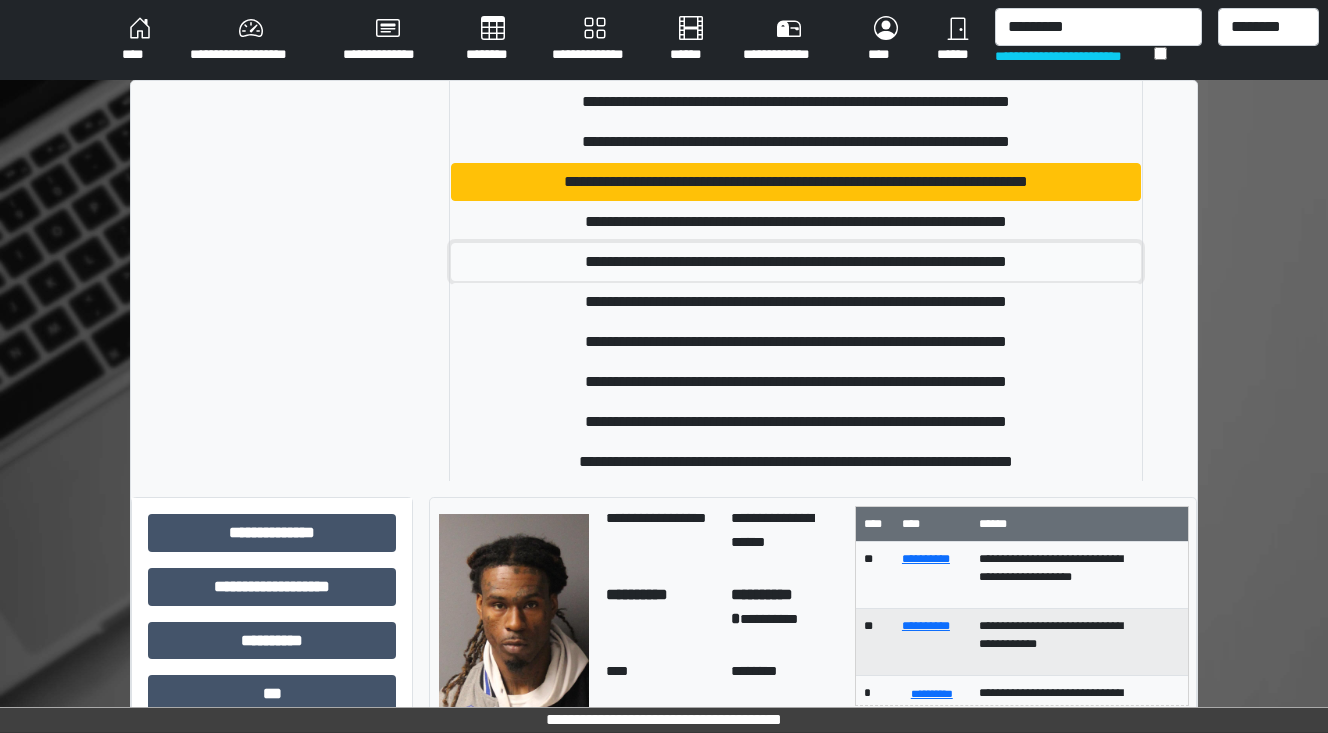 click on "**********" at bounding box center [796, 262] 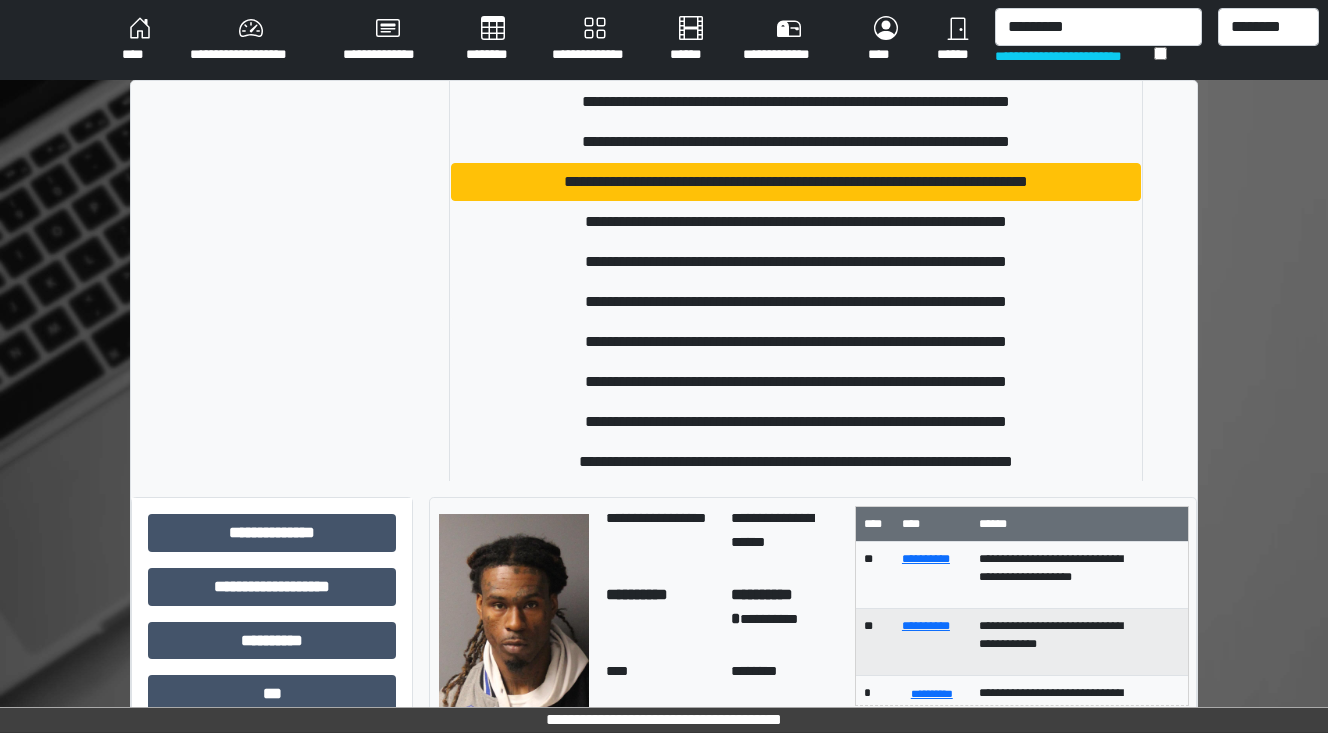 type 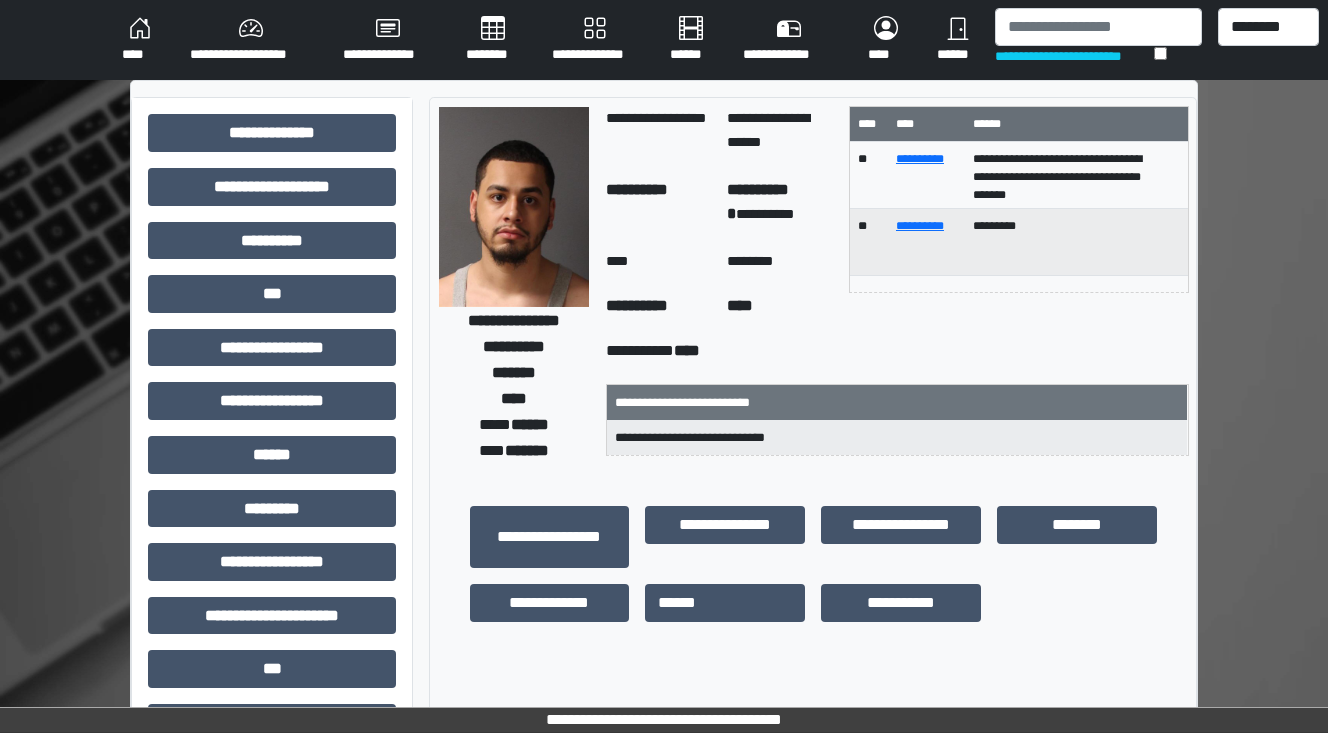 click on "********" at bounding box center [493, 40] 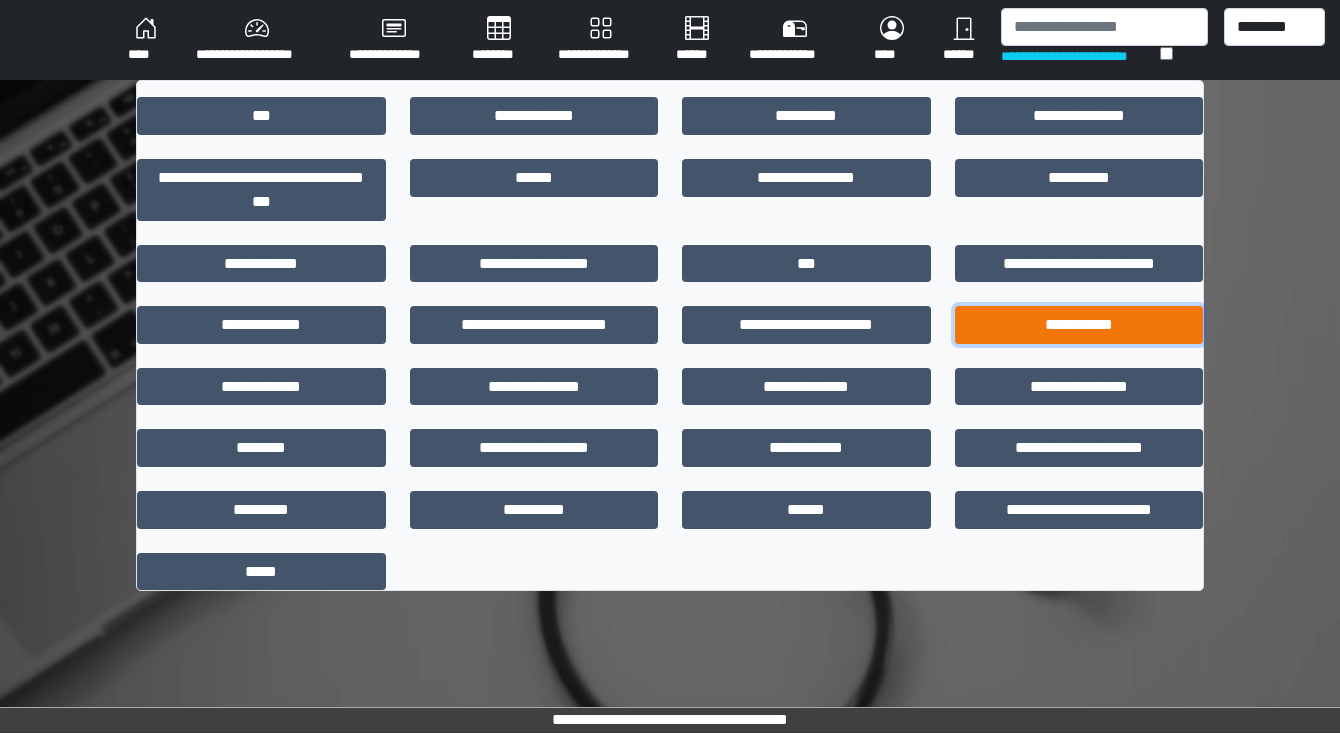 click on "**********" at bounding box center [1079, 325] 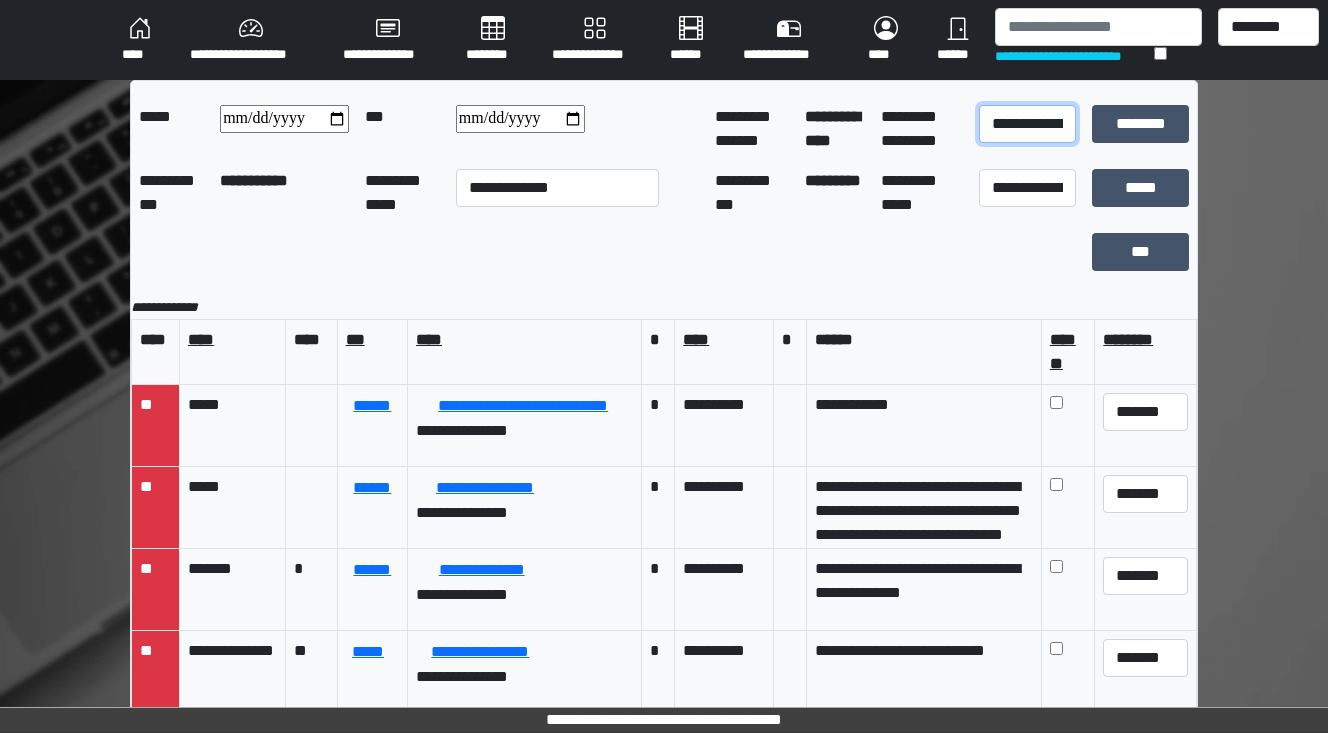 click on "**********" at bounding box center (1027, 124) 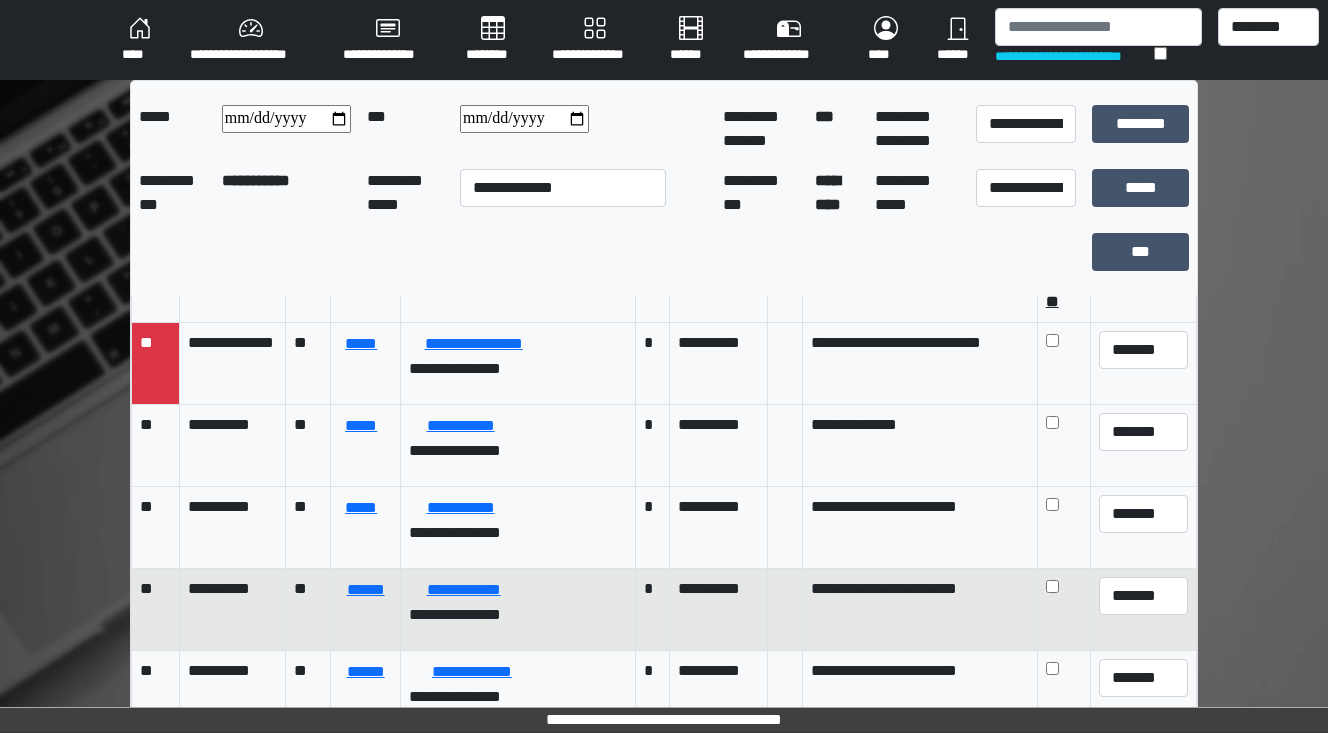 scroll, scrollTop: 160, scrollLeft: 0, axis: vertical 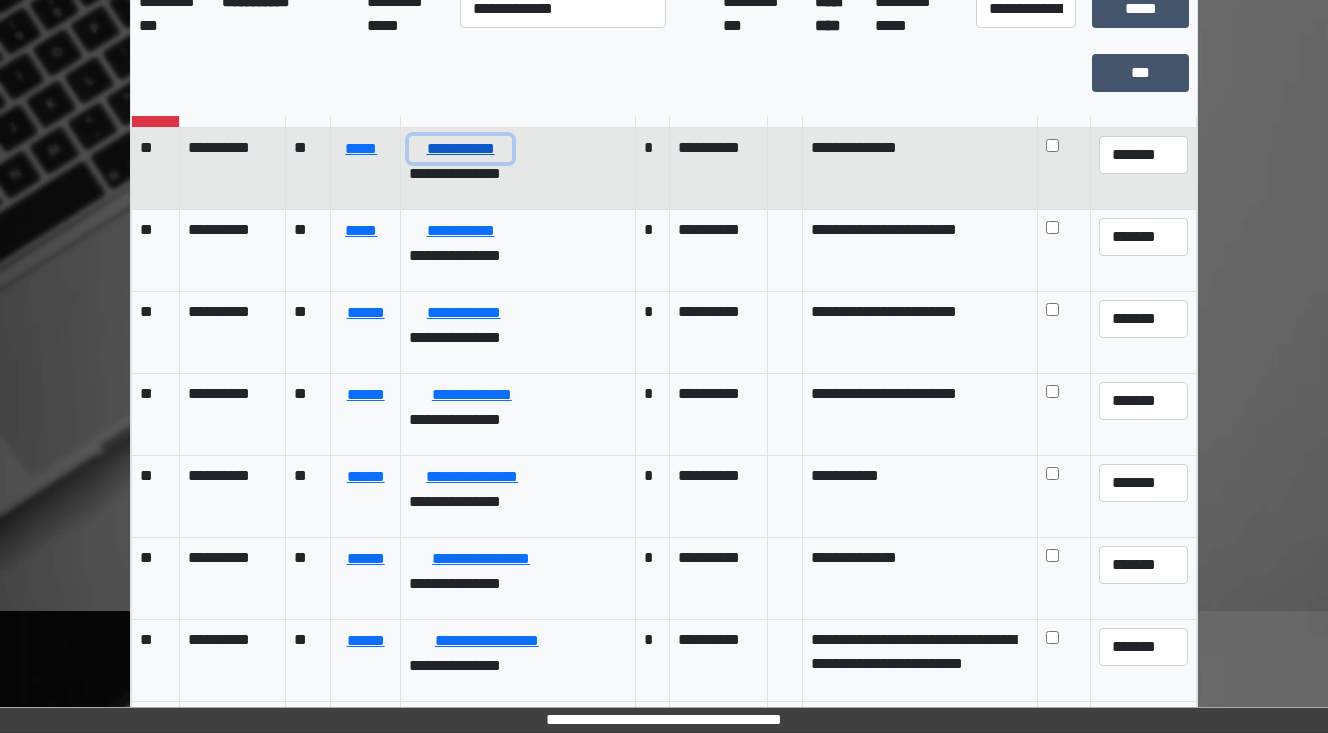 click on "**********" at bounding box center (460, 149) 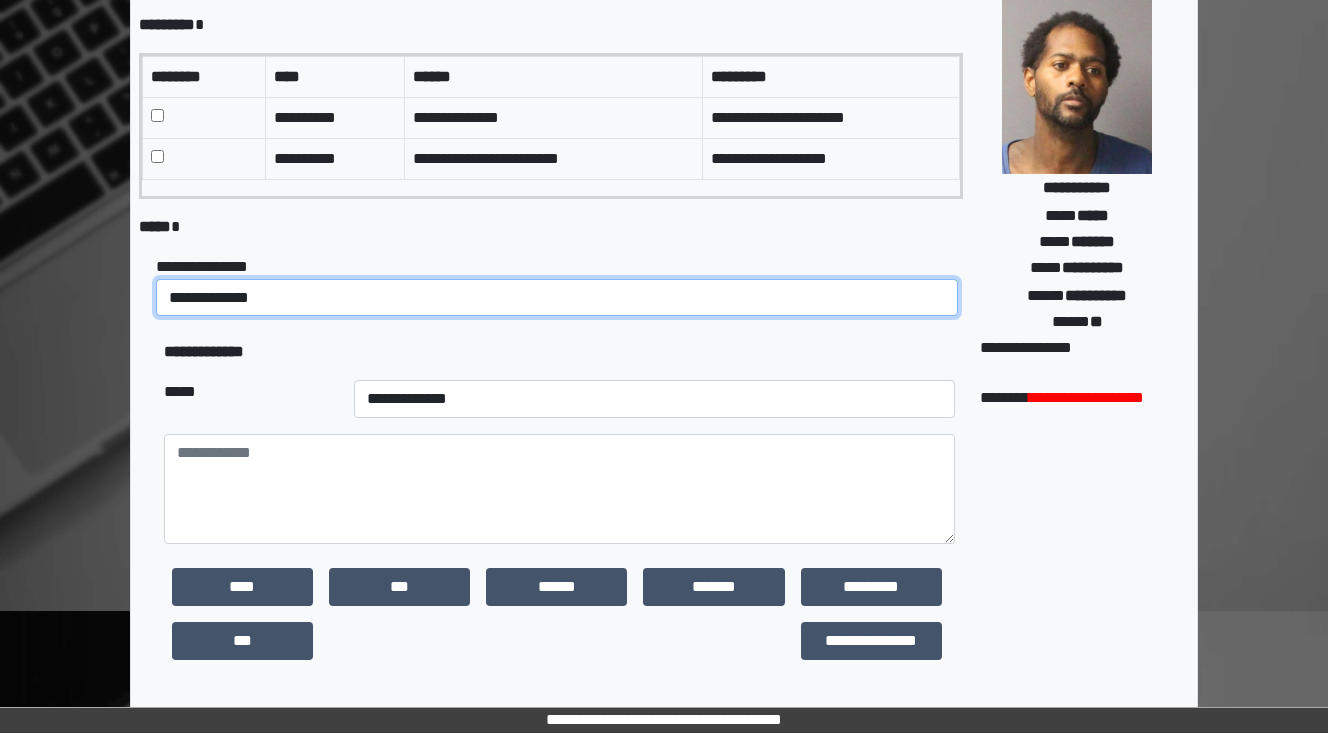 drag, startPoint x: 241, startPoint y: 304, endPoint x: 259, endPoint y: 313, distance: 20.12461 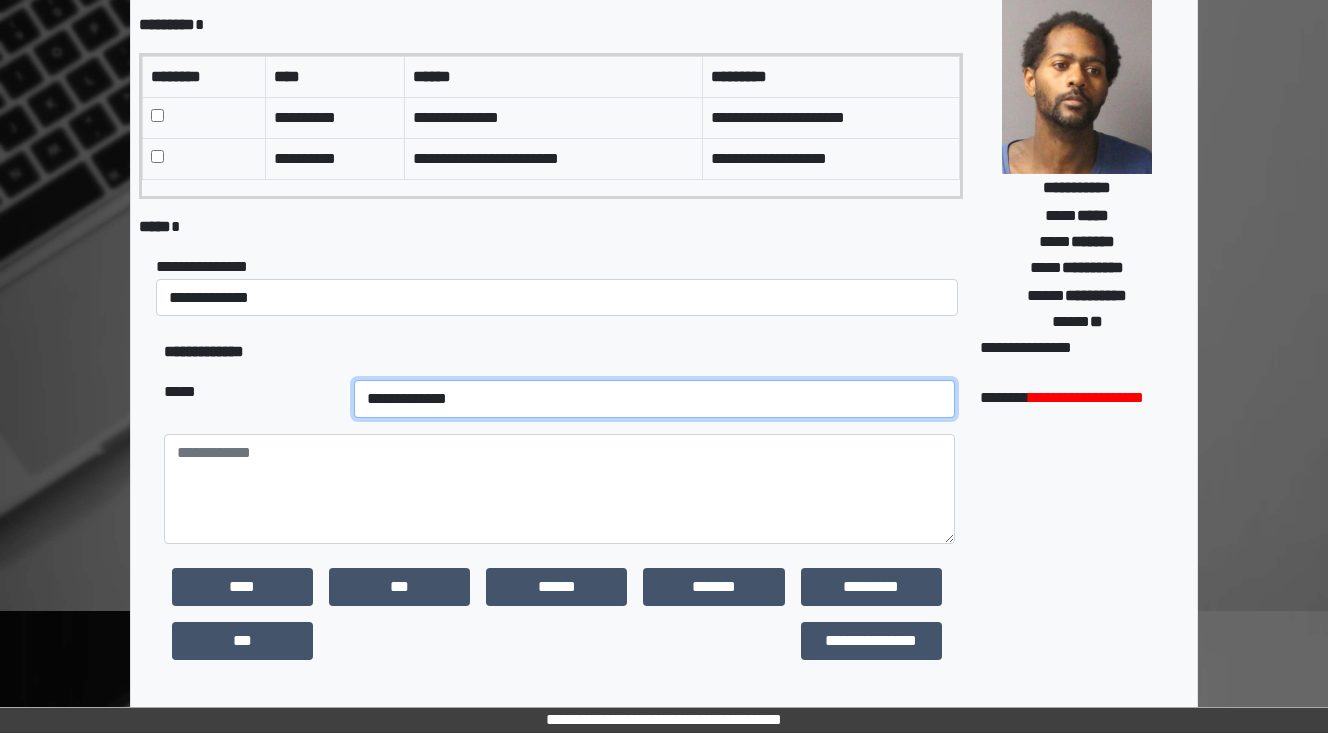 click on "**********" at bounding box center [654, 399] 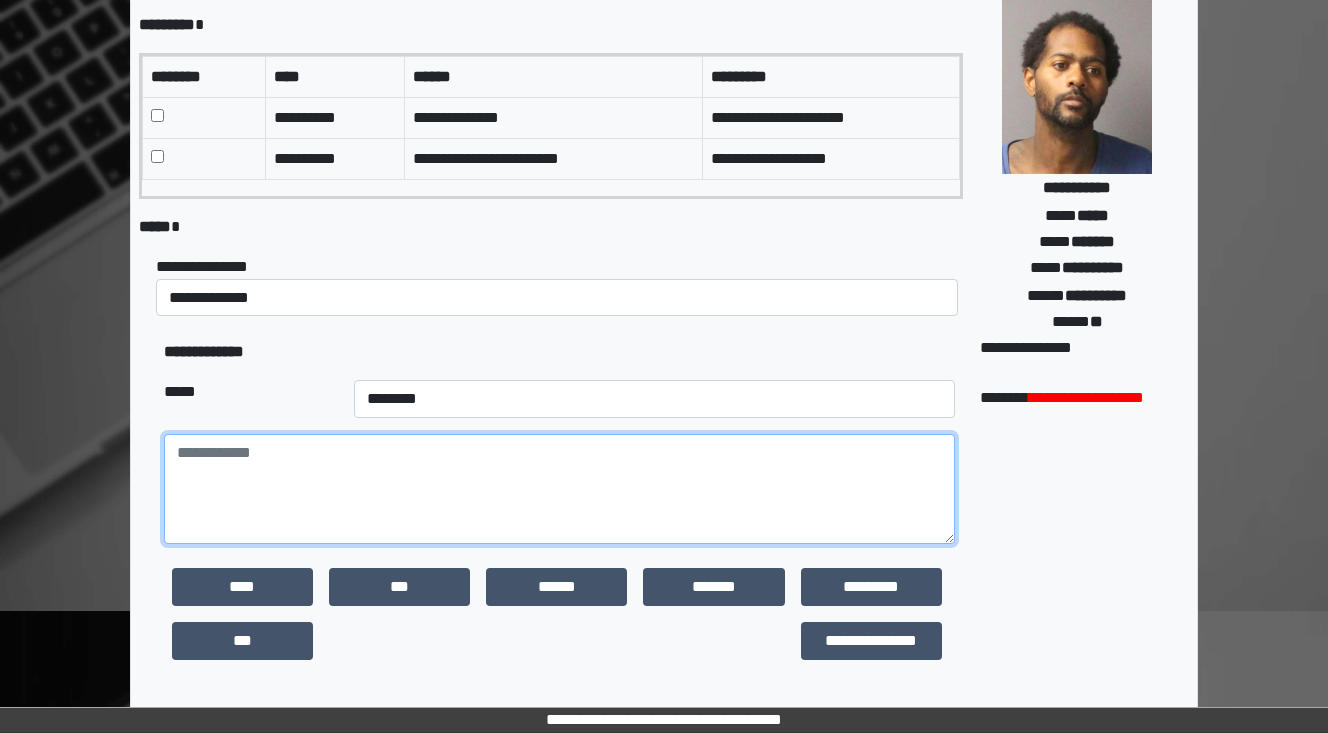 click at bounding box center [559, 489] 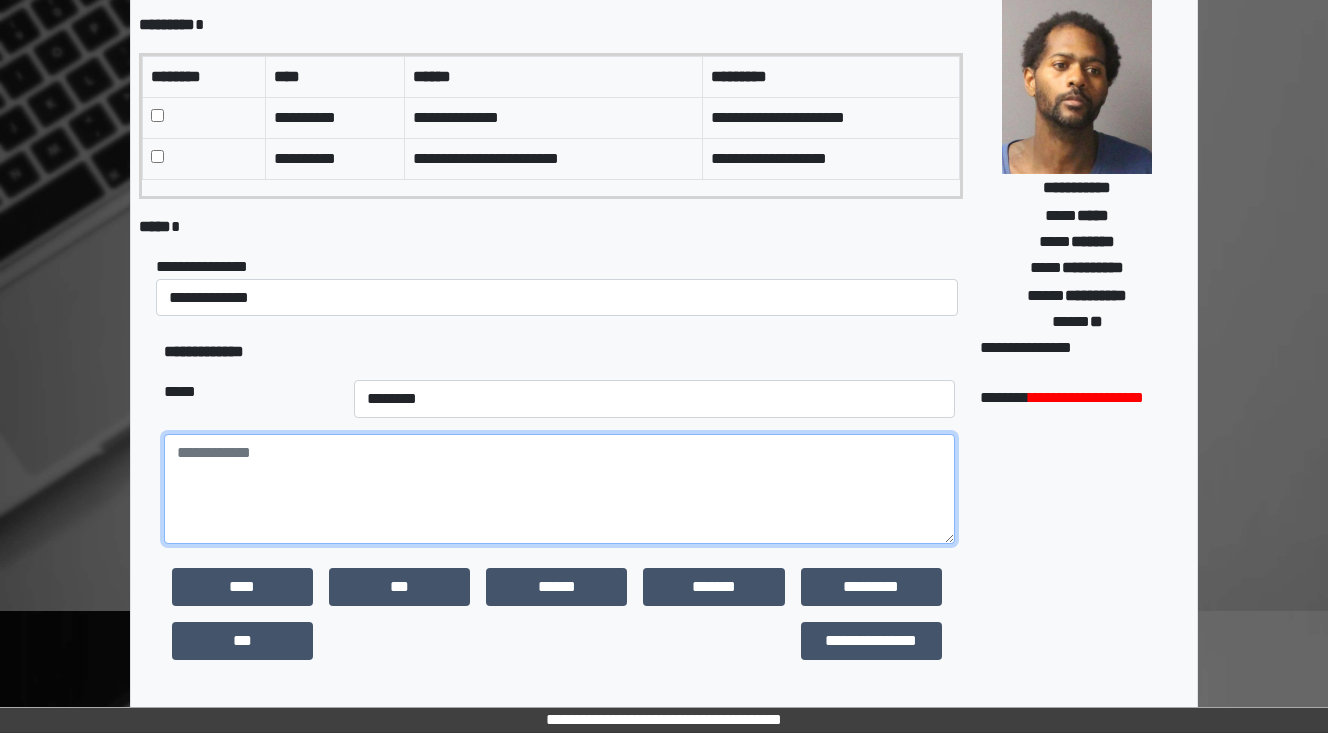 click at bounding box center (559, 489) 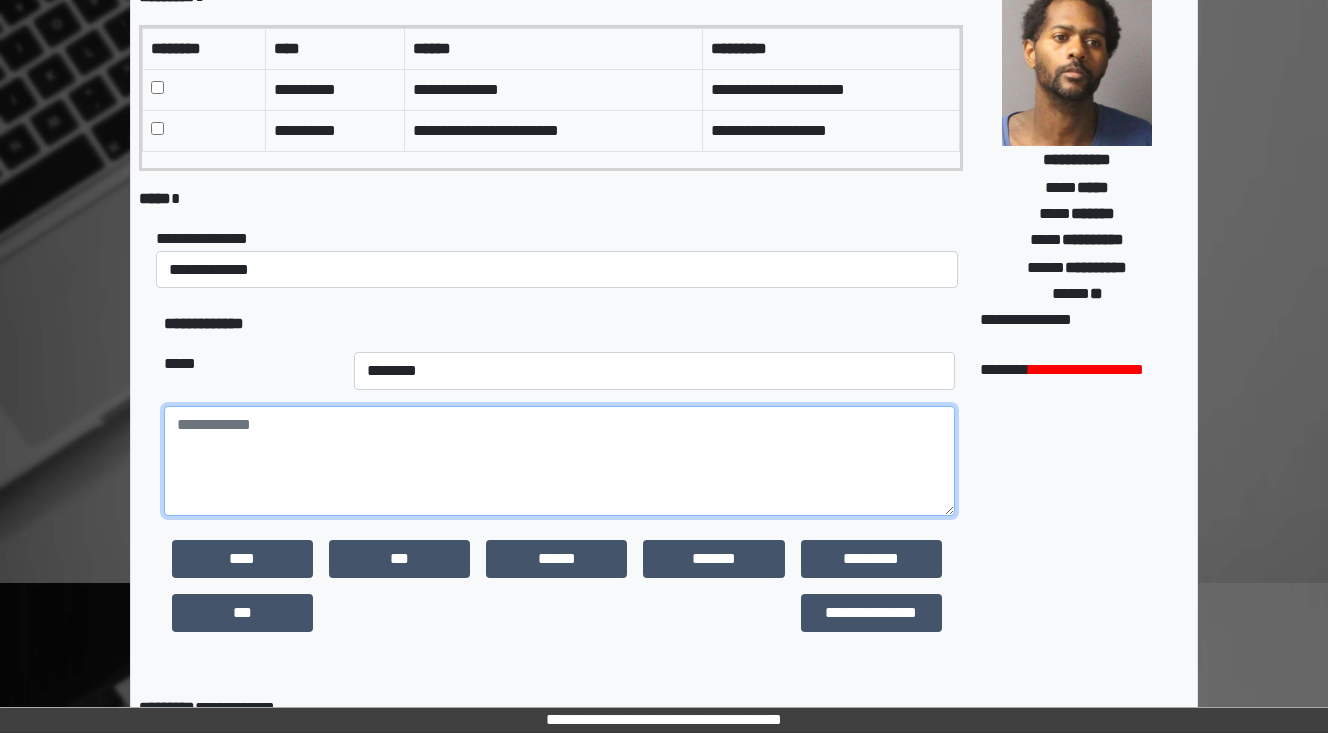 scroll, scrollTop: 179, scrollLeft: 0, axis: vertical 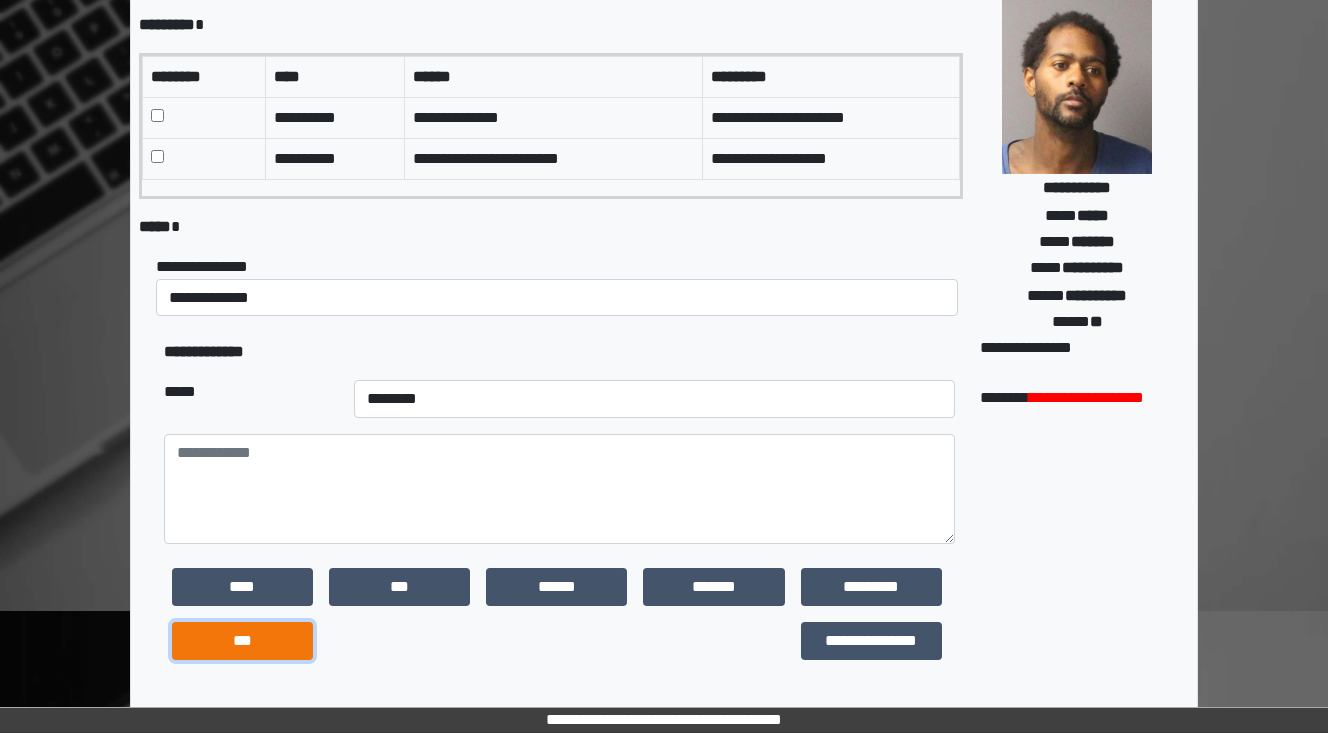 click on "***" at bounding box center (242, 641) 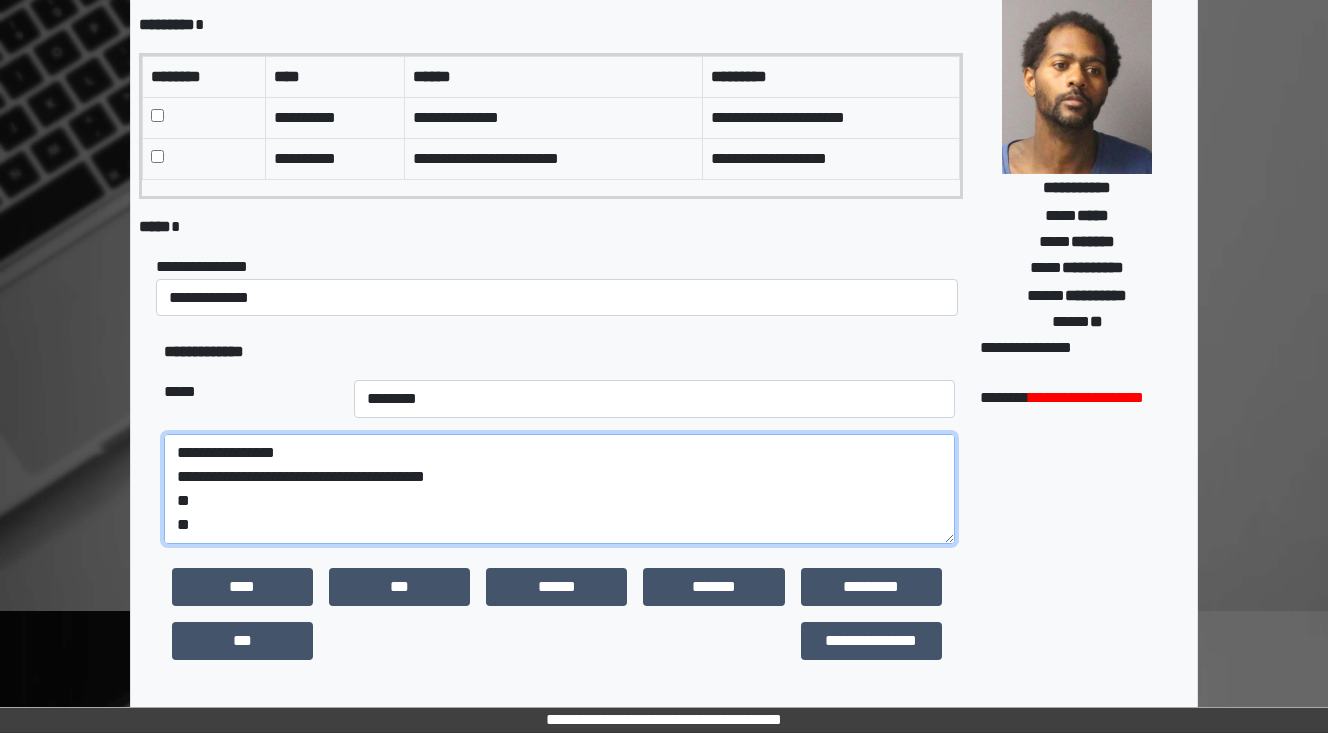 click on "**********" at bounding box center [559, 489] 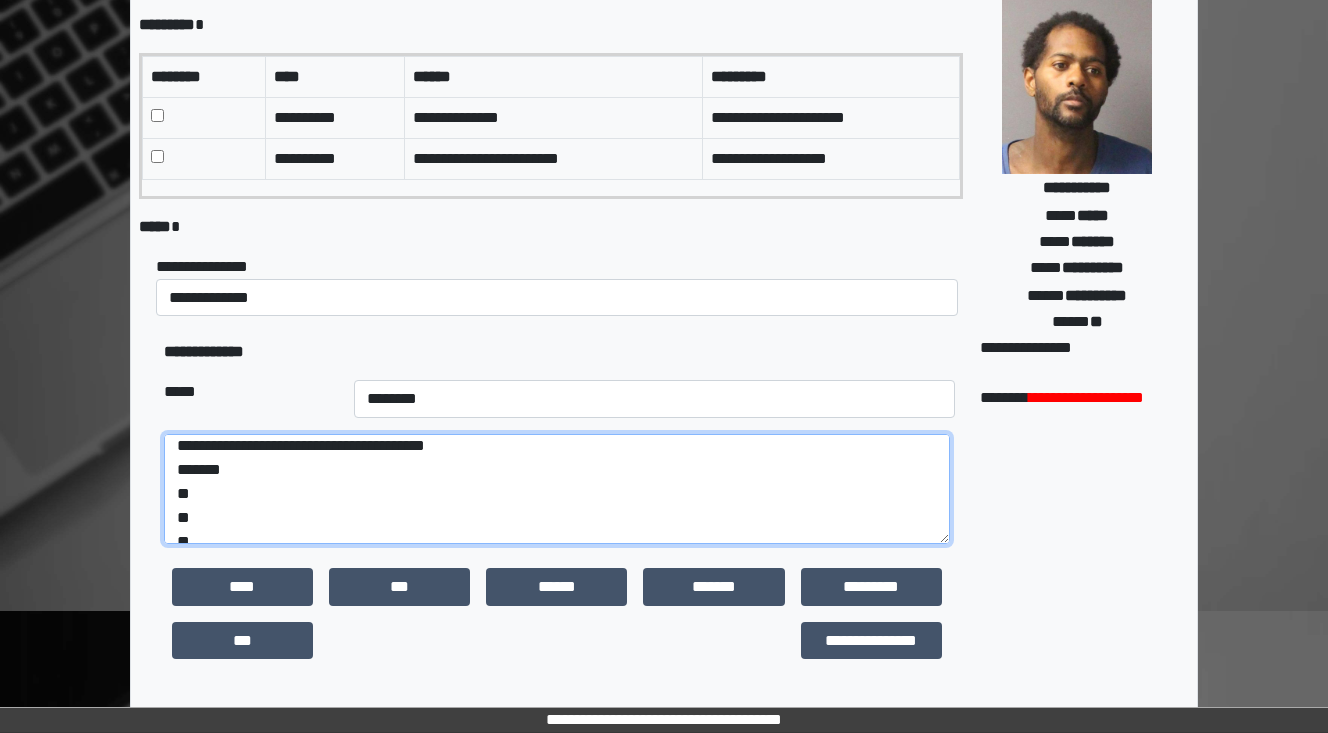 scroll, scrollTop: 48, scrollLeft: 0, axis: vertical 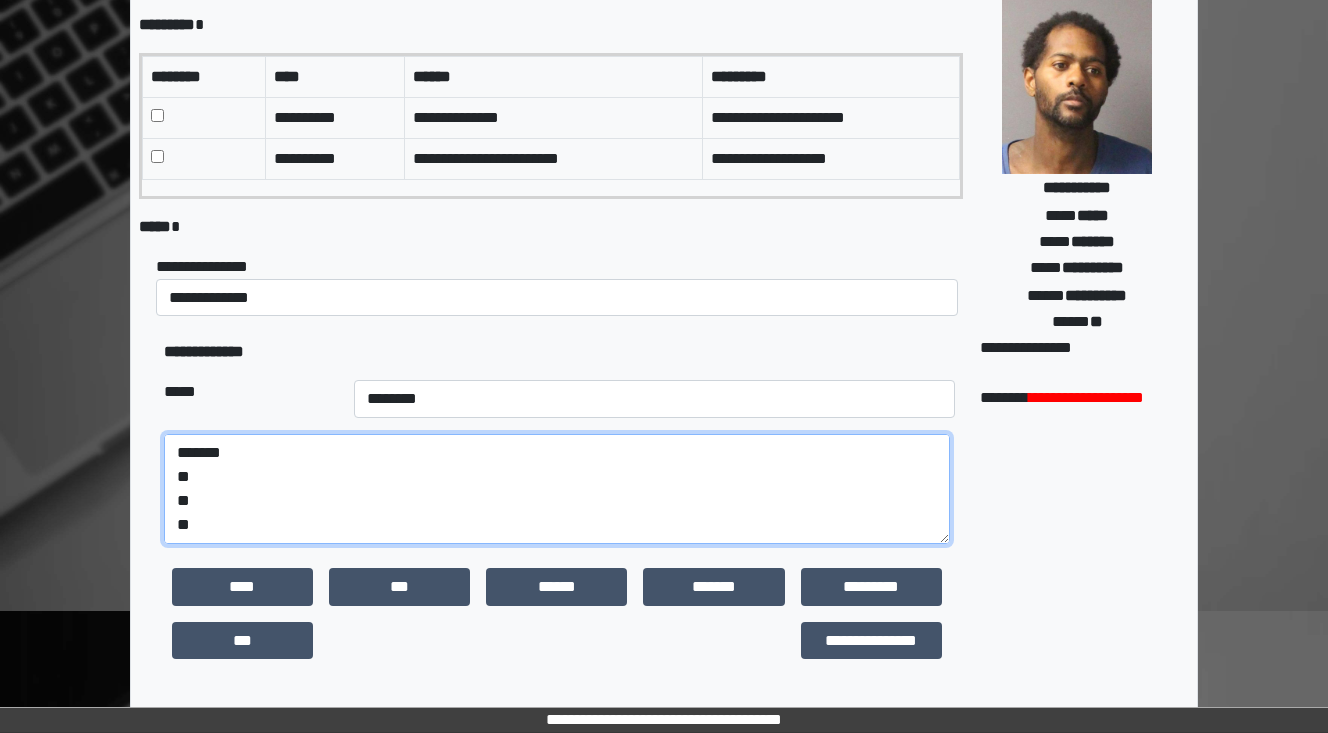 drag, startPoint x: 203, startPoint y: 516, endPoint x: 168, endPoint y: 513, distance: 35.128338 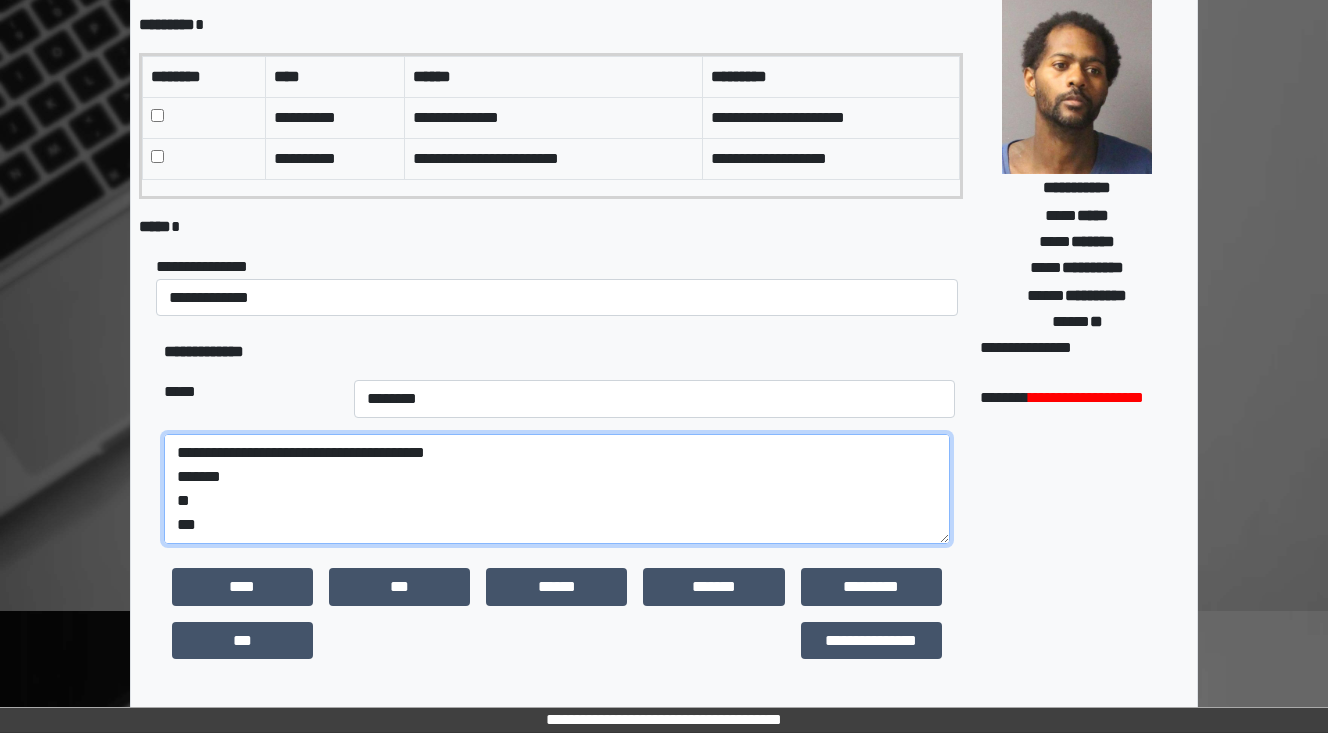 click on "**********" at bounding box center (557, 489) 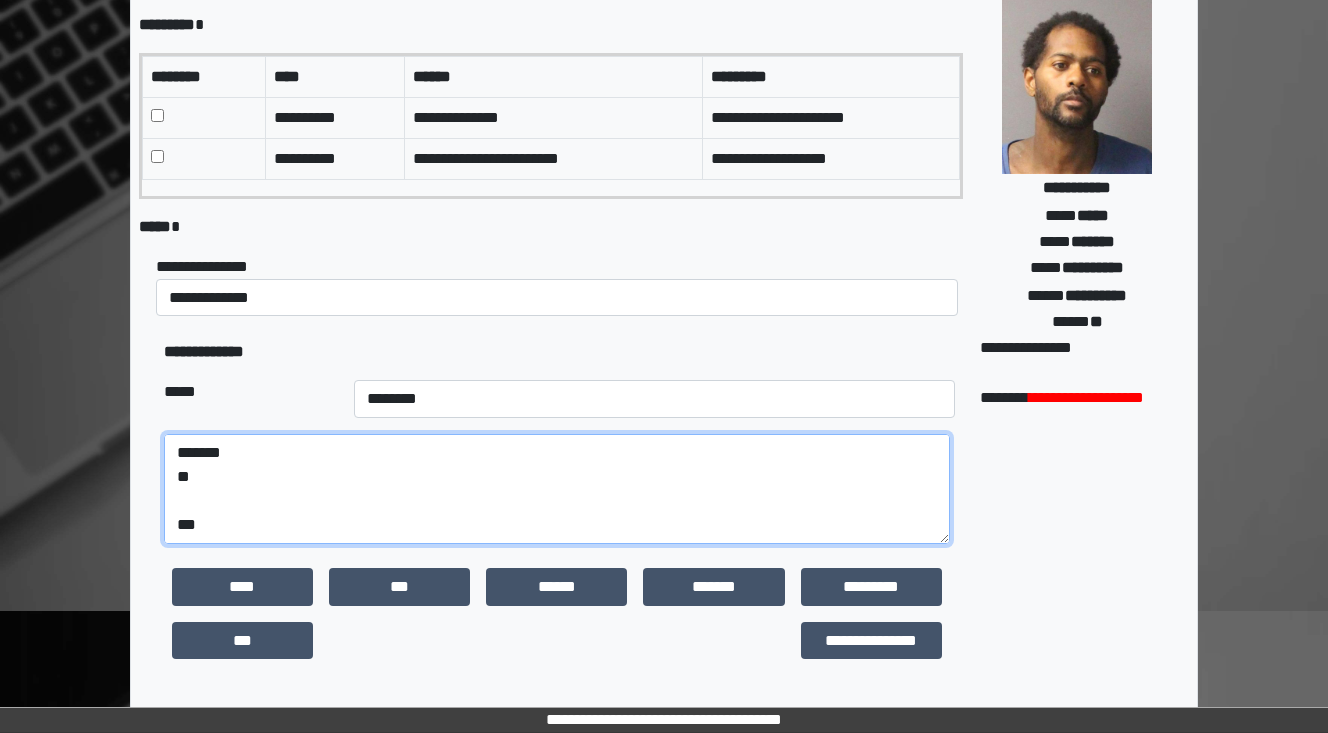 click on "**********" at bounding box center [557, 489] 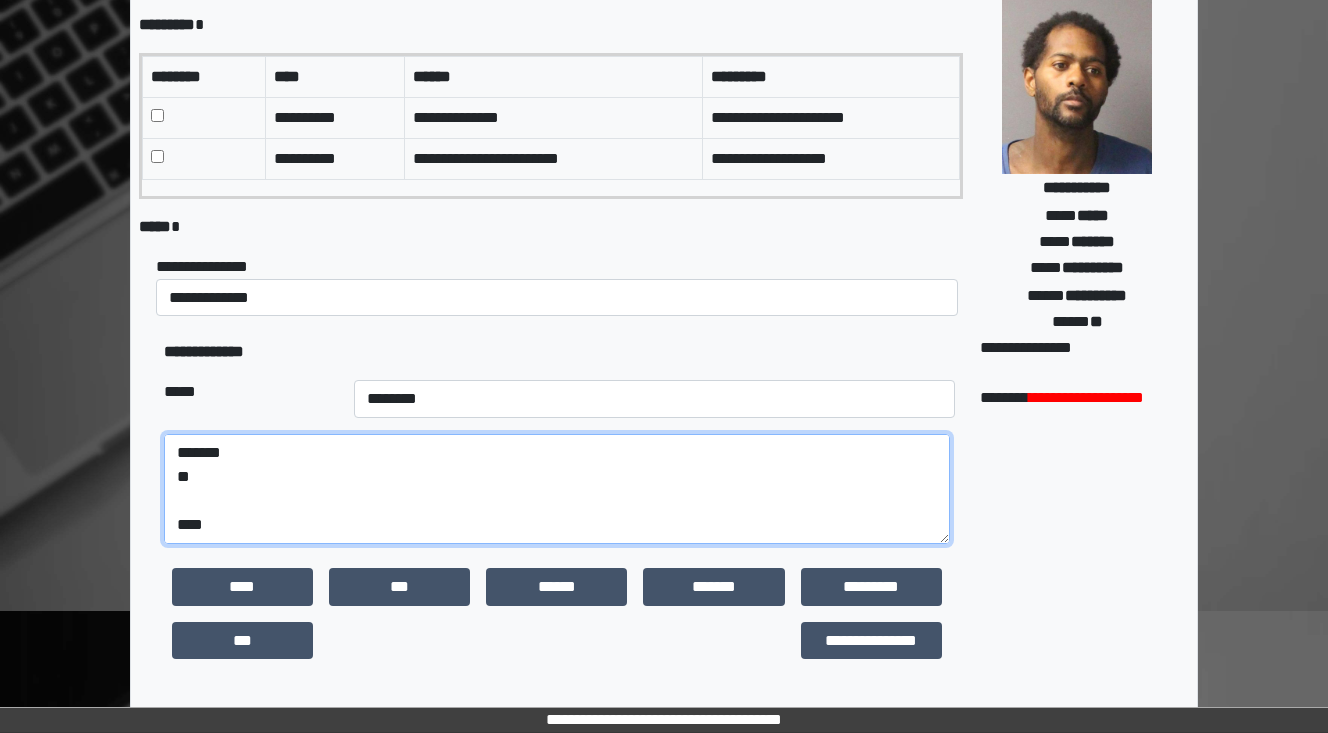 paste on "**********" 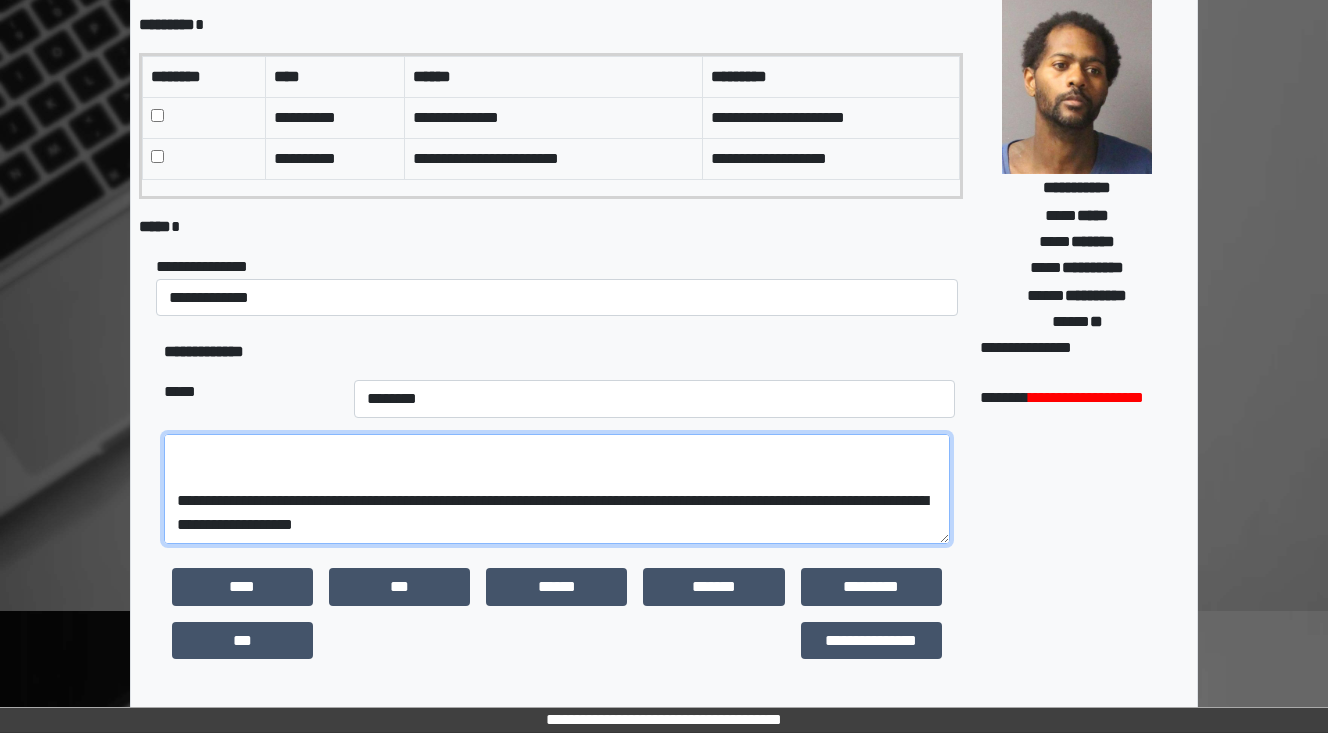 scroll, scrollTop: 288, scrollLeft: 0, axis: vertical 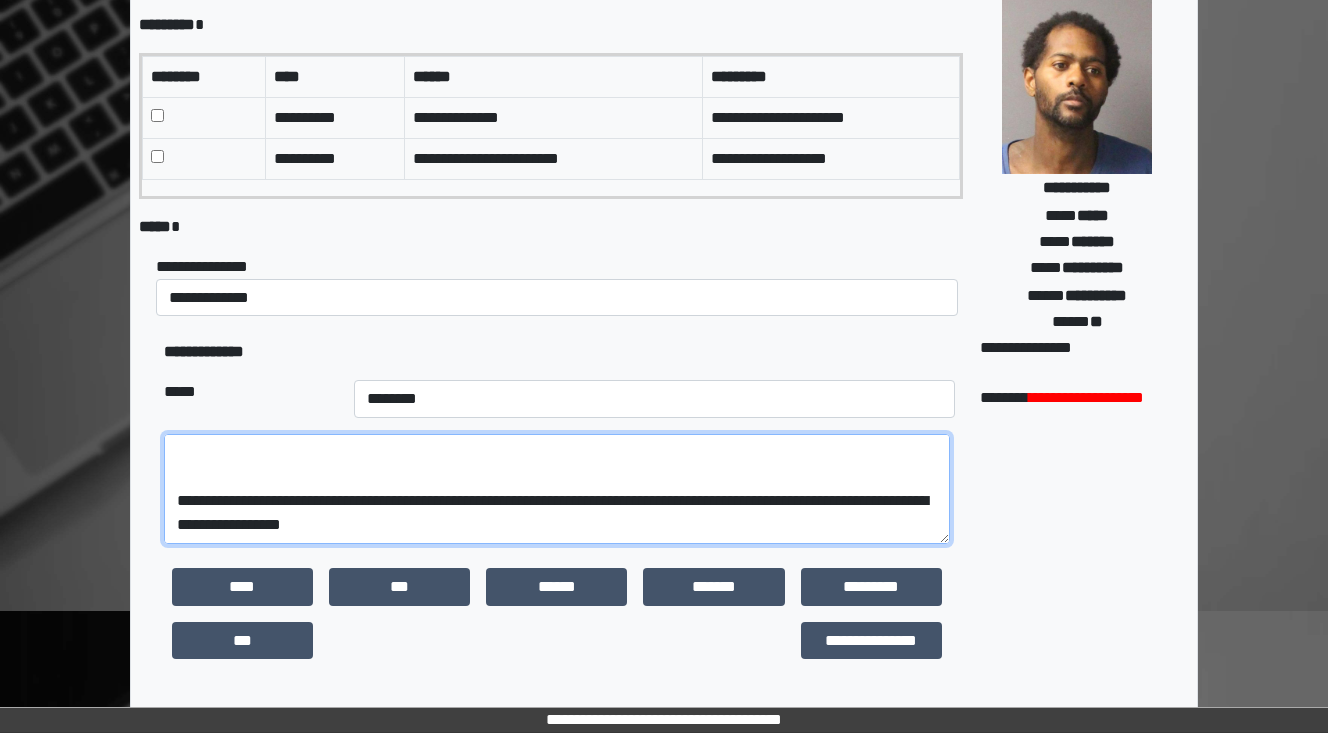 click on "**********" at bounding box center (557, 489) 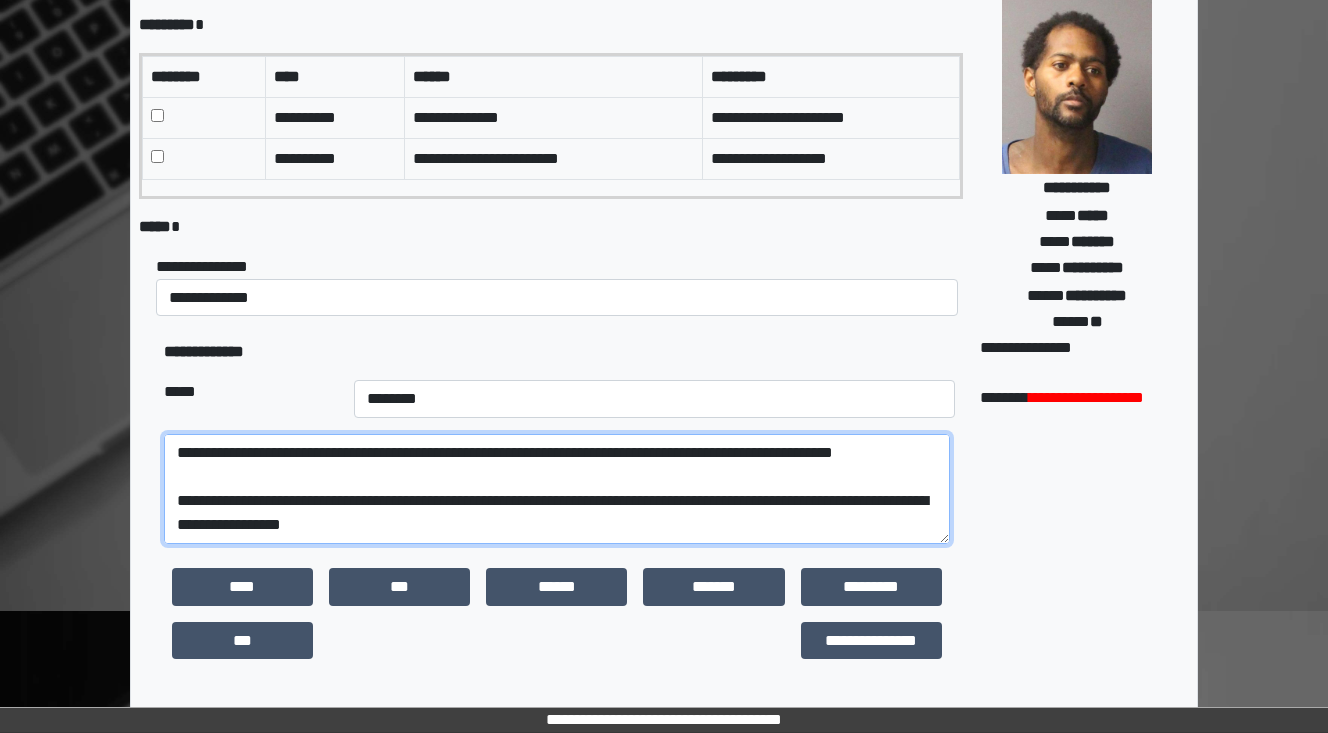 scroll, scrollTop: 32, scrollLeft: 0, axis: vertical 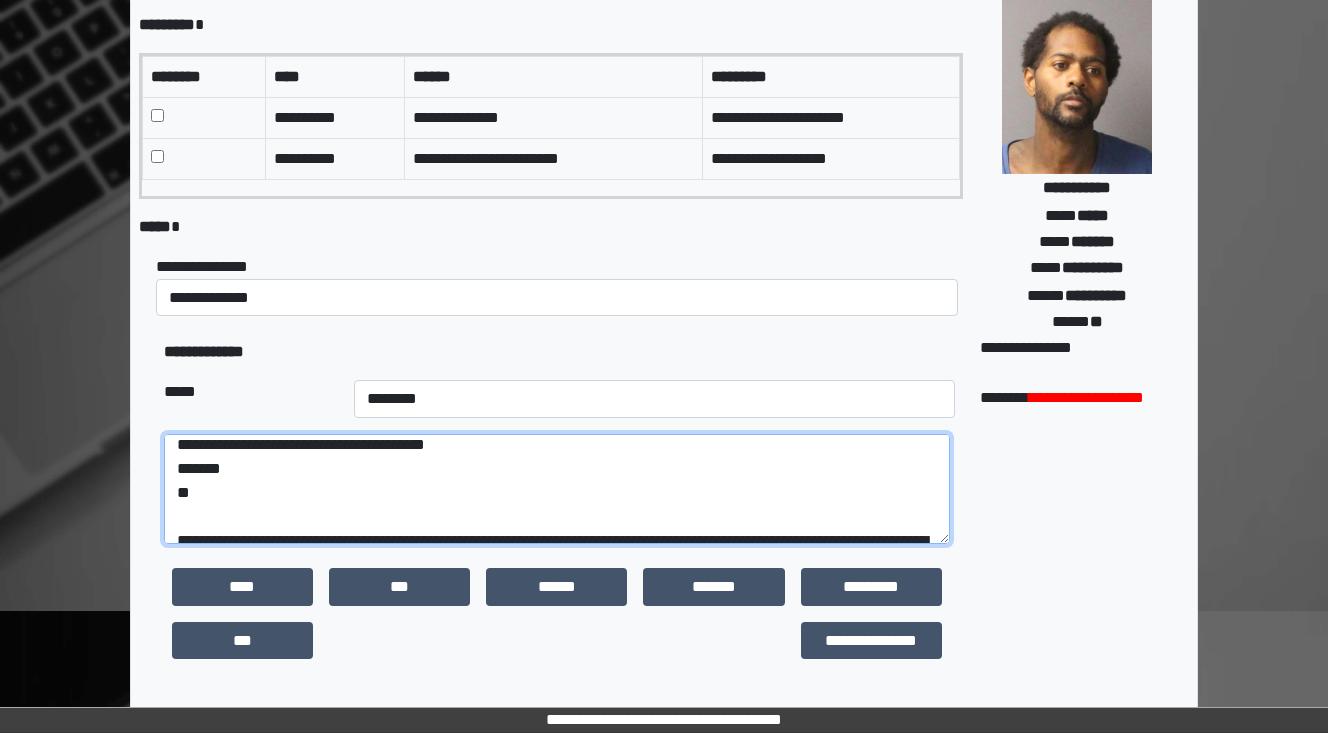 click on "**********" at bounding box center [557, 489] 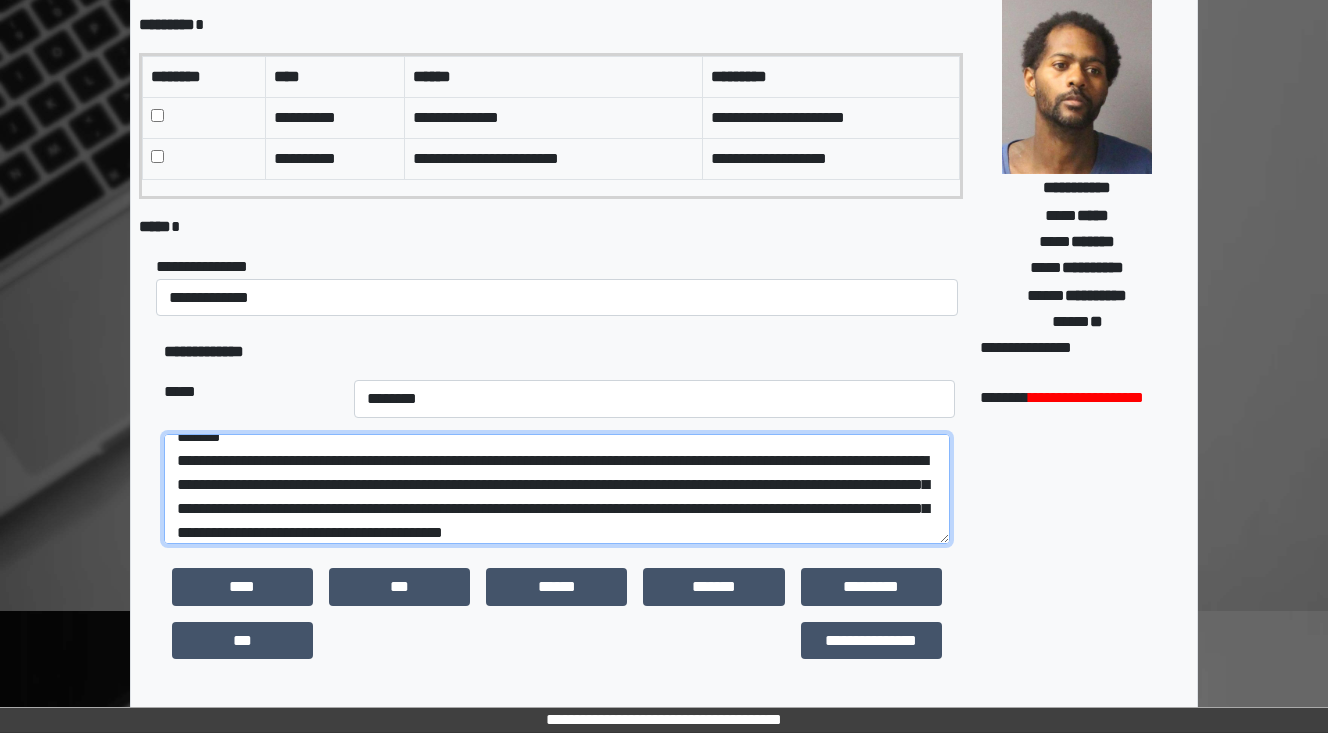 scroll, scrollTop: 88, scrollLeft: 0, axis: vertical 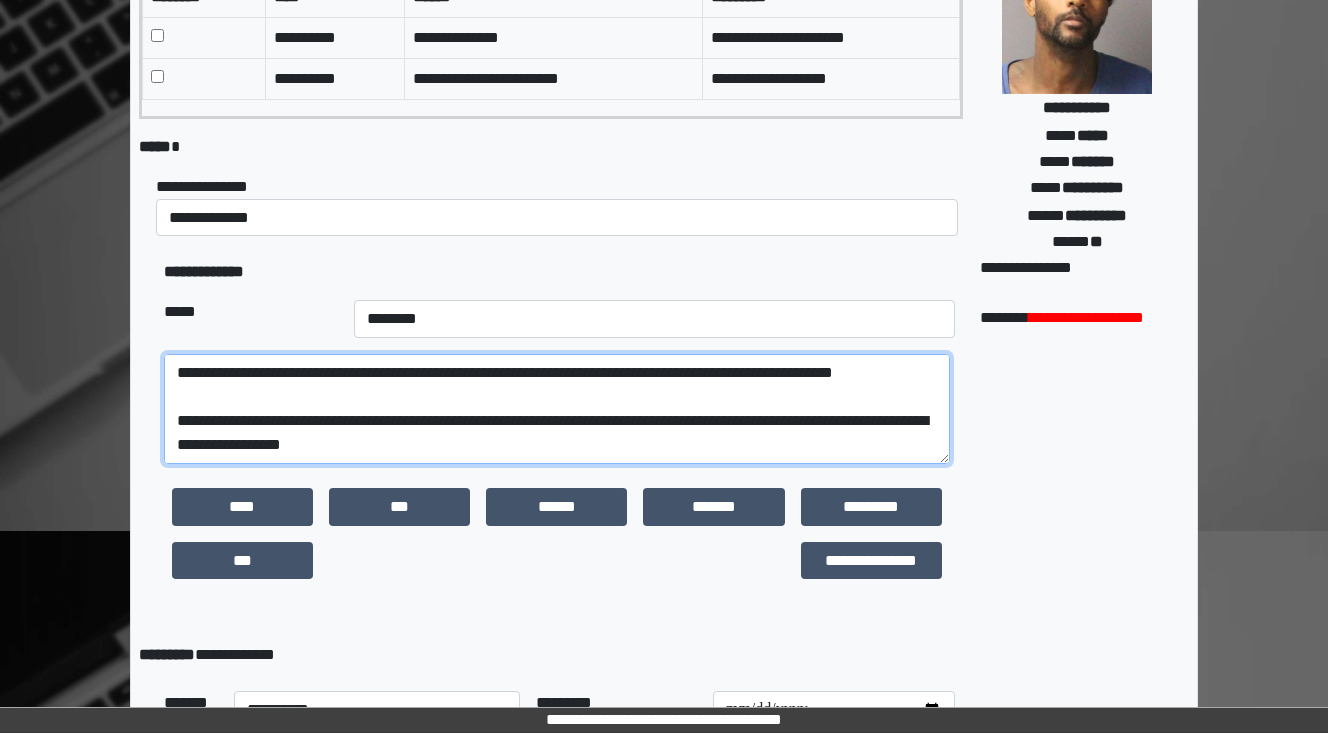 click at bounding box center (557, 409) 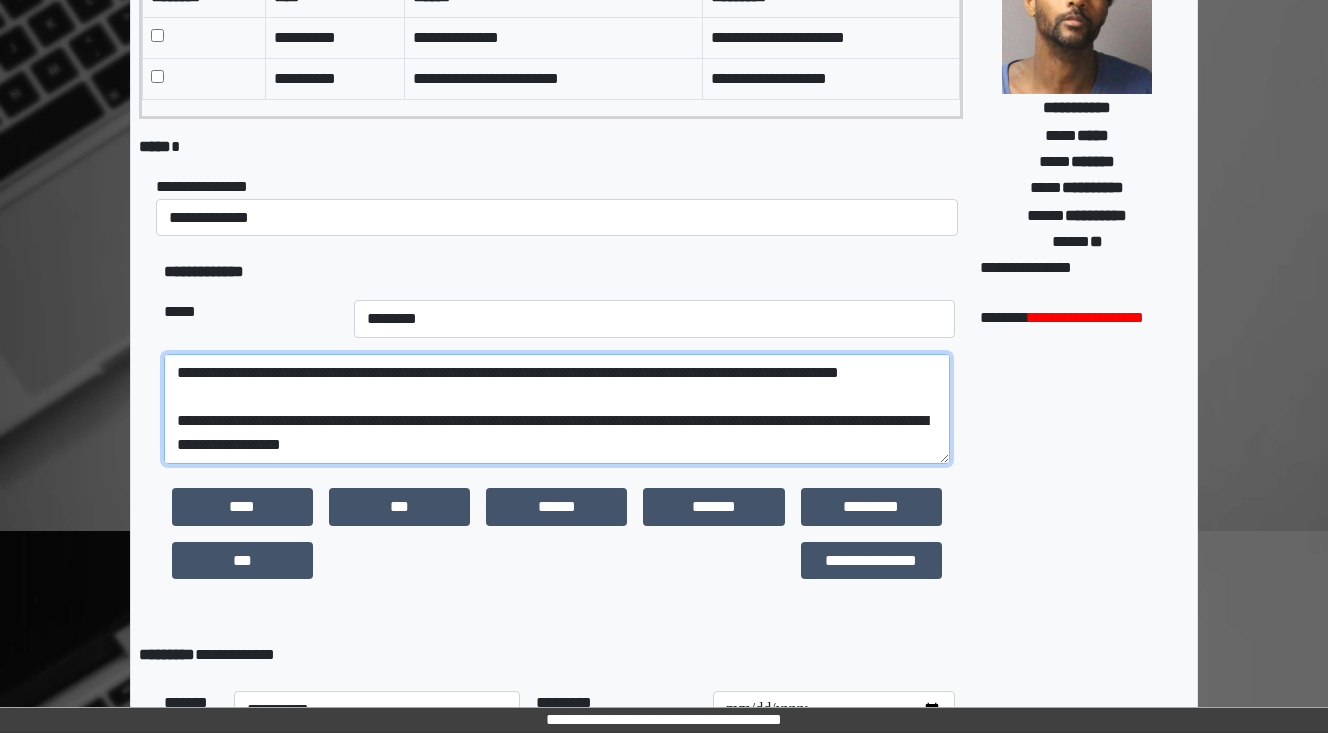 scroll, scrollTop: 247, scrollLeft: 0, axis: vertical 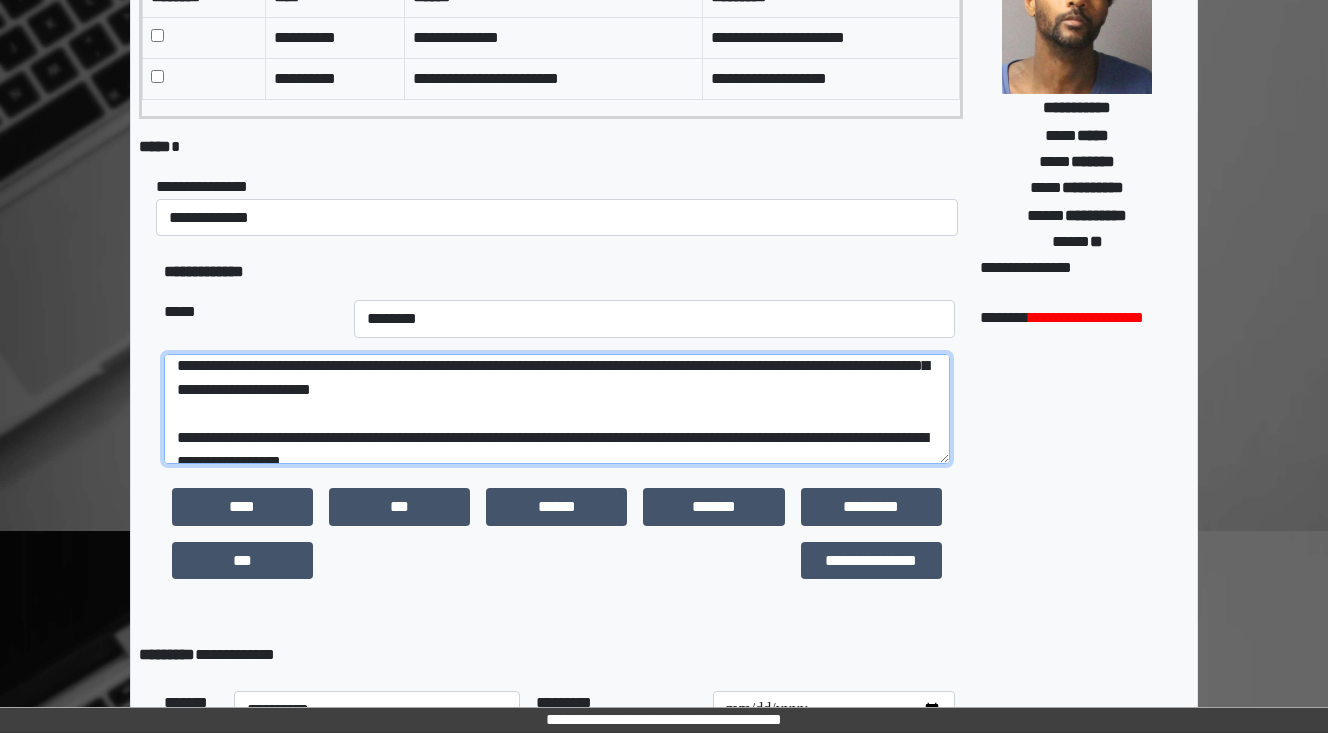 click at bounding box center (557, 409) 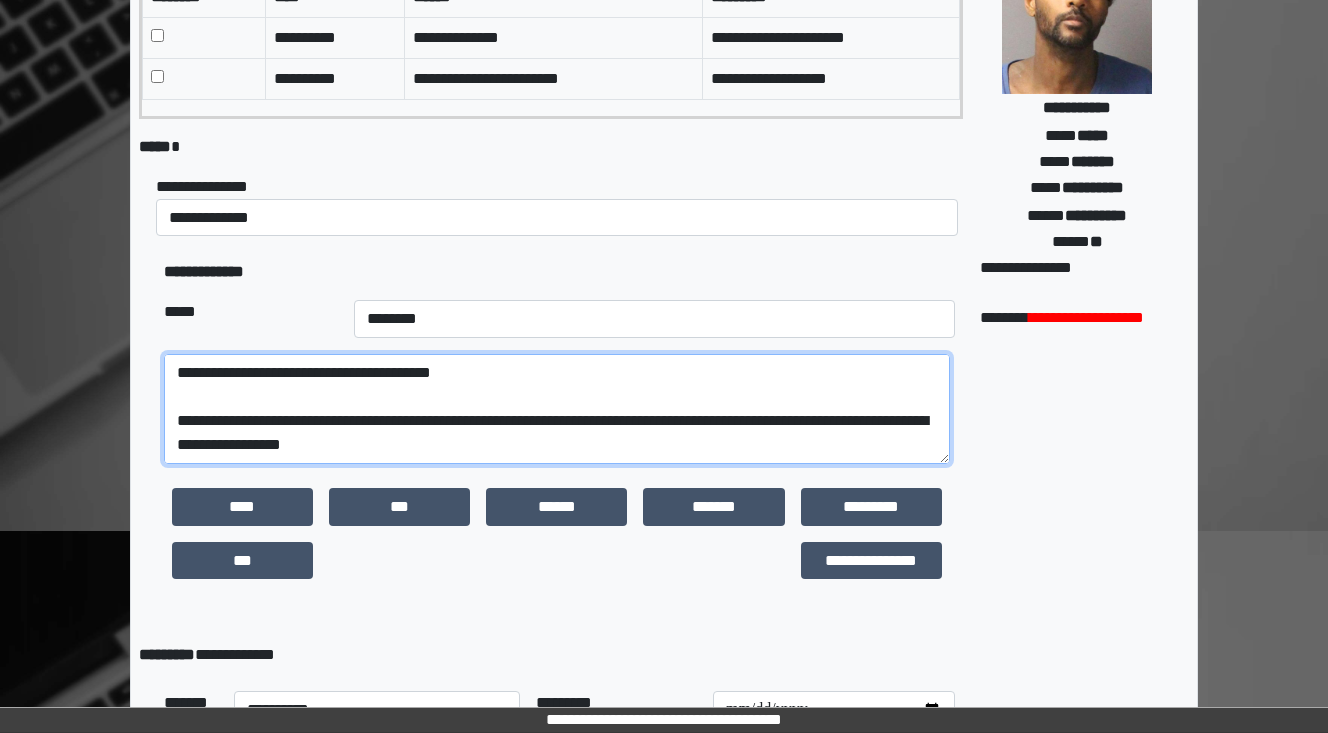 scroll, scrollTop: 312, scrollLeft: 0, axis: vertical 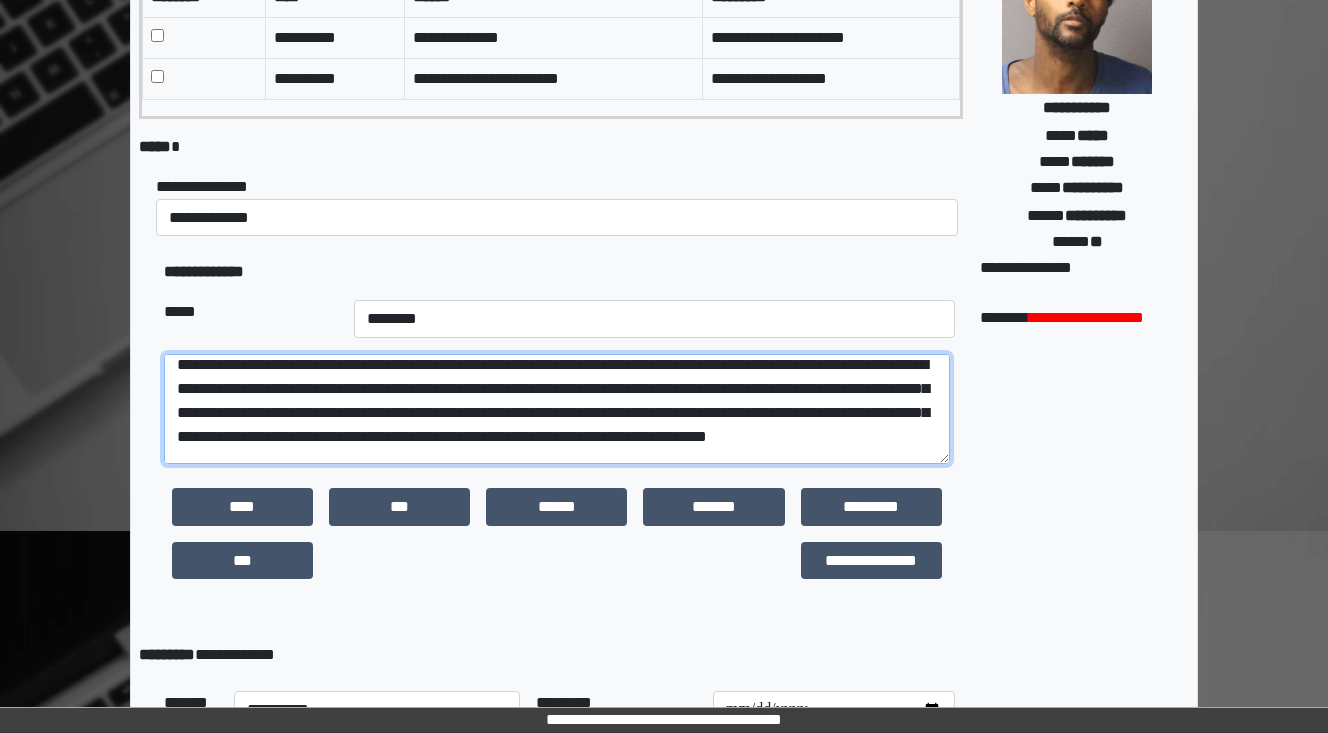 click at bounding box center (557, 409) 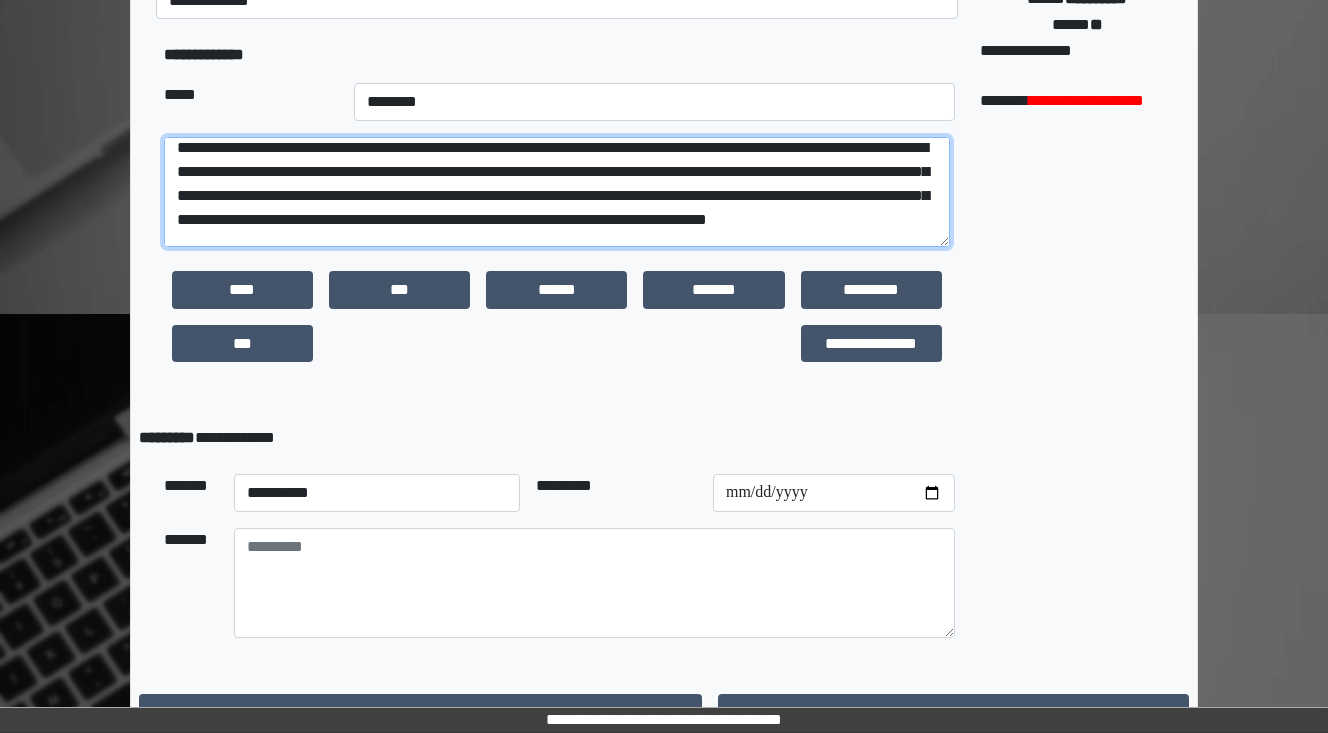 scroll, scrollTop: 499, scrollLeft: 0, axis: vertical 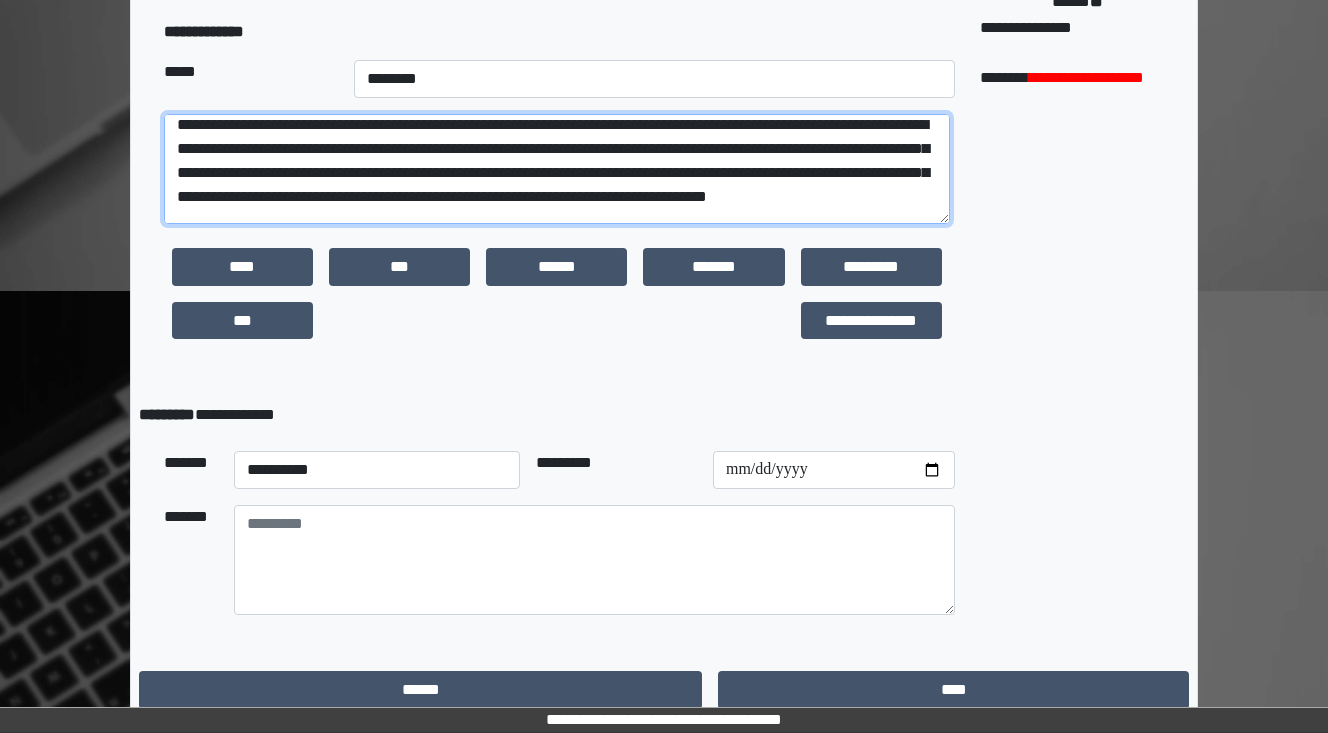 type on "**********" 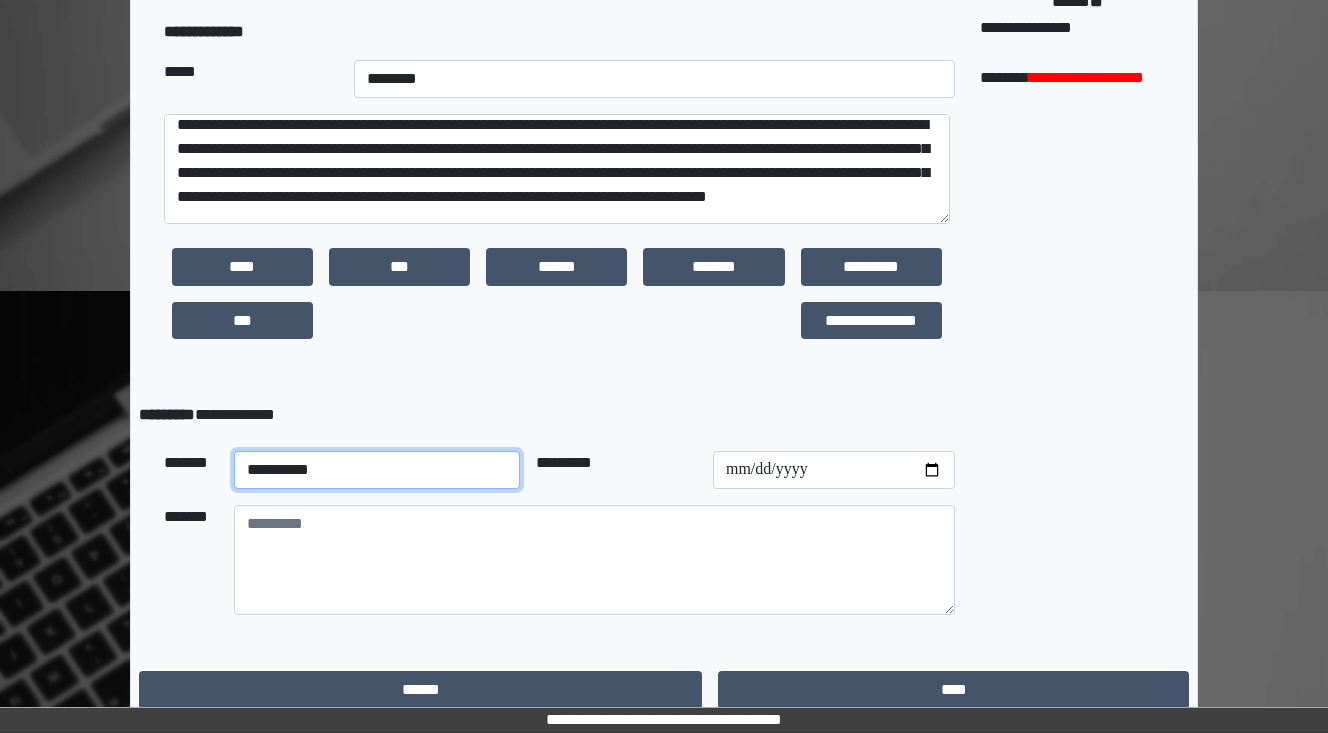 click on "**********" at bounding box center (377, 470) 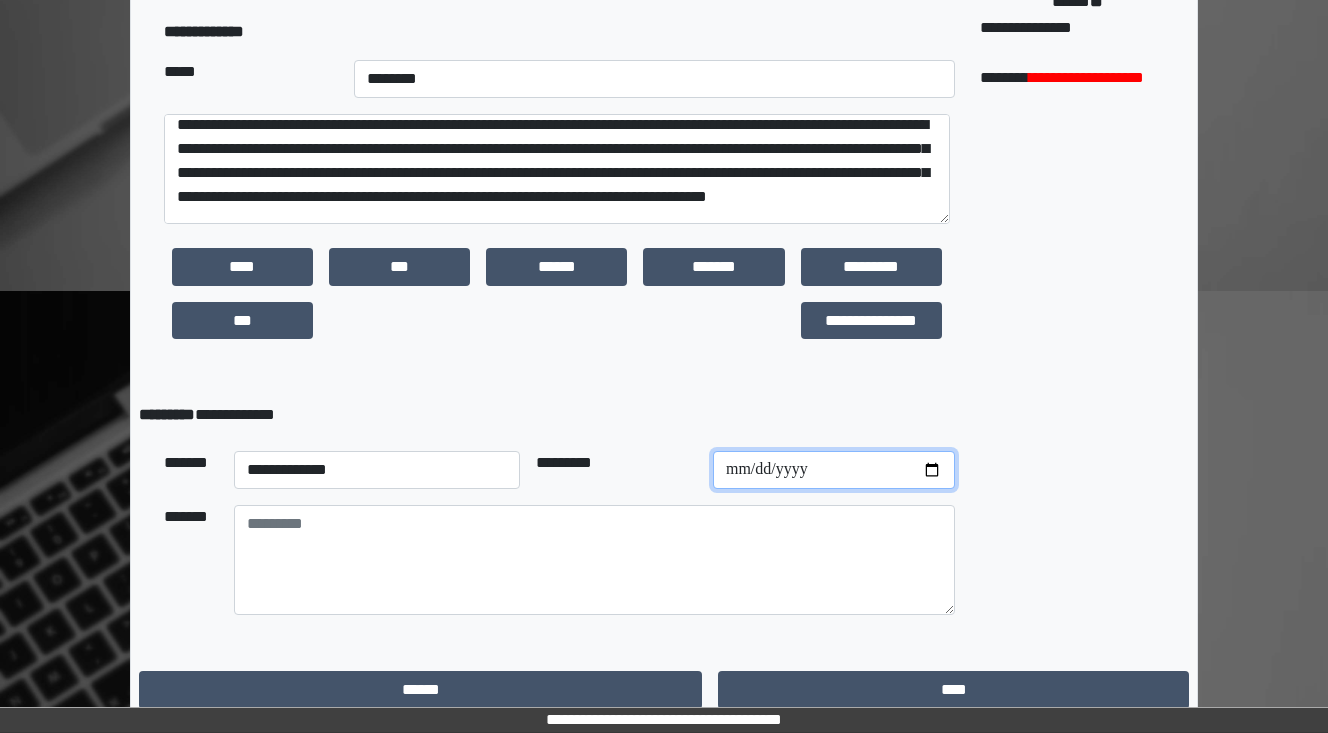 click at bounding box center [834, 470] 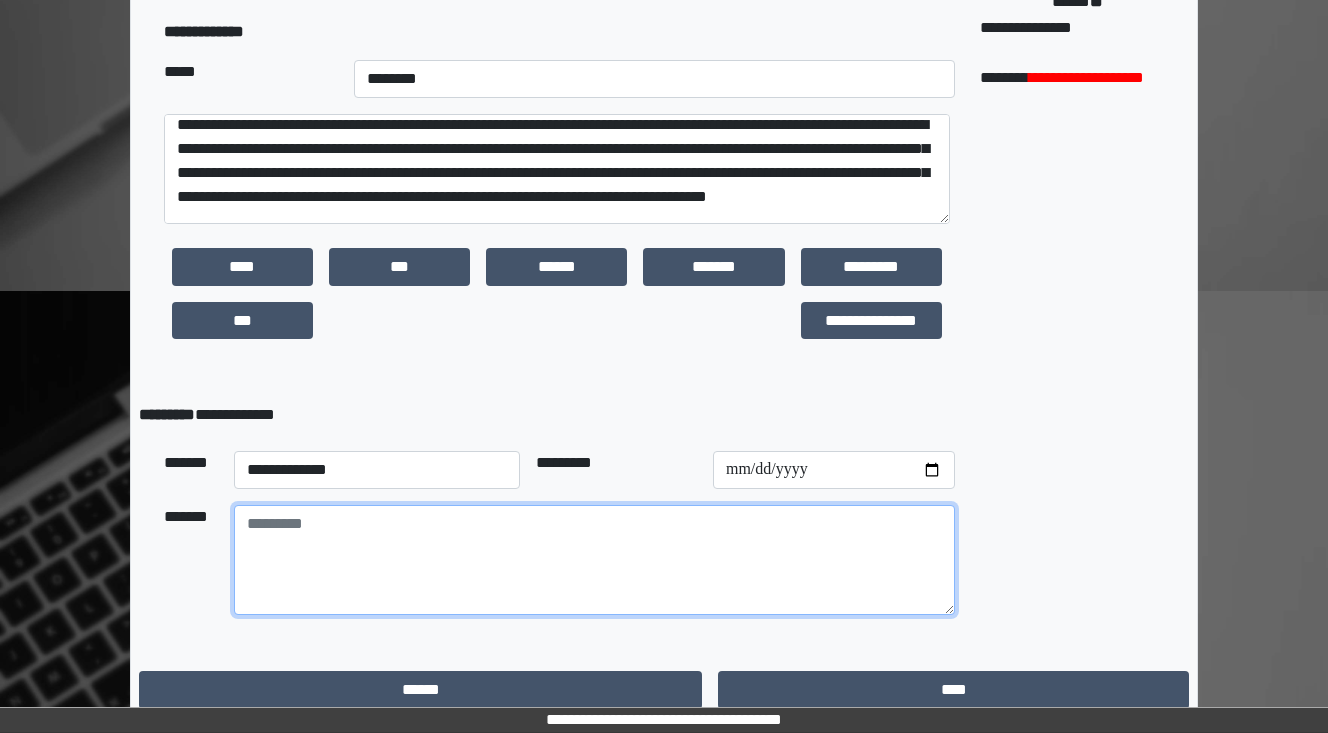click at bounding box center (594, 560) 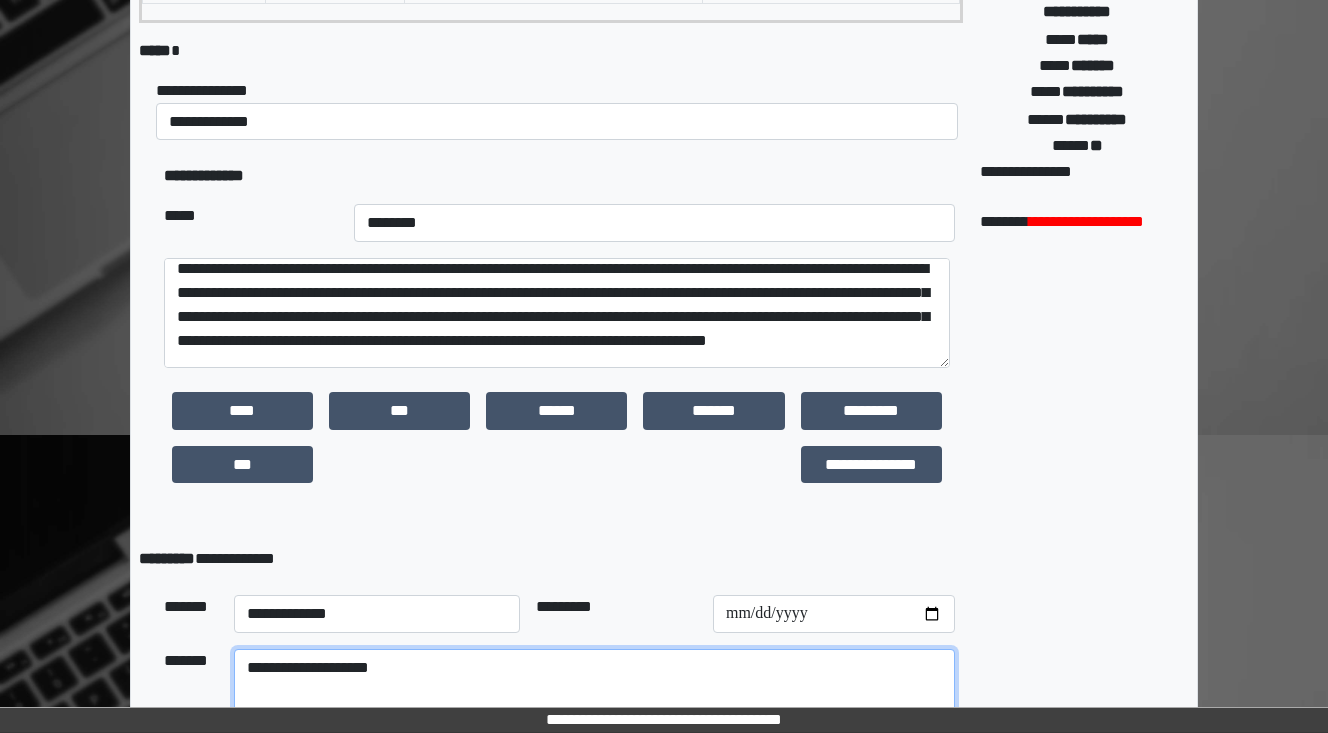 scroll, scrollTop: 339, scrollLeft: 0, axis: vertical 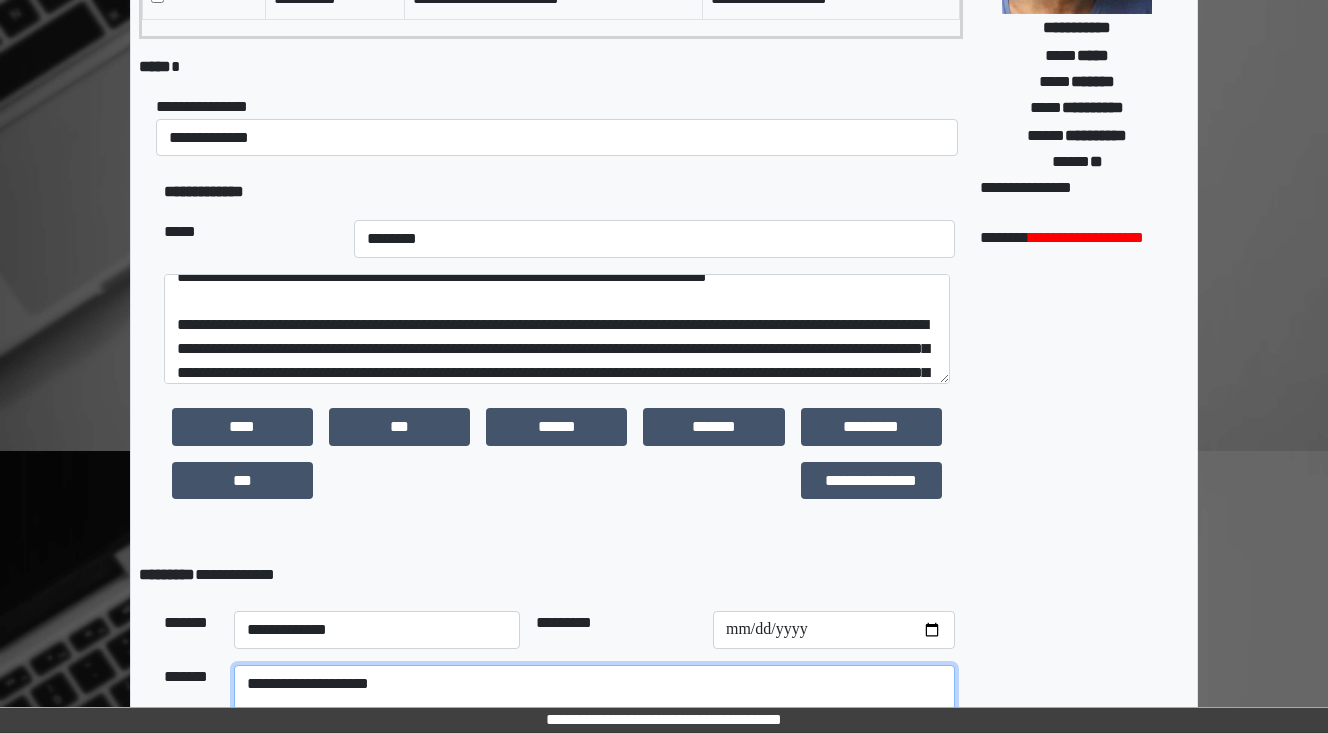 type on "**********" 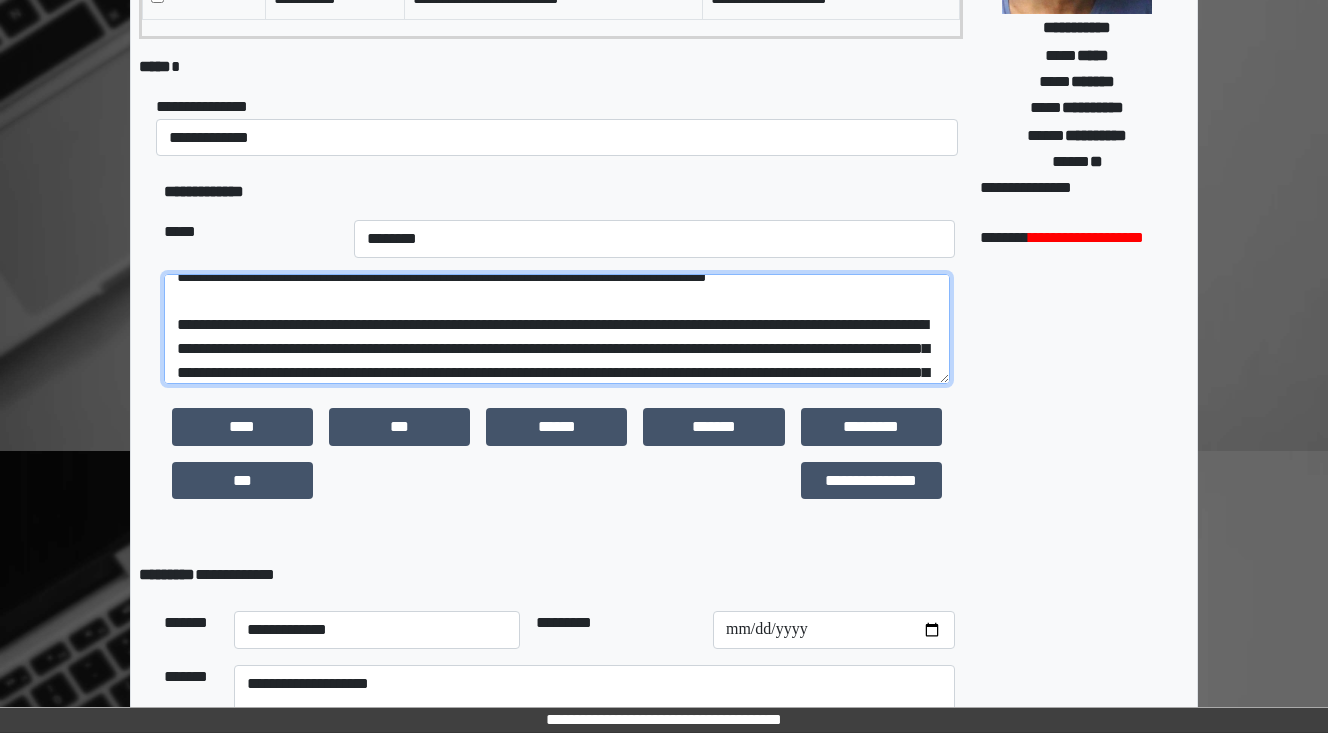 click at bounding box center [557, 329] 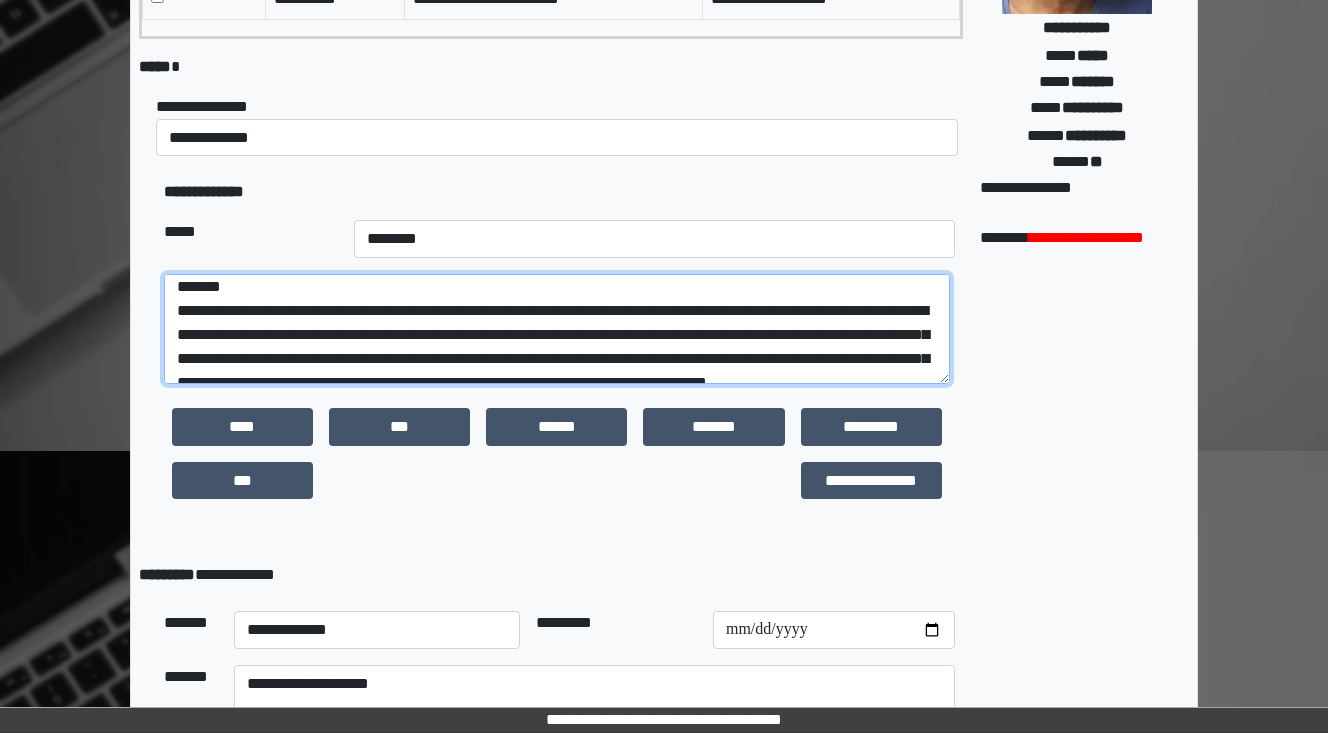 scroll, scrollTop: 80, scrollLeft: 0, axis: vertical 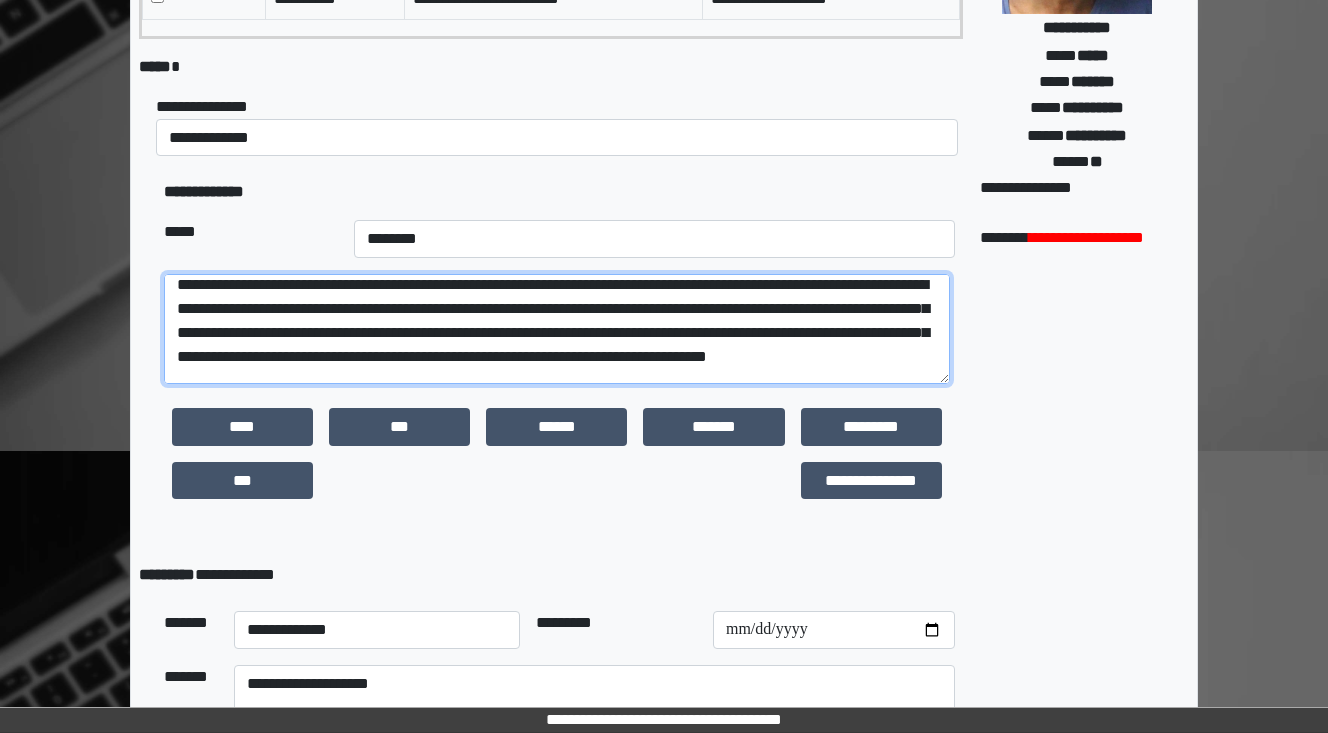click at bounding box center (557, 329) 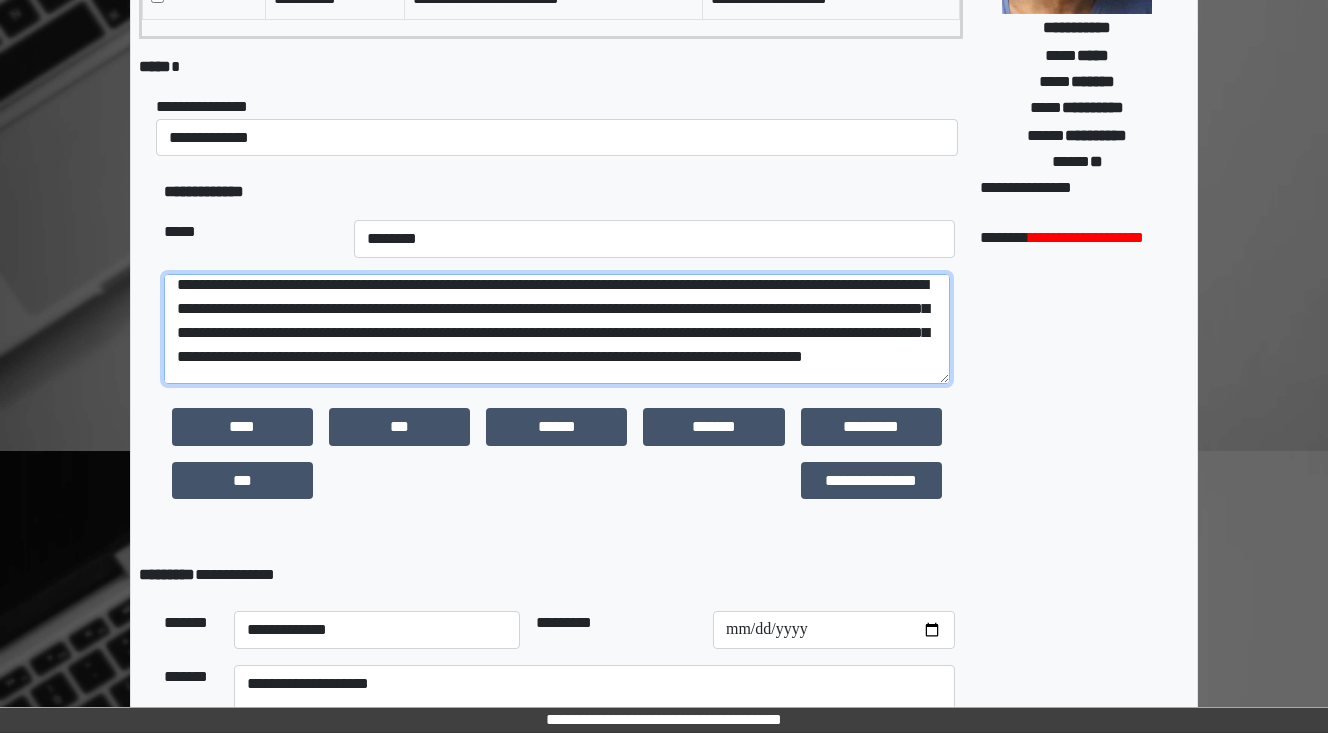 click at bounding box center (557, 329) 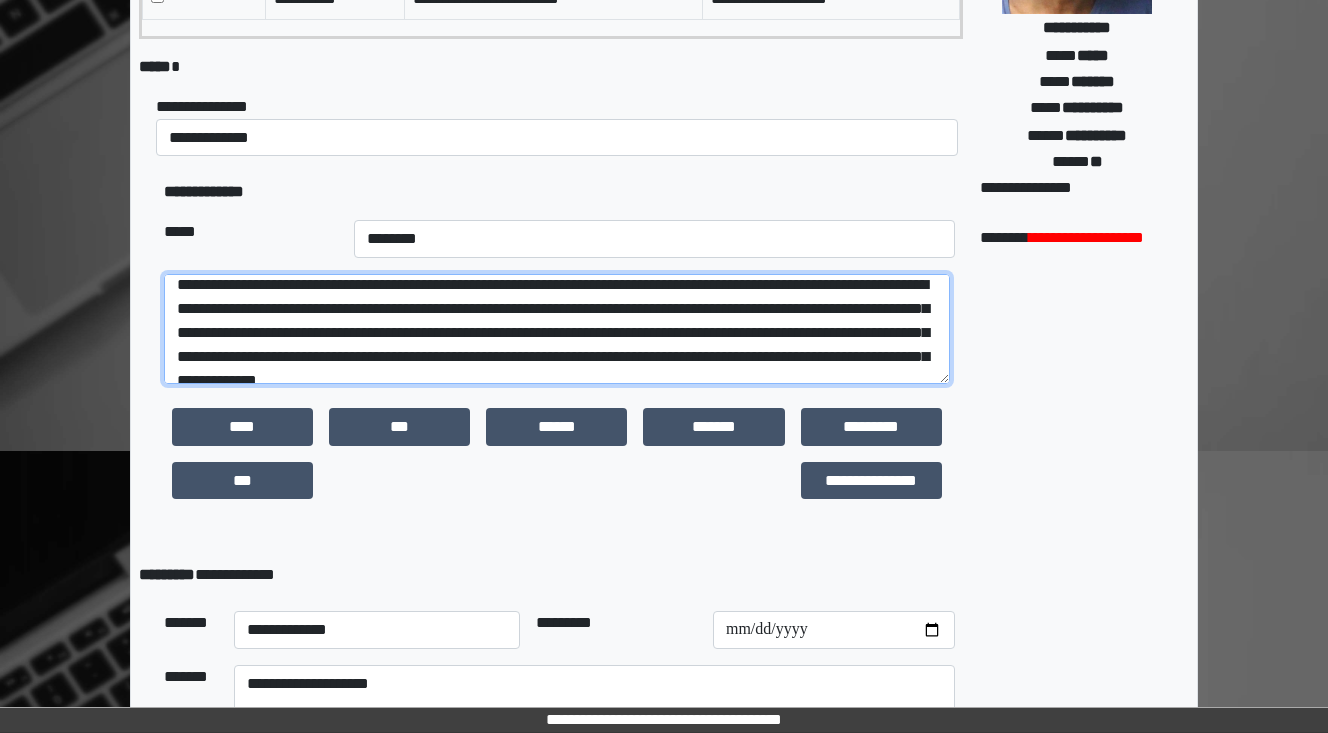 click at bounding box center (557, 329) 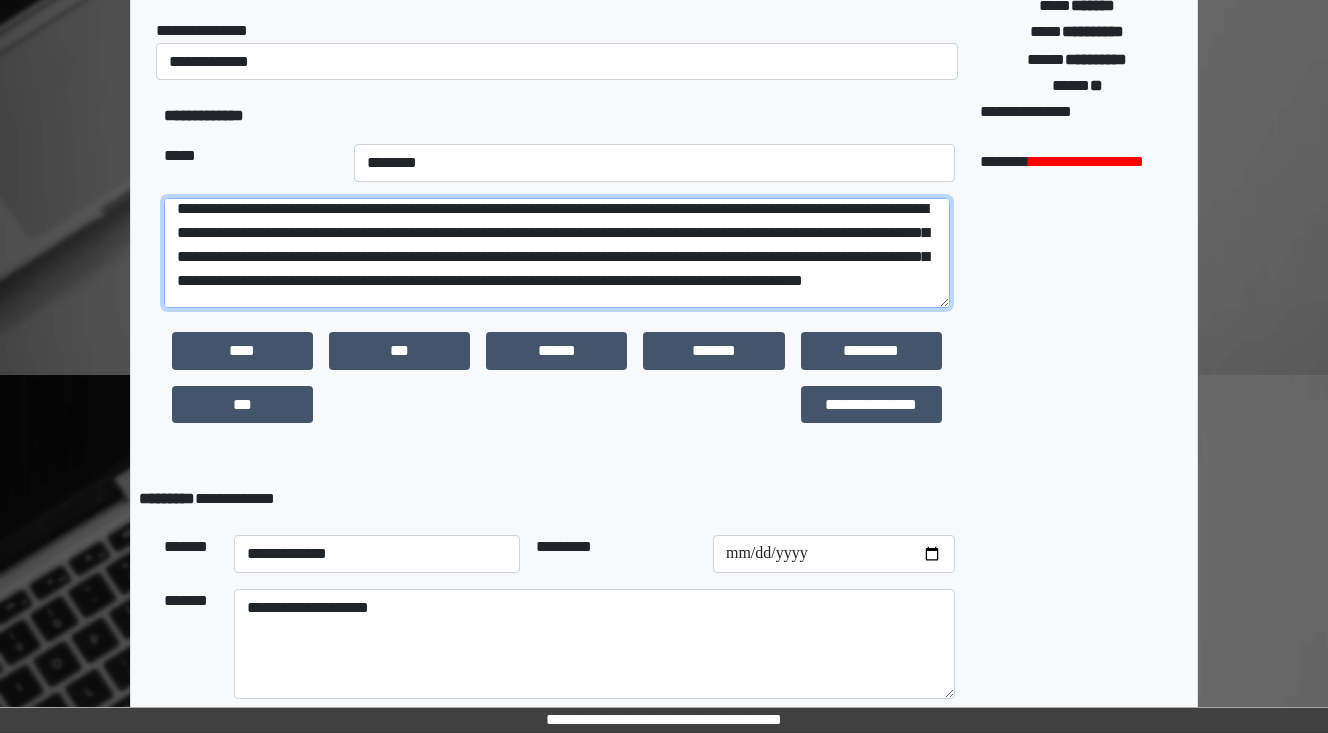 scroll, scrollTop: 512, scrollLeft: 0, axis: vertical 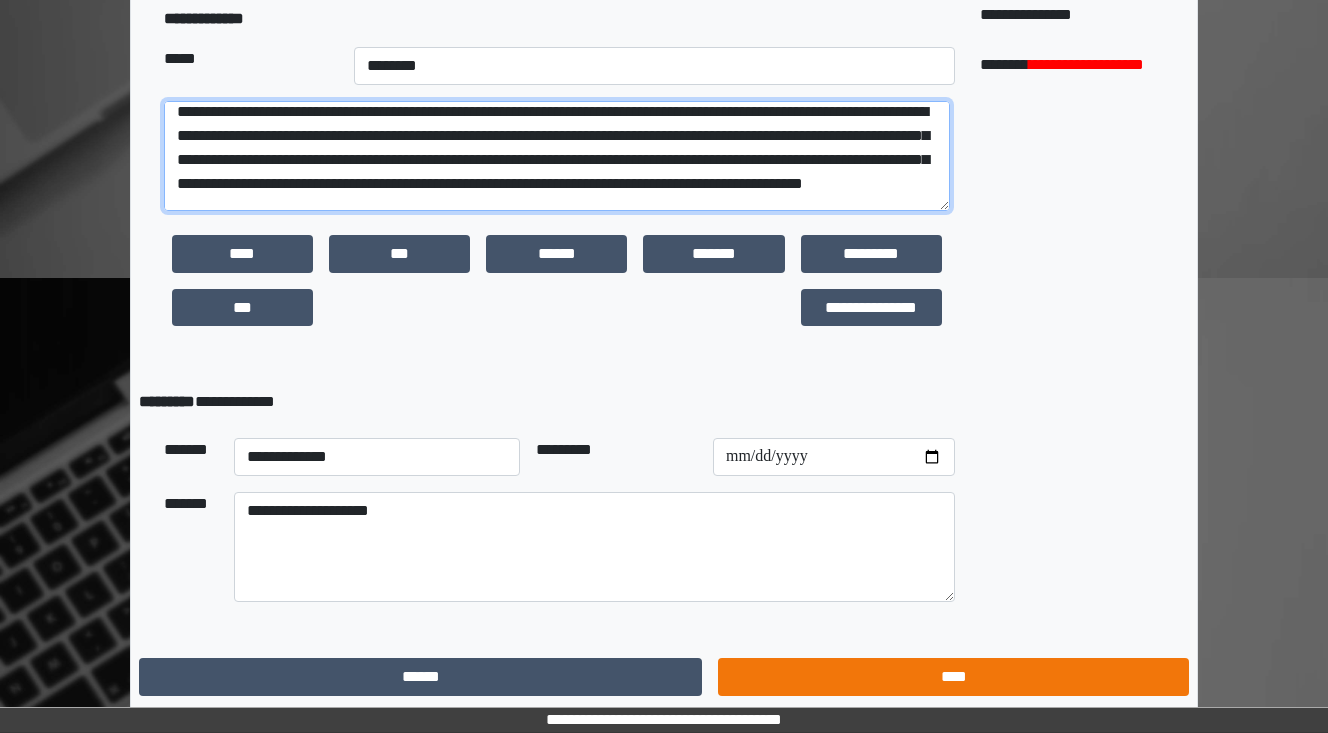 type on "**********" 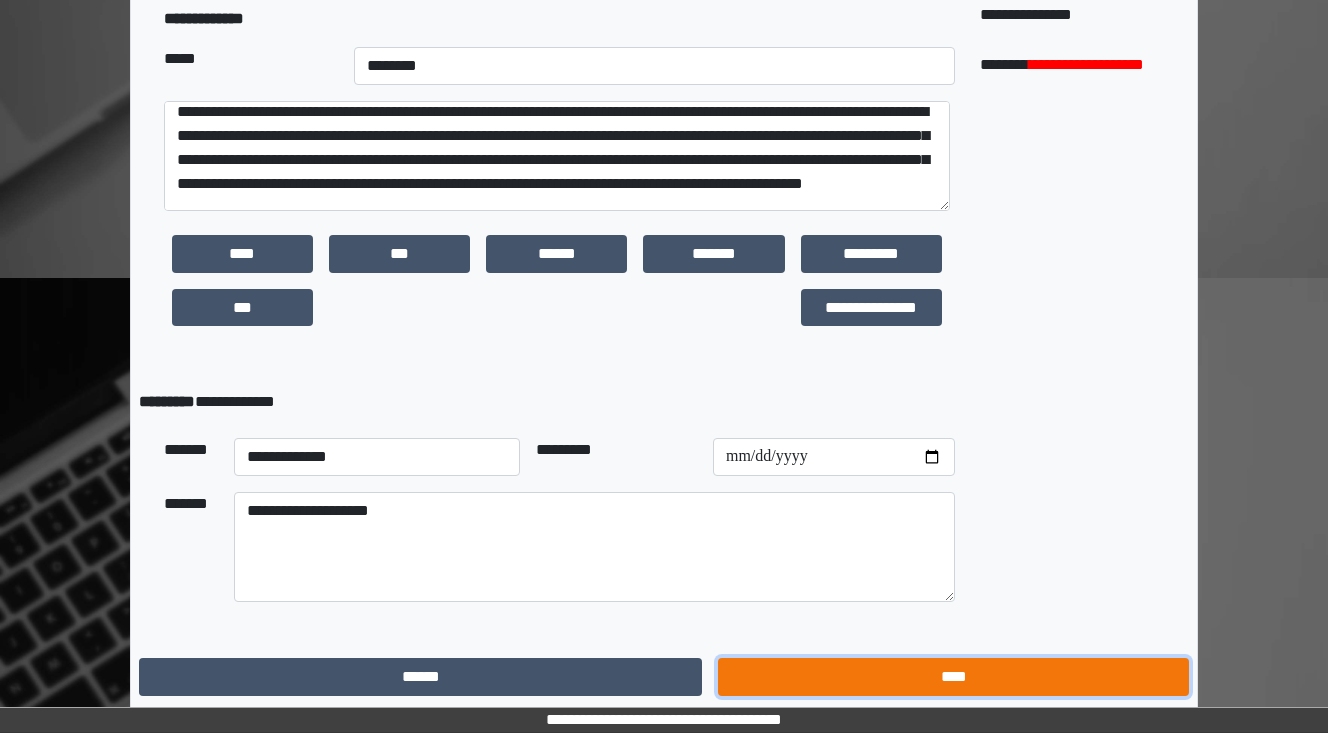 click on "****" at bounding box center (953, 677) 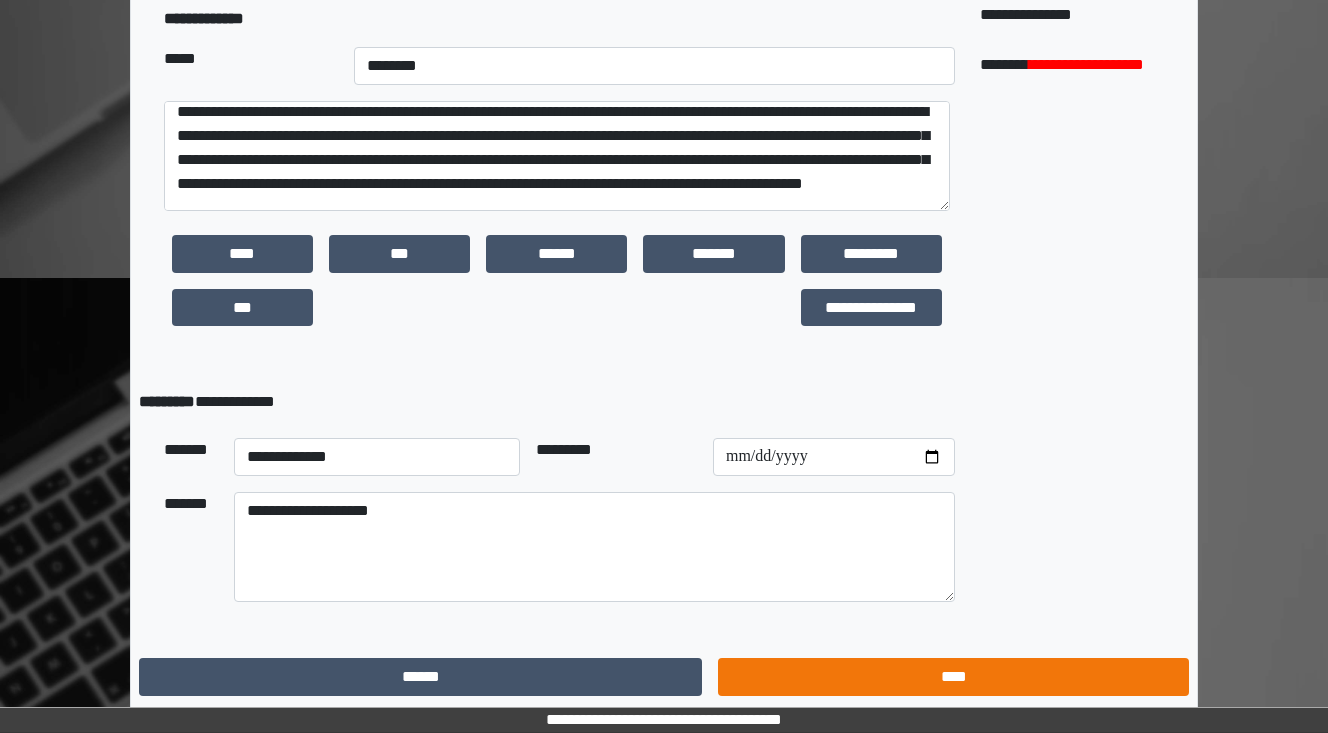 scroll, scrollTop: 0, scrollLeft: 0, axis: both 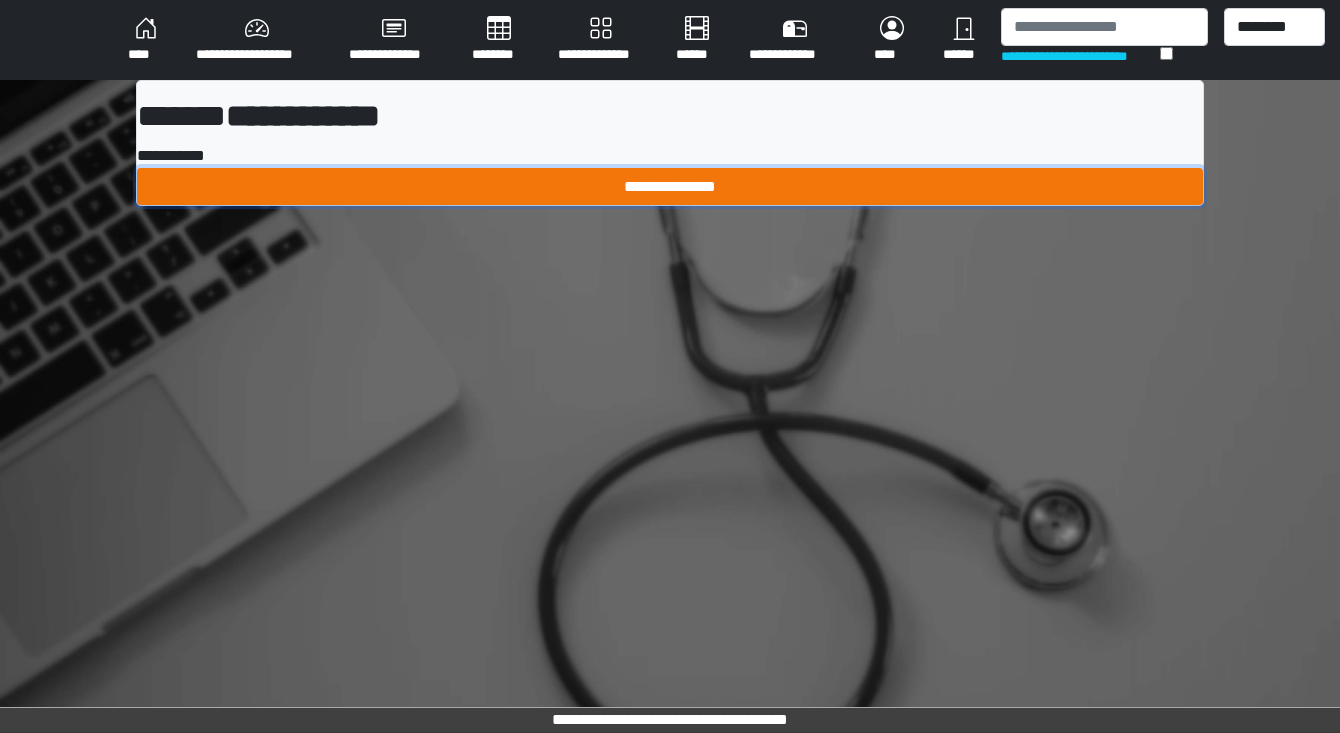 click on "**********" at bounding box center [670, 187] 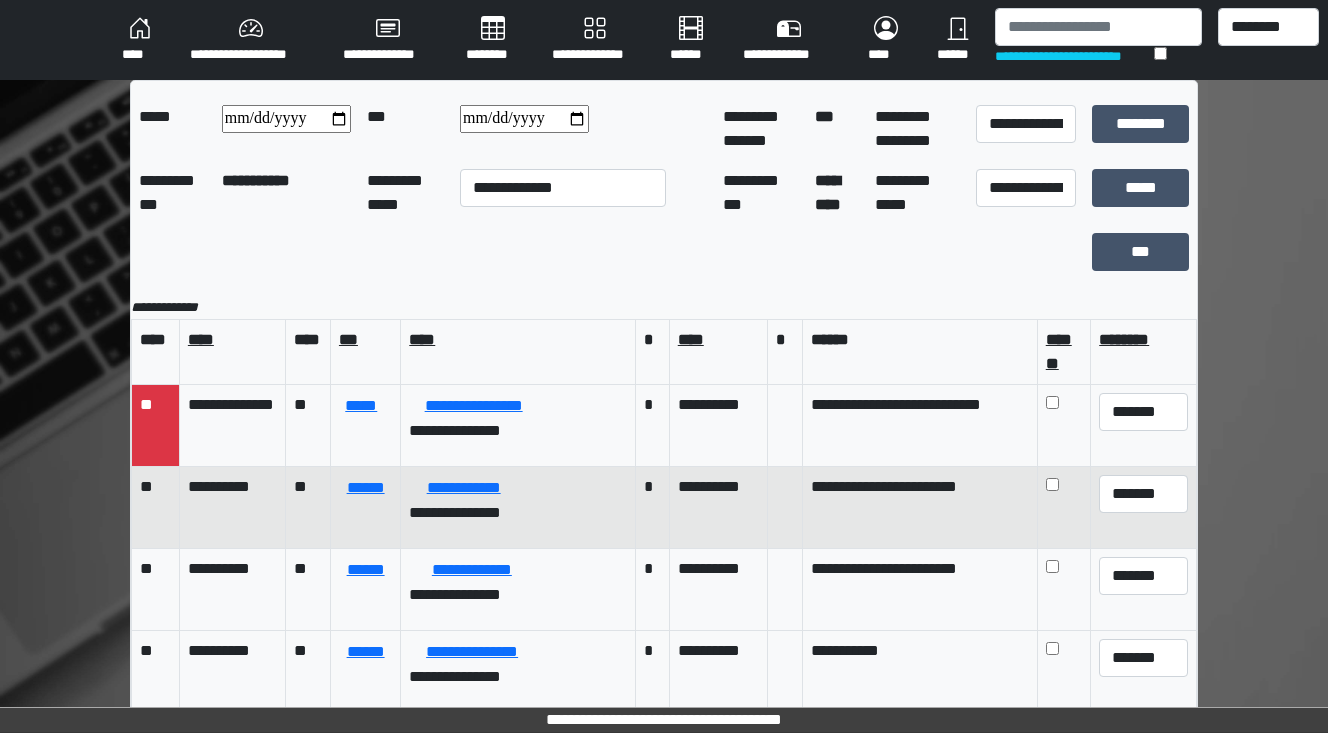 scroll, scrollTop: 160, scrollLeft: 0, axis: vertical 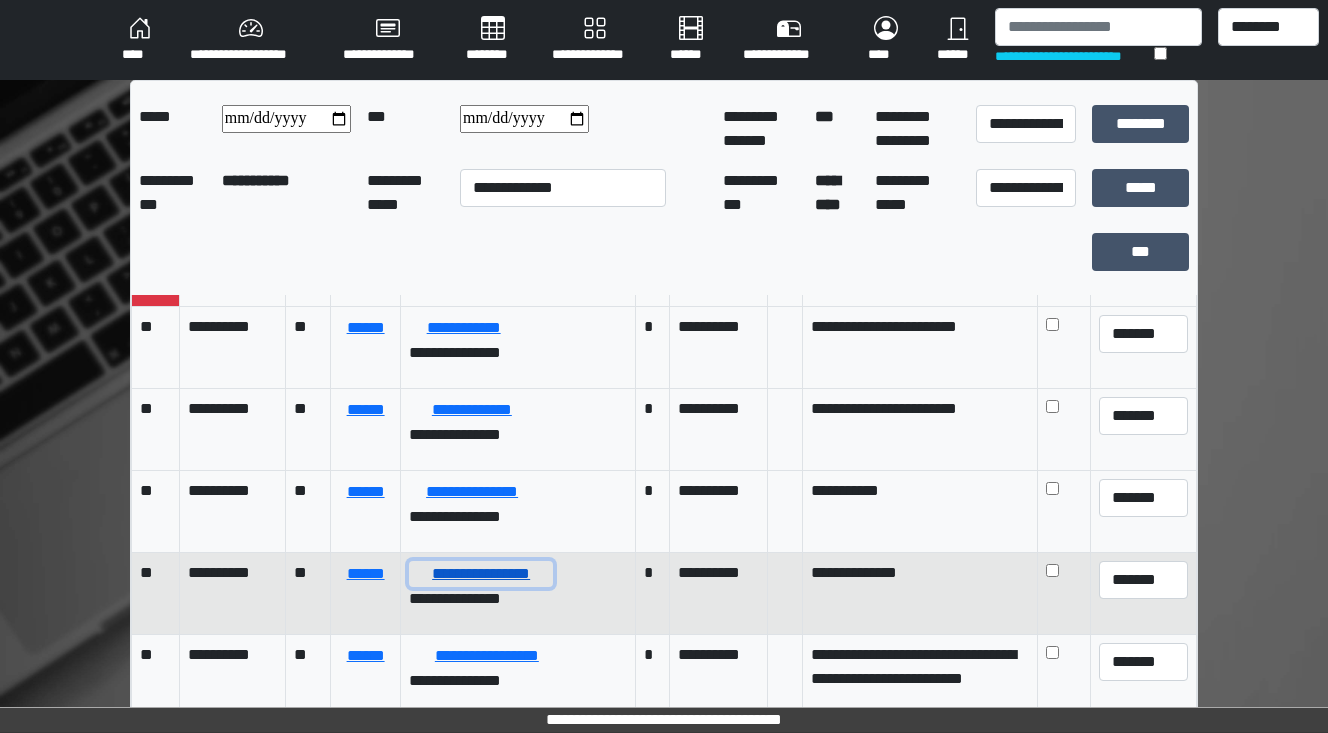 click on "**********" at bounding box center (481, 574) 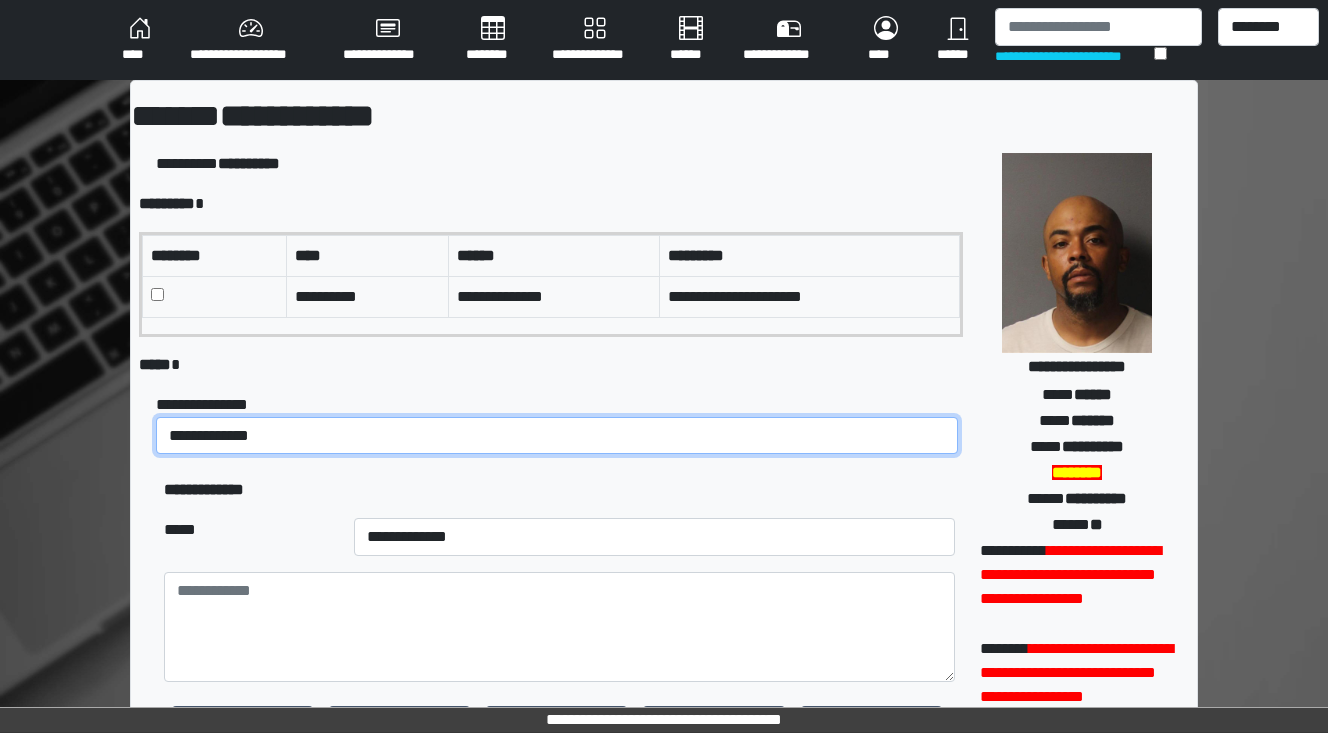 click on "**********" at bounding box center [557, 436] 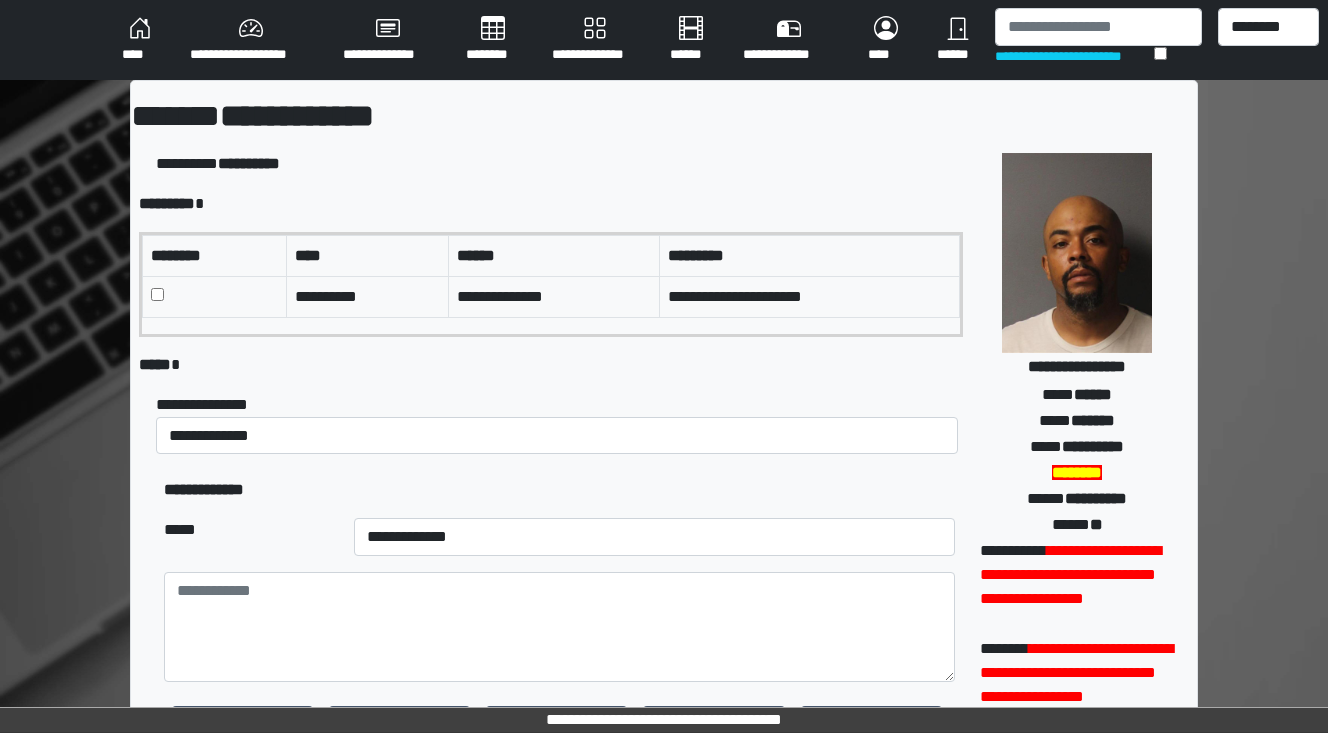 click on "**********" at bounding box center [559, 424] 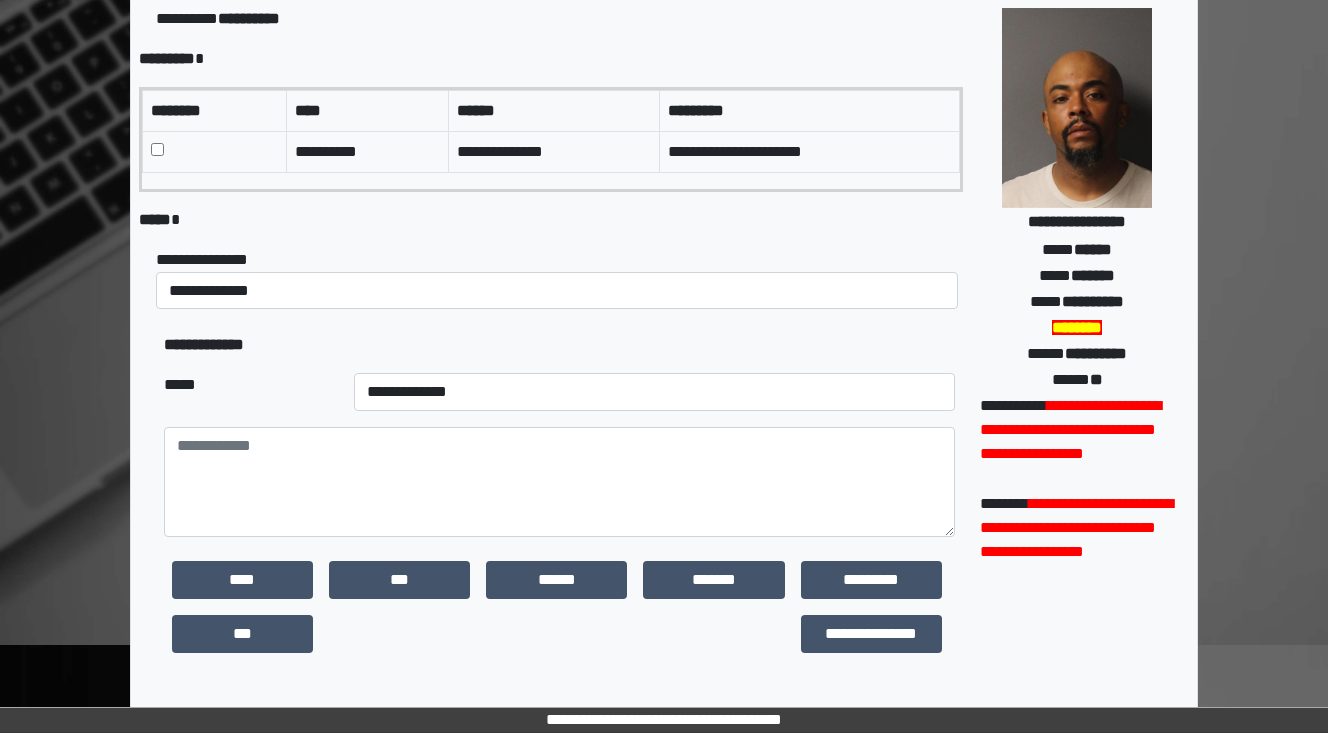 scroll, scrollTop: 160, scrollLeft: 0, axis: vertical 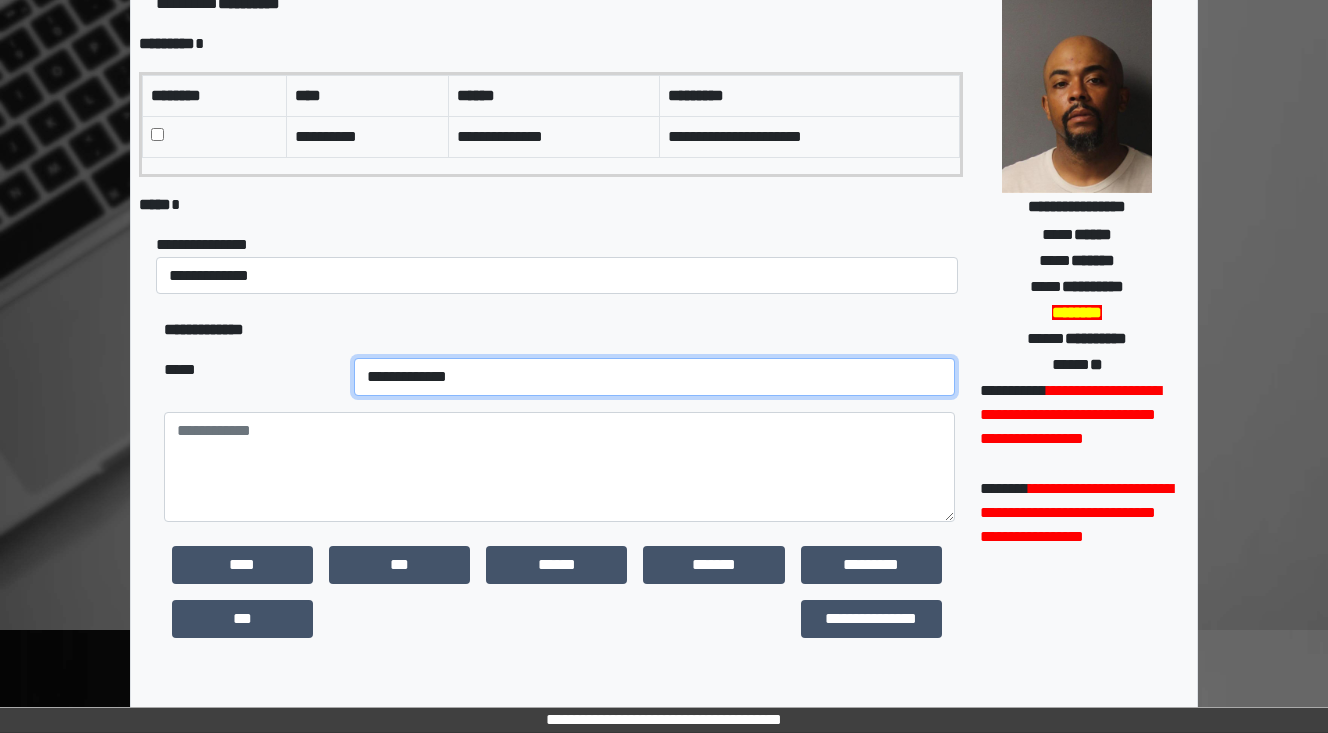 click on "**********" at bounding box center [654, 377] 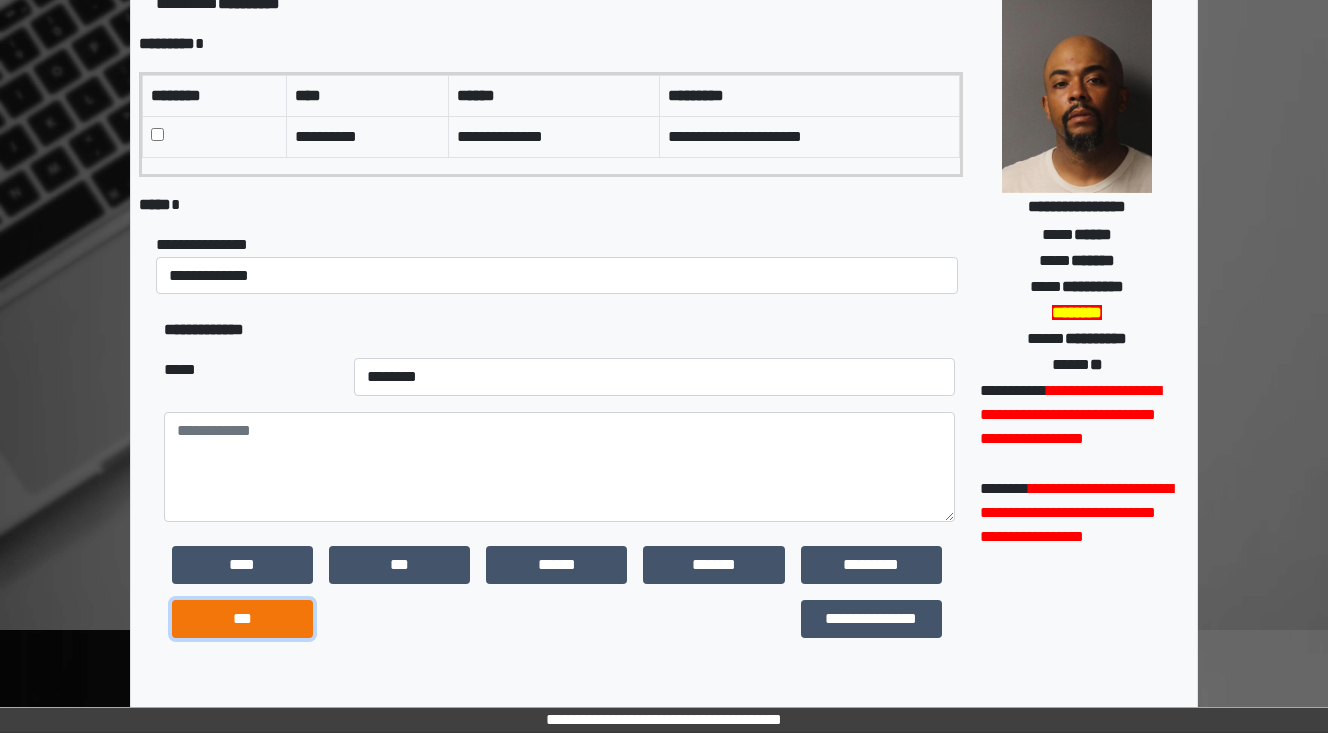 click on "***" at bounding box center (242, 619) 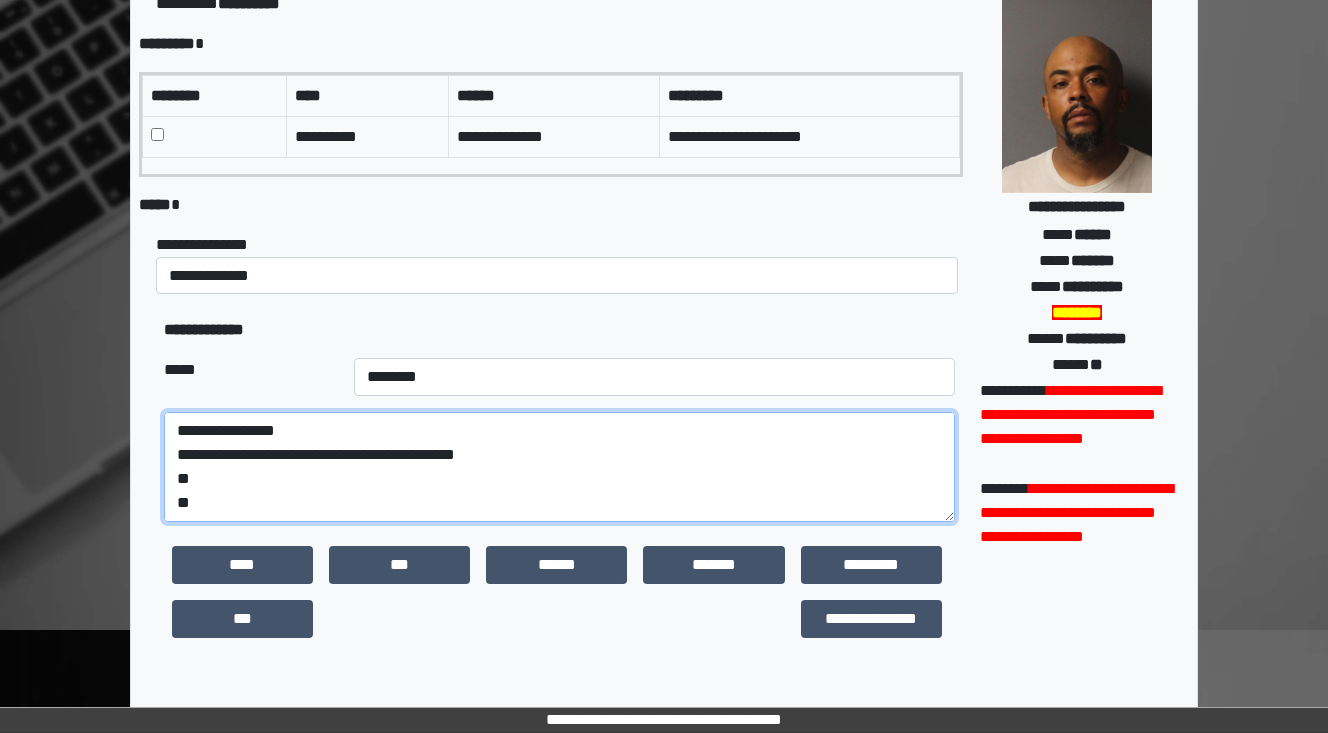 click on "**********" at bounding box center (559, 467) 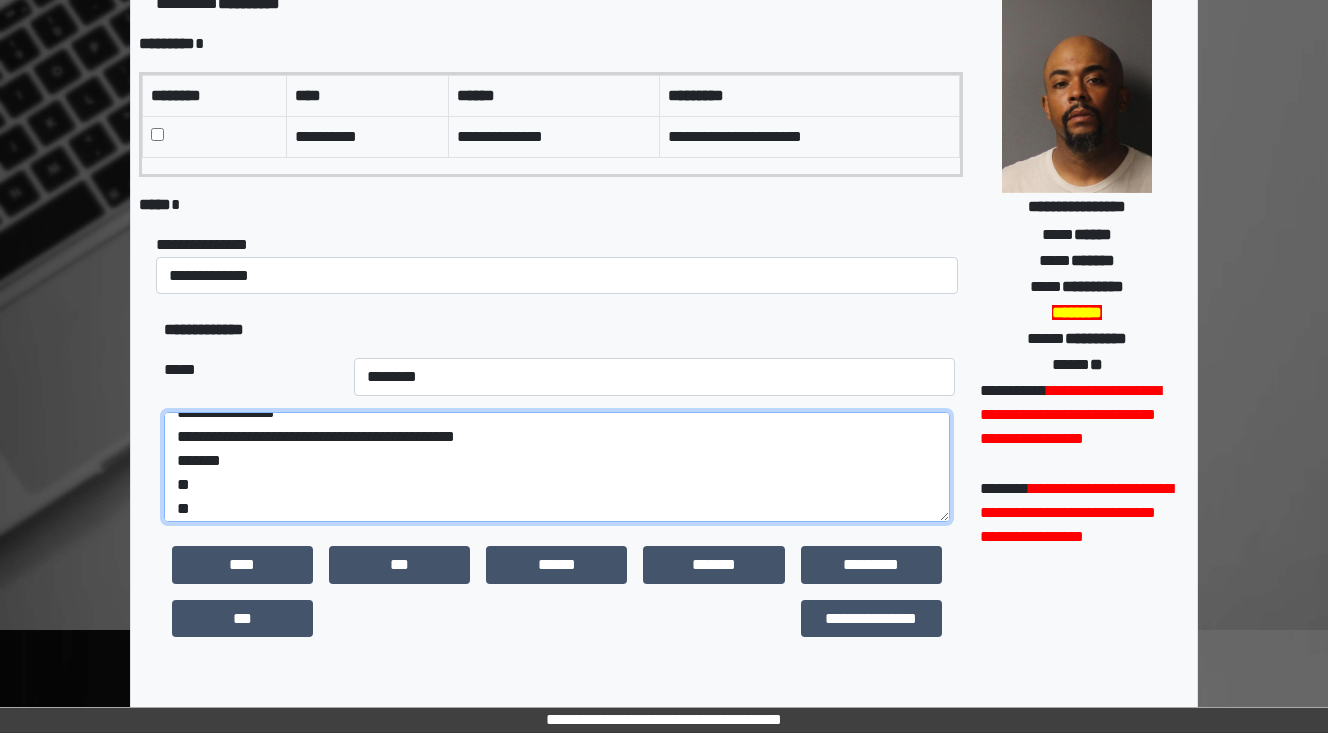 scroll, scrollTop: 48, scrollLeft: 0, axis: vertical 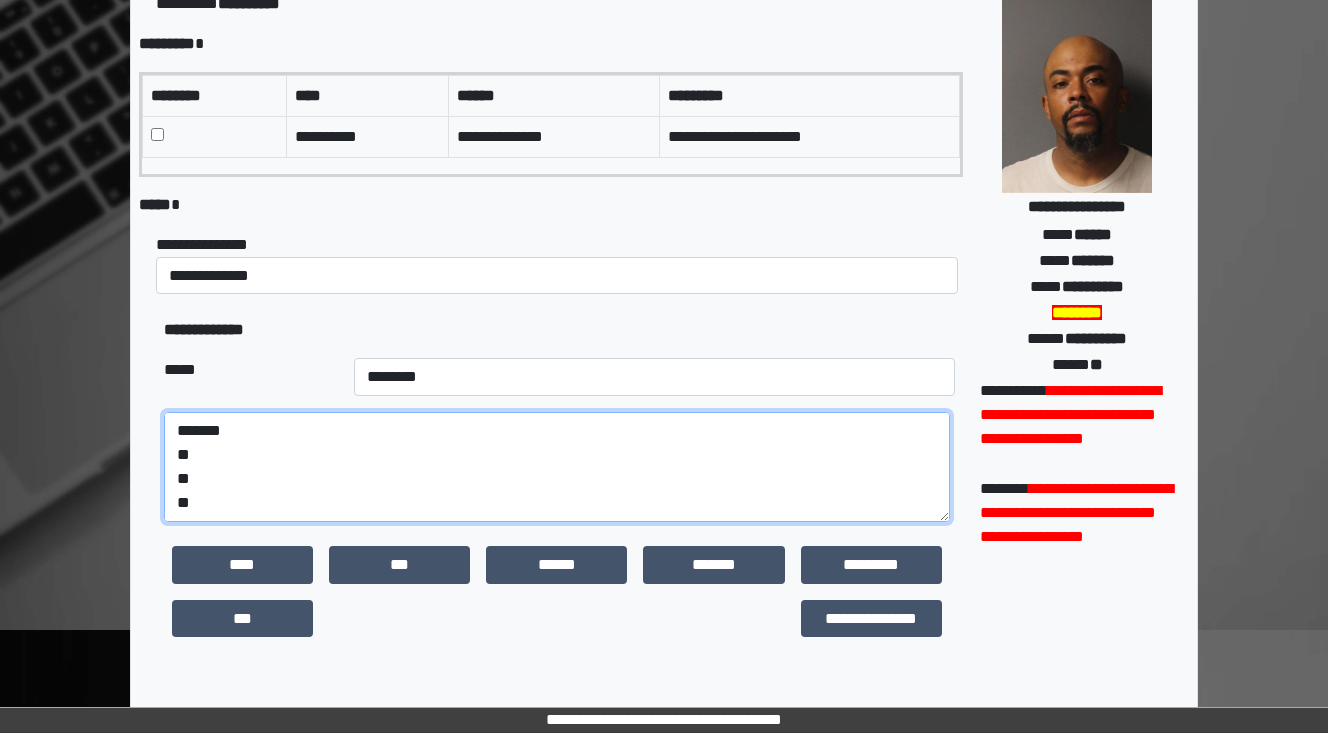 click on "**********" at bounding box center (557, 467) 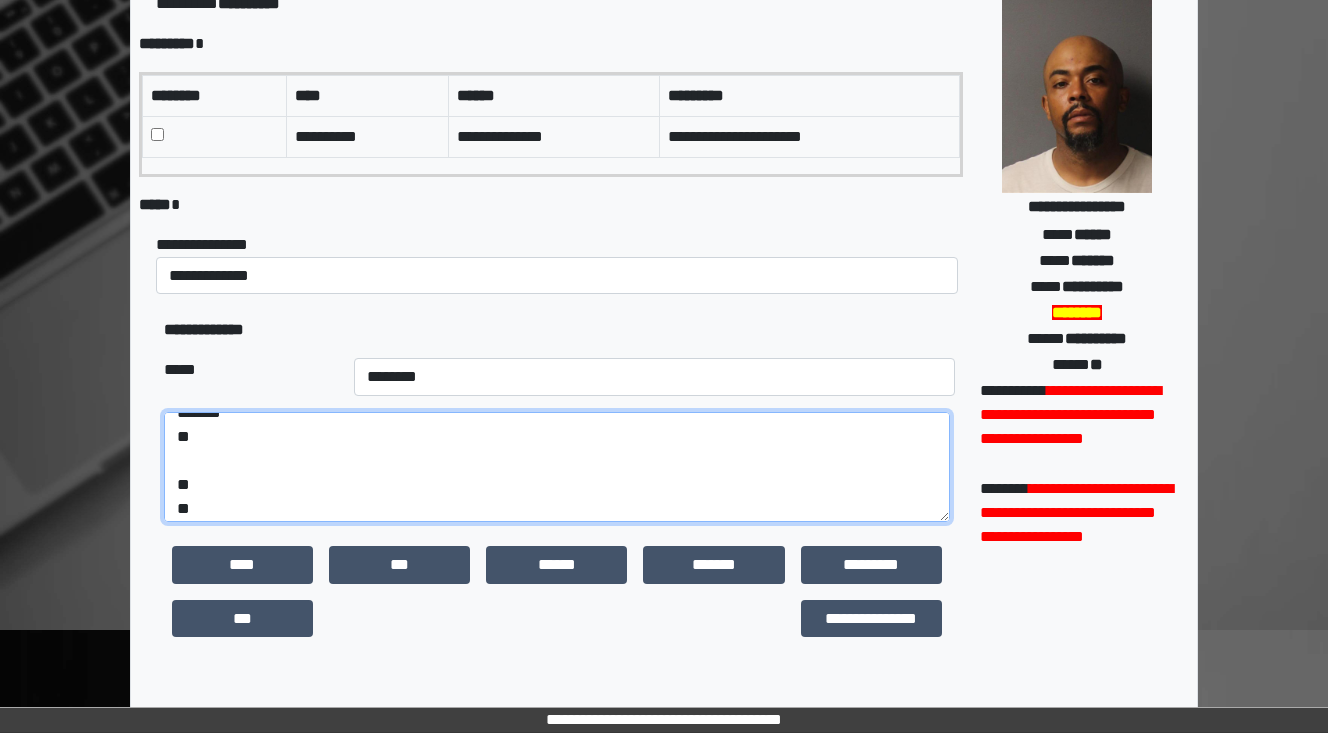 scroll, scrollTop: 72, scrollLeft: 0, axis: vertical 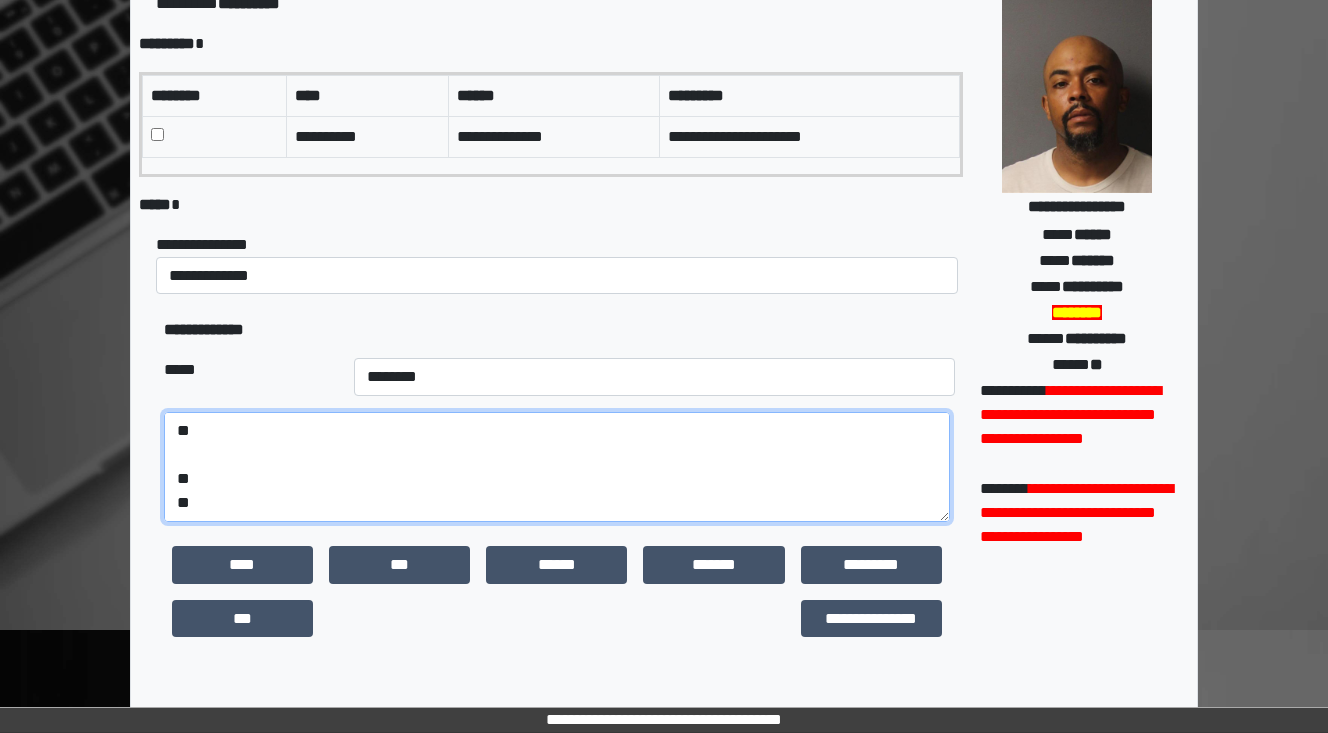 click on "**********" at bounding box center [557, 467] 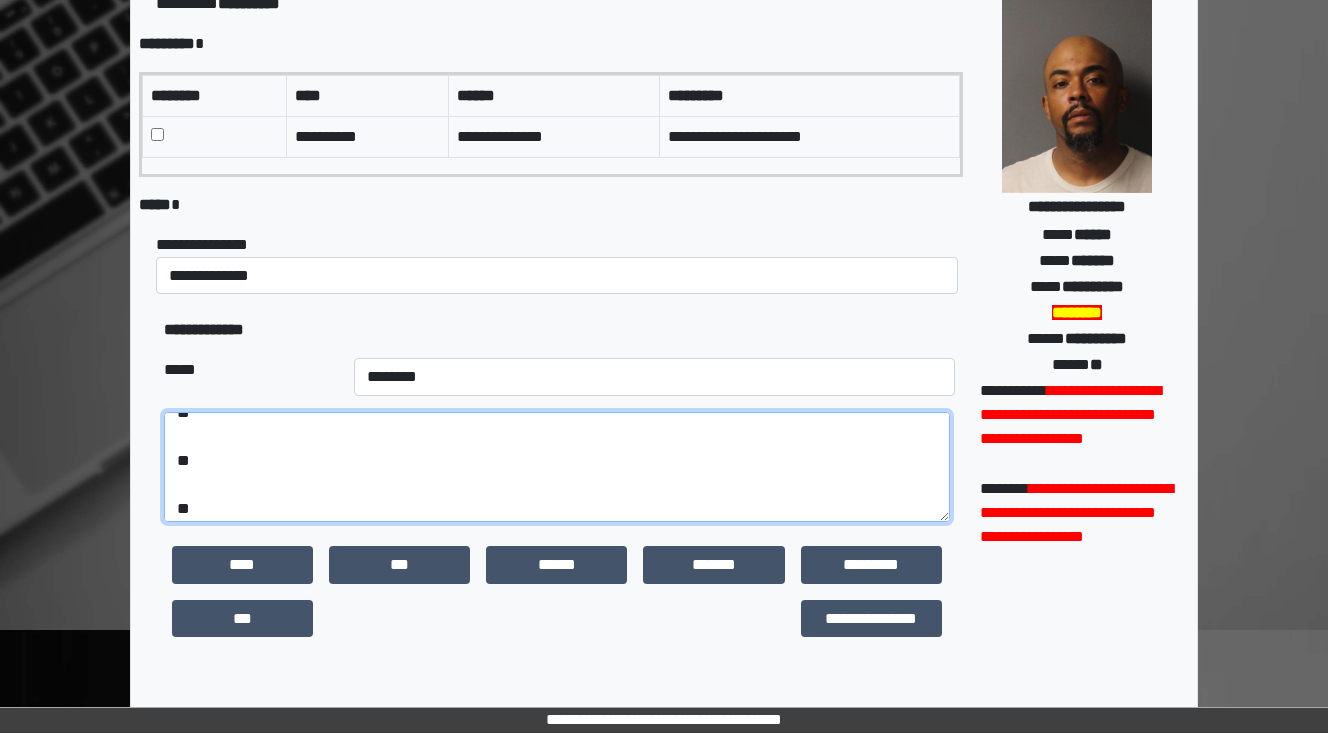 scroll, scrollTop: 96, scrollLeft: 0, axis: vertical 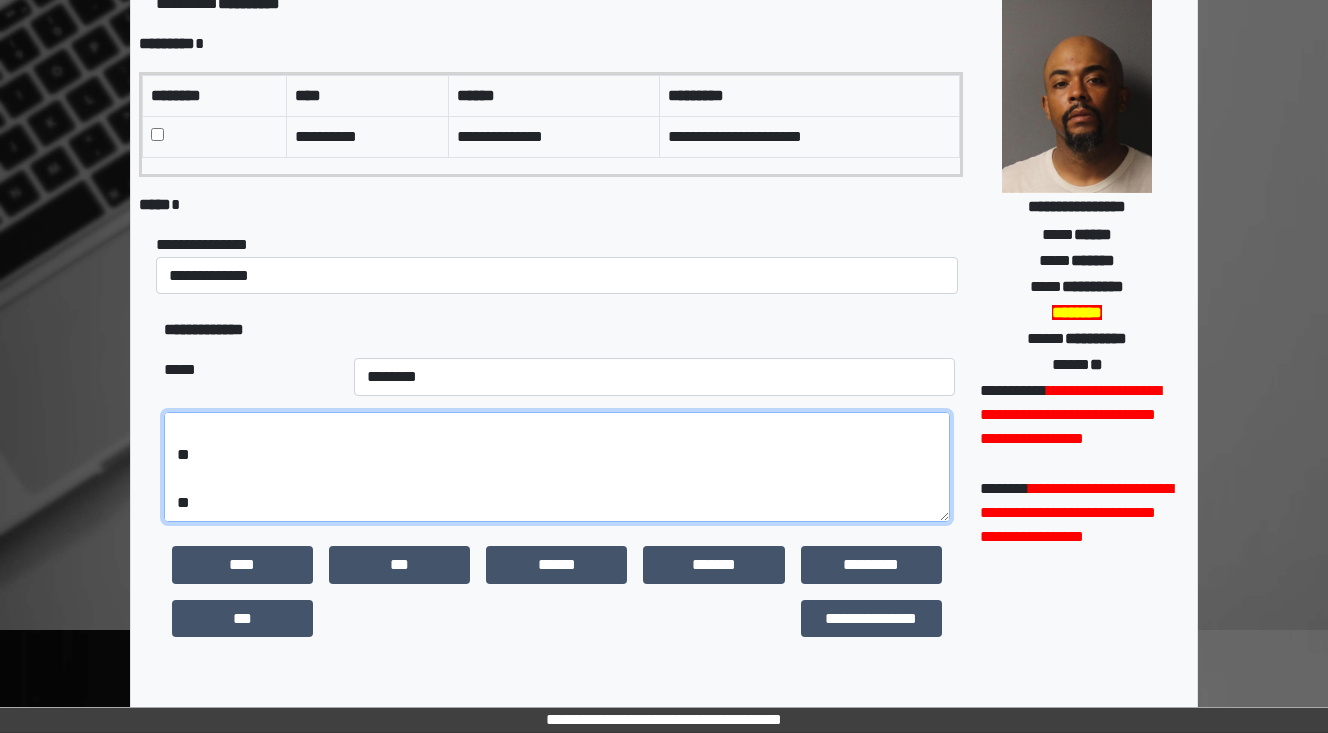 click on "**********" at bounding box center [557, 467] 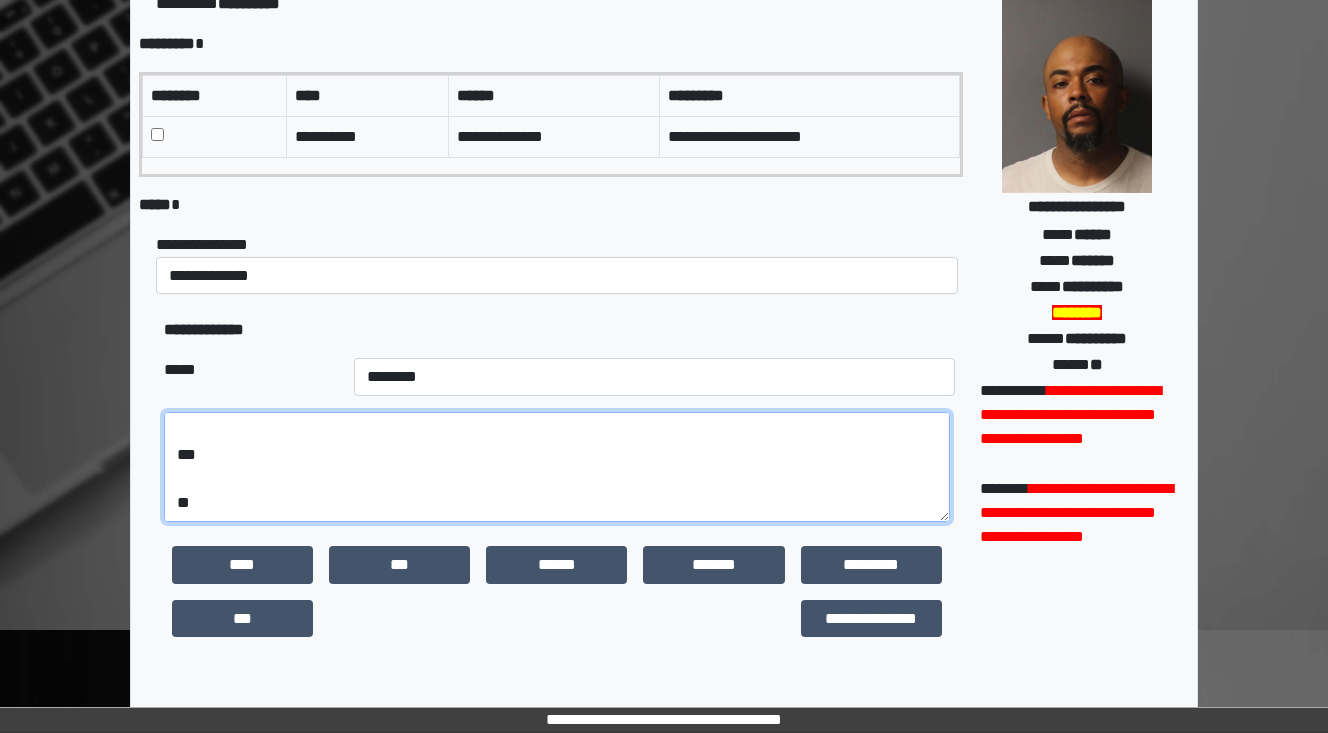 paste on "**********" 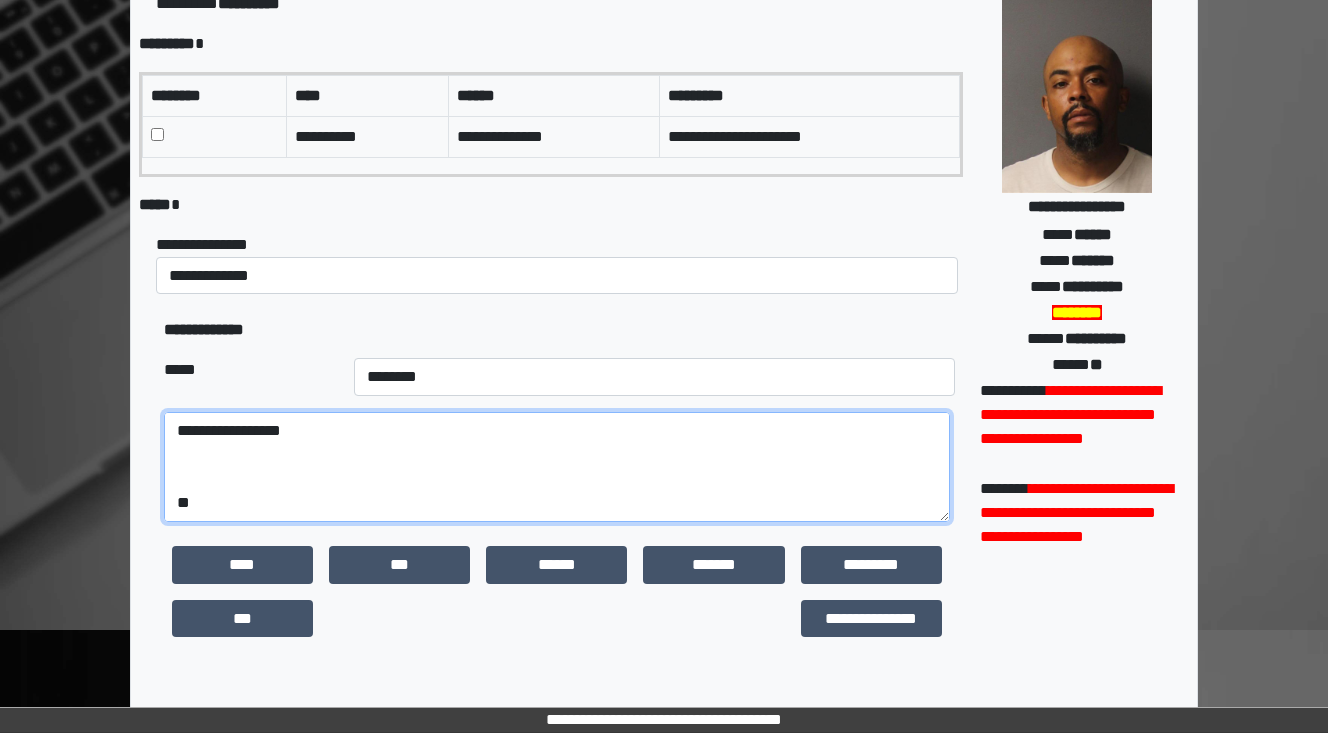 scroll, scrollTop: 312, scrollLeft: 0, axis: vertical 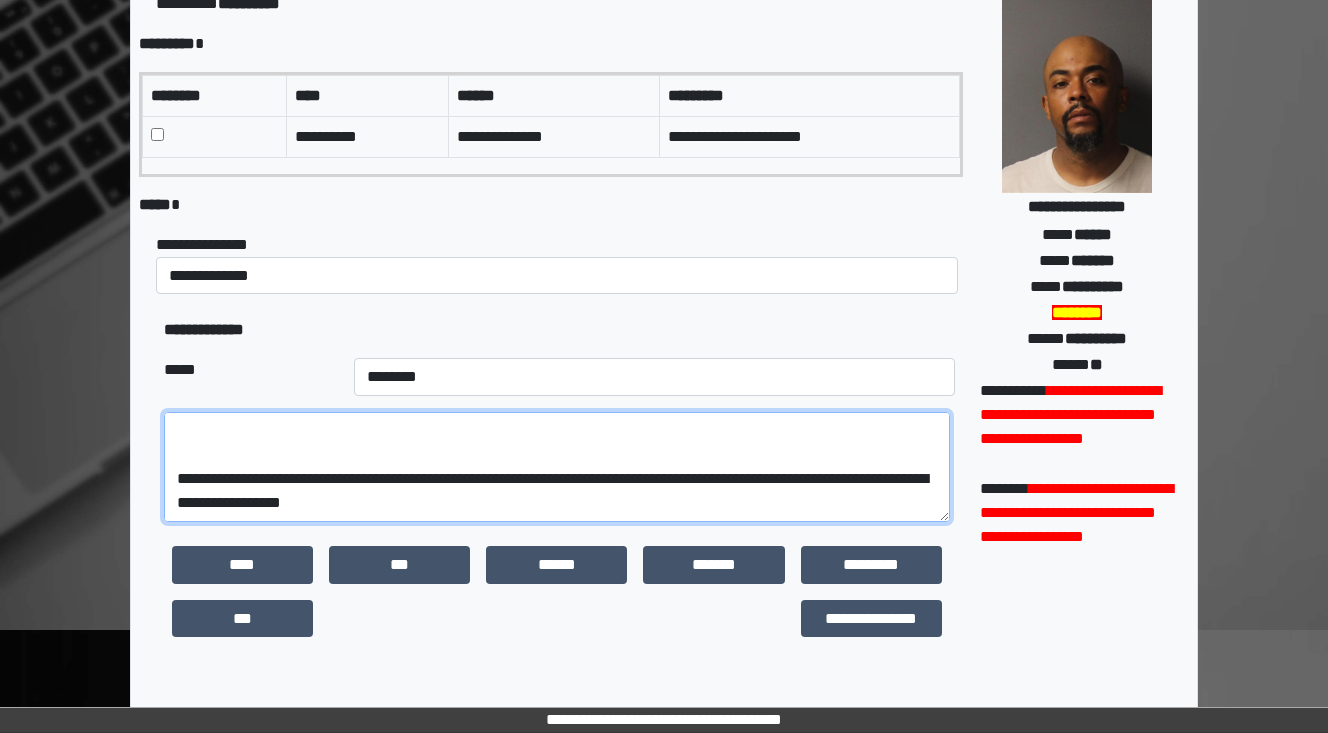 click on "**********" at bounding box center [557, 467] 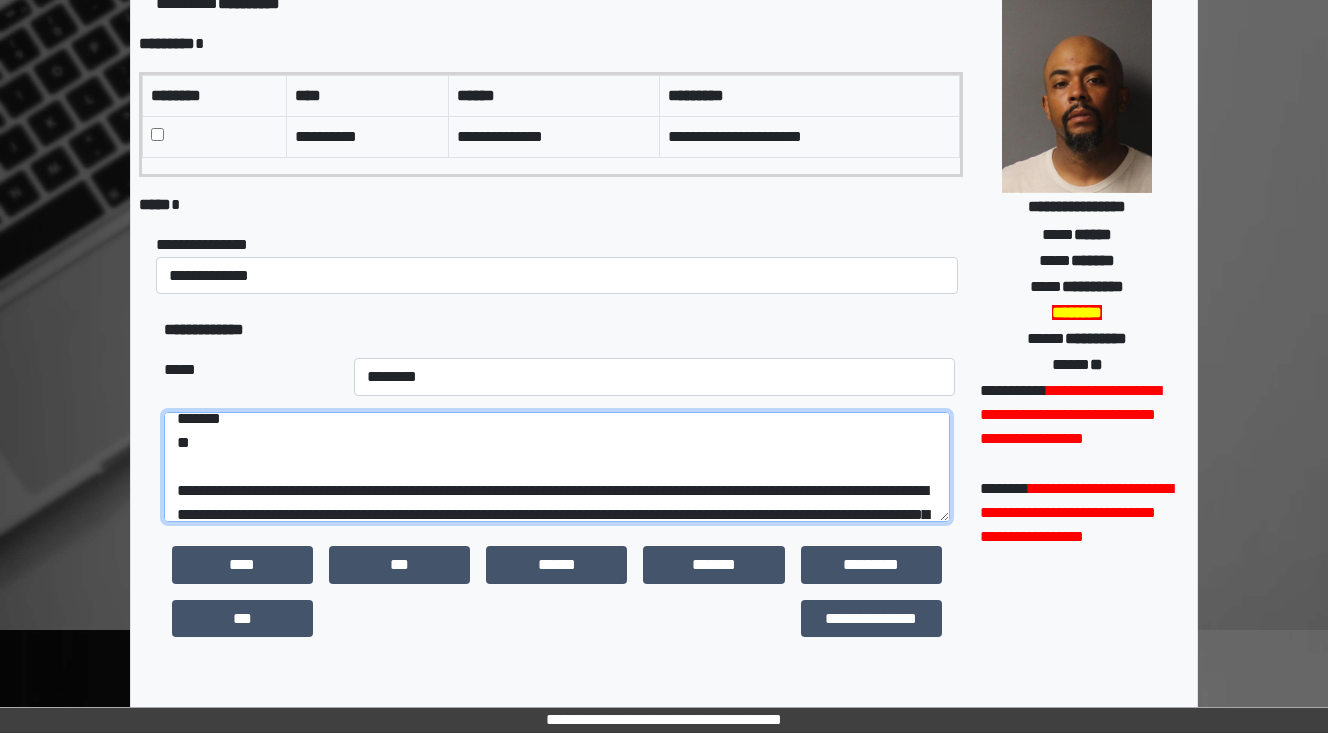 scroll, scrollTop: 32, scrollLeft: 0, axis: vertical 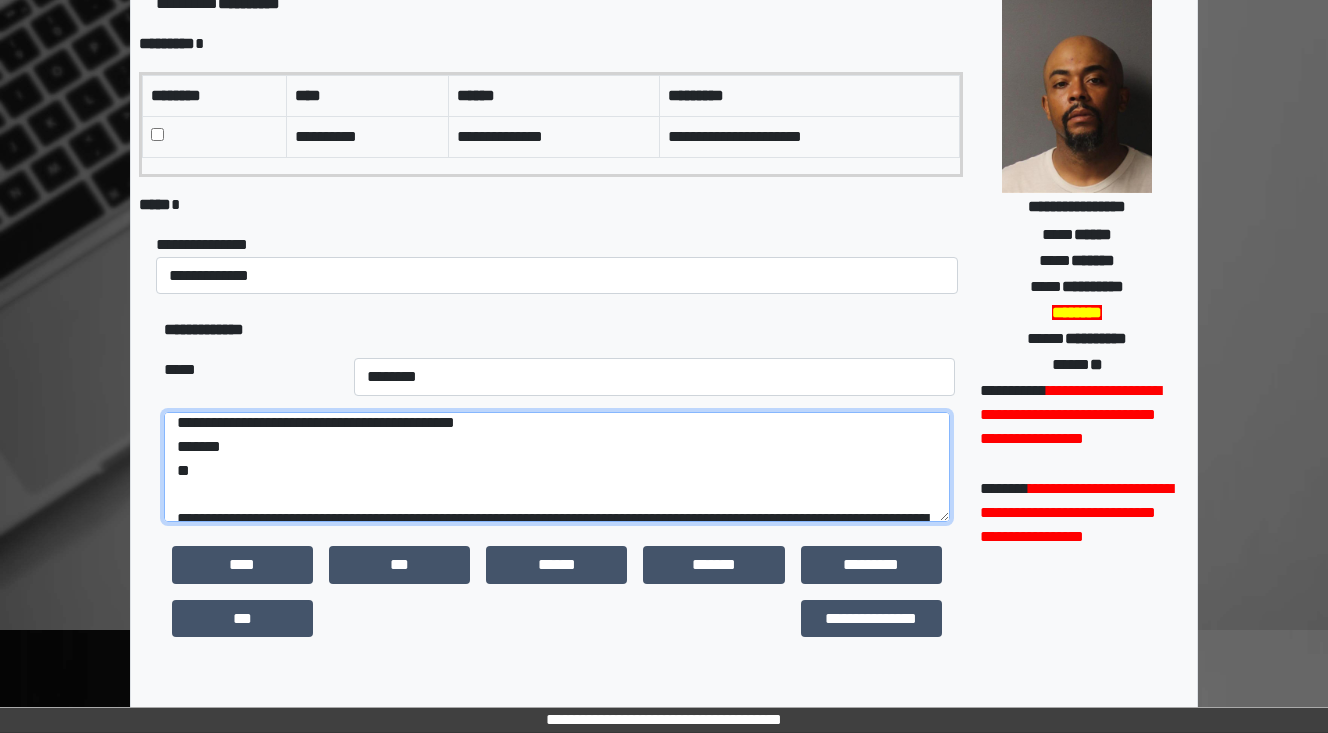 click on "**********" at bounding box center (557, 467) 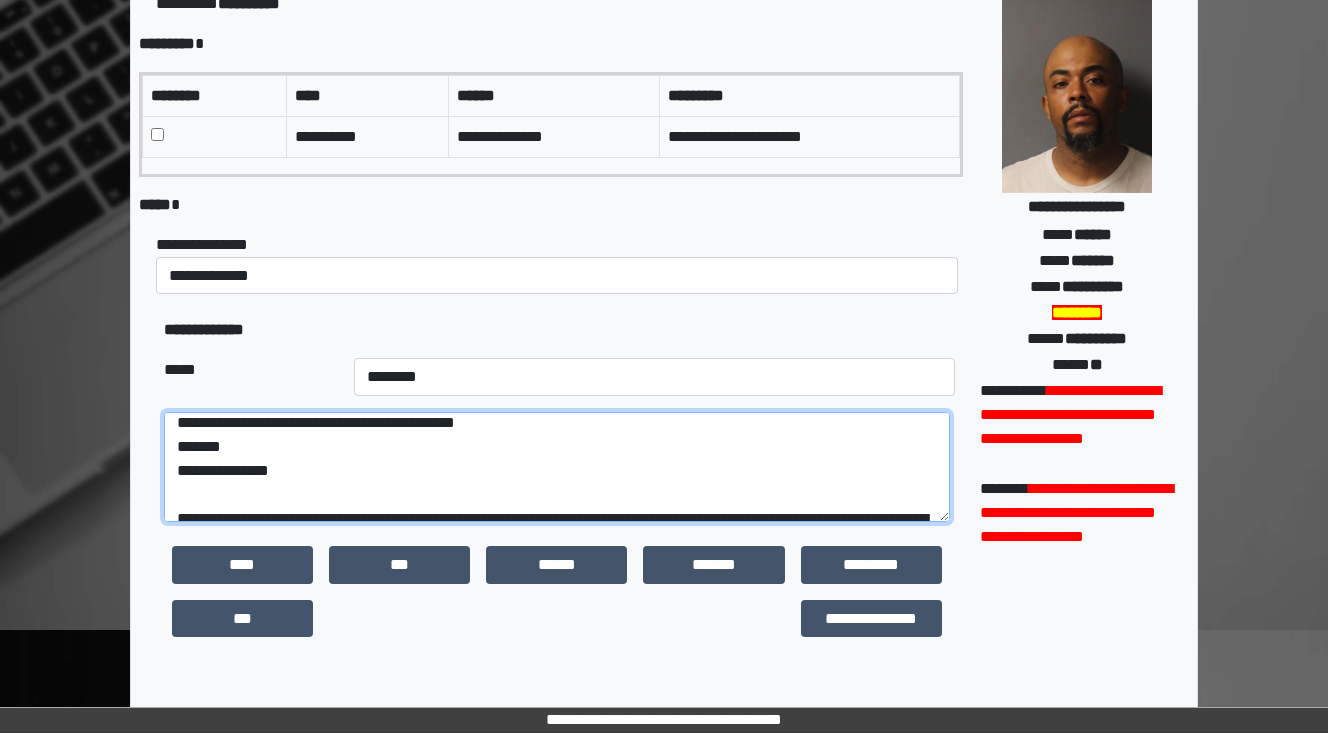 click on "**********" at bounding box center [557, 467] 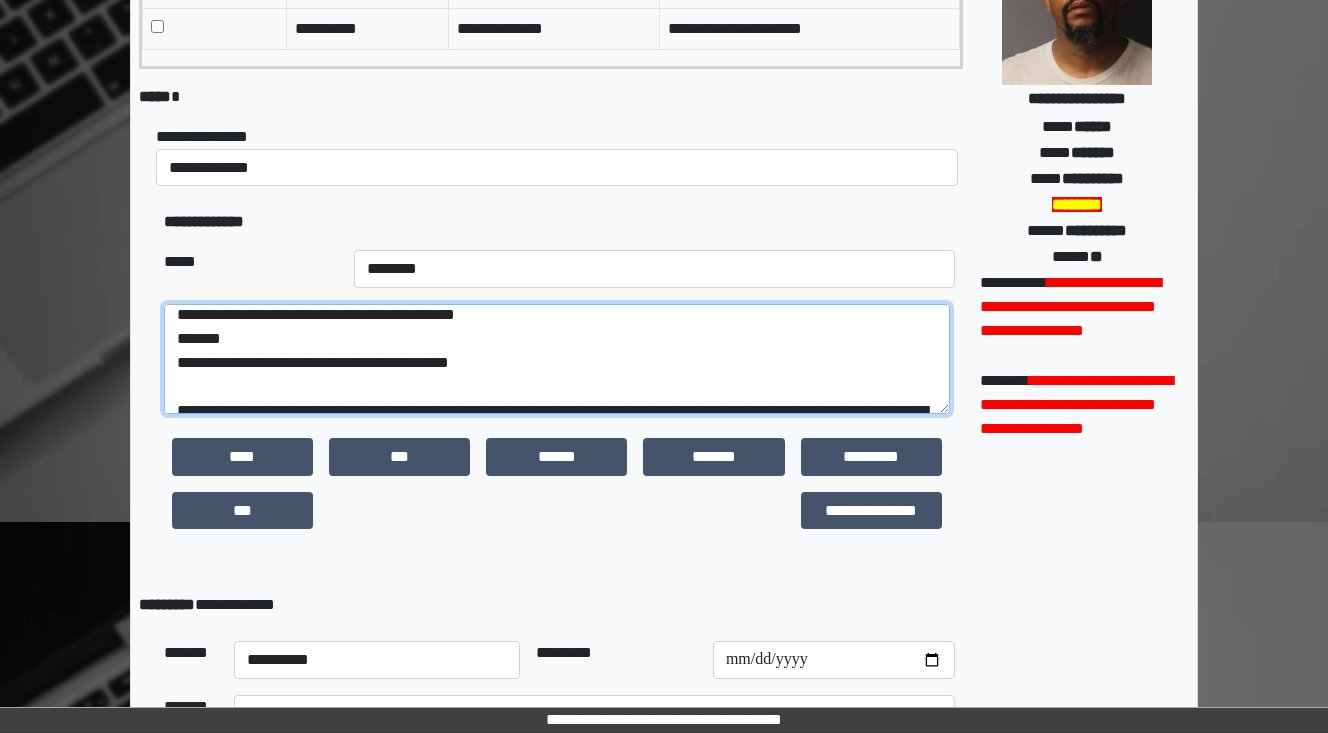 scroll, scrollTop: 320, scrollLeft: 0, axis: vertical 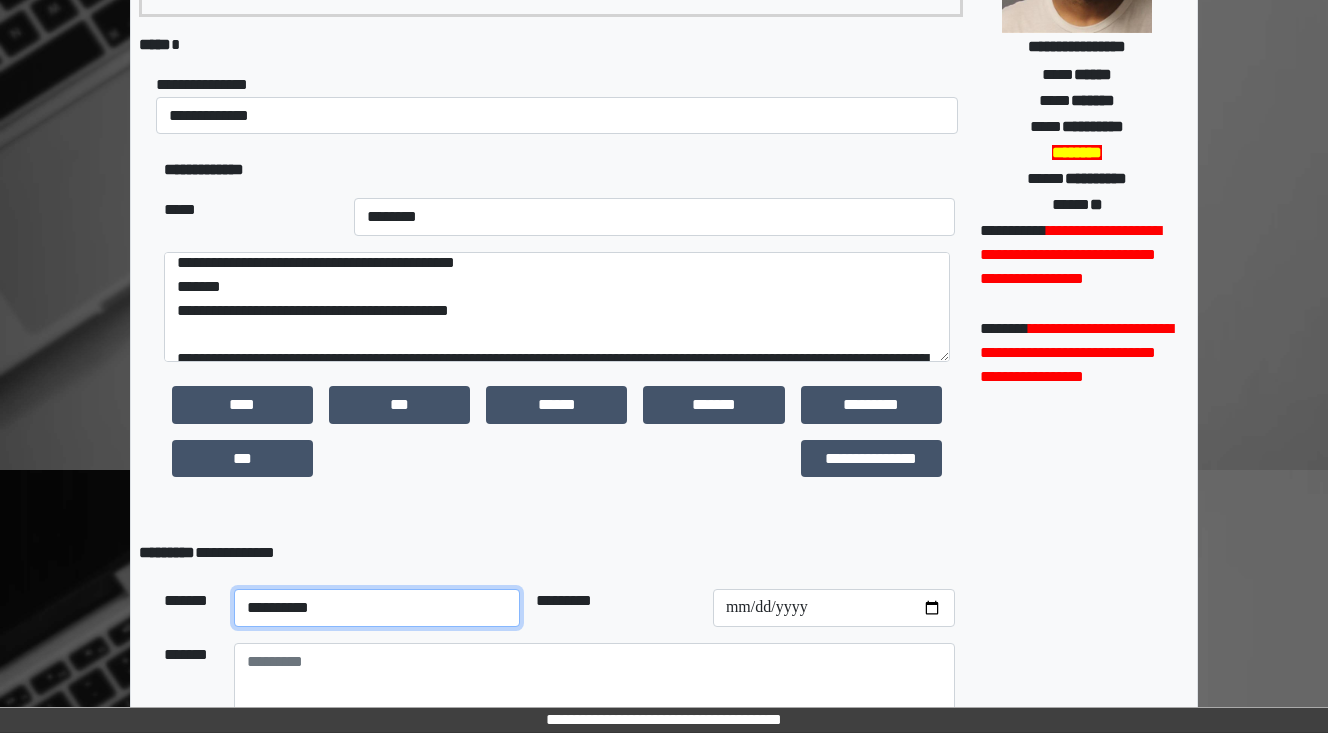 click on "**********" at bounding box center (377, 608) 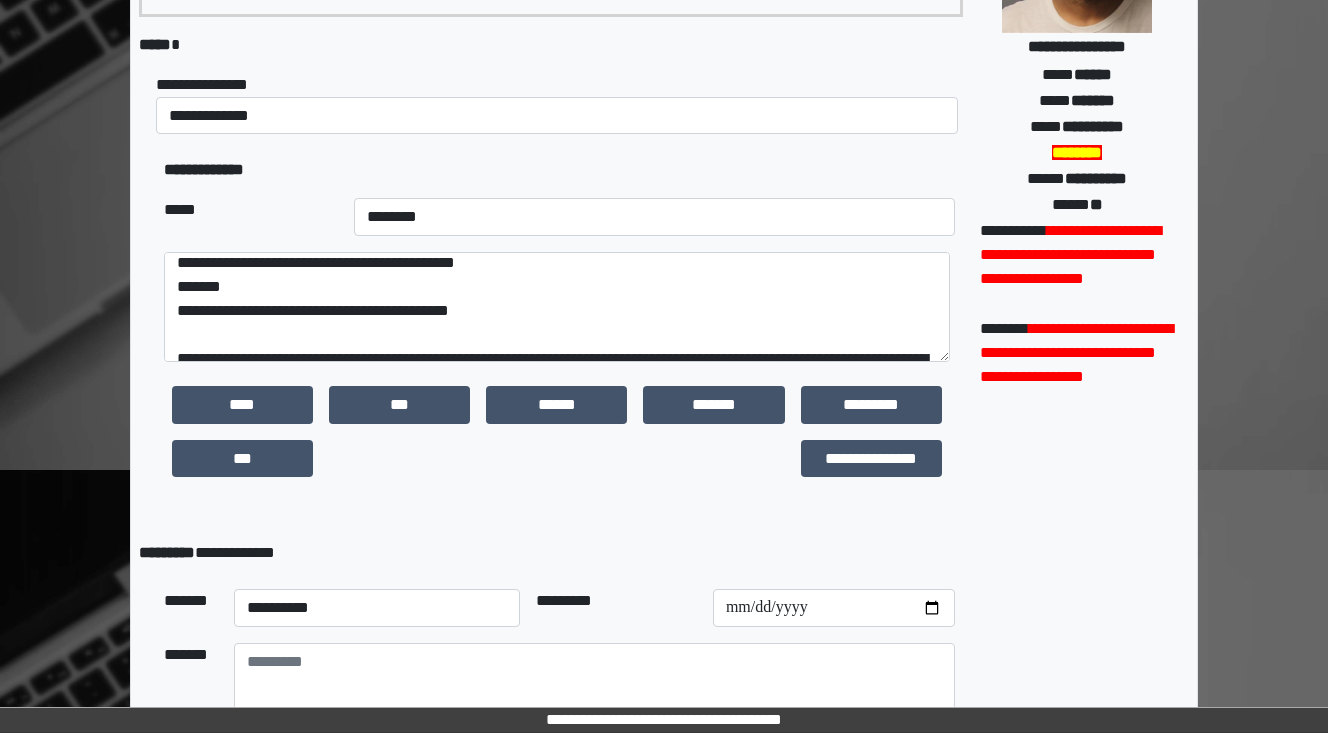 click on "**********" at bounding box center (559, 337) 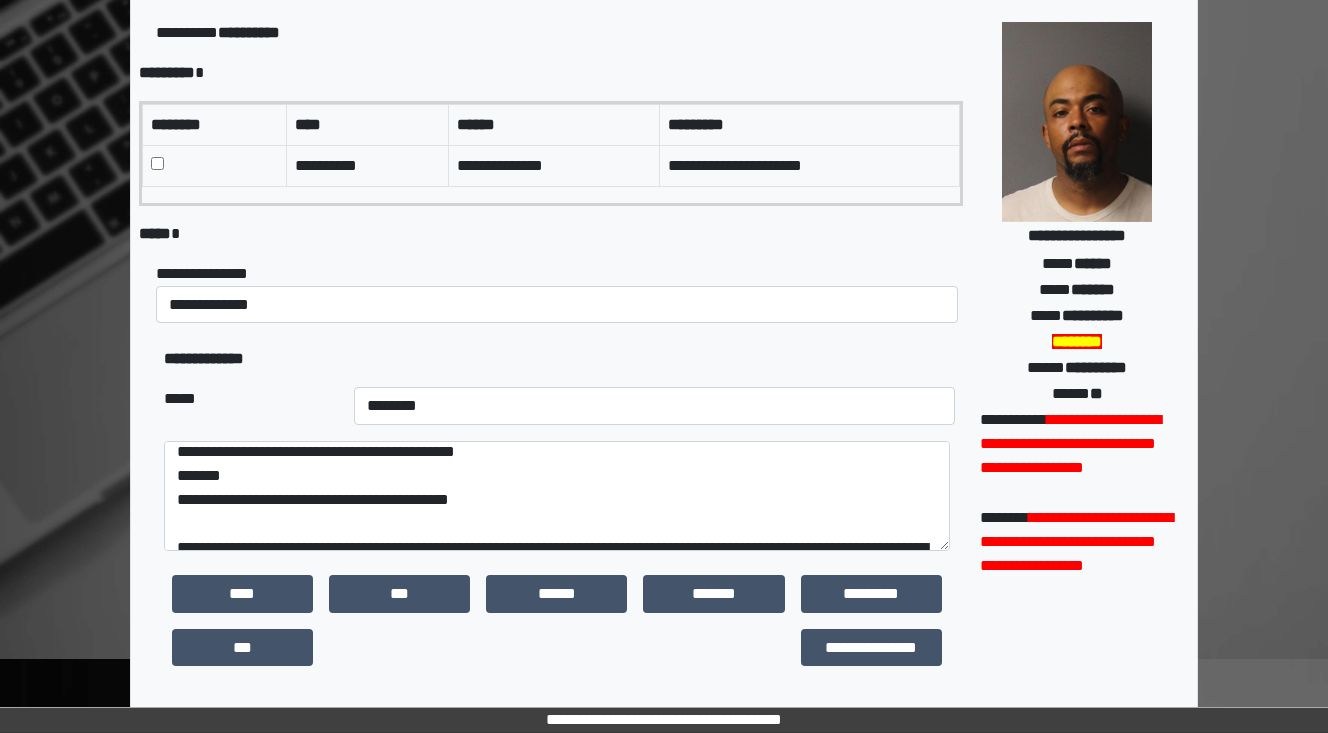 scroll, scrollTop: 160, scrollLeft: 0, axis: vertical 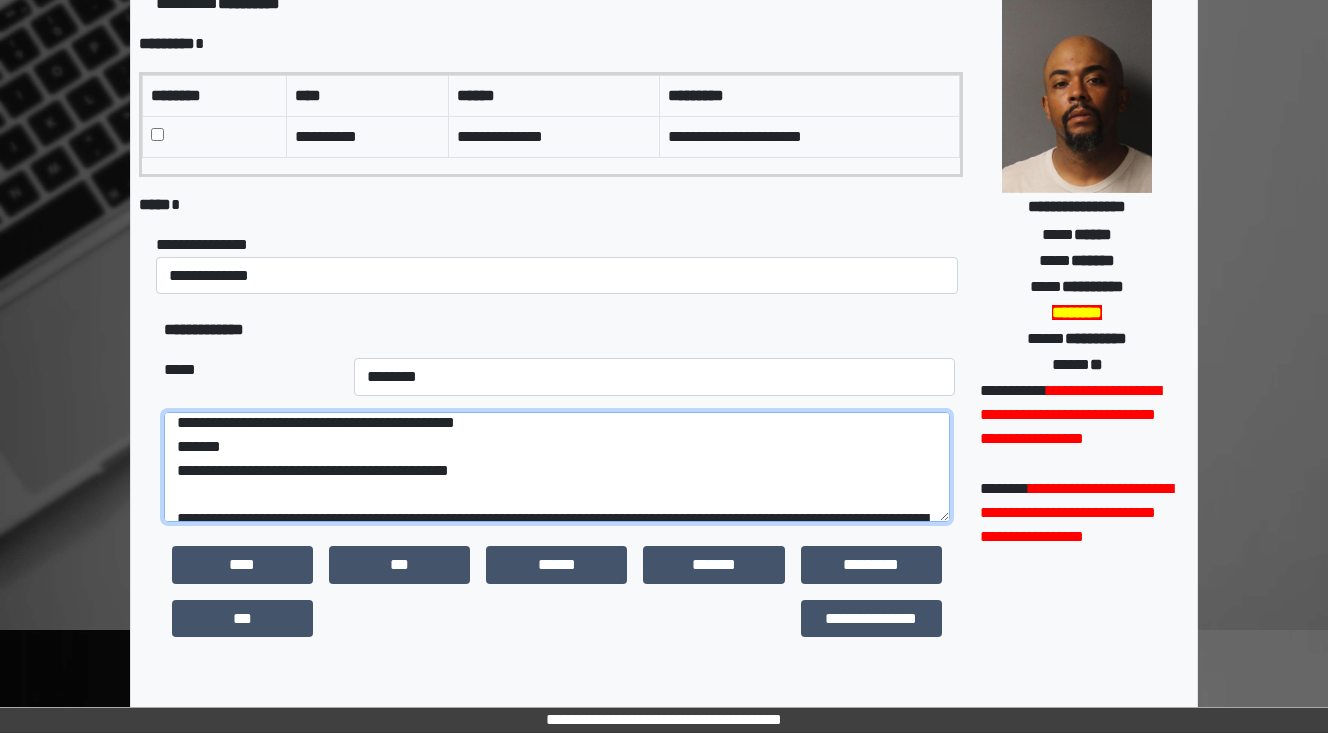 click on "**********" at bounding box center (557, 467) 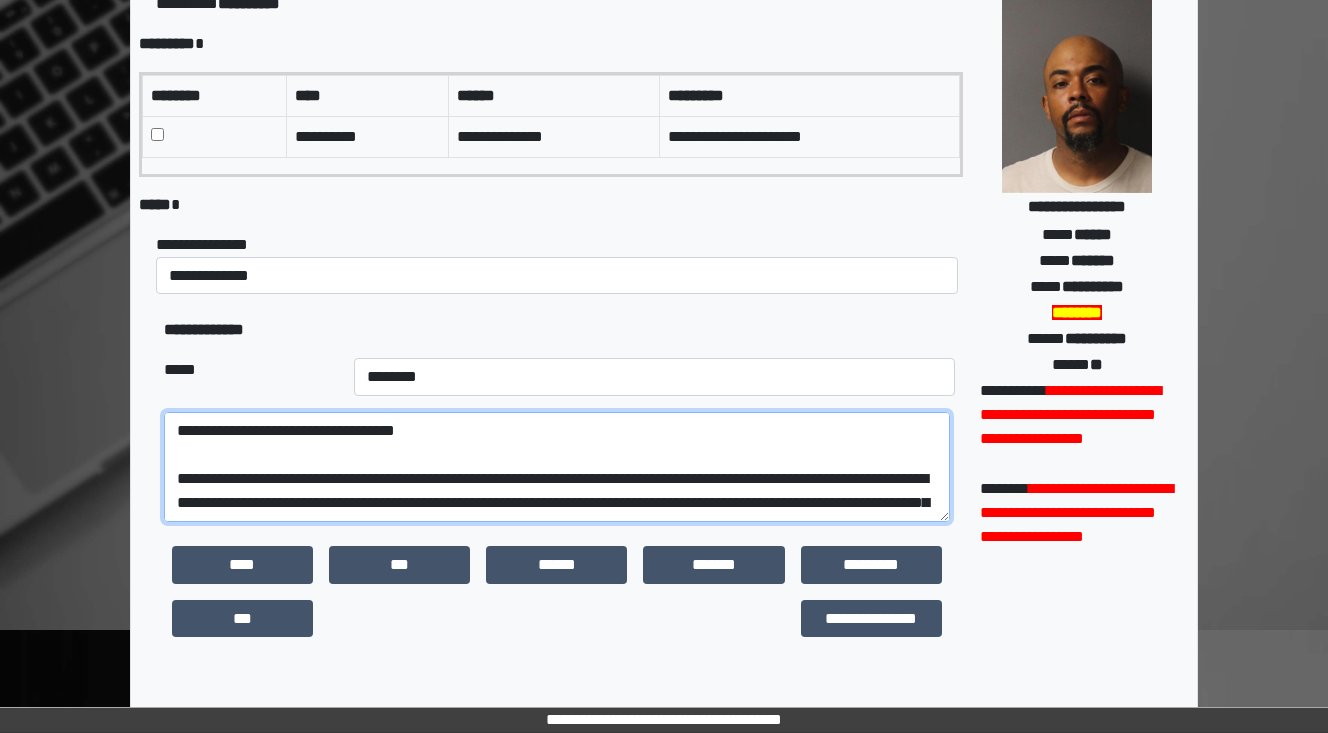 scroll, scrollTop: 224, scrollLeft: 0, axis: vertical 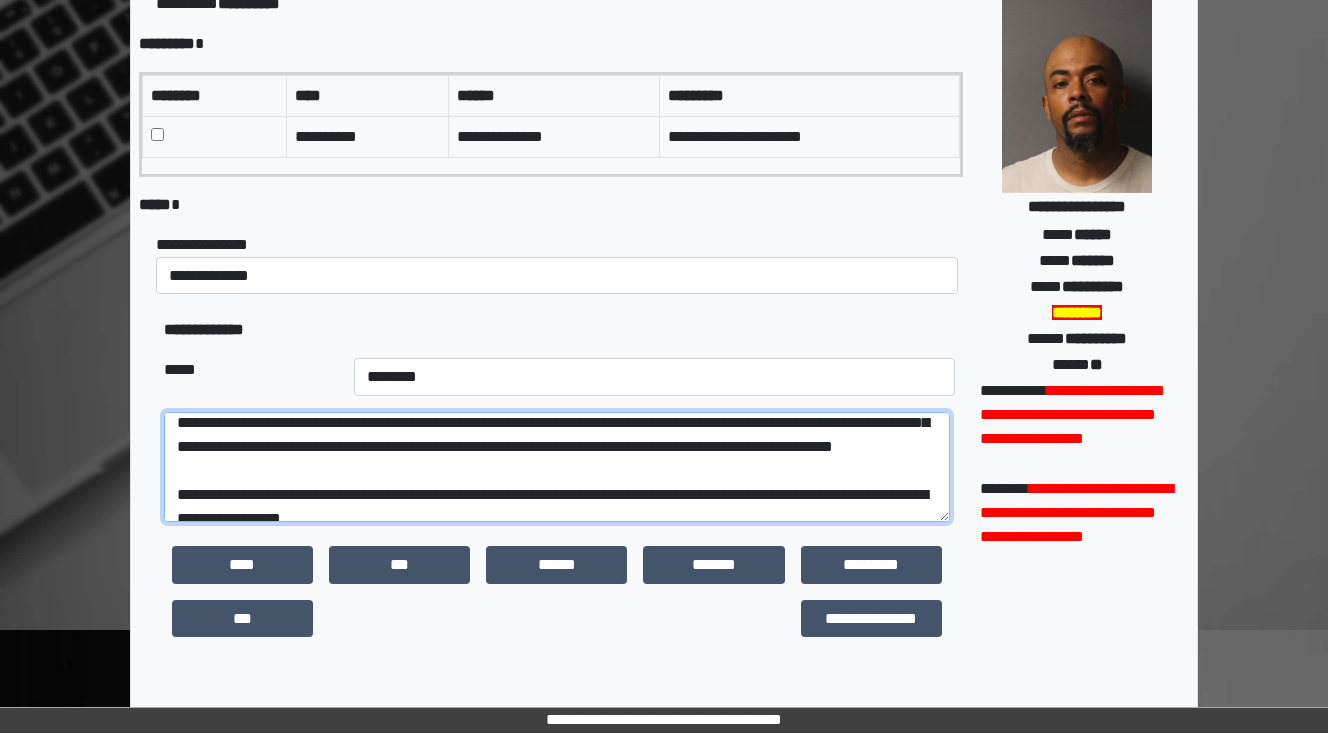click on "**********" at bounding box center [557, 467] 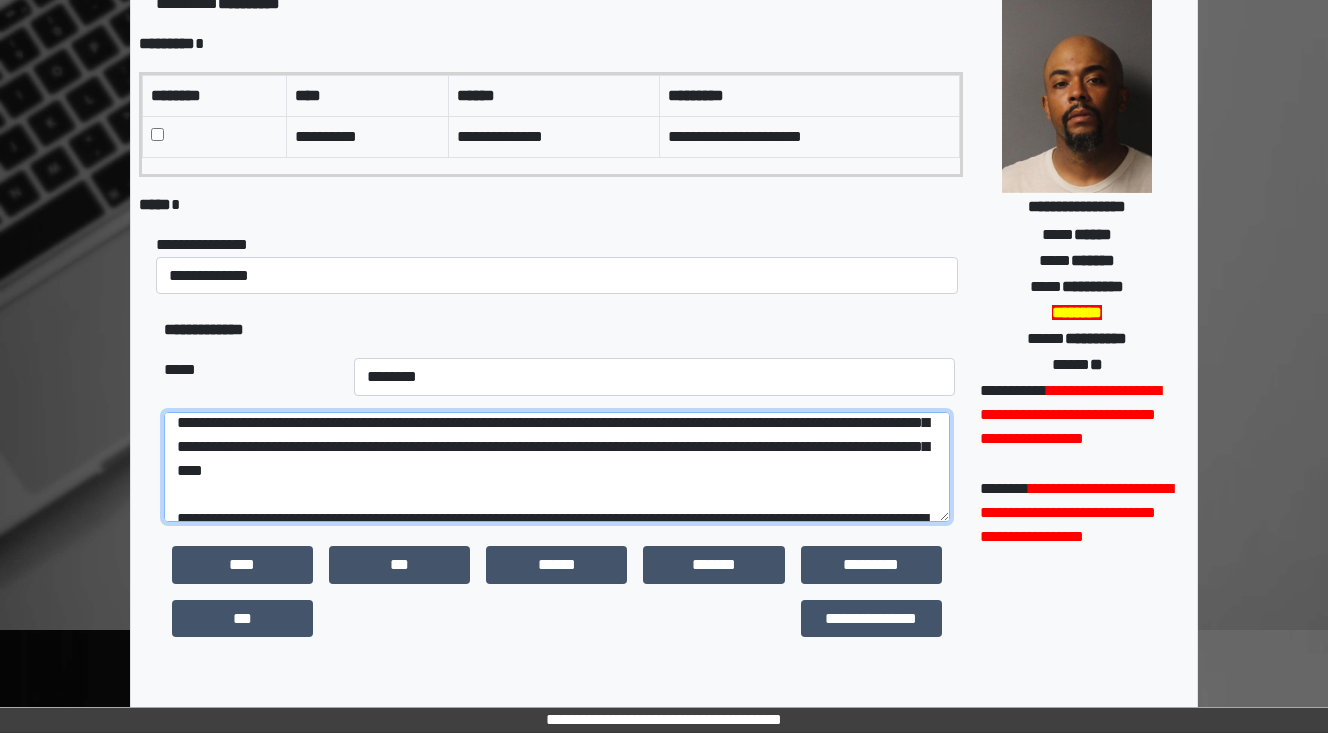 click on "**********" at bounding box center (557, 467) 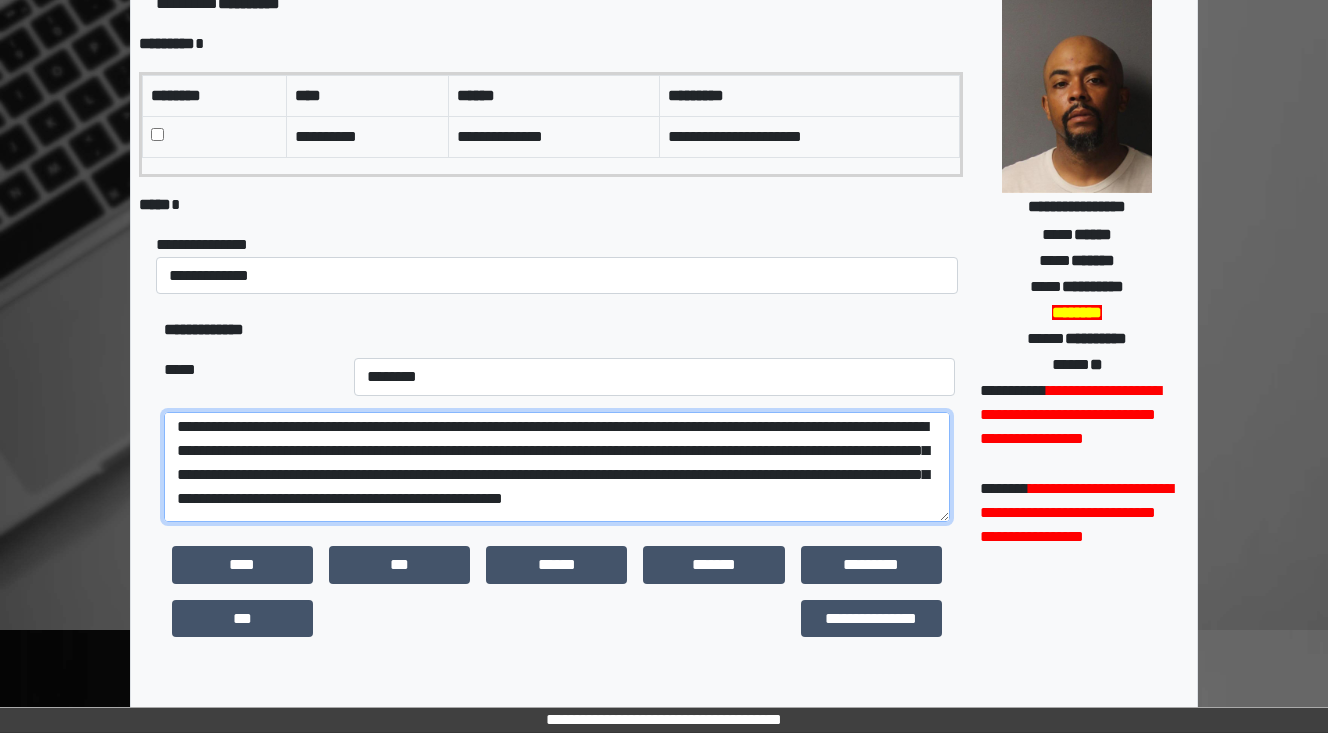 scroll, scrollTop: 224, scrollLeft: 0, axis: vertical 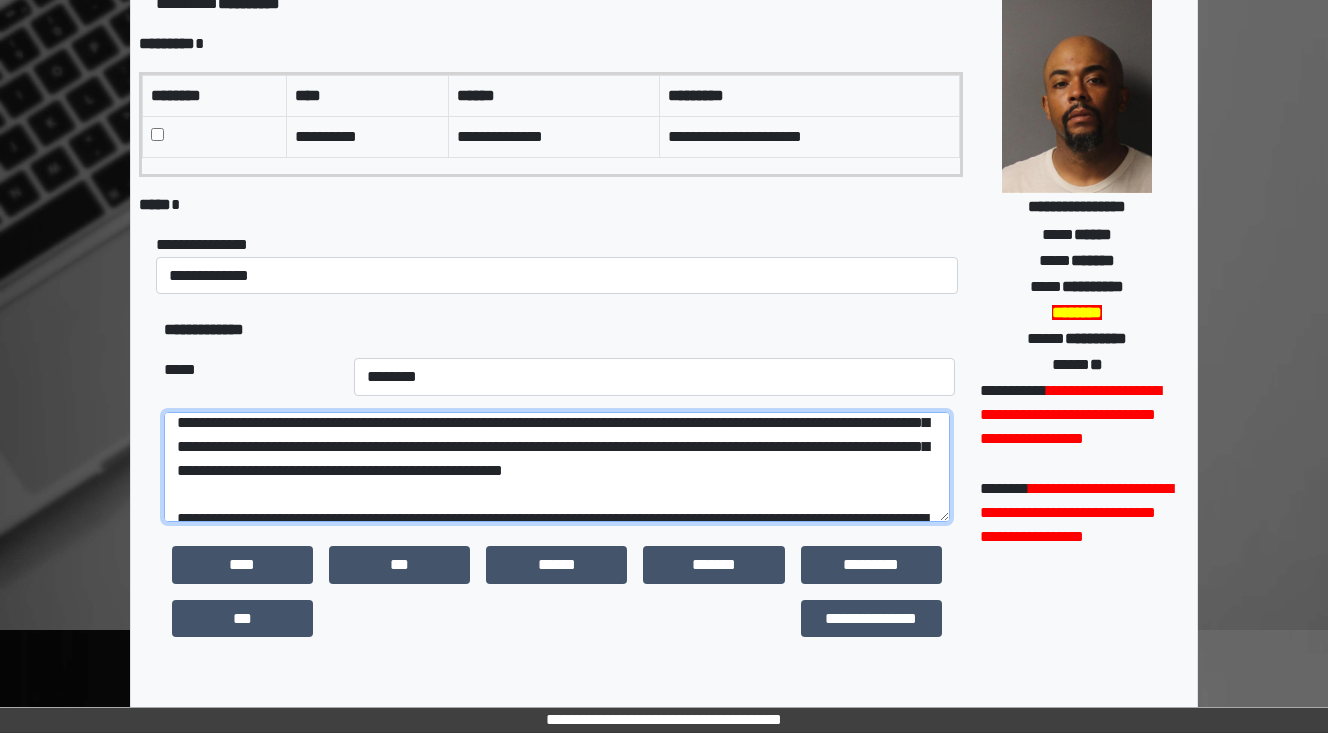 click at bounding box center [557, 467] 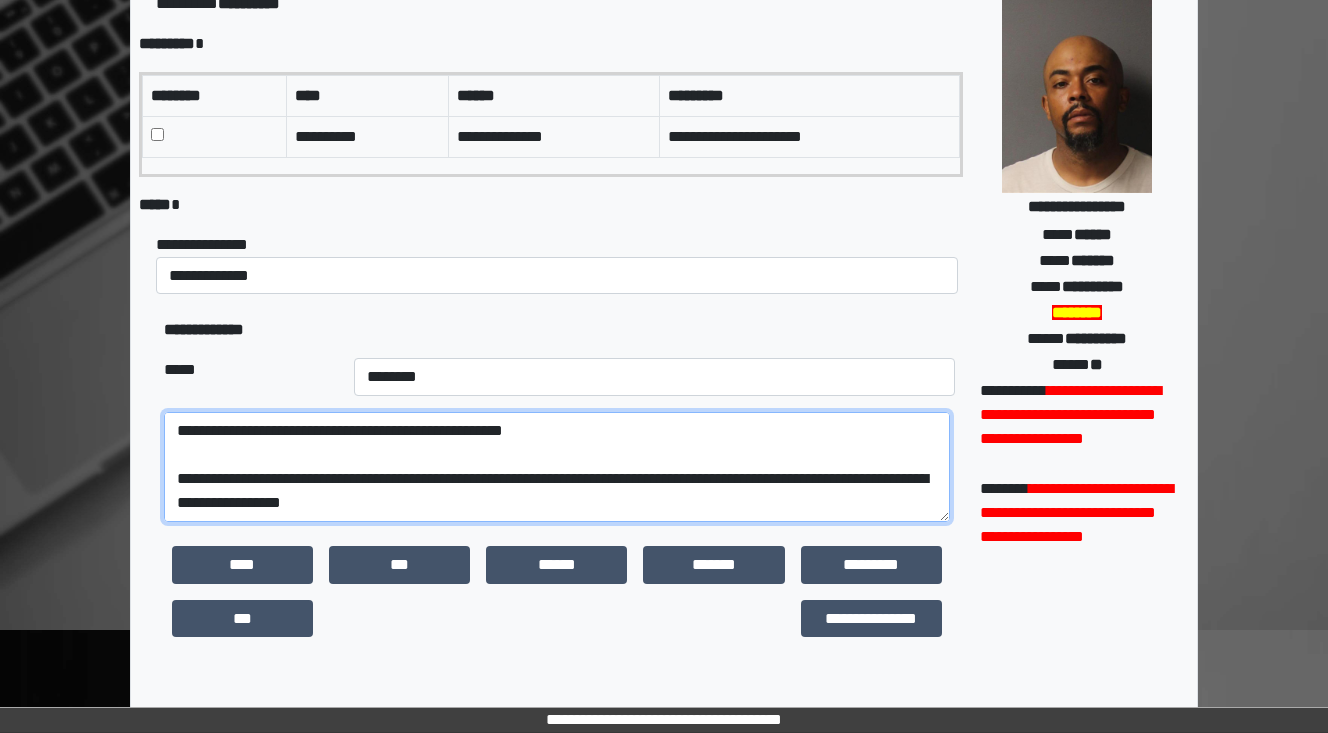 scroll, scrollTop: 288, scrollLeft: 0, axis: vertical 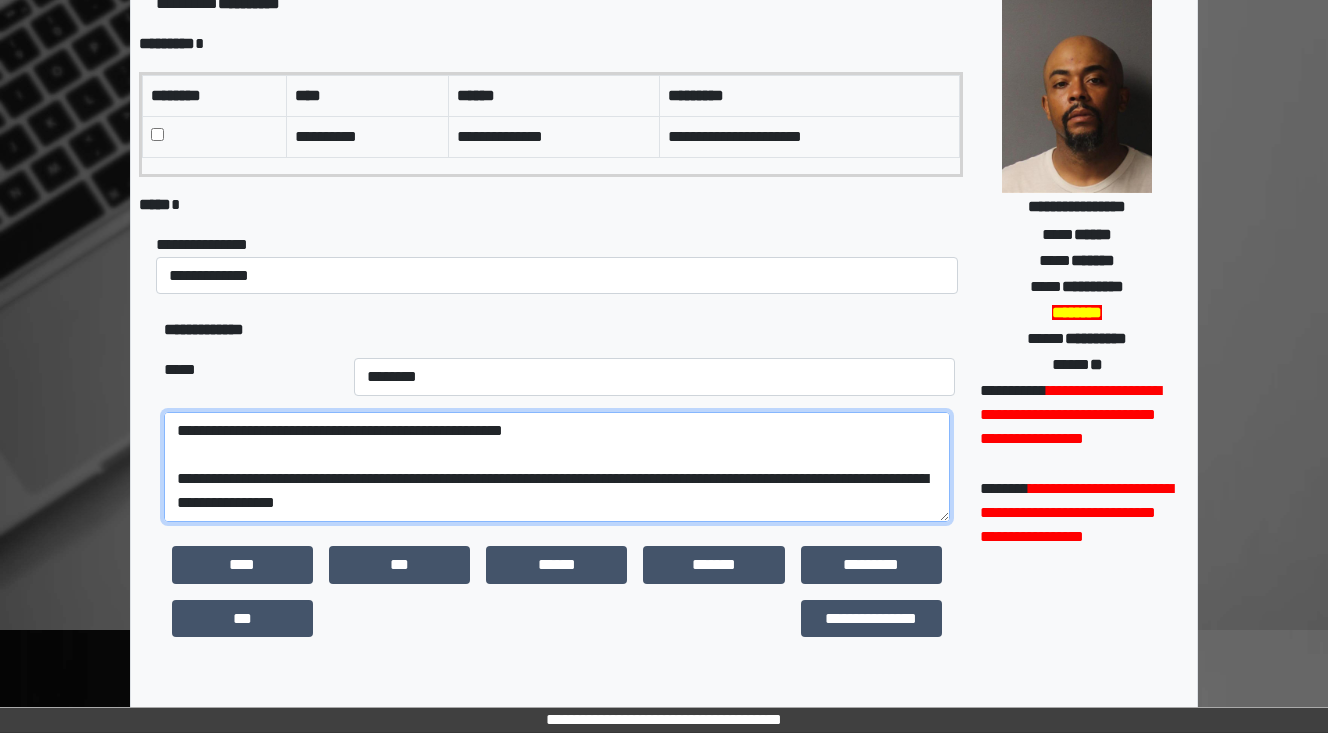 click at bounding box center (557, 467) 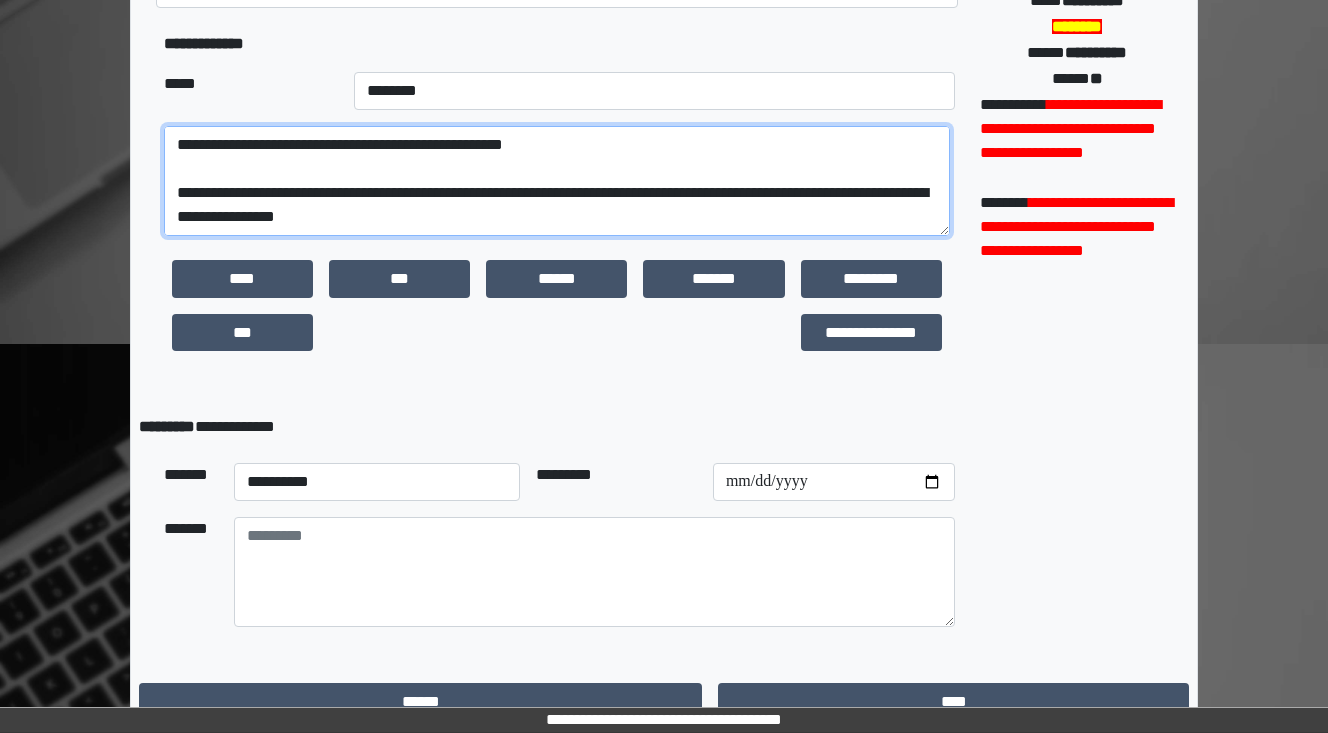 scroll, scrollTop: 472, scrollLeft: 0, axis: vertical 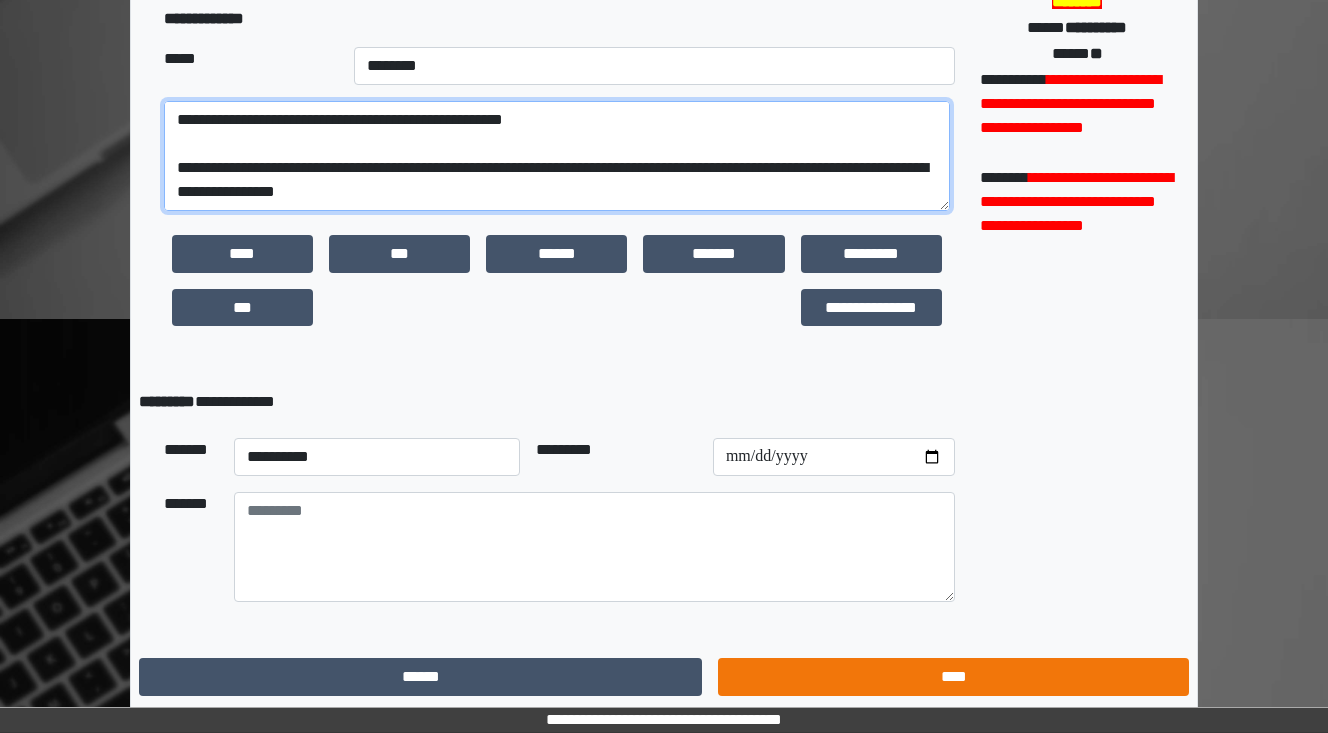 type on "**********" 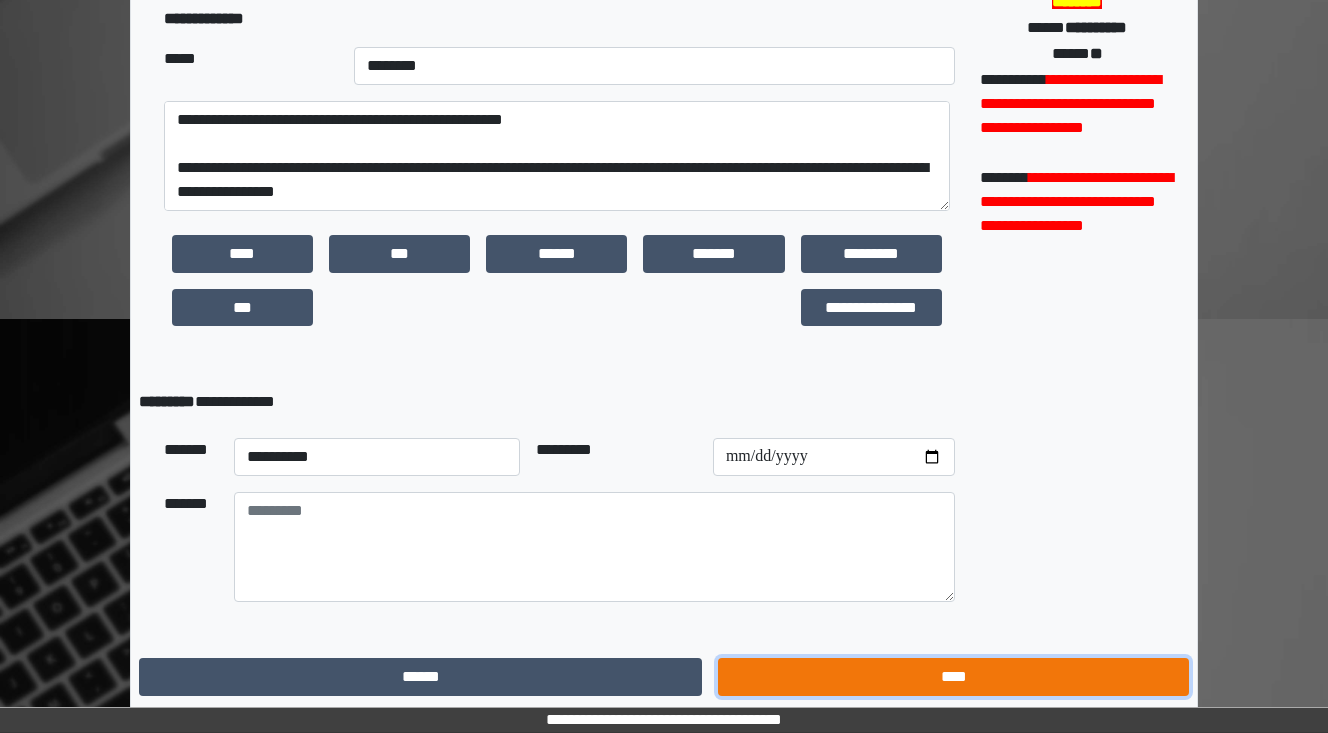 click on "****" at bounding box center (953, 677) 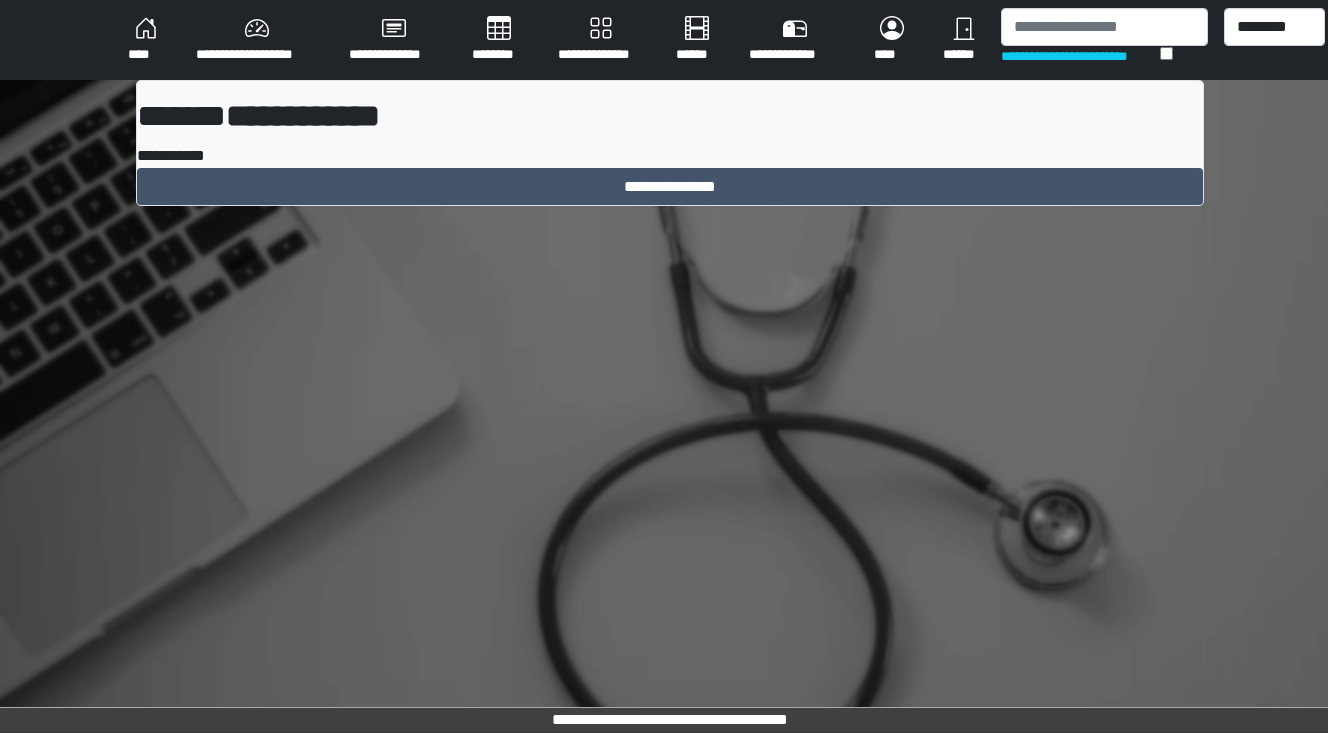 scroll, scrollTop: 0, scrollLeft: 0, axis: both 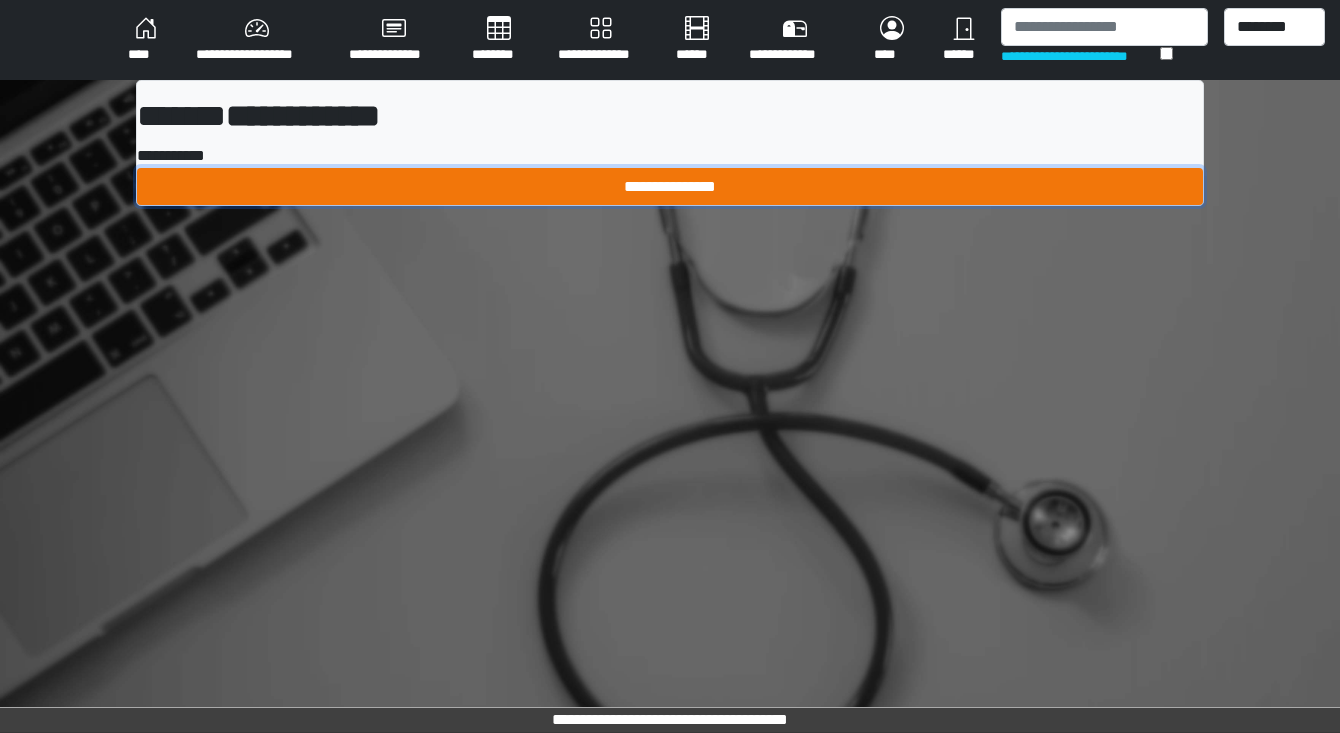 click on "**********" at bounding box center [670, 187] 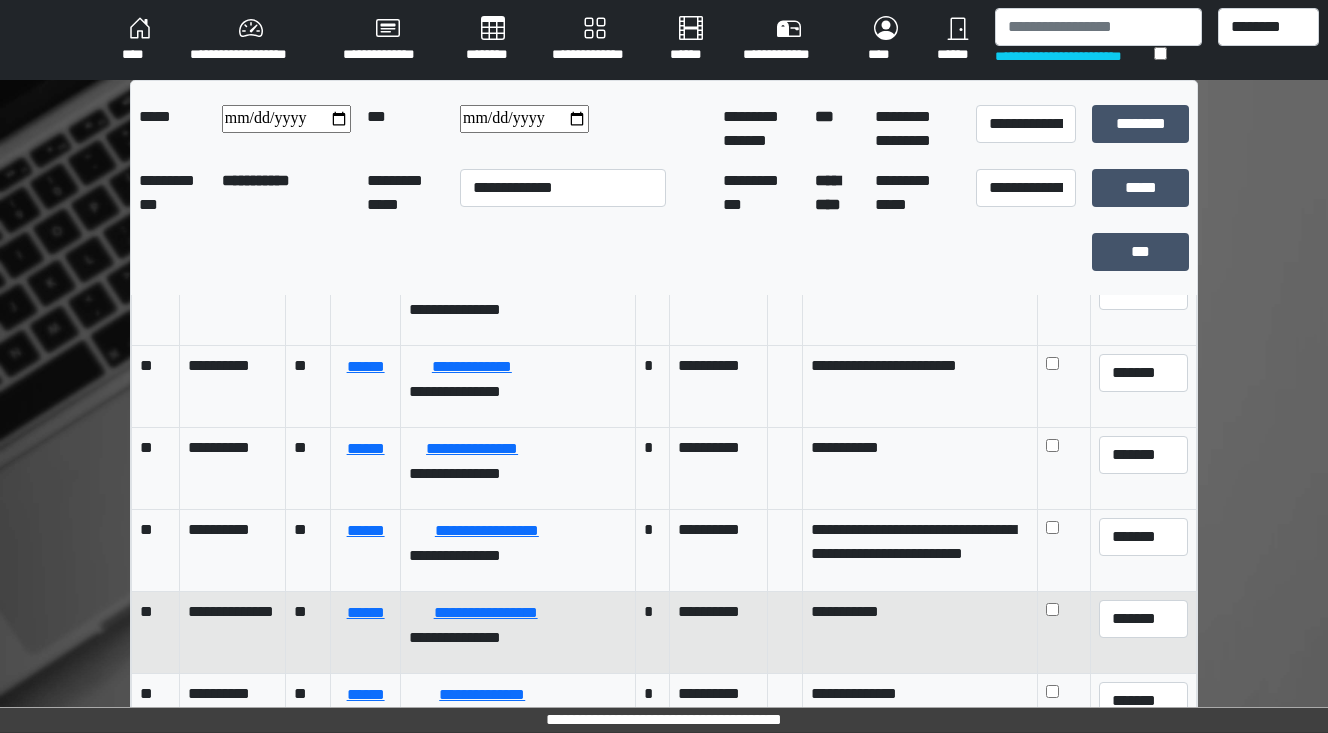 scroll, scrollTop: 240, scrollLeft: 0, axis: vertical 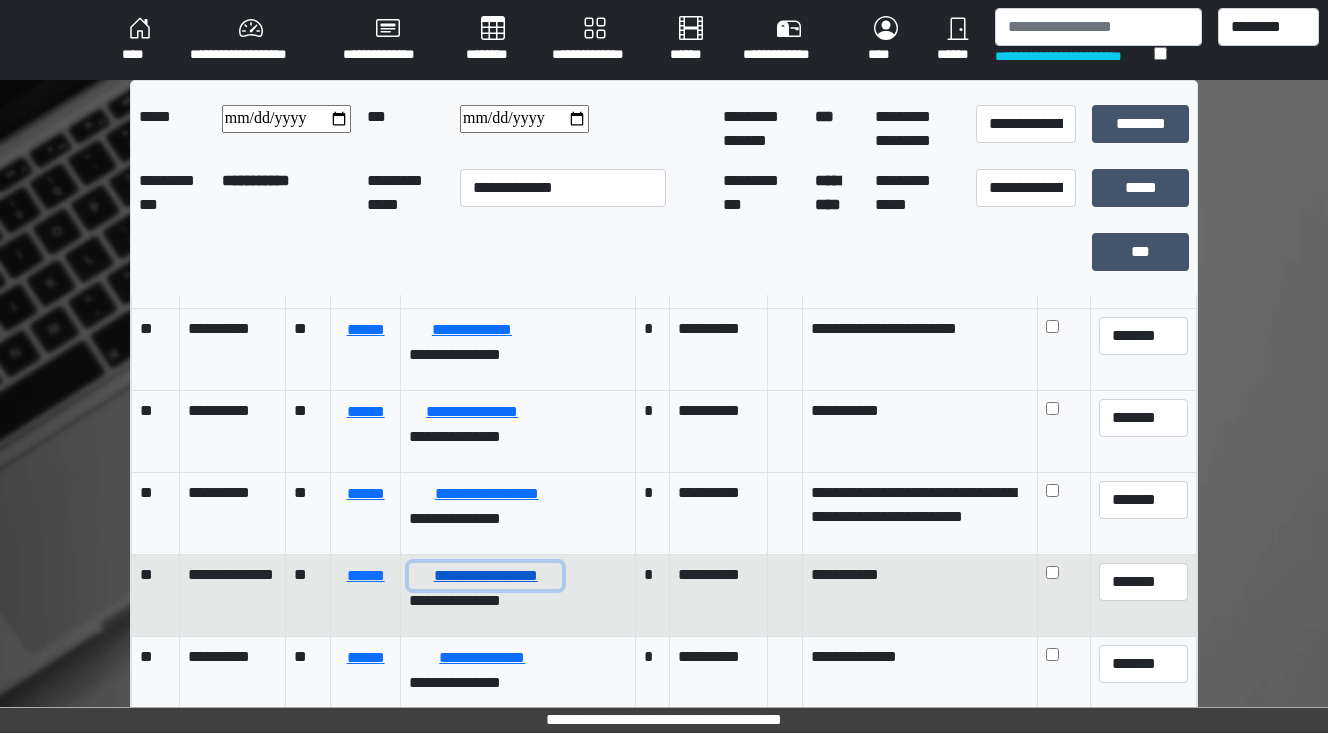 click on "**********" at bounding box center [485, 576] 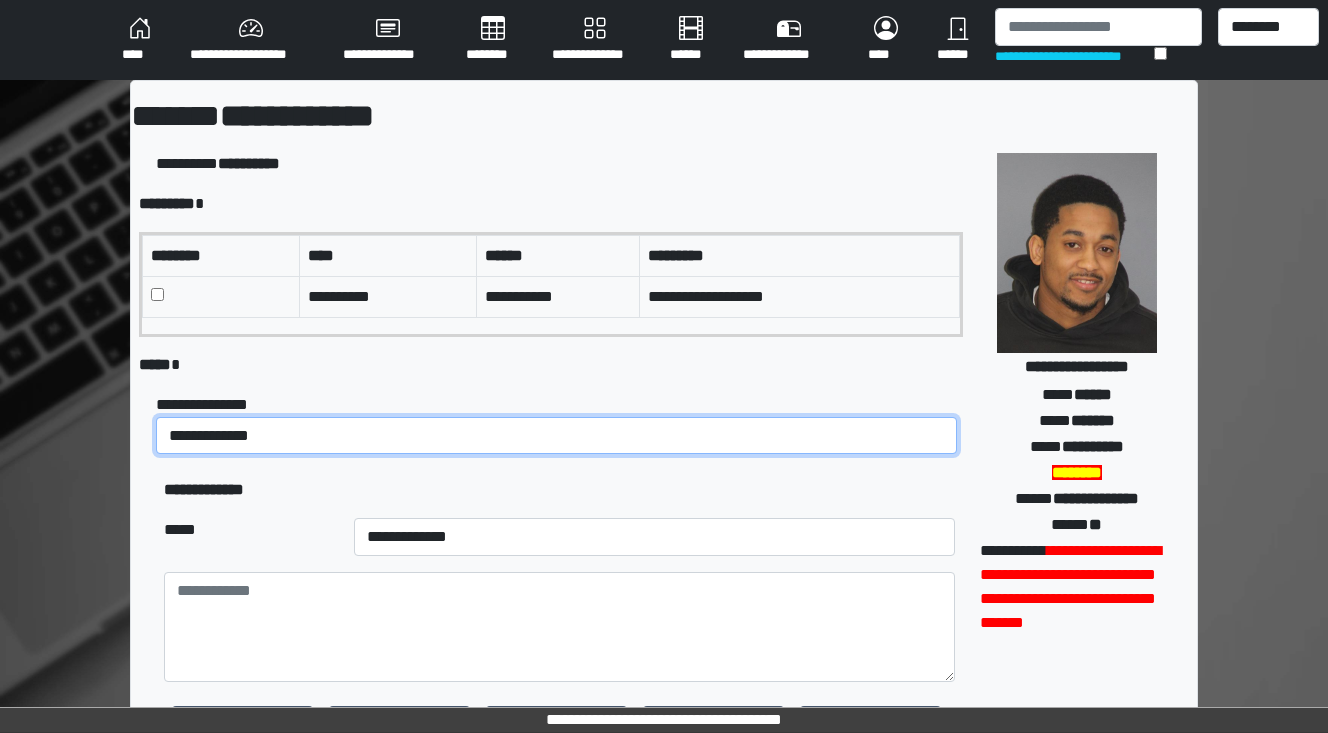 click on "**********" at bounding box center [556, 436] 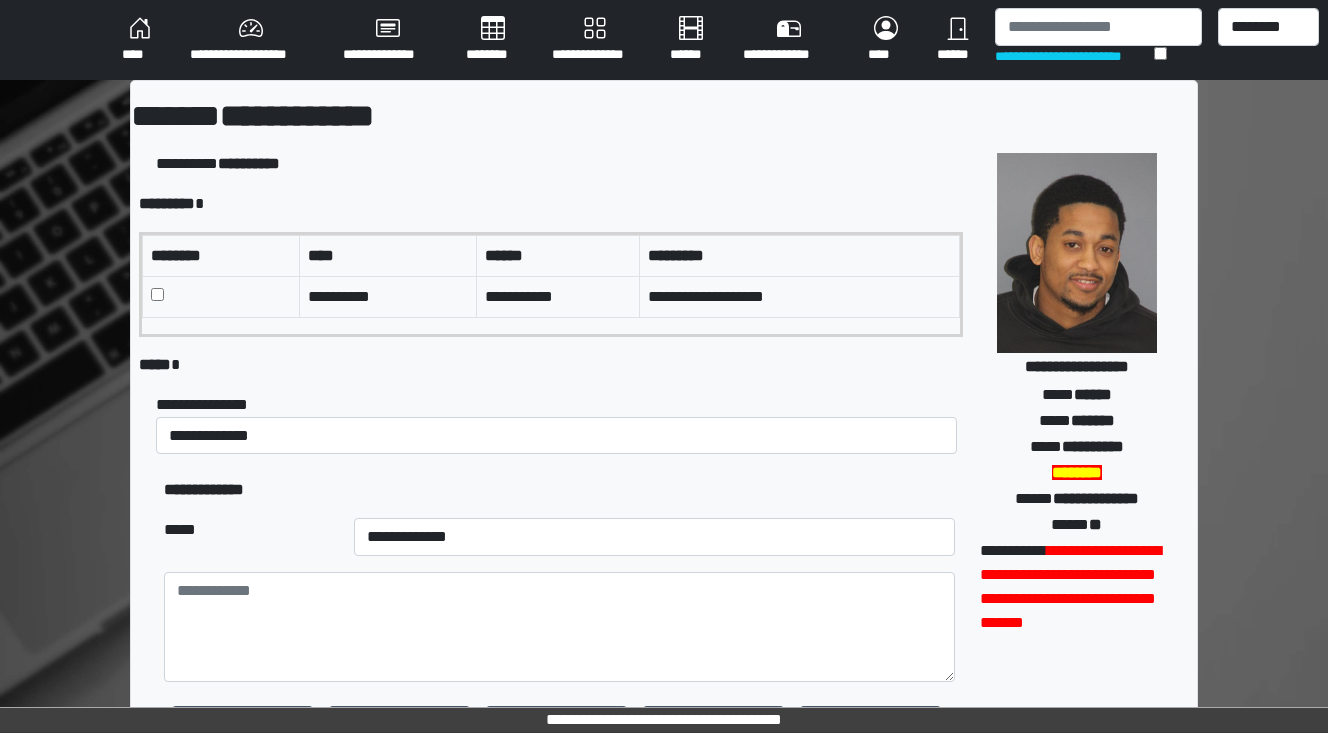 click on "**********" at bounding box center (559, 490) 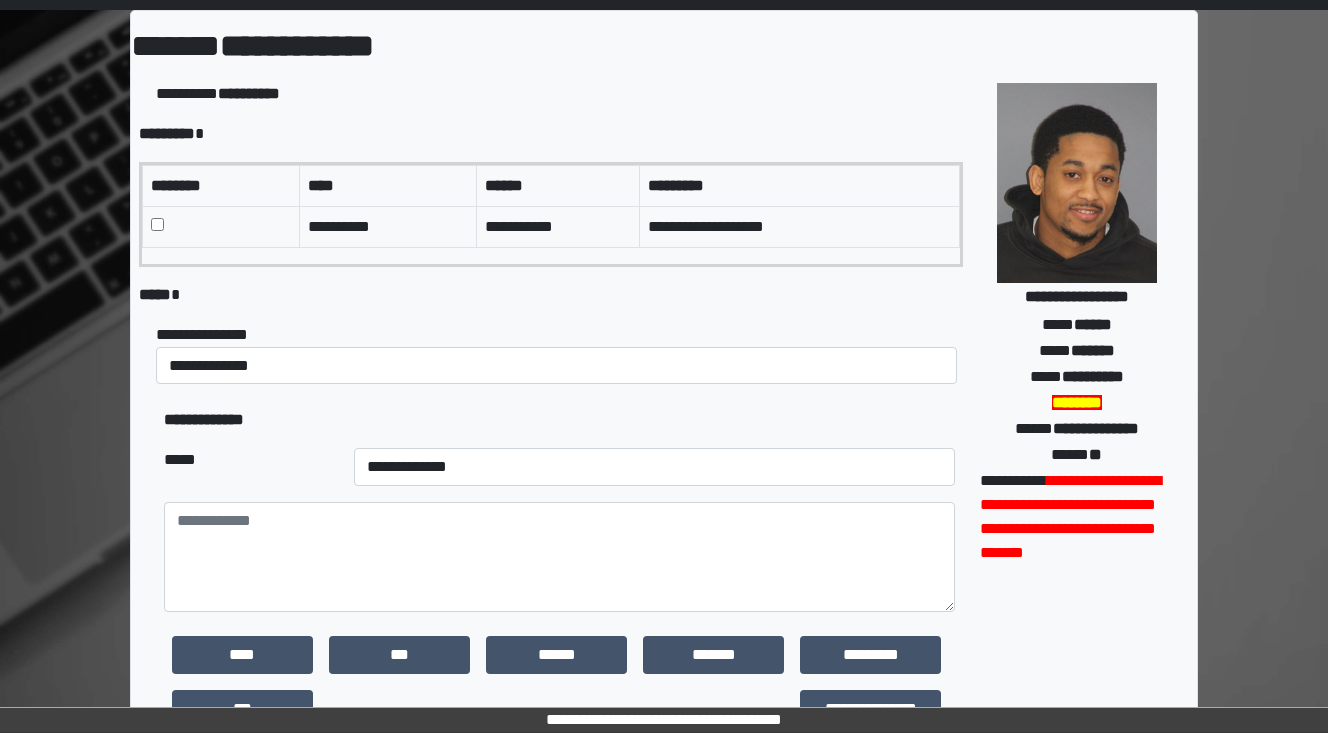 scroll, scrollTop: 160, scrollLeft: 0, axis: vertical 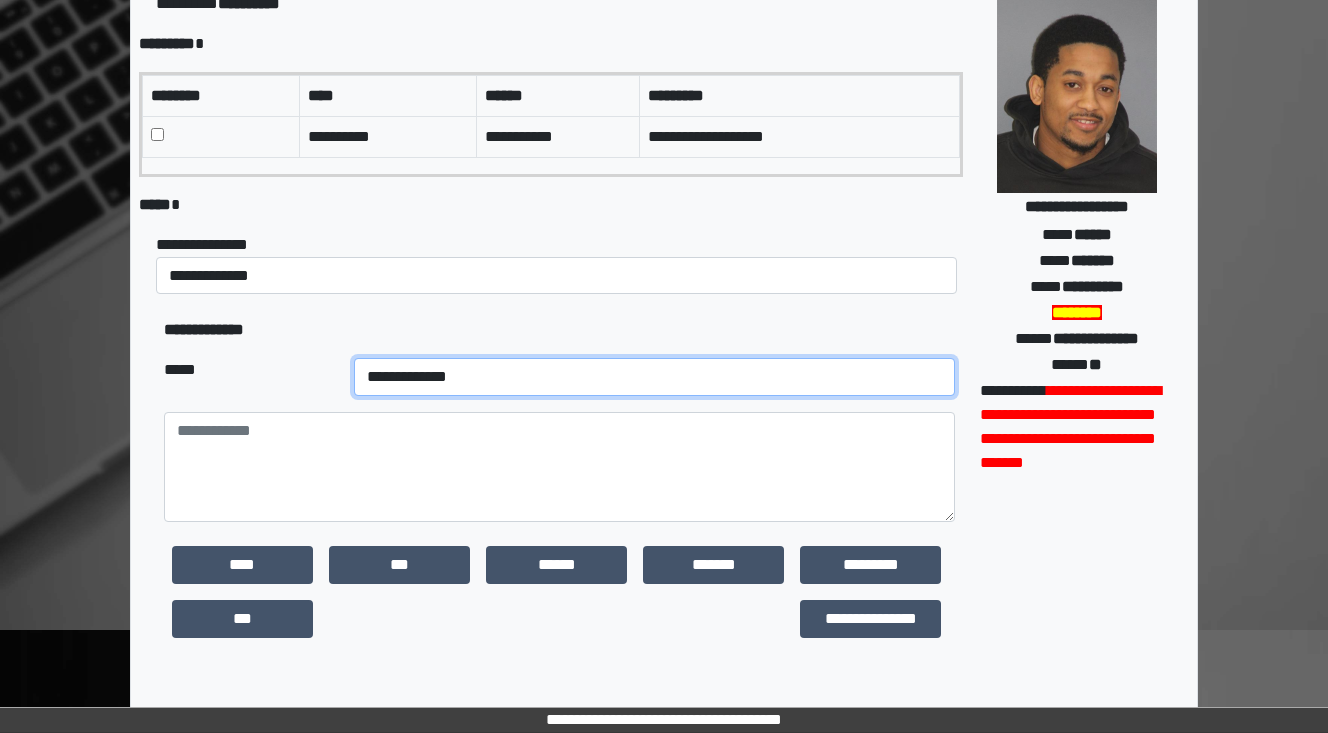 click on "**********" at bounding box center [654, 377] 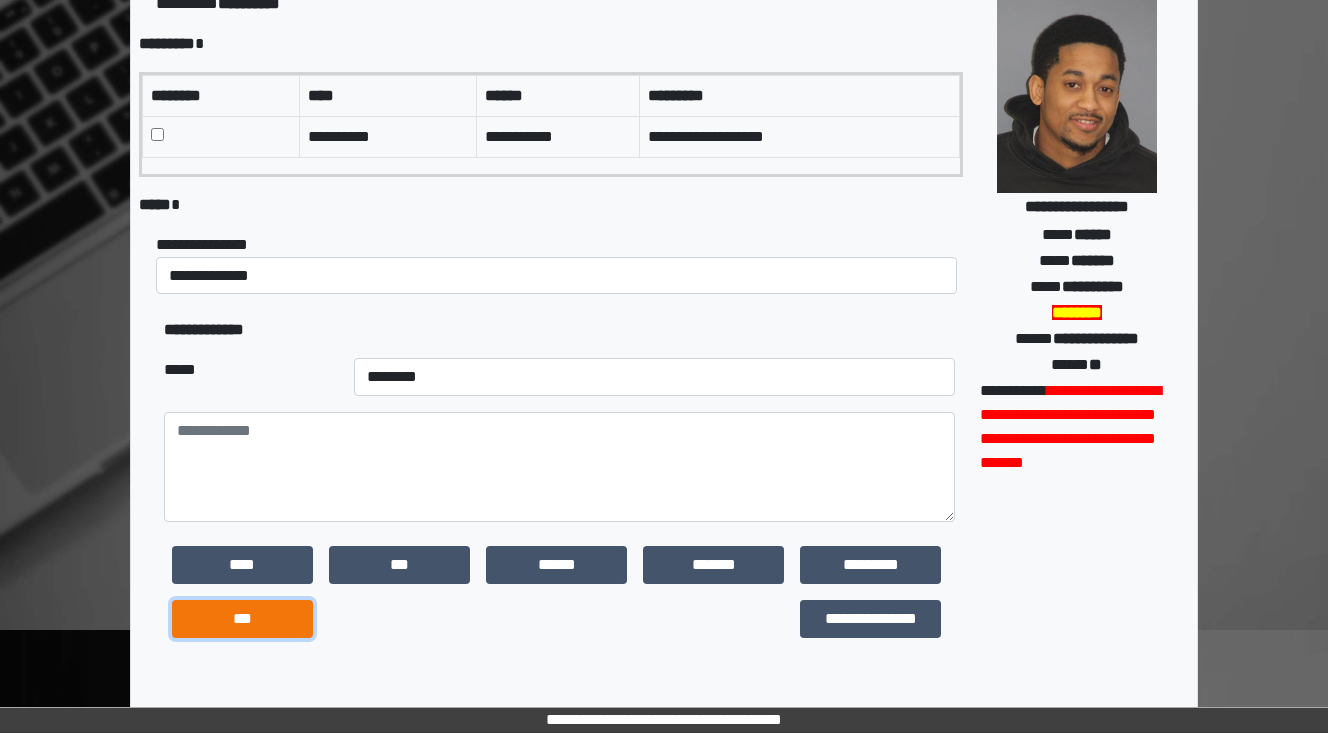click on "***" at bounding box center [242, 619] 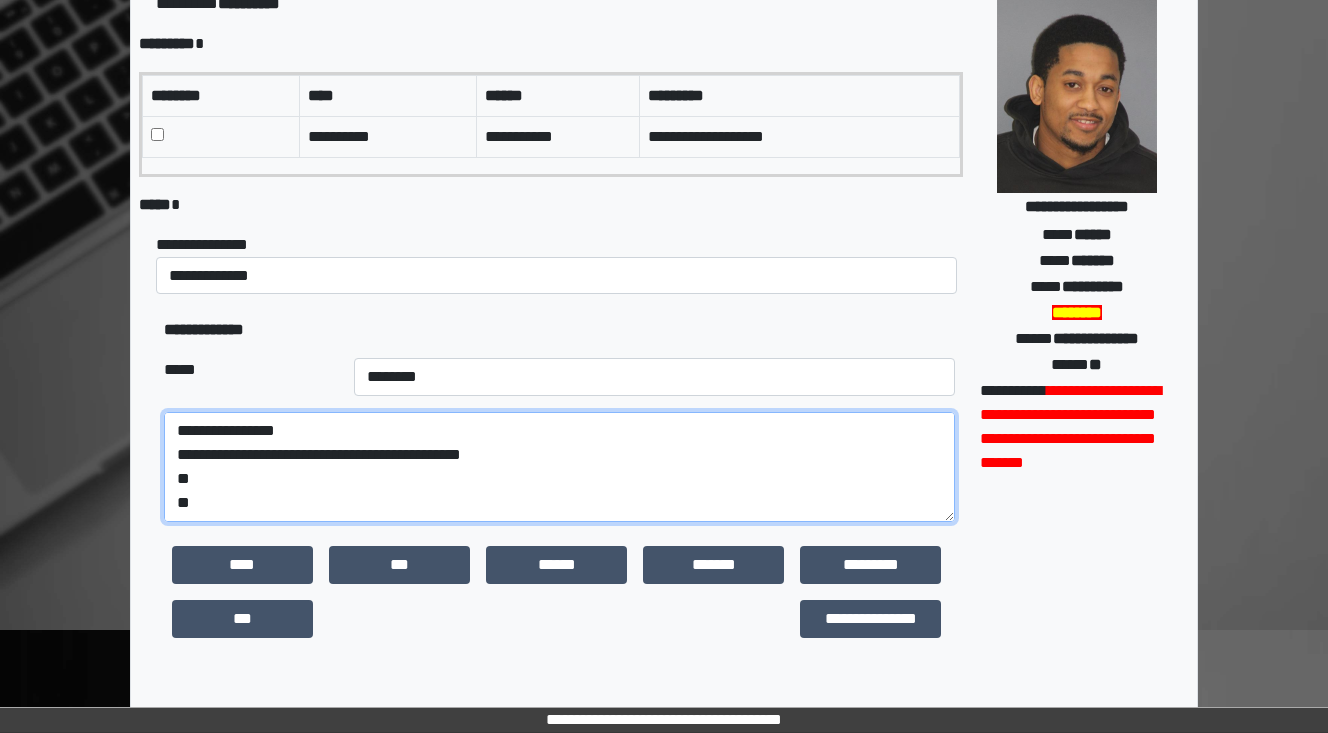 click on "**********" at bounding box center [559, 467] 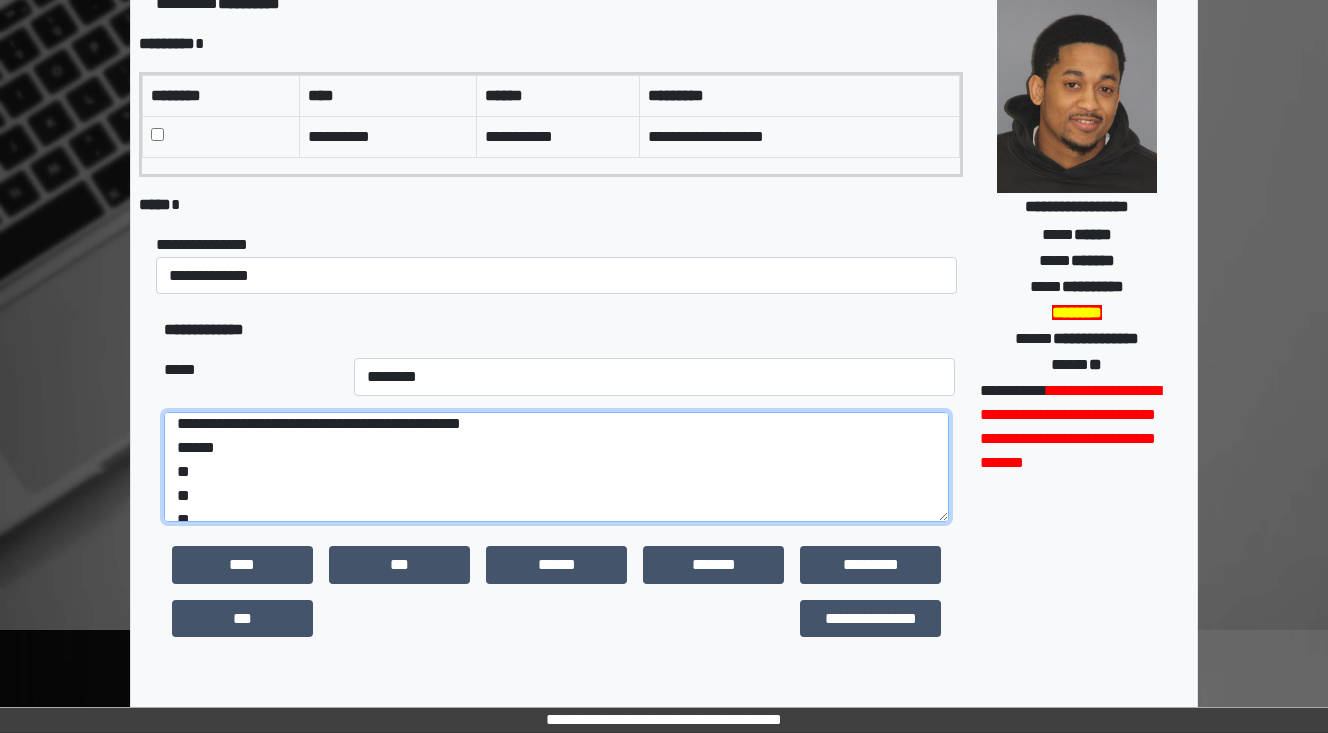 scroll, scrollTop: 48, scrollLeft: 0, axis: vertical 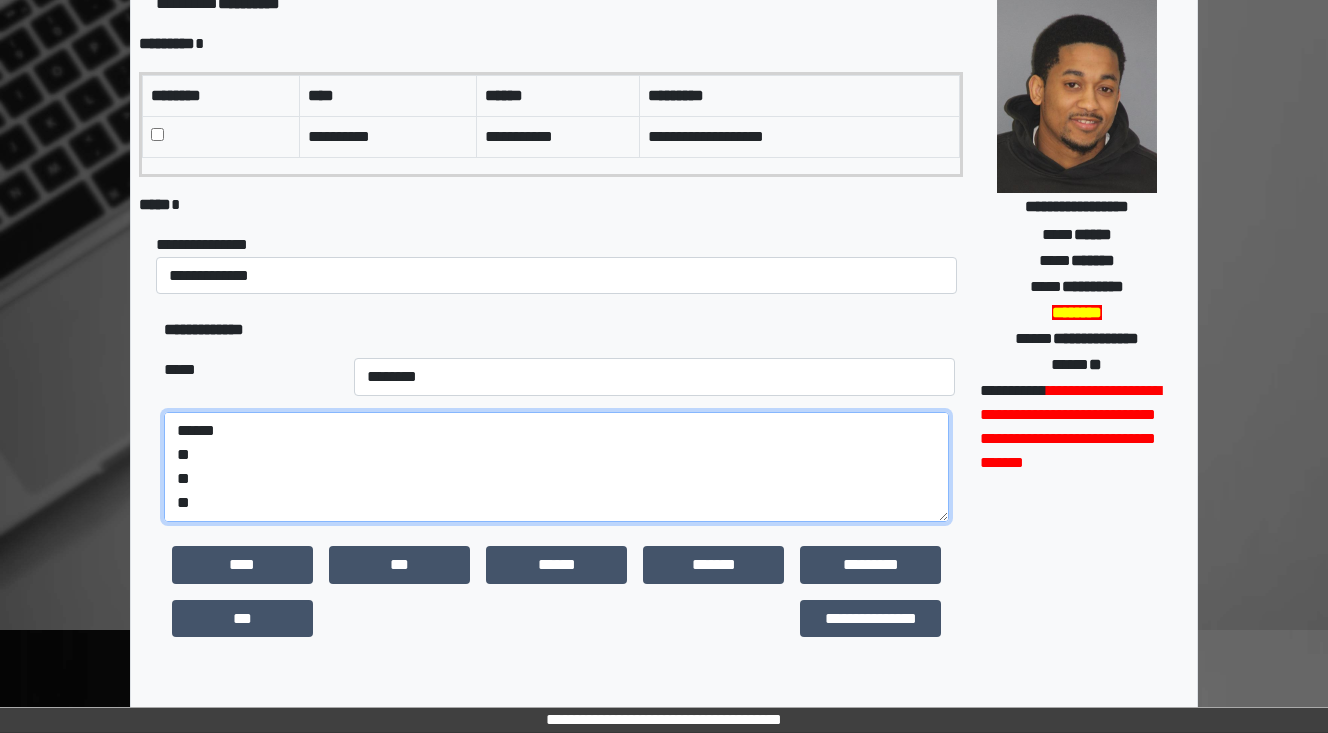 drag, startPoint x: 202, startPoint y: 497, endPoint x: 136, endPoint y: 493, distance: 66.1211 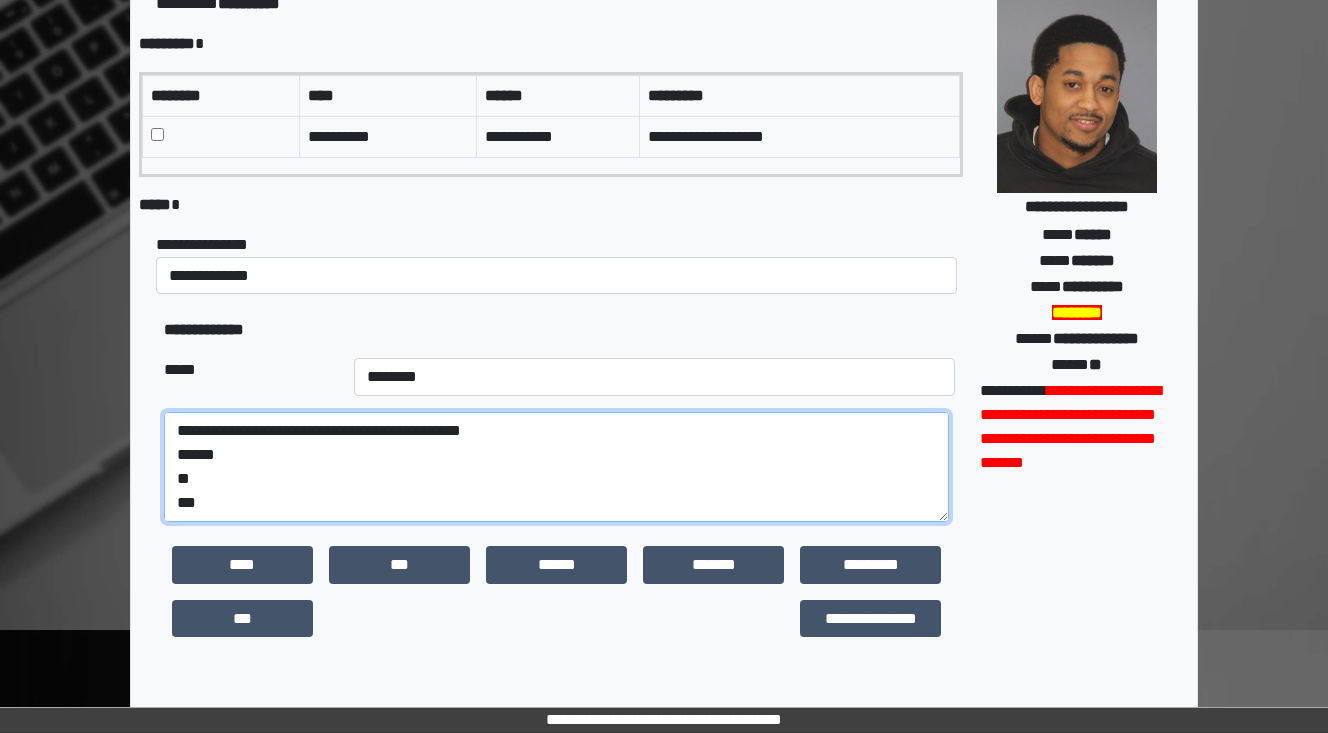 click on "**********" at bounding box center (556, 467) 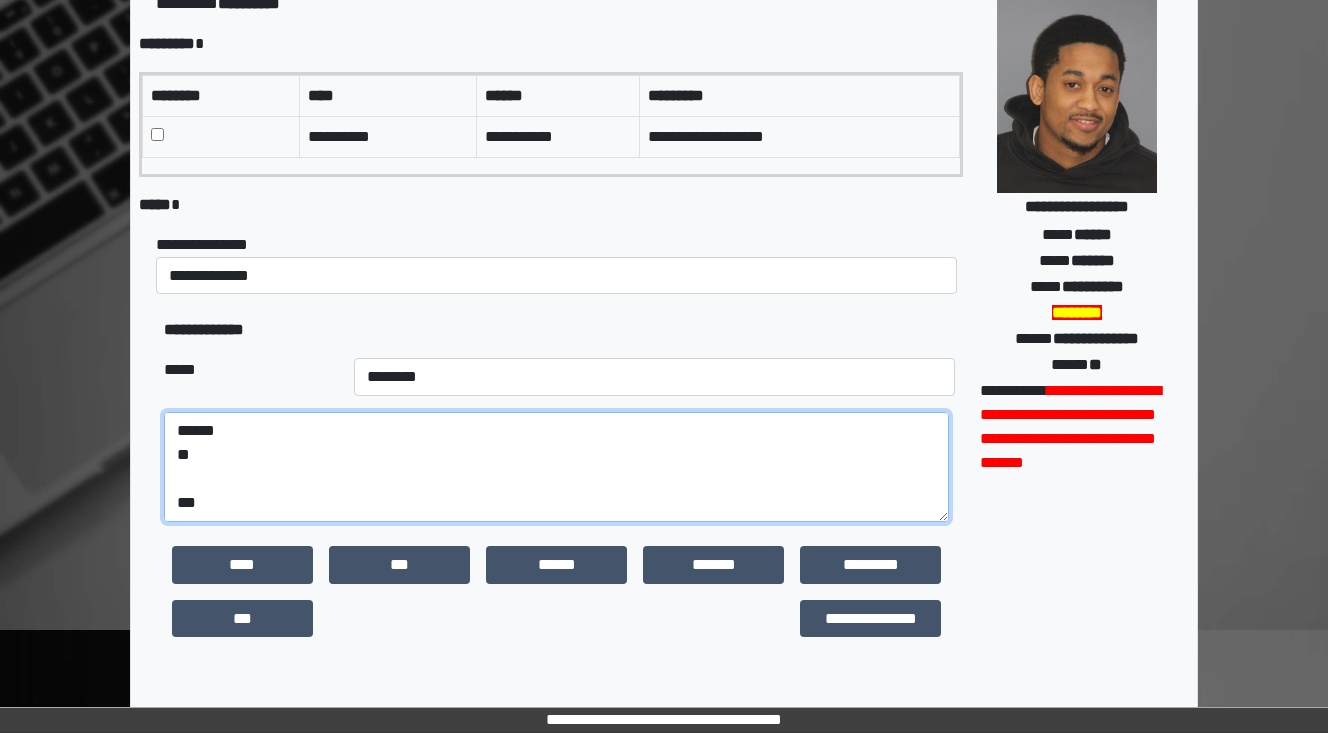 click on "**********" at bounding box center (556, 467) 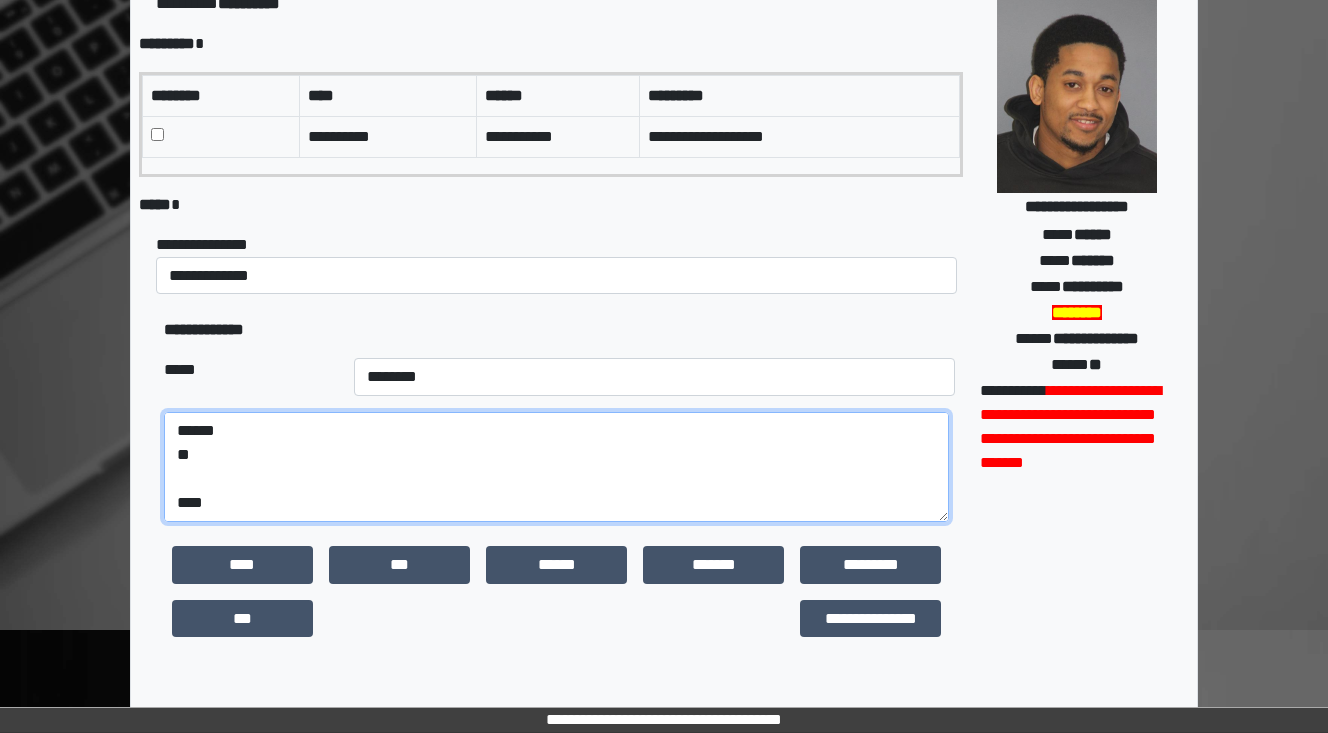 paste on "**********" 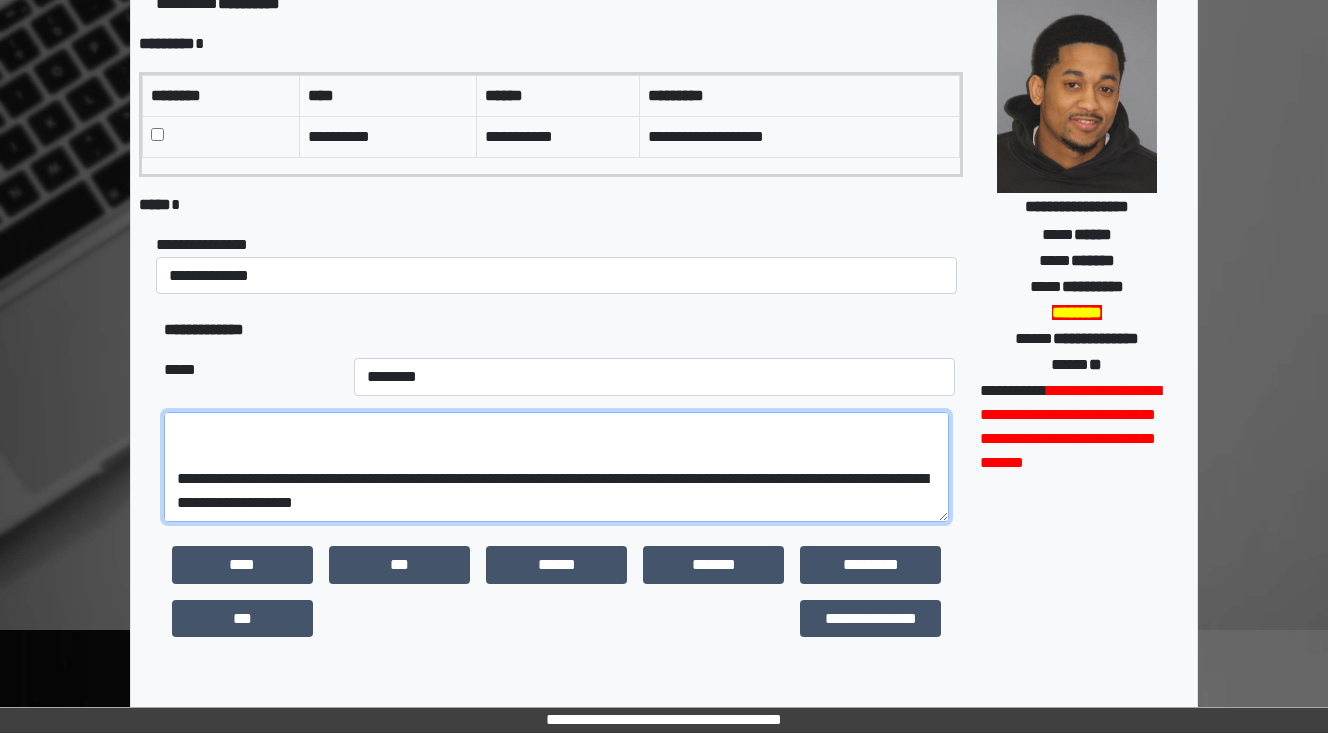 scroll, scrollTop: 288, scrollLeft: 0, axis: vertical 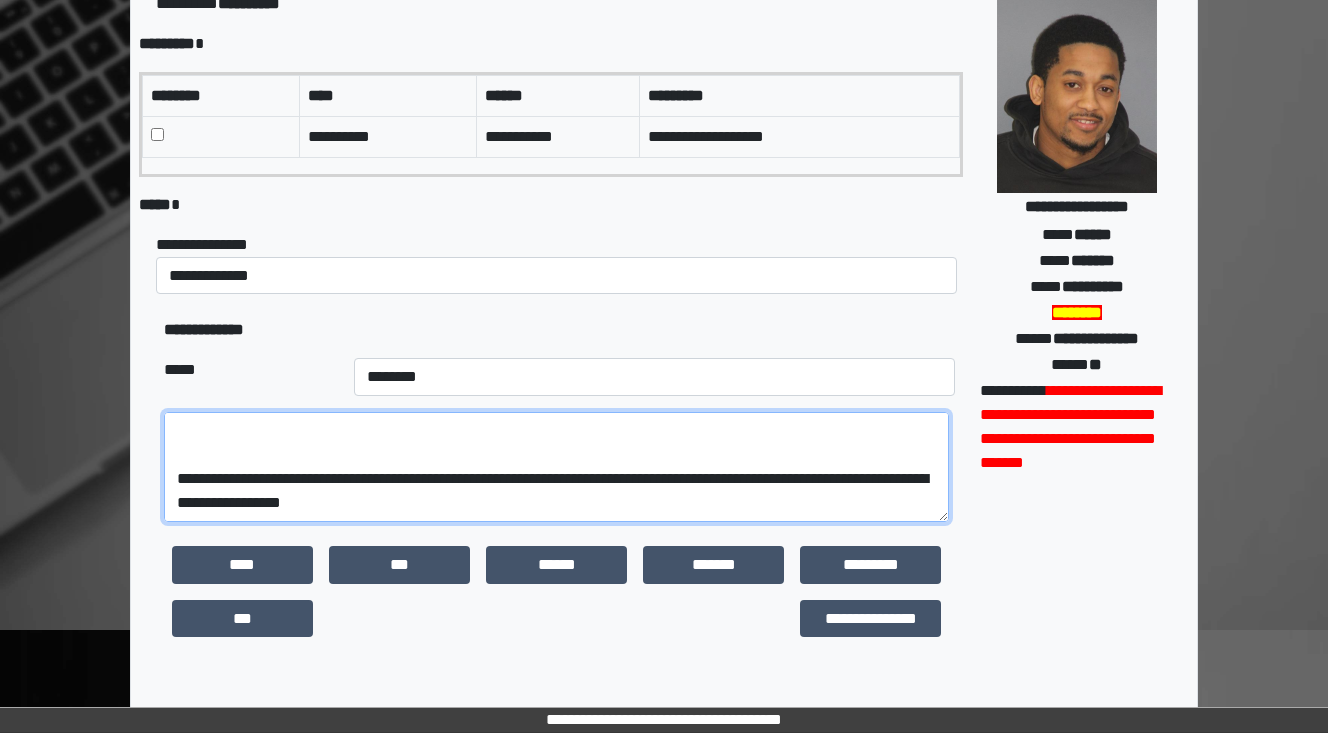 click on "**********" at bounding box center (556, 467) 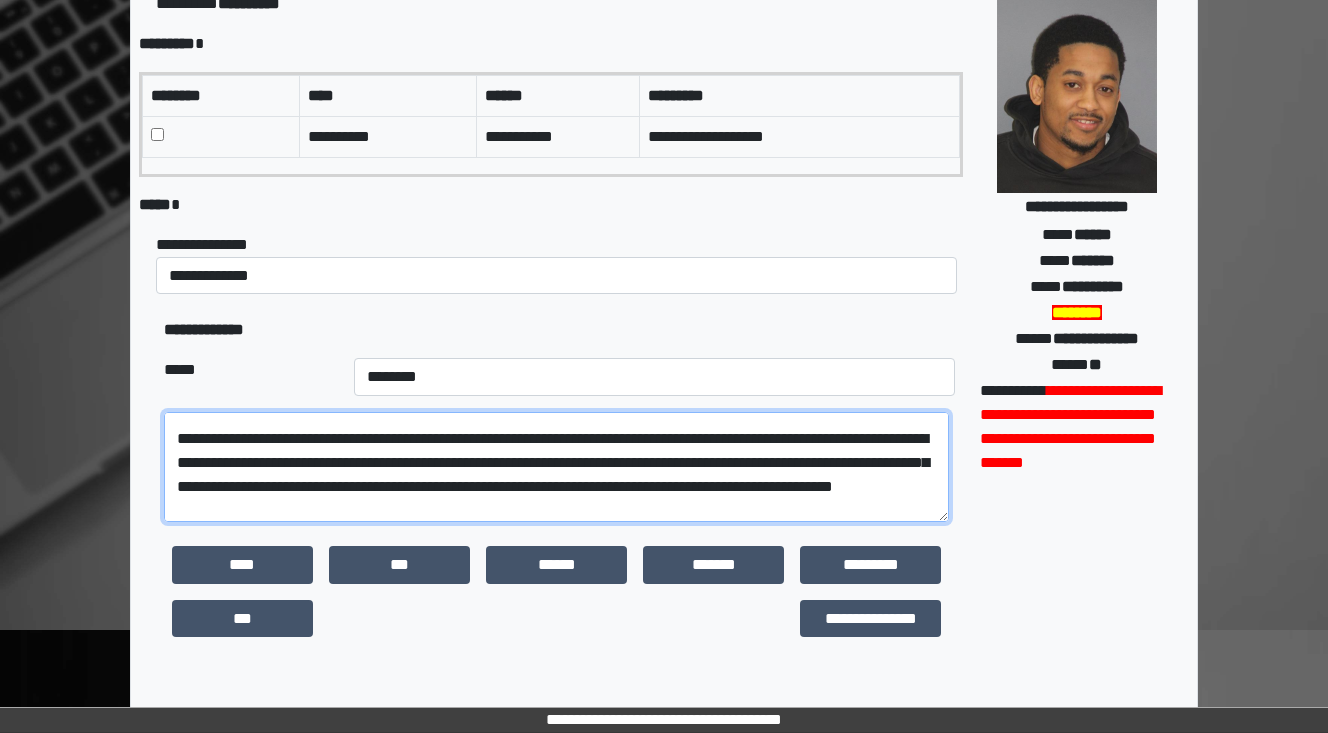 scroll, scrollTop: 32, scrollLeft: 0, axis: vertical 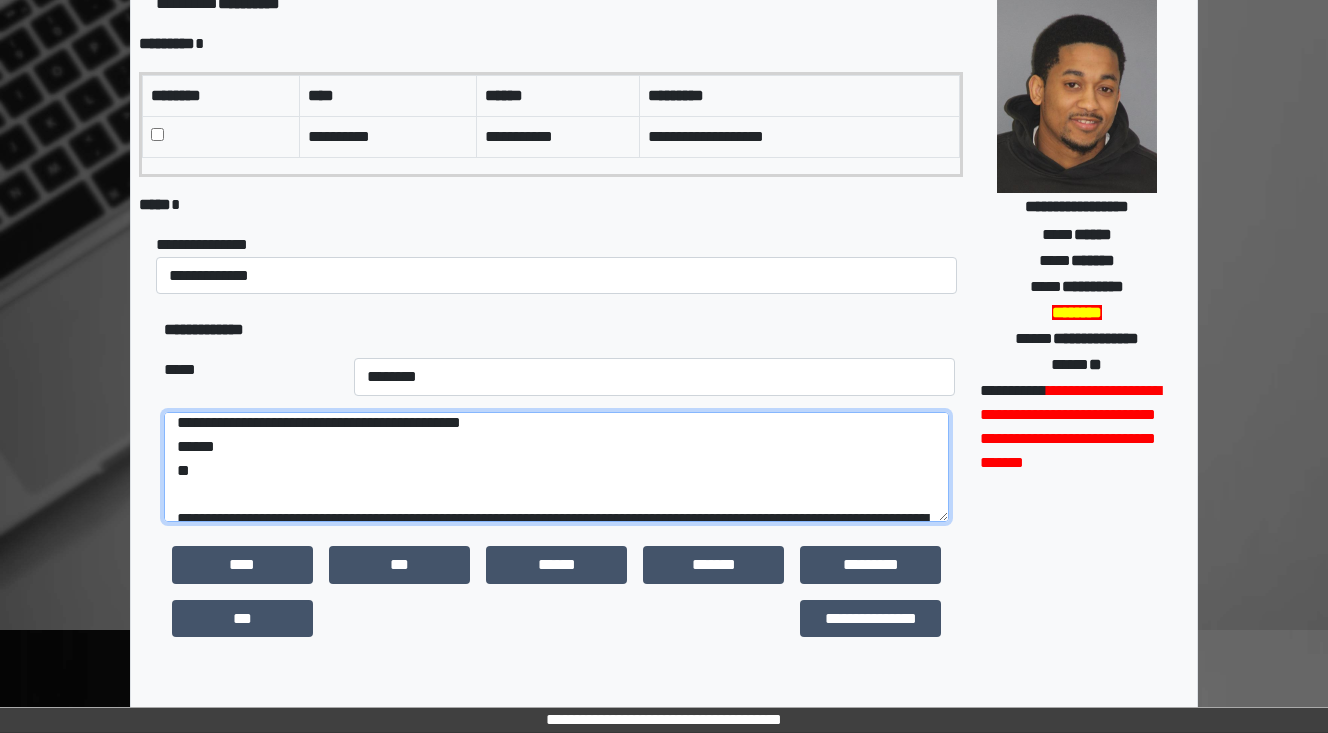click on "**********" at bounding box center (556, 467) 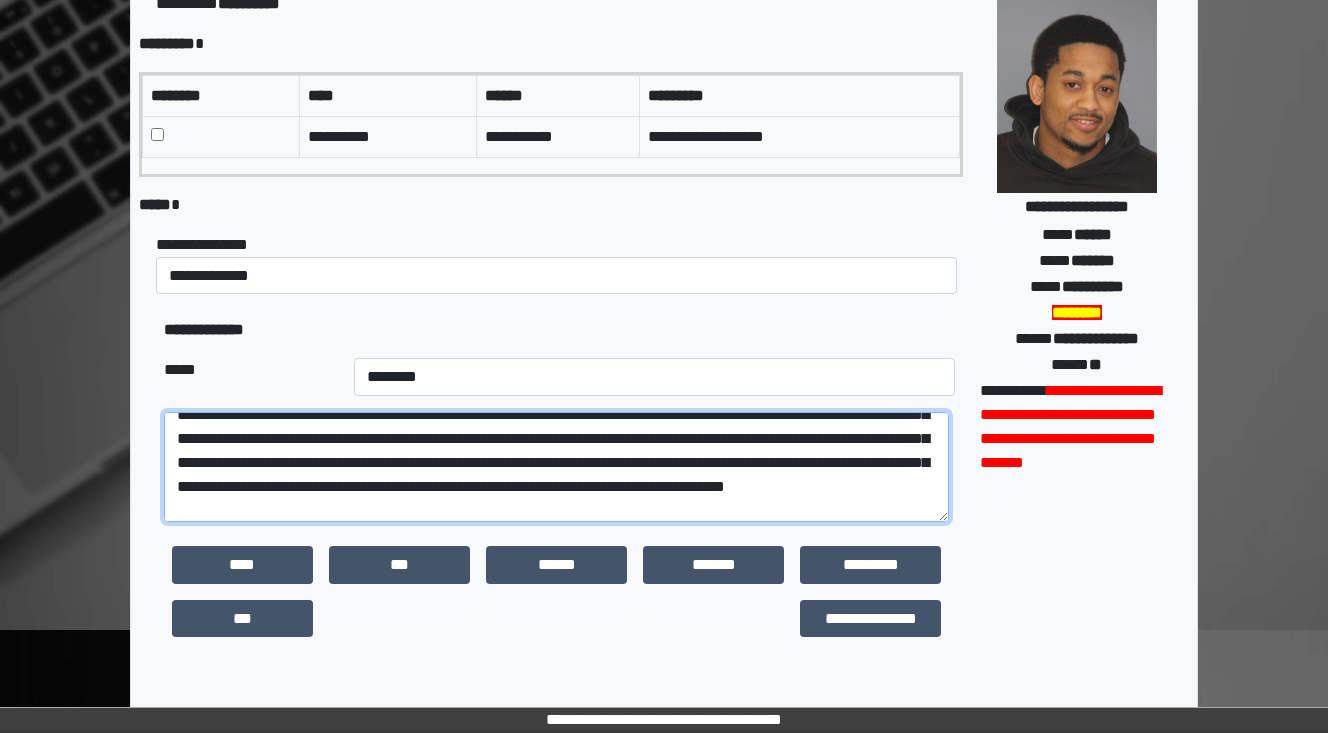 scroll, scrollTop: 136, scrollLeft: 0, axis: vertical 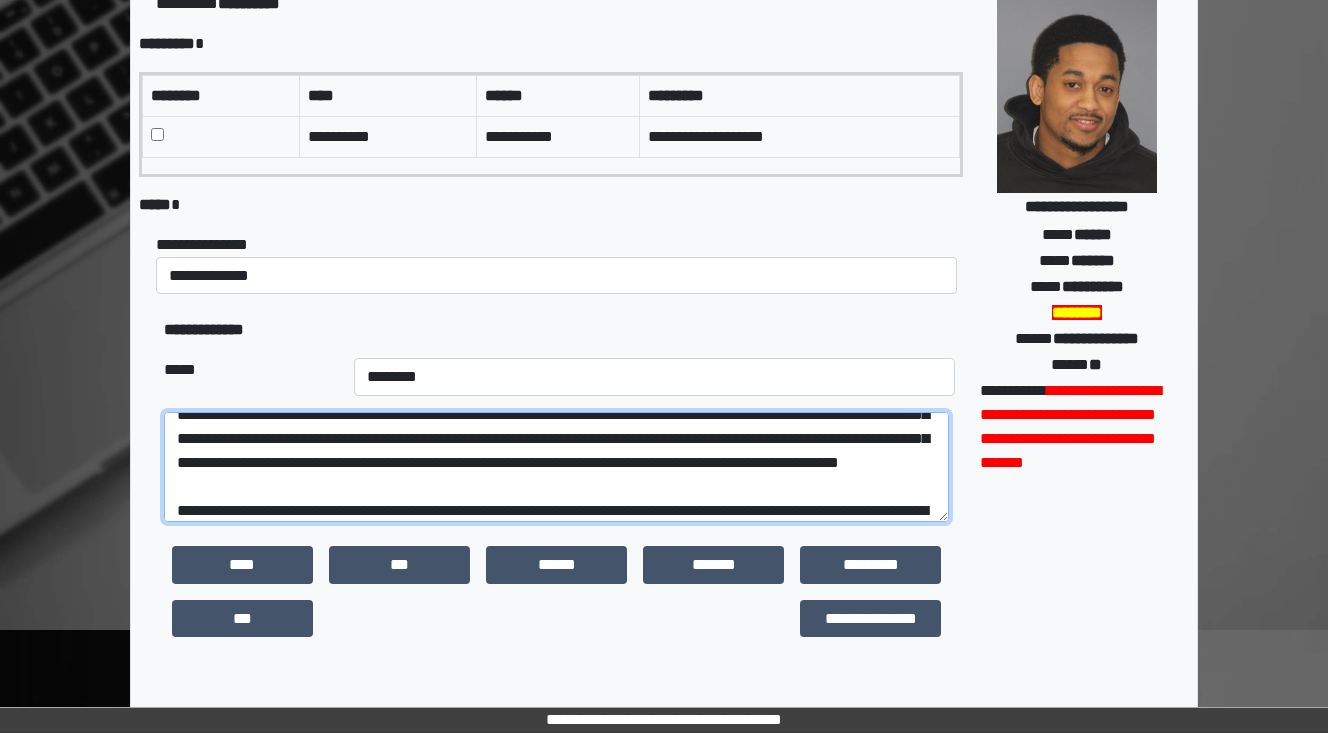 click at bounding box center [556, 467] 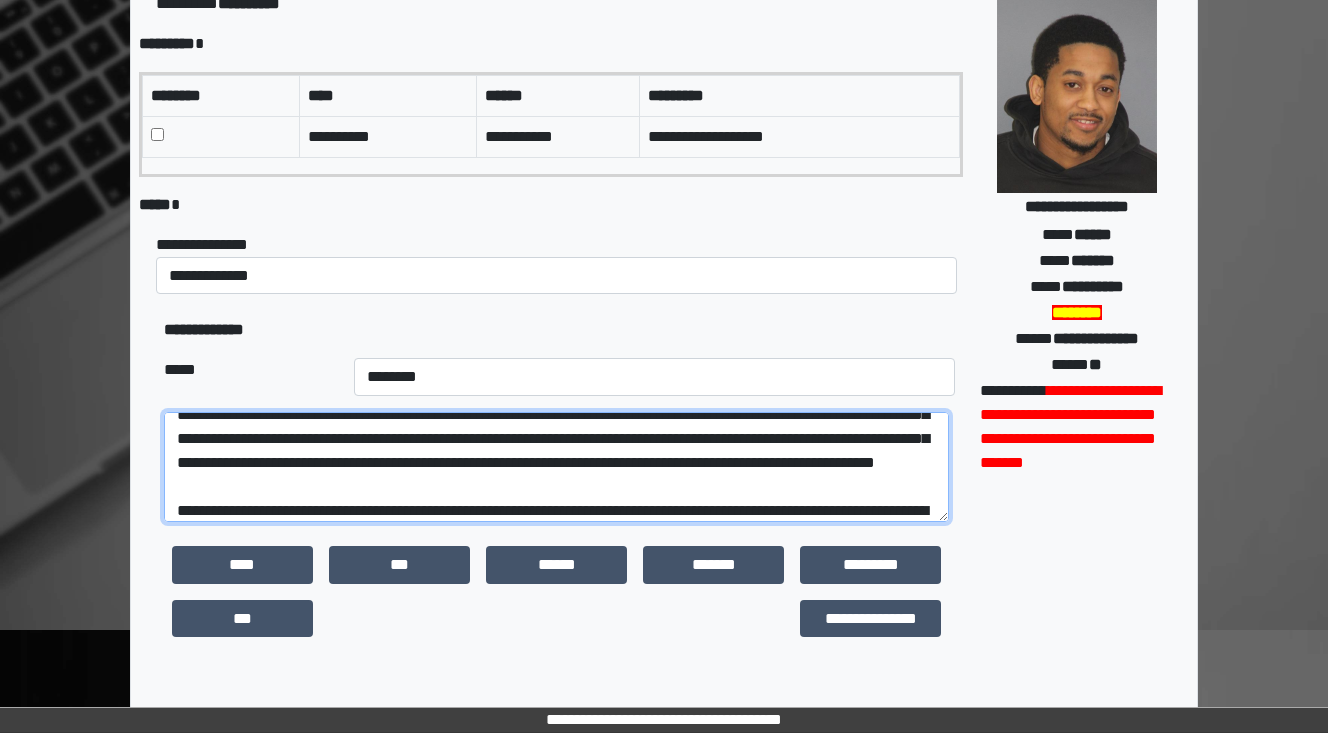 click at bounding box center [556, 467] 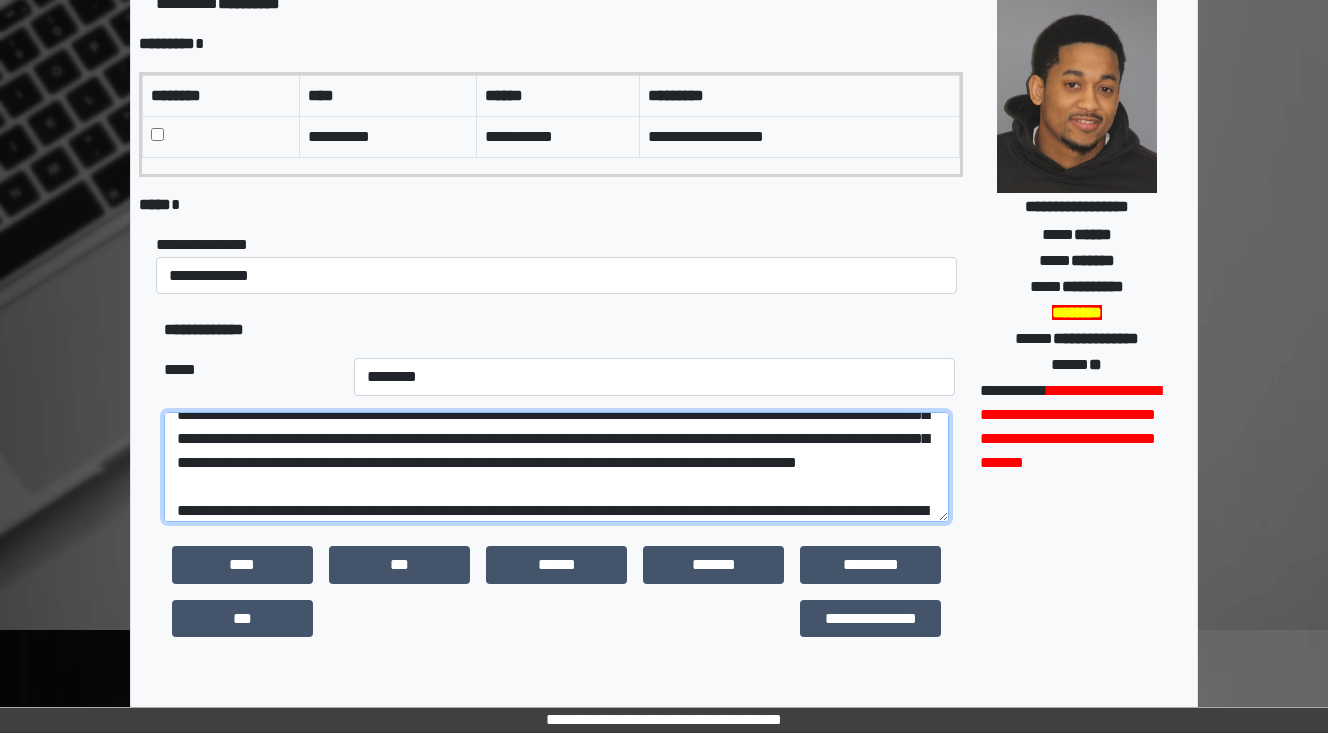 click at bounding box center (556, 467) 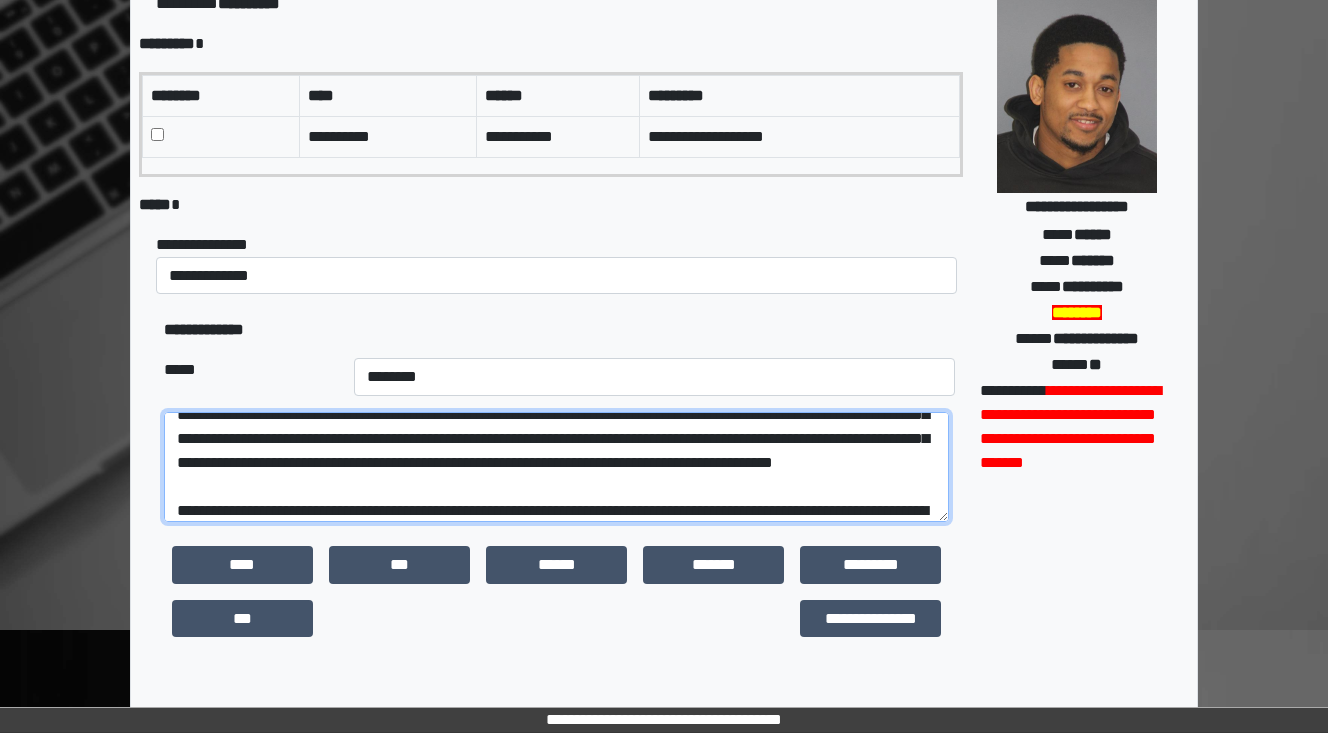 click at bounding box center [556, 467] 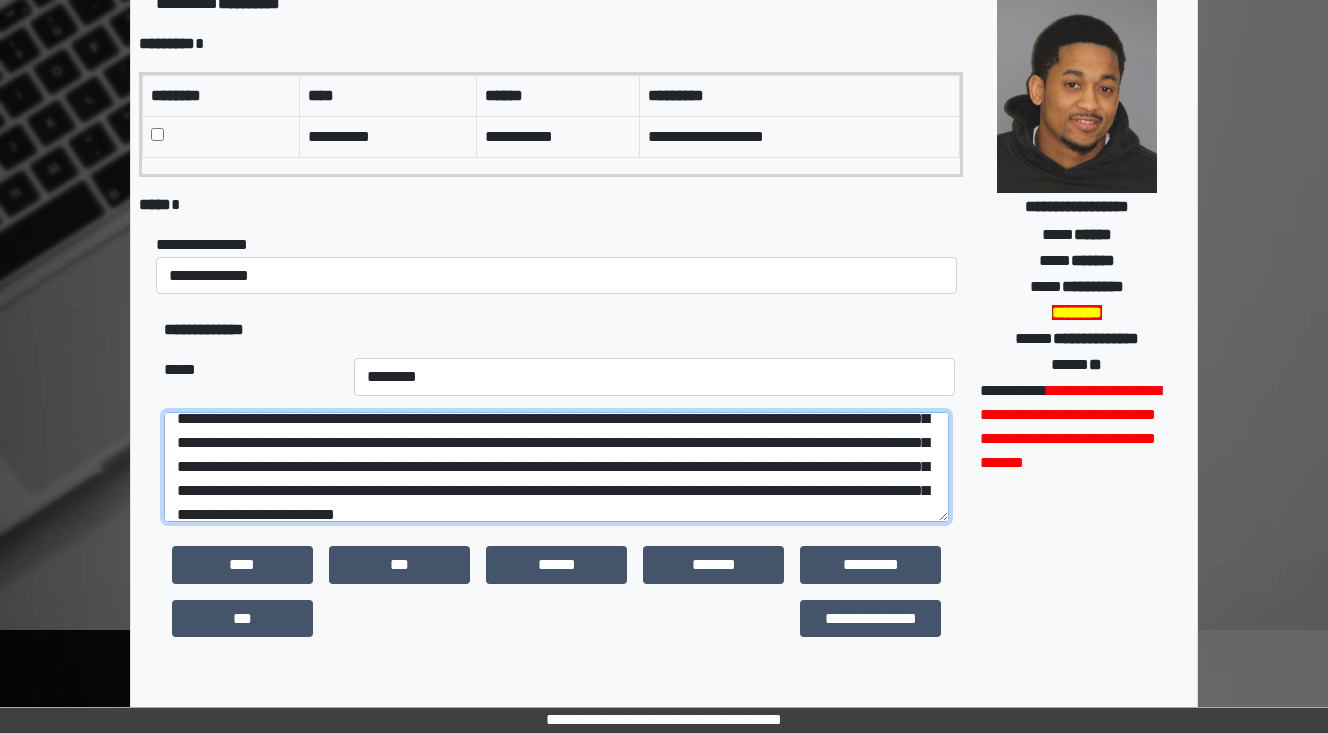 scroll, scrollTop: 136, scrollLeft: 0, axis: vertical 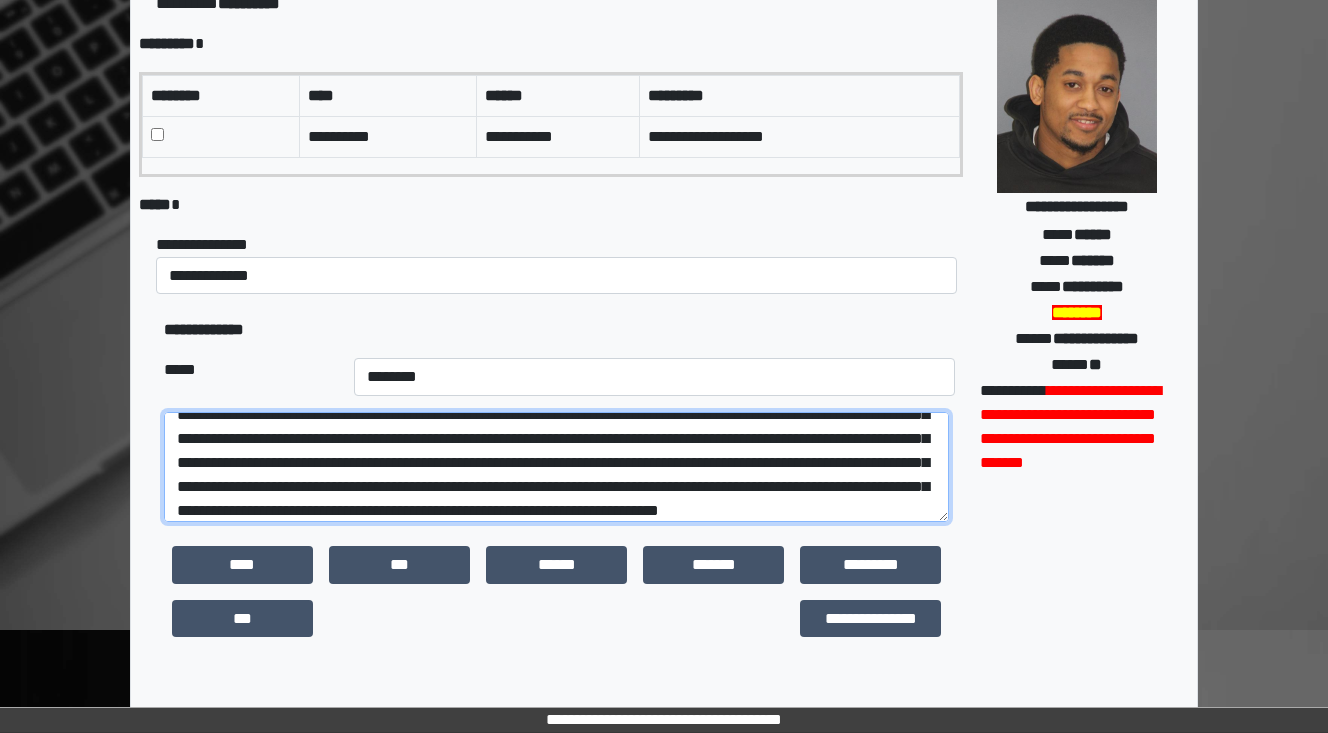 drag, startPoint x: 598, startPoint y: 458, endPoint x: 235, endPoint y: 459, distance: 363.00137 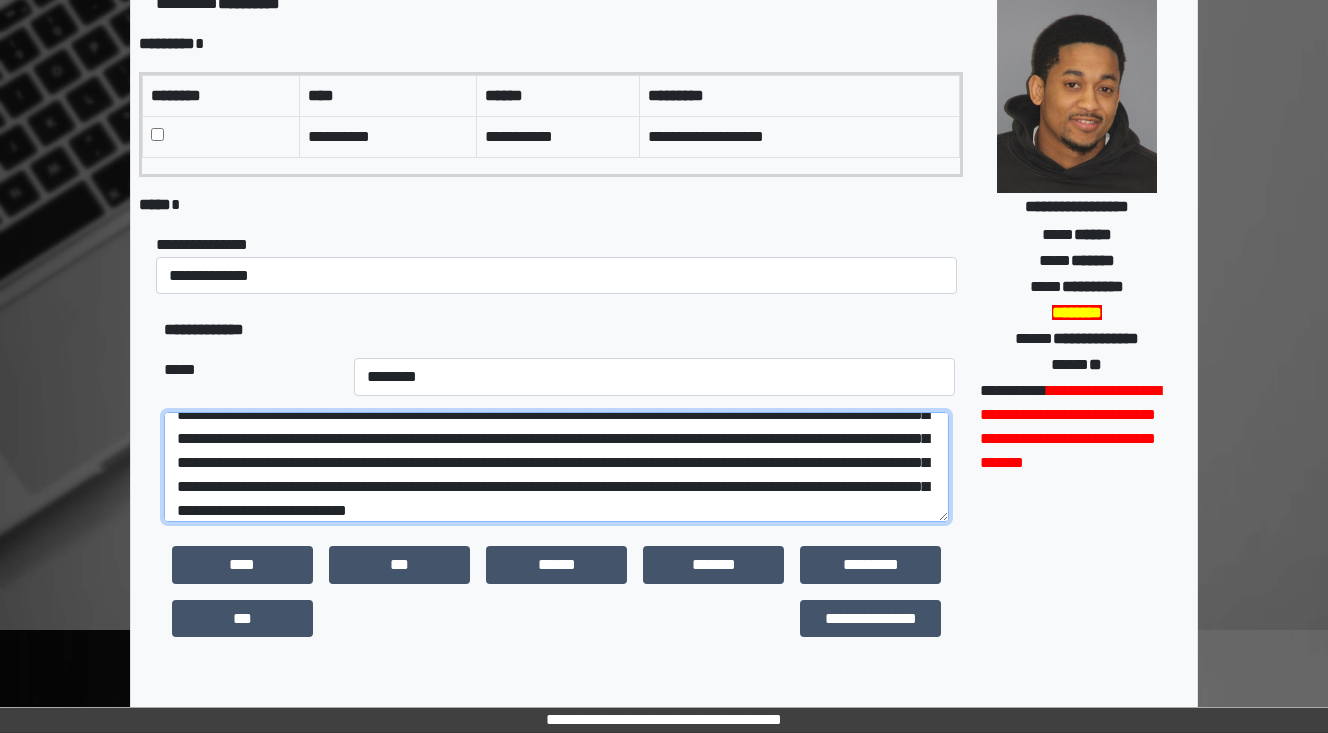 drag, startPoint x: 272, startPoint y: 461, endPoint x: 236, endPoint y: 463, distance: 36.05551 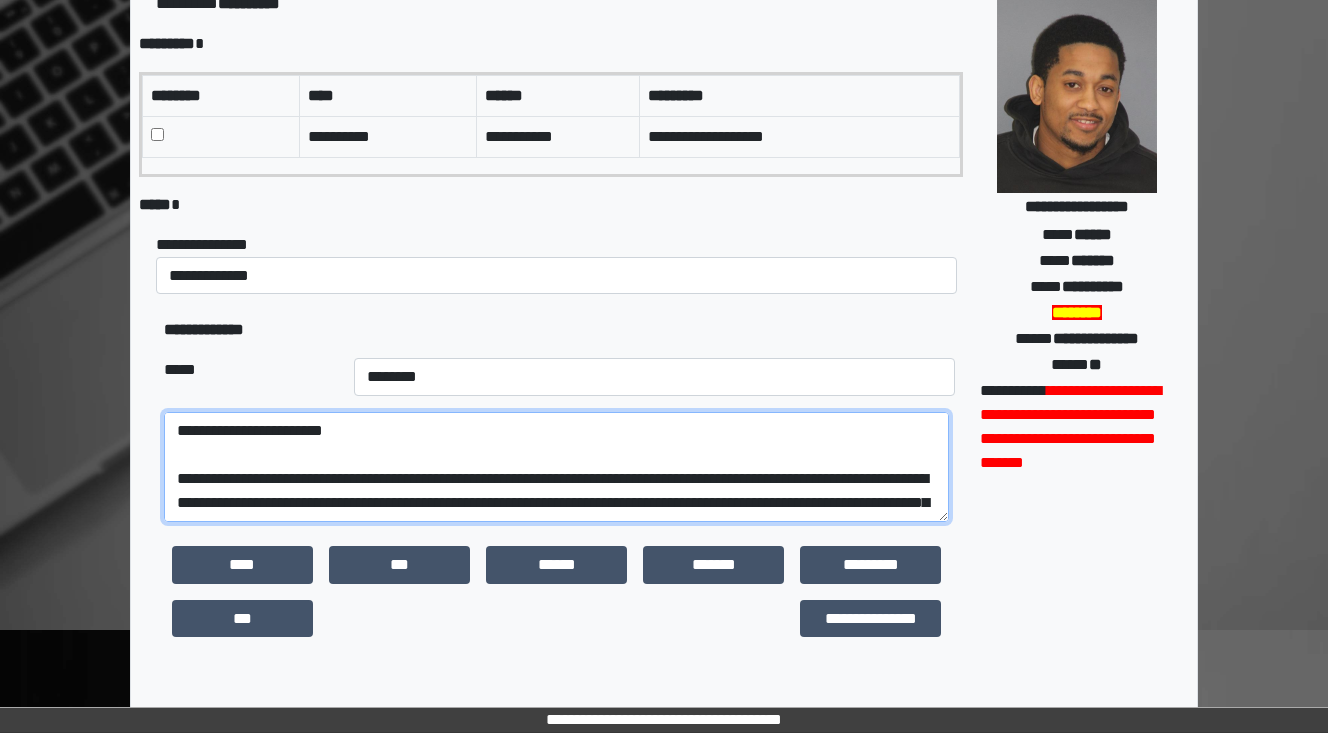 scroll, scrollTop: 136, scrollLeft: 0, axis: vertical 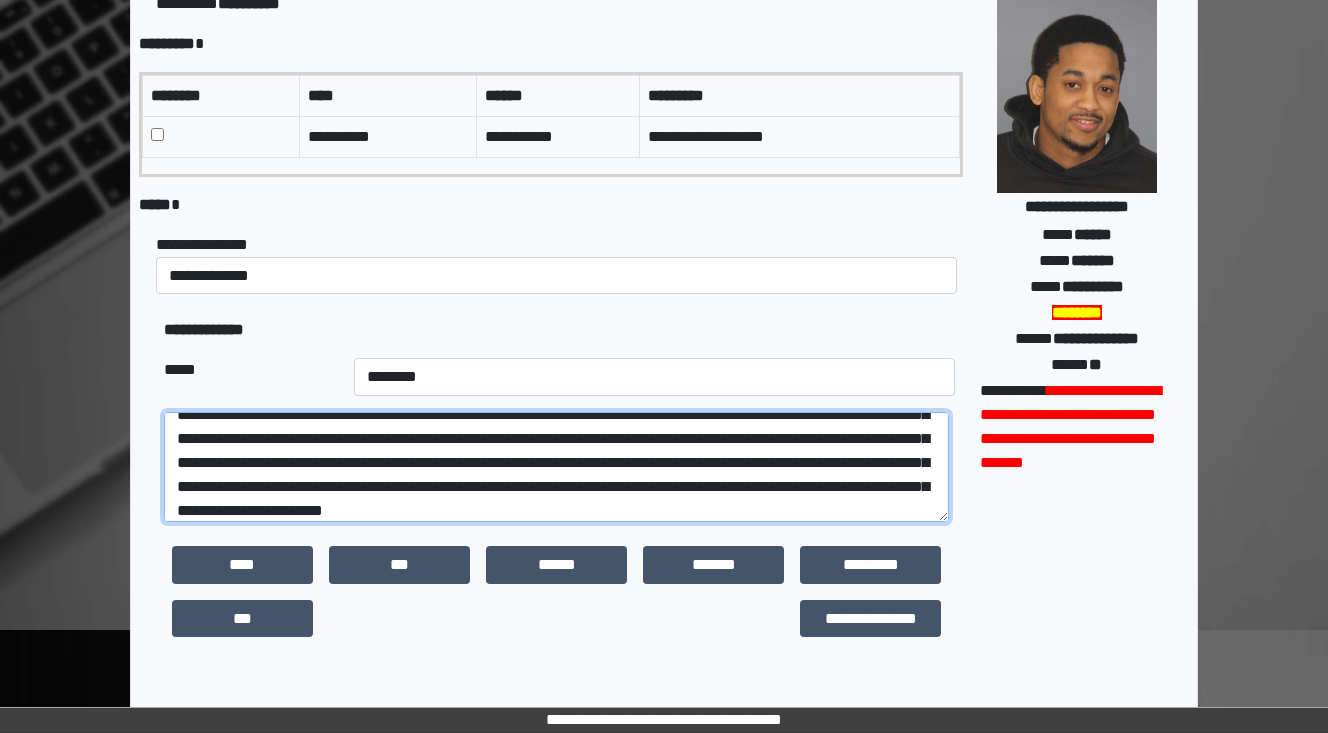 click at bounding box center (556, 467) 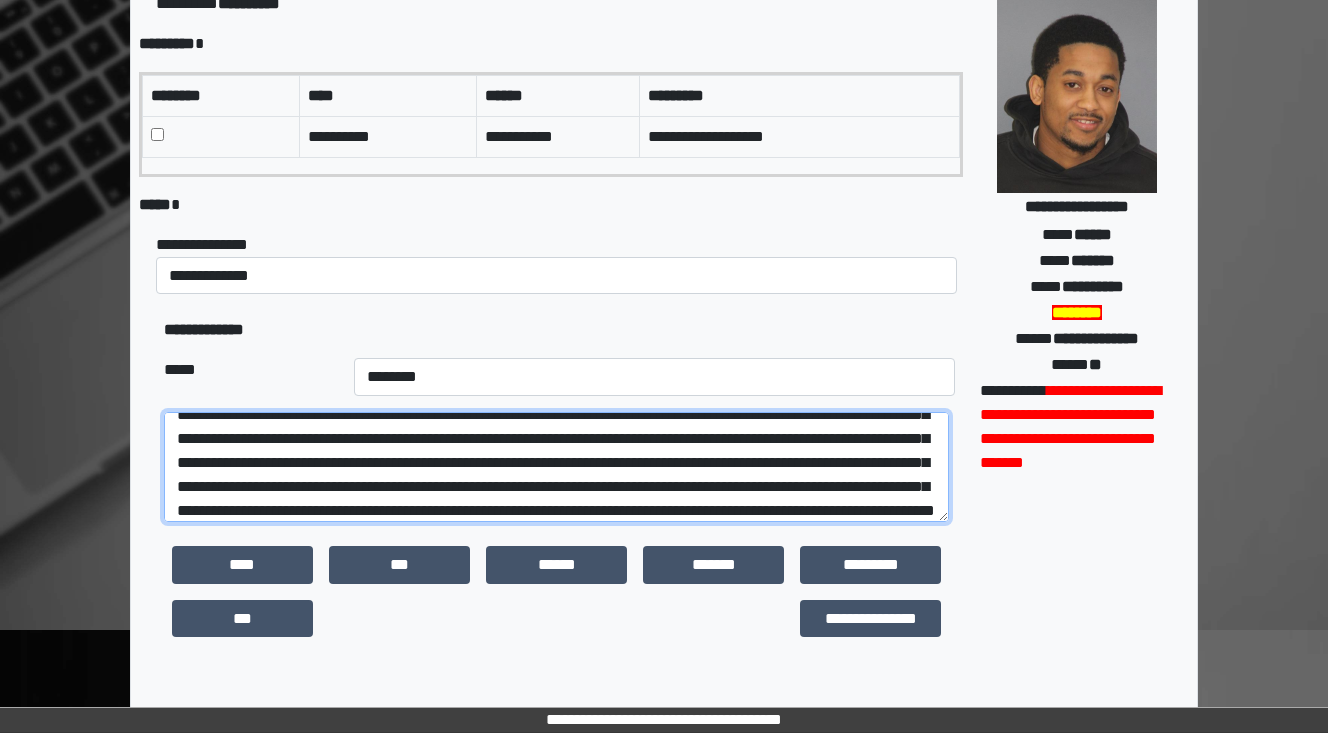 scroll, scrollTop: 216, scrollLeft: 0, axis: vertical 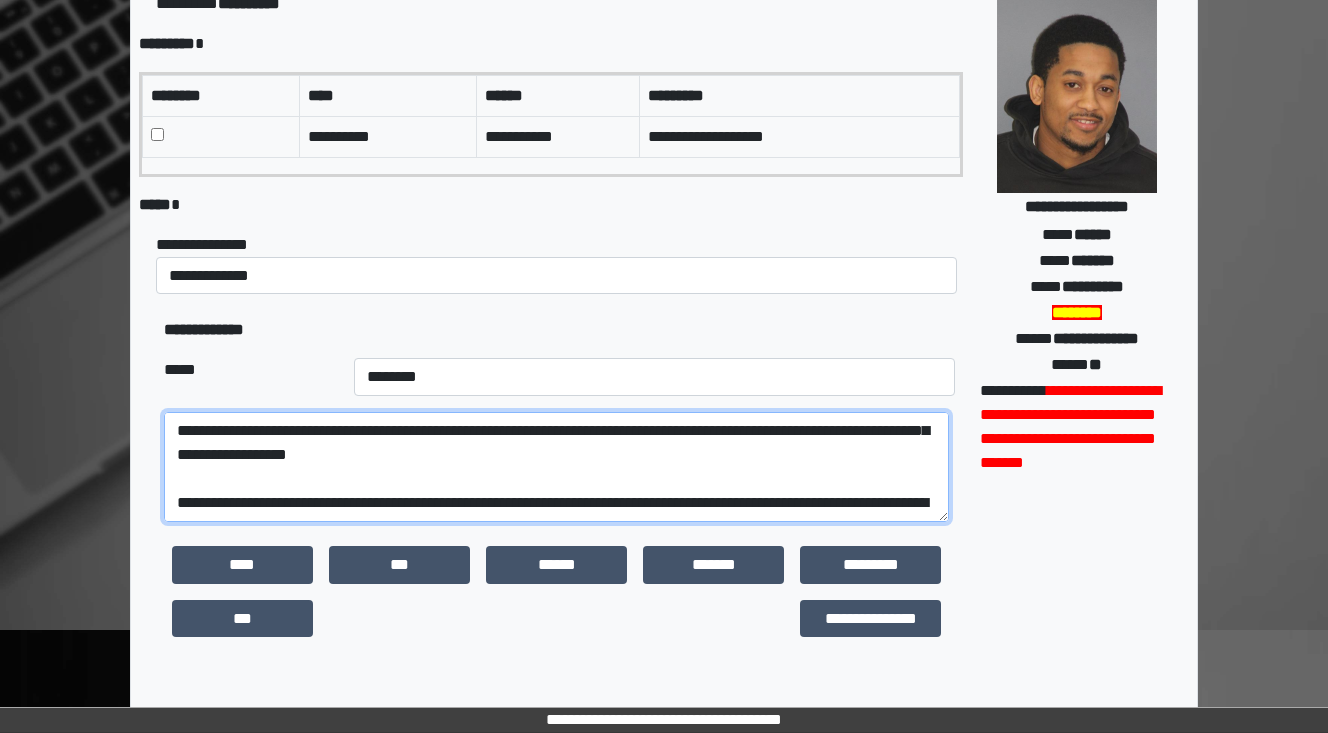 click at bounding box center [556, 467] 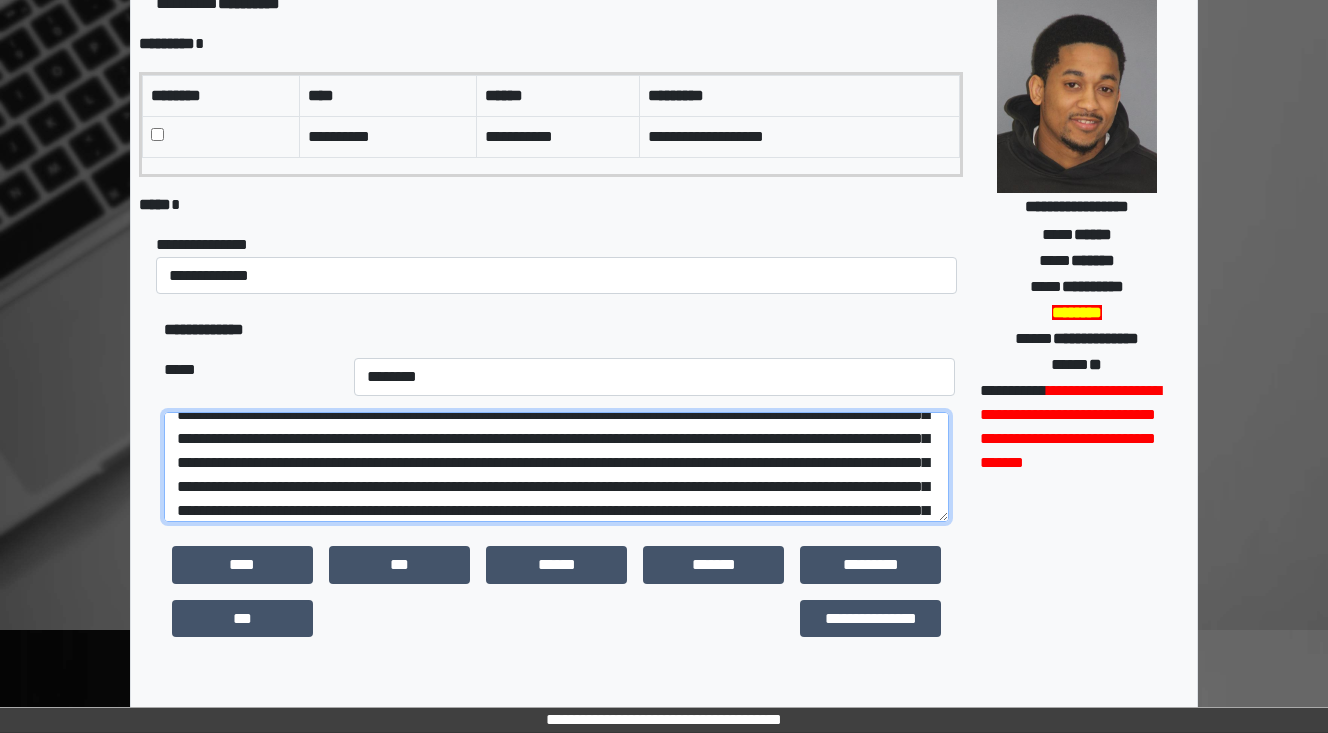 scroll, scrollTop: 216, scrollLeft: 0, axis: vertical 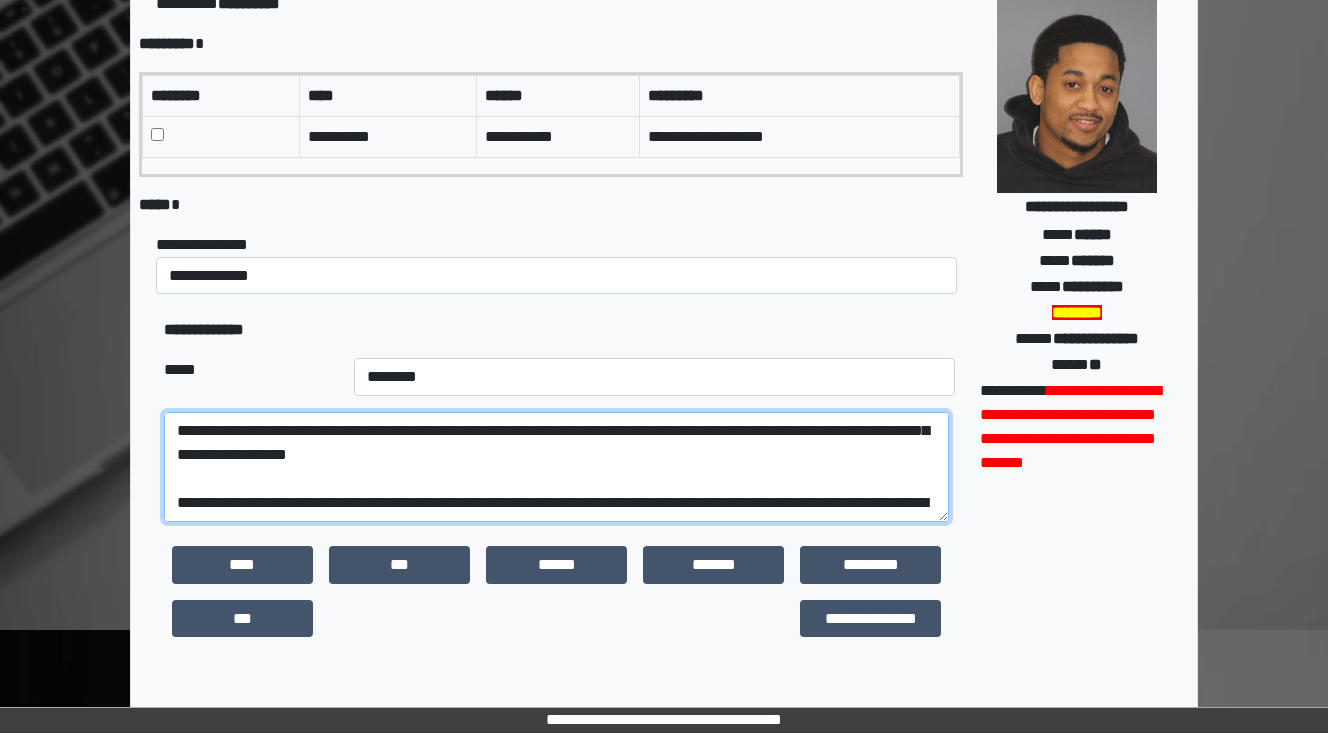 drag, startPoint x: 198, startPoint y: 454, endPoint x: 172, endPoint y: 450, distance: 26.305893 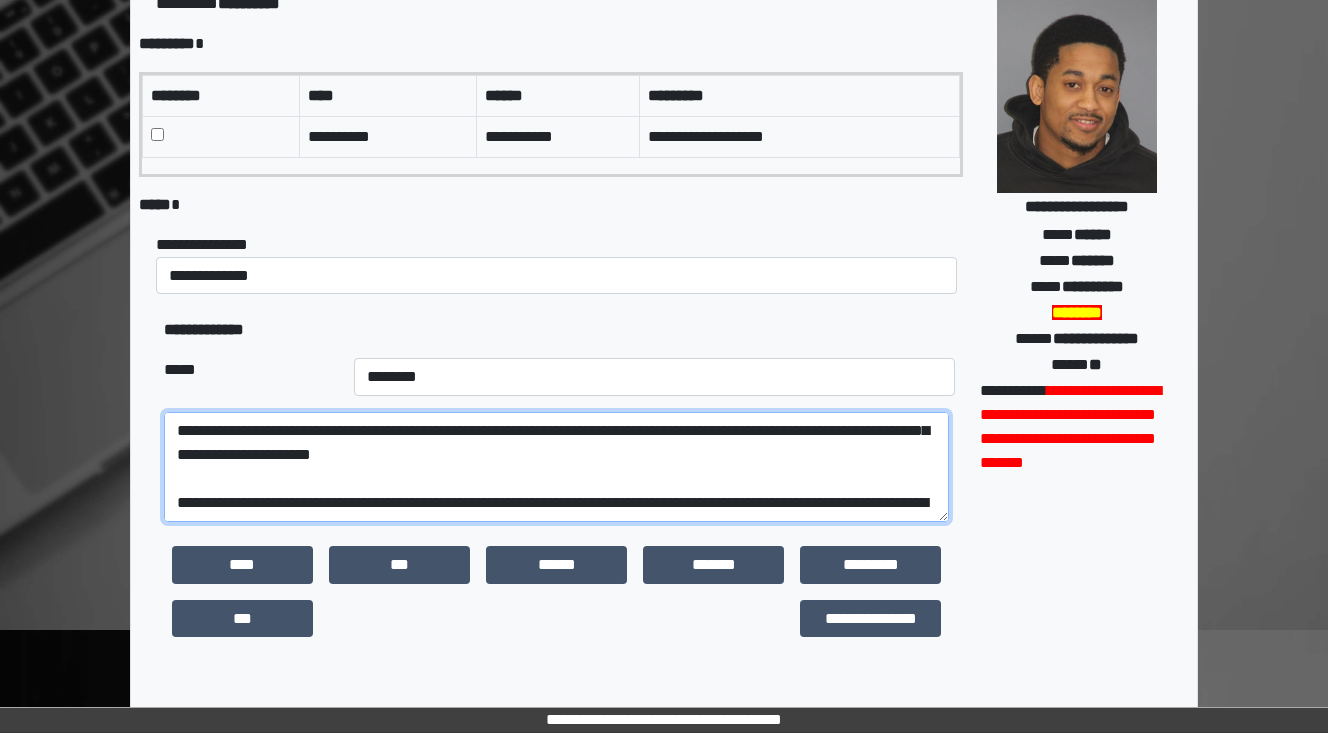 click at bounding box center [556, 467] 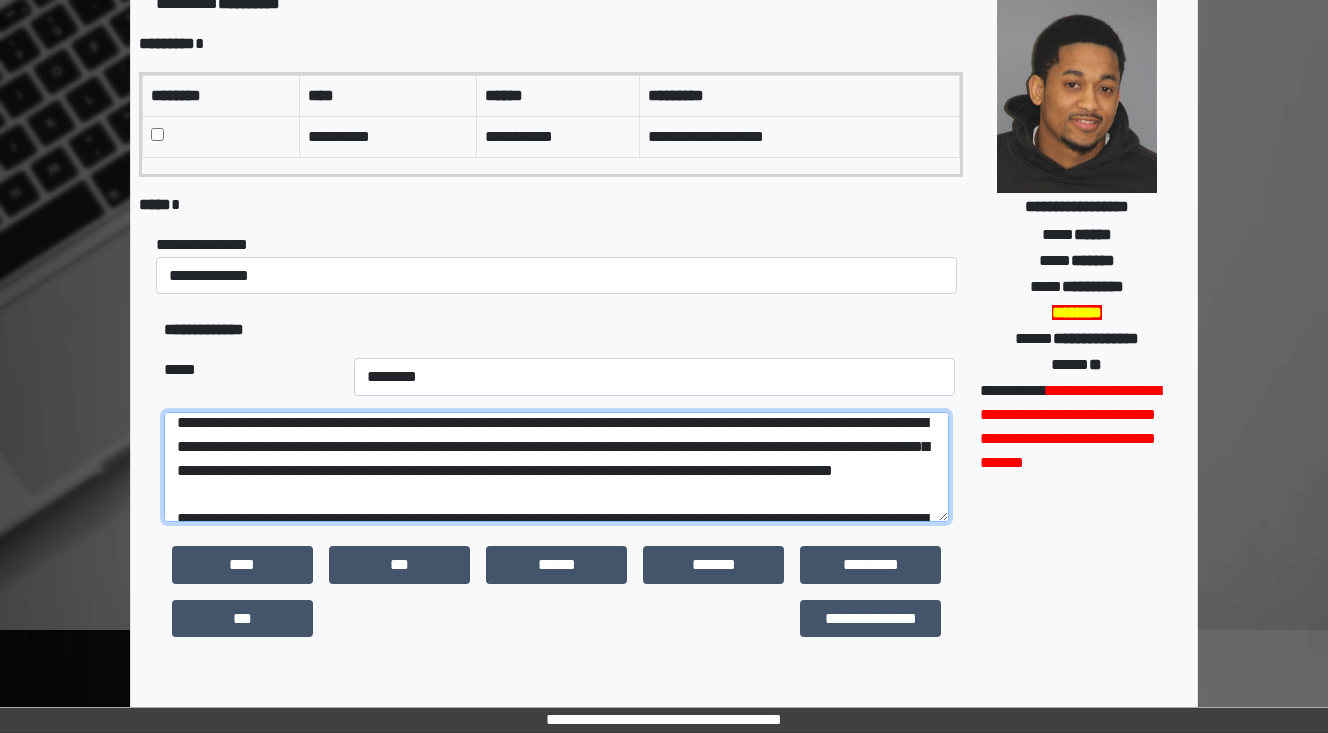 click at bounding box center [556, 467] 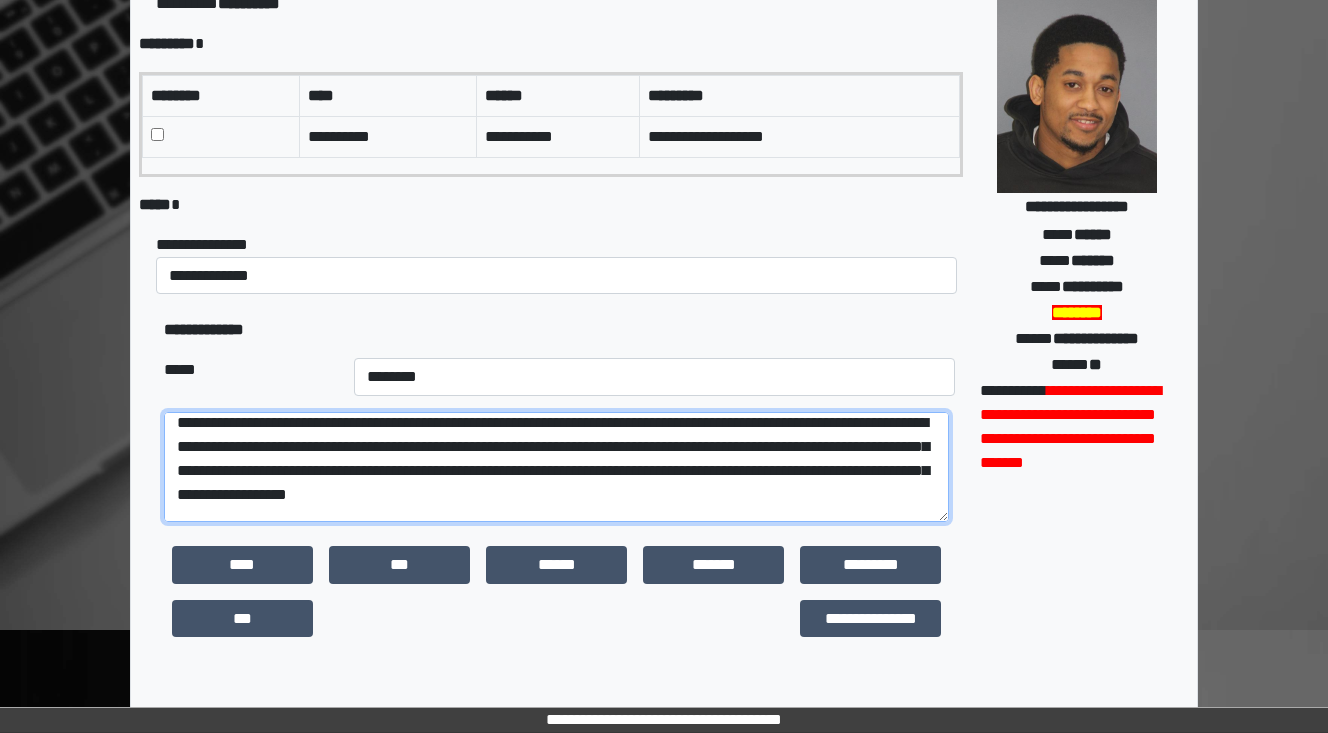 scroll, scrollTop: 376, scrollLeft: 0, axis: vertical 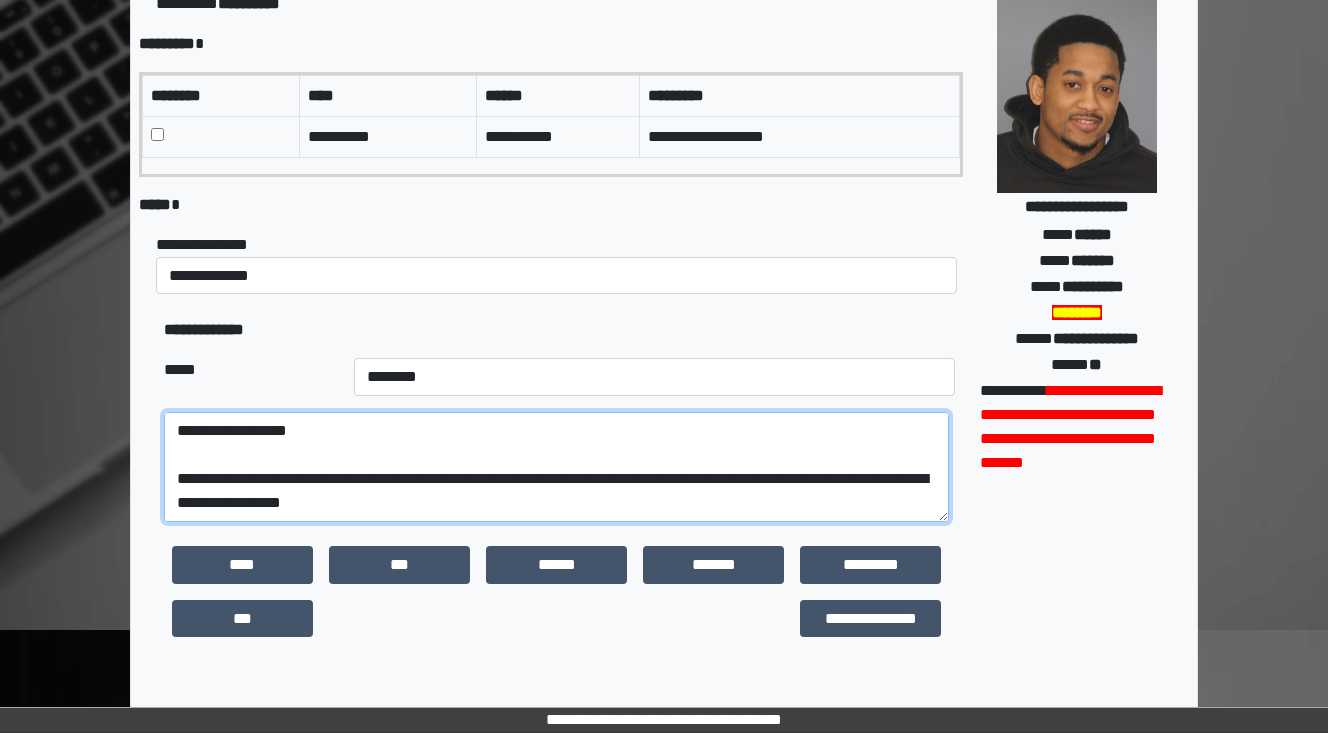 click at bounding box center (556, 467) 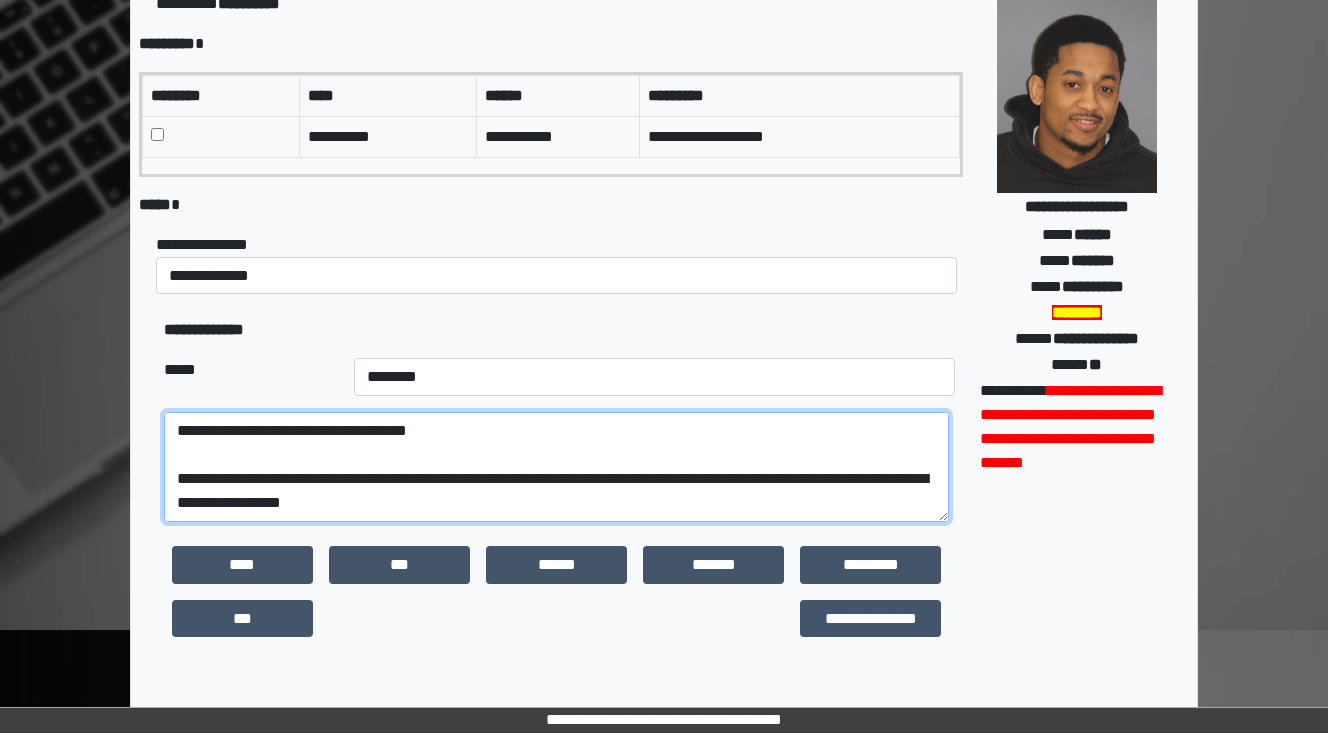 click at bounding box center [556, 467] 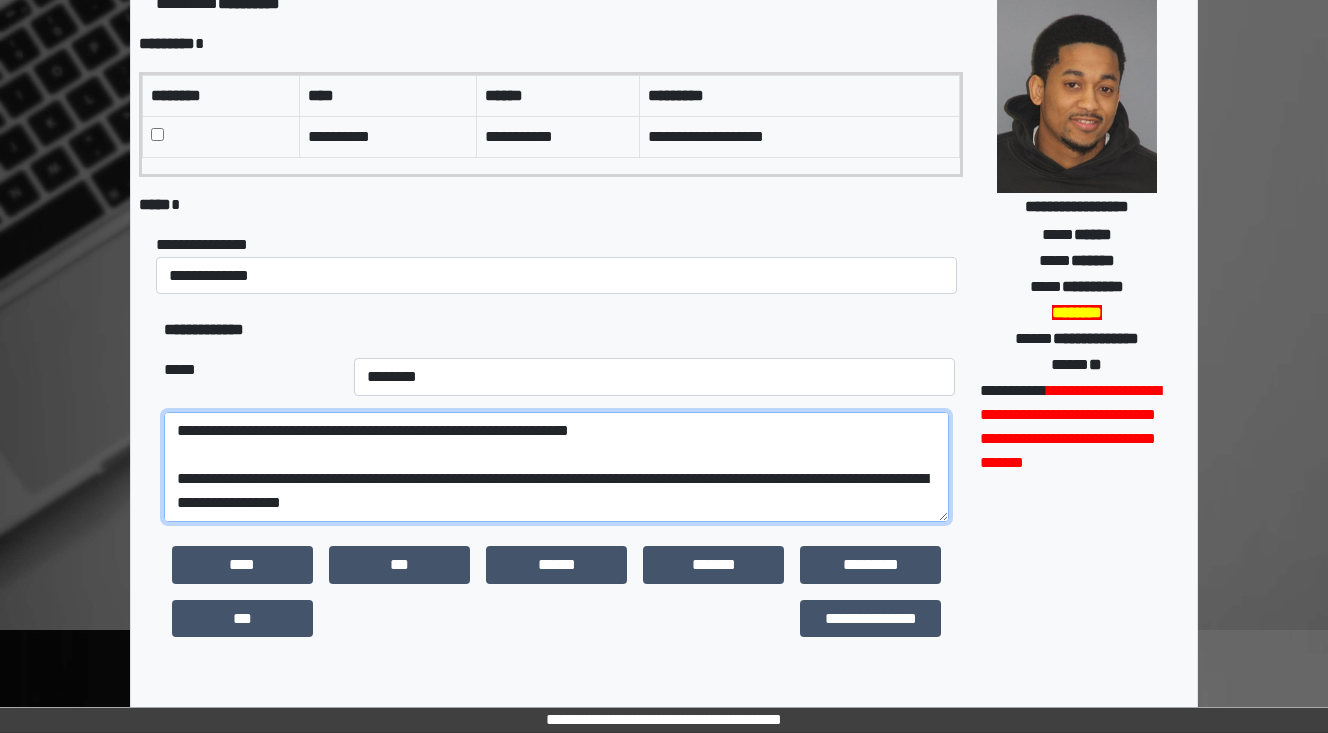 click at bounding box center [556, 467] 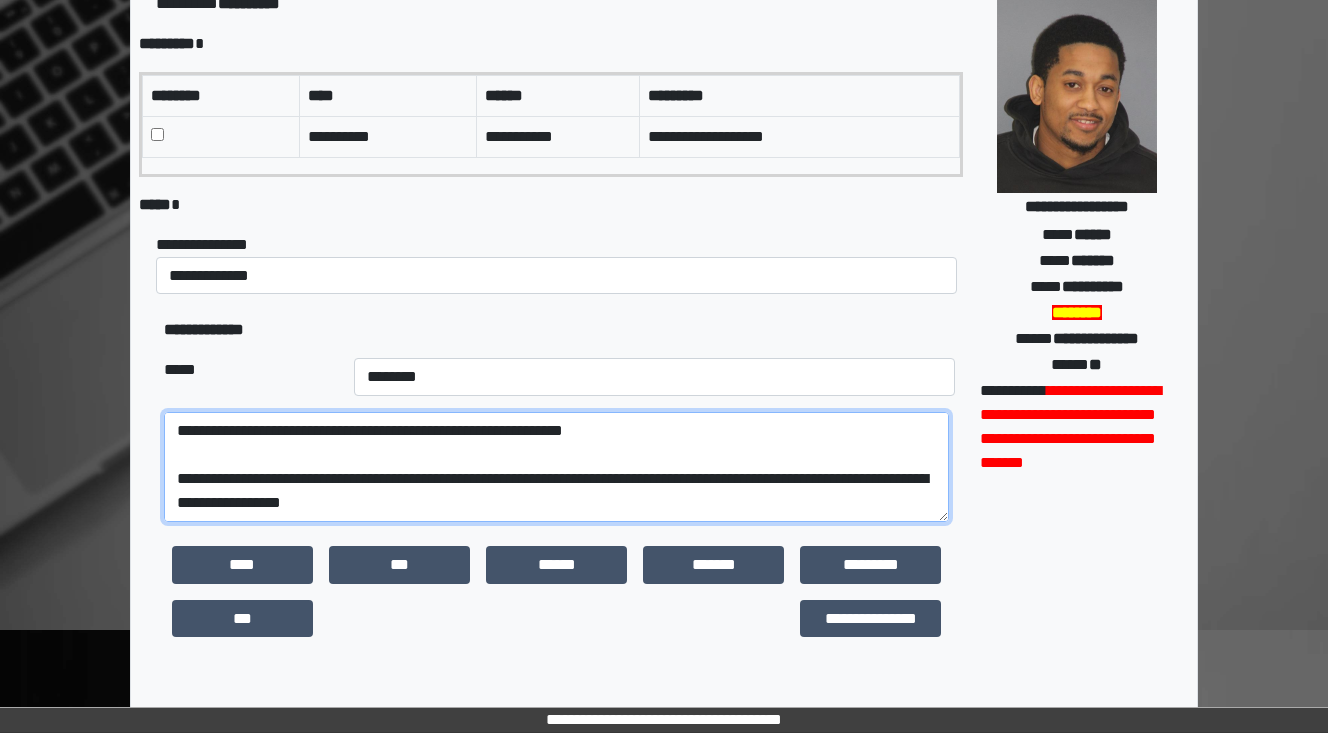 drag, startPoint x: 548, startPoint y: 463, endPoint x: 488, endPoint y: 459, distance: 60.133186 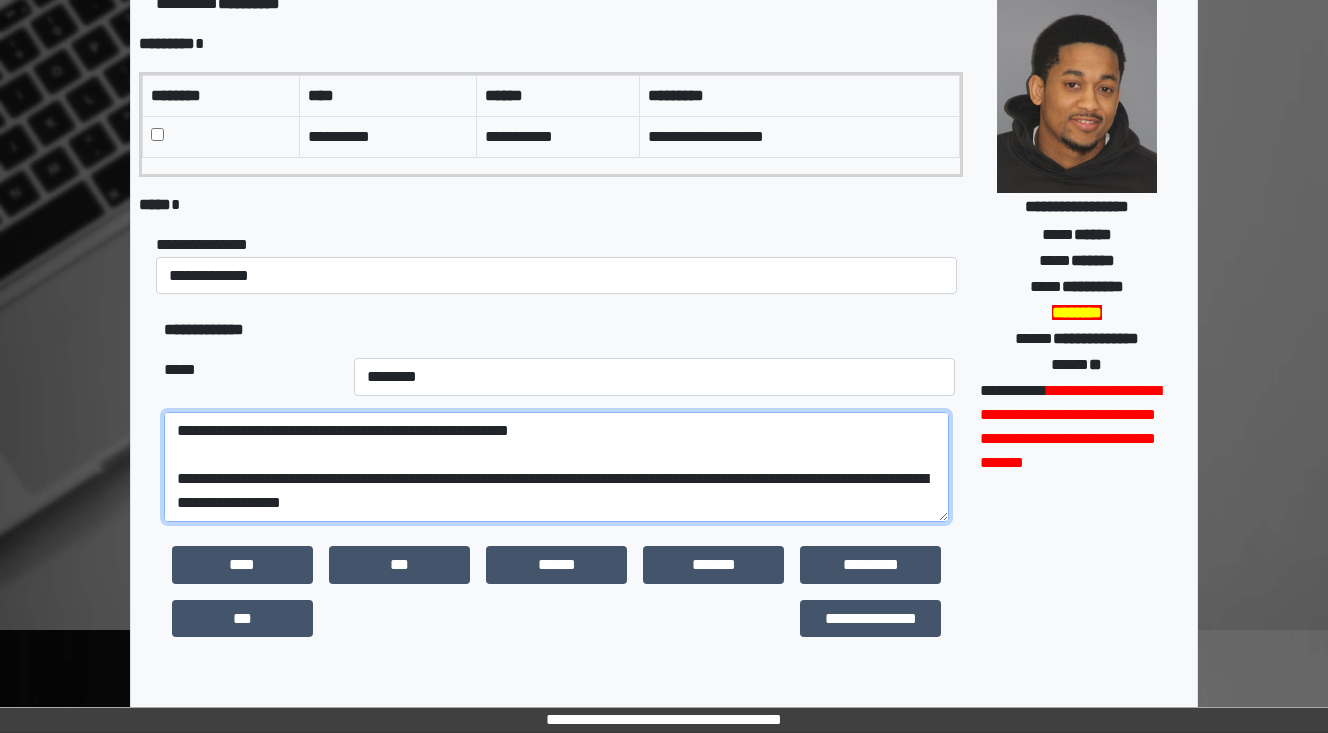 click at bounding box center [556, 467] 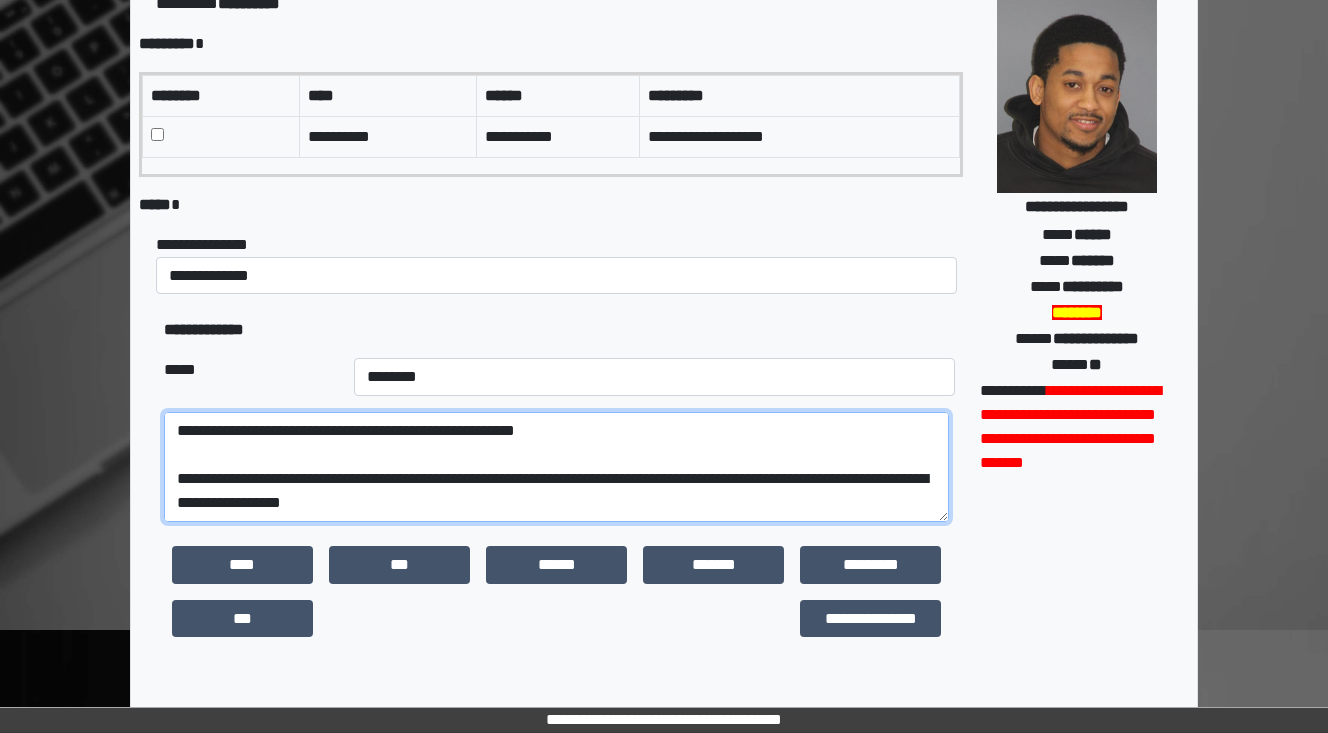 click at bounding box center (556, 467) 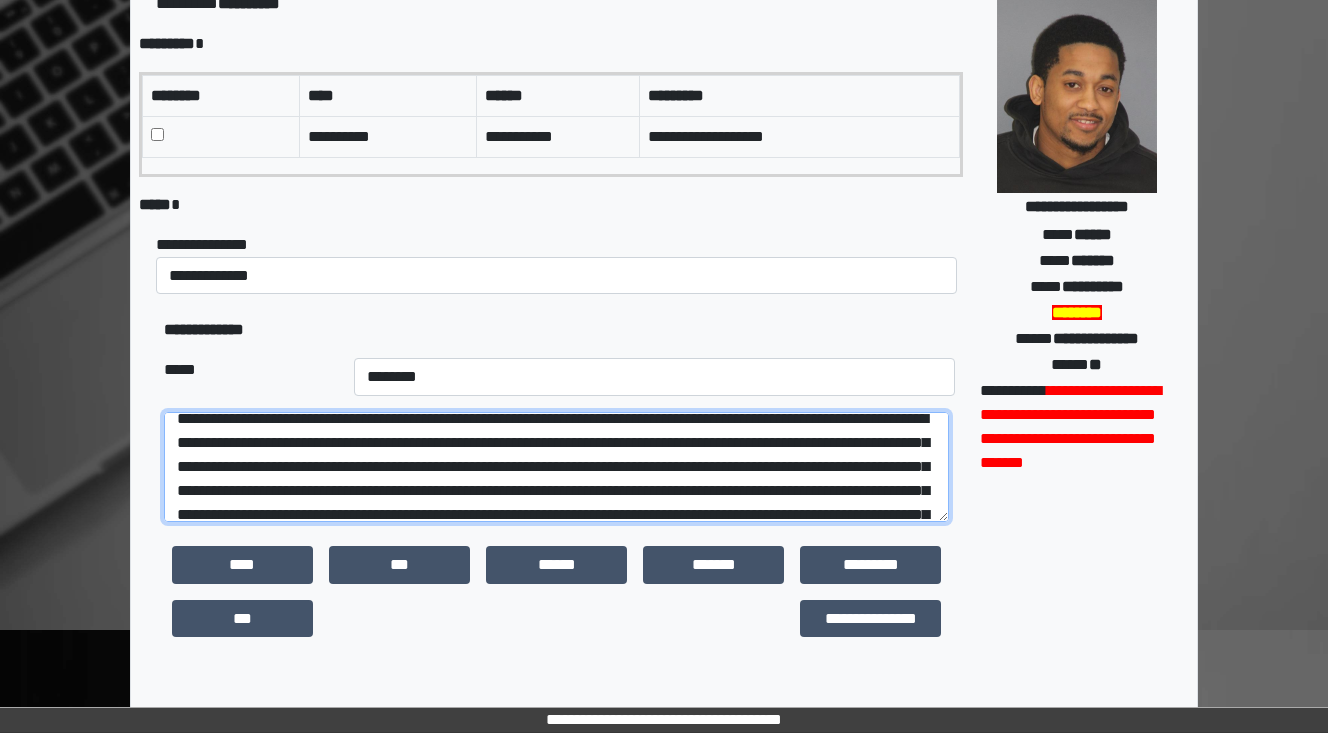scroll, scrollTop: 56, scrollLeft: 0, axis: vertical 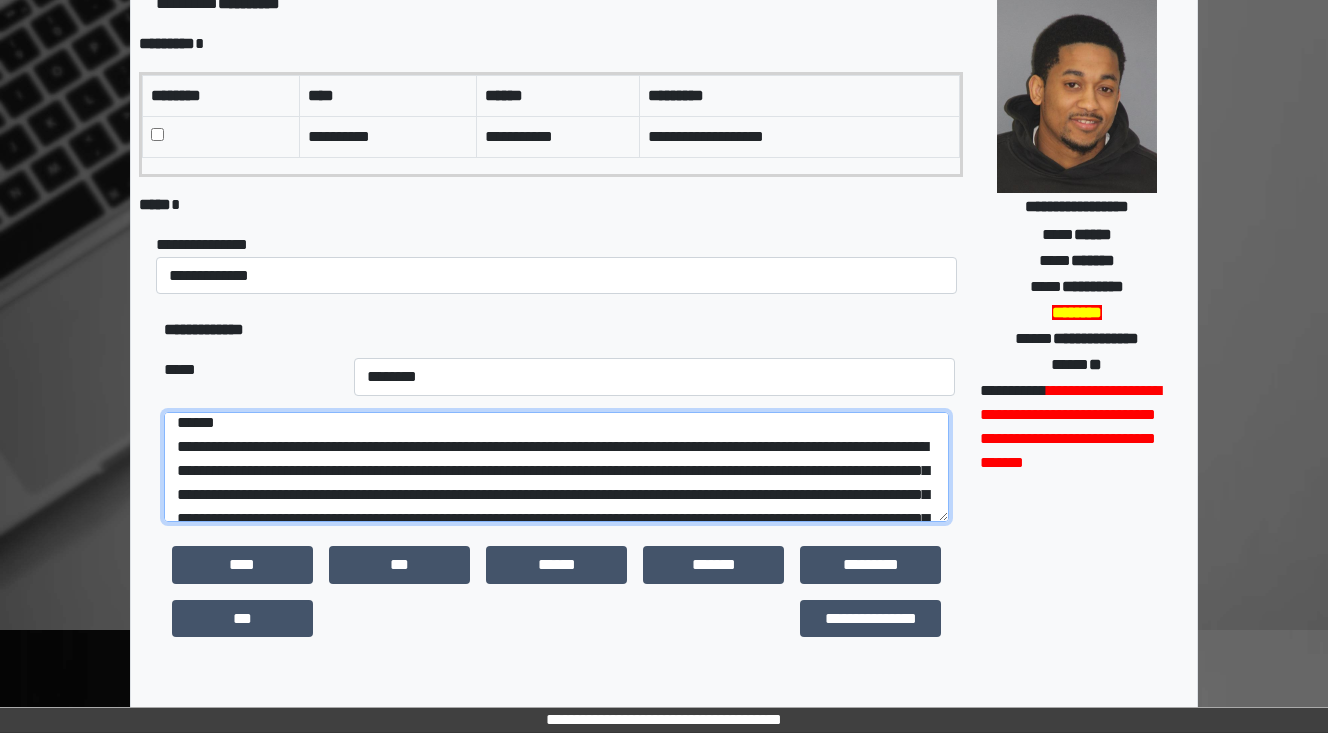 click at bounding box center (556, 467) 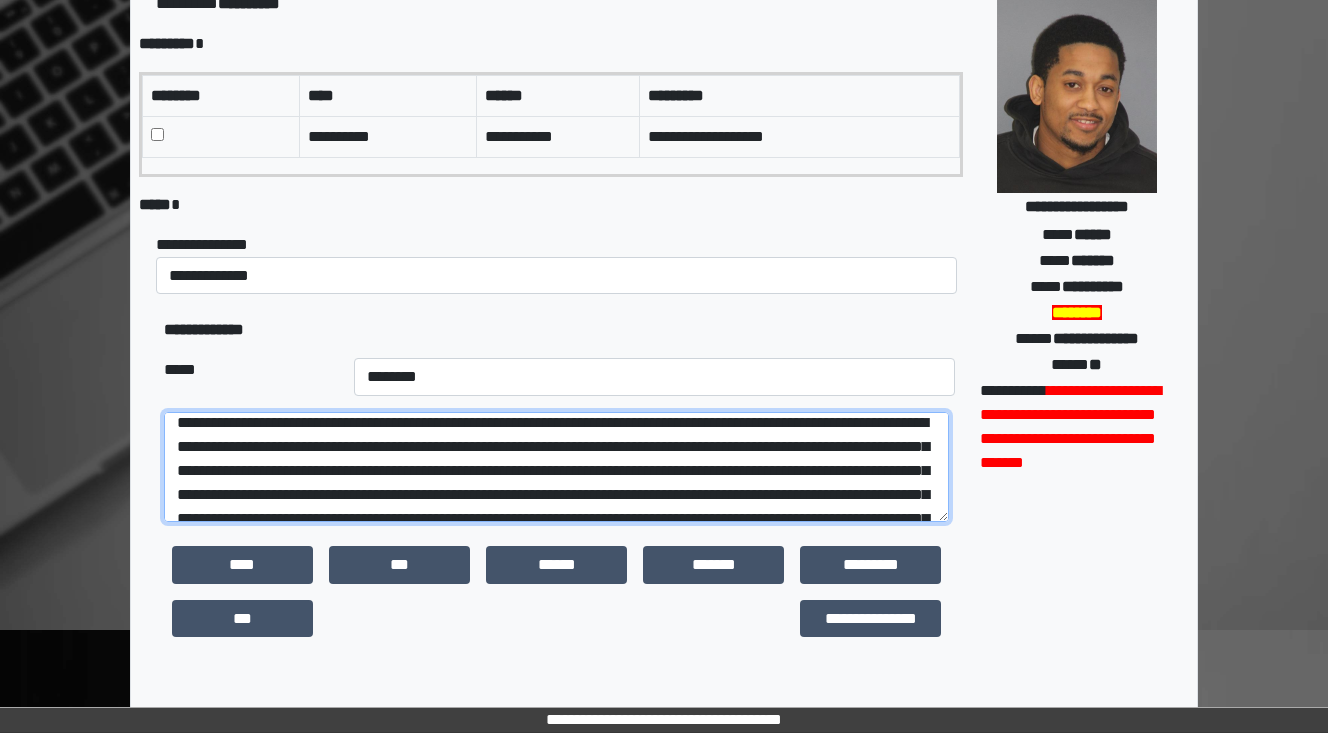 scroll, scrollTop: 56, scrollLeft: 0, axis: vertical 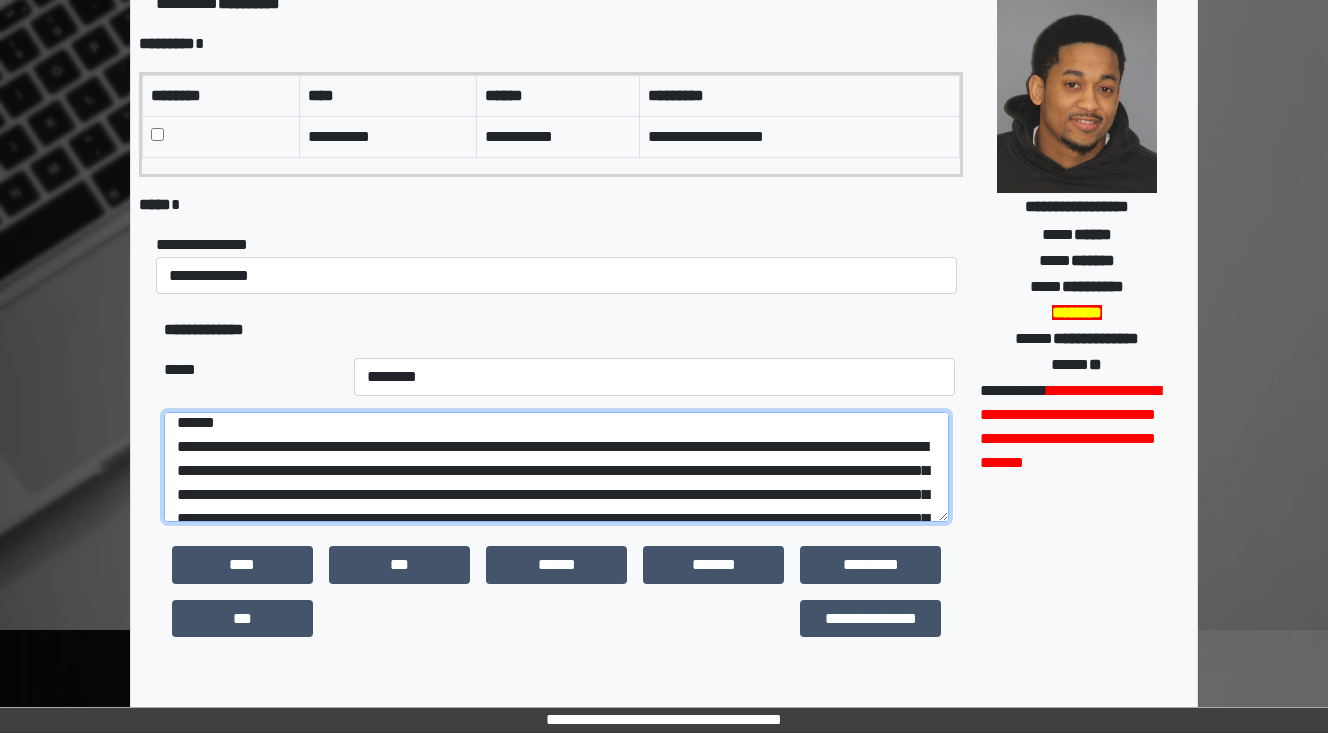 click at bounding box center (556, 467) 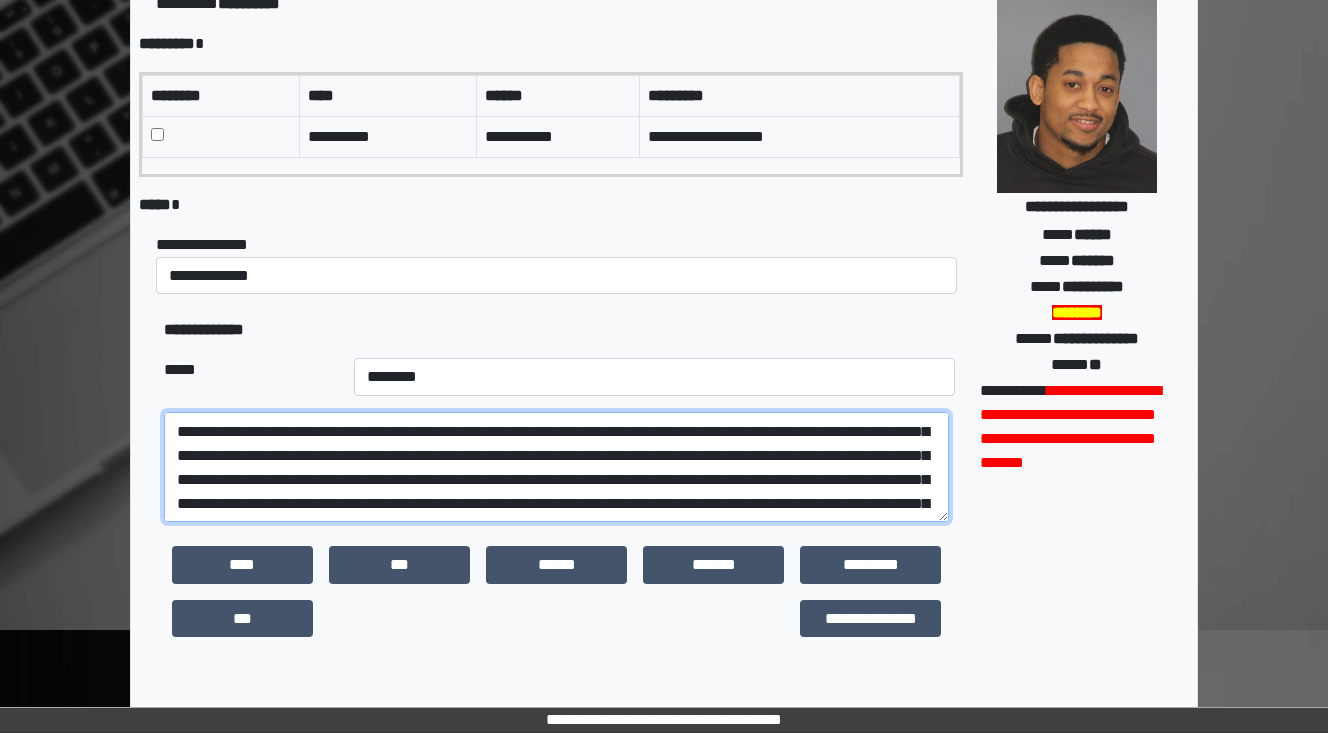 scroll, scrollTop: 144, scrollLeft: 0, axis: vertical 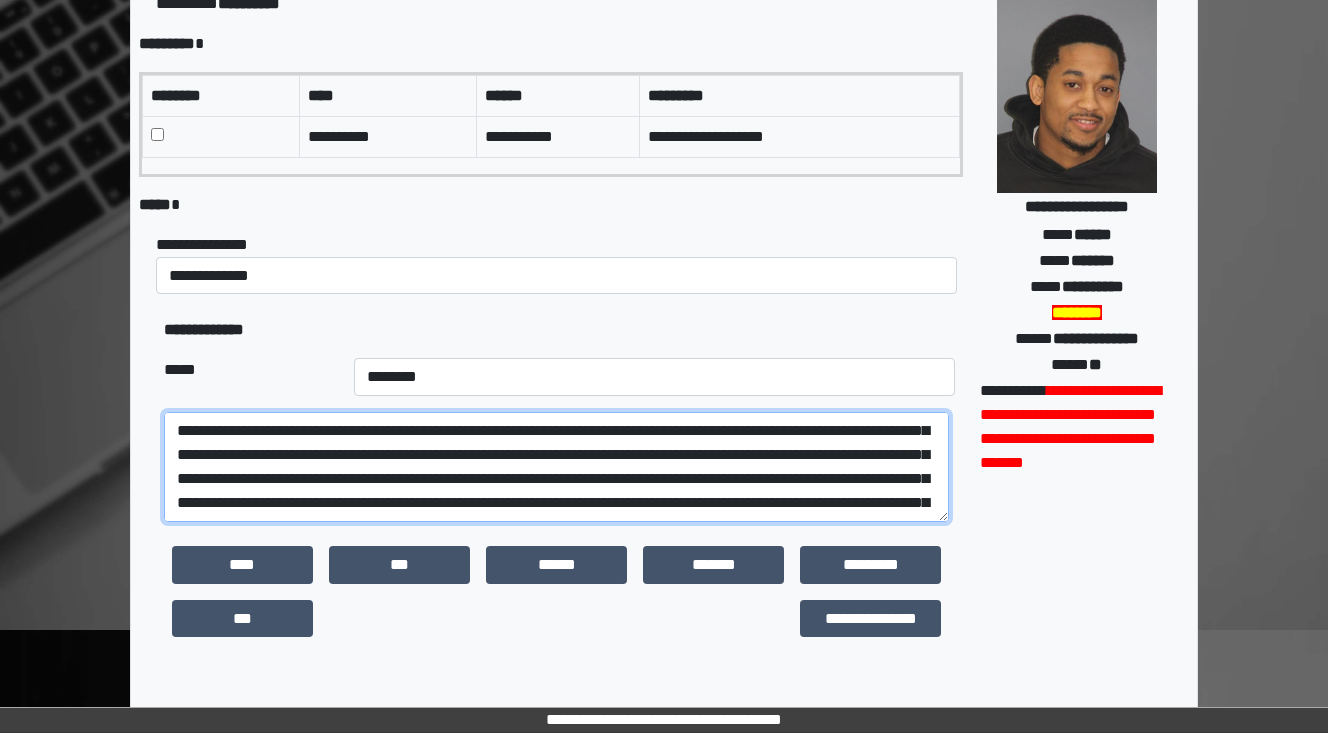 drag, startPoint x: 450, startPoint y: 454, endPoint x: 431, endPoint y: 454, distance: 19 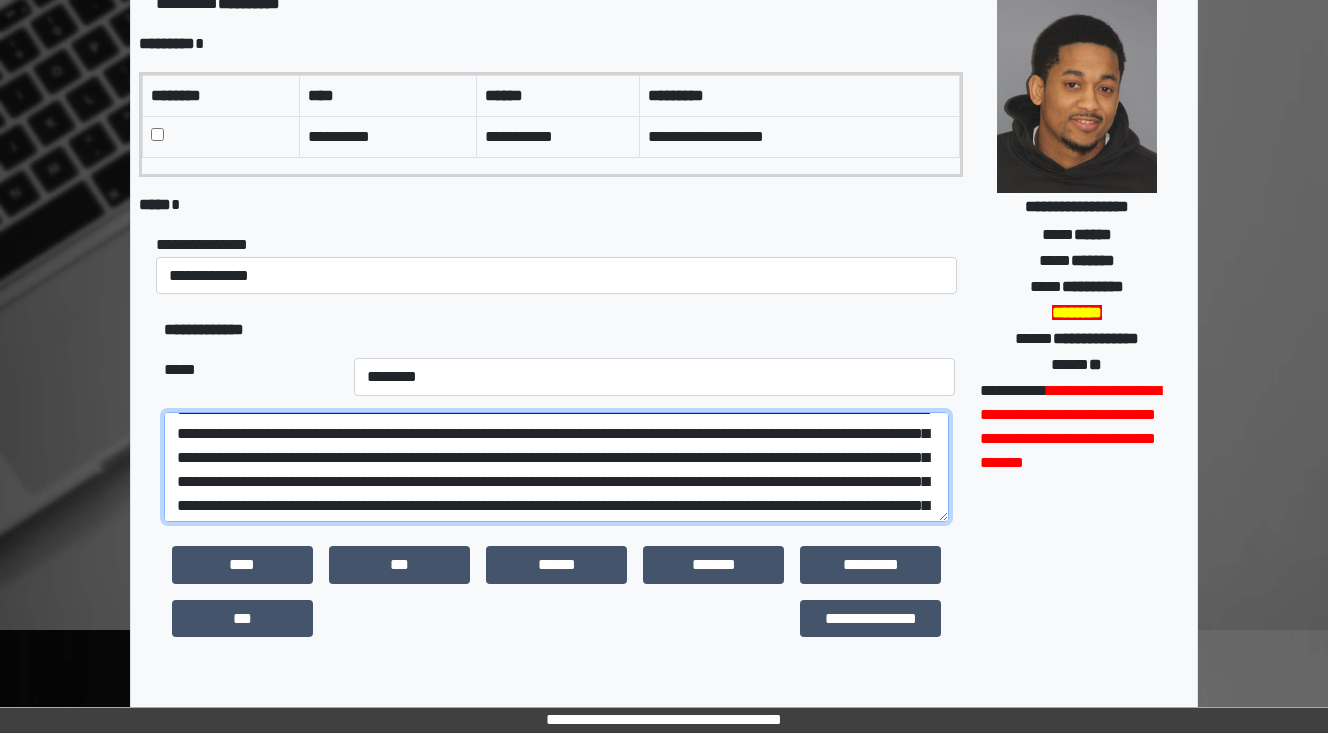 scroll, scrollTop: 64, scrollLeft: 0, axis: vertical 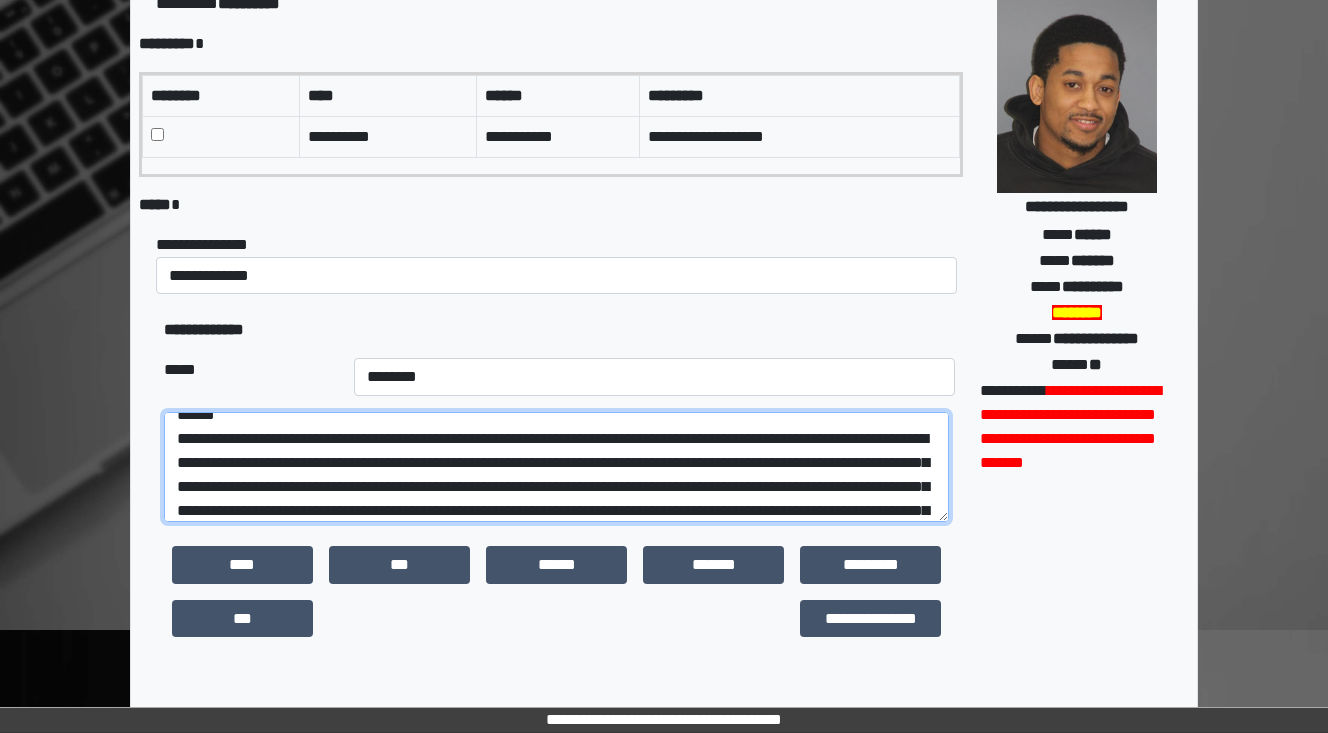 click at bounding box center [556, 467] 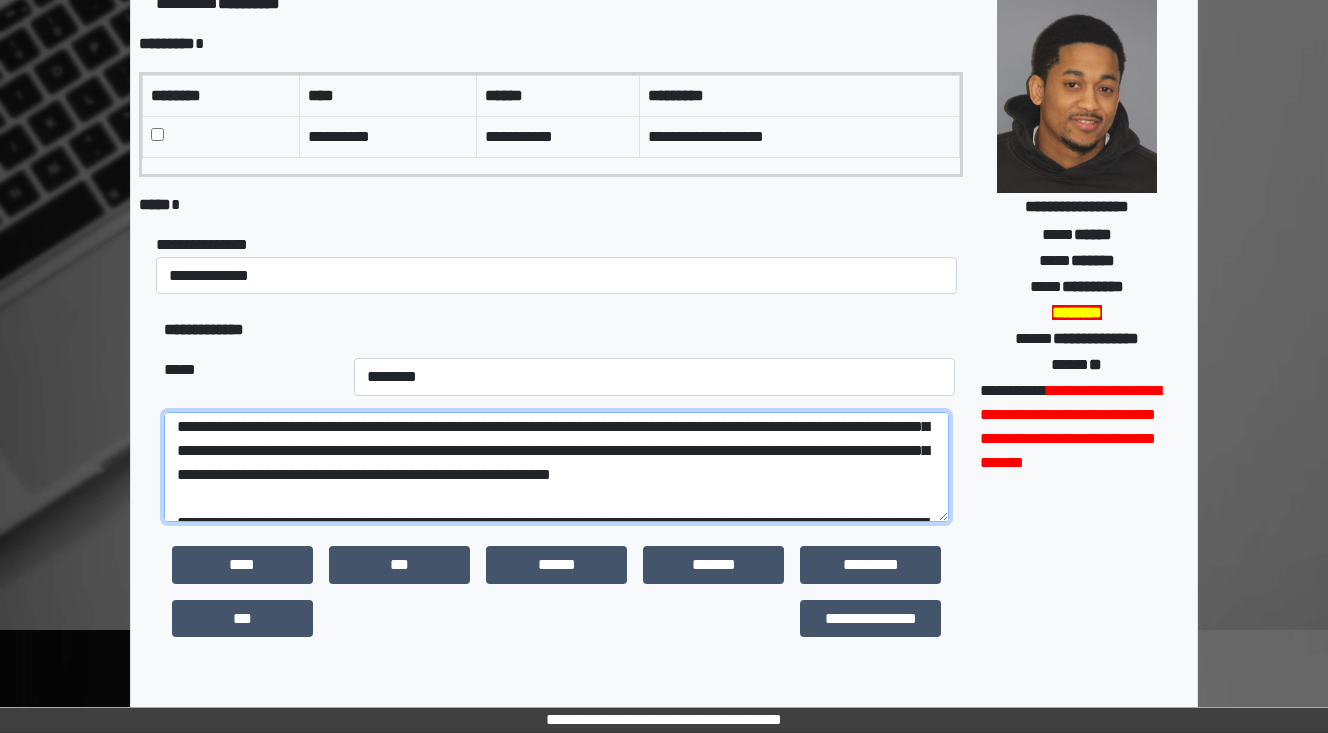 scroll, scrollTop: 224, scrollLeft: 0, axis: vertical 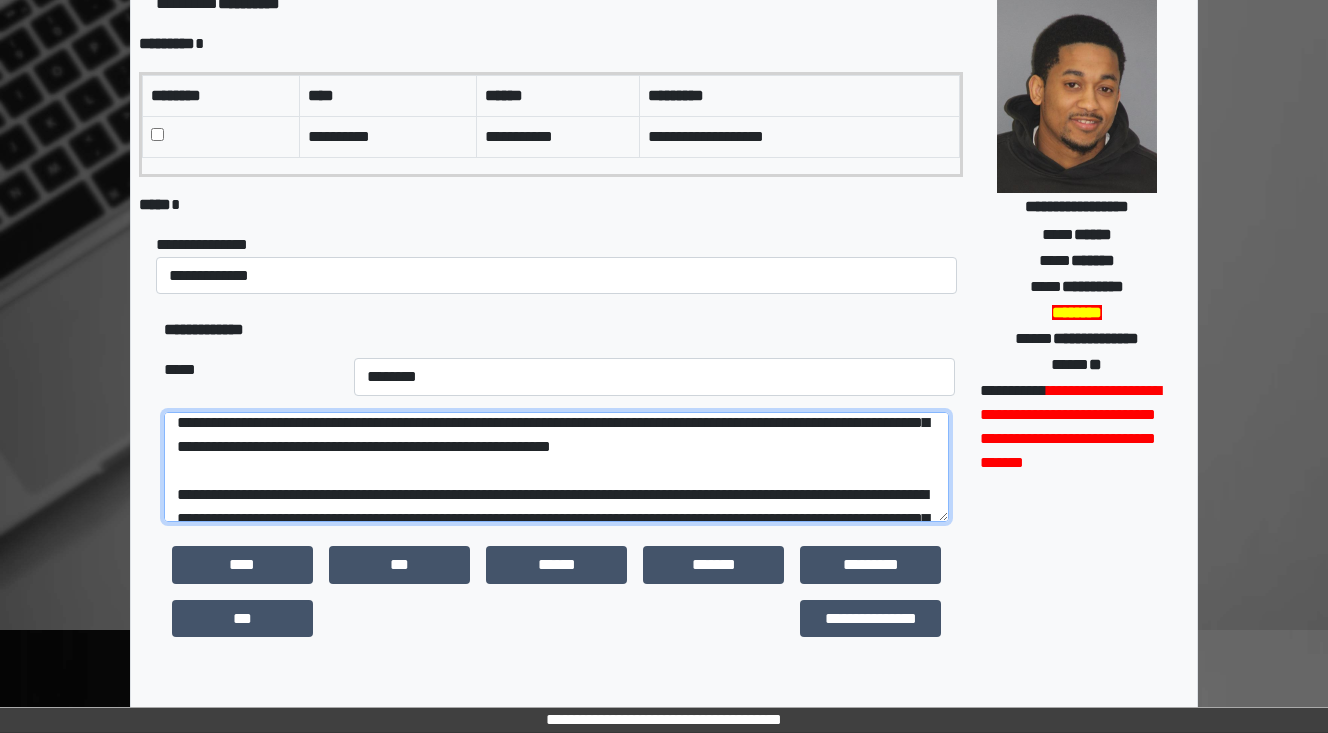 click at bounding box center [556, 467] 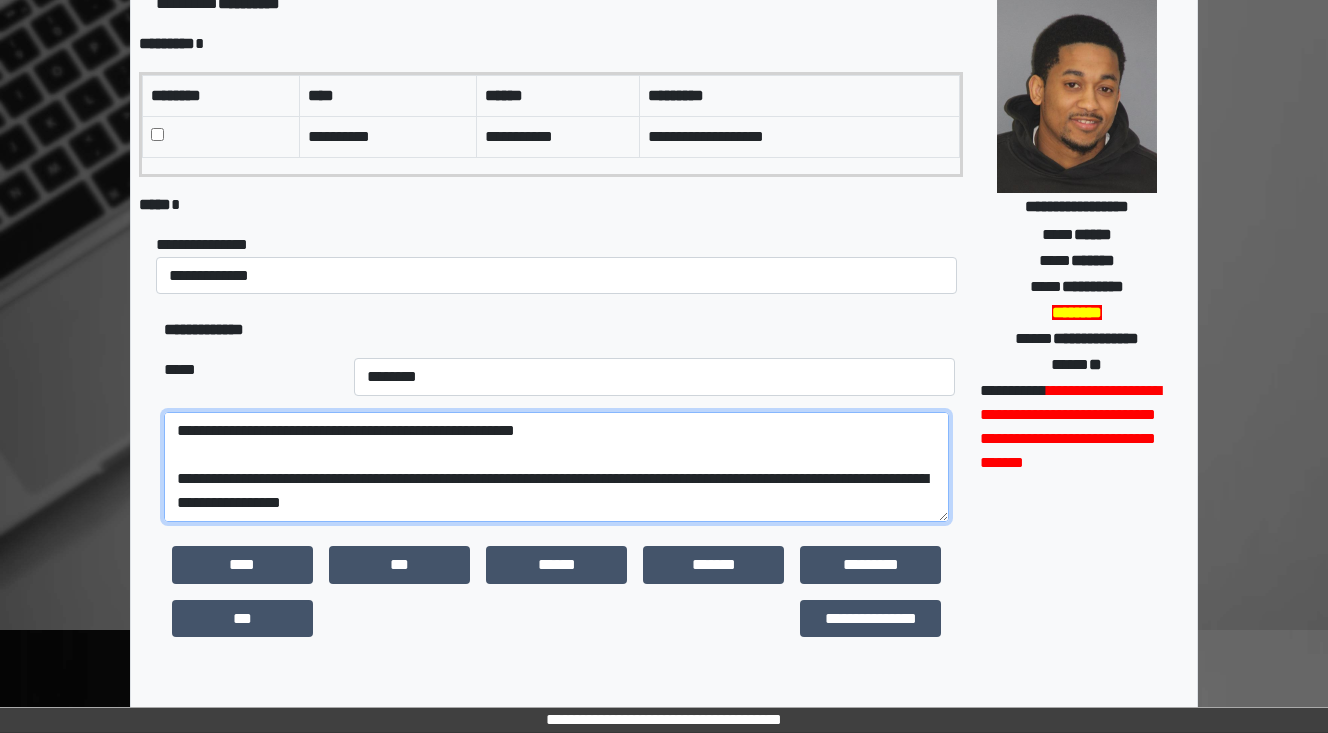 scroll, scrollTop: 432, scrollLeft: 0, axis: vertical 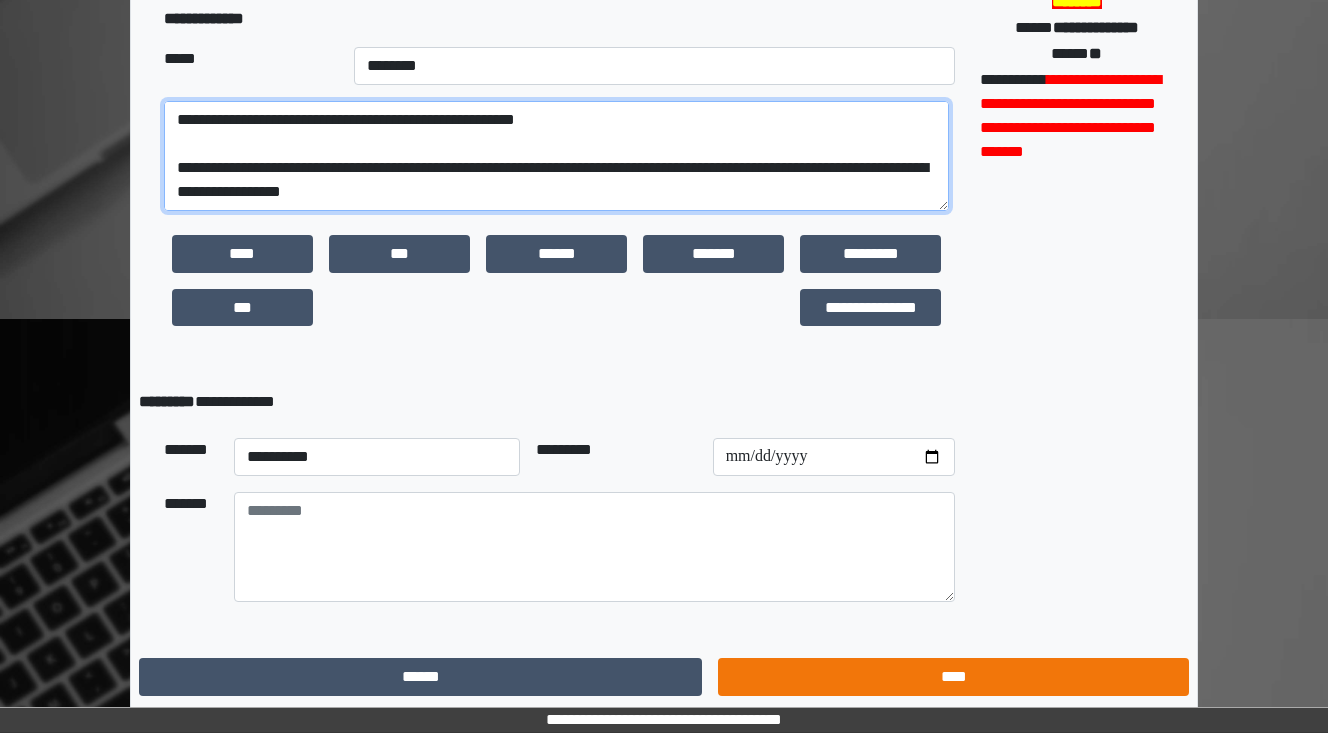 type on "**********" 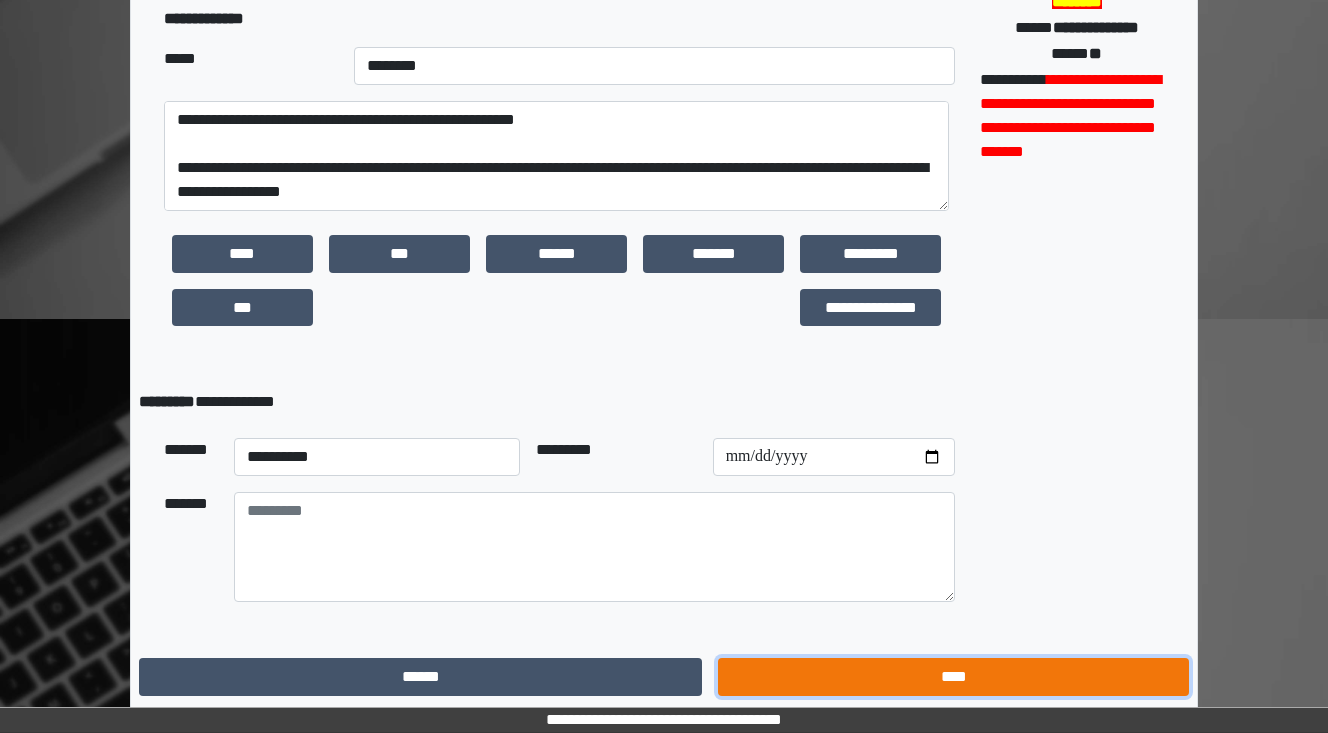 click on "****" at bounding box center [953, 677] 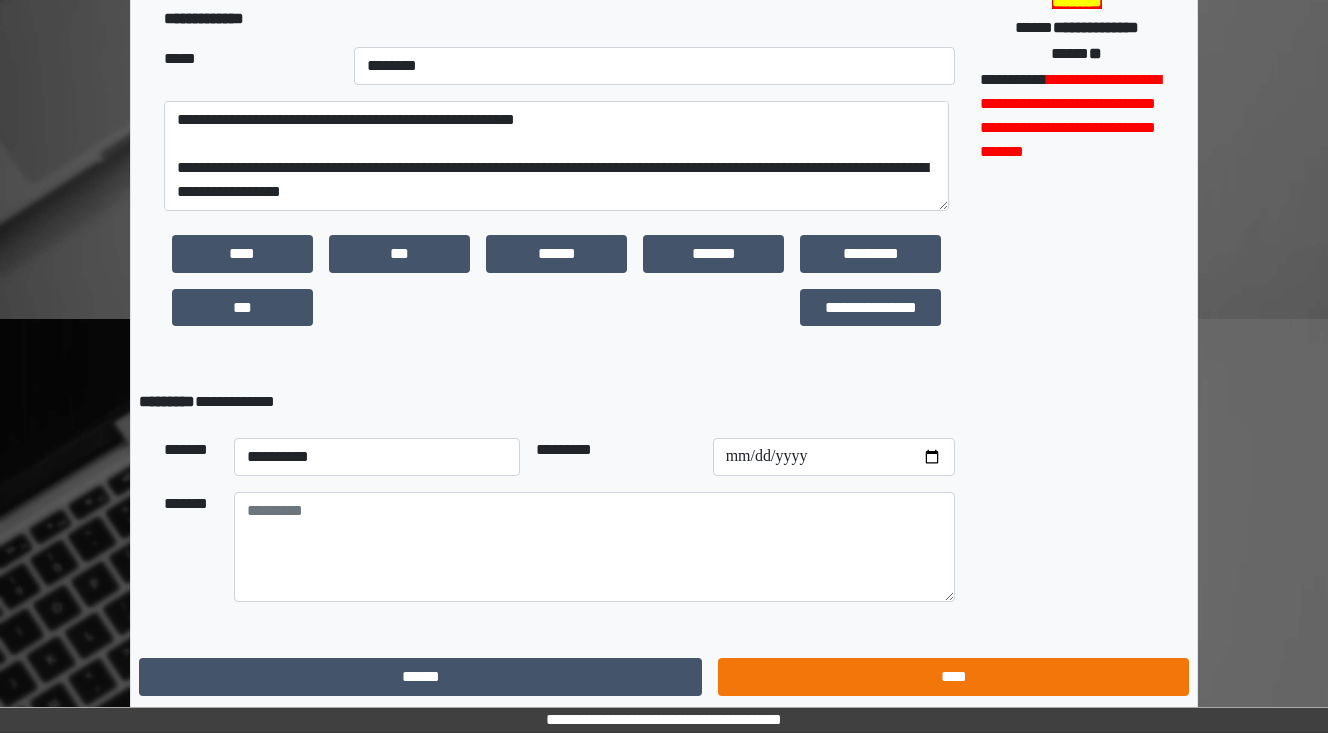 scroll, scrollTop: 0, scrollLeft: 0, axis: both 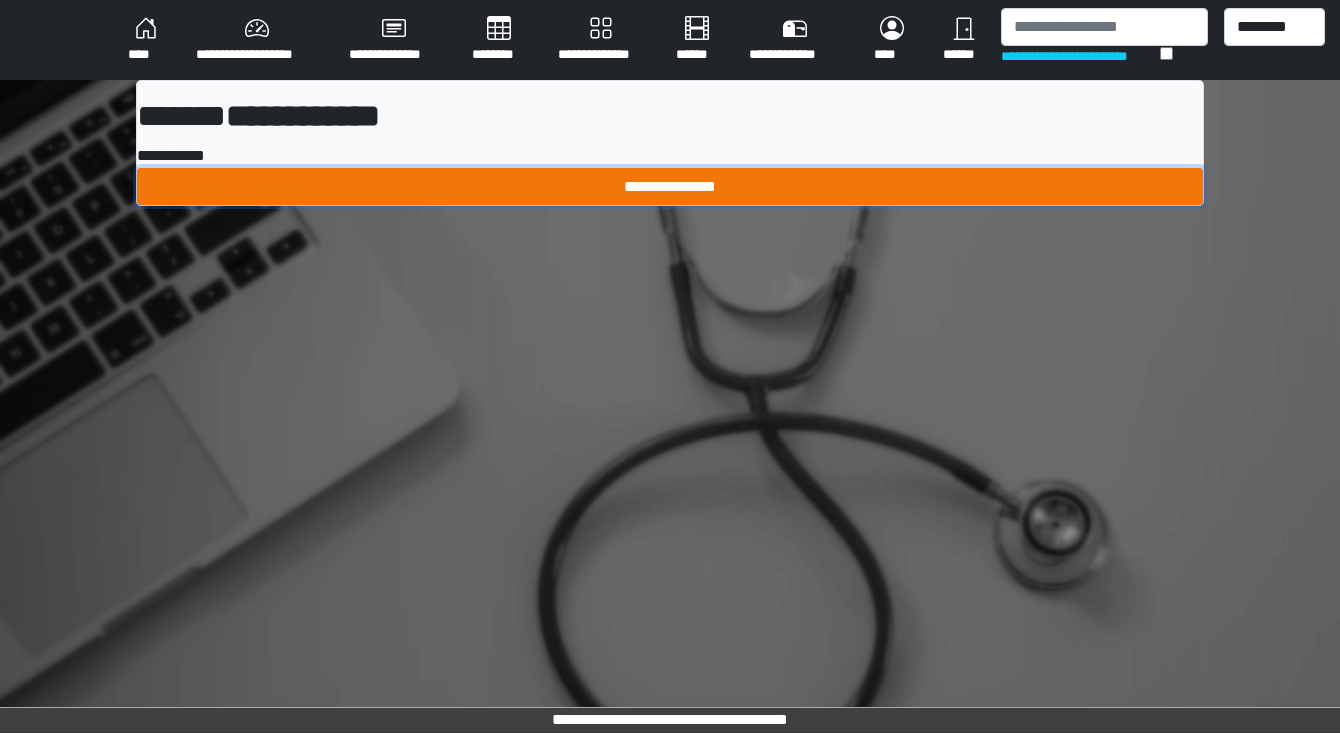 click on "**********" at bounding box center (670, 187) 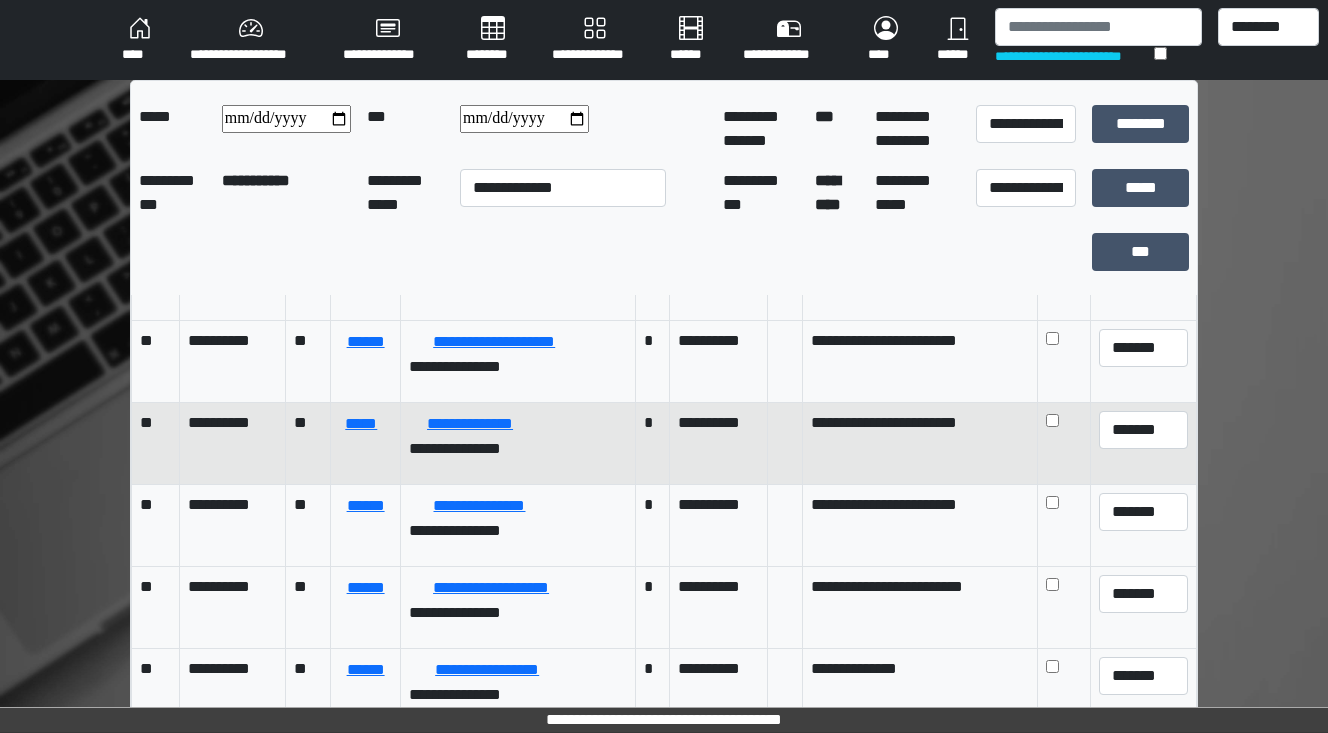scroll, scrollTop: 800, scrollLeft: 0, axis: vertical 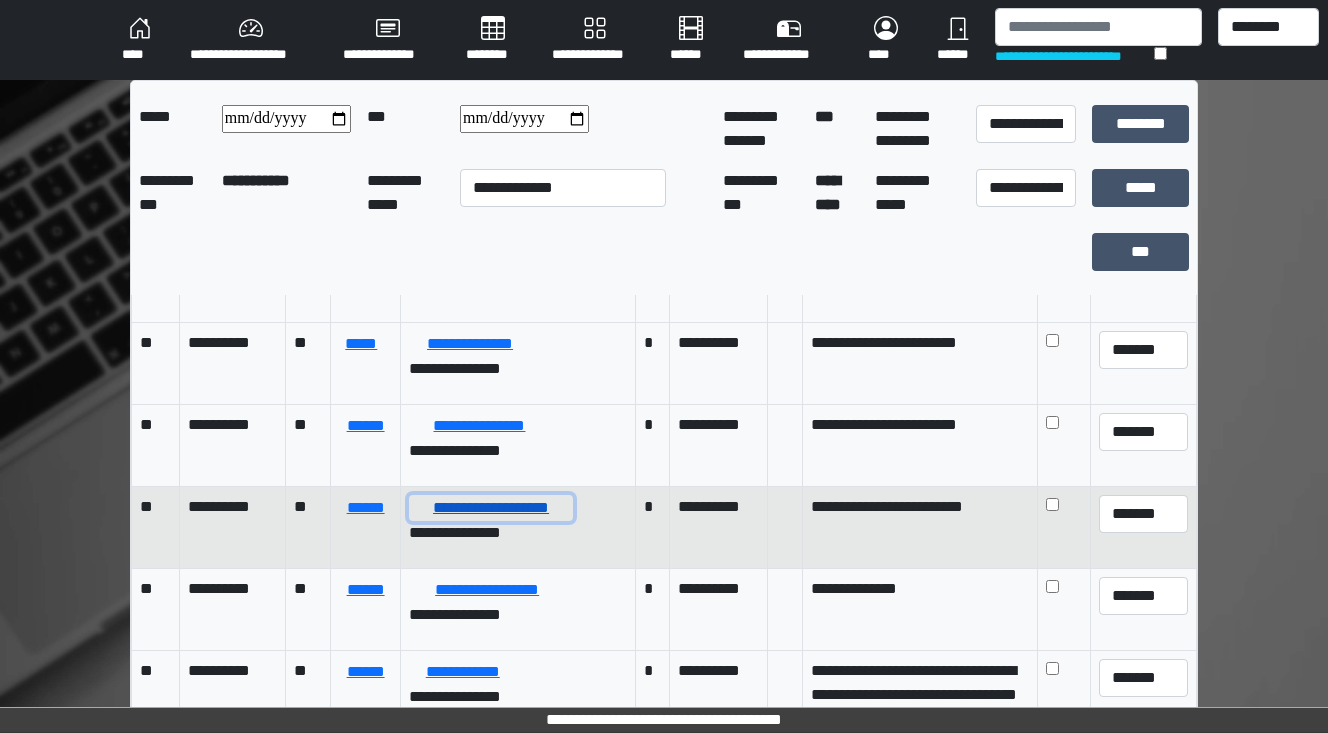 click on "**********" at bounding box center (491, 508) 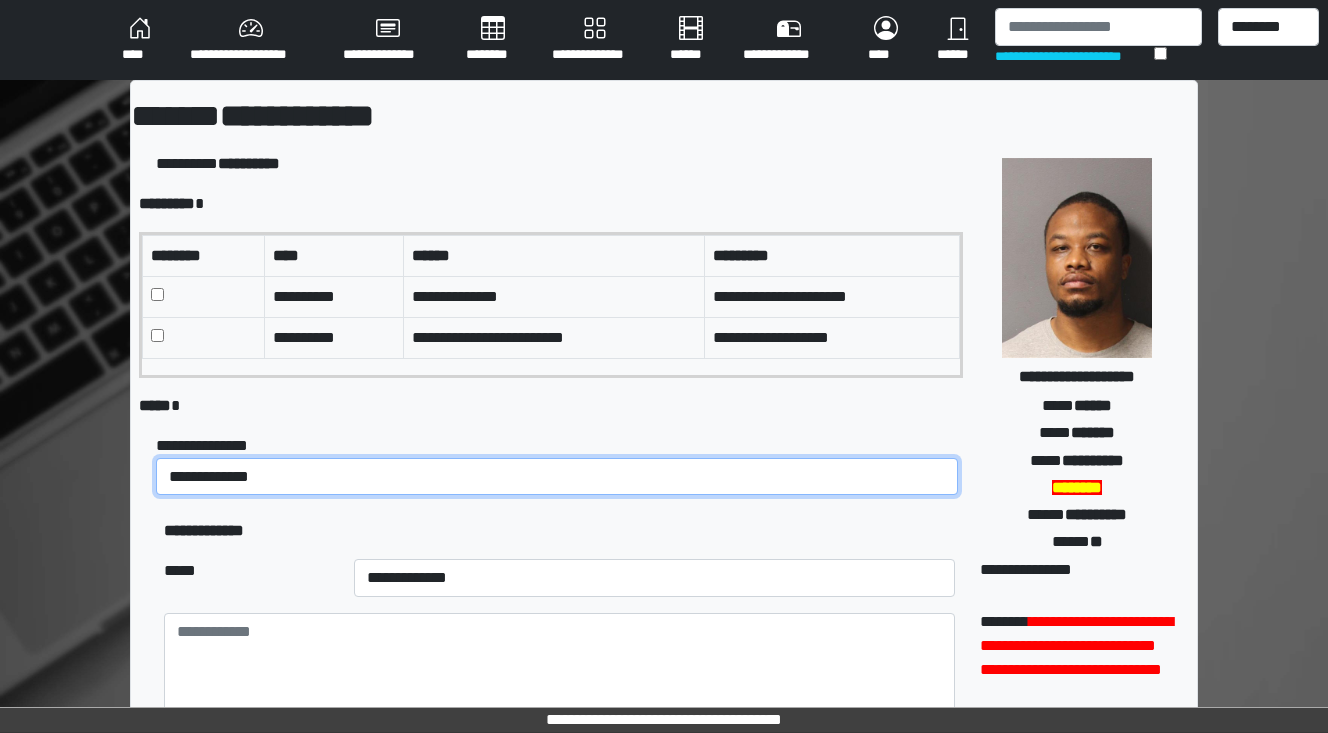 click on "**********" at bounding box center (557, 477) 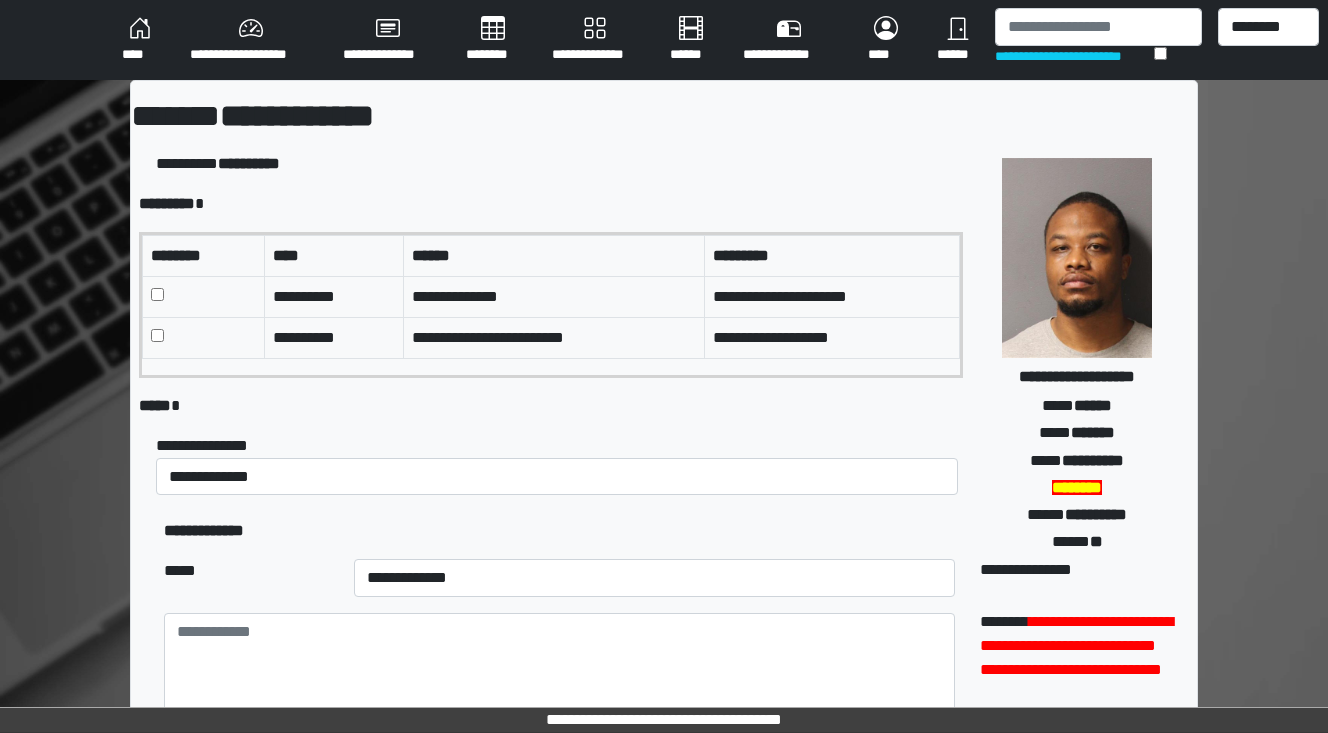 click on "**********" at bounding box center (559, 531) 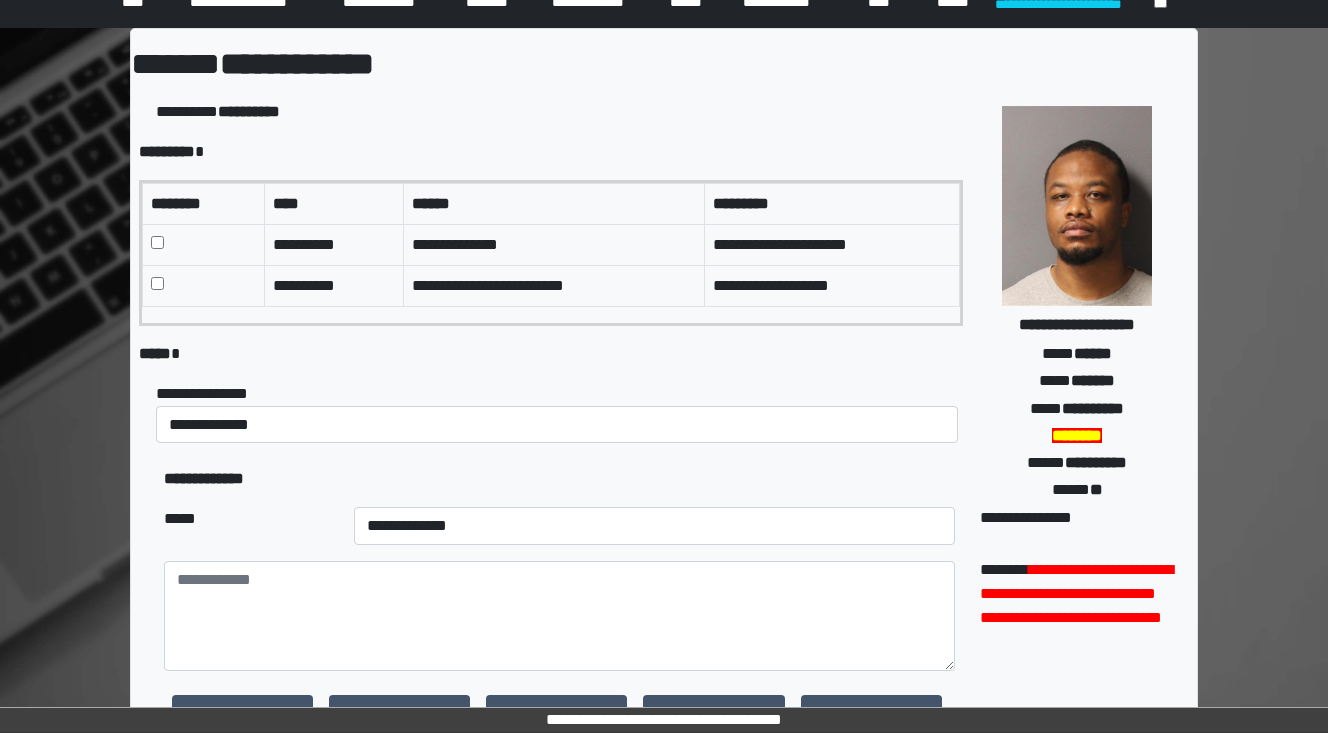scroll, scrollTop: 80, scrollLeft: 0, axis: vertical 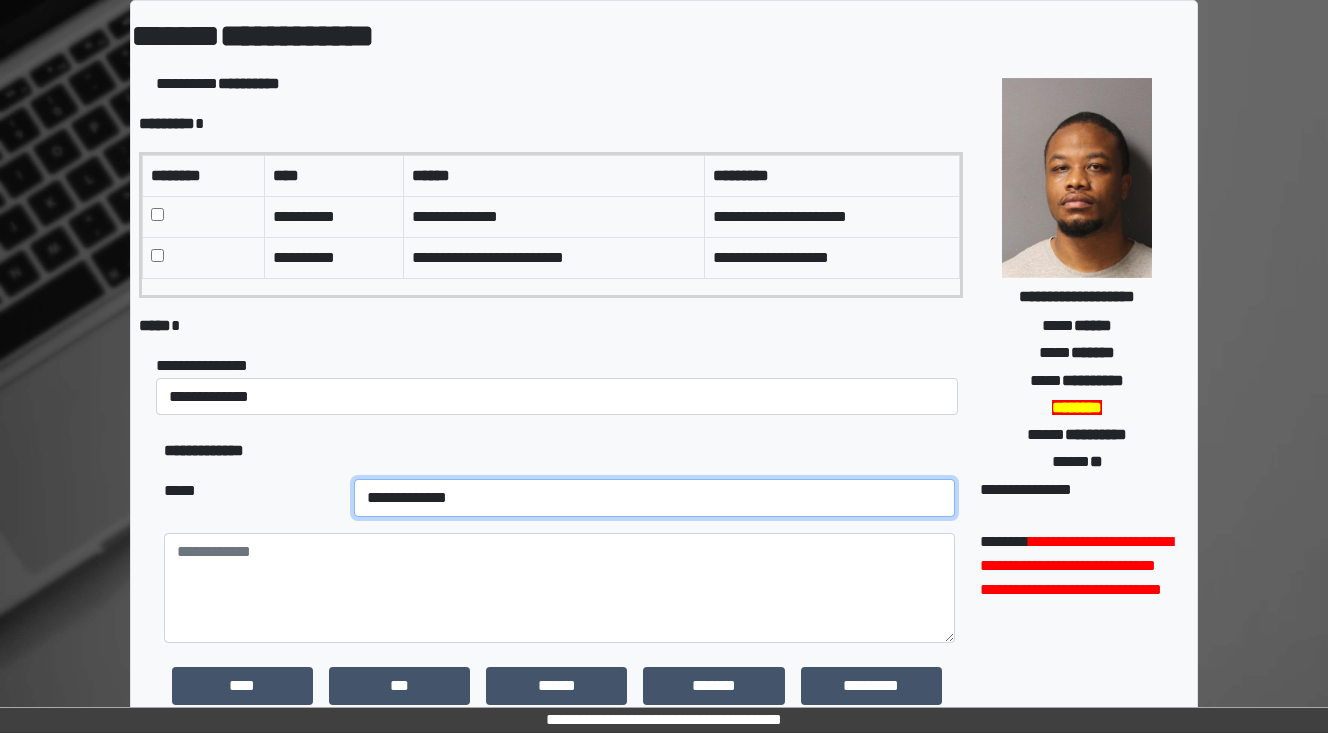 click on "**********" at bounding box center [654, 498] 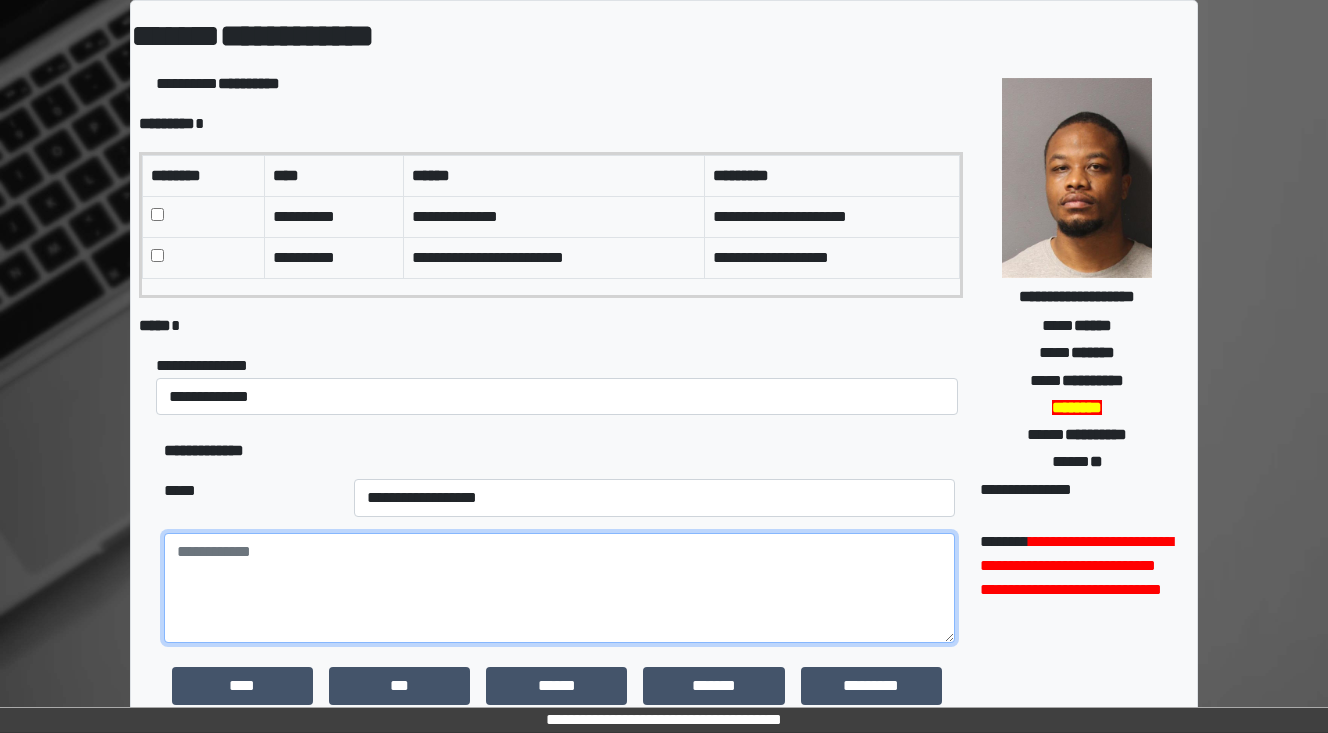 click at bounding box center (559, 588) 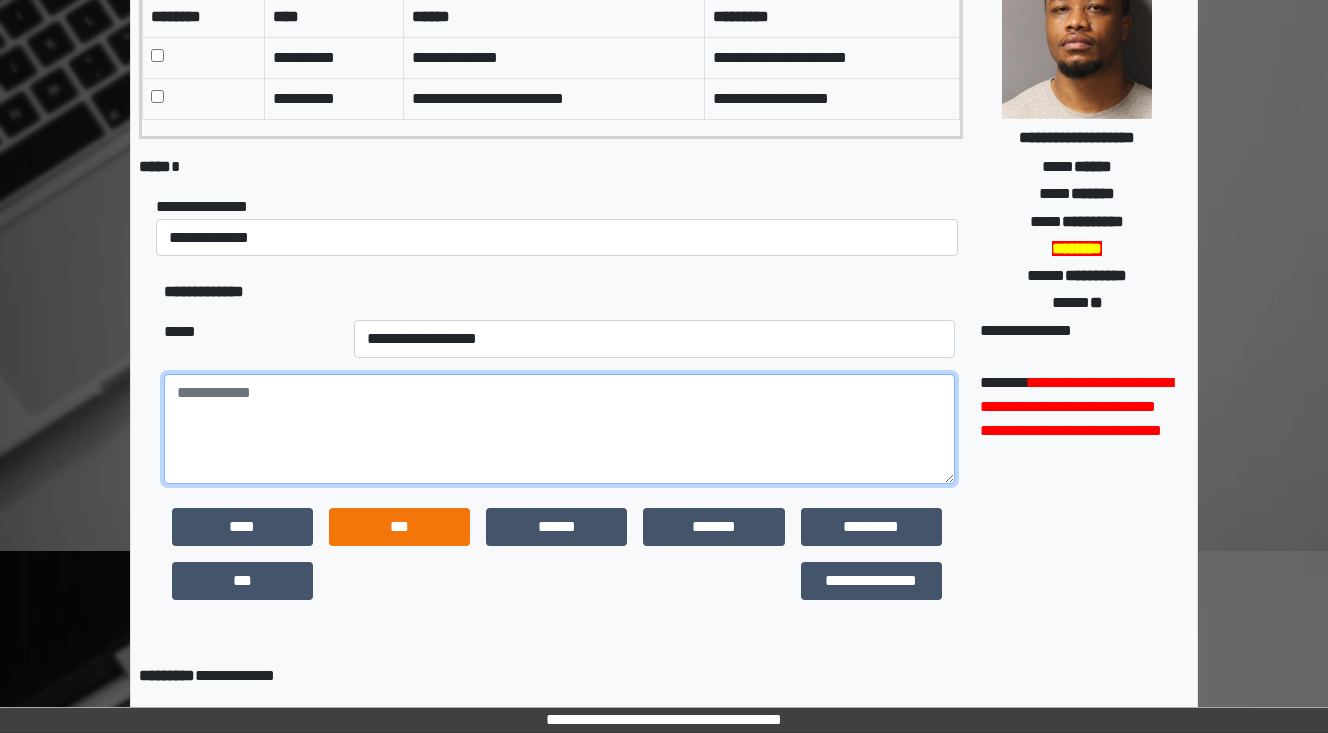 scroll, scrollTop: 240, scrollLeft: 0, axis: vertical 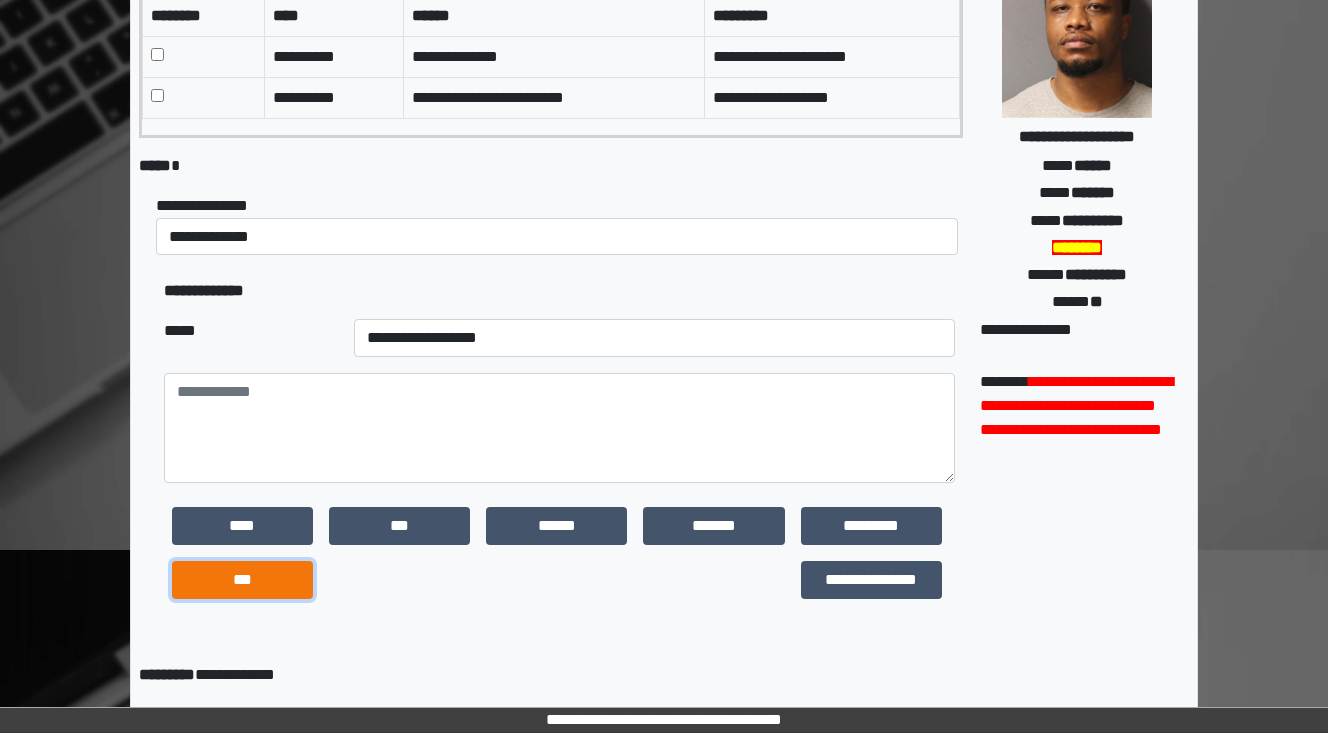 click on "***" at bounding box center (242, 580) 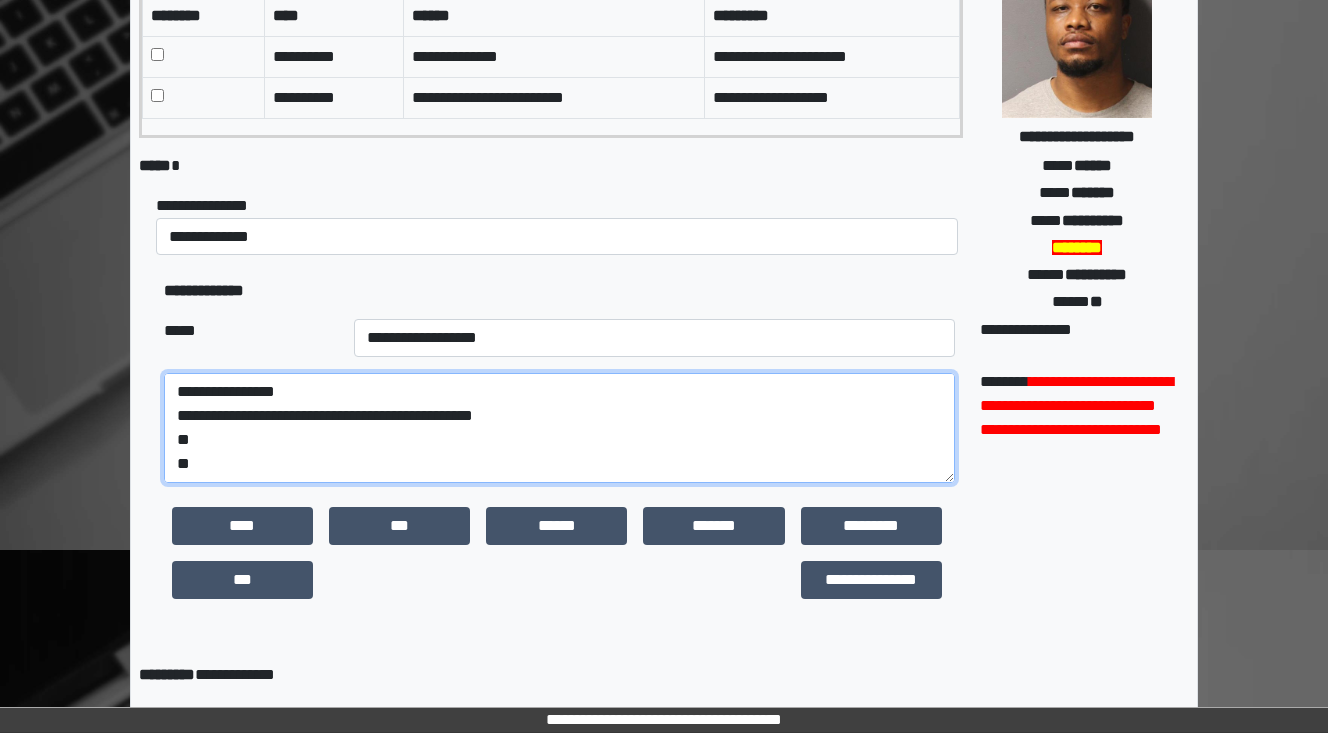 click on "**********" at bounding box center (559, 428) 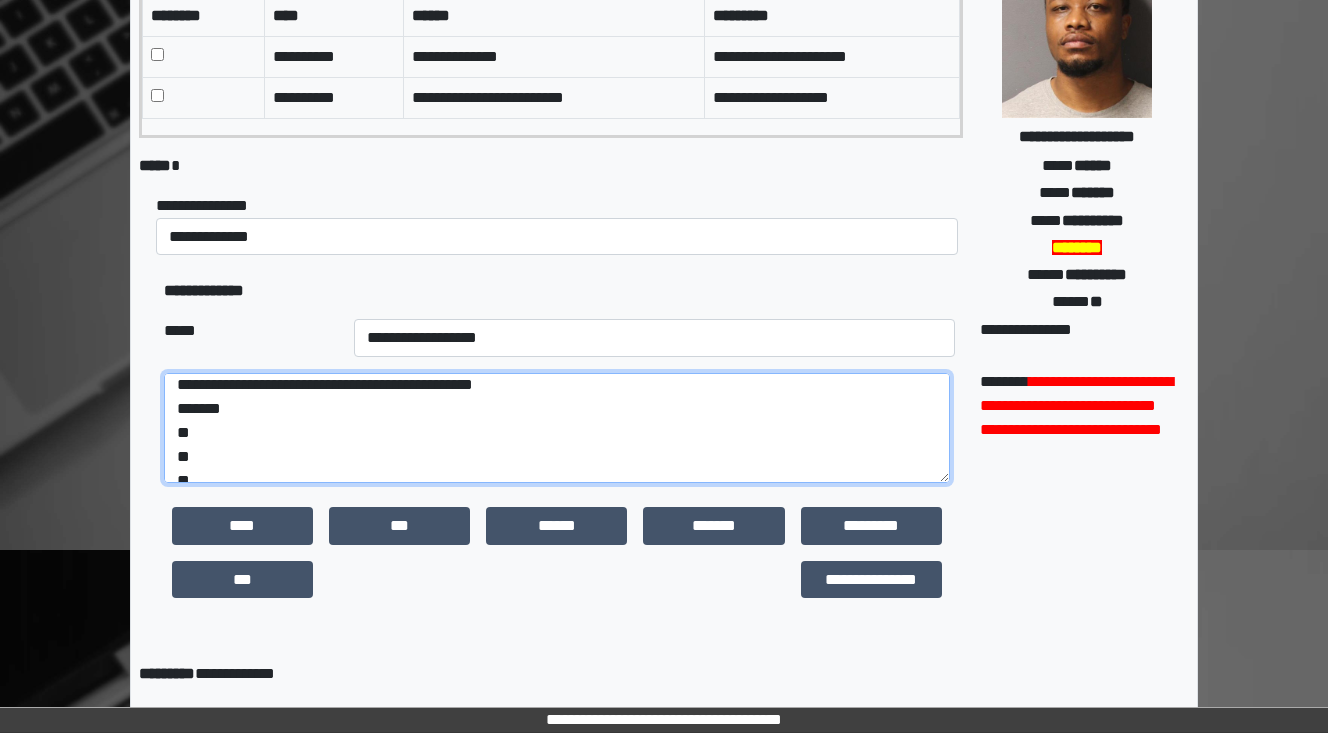 scroll, scrollTop: 48, scrollLeft: 0, axis: vertical 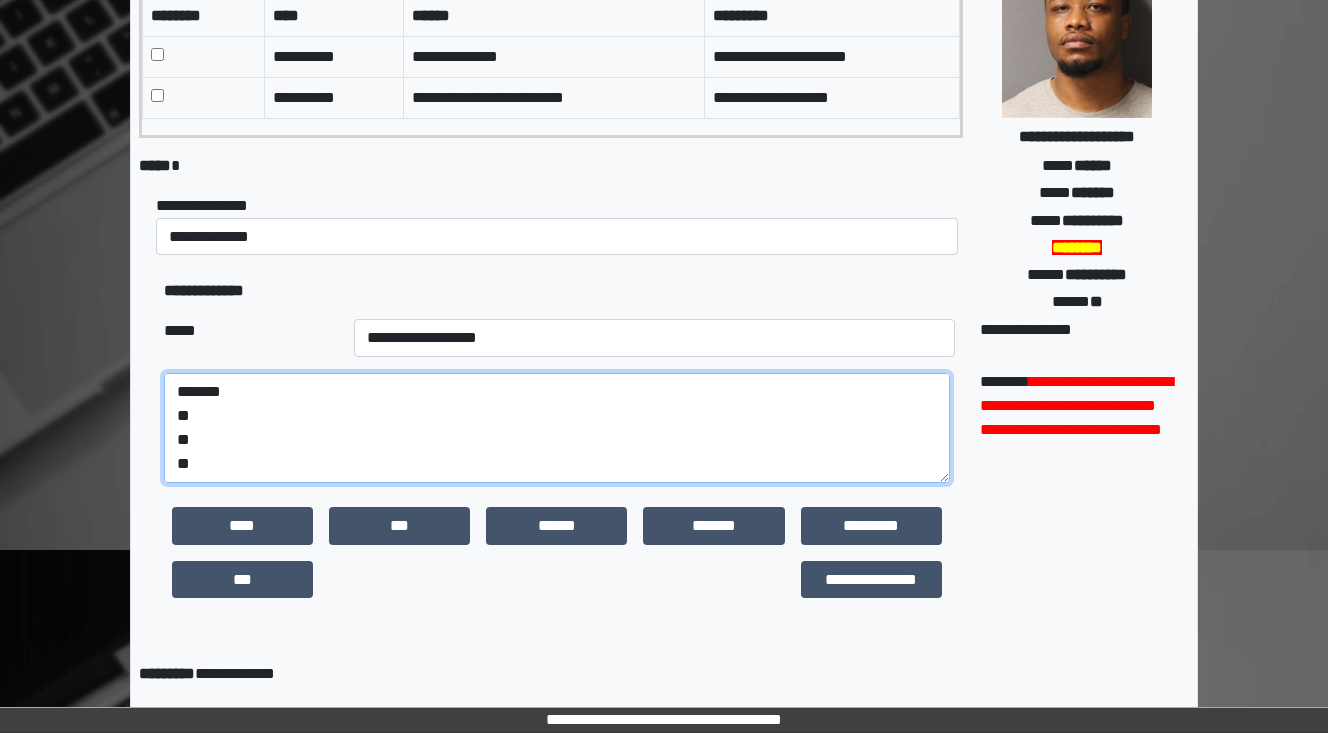 drag, startPoint x: 201, startPoint y: 458, endPoint x: 168, endPoint y: 458, distance: 33 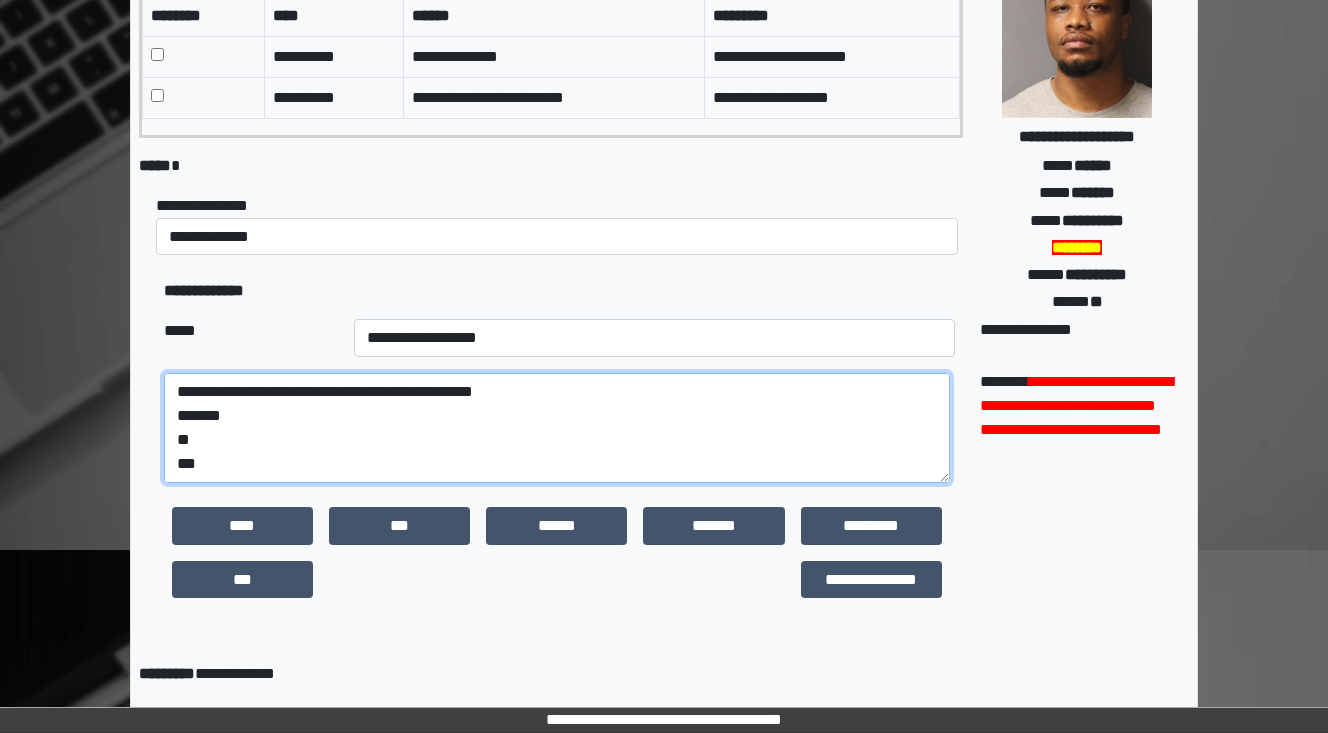 click on "**********" at bounding box center [557, 428] 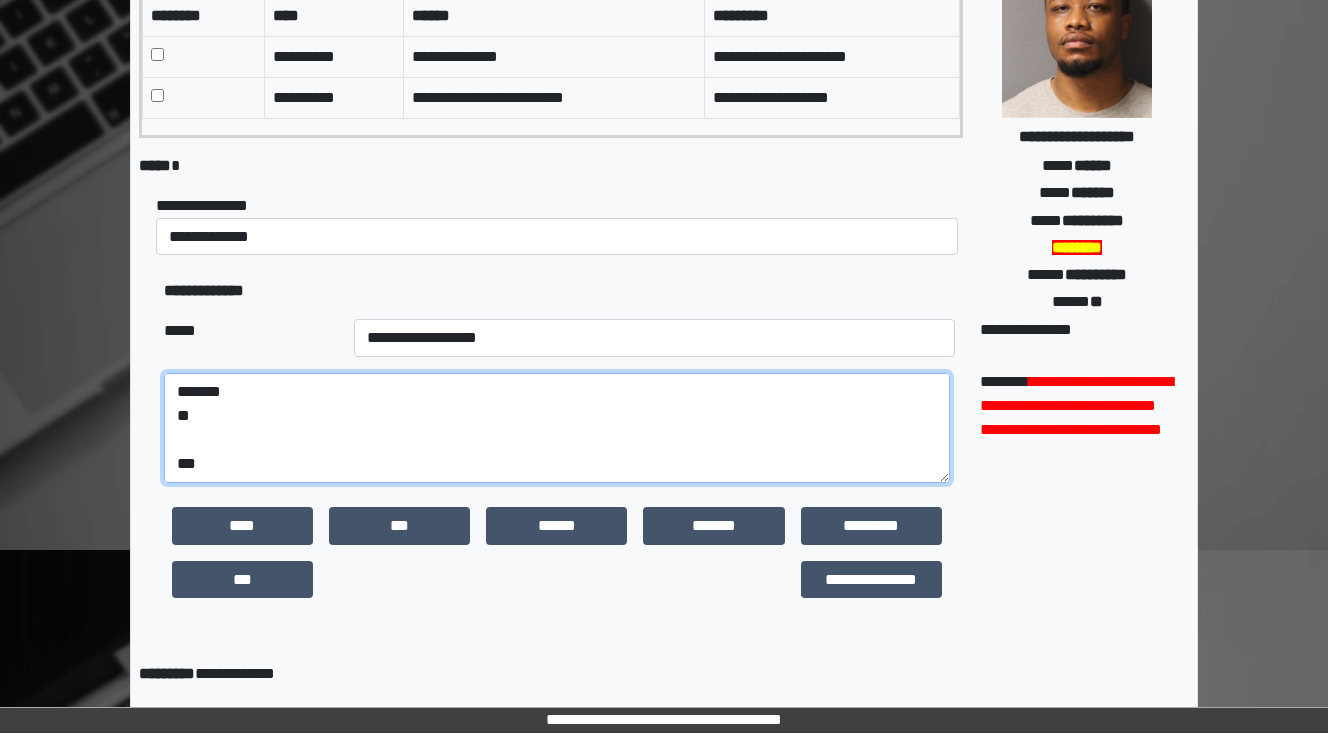 click on "**********" at bounding box center [557, 428] 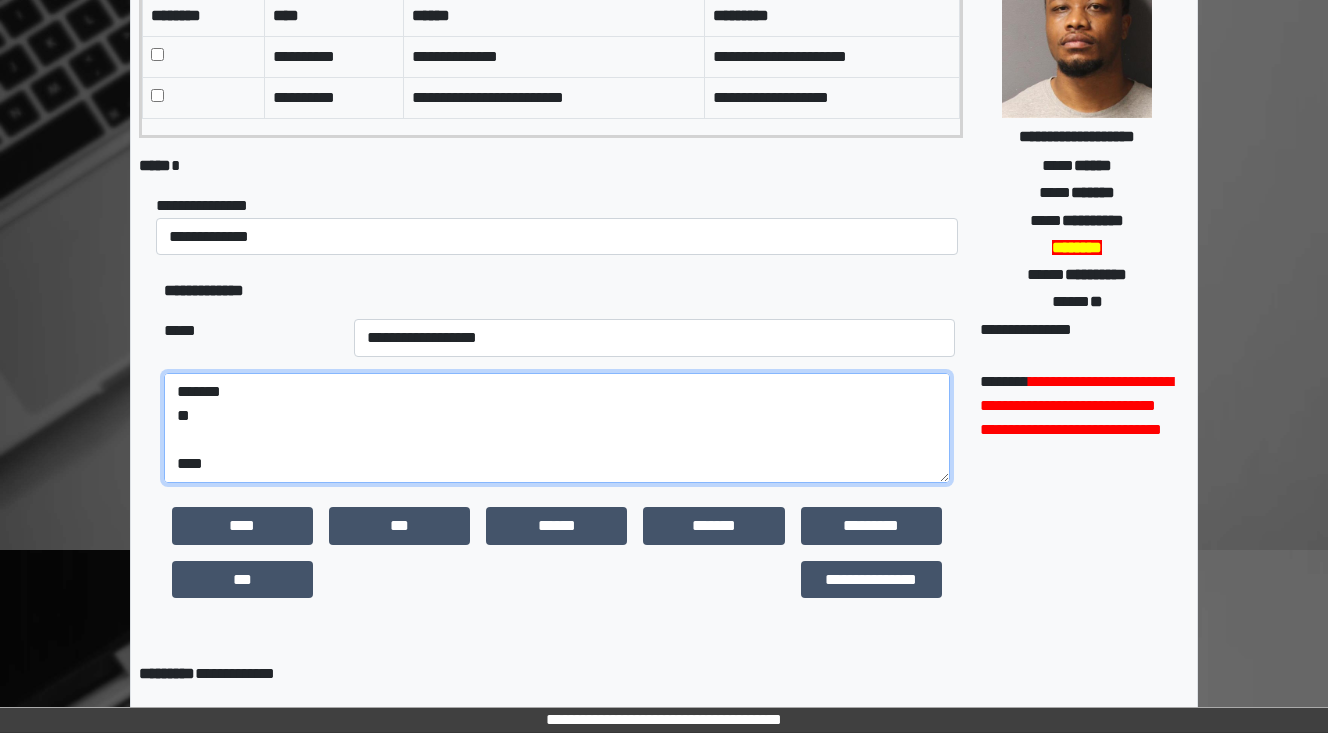 paste on "**********" 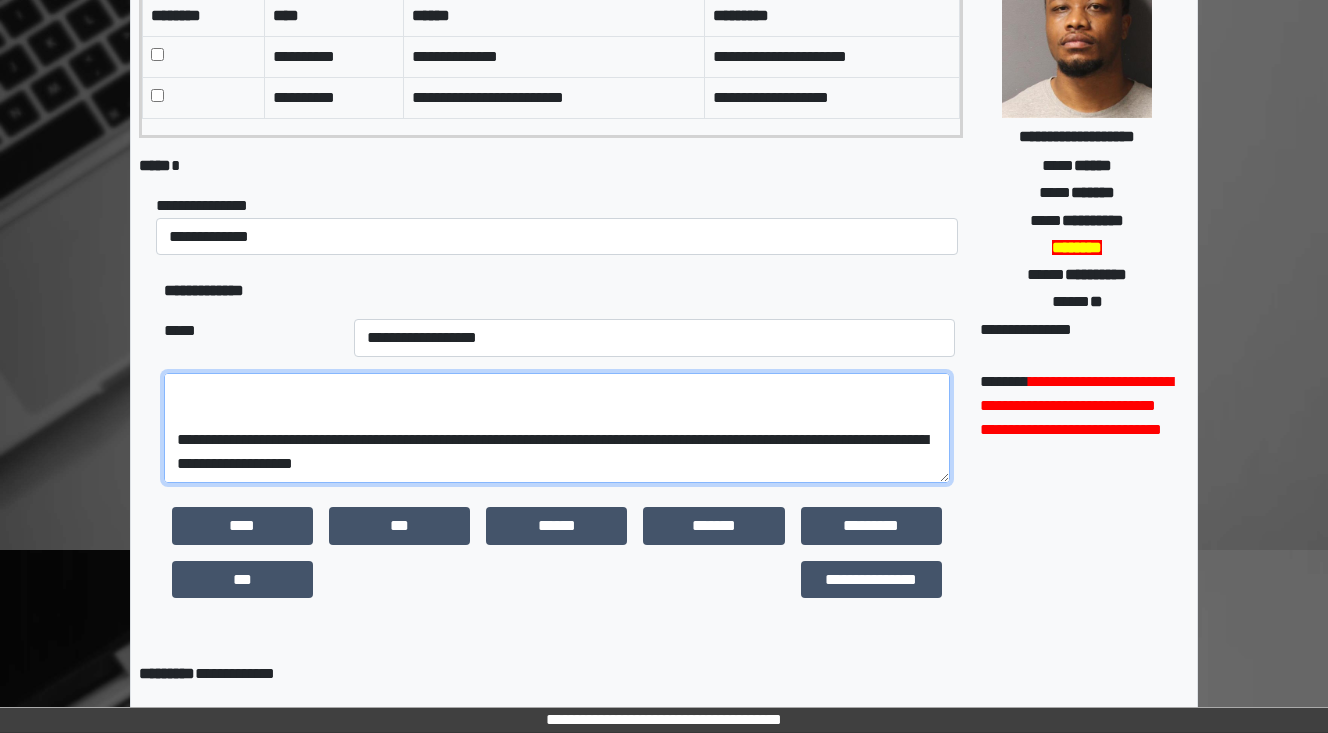 scroll, scrollTop: 288, scrollLeft: 0, axis: vertical 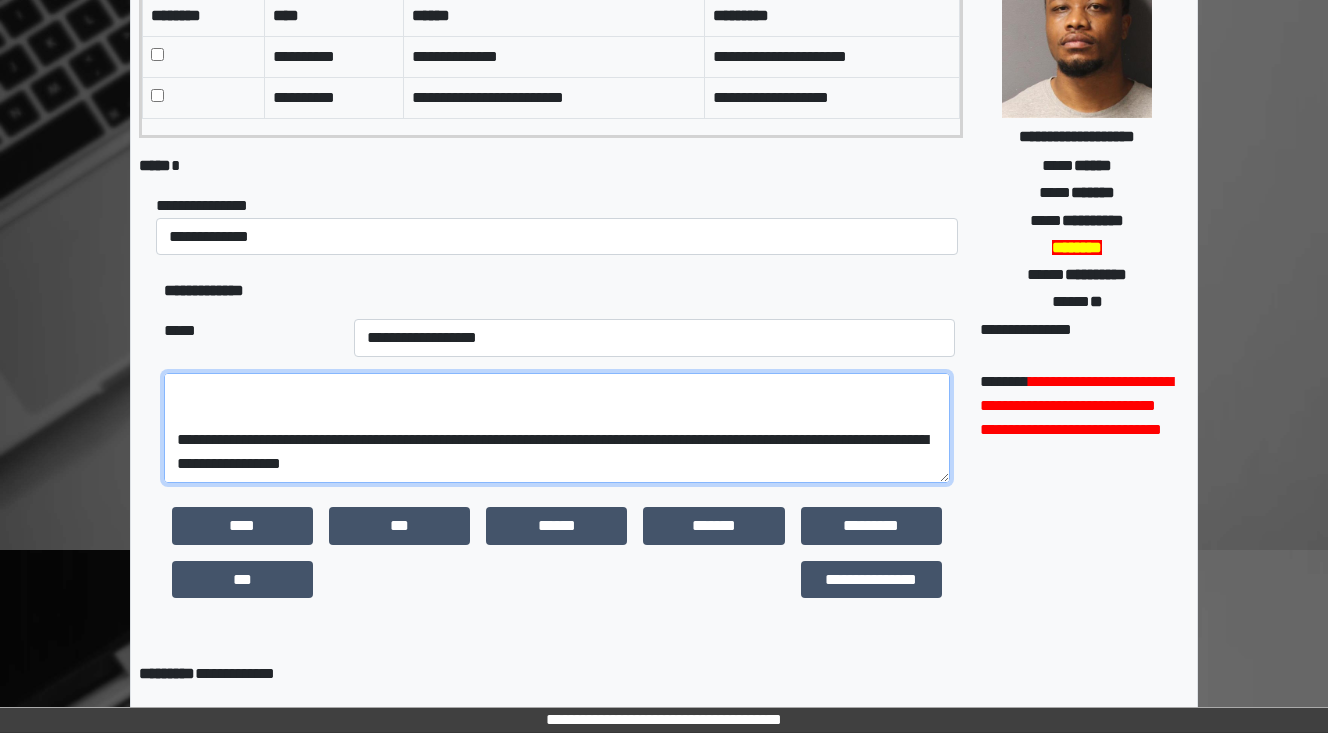 click on "**********" at bounding box center (557, 428) 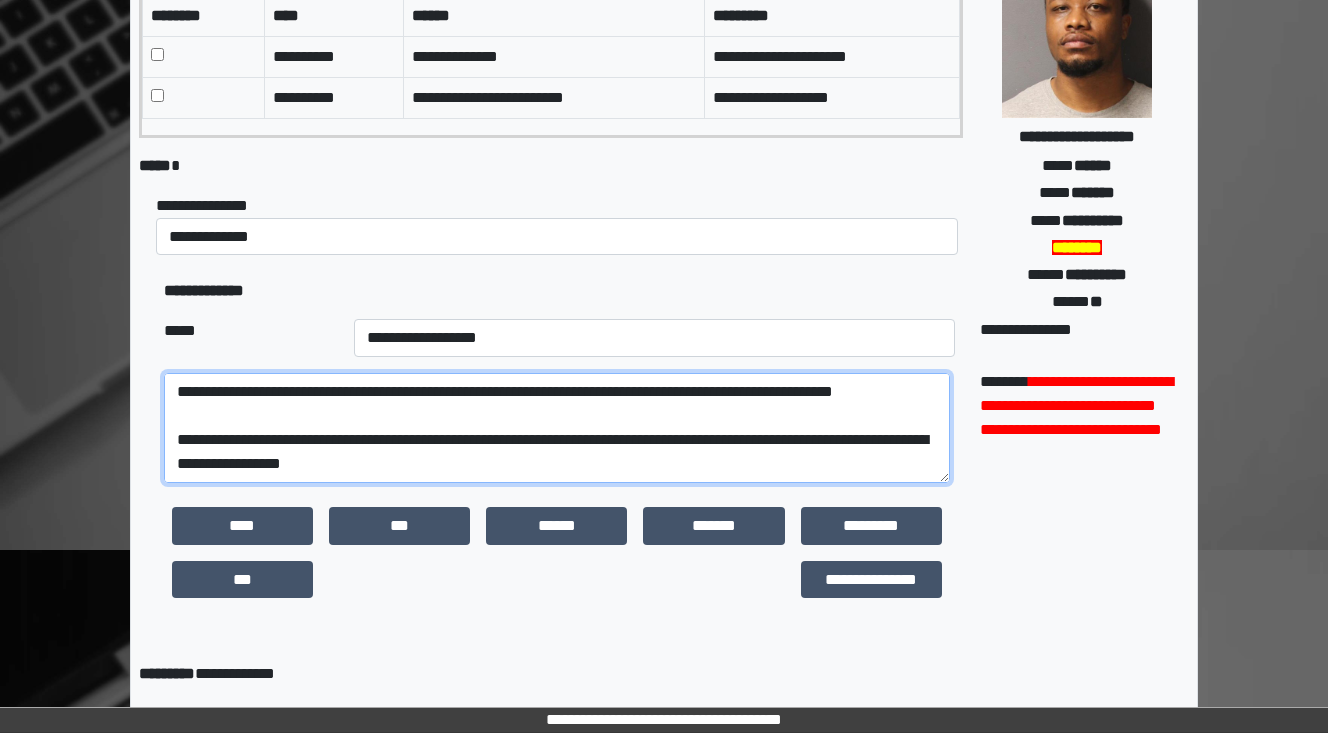 scroll, scrollTop: 192, scrollLeft: 0, axis: vertical 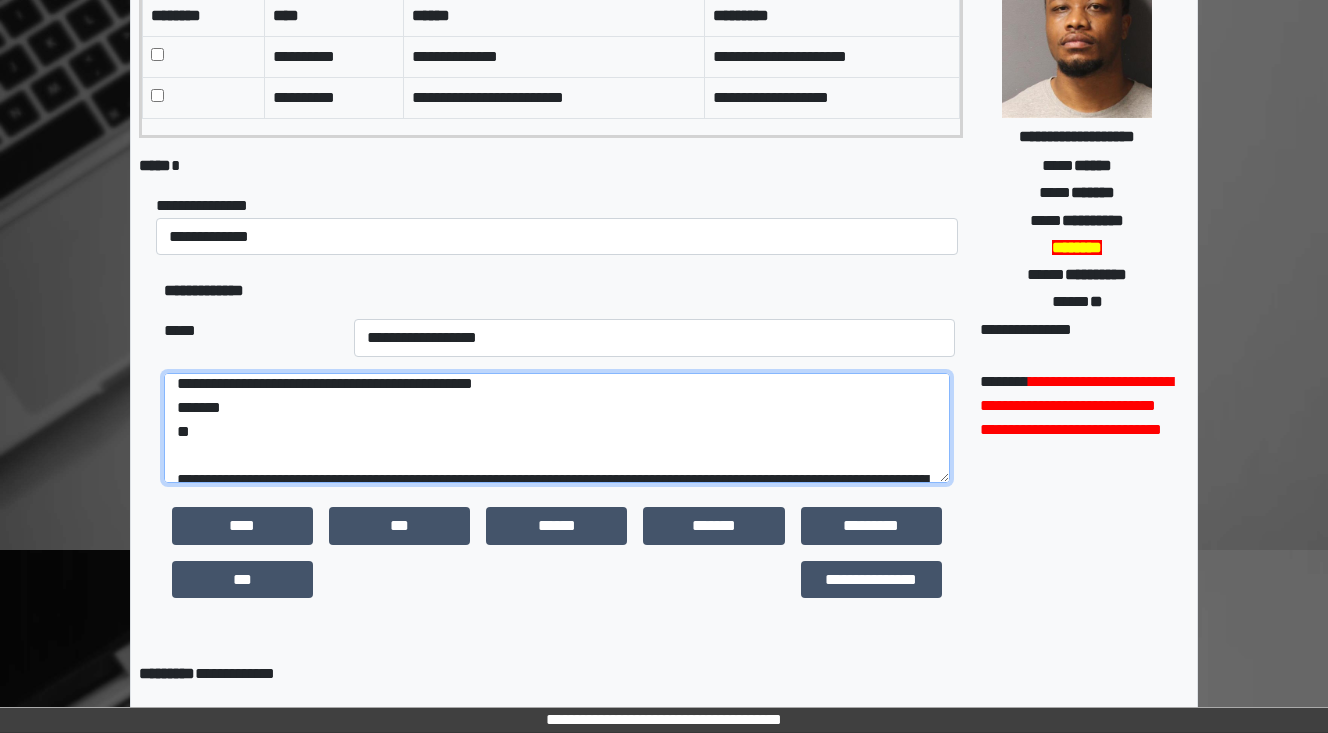 click on "**********" at bounding box center [557, 428] 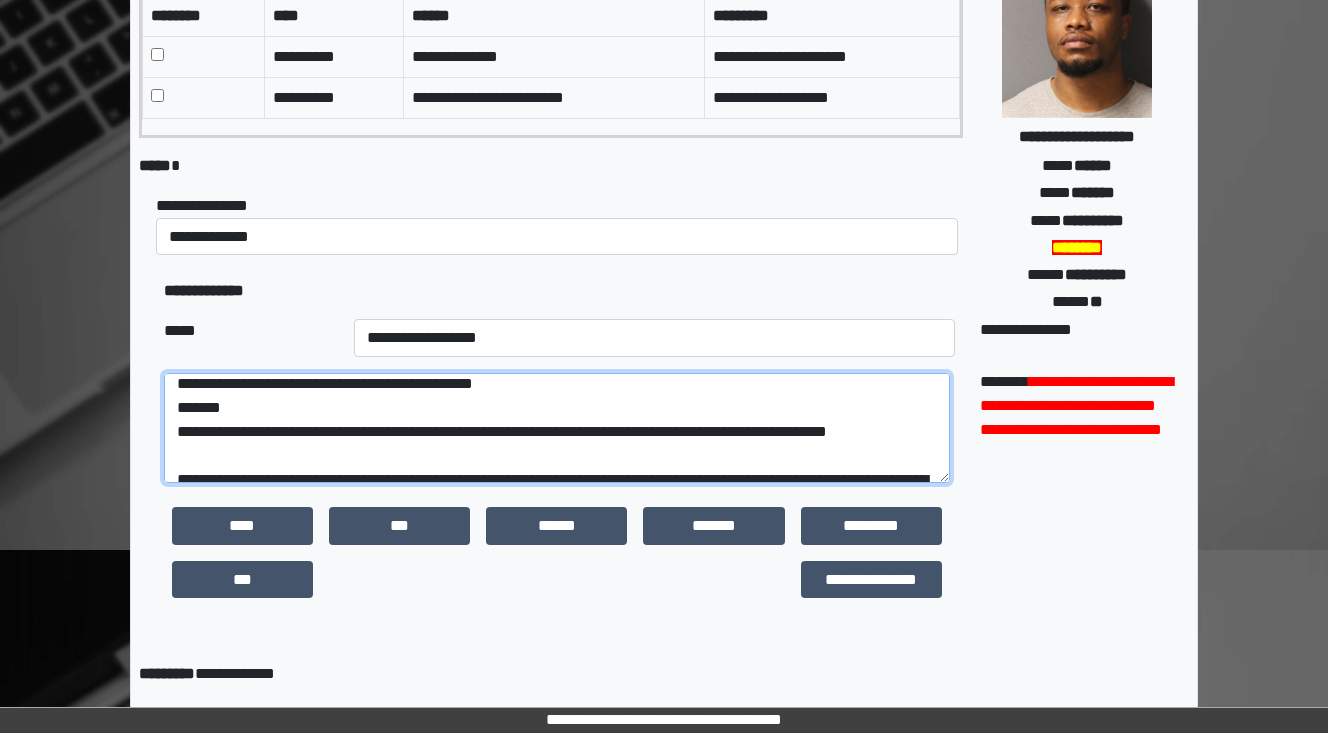 click on "**********" at bounding box center (557, 428) 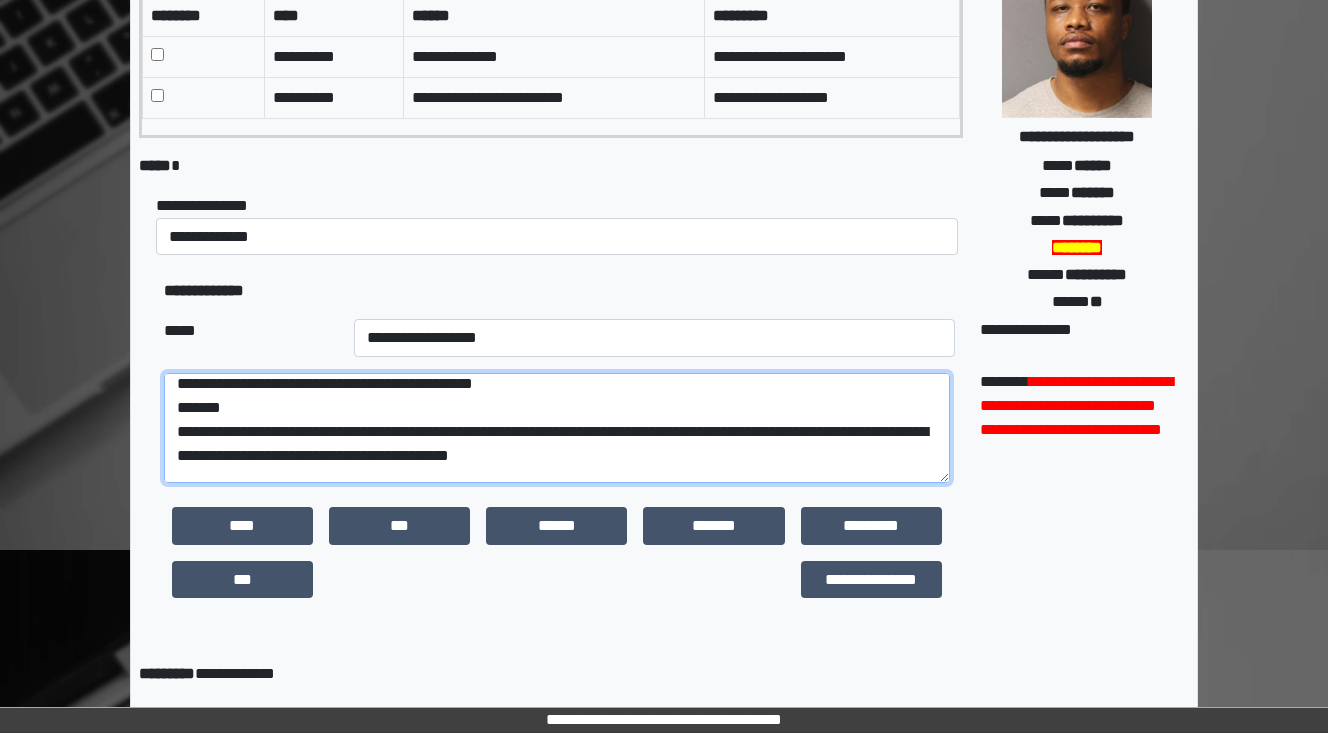 click on "**********" at bounding box center (557, 428) 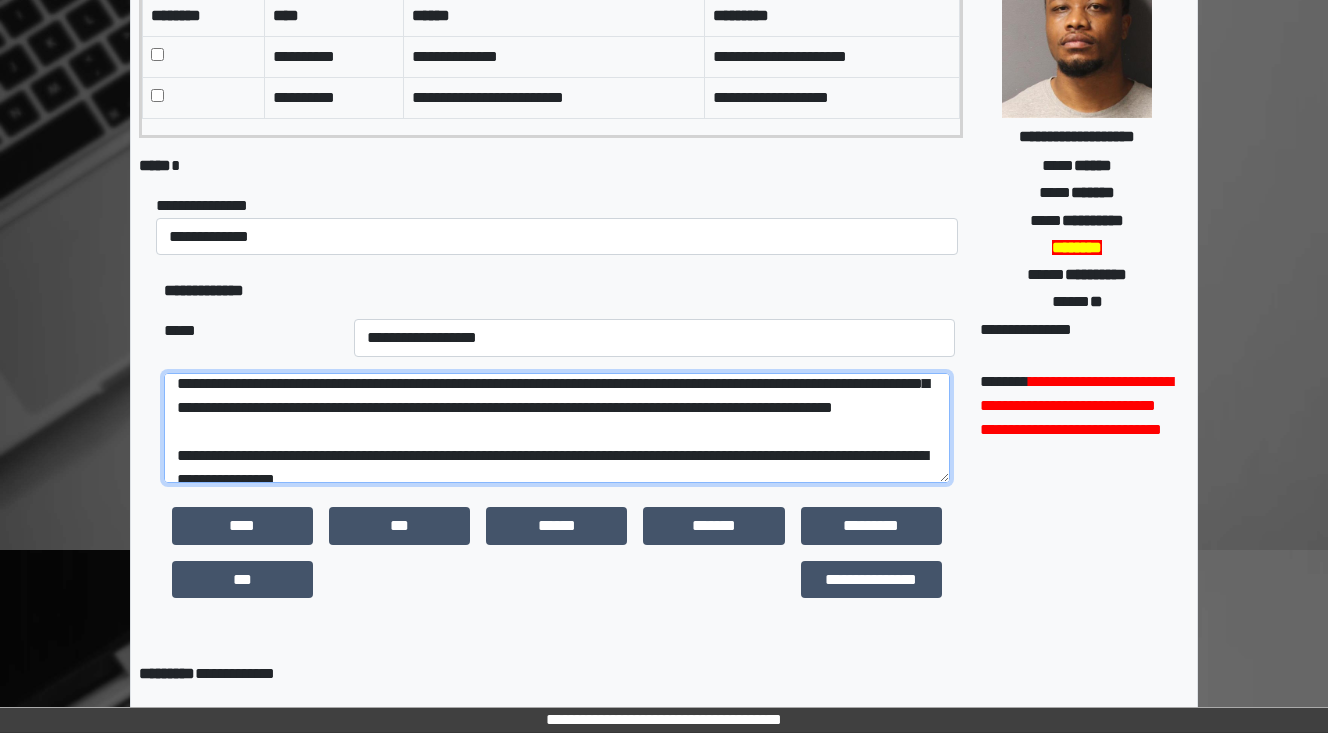 scroll, scrollTop: 144, scrollLeft: 0, axis: vertical 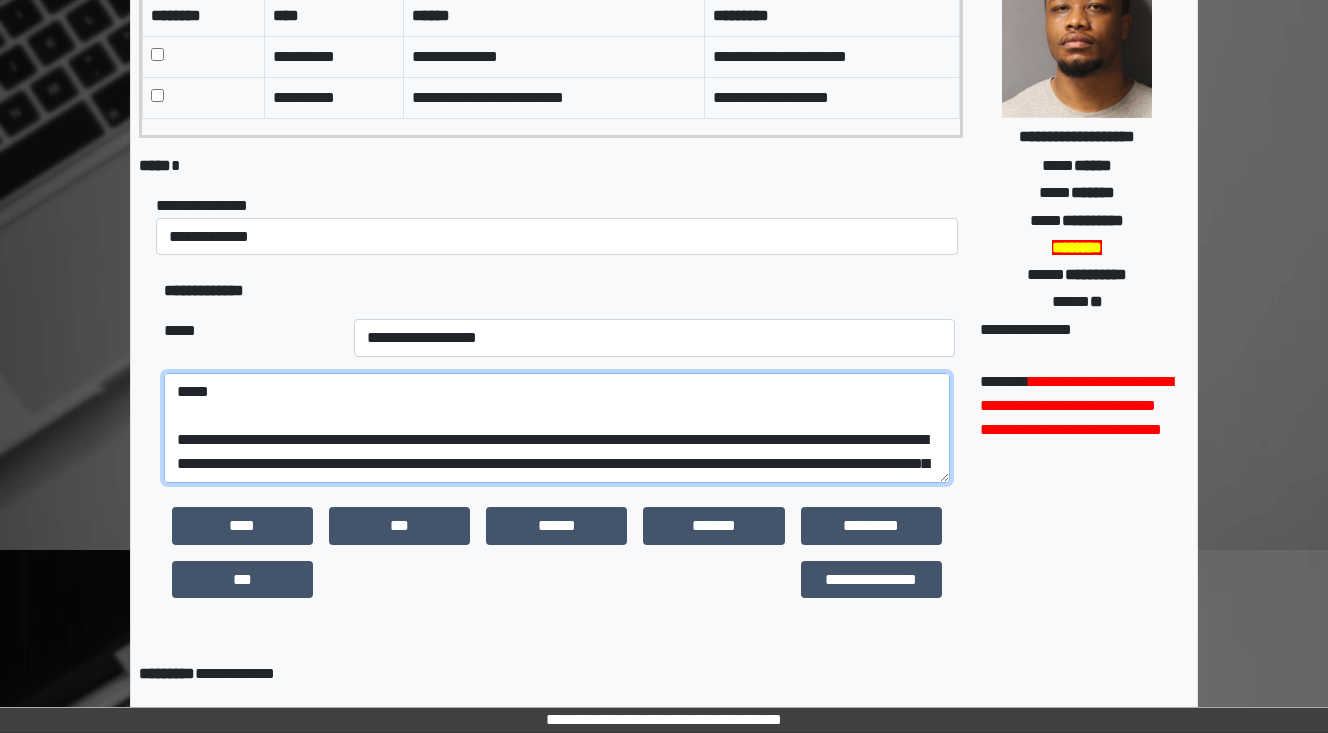 drag, startPoint x: 931, startPoint y: 438, endPoint x: 198, endPoint y: 440, distance: 733.00275 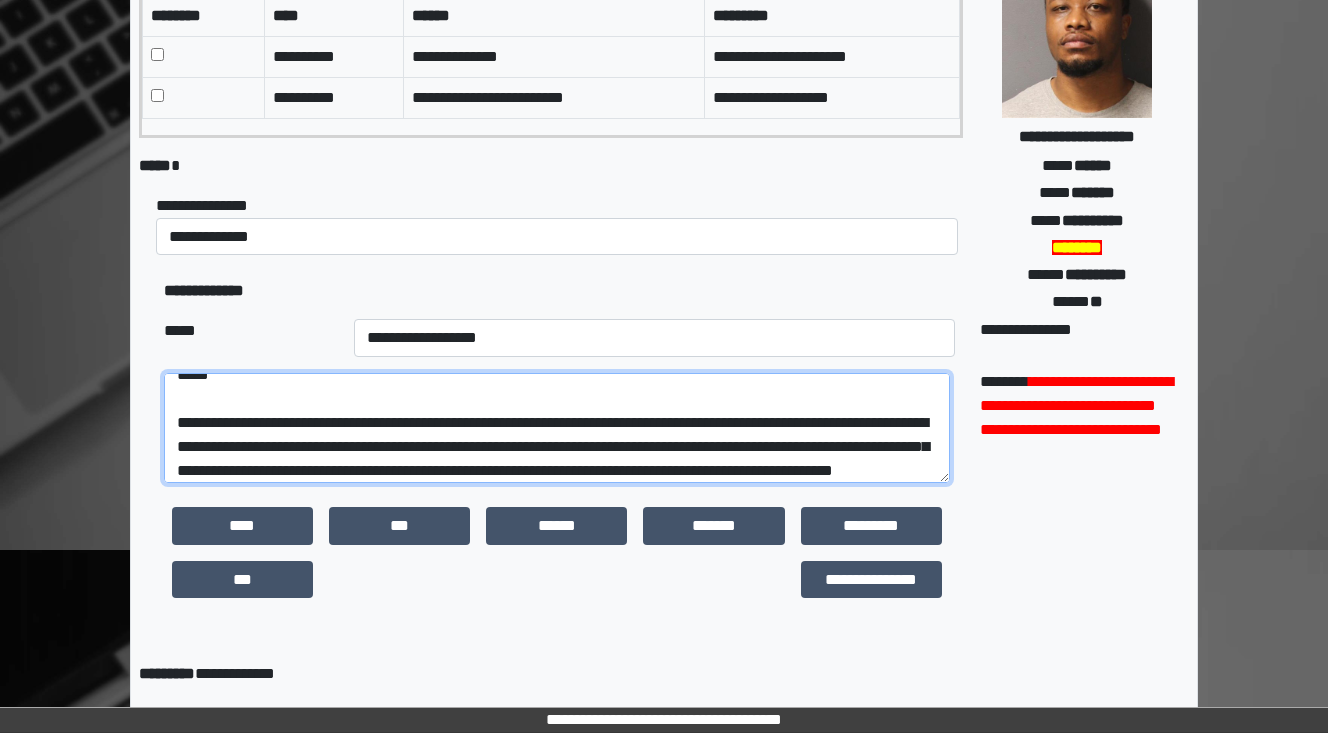 drag, startPoint x: 418, startPoint y: 470, endPoint x: 201, endPoint y: 425, distance: 221.61679 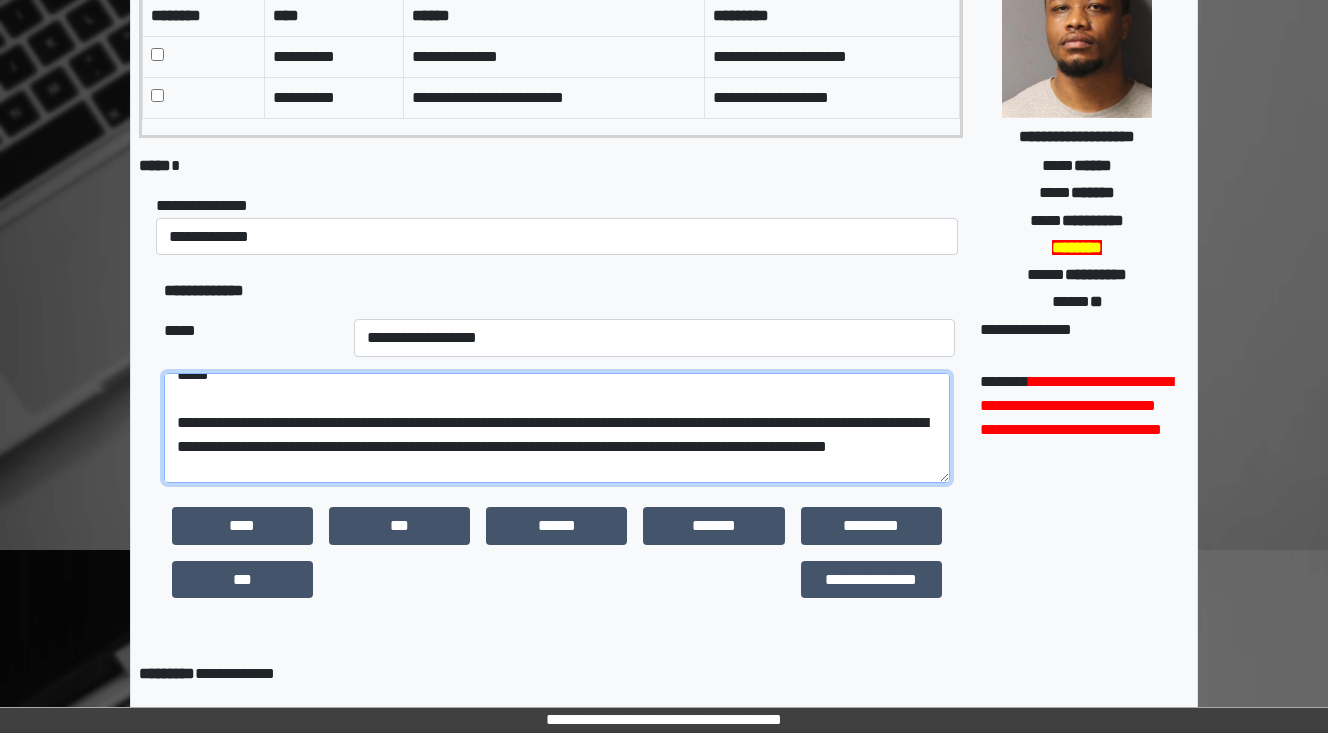click on "**********" at bounding box center (557, 428) 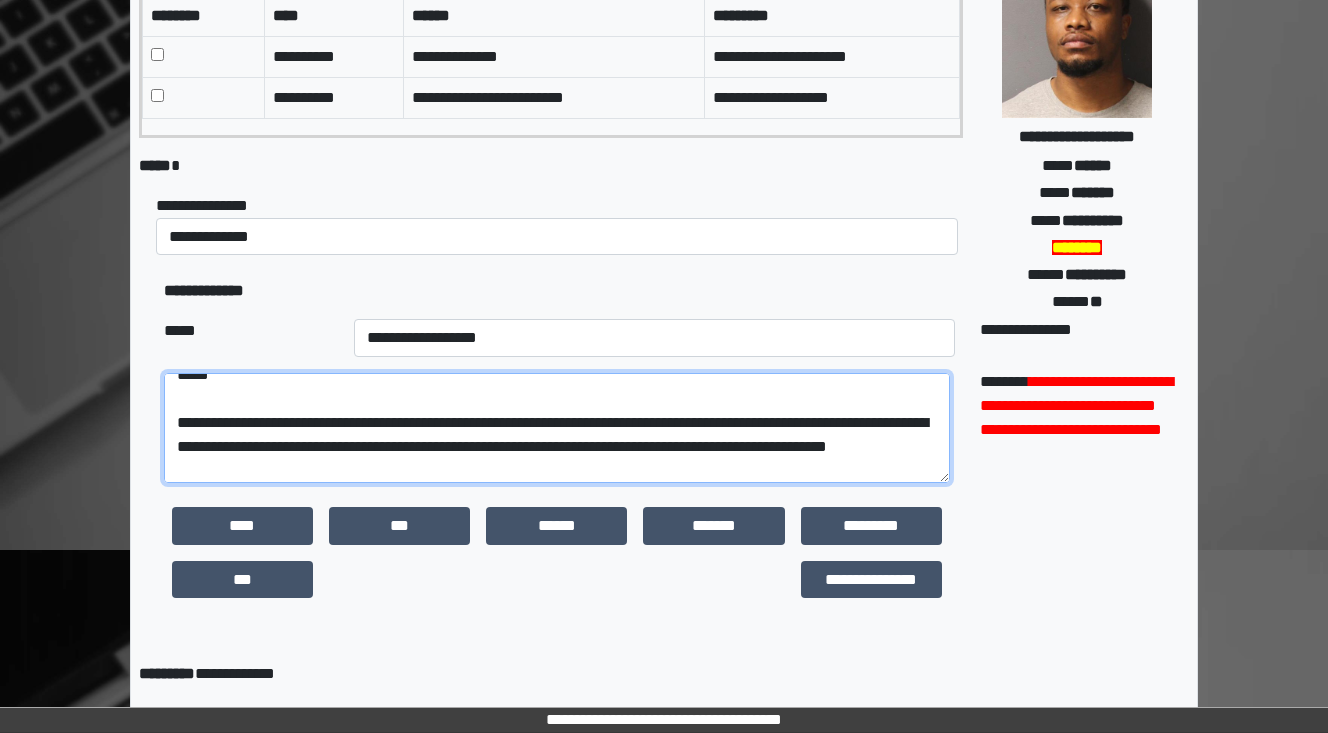 click on "**********" at bounding box center (557, 428) 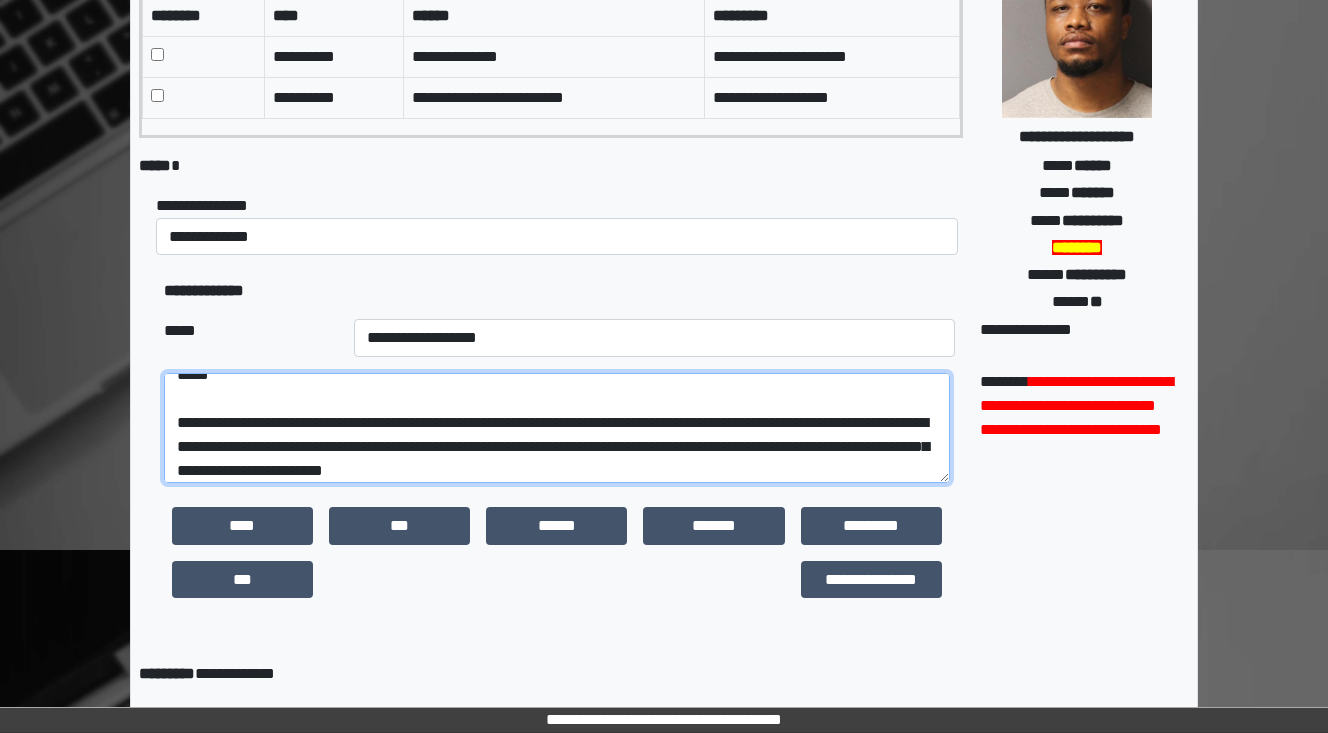 click on "**********" at bounding box center [557, 428] 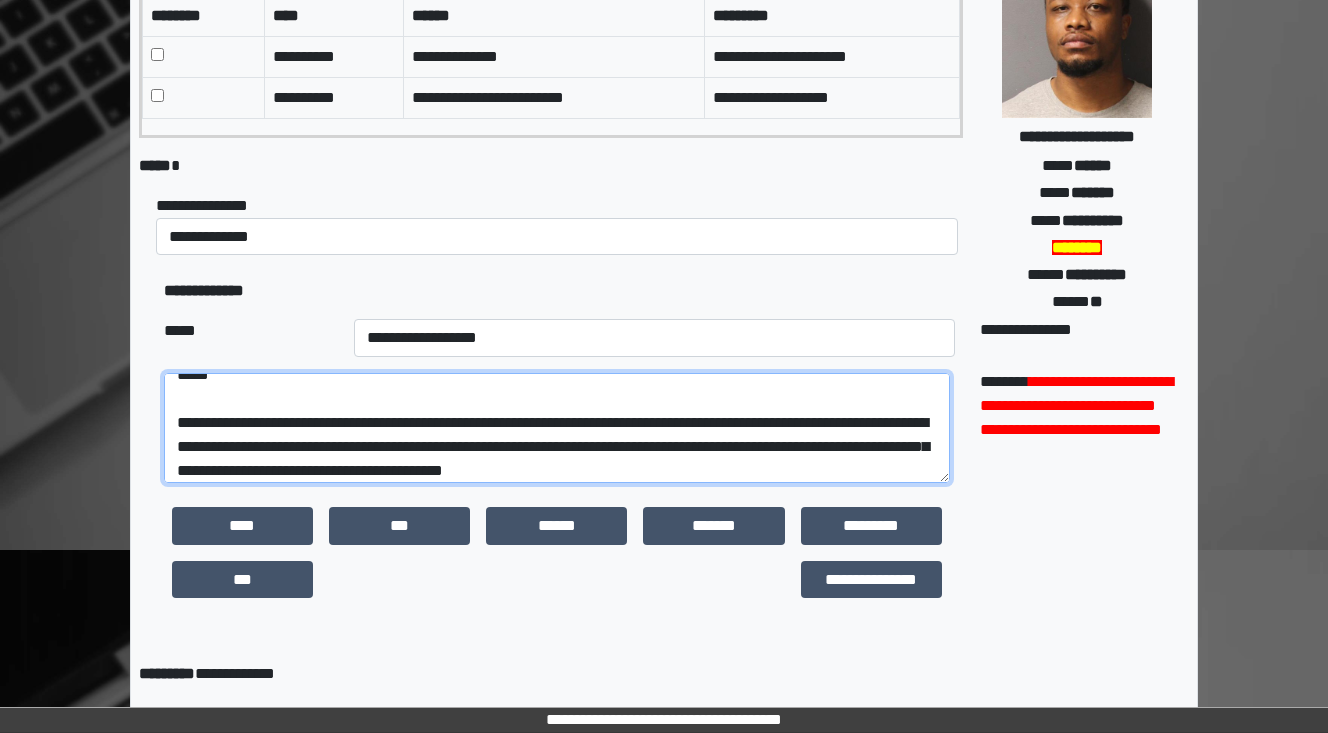 scroll, scrollTop: 240, scrollLeft: 0, axis: vertical 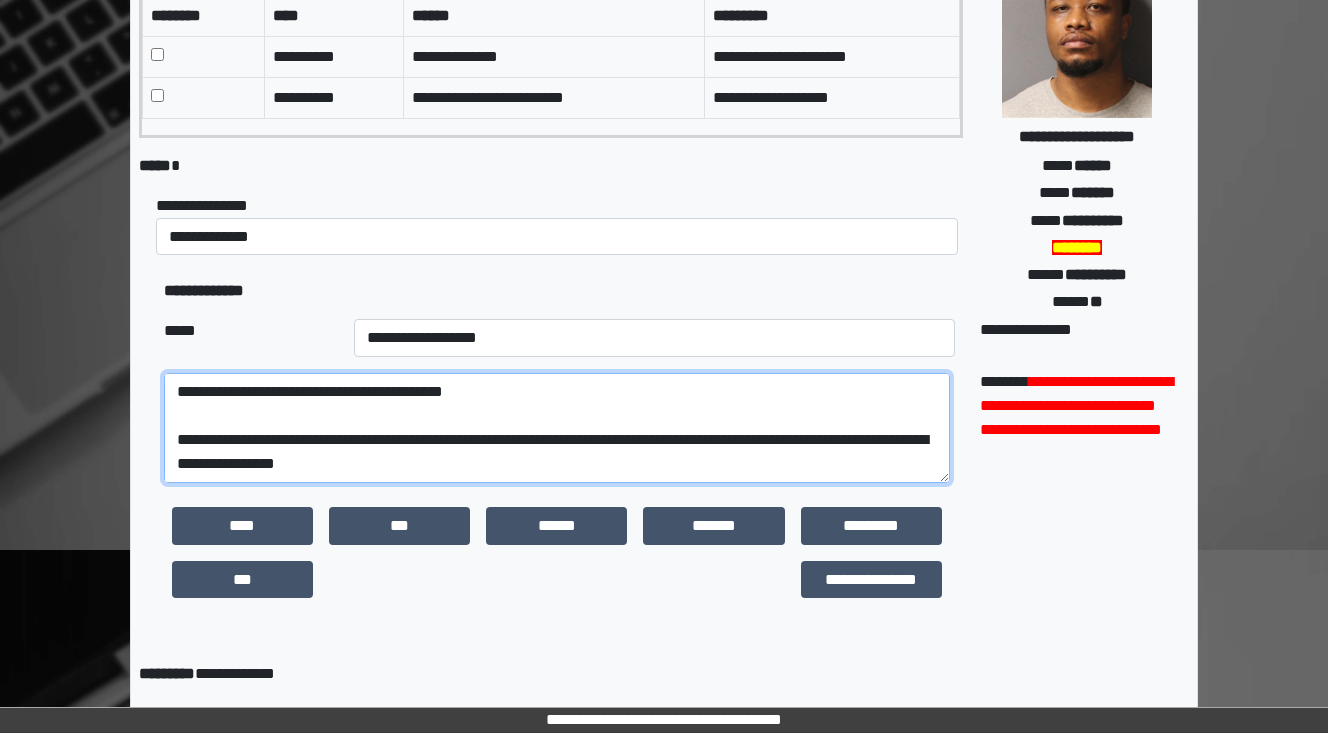 click on "**********" at bounding box center [557, 428] 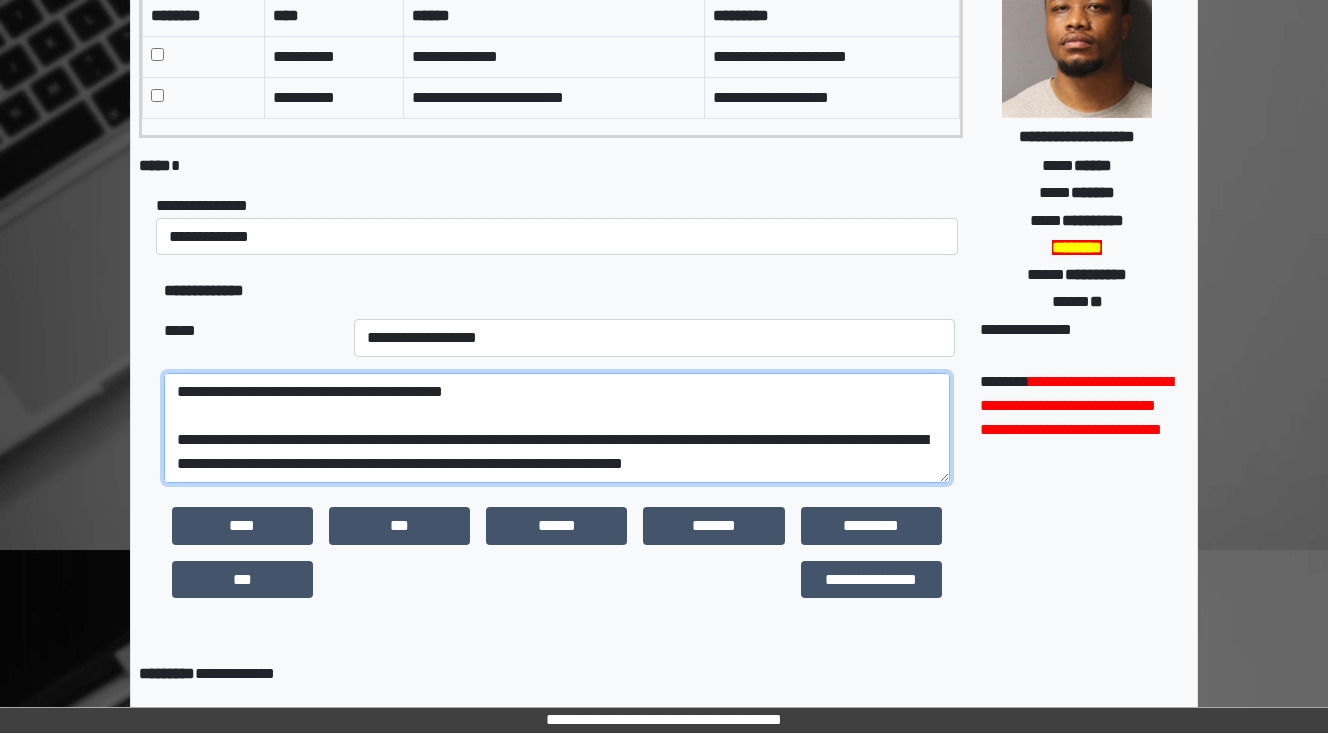 click on "**********" at bounding box center [557, 428] 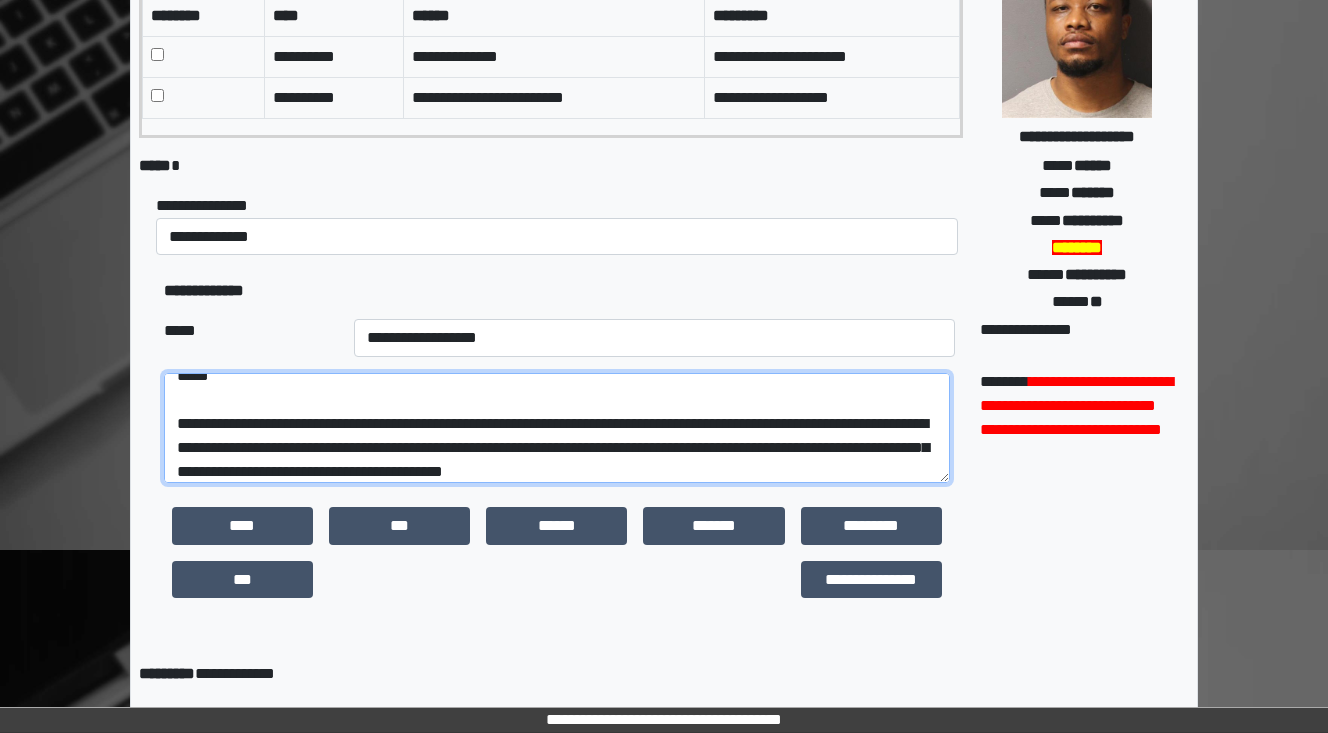 scroll, scrollTop: 240, scrollLeft: 0, axis: vertical 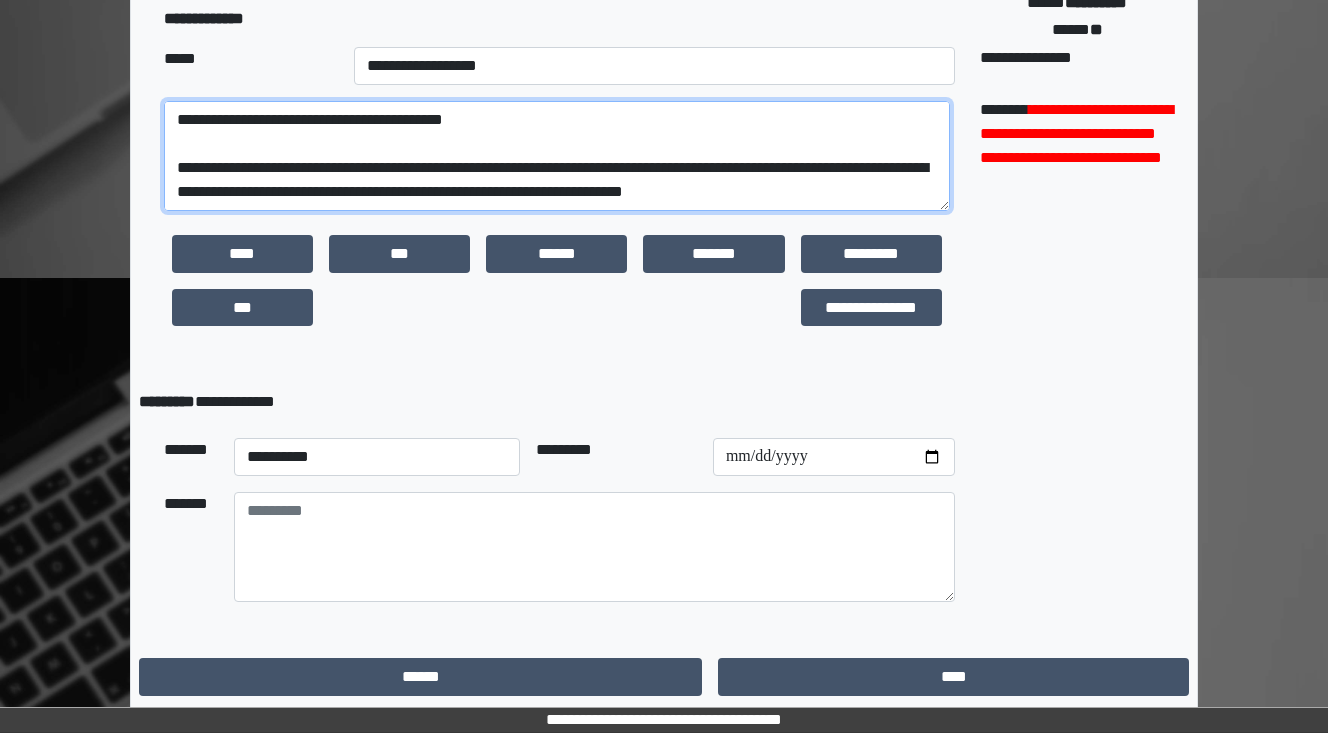 type on "**********" 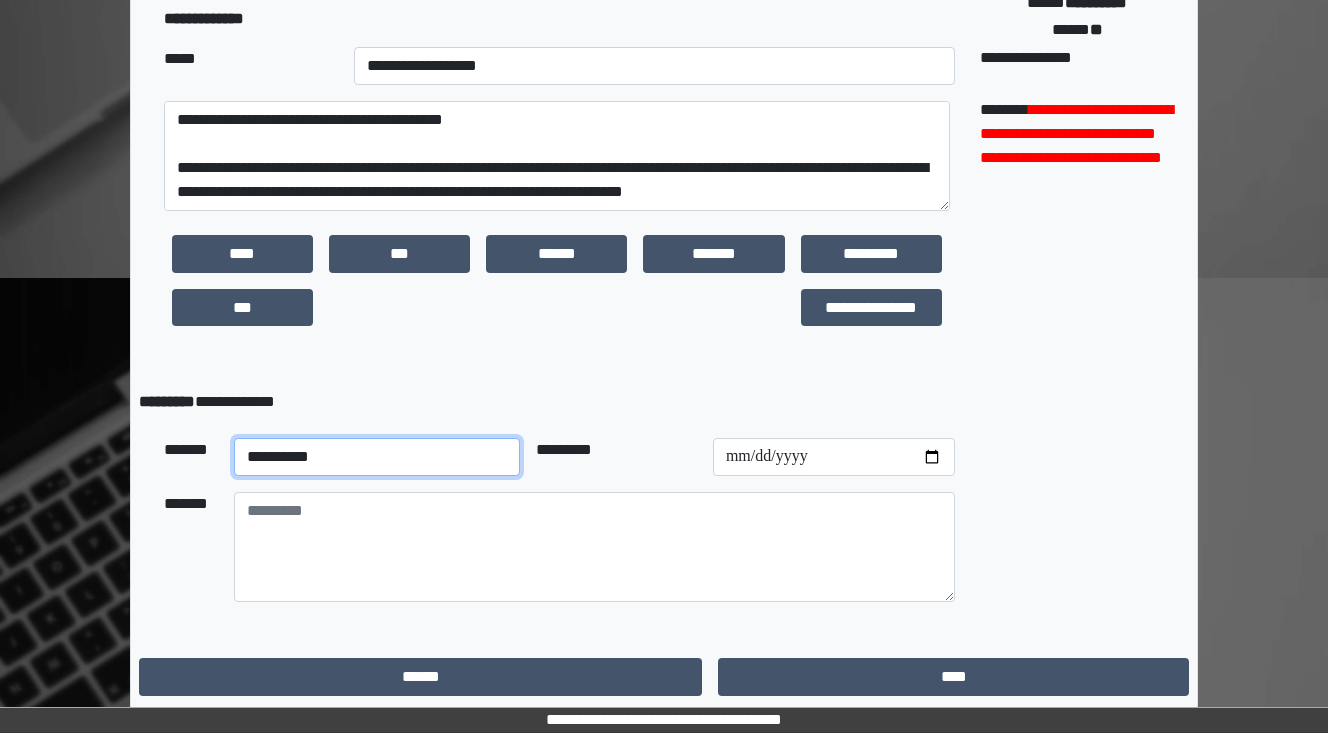 click on "**********" at bounding box center [377, 457] 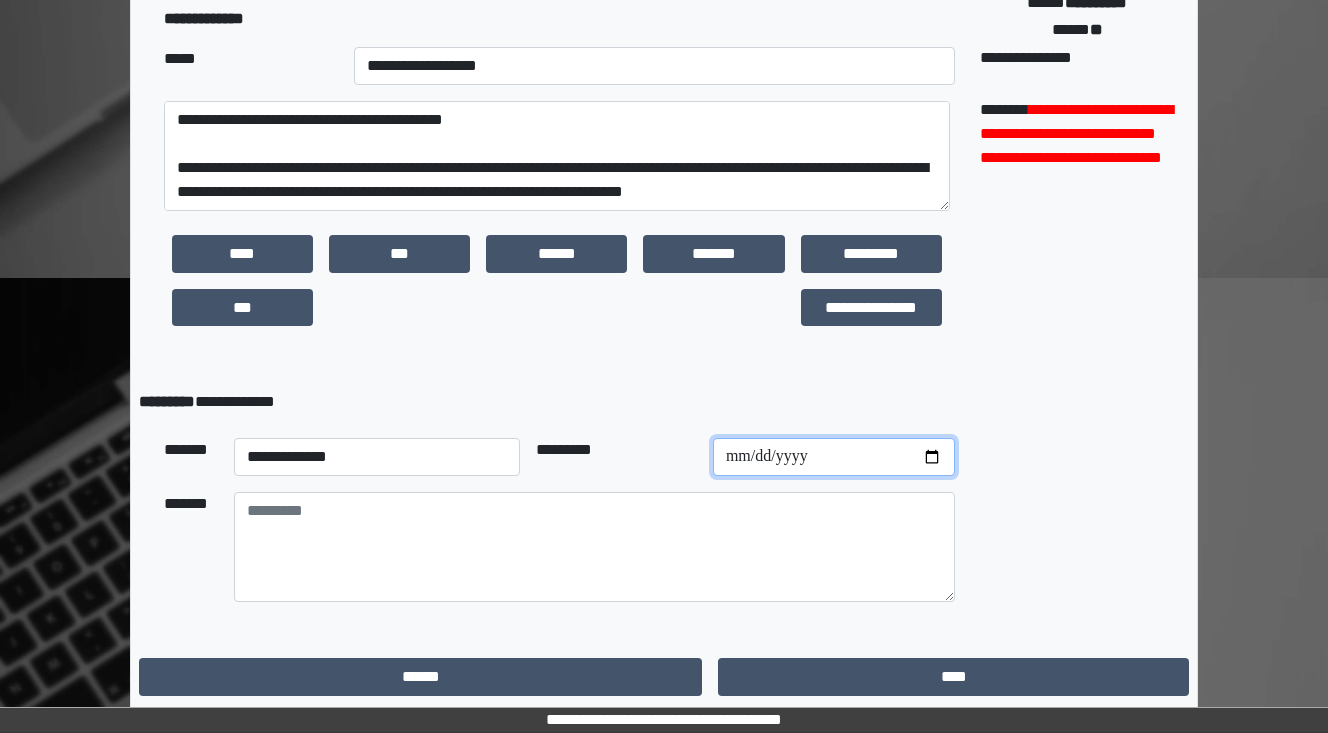 click at bounding box center (834, 457) 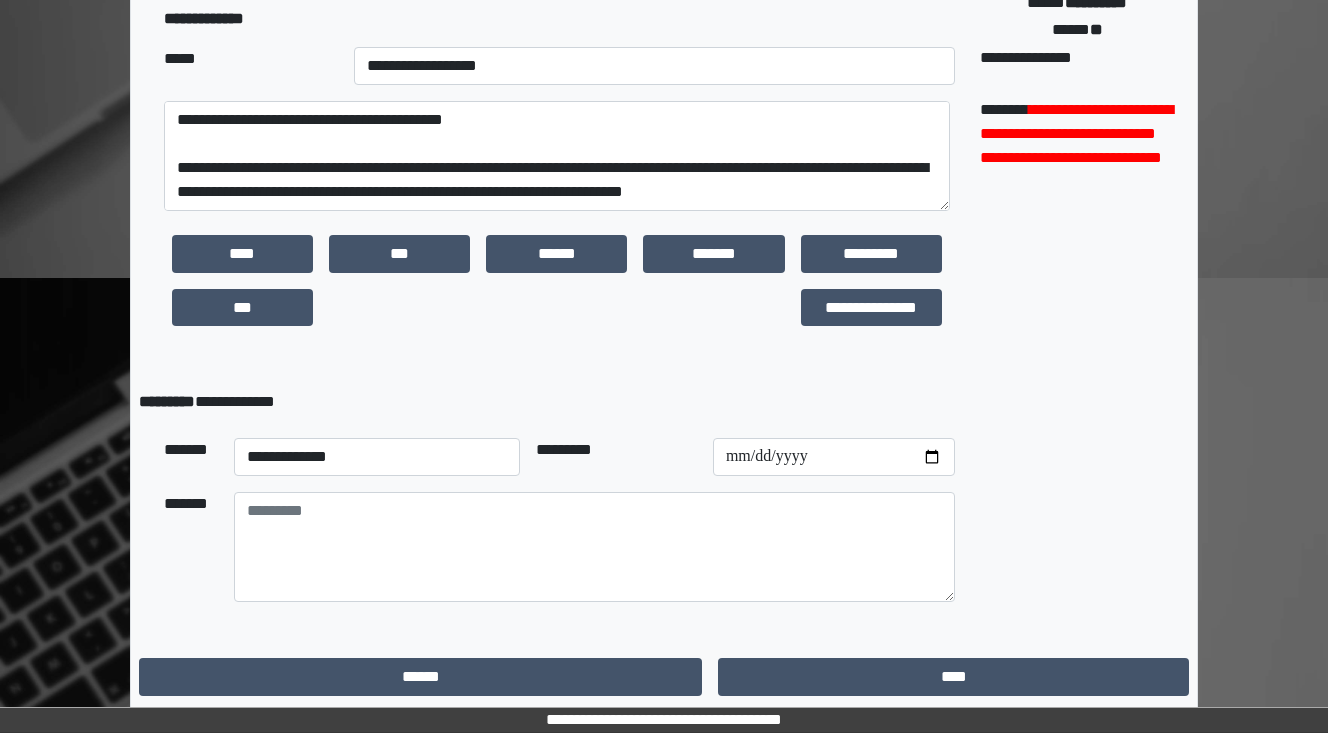 click on "**********" at bounding box center (551, 402) 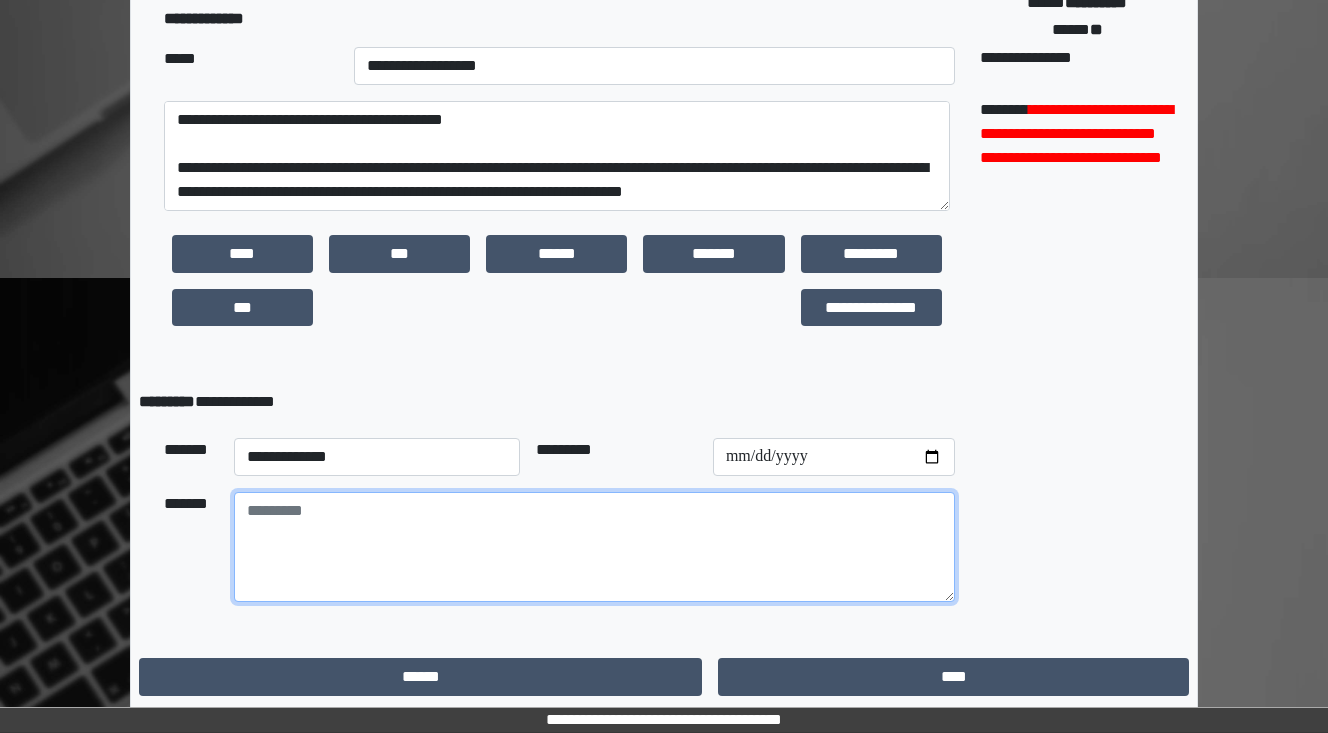 click at bounding box center [594, 547] 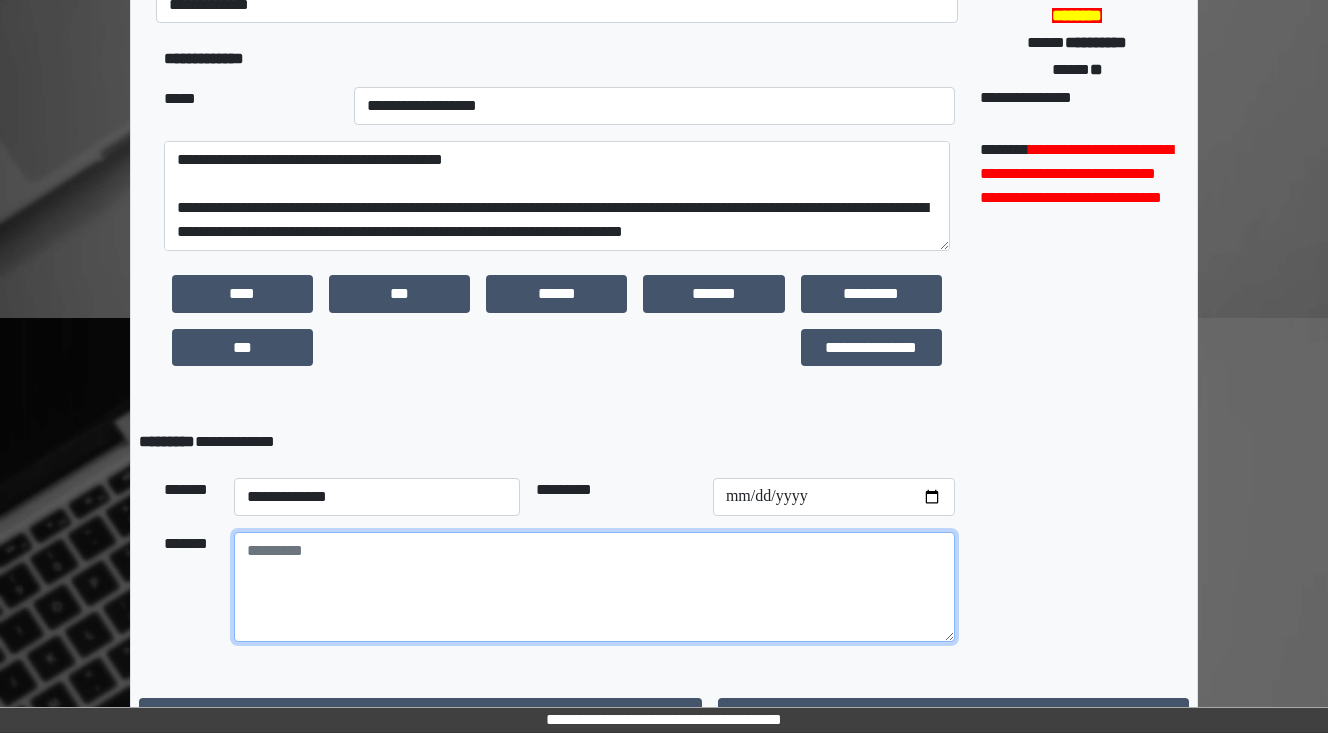 scroll, scrollTop: 432, scrollLeft: 0, axis: vertical 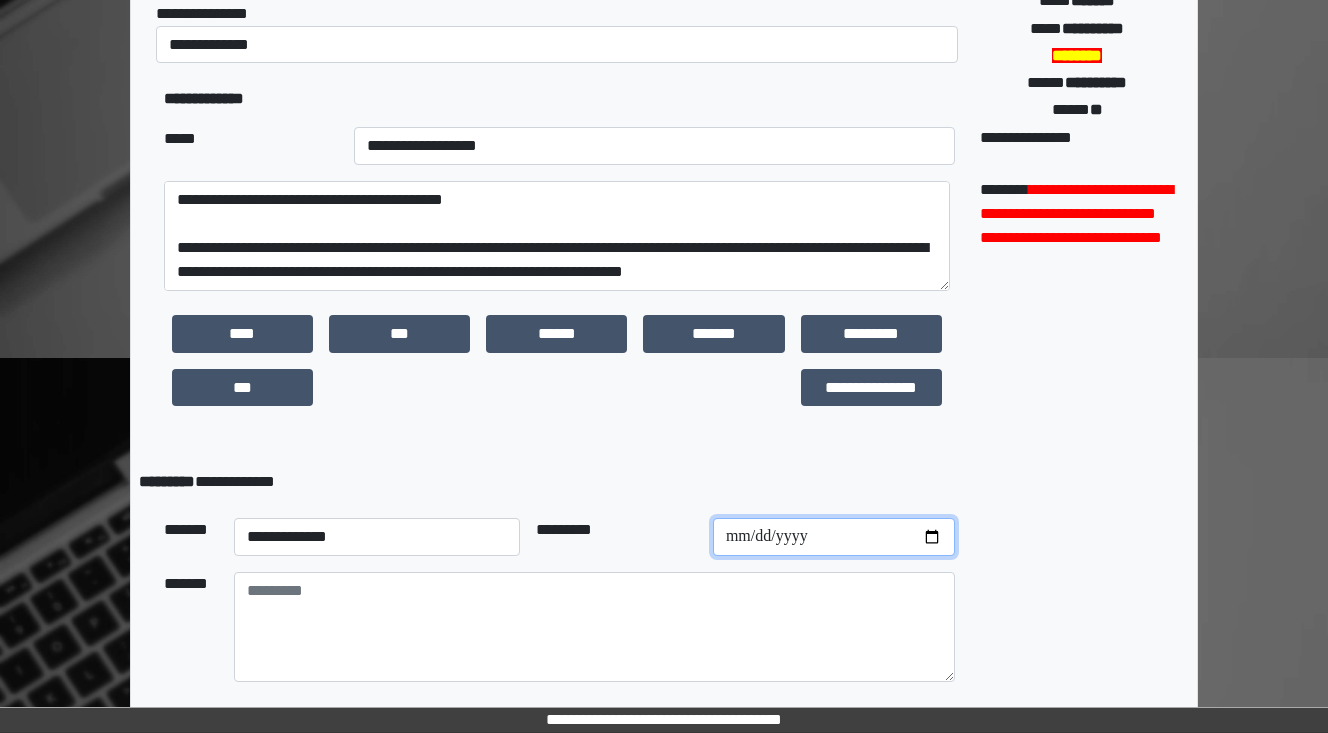 click on "**********" at bounding box center (834, 537) 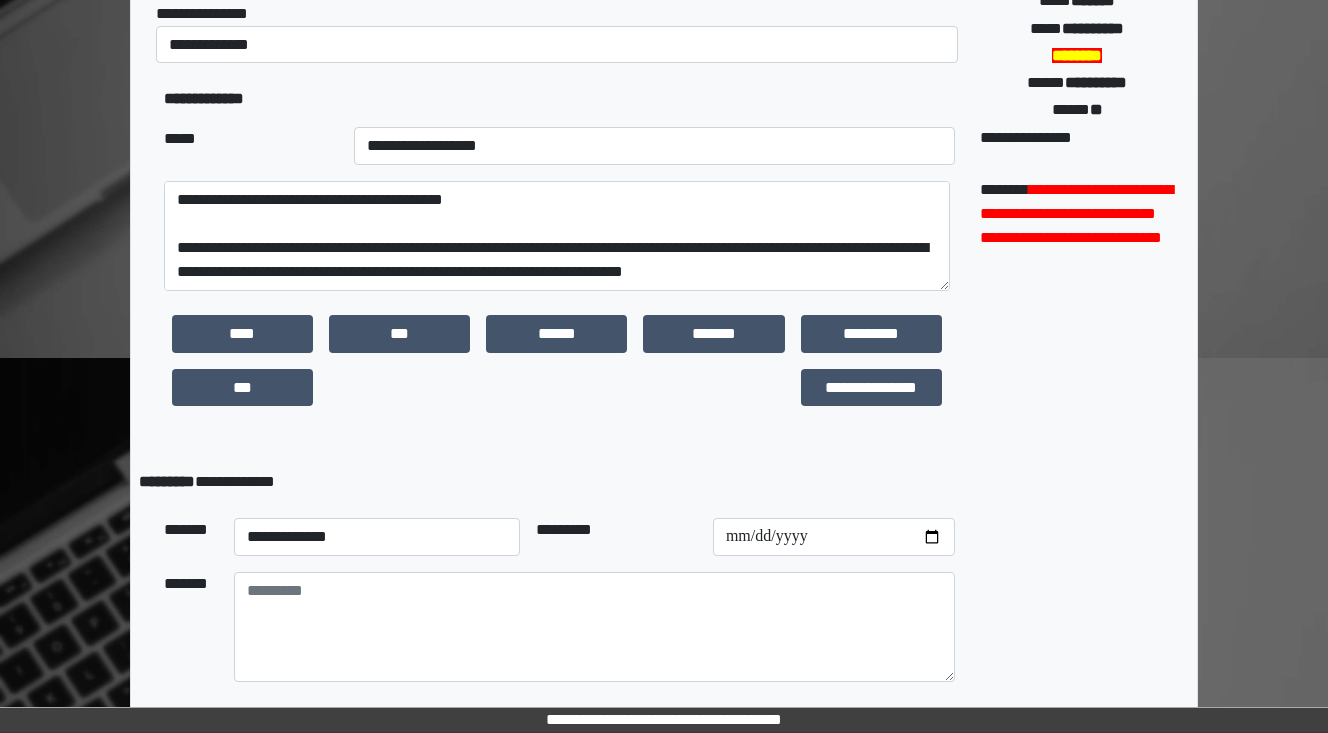 click on "**********" at bounding box center (559, 368) 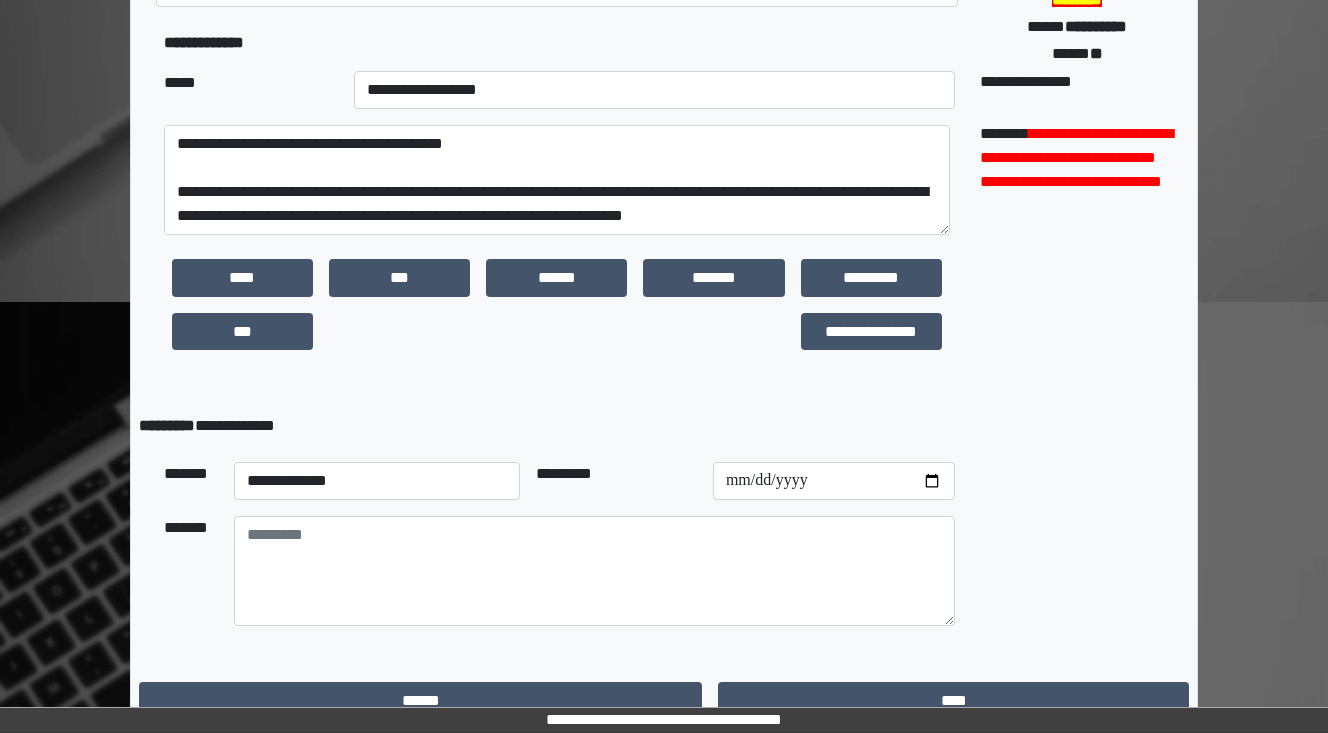 scroll, scrollTop: 512, scrollLeft: 0, axis: vertical 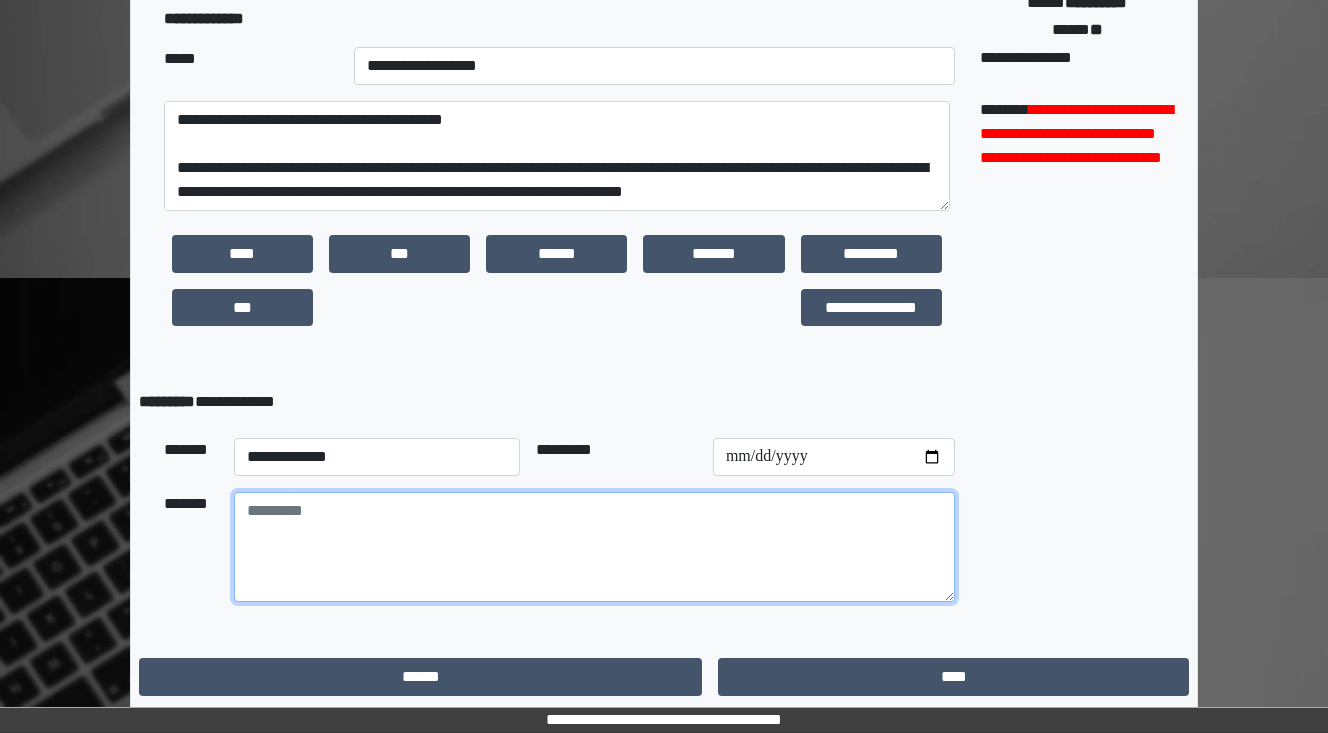 click at bounding box center (594, 547) 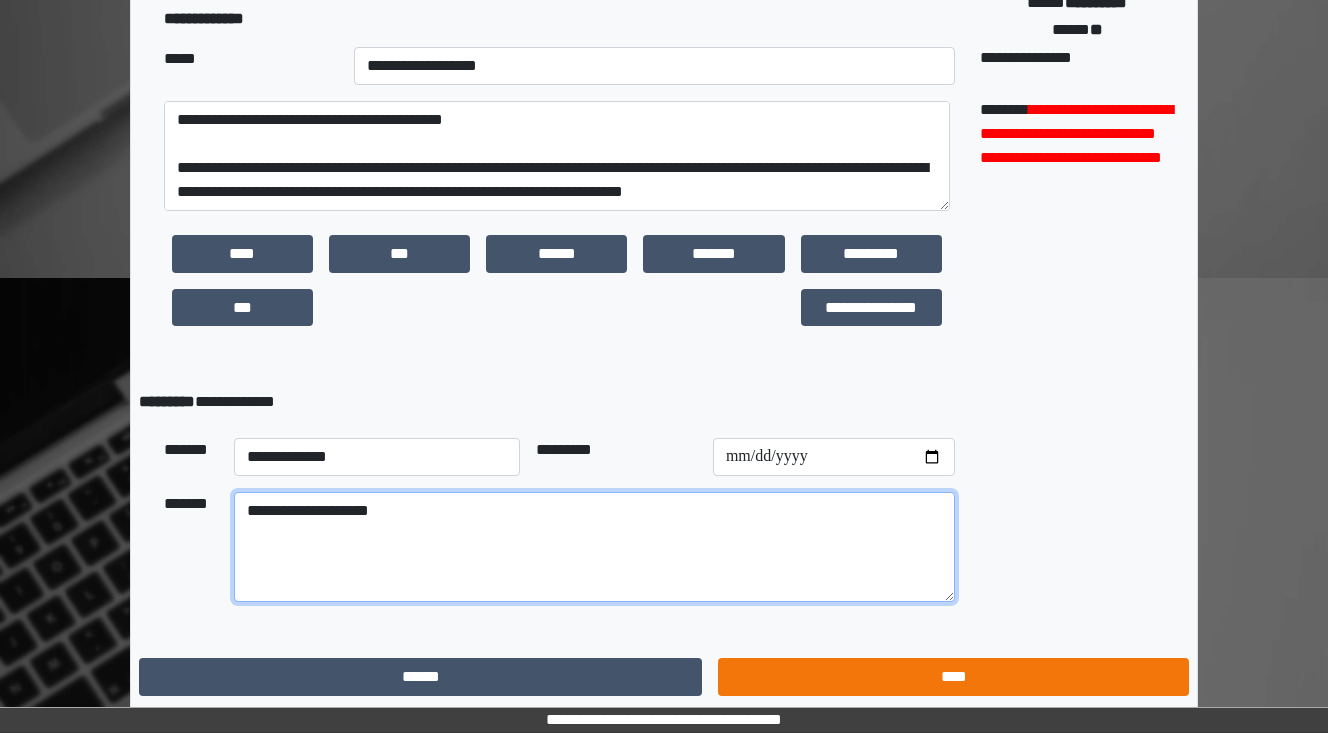 type on "**********" 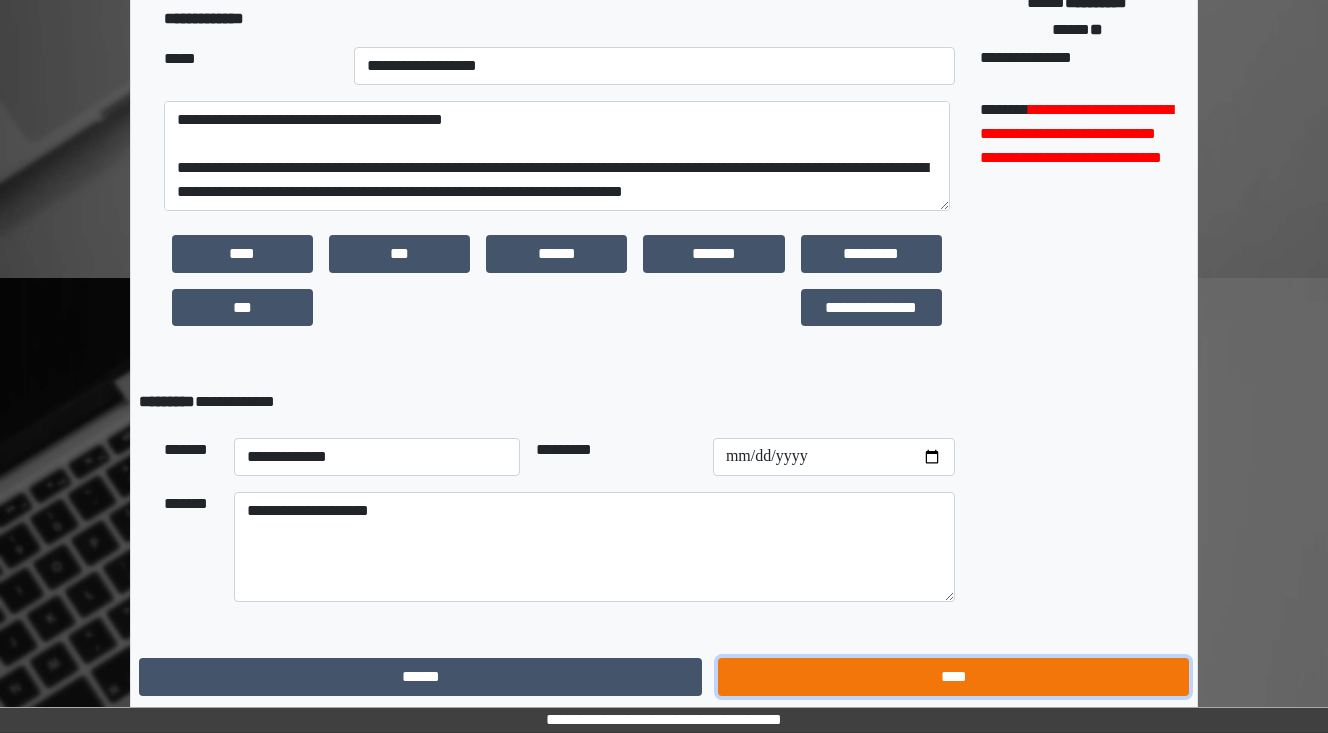 click on "****" at bounding box center (953, 677) 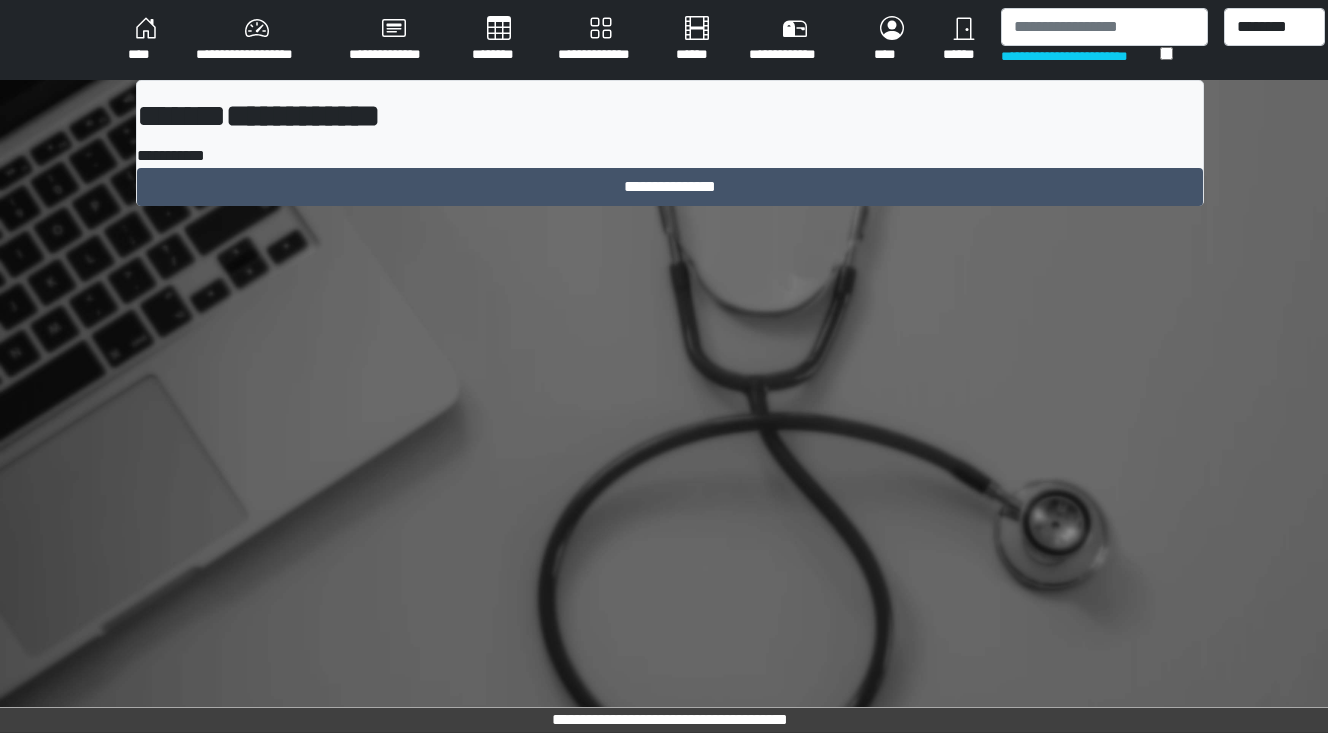scroll, scrollTop: 0, scrollLeft: 0, axis: both 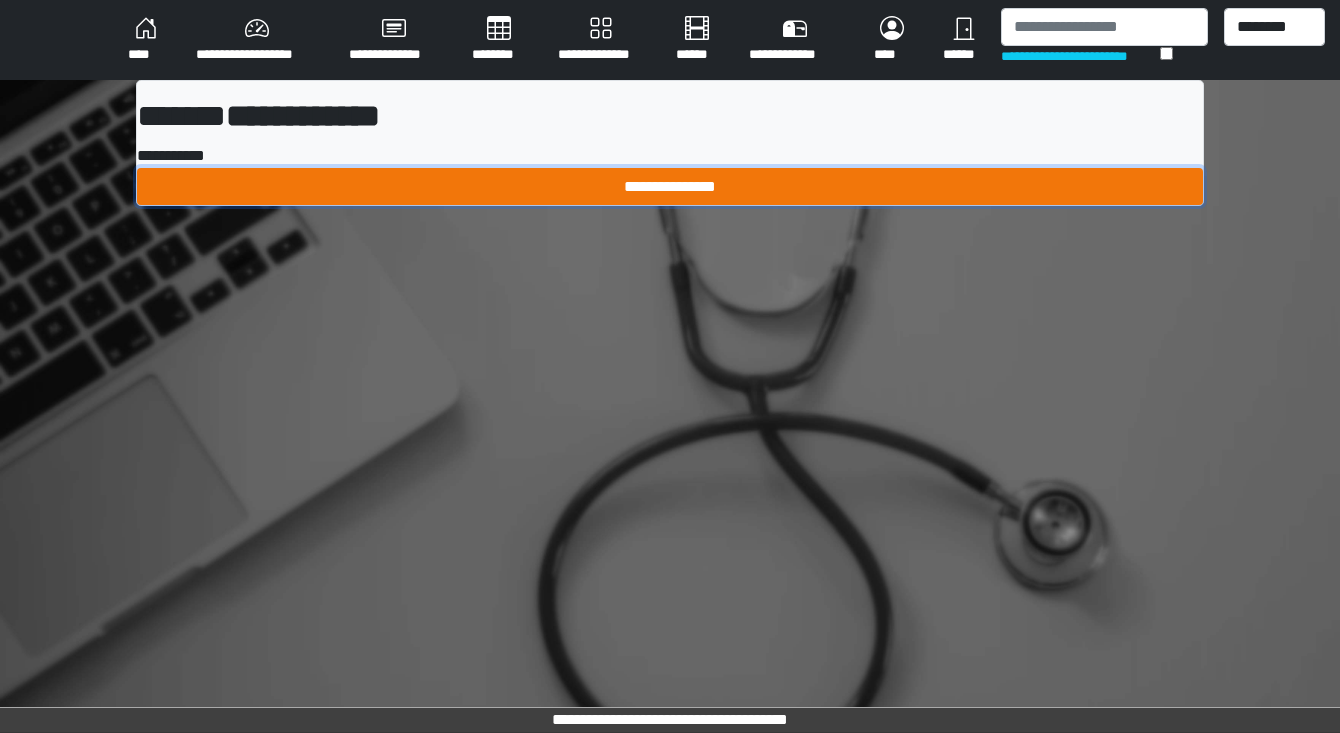 click on "**********" at bounding box center [670, 187] 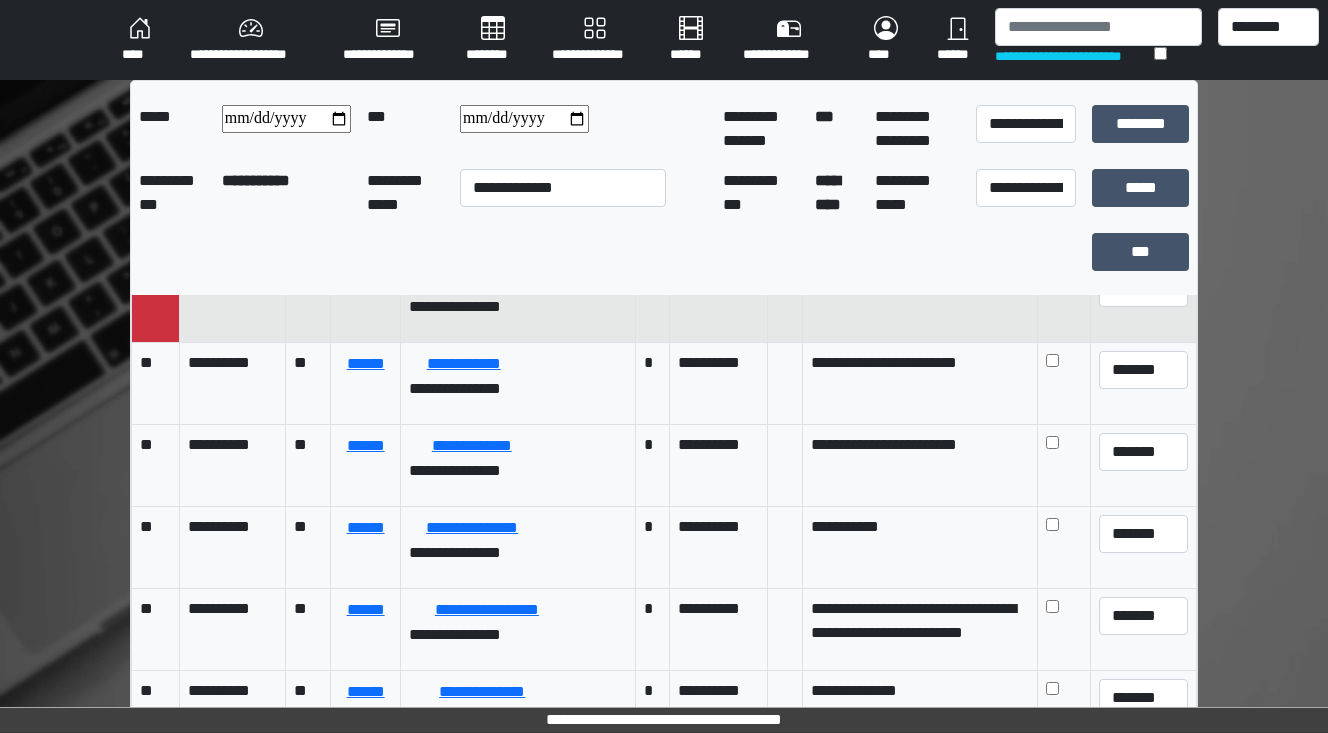 scroll, scrollTop: 0, scrollLeft: 0, axis: both 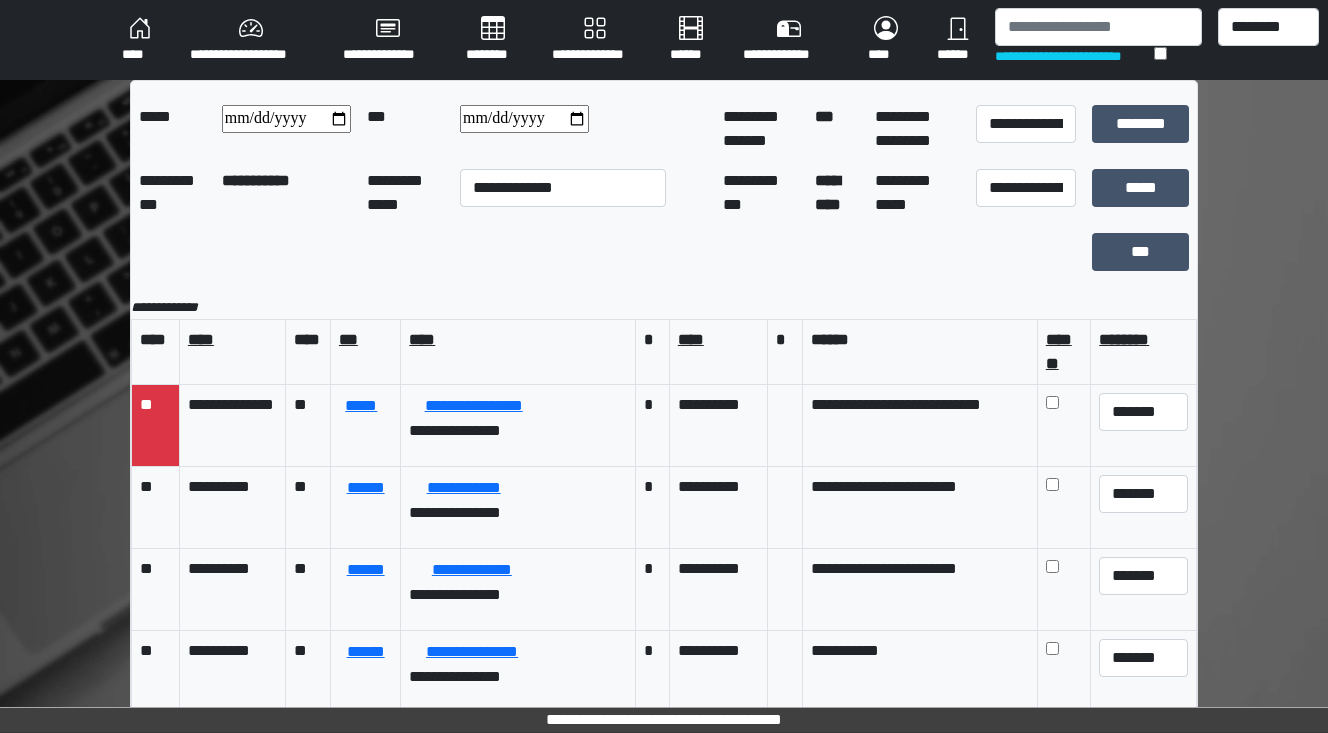click at bounding box center [524, 119] 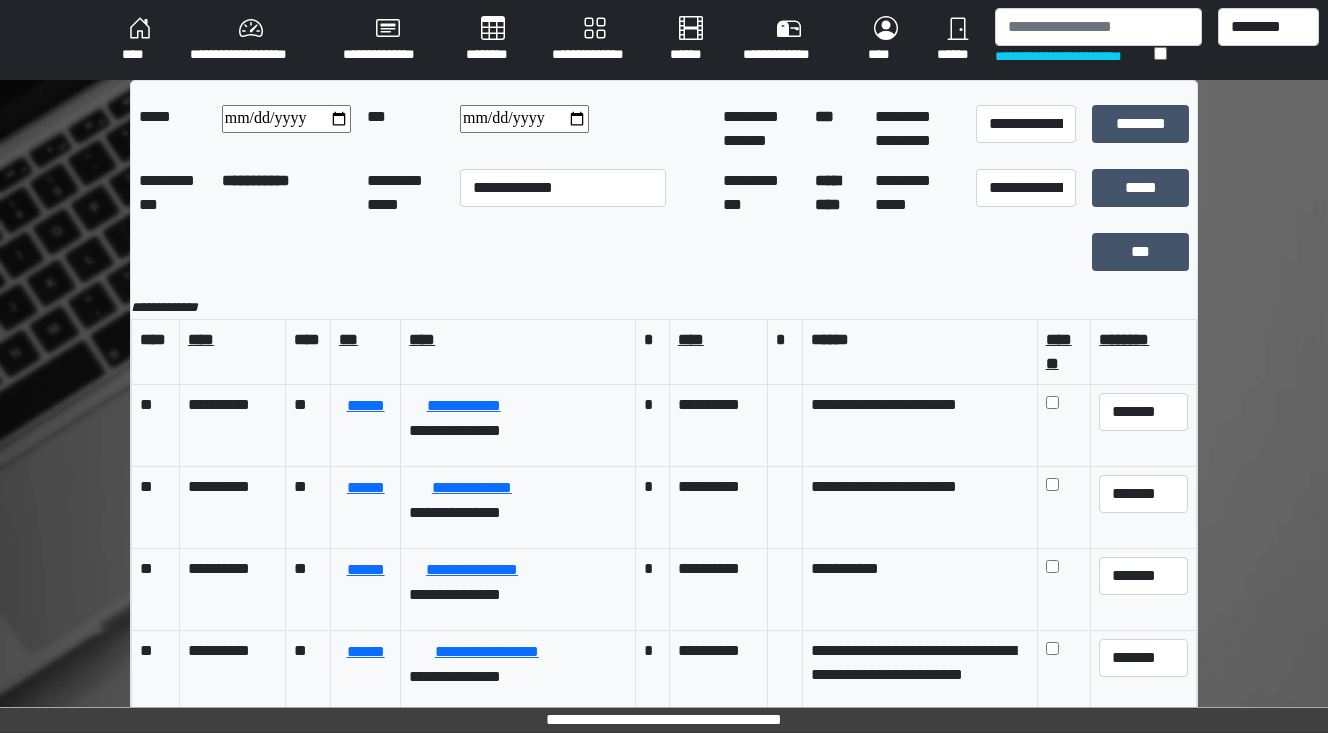 scroll, scrollTop: 80, scrollLeft: 0, axis: vertical 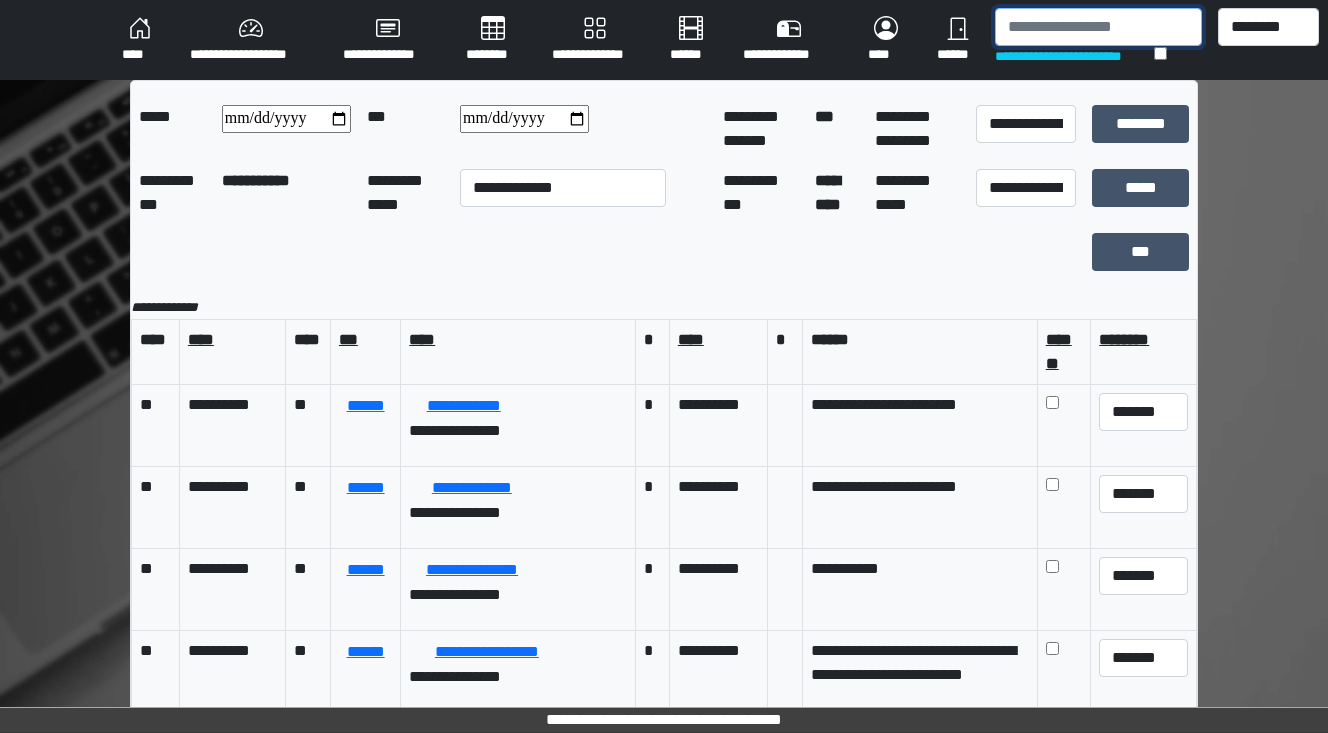 click at bounding box center [1098, 27] 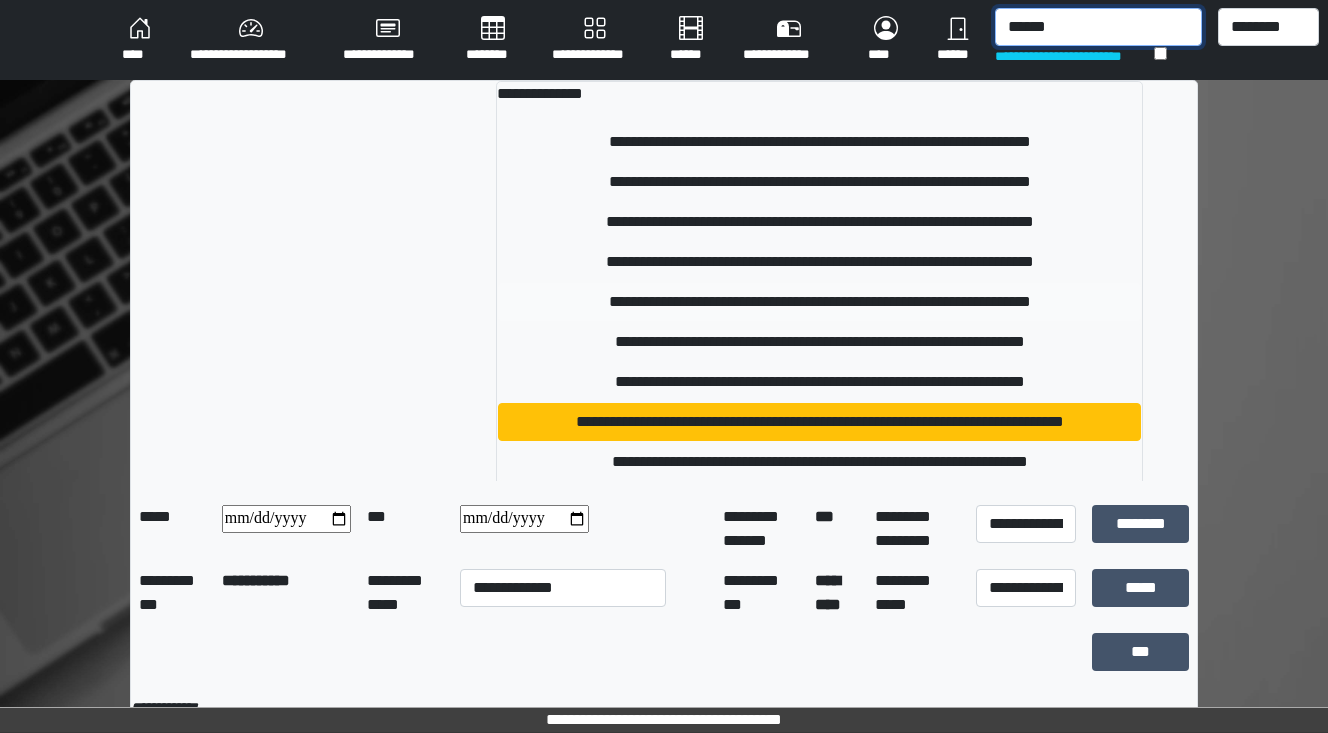 type on "******" 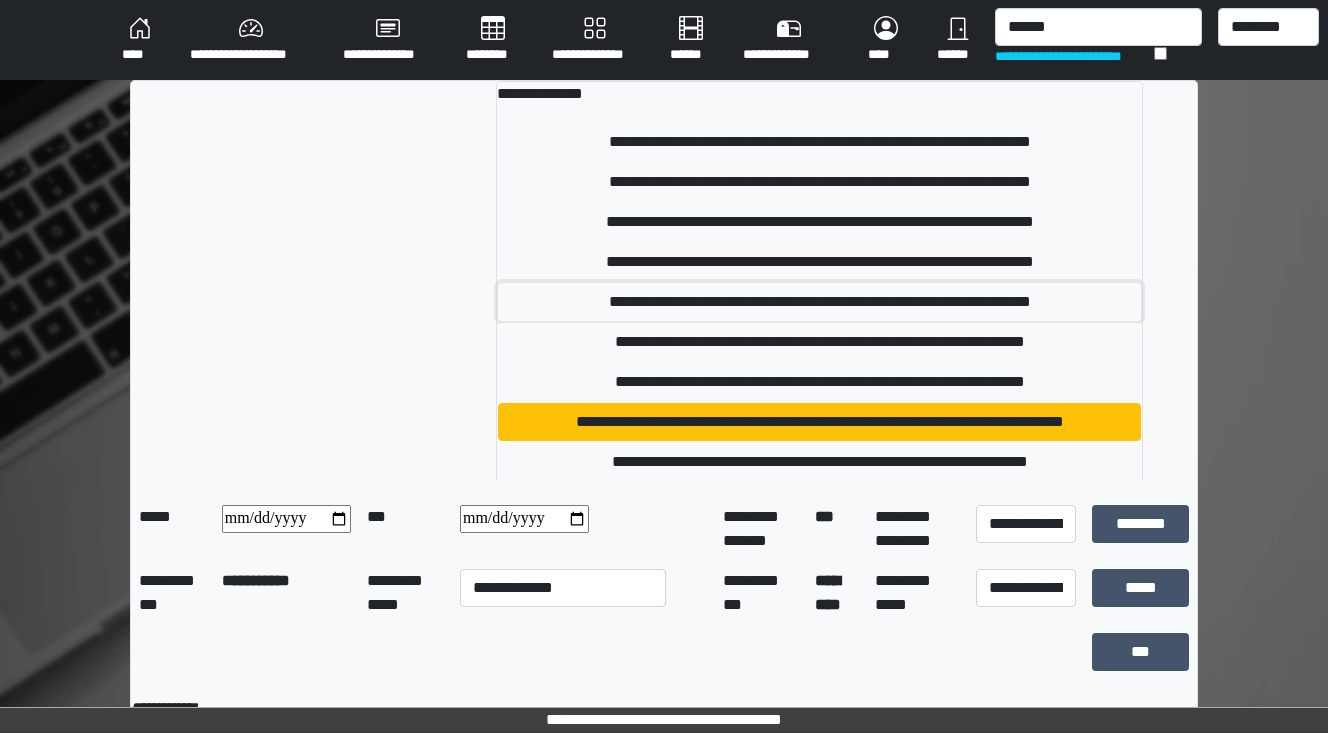 click on "**********" at bounding box center (820, 302) 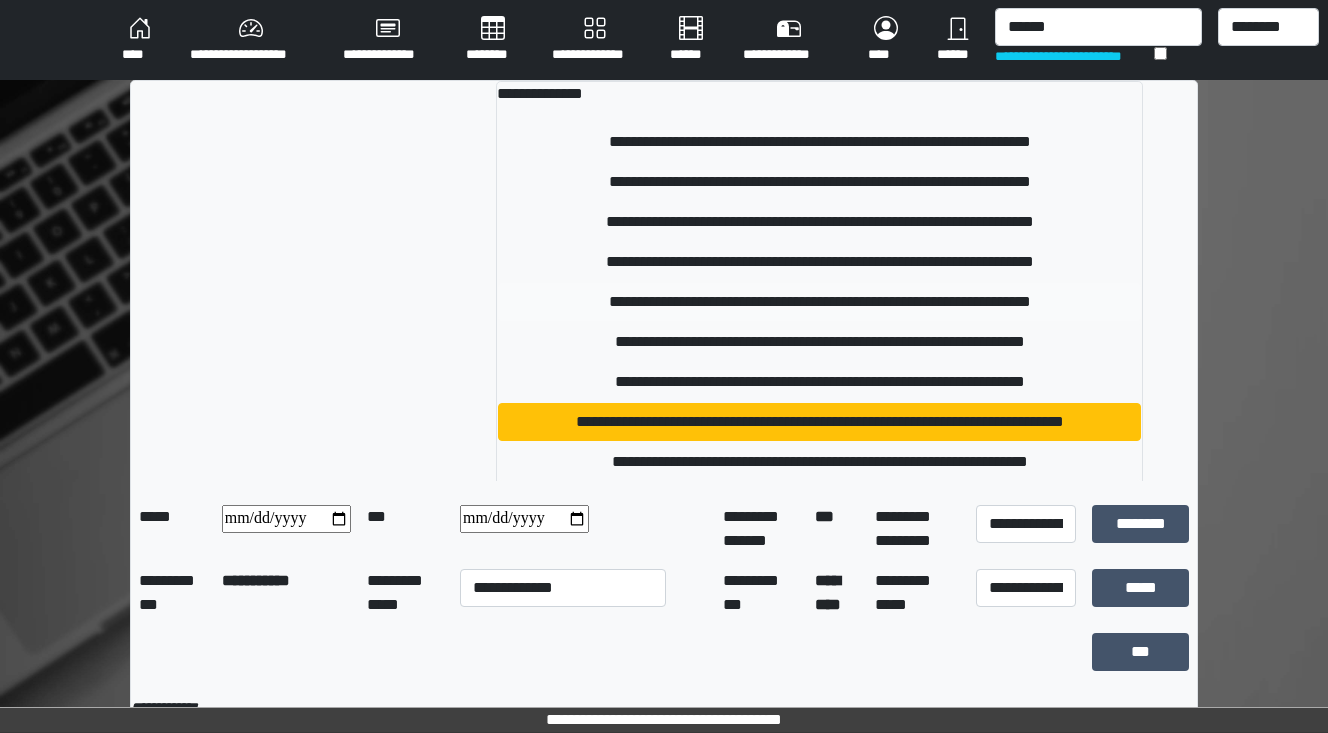 type 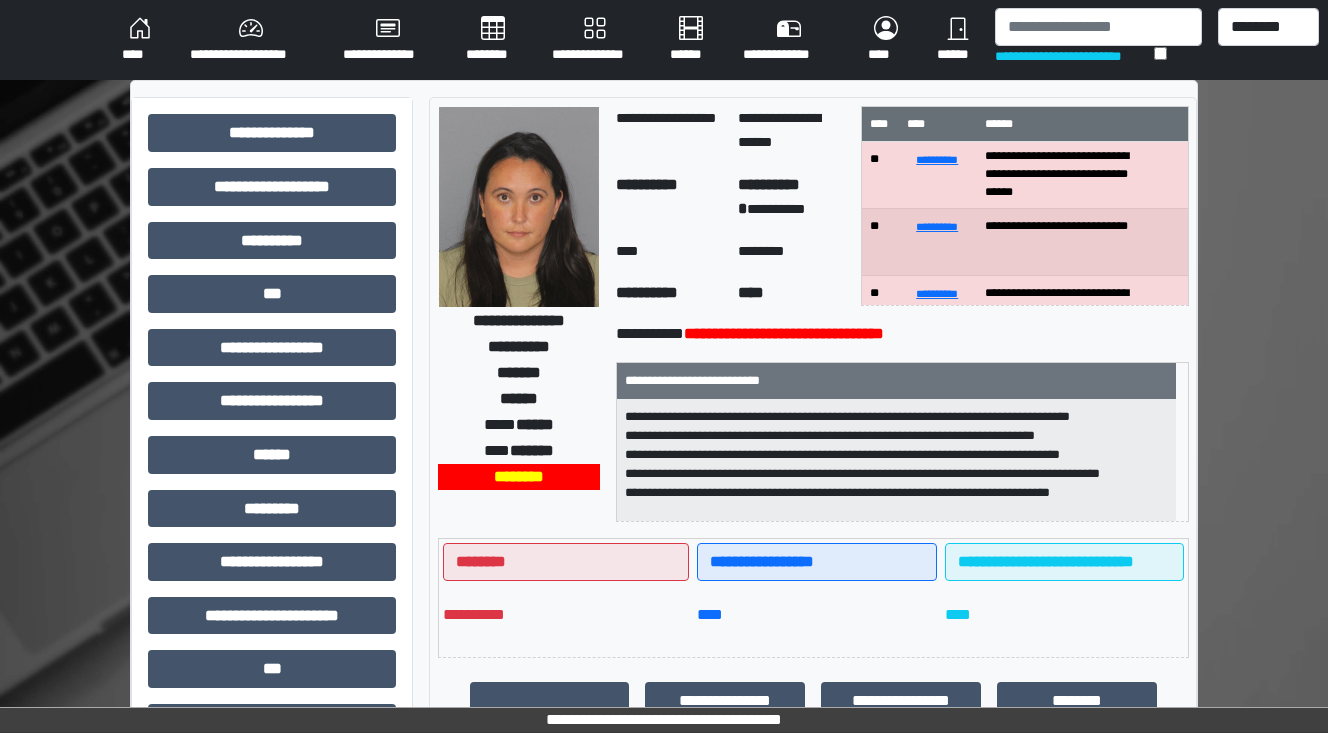 scroll, scrollTop: 4, scrollLeft: 0, axis: vertical 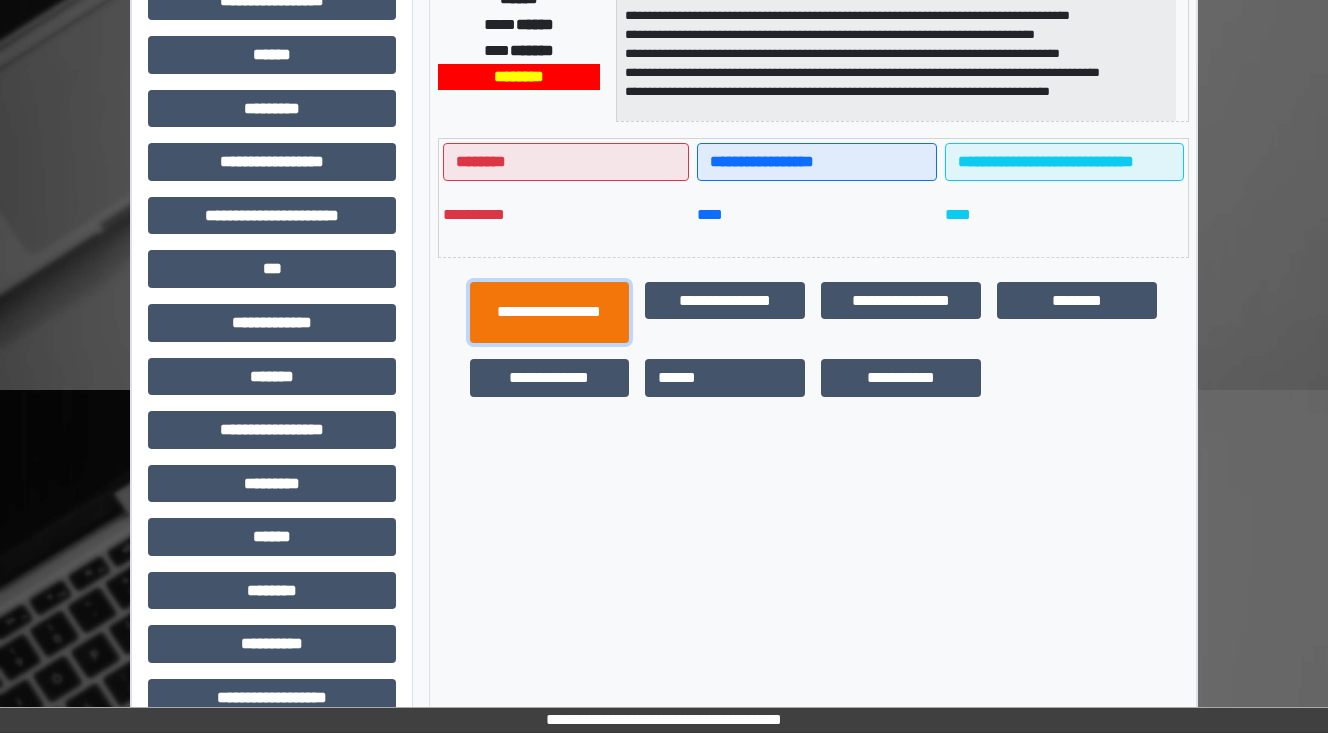 click on "**********" at bounding box center [550, 313] 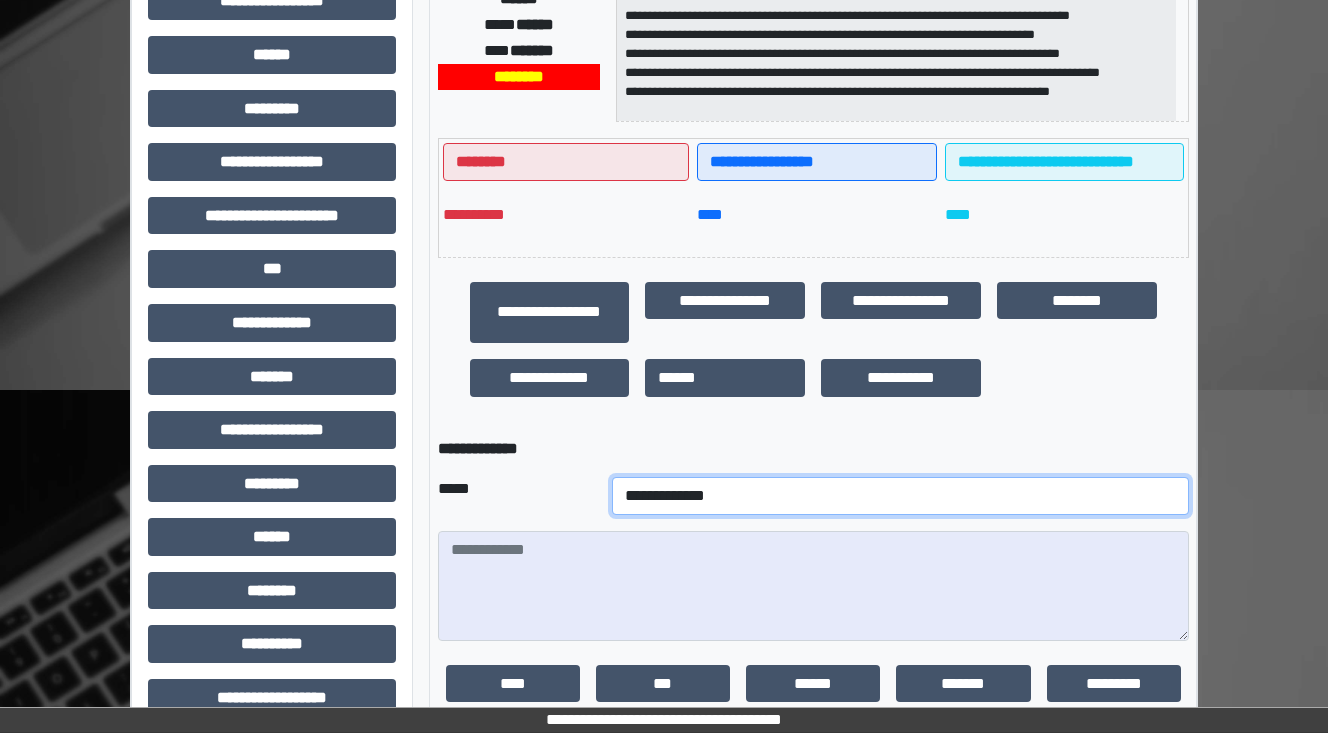 click on "**********" at bounding box center (900, 496) 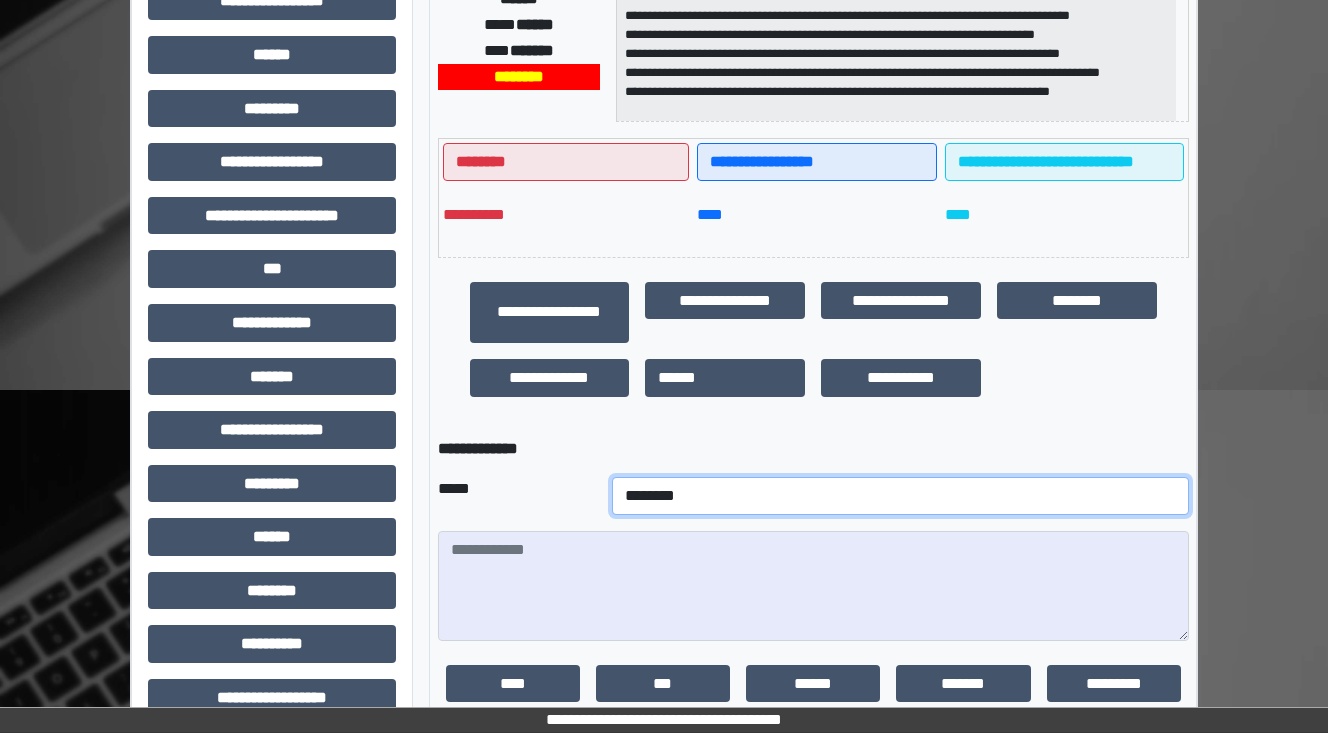 click on "**********" at bounding box center (900, 496) 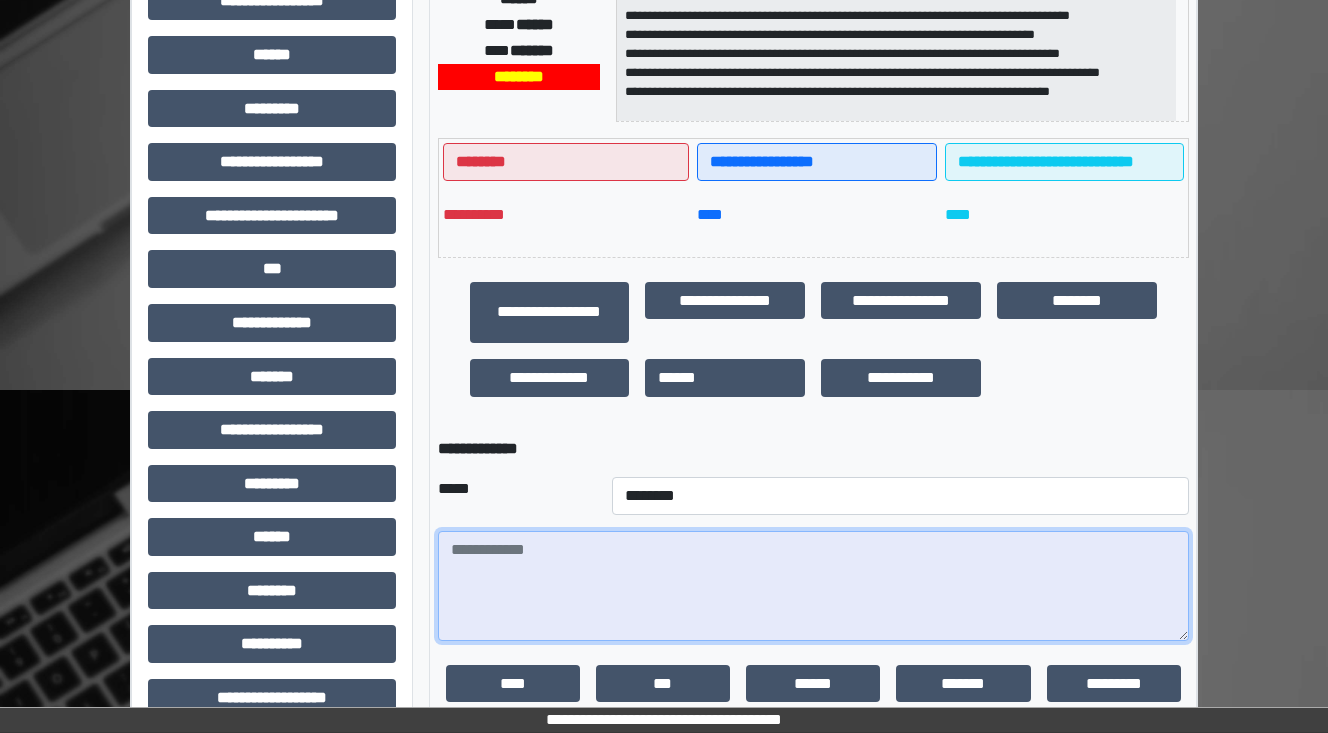 click at bounding box center [813, 586] 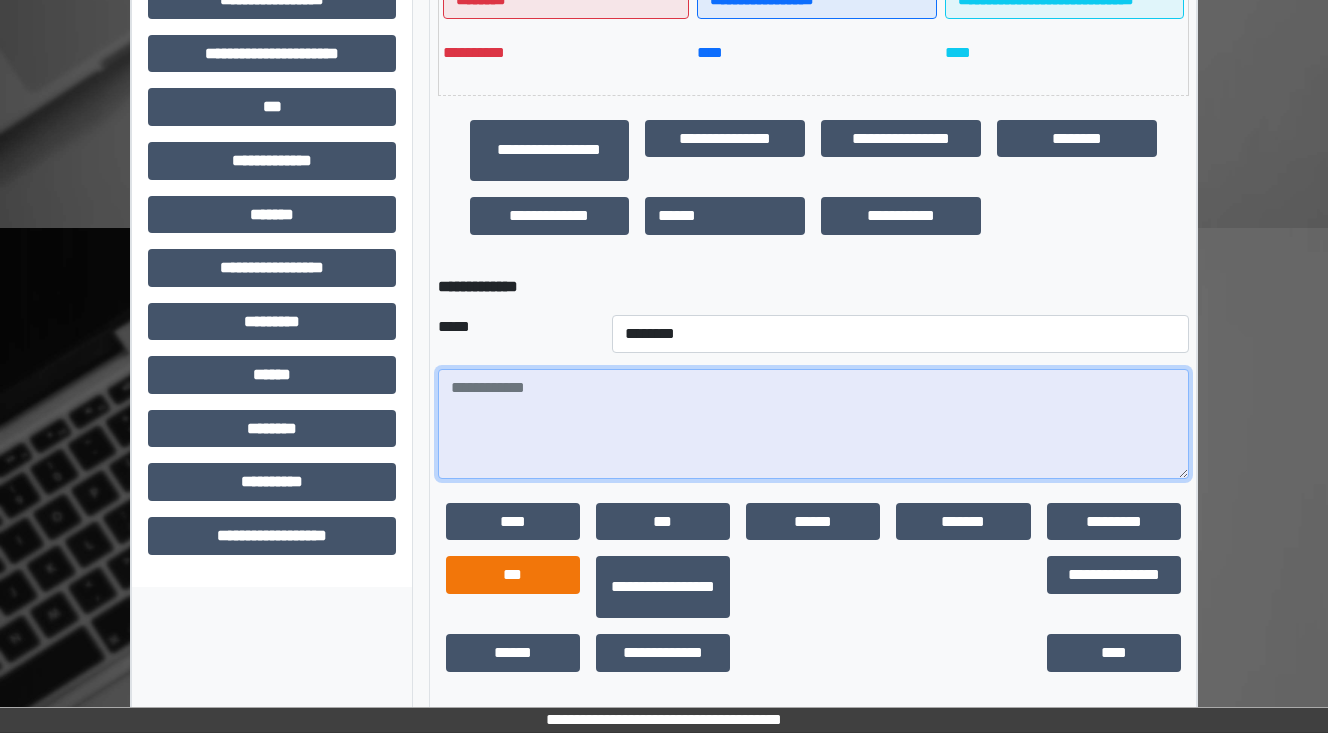 scroll, scrollTop: 565, scrollLeft: 0, axis: vertical 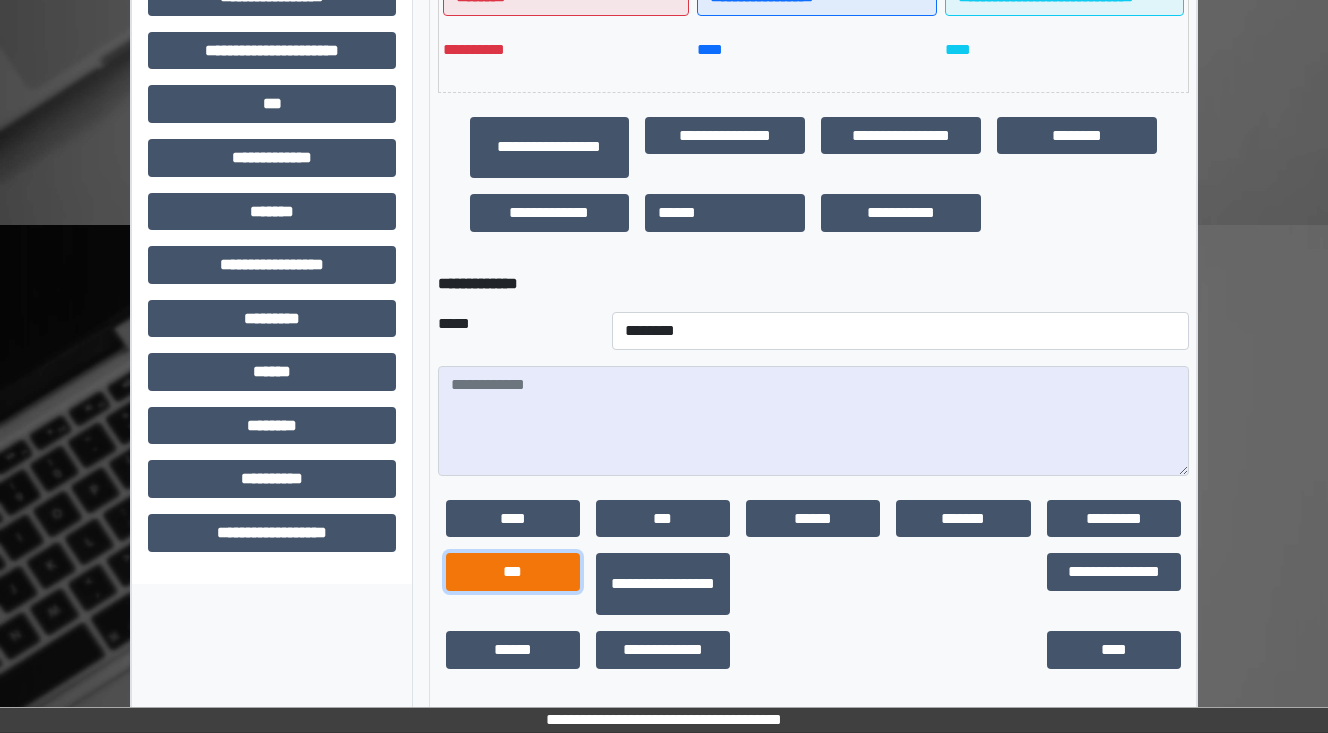 click on "***" at bounding box center (513, 572) 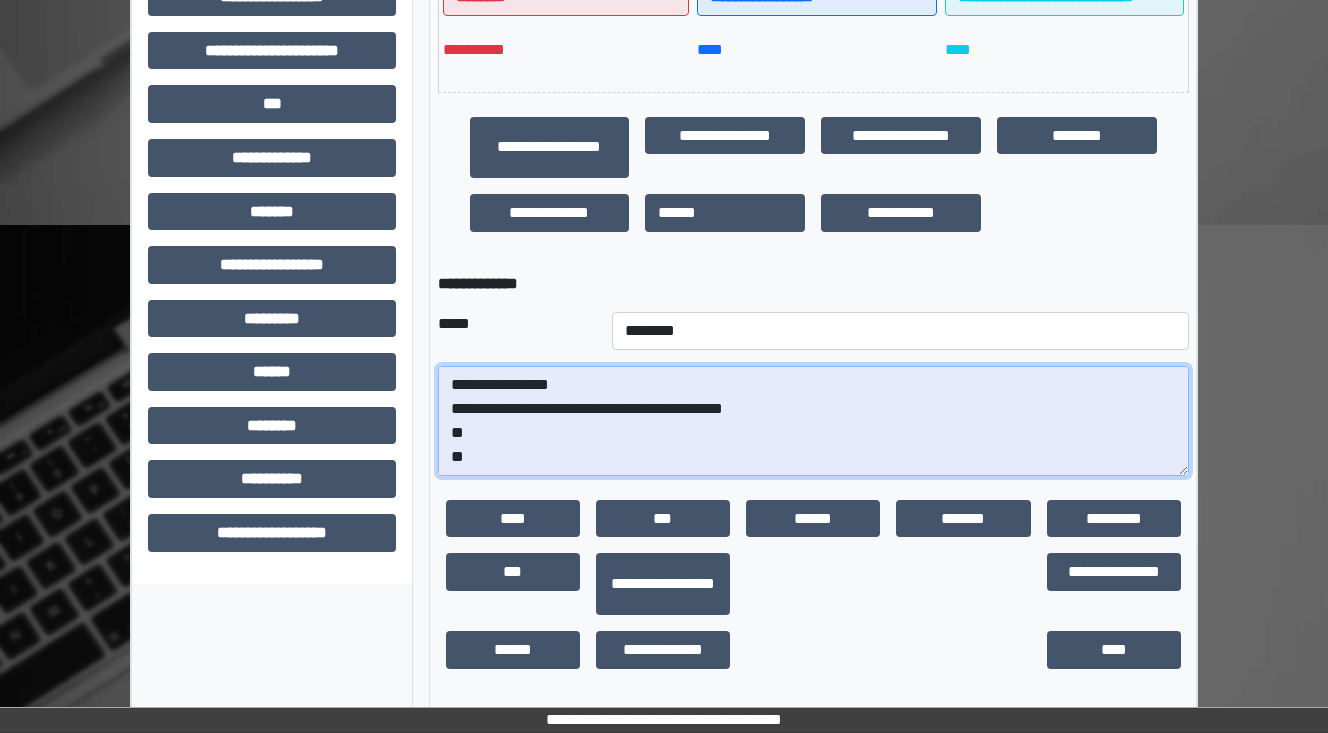 click on "**********" at bounding box center [813, 421] 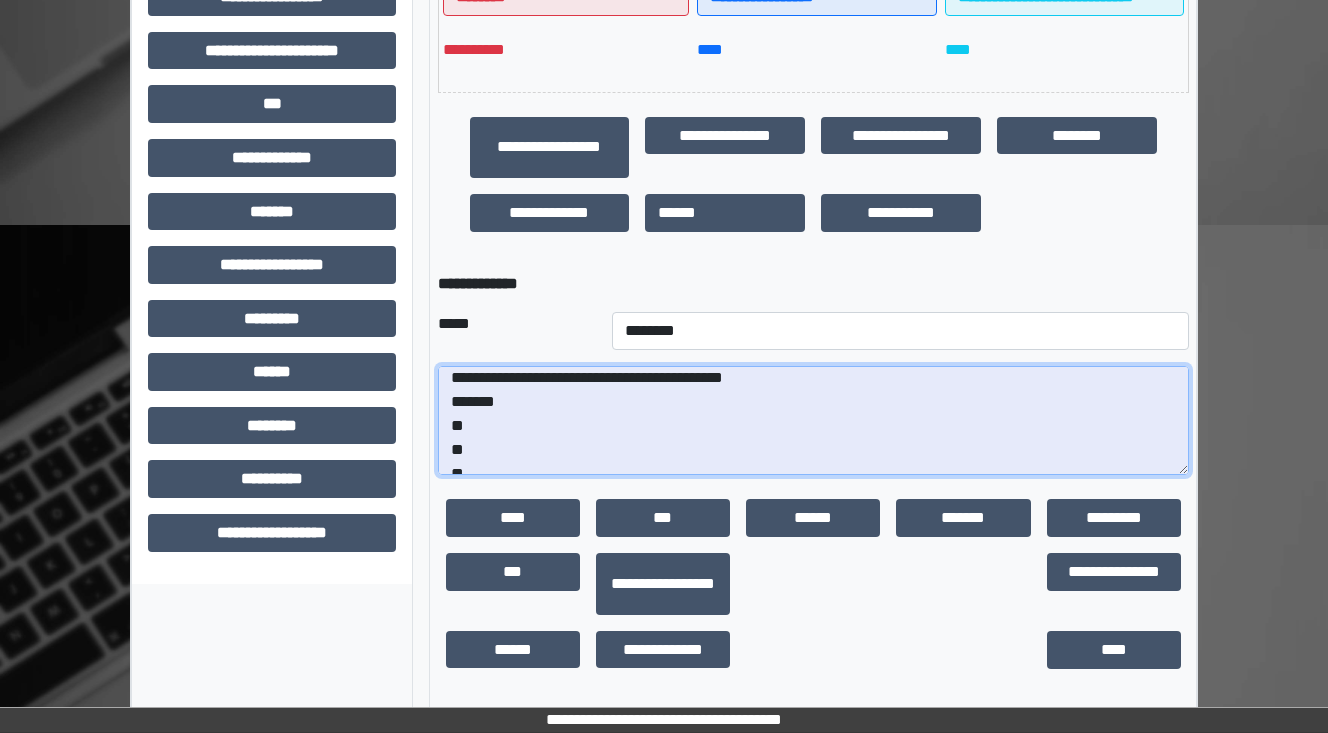 scroll, scrollTop: 48, scrollLeft: 0, axis: vertical 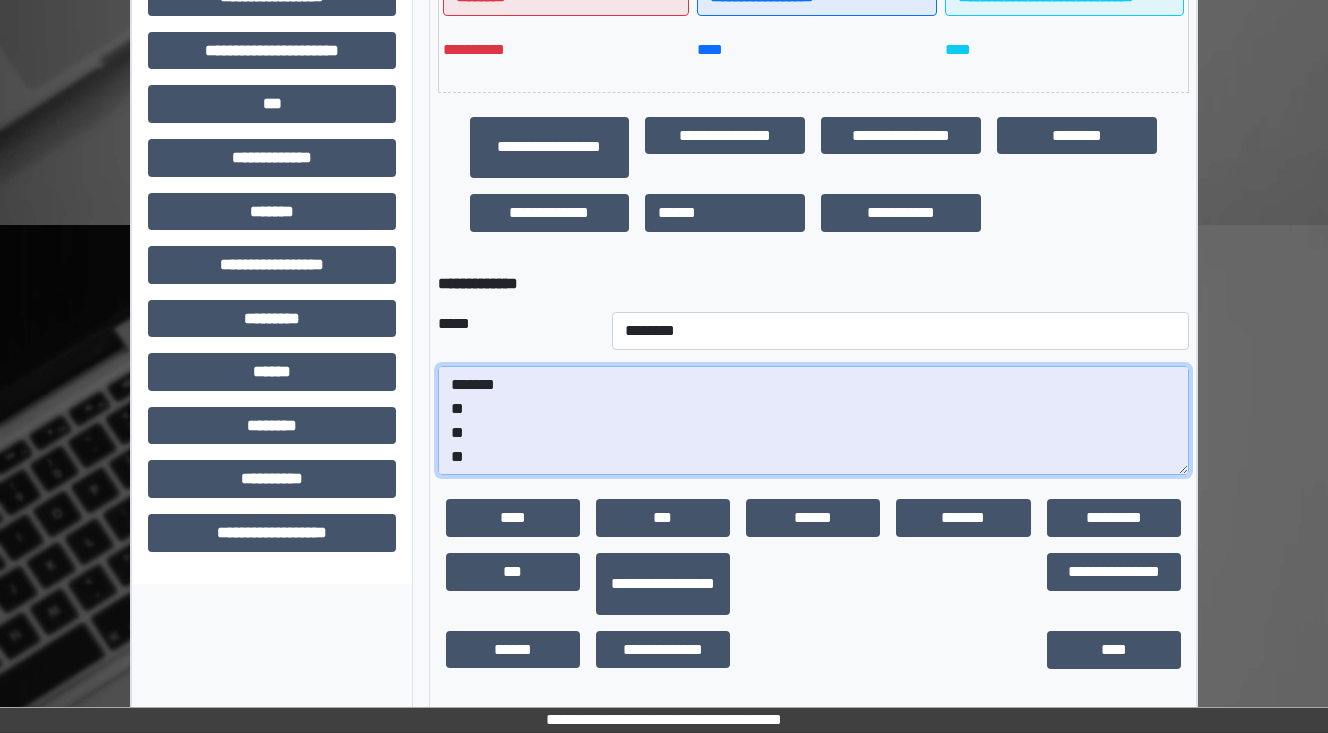 drag, startPoint x: 479, startPoint y: 452, endPoint x: 443, endPoint y: 455, distance: 36.124783 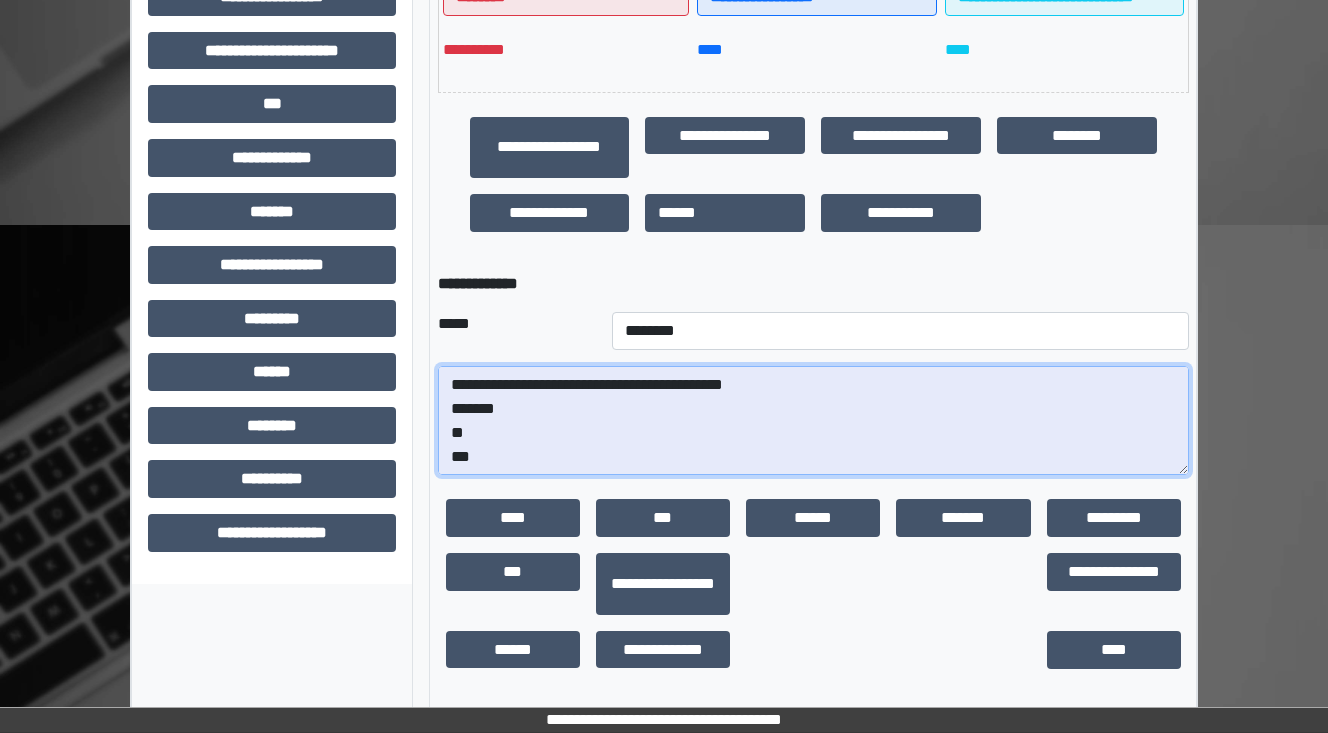 click on "**********" at bounding box center (813, 421) 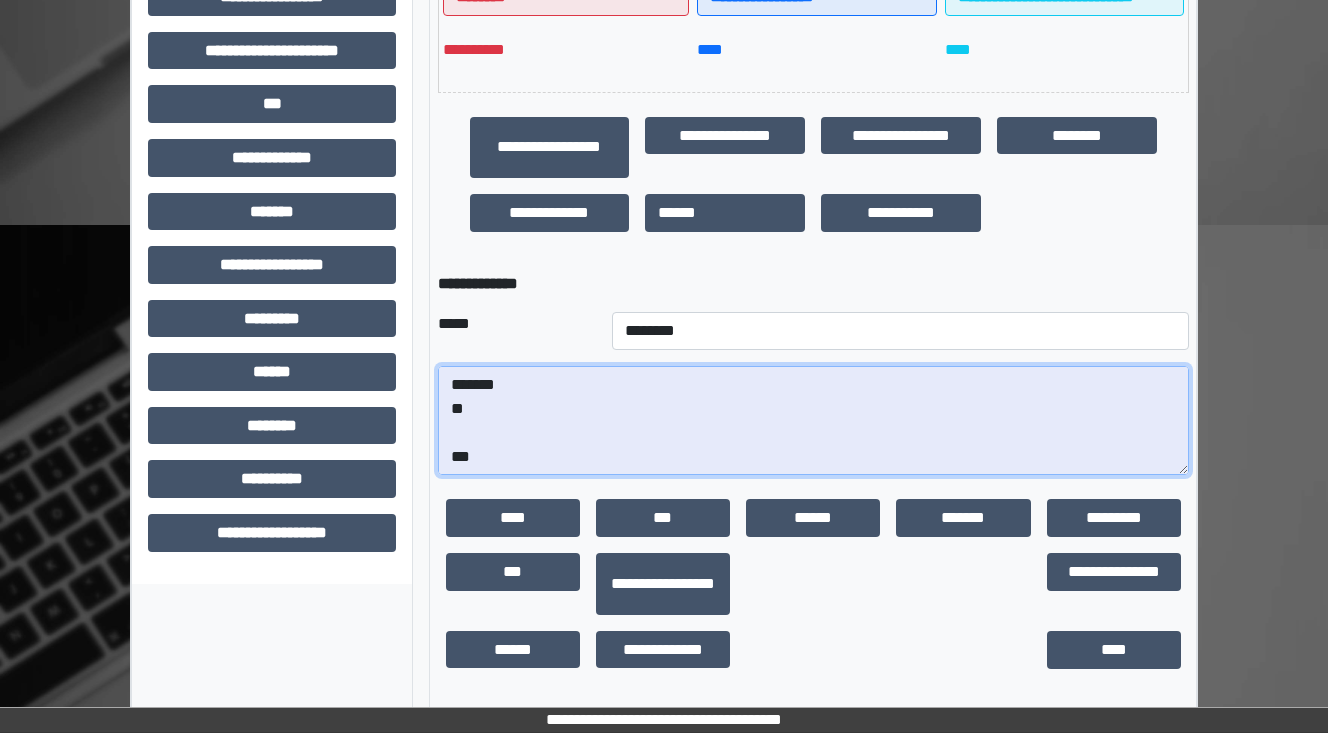 click on "**********" at bounding box center (813, 421) 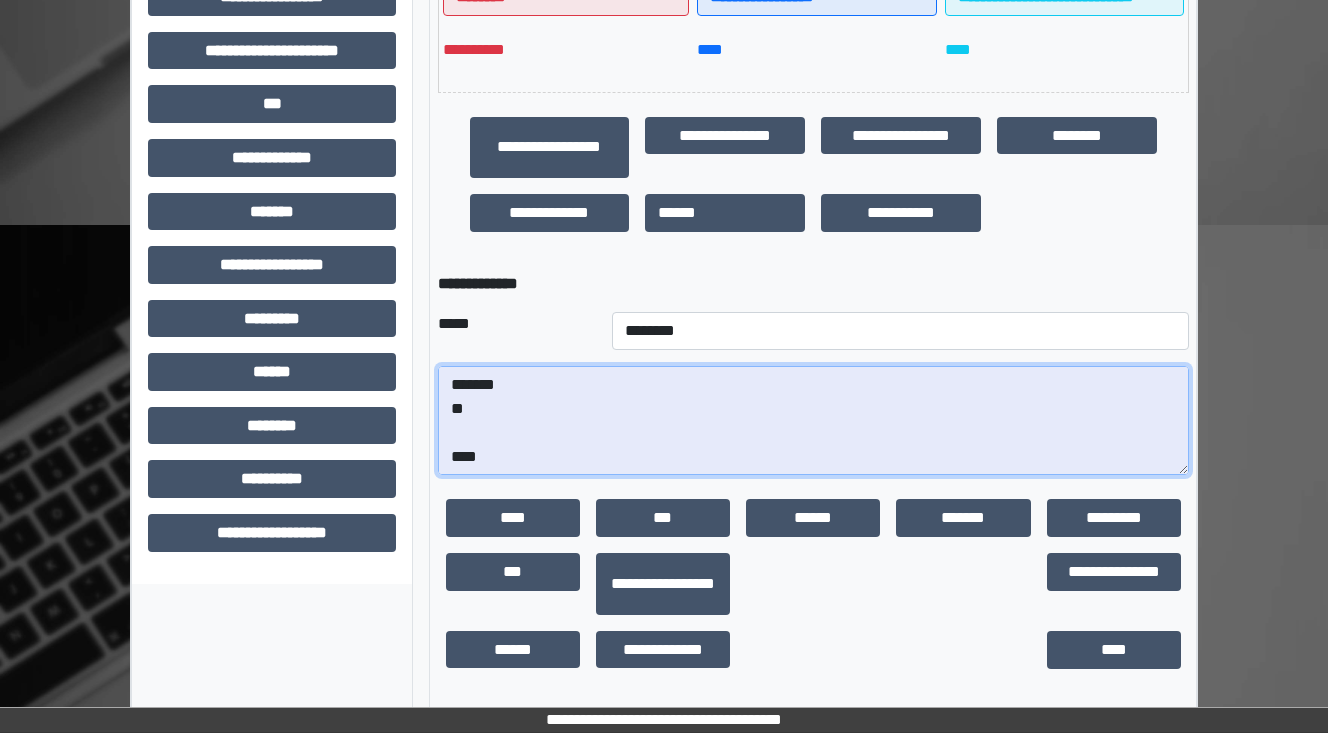 paste on "**********" 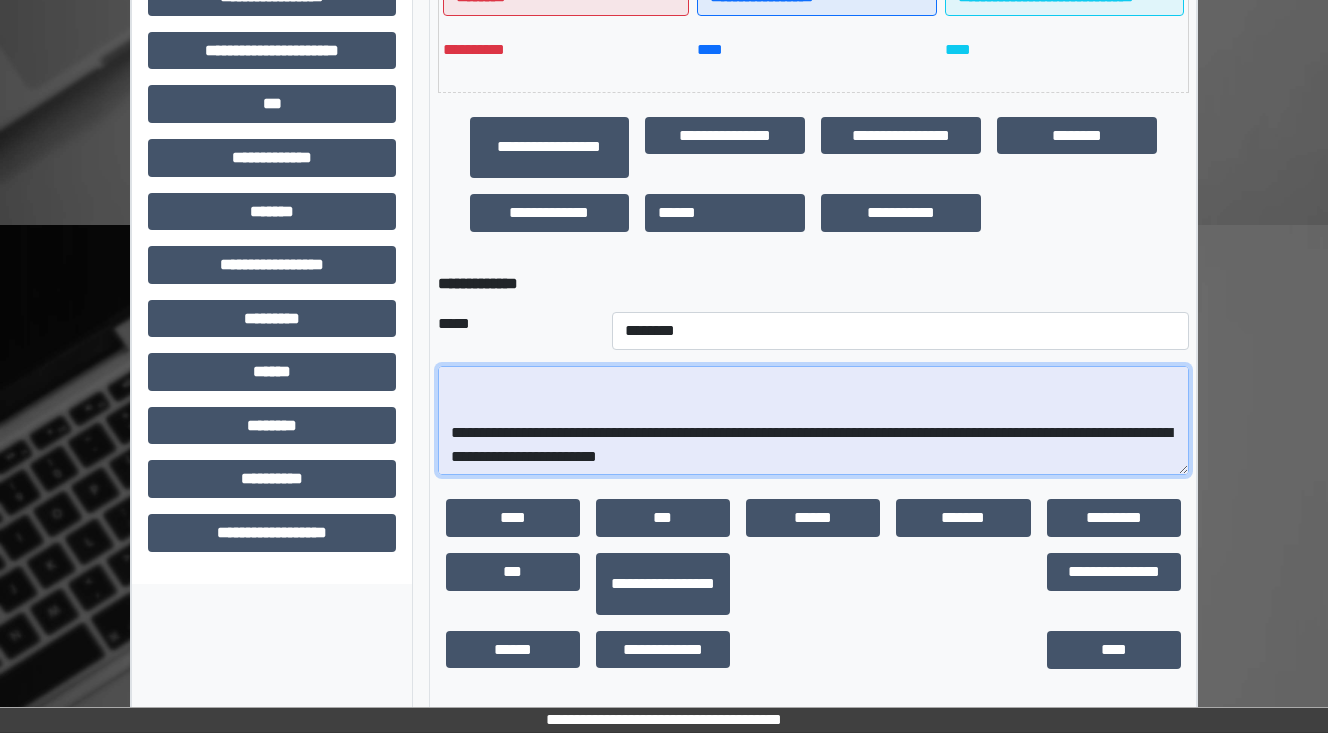 scroll, scrollTop: 288, scrollLeft: 0, axis: vertical 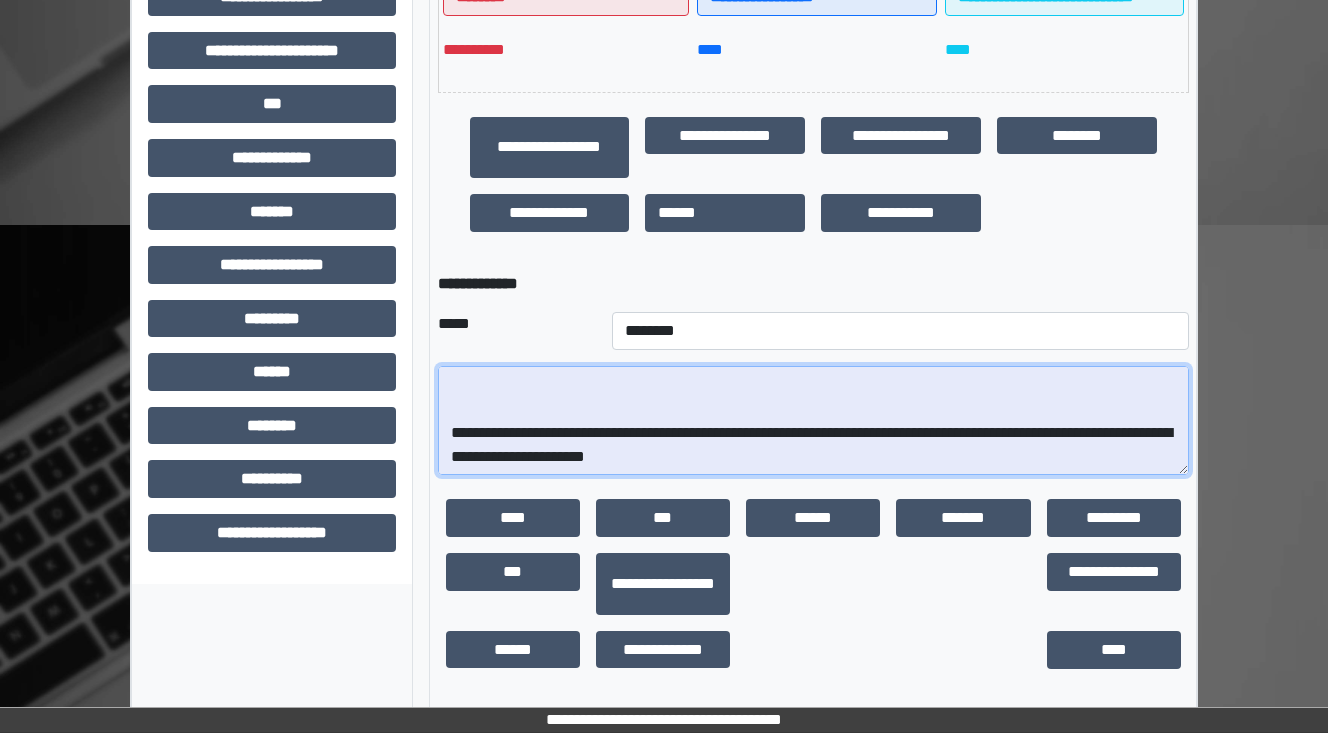 click on "**********" at bounding box center (813, 421) 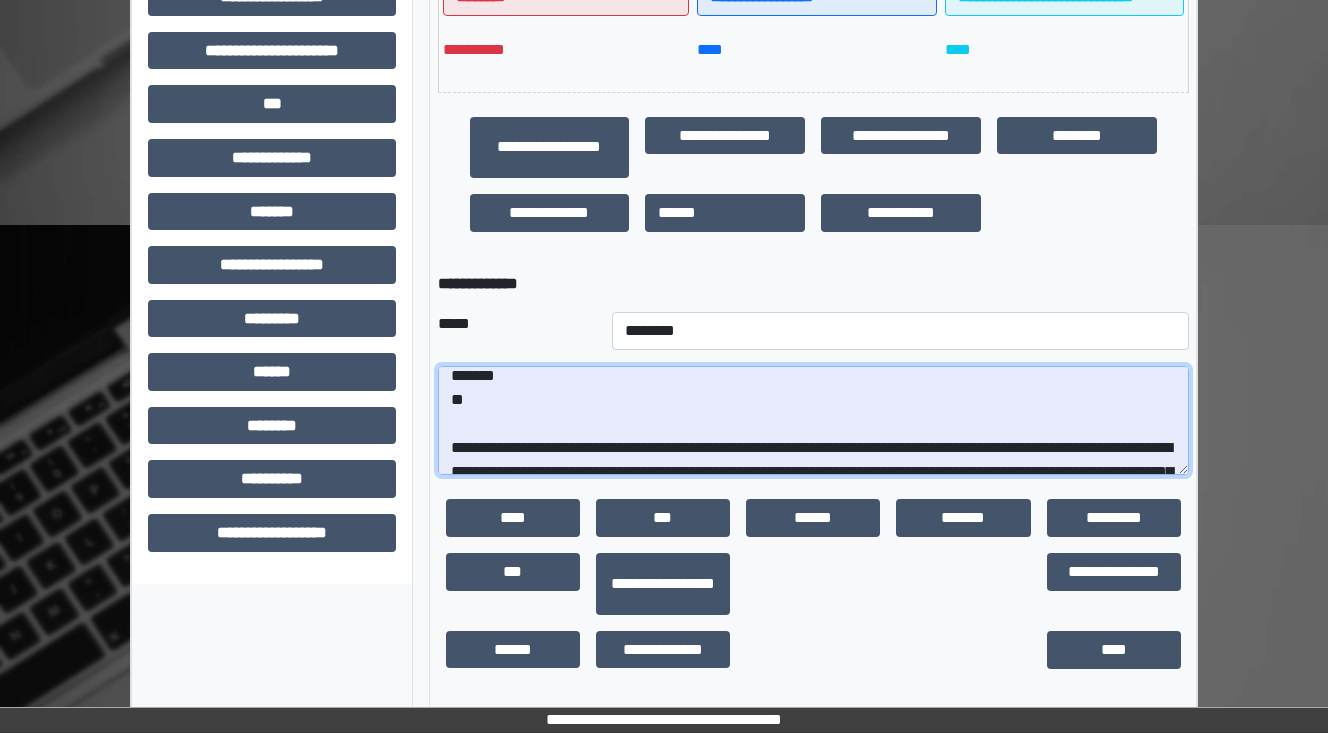 scroll, scrollTop: 32, scrollLeft: 0, axis: vertical 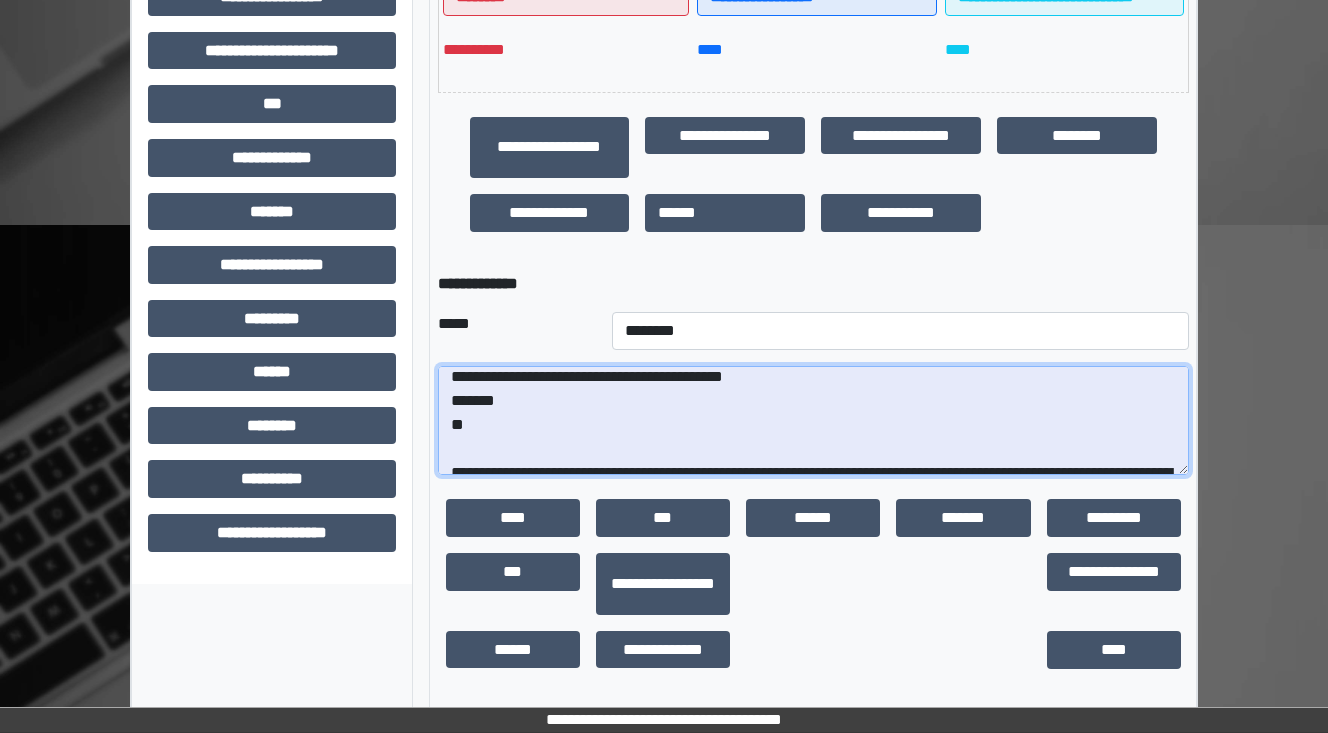 click on "**********" at bounding box center [813, 421] 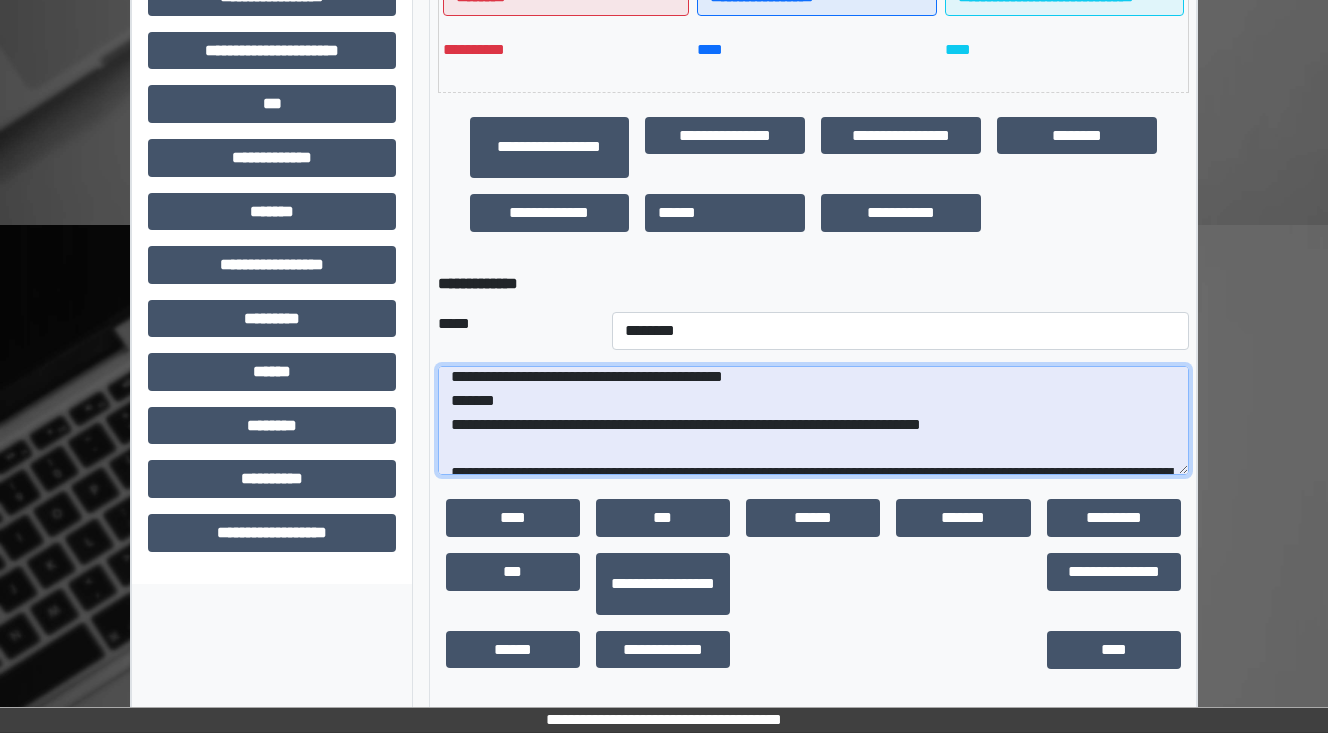 click on "**********" at bounding box center (813, 421) 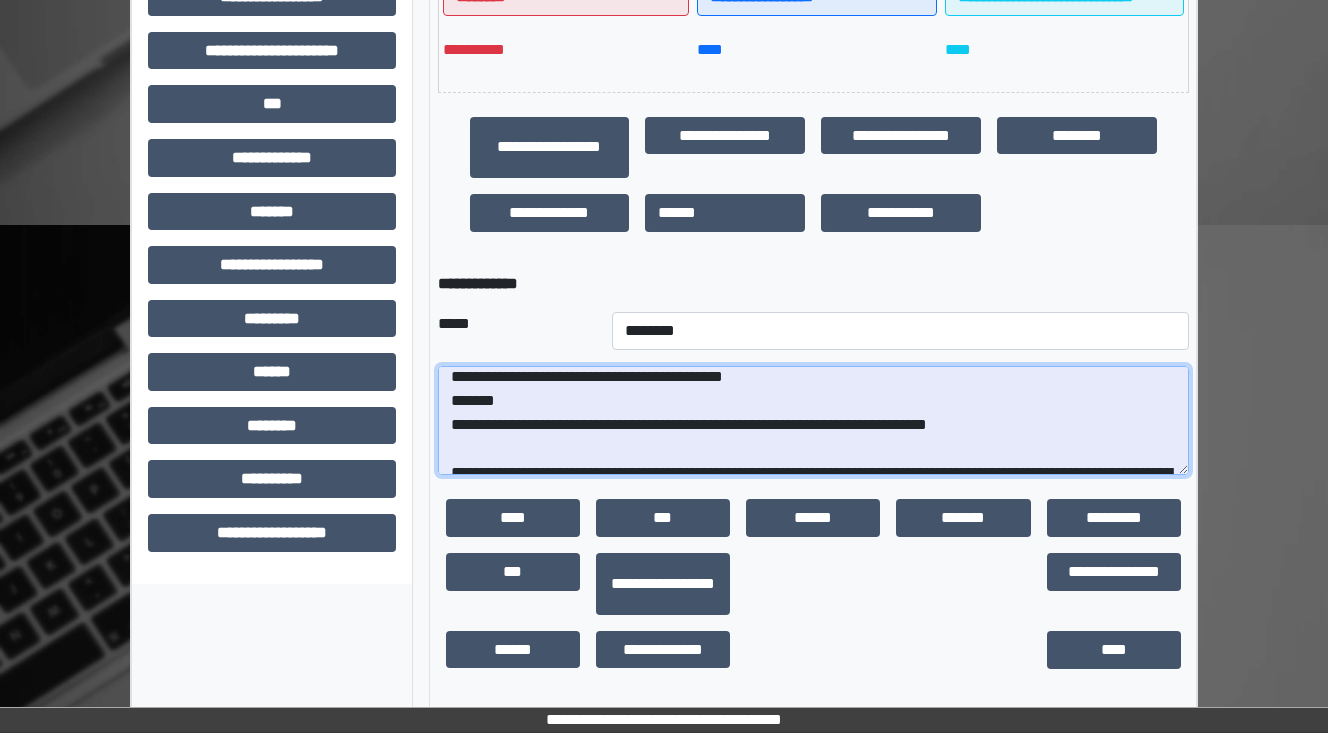 click on "**********" at bounding box center (813, 421) 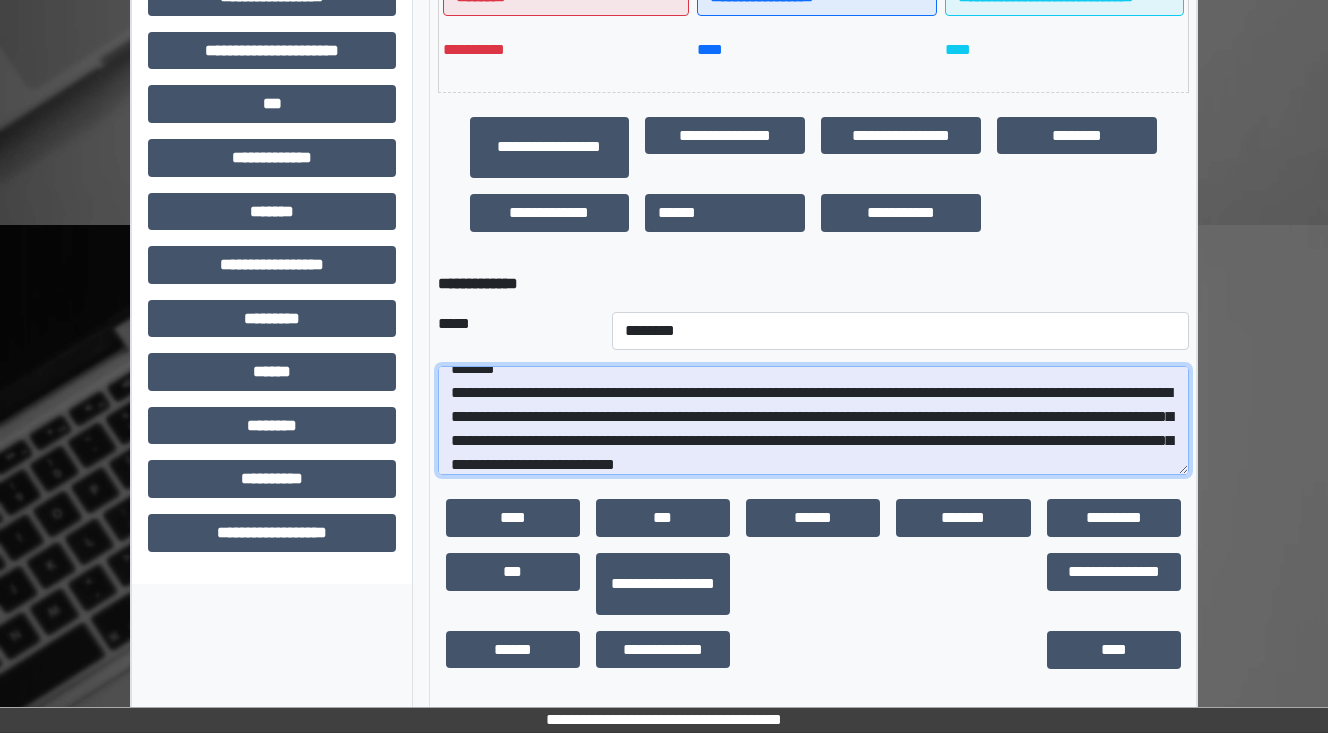 scroll, scrollTop: 88, scrollLeft: 0, axis: vertical 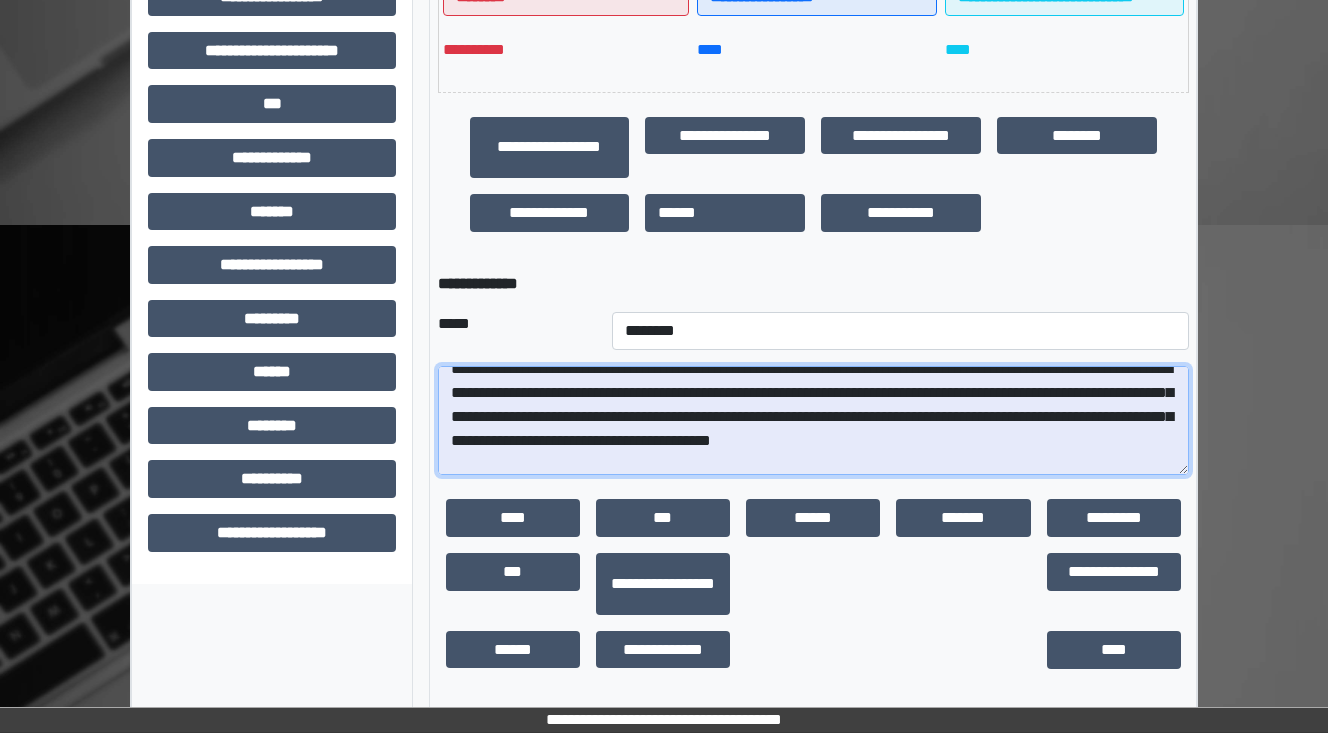 click on "**********" at bounding box center (813, 421) 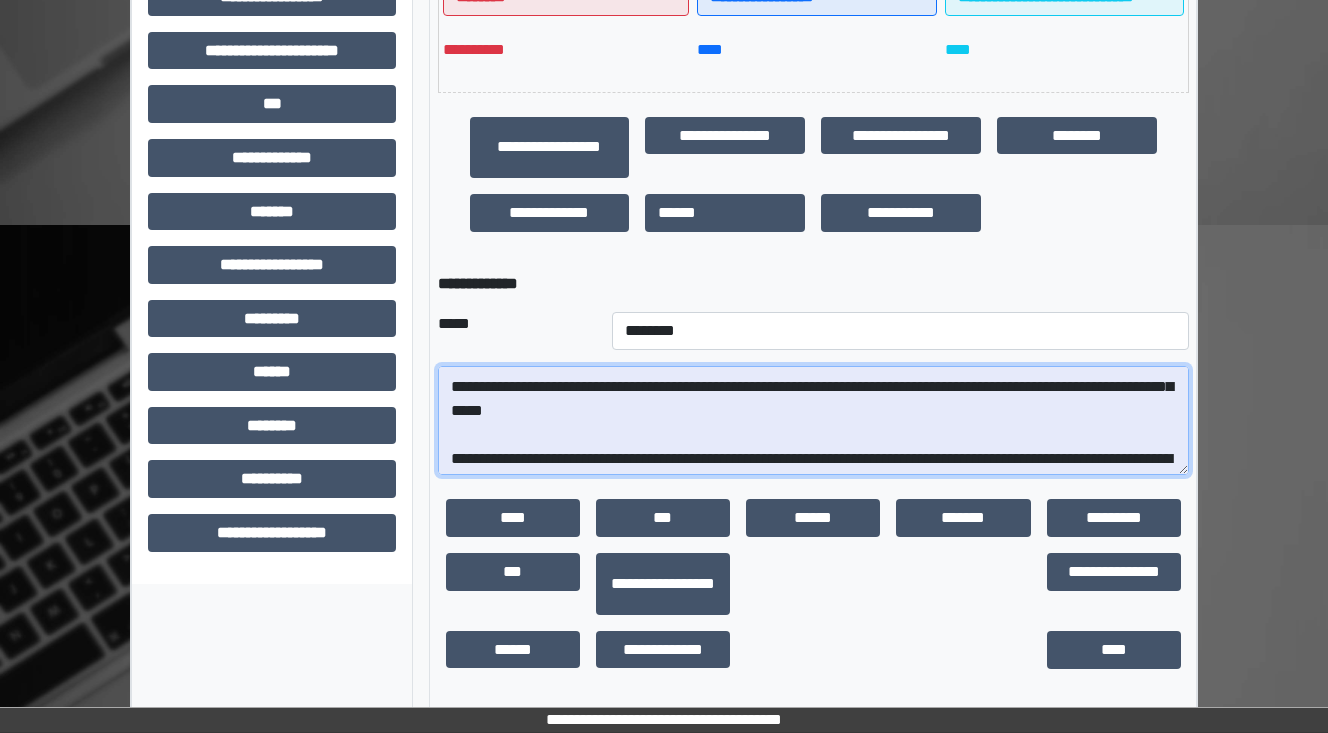 scroll, scrollTop: 168, scrollLeft: 0, axis: vertical 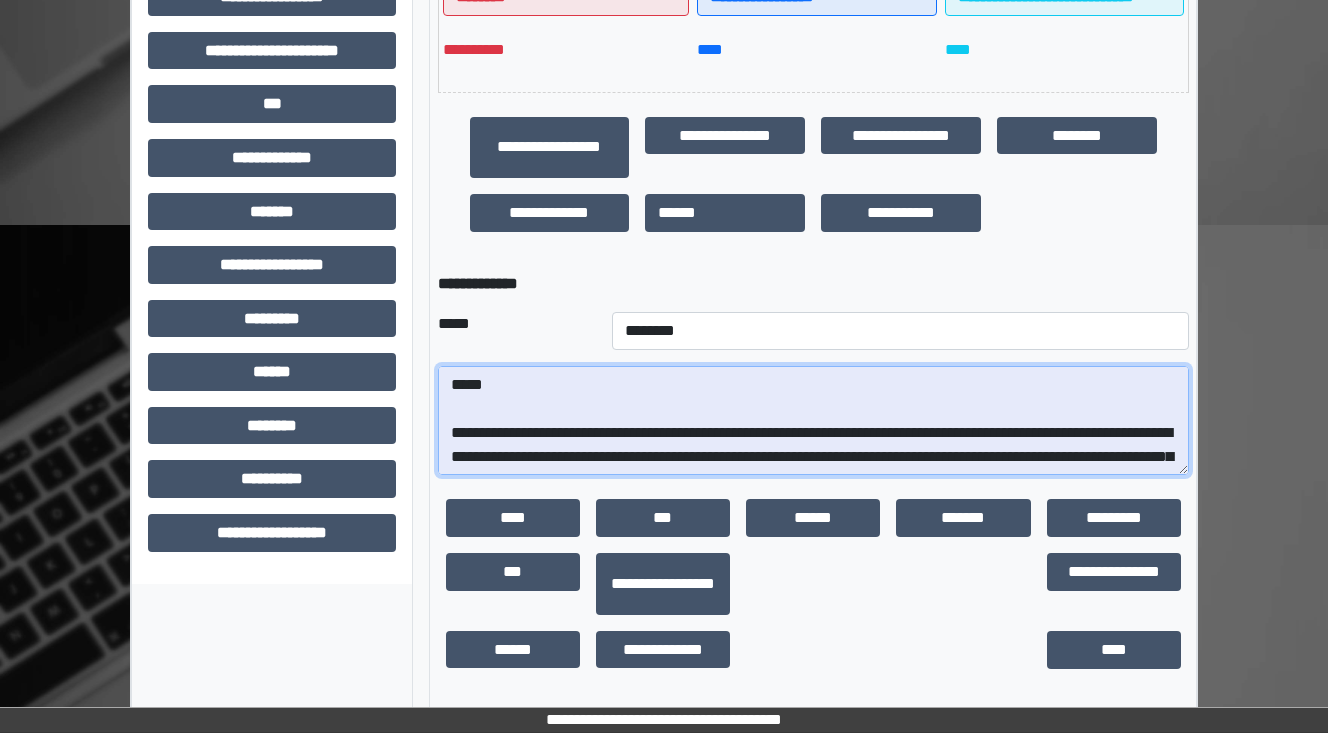 click at bounding box center (813, 421) 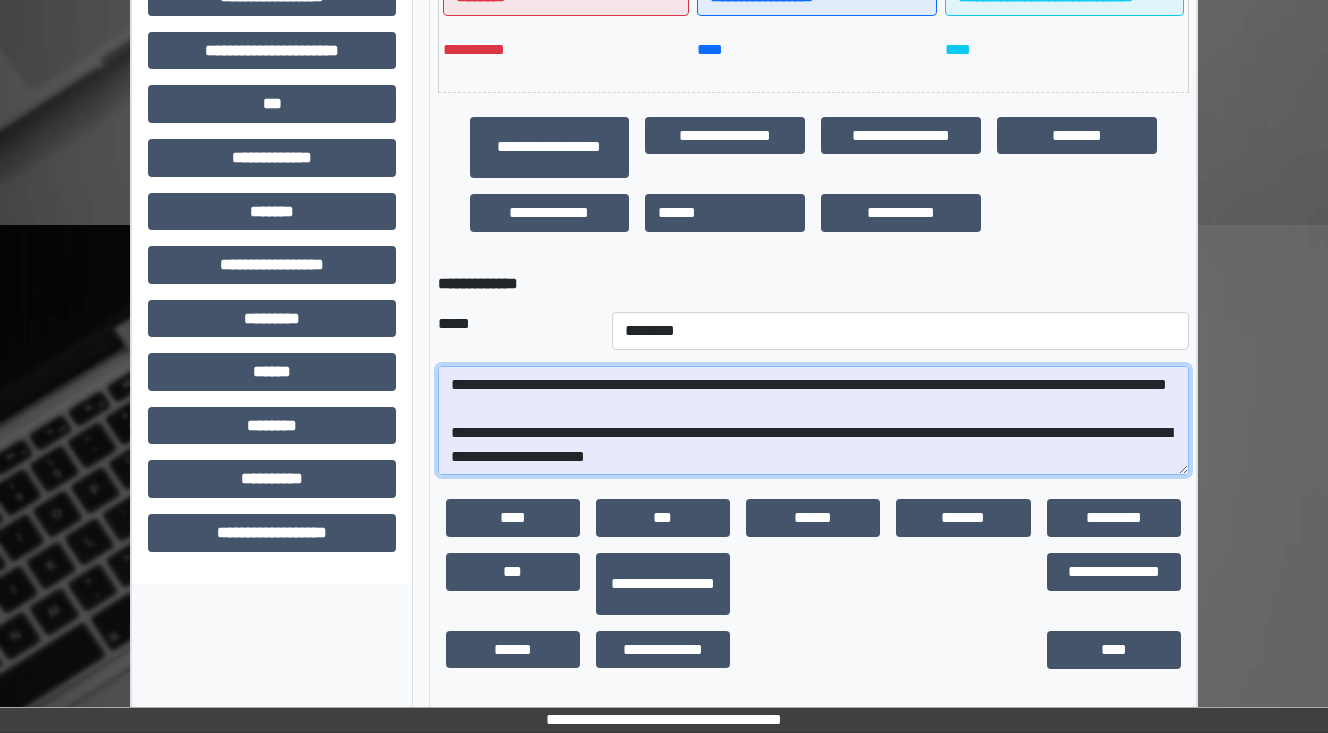 scroll, scrollTop: 328, scrollLeft: 0, axis: vertical 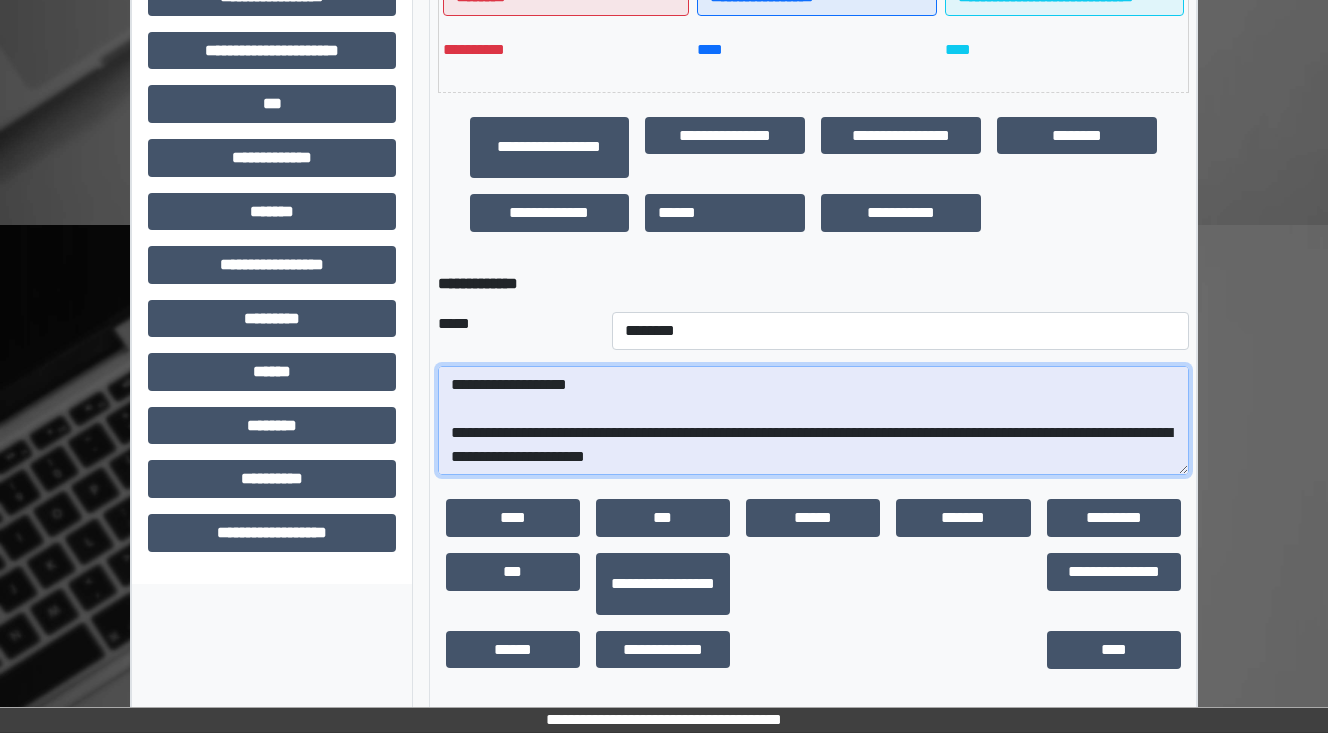 click at bounding box center (813, 421) 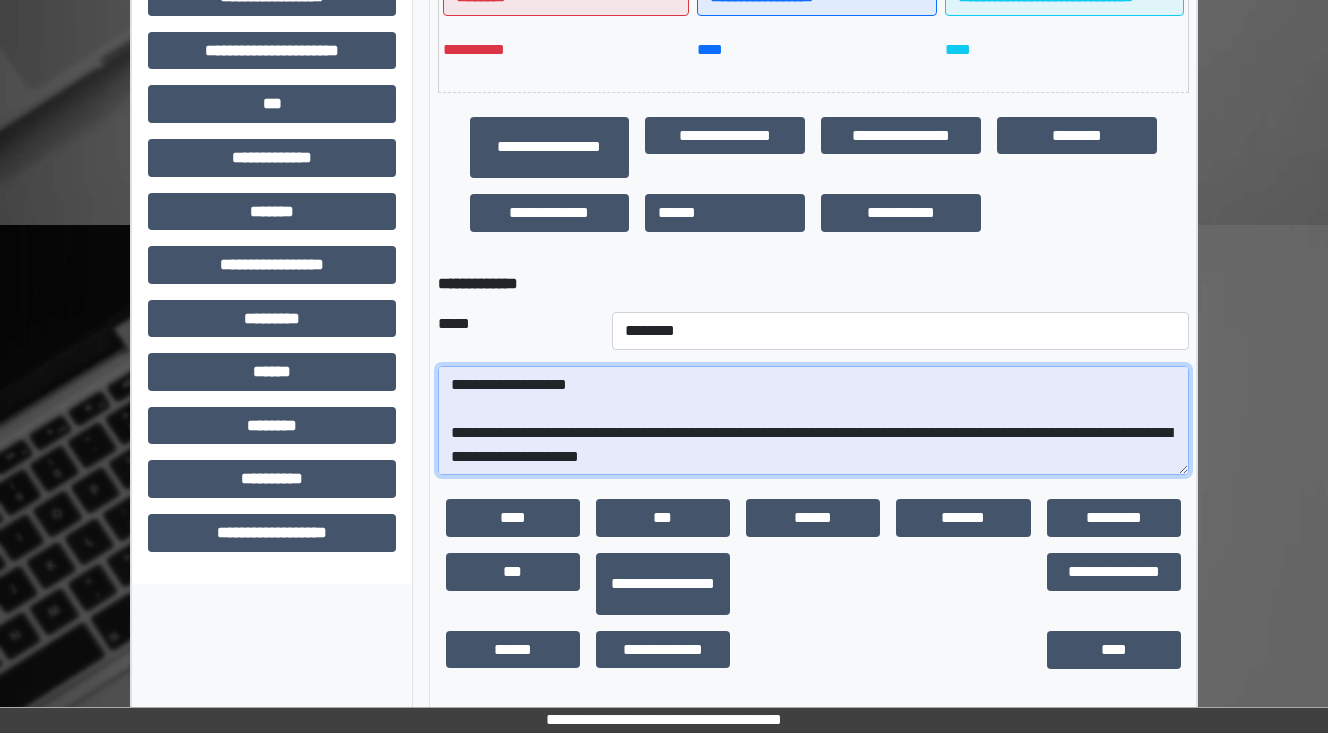 click at bounding box center (813, 421) 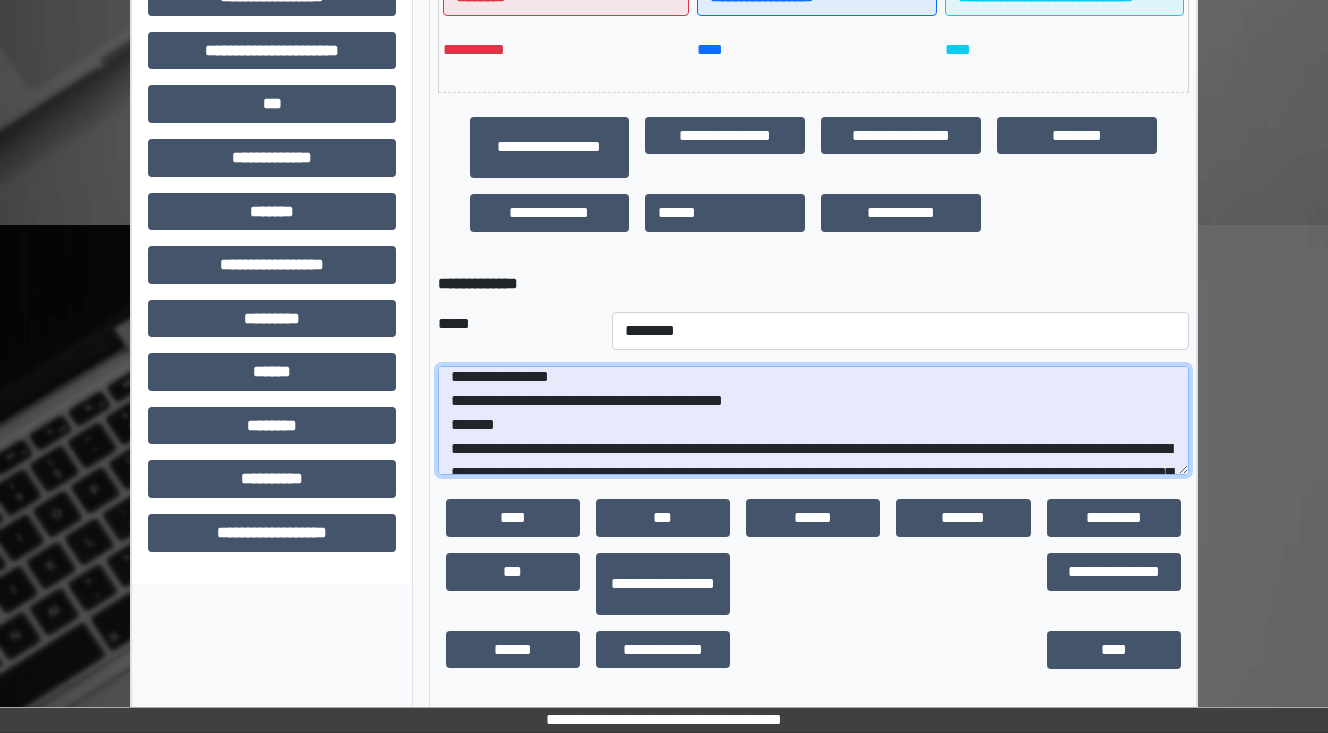 scroll, scrollTop: 88, scrollLeft: 0, axis: vertical 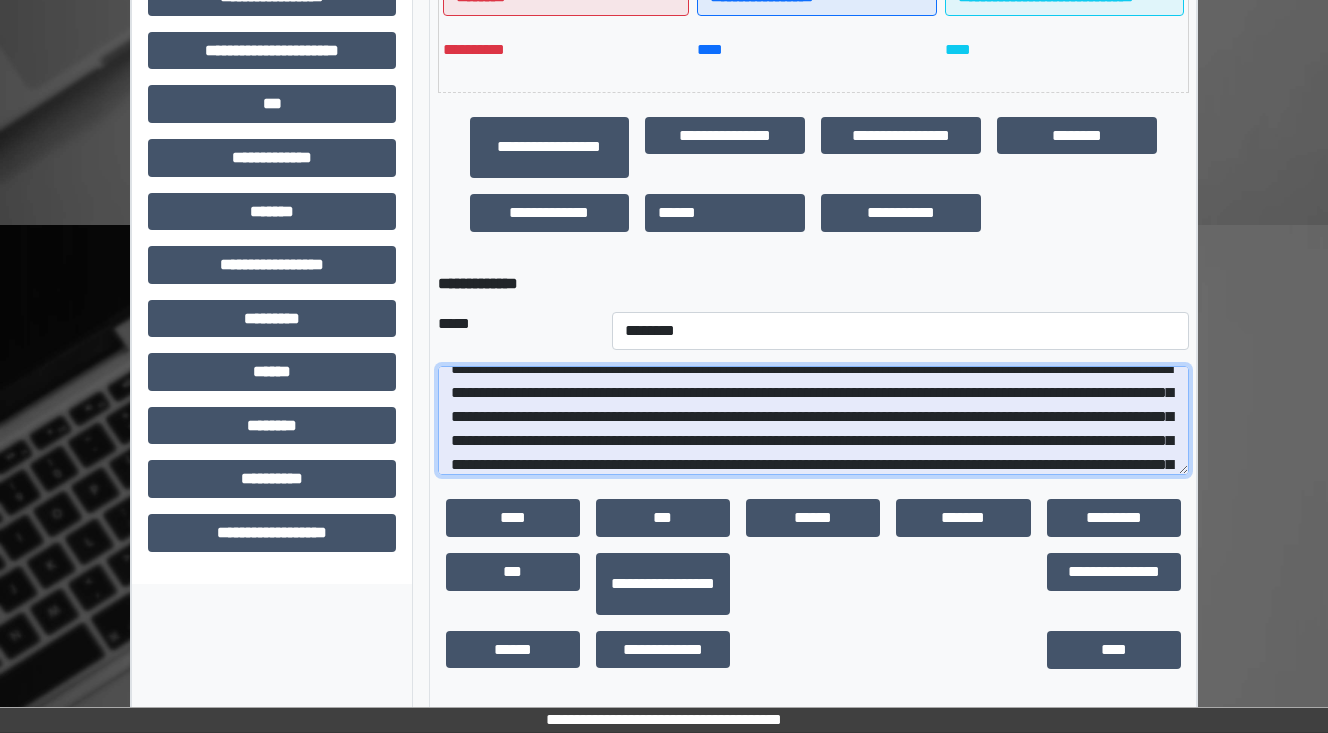 click at bounding box center [813, 421] 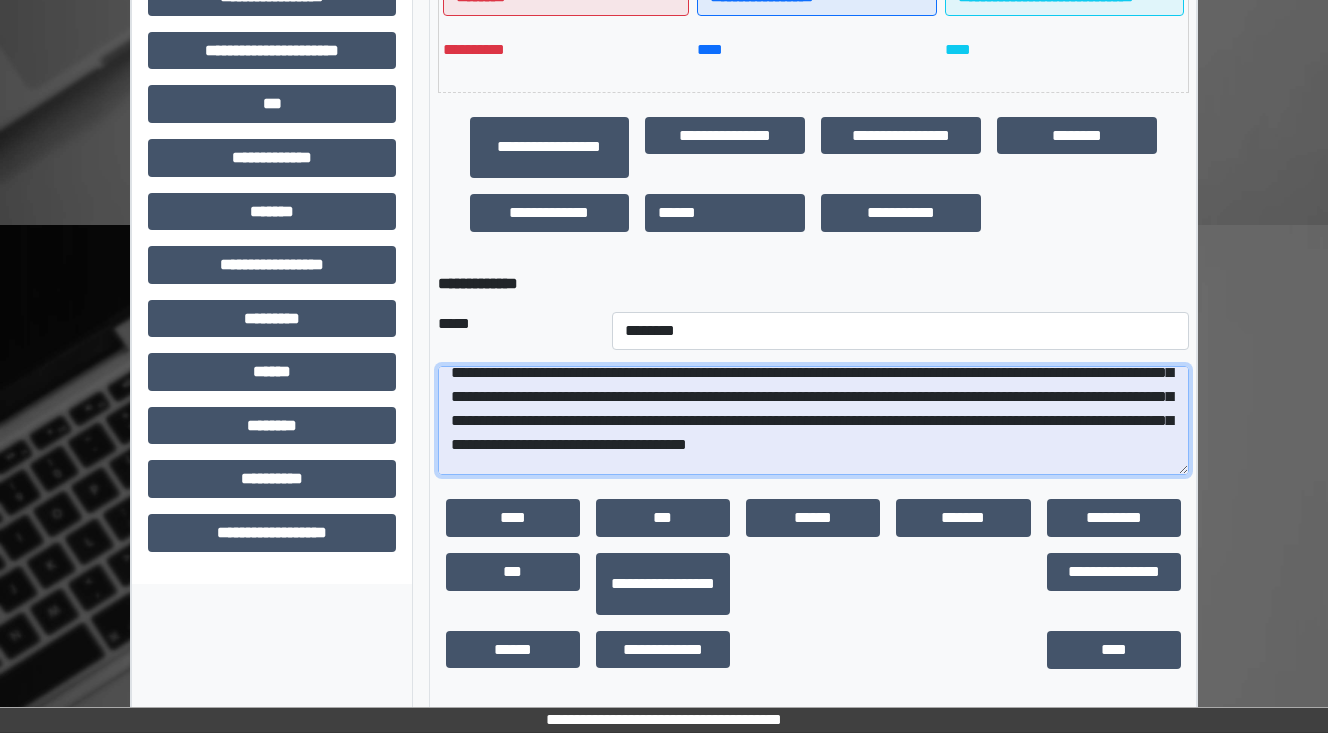 scroll, scrollTop: 168, scrollLeft: 0, axis: vertical 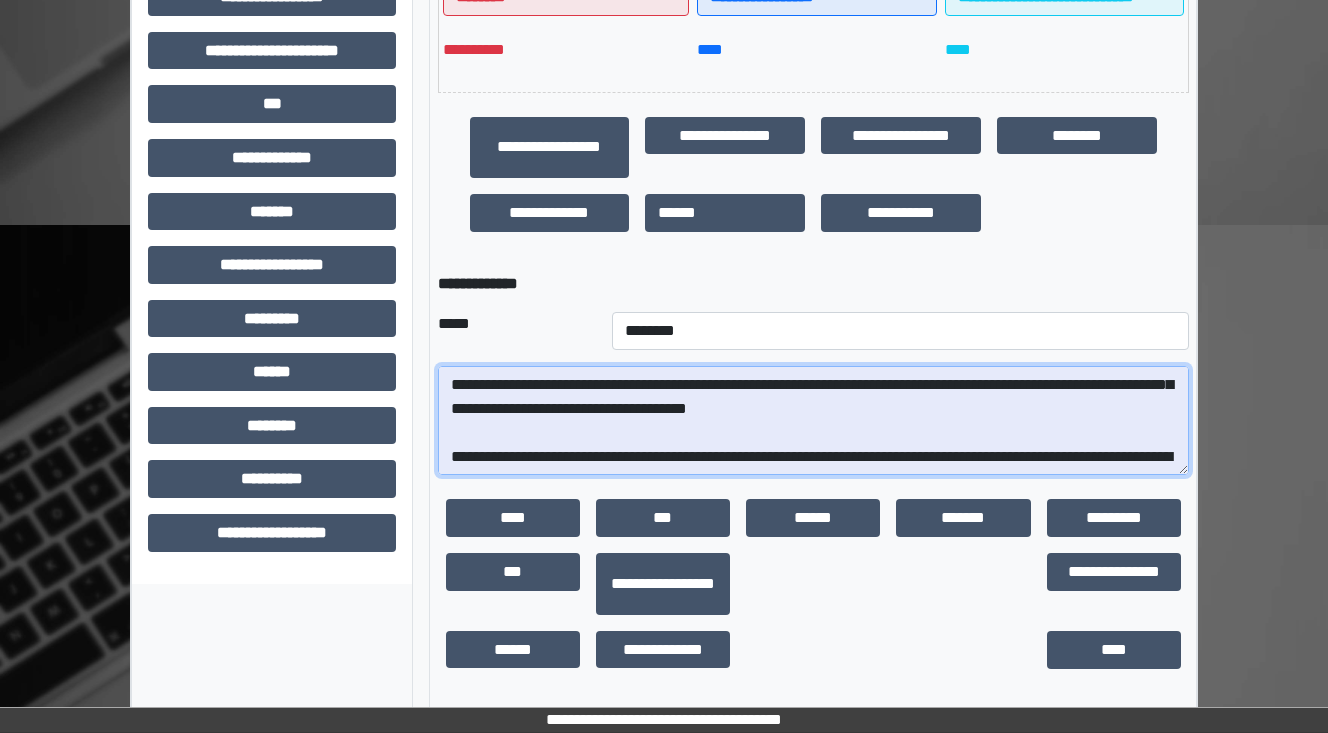 click at bounding box center (813, 421) 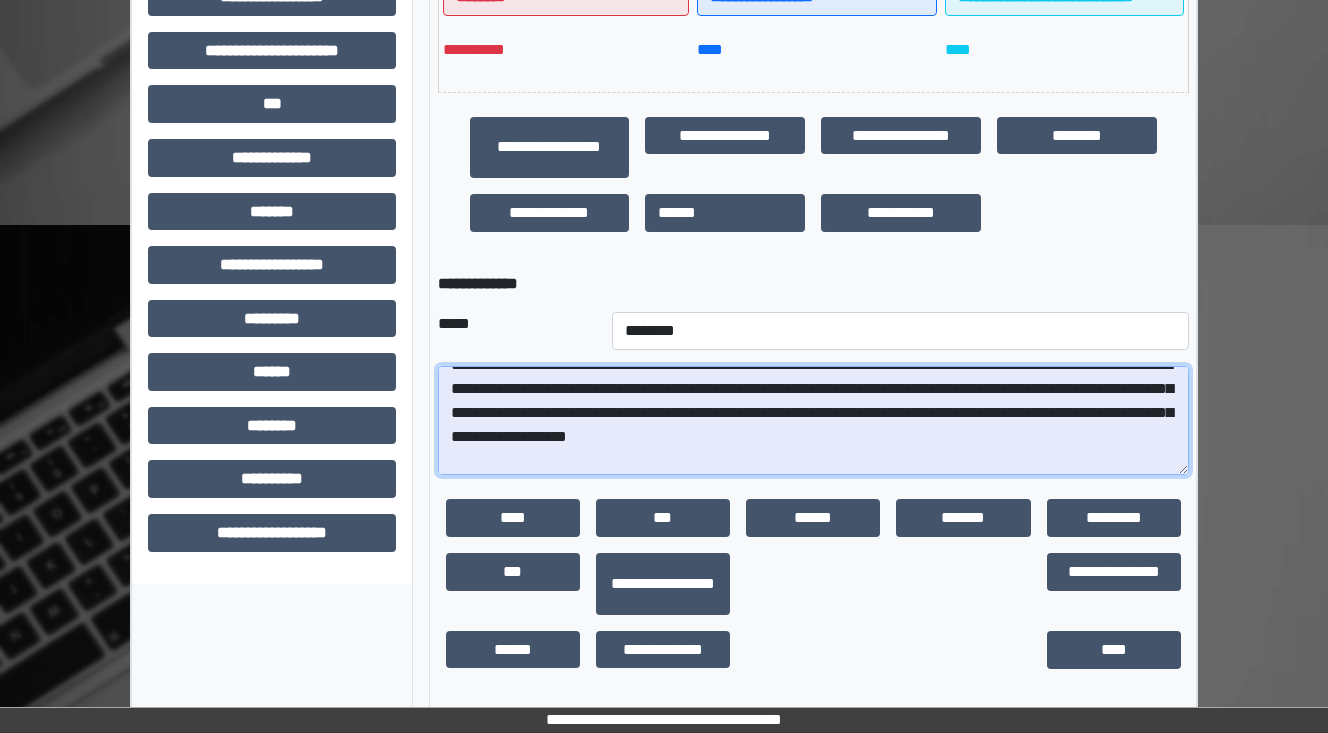 scroll, scrollTop: 248, scrollLeft: 0, axis: vertical 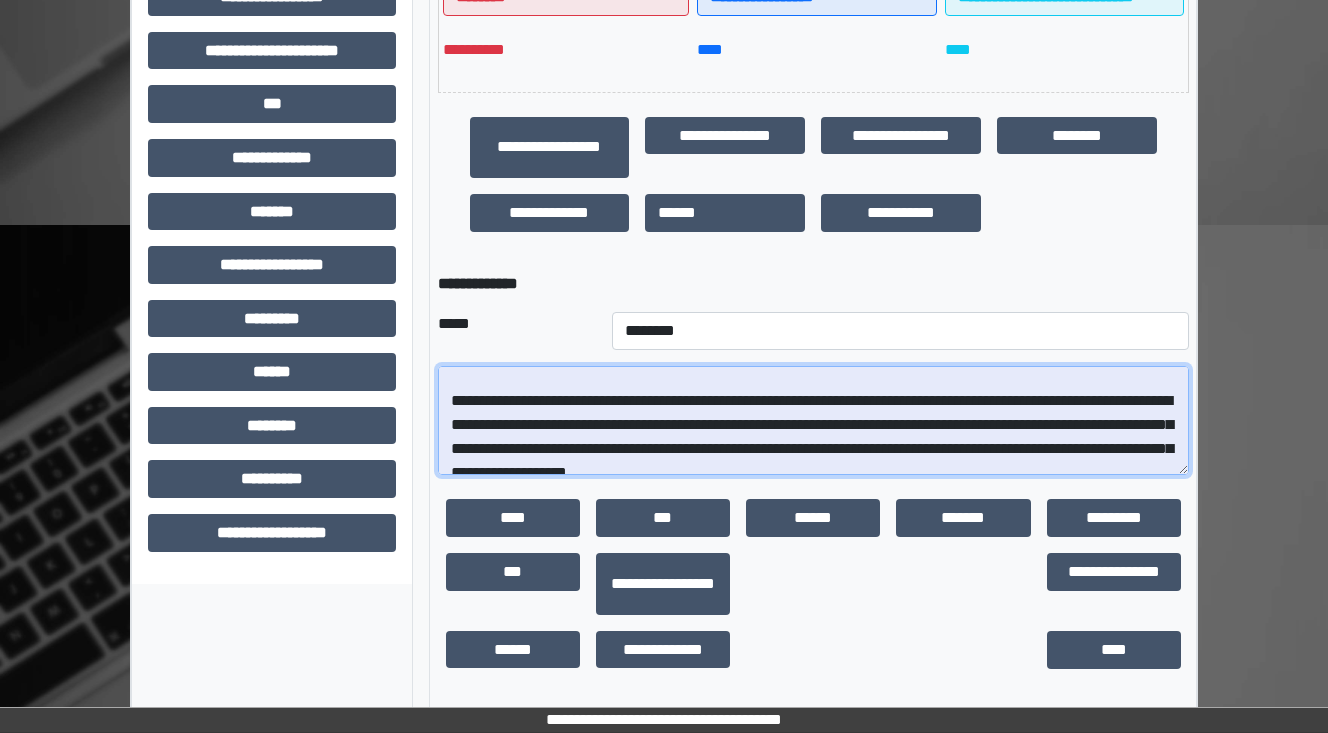click at bounding box center (813, 421) 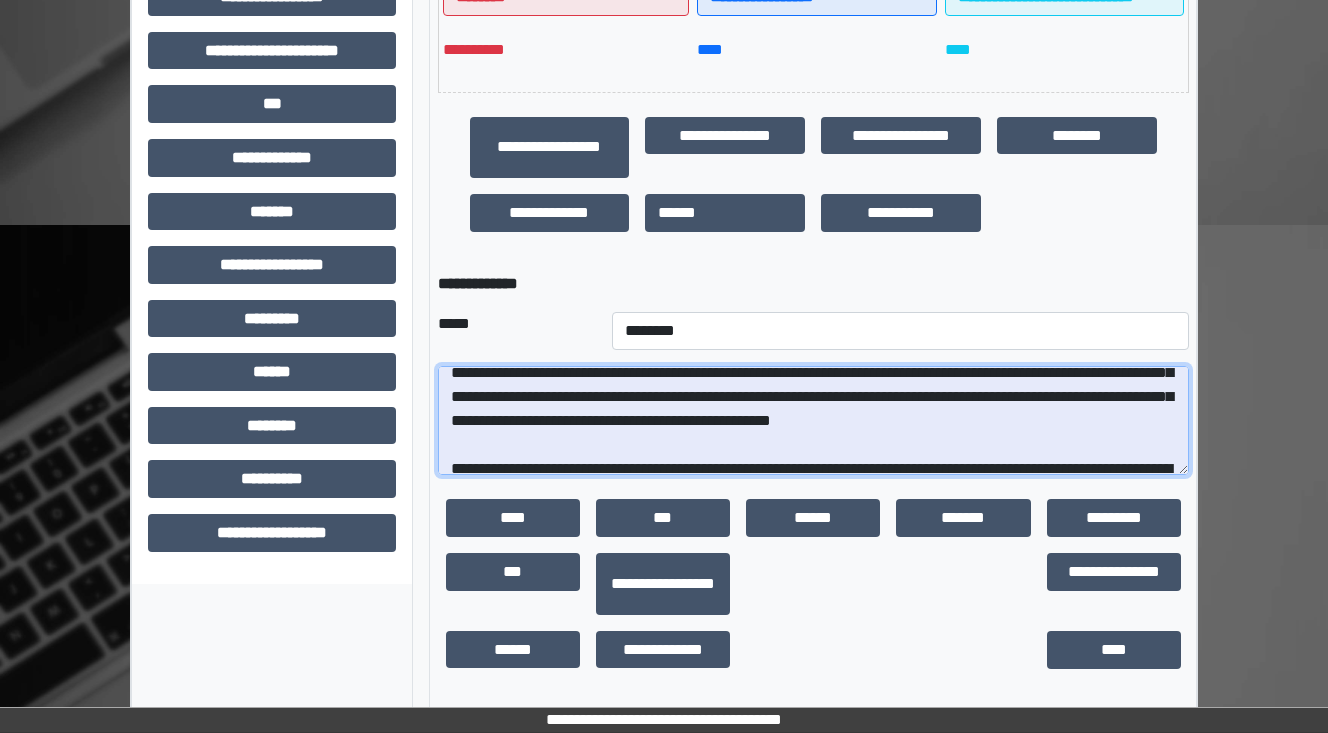 scroll, scrollTop: 328, scrollLeft: 0, axis: vertical 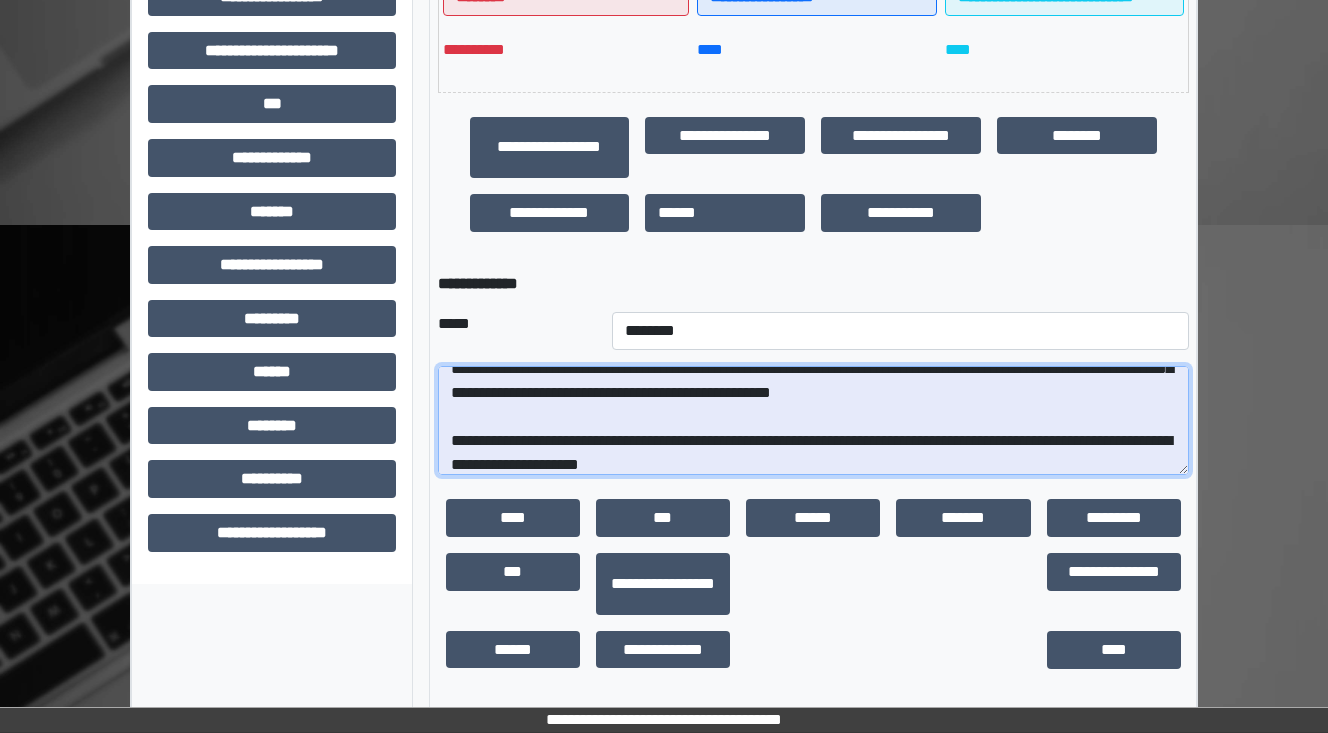 click at bounding box center (813, 421) 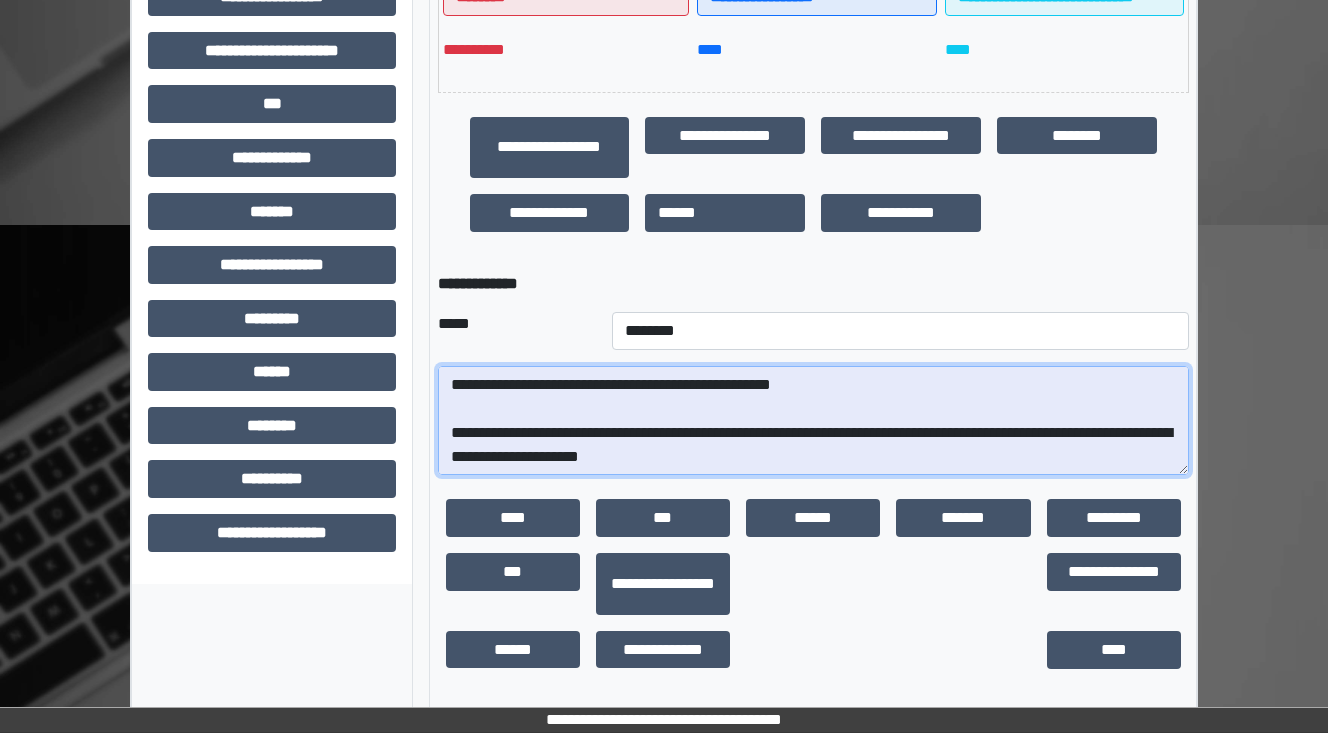 click at bounding box center [813, 421] 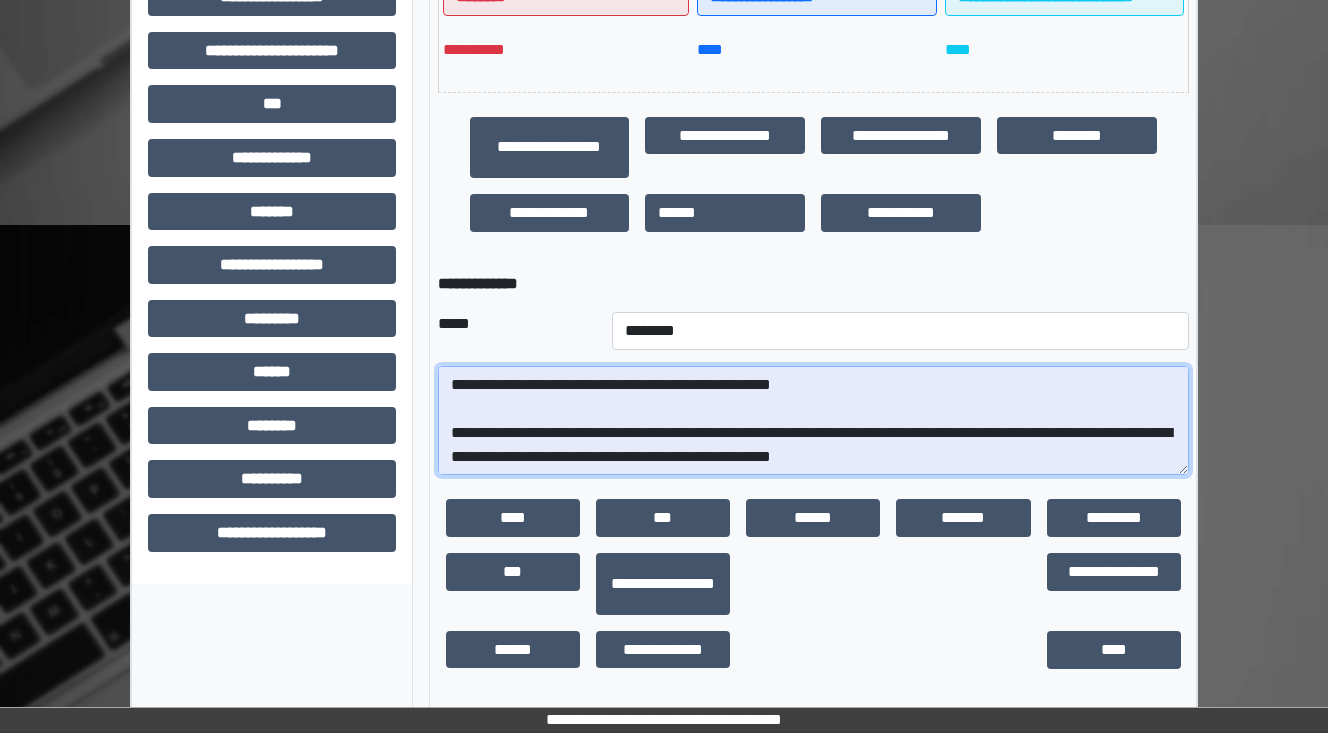 click at bounding box center [813, 421] 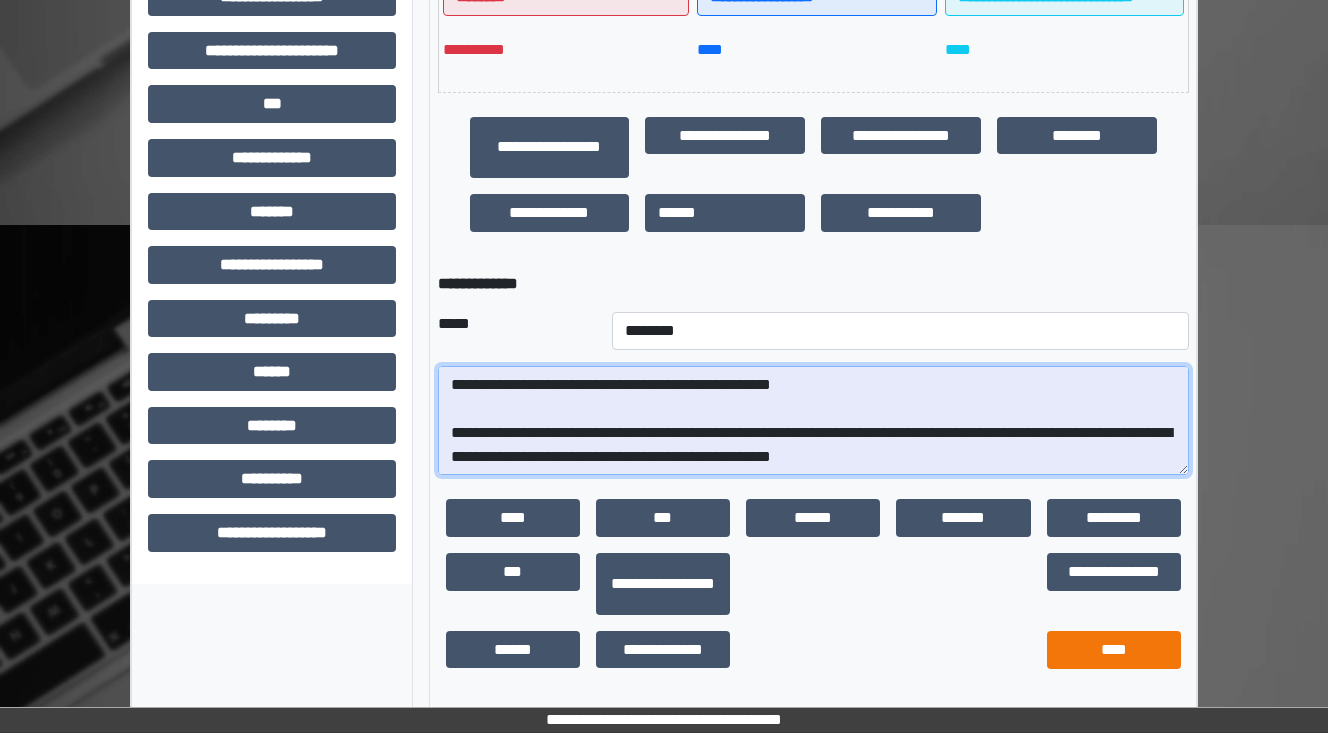 type on "**********" 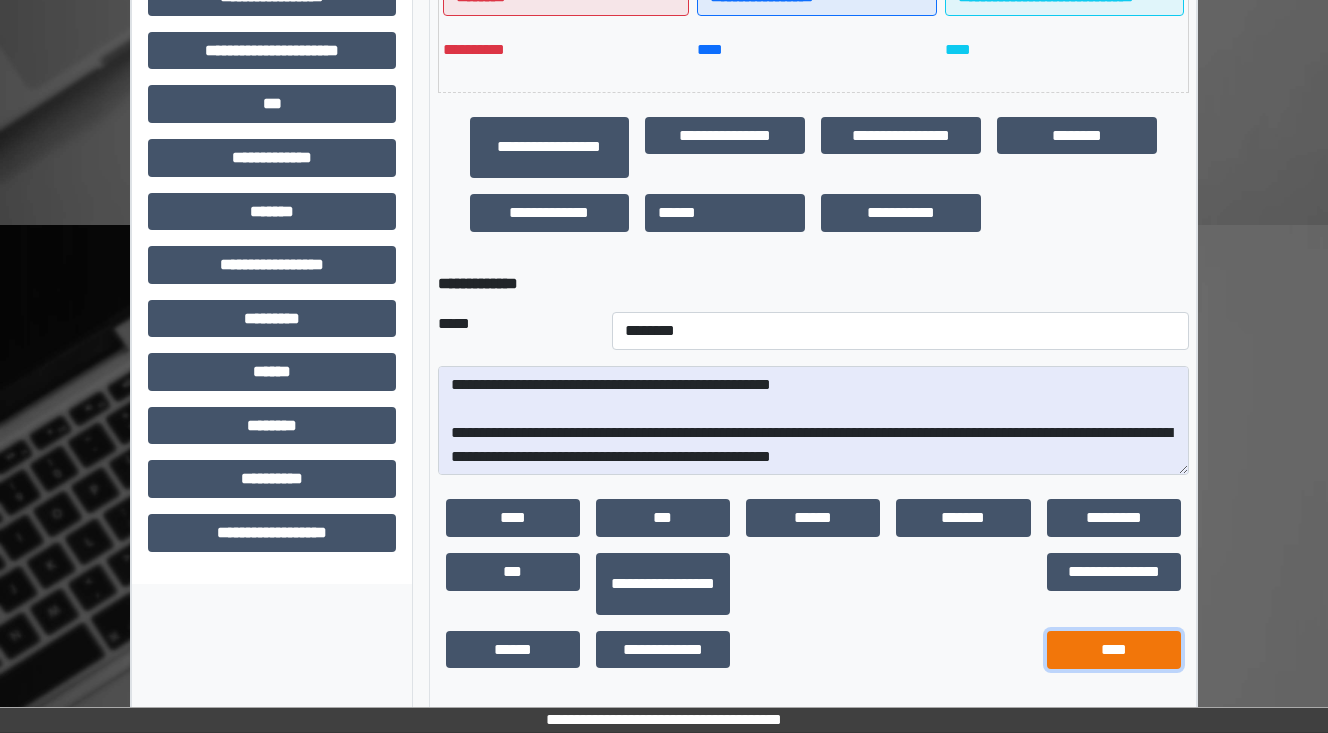 click on "****" at bounding box center [1114, 650] 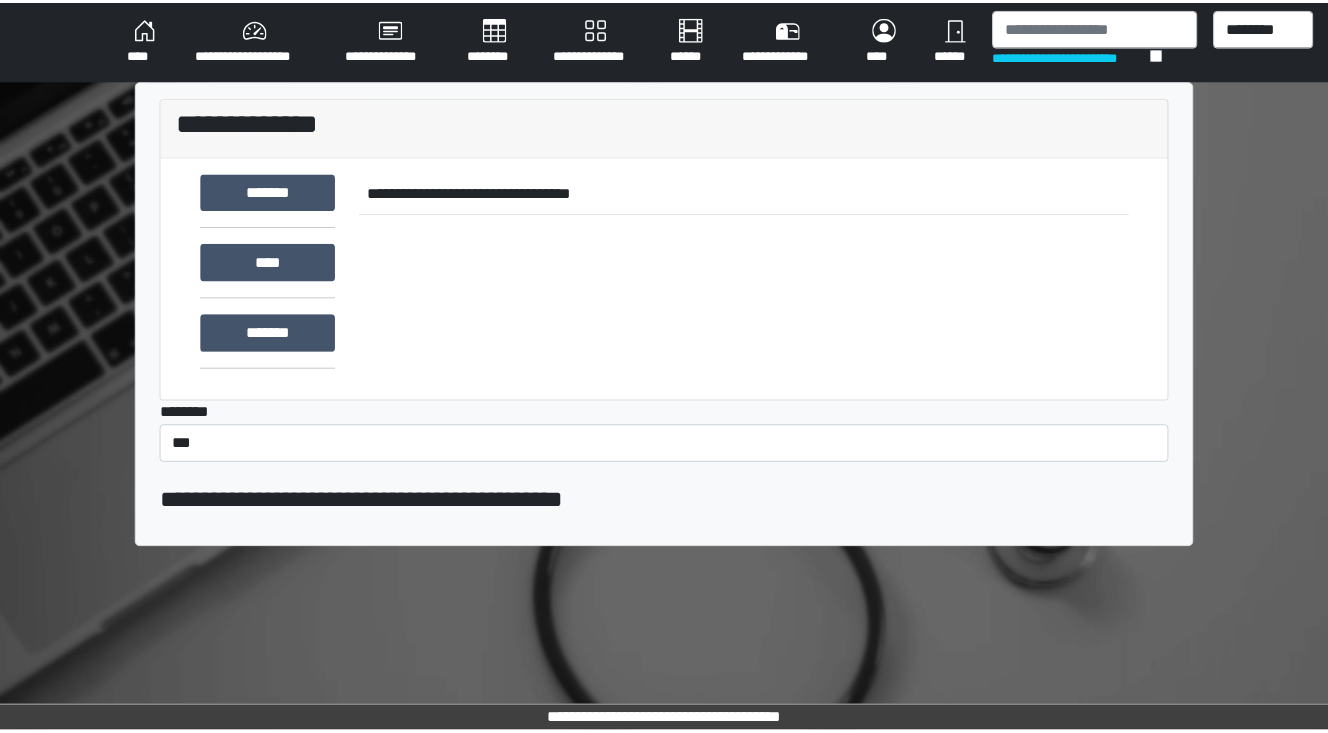 scroll, scrollTop: 0, scrollLeft: 0, axis: both 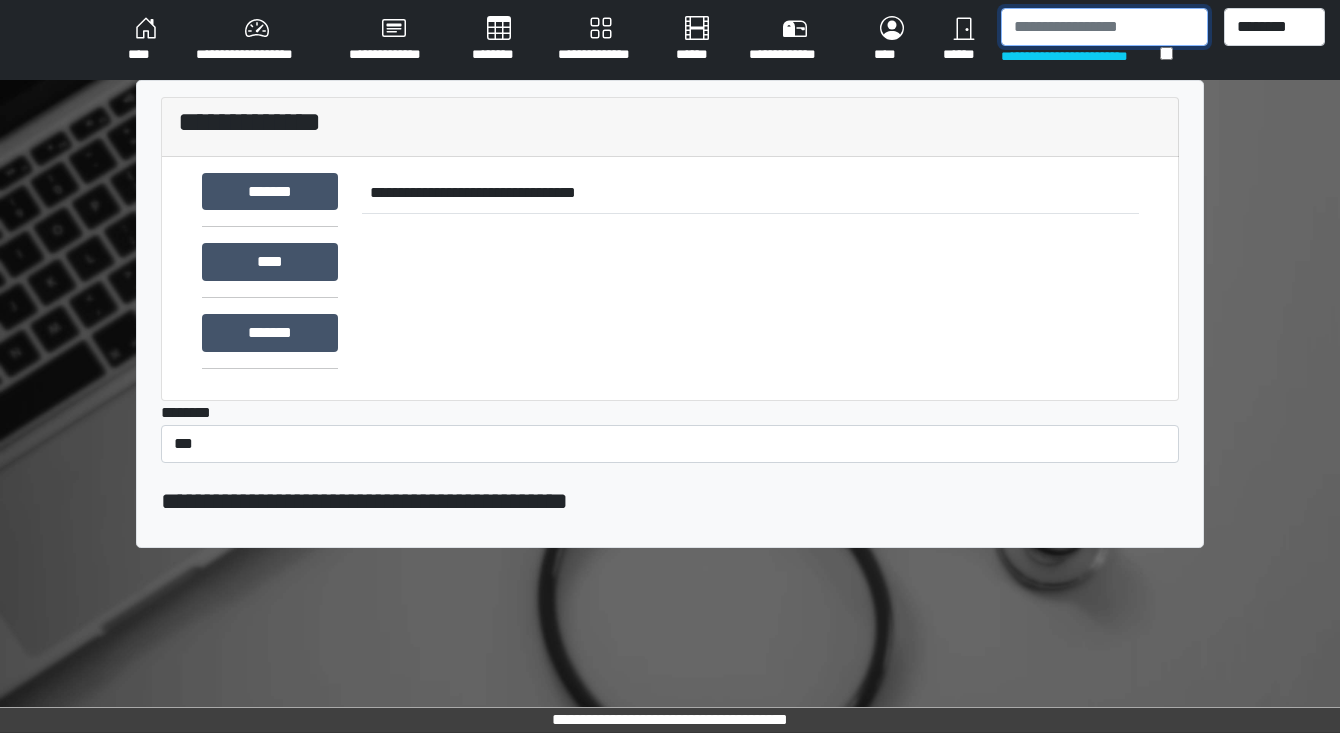 click at bounding box center (1104, 27) 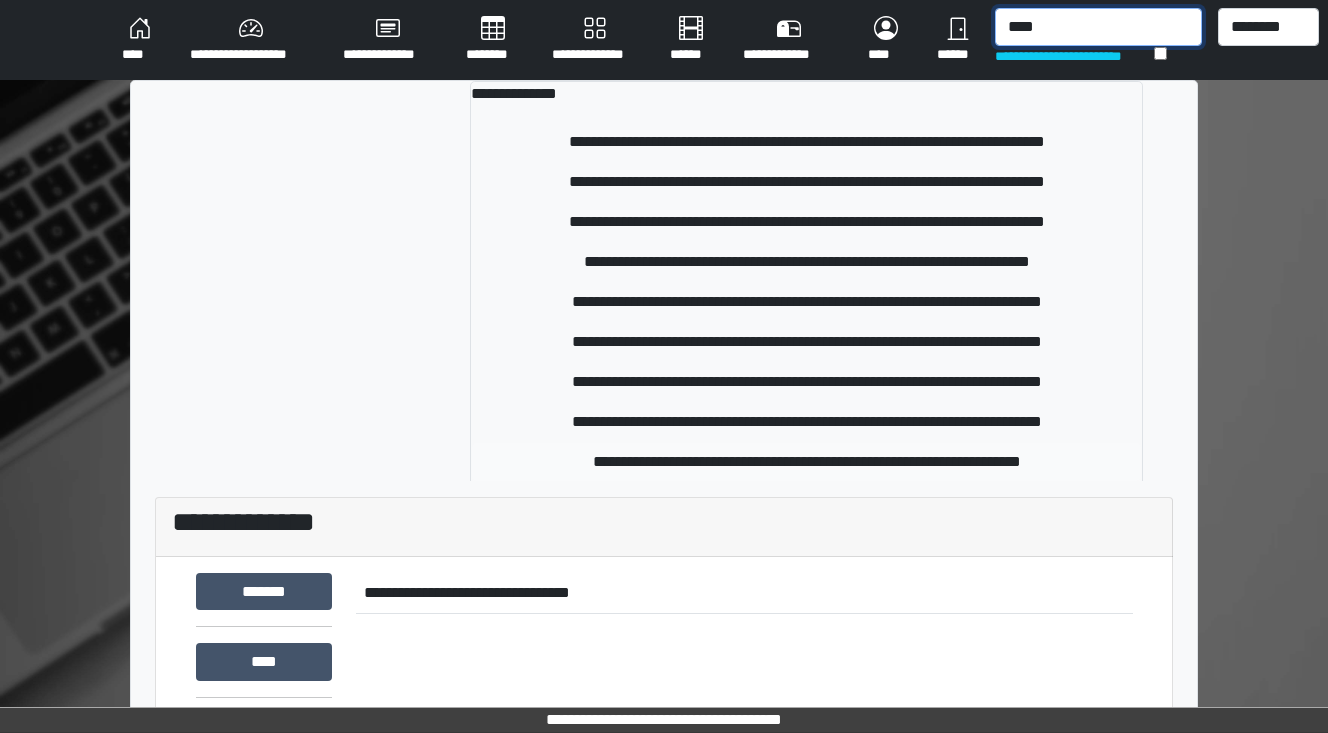type on "****" 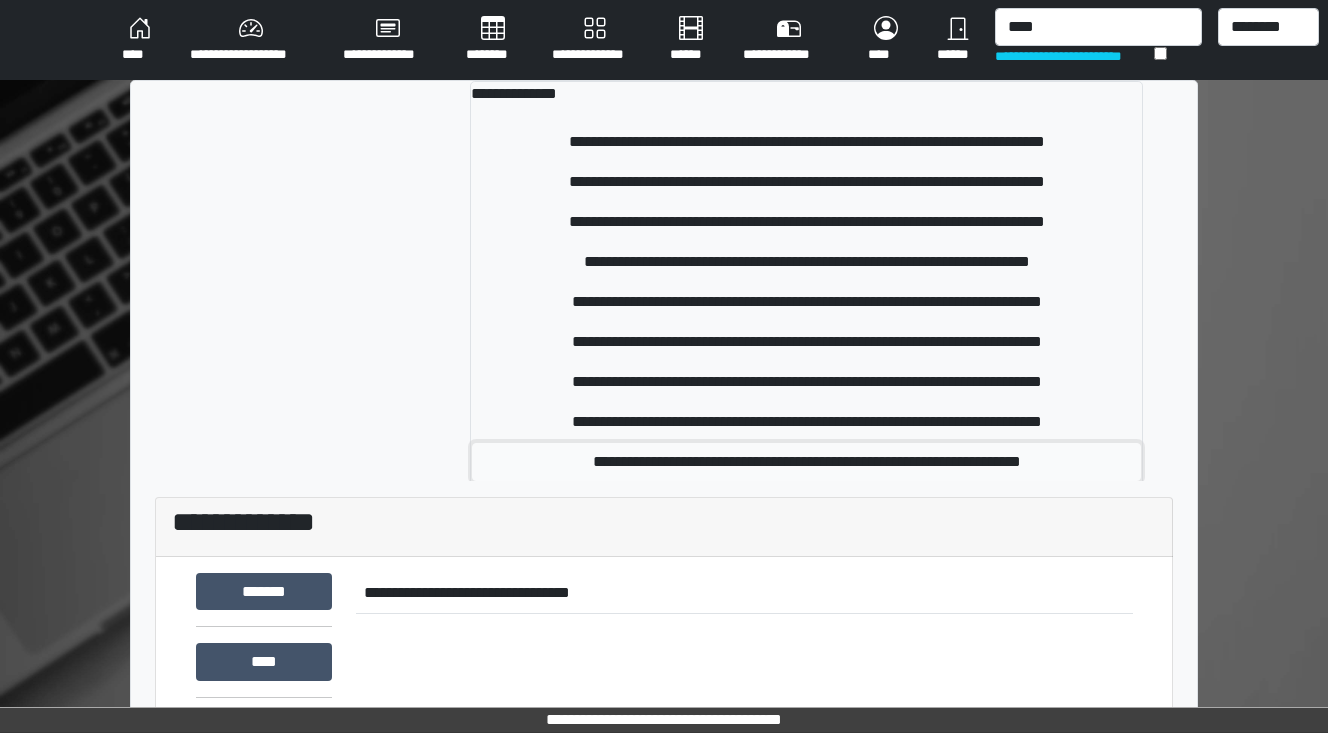 click on "**********" at bounding box center (807, 462) 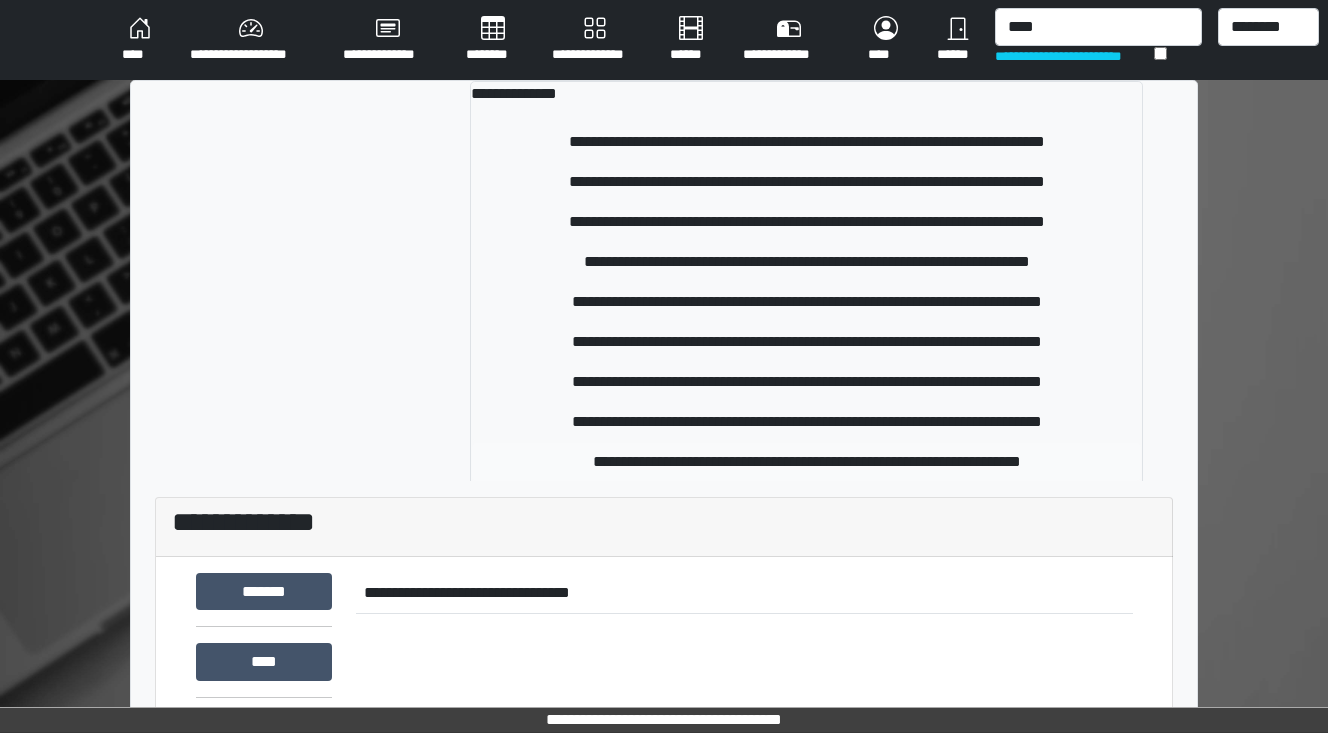 type 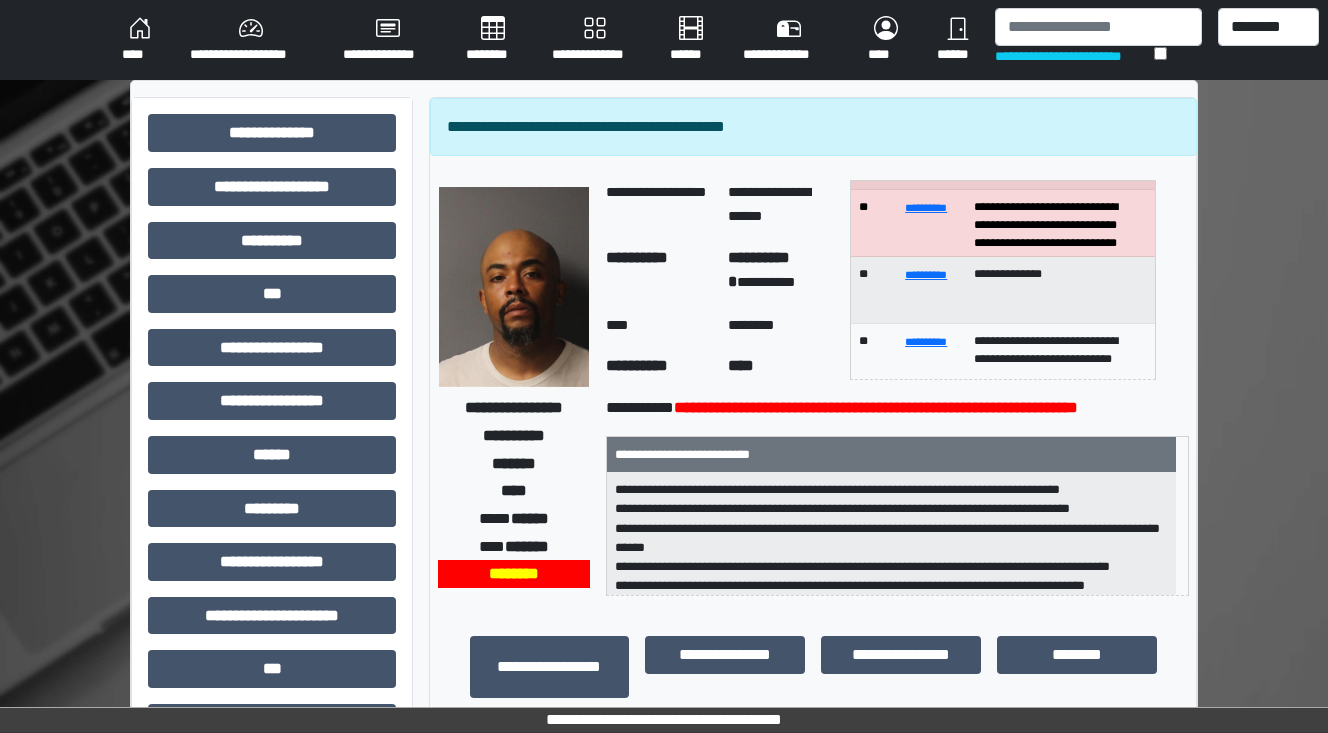 scroll, scrollTop: 240, scrollLeft: 0, axis: vertical 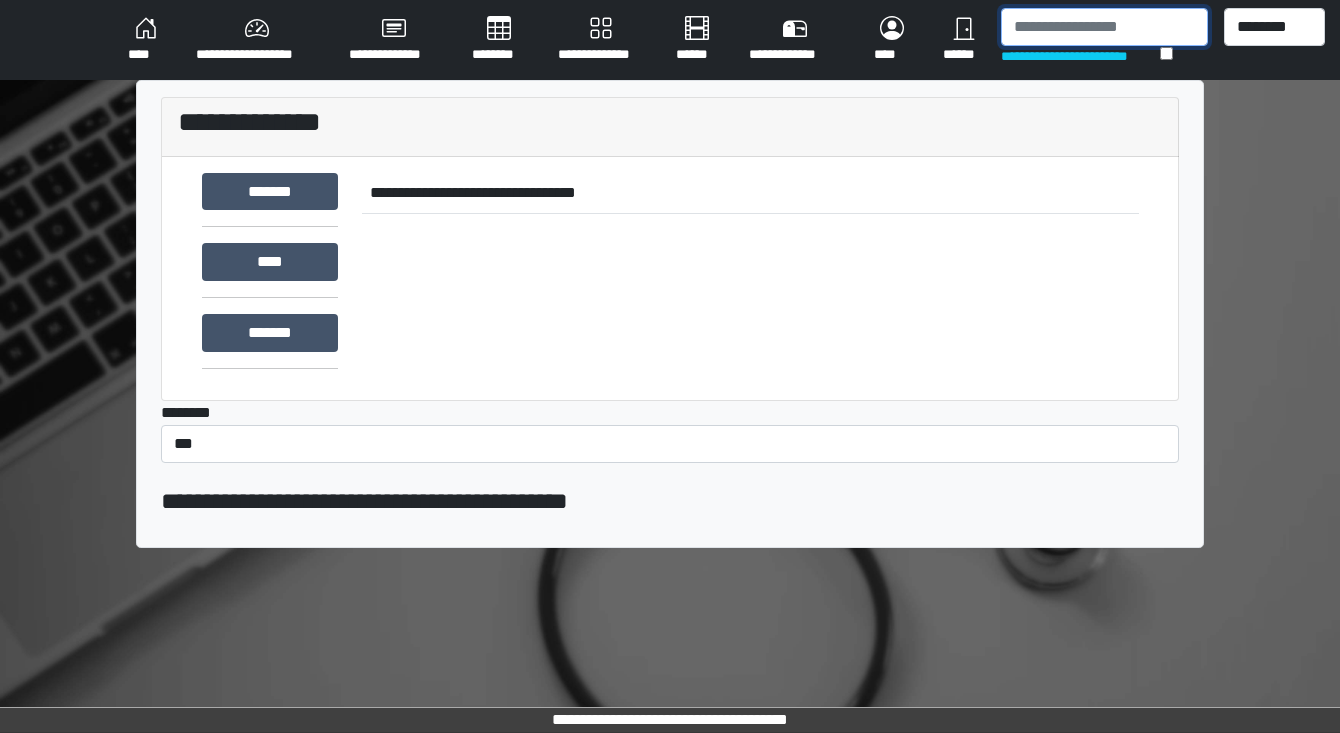 click at bounding box center [1104, 27] 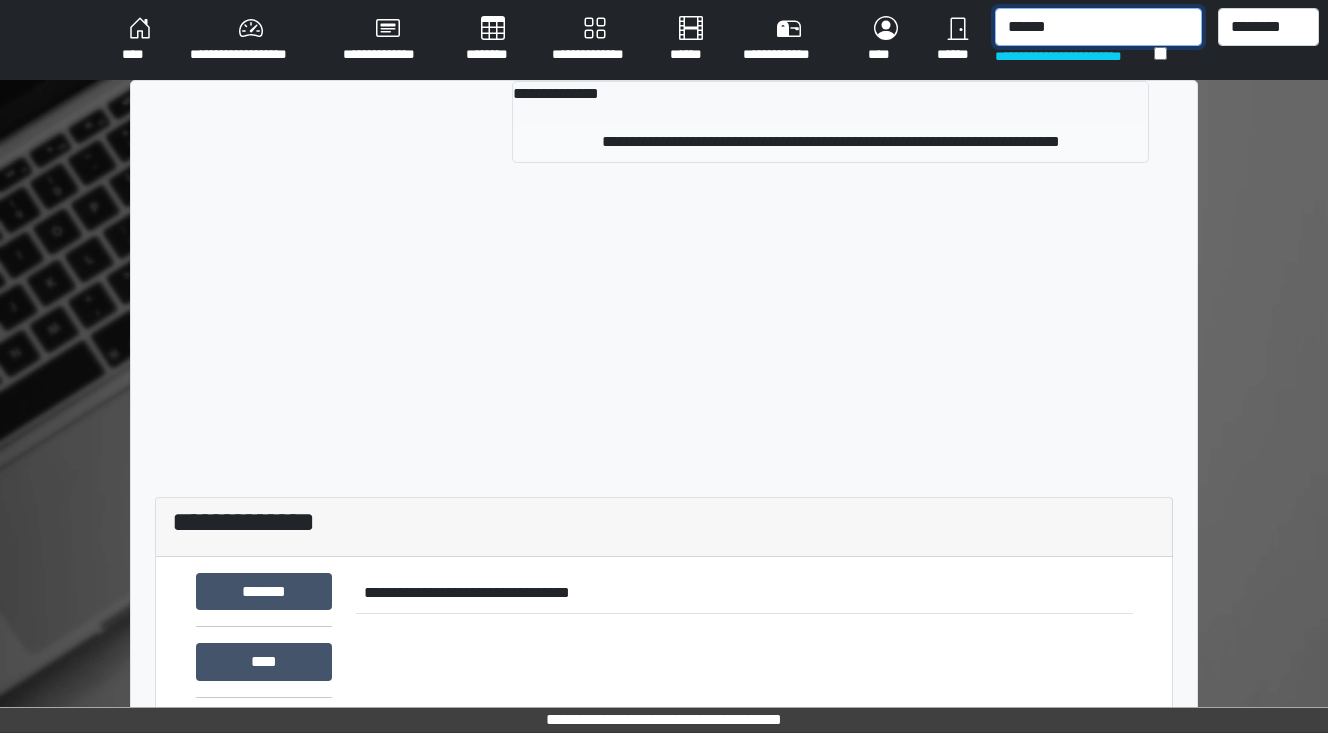 type on "******" 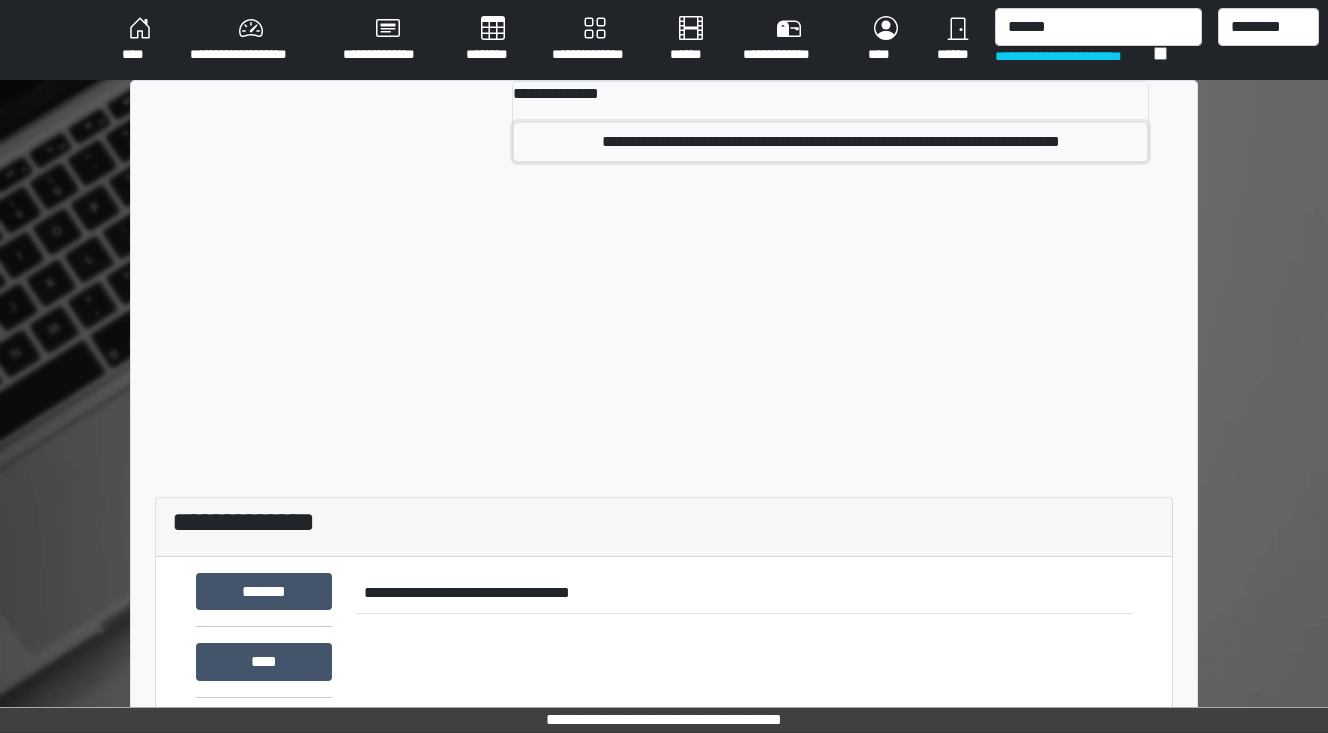click on "**********" at bounding box center [831, 142] 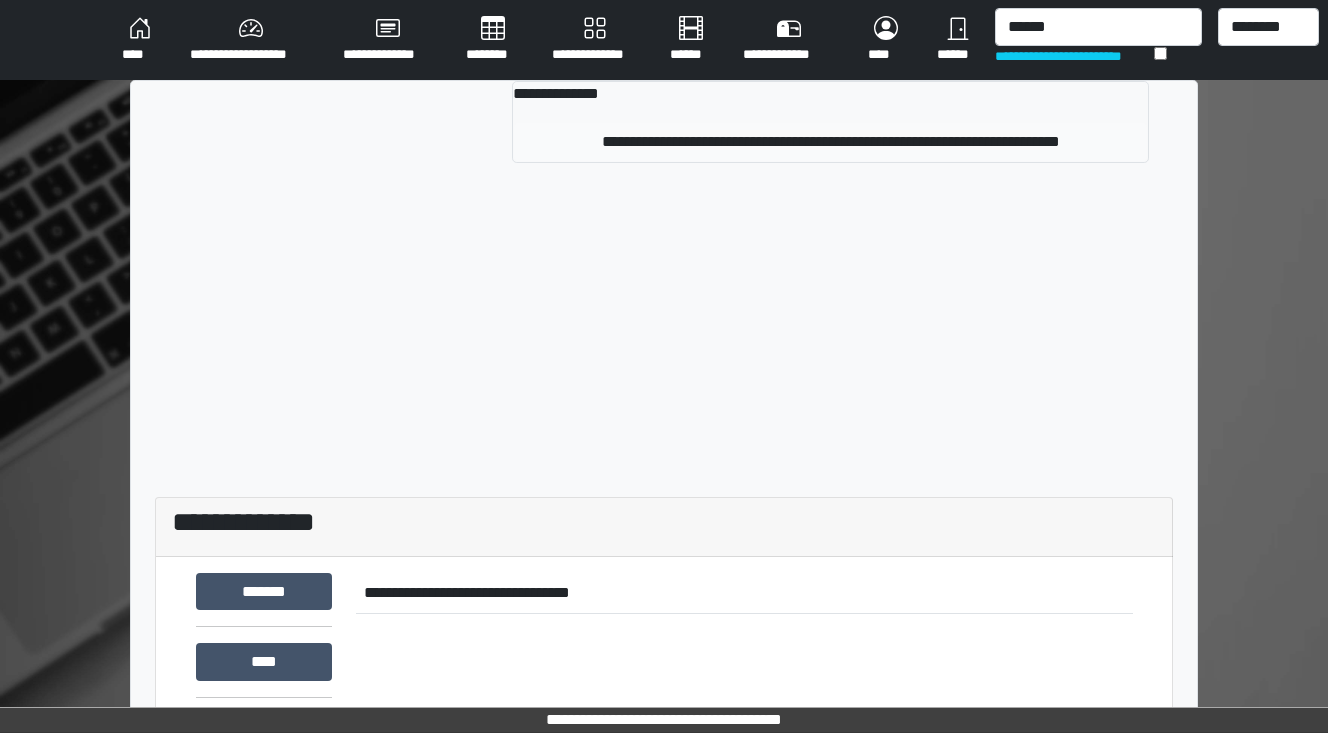 type 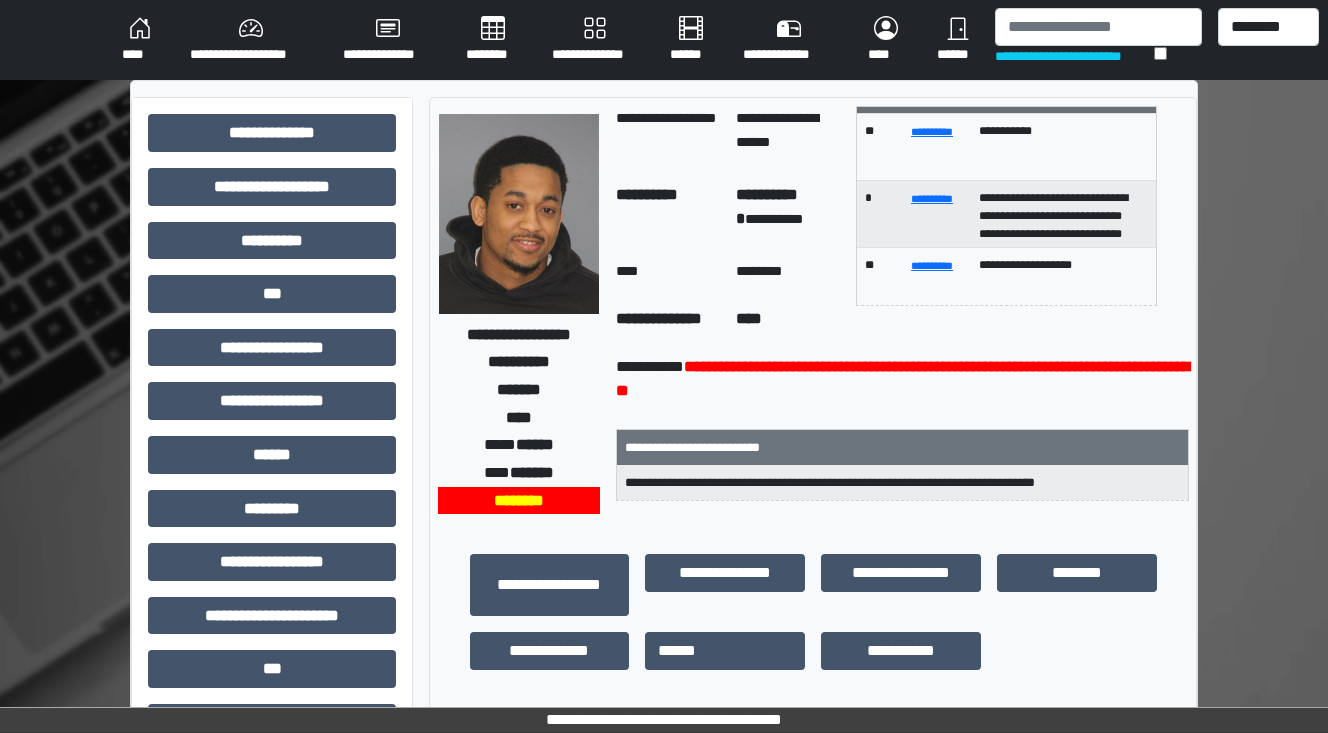 scroll, scrollTop: 0, scrollLeft: 0, axis: both 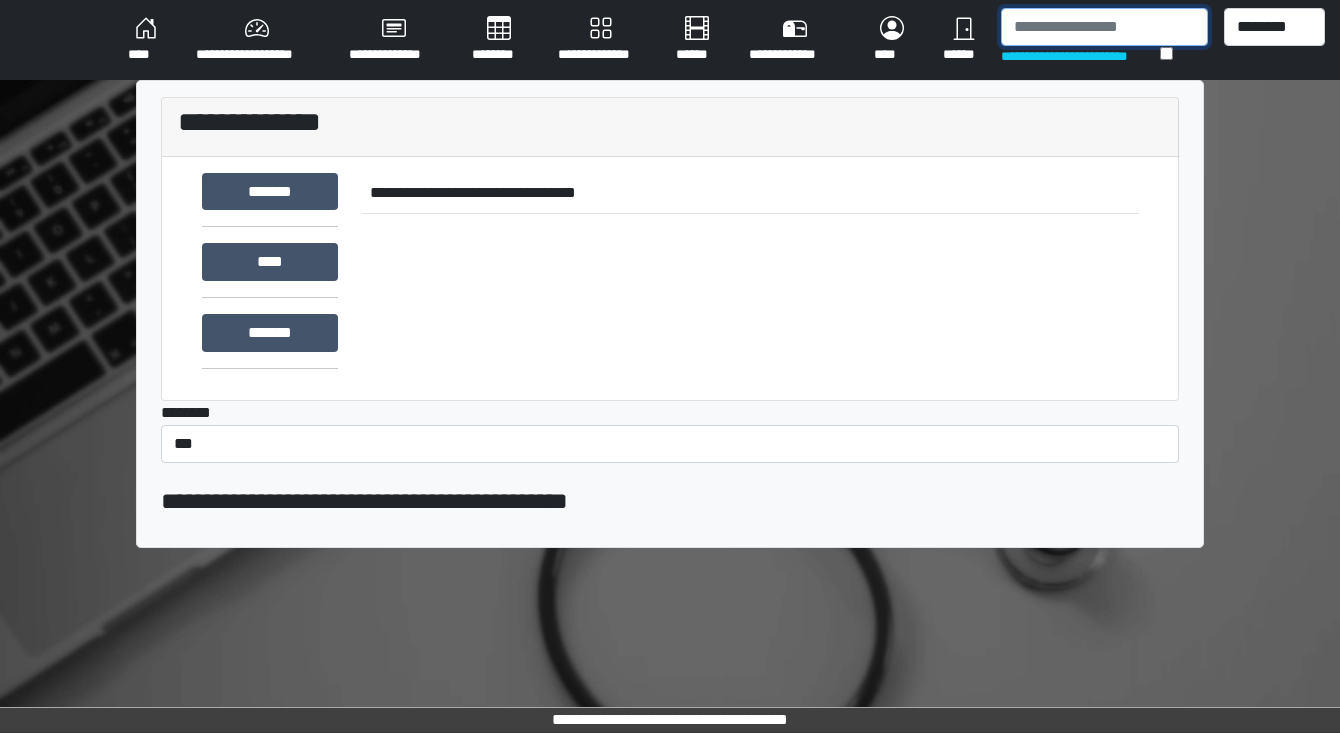 click at bounding box center (1104, 27) 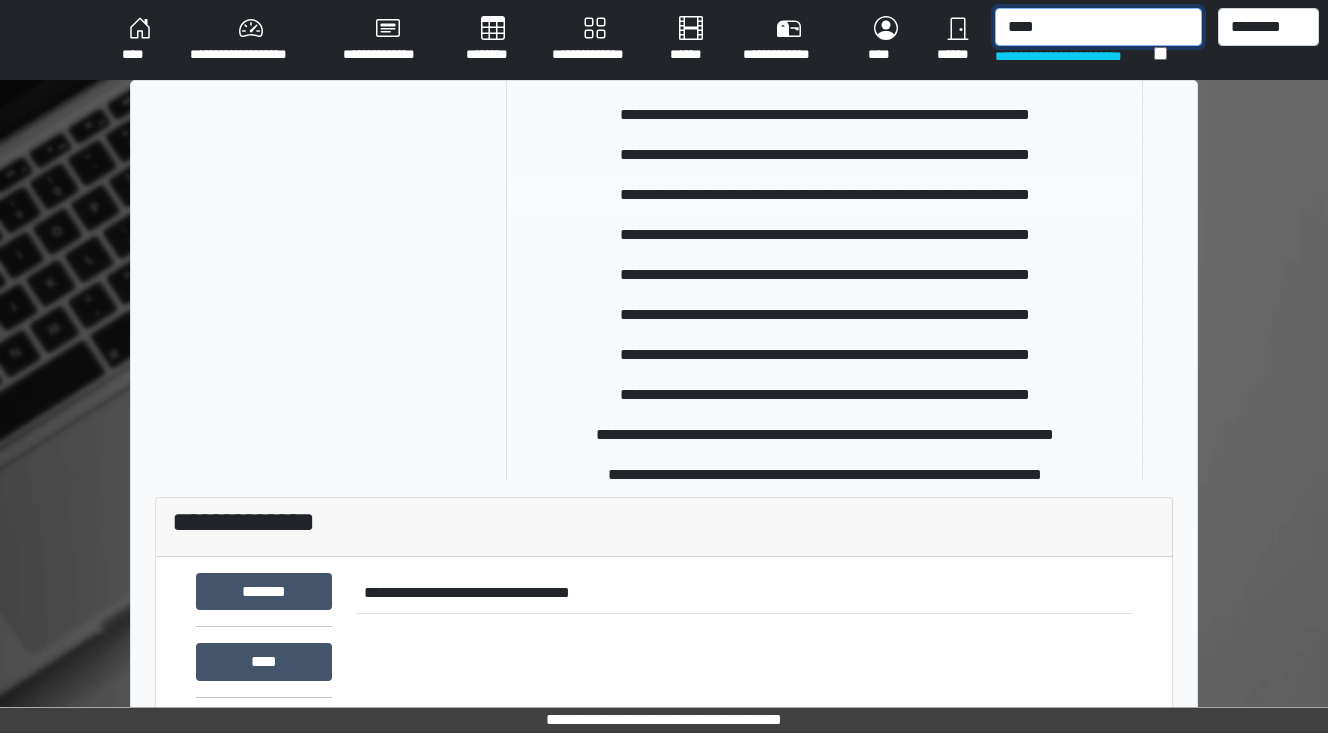 scroll, scrollTop: 720, scrollLeft: 0, axis: vertical 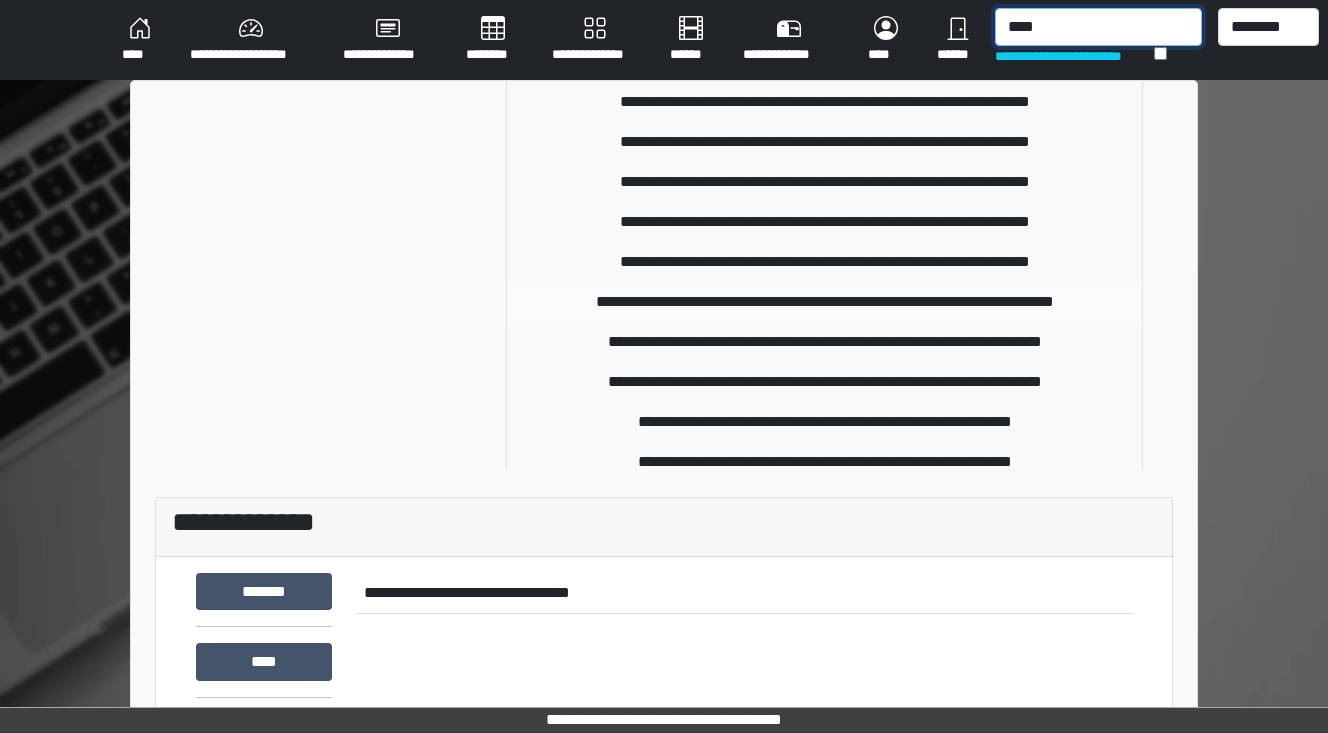 type on "****" 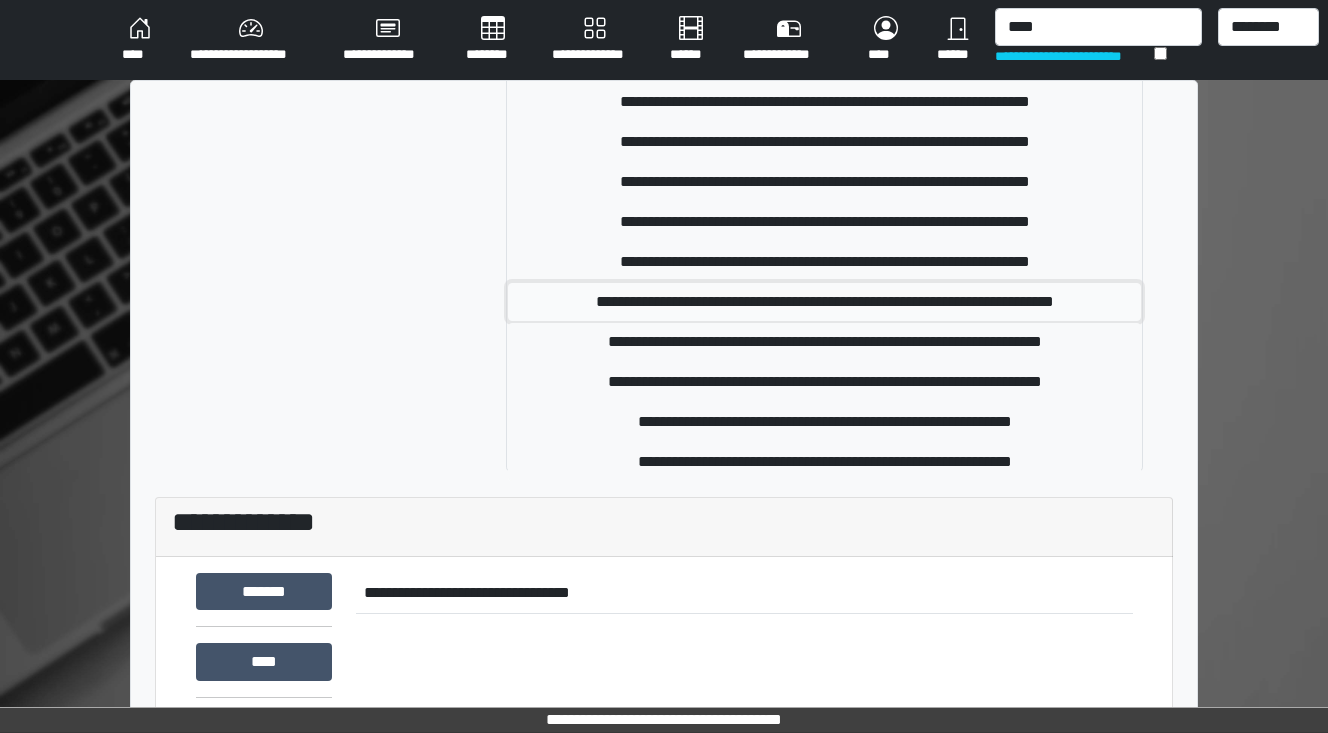 click on "**********" at bounding box center [825, 302] 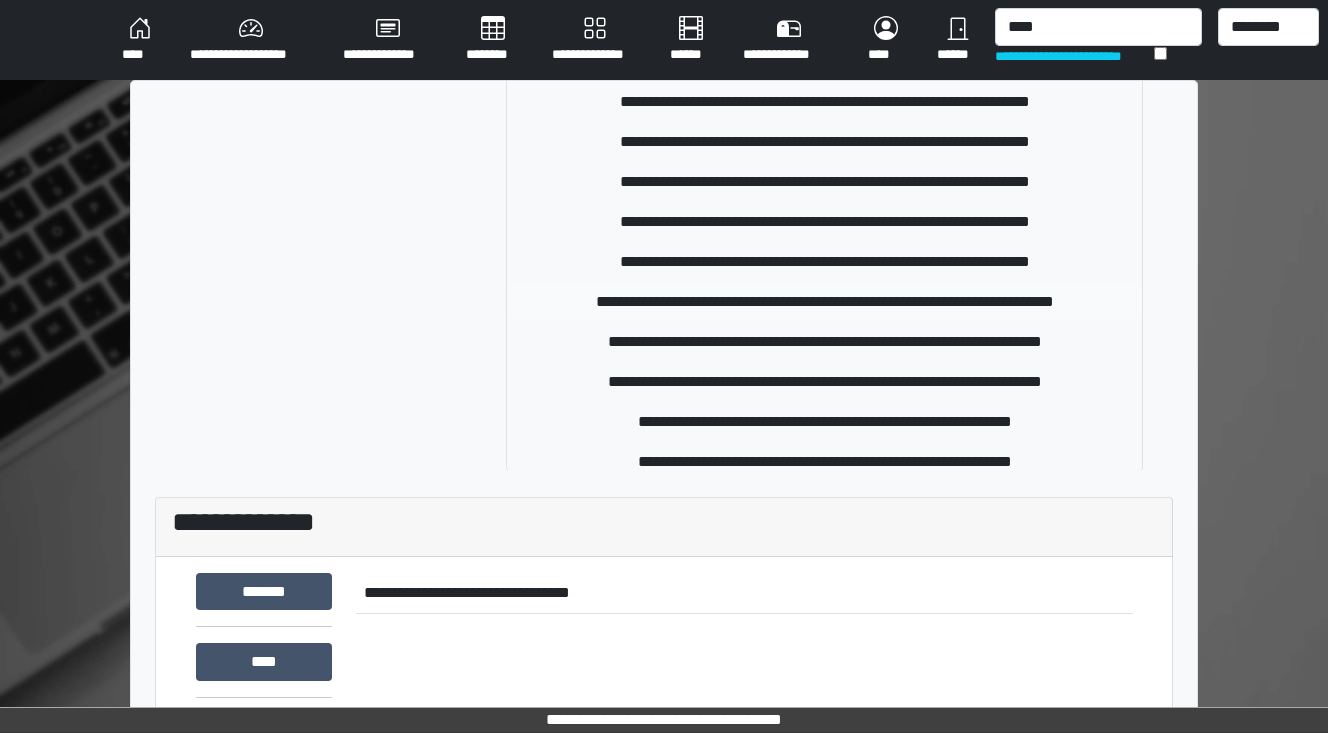 type 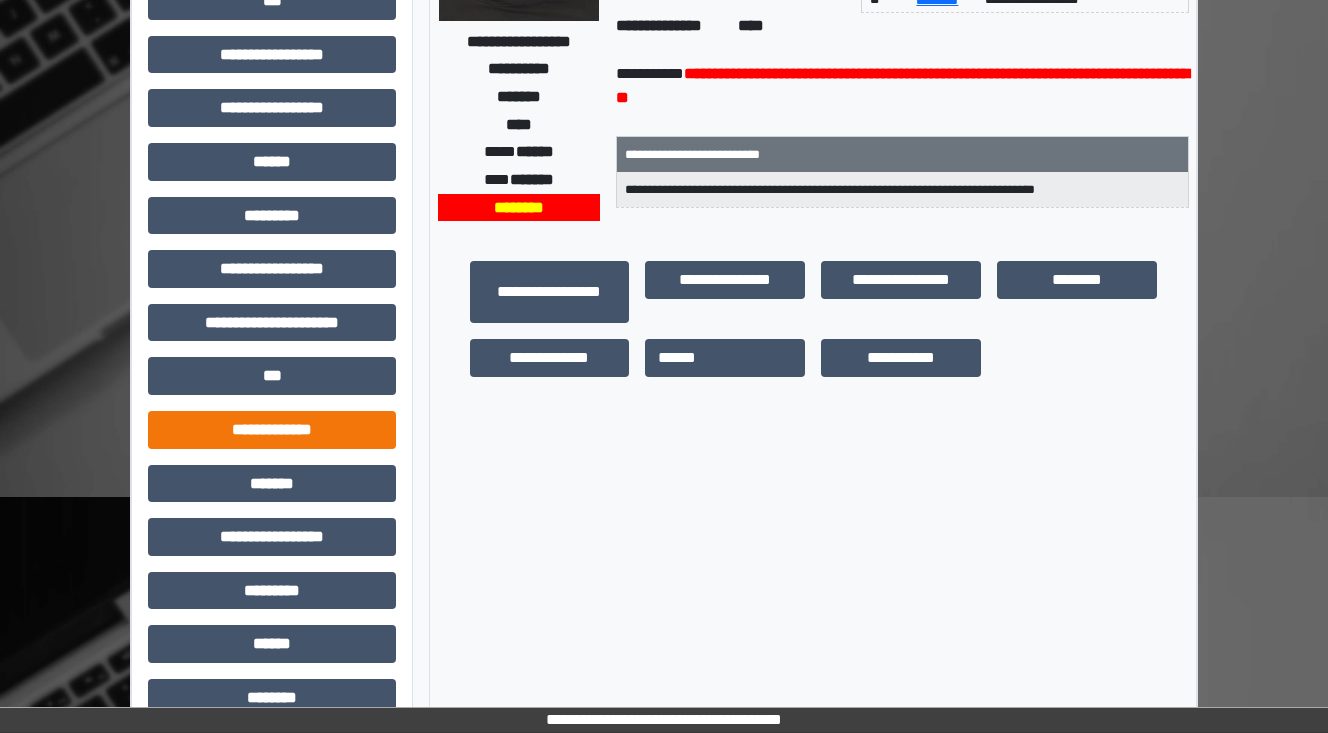 scroll, scrollTop: 320, scrollLeft: 0, axis: vertical 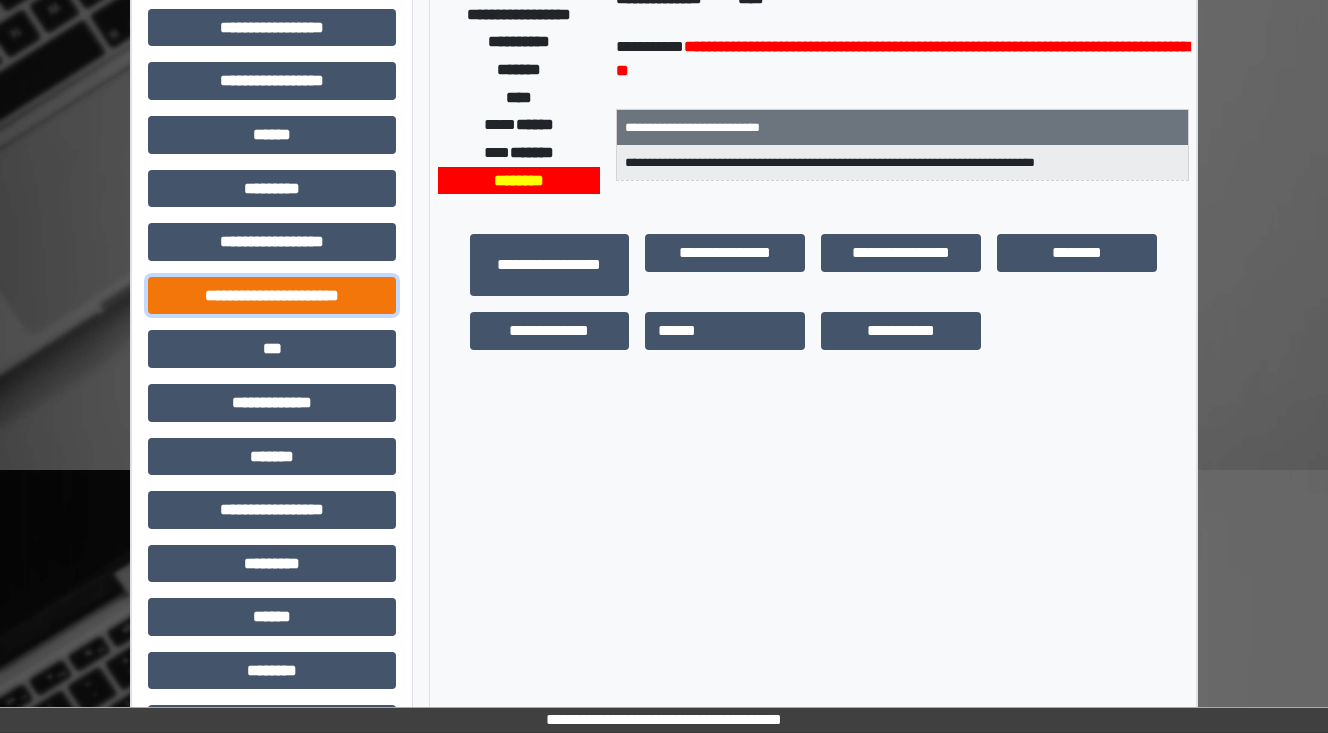 click on "**********" at bounding box center (272, 296) 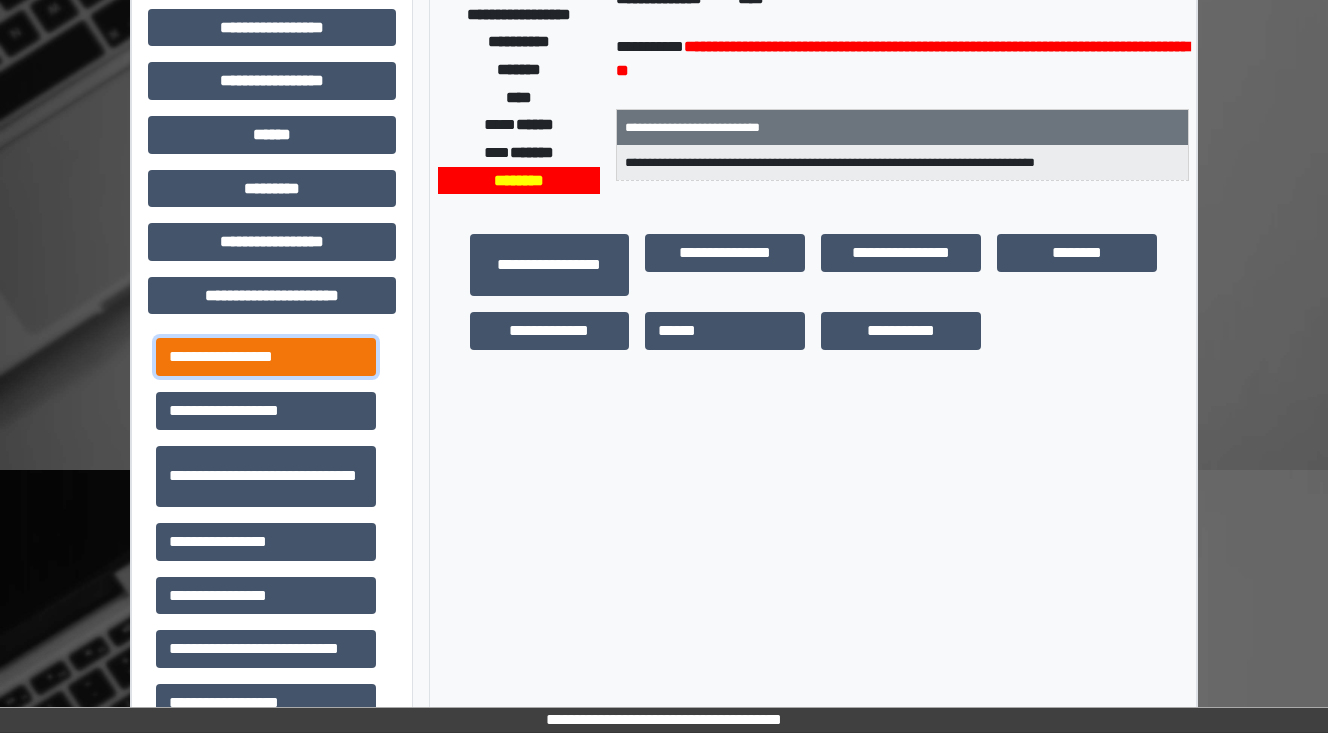 click on "**********" at bounding box center [266, 357] 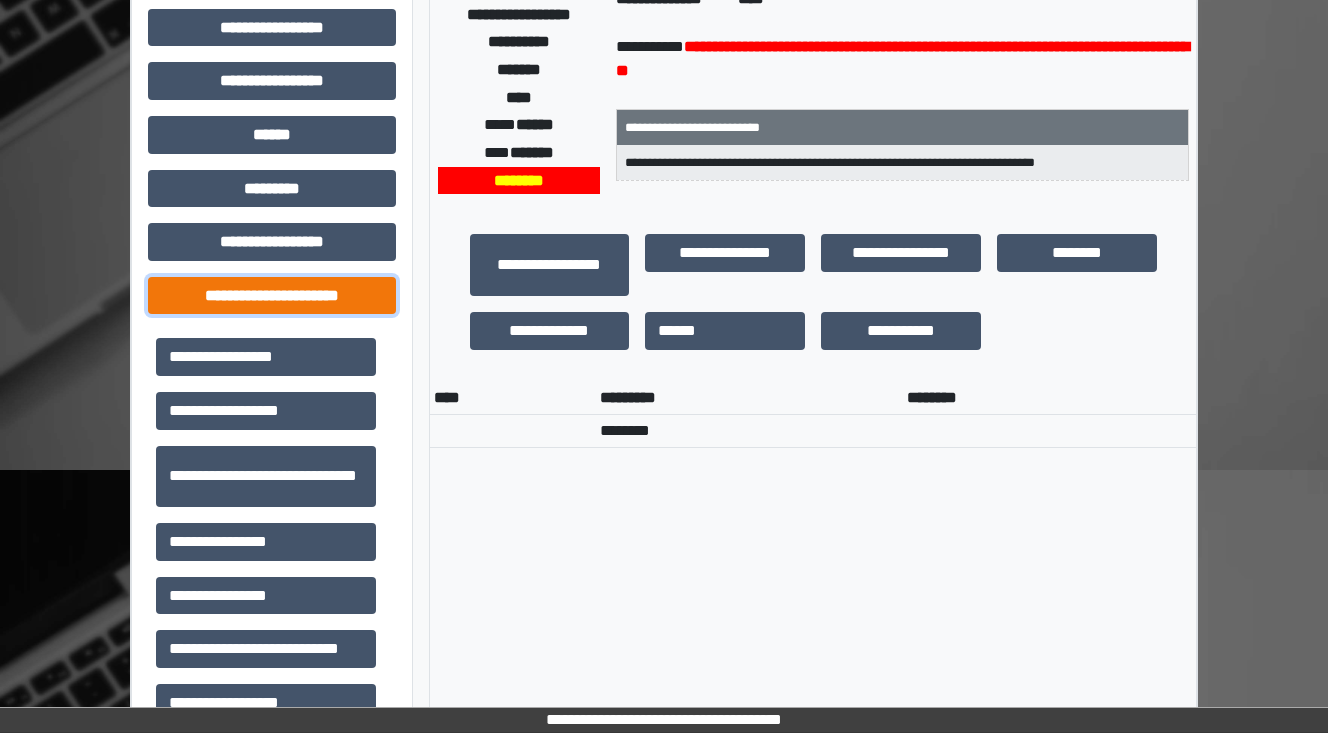 click on "**********" at bounding box center (272, 296) 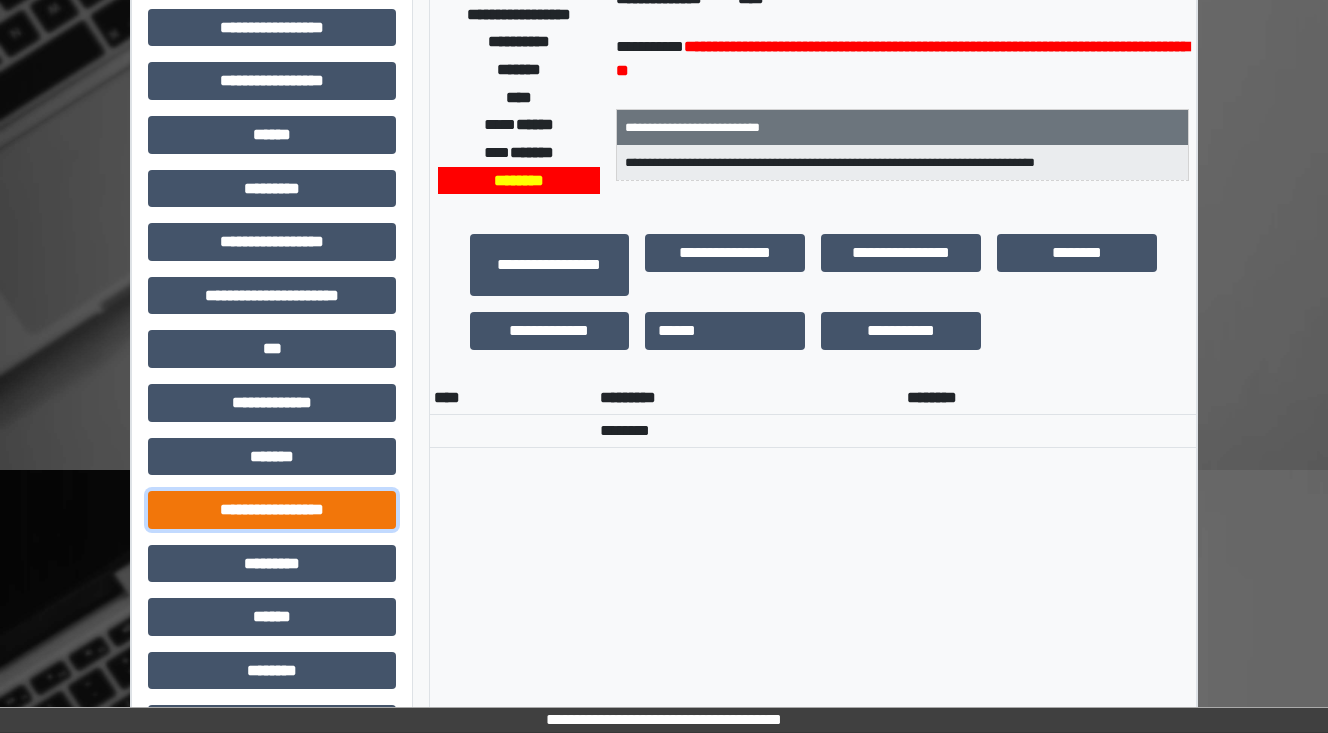 click on "**********" at bounding box center (272, 510) 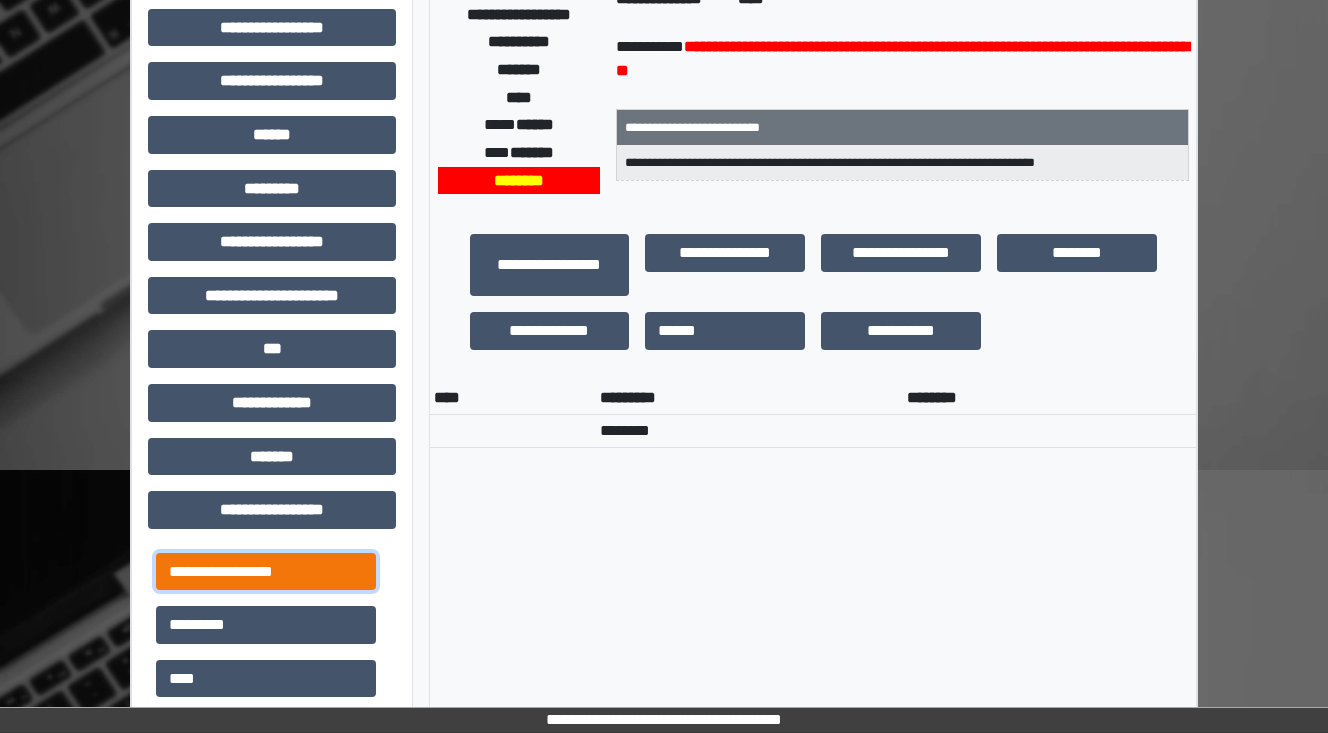 click on "**********" at bounding box center [266, 572] 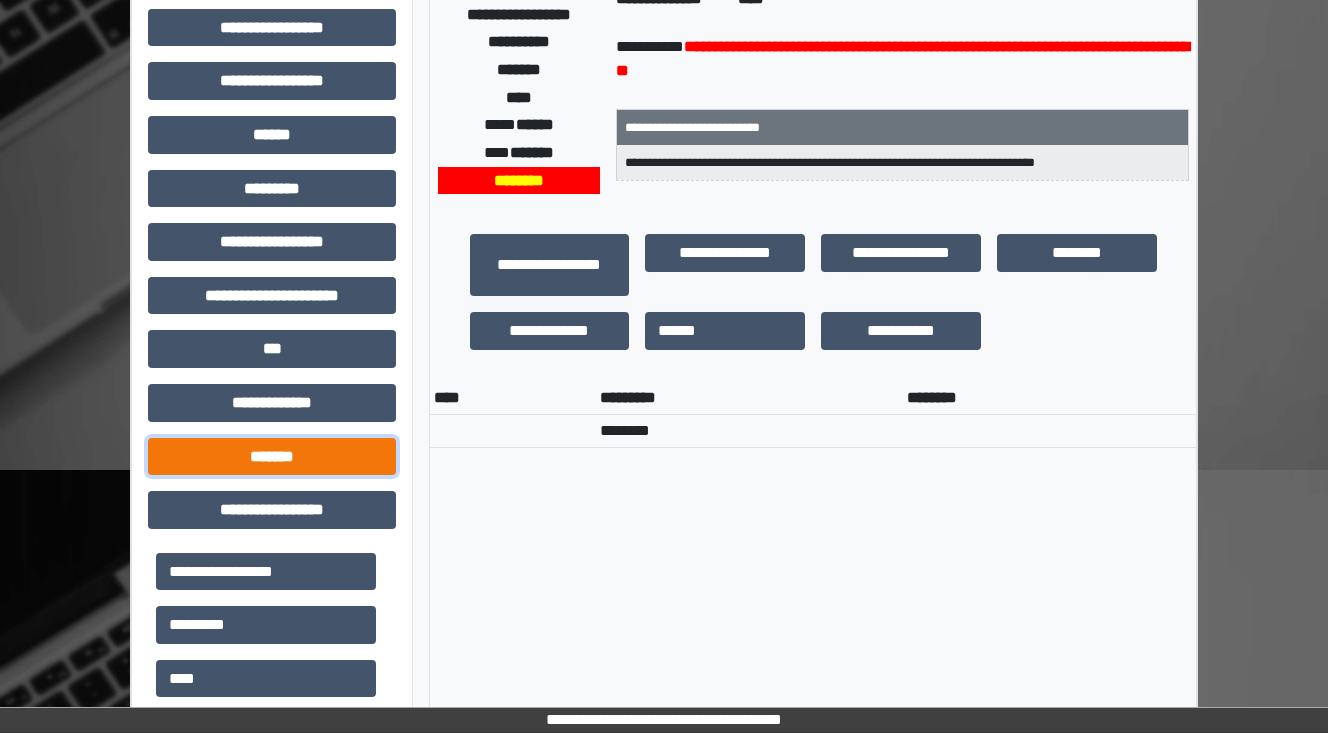 click on "*******" at bounding box center (272, 457) 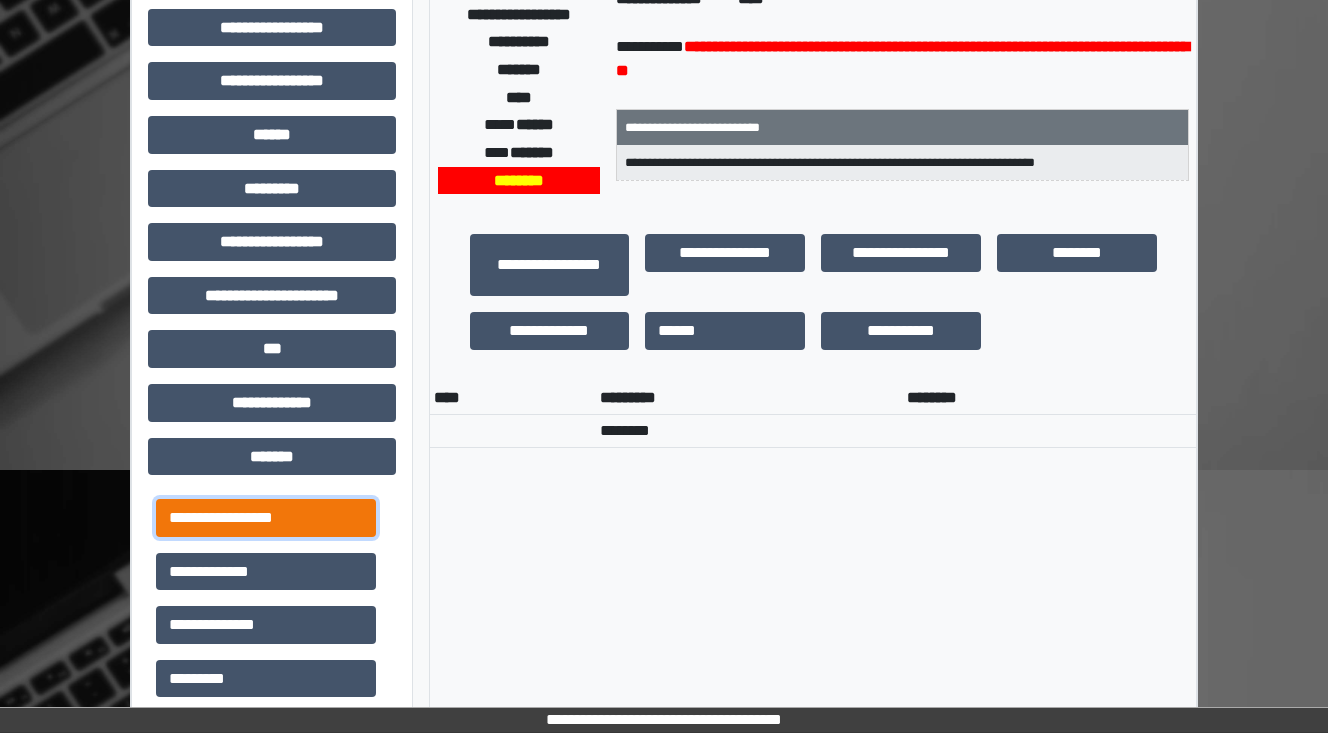 click on "**********" at bounding box center (266, 518) 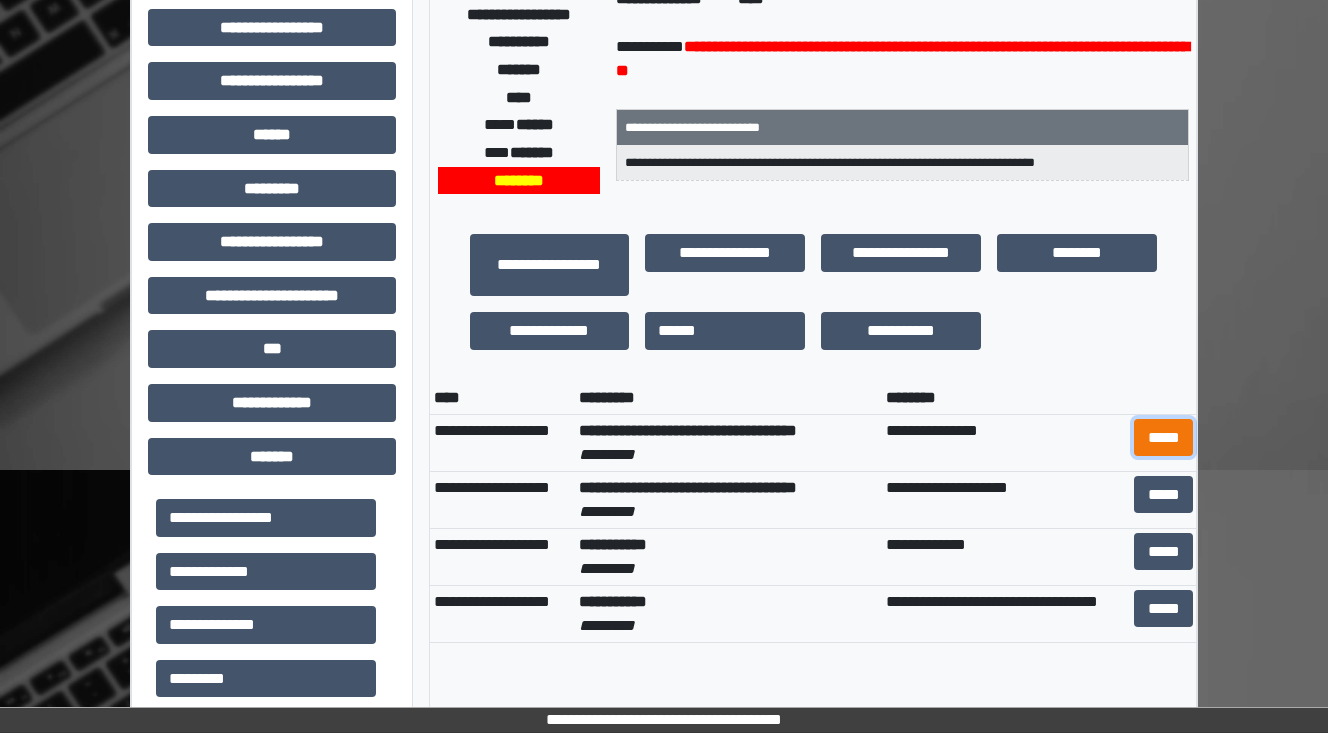 click on "*****" at bounding box center [1163, 438] 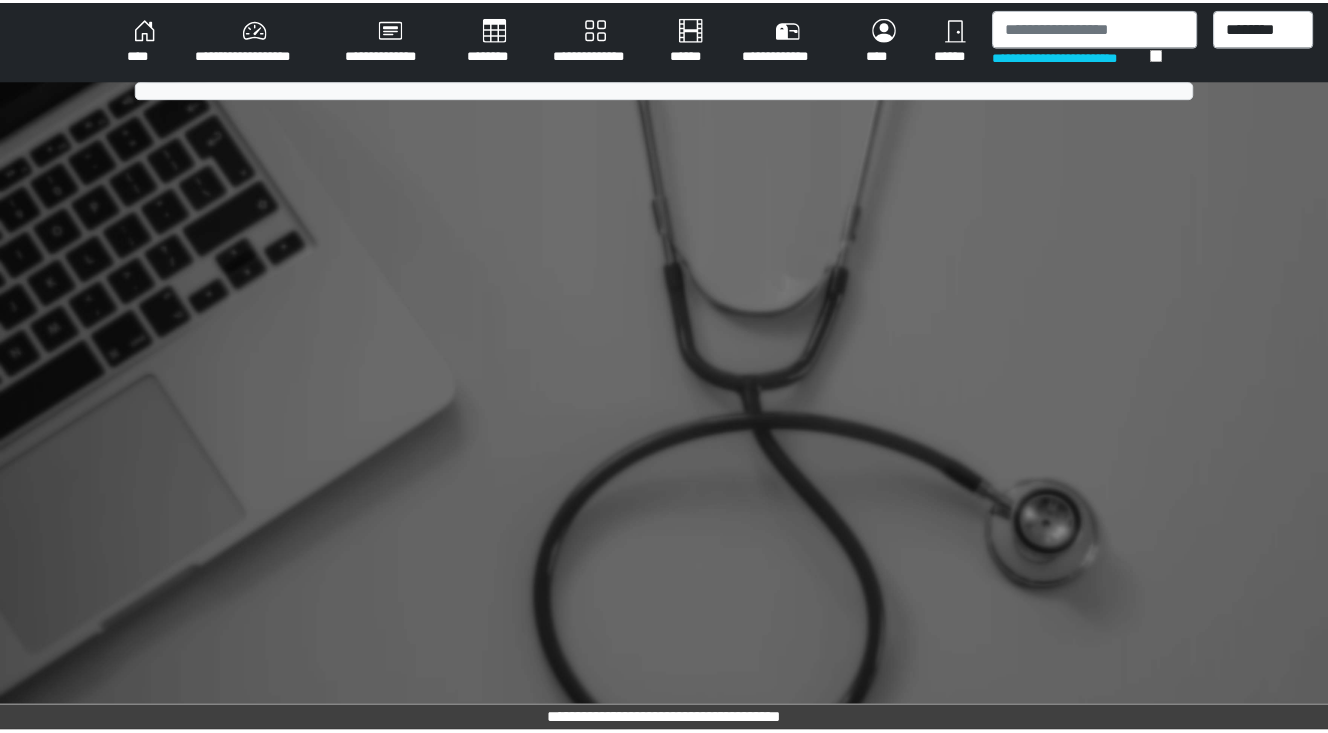 scroll, scrollTop: 0, scrollLeft: 0, axis: both 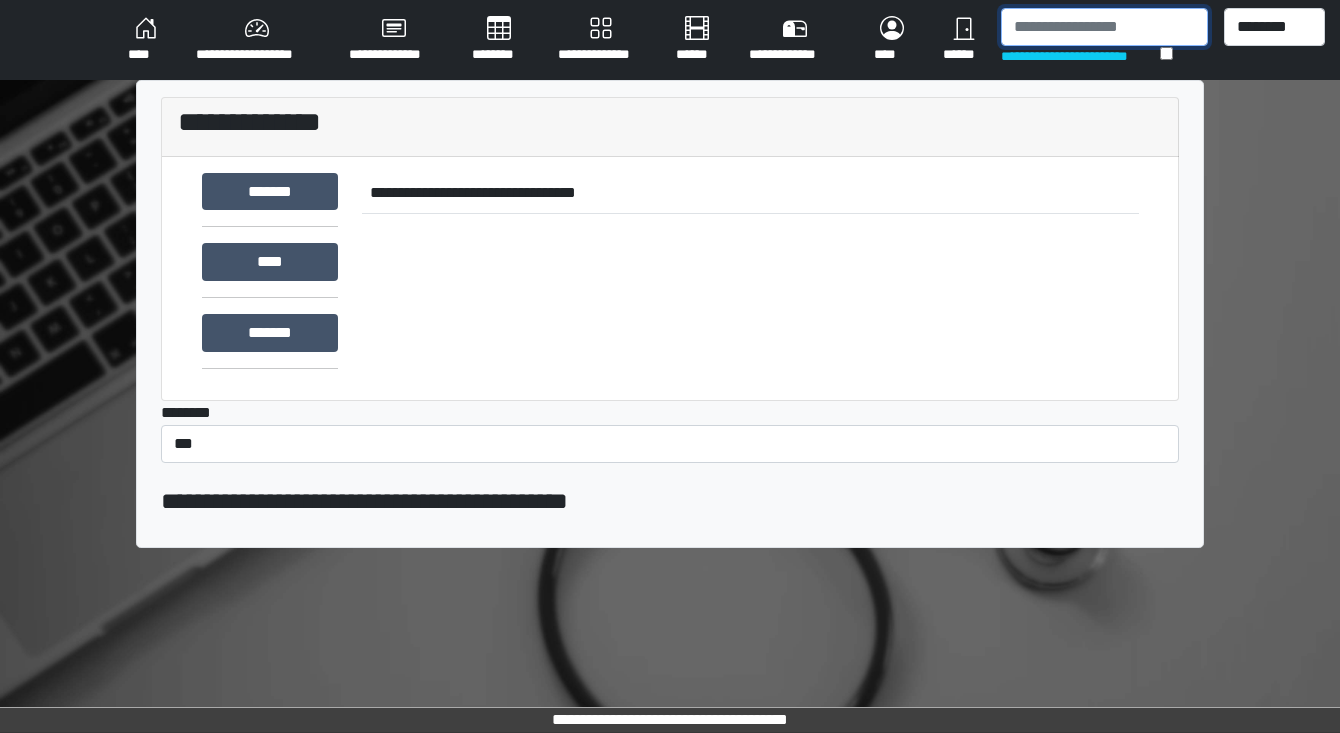 click at bounding box center (1104, 27) 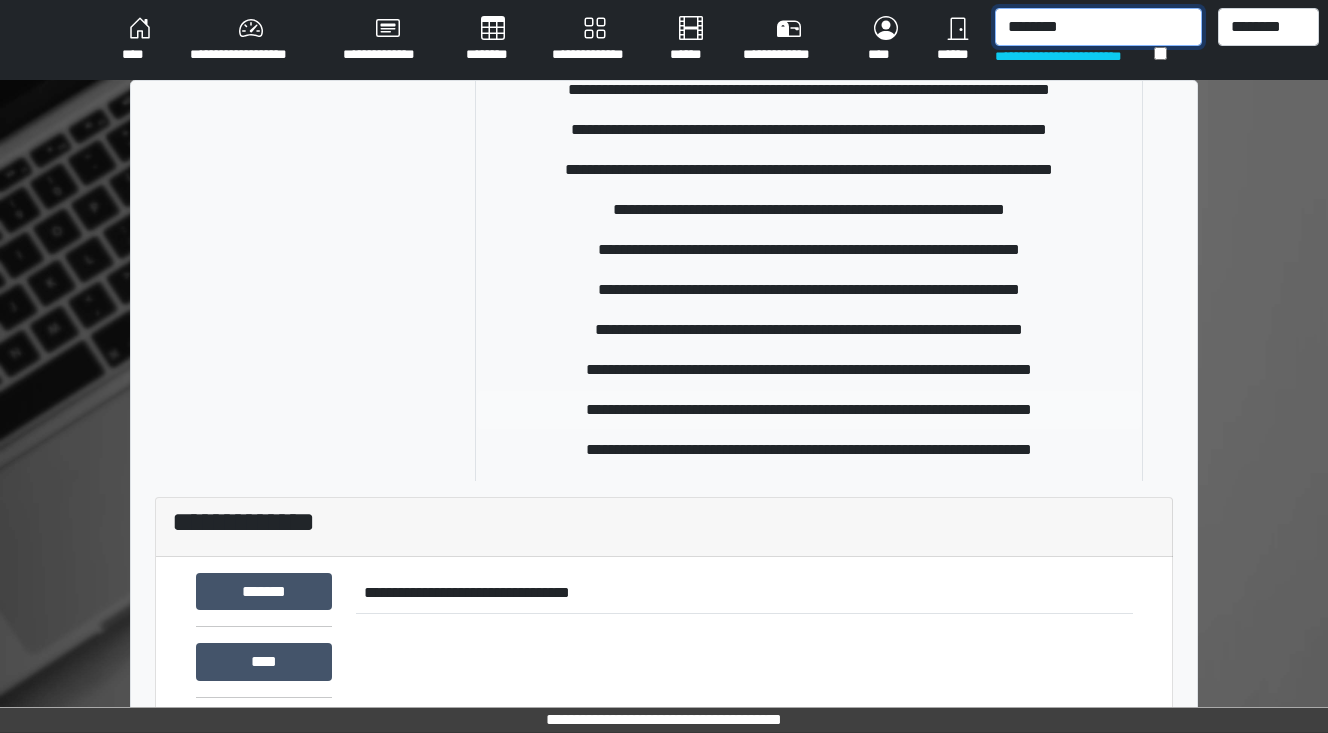 scroll, scrollTop: 240, scrollLeft: 0, axis: vertical 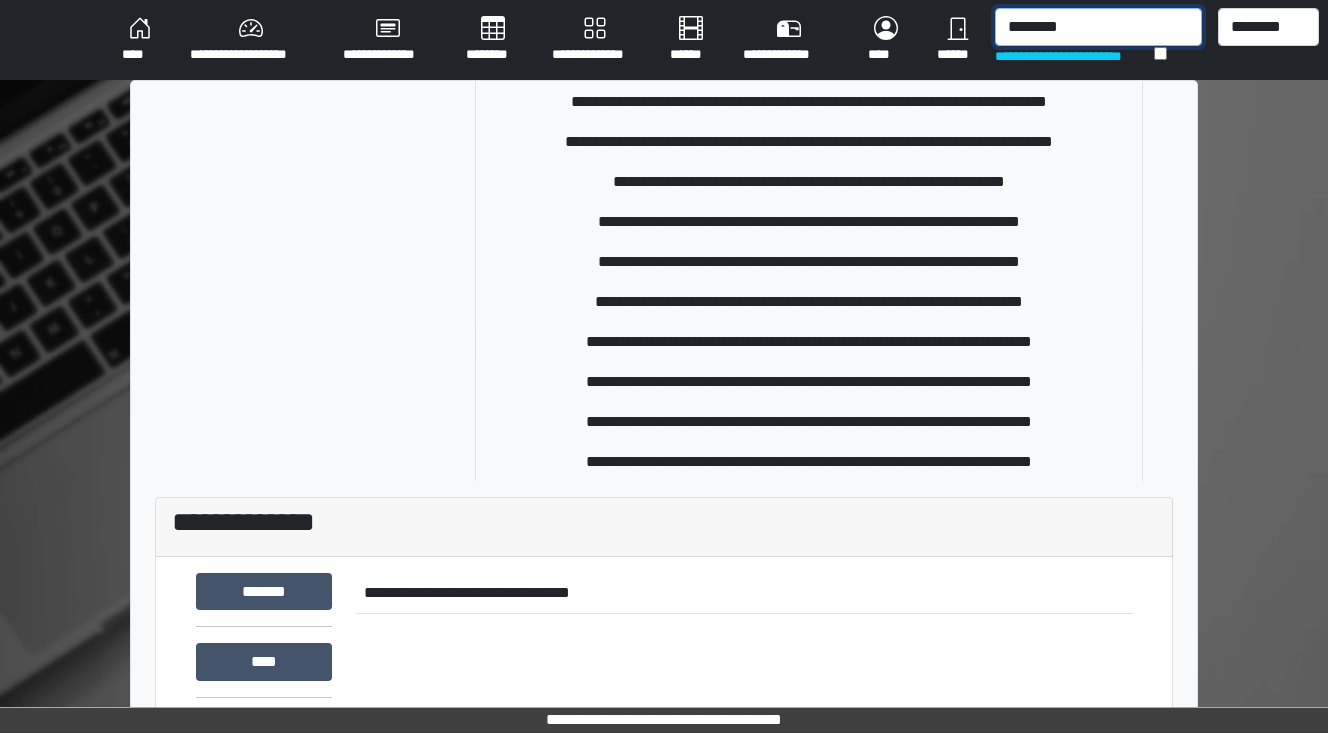 type on "********" 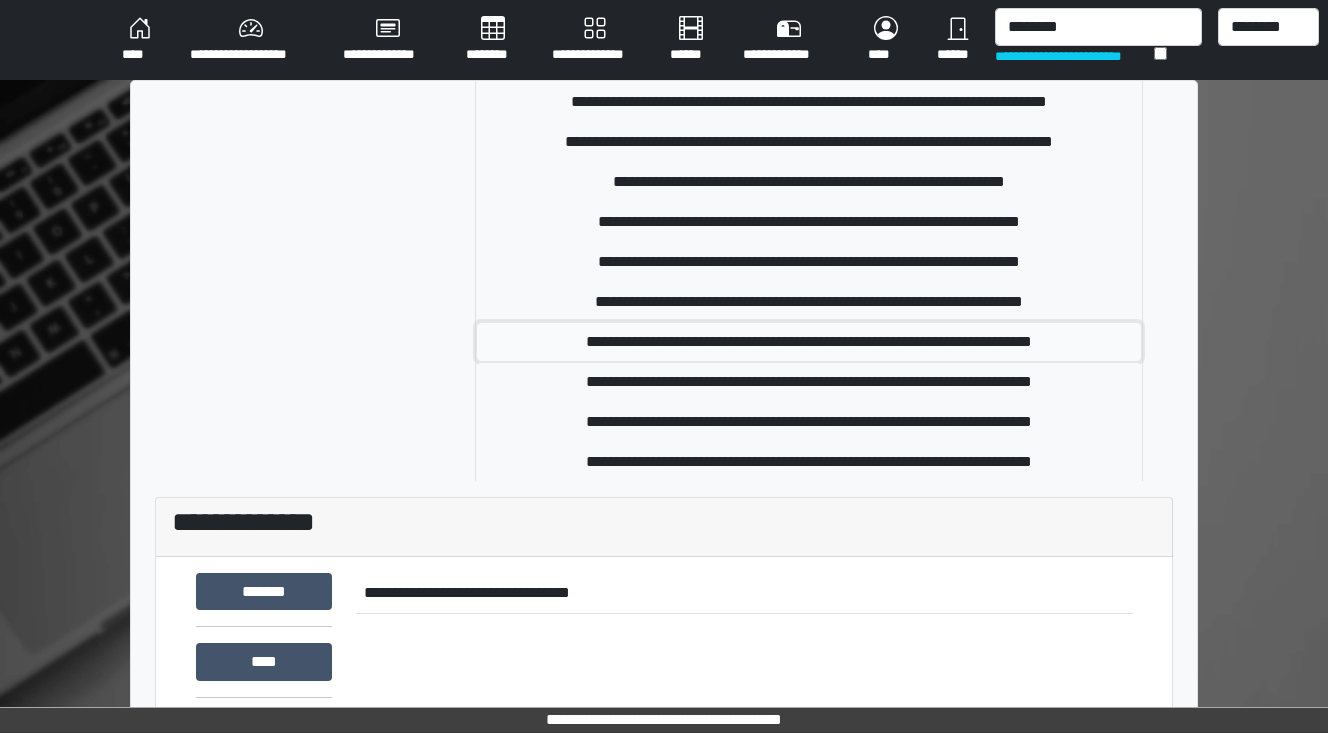 click on "**********" at bounding box center [809, 342] 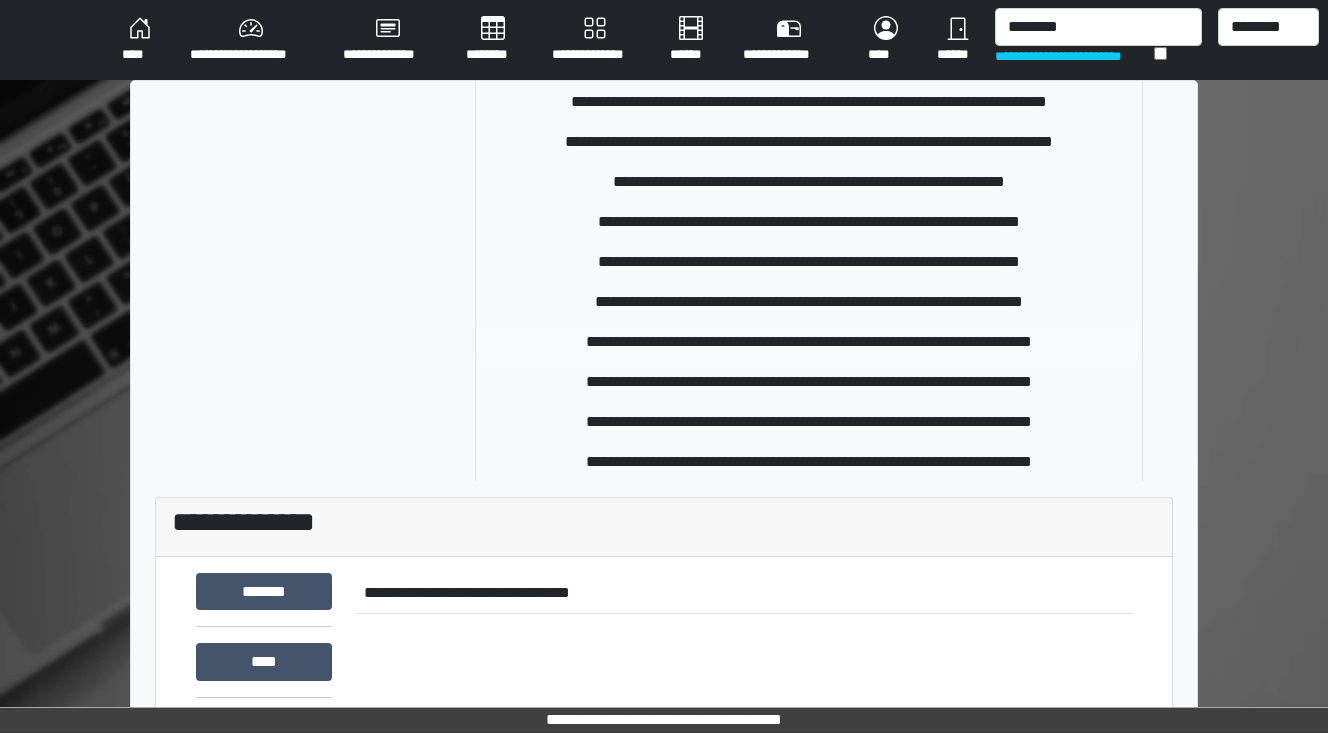 type 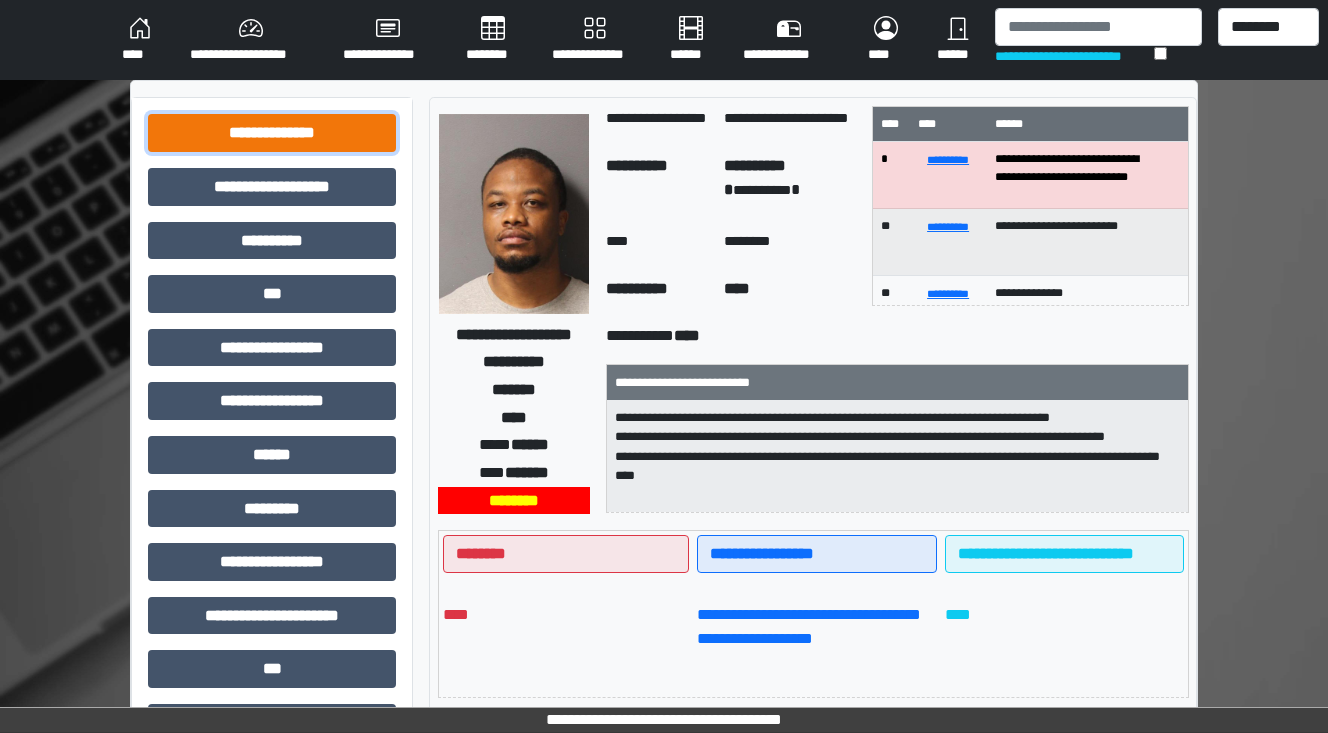 click on "**********" at bounding box center (272, 133) 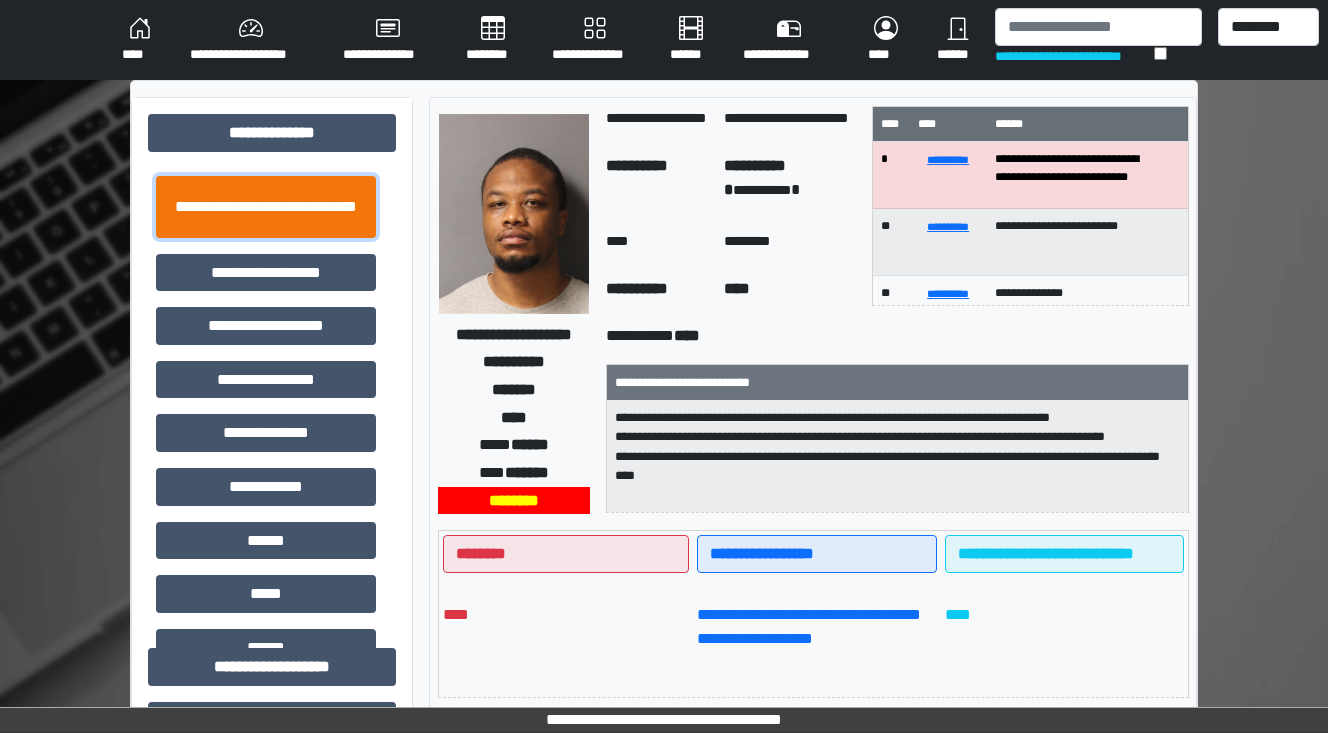 click on "**********" at bounding box center (266, 207) 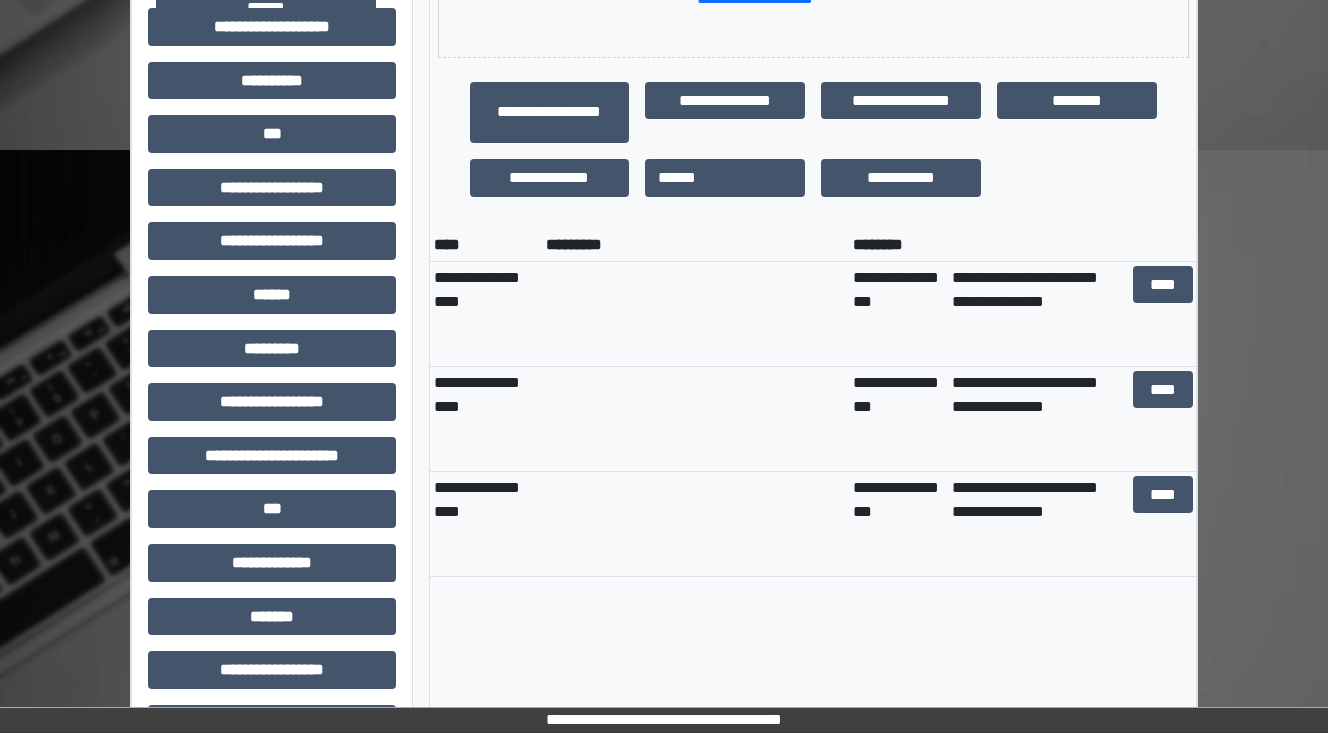 scroll, scrollTop: 160, scrollLeft: 0, axis: vertical 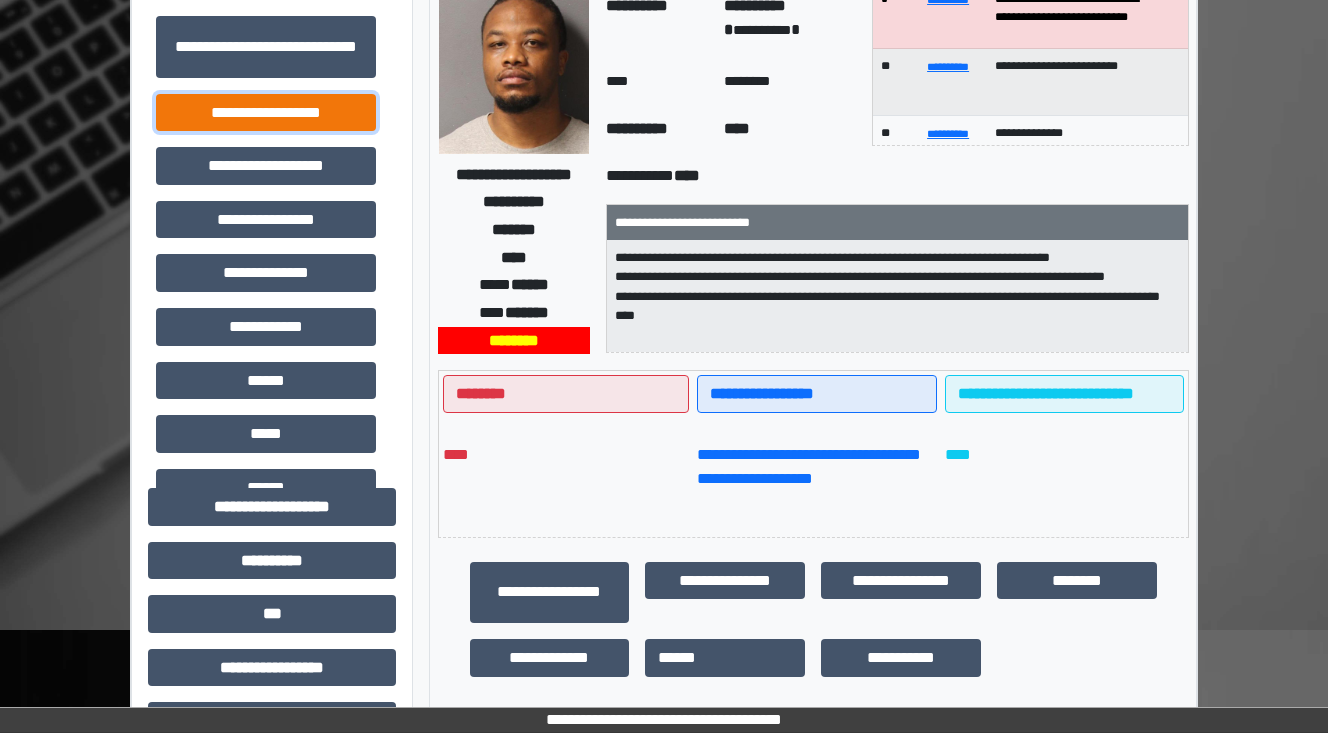 click on "**********" at bounding box center (266, 113) 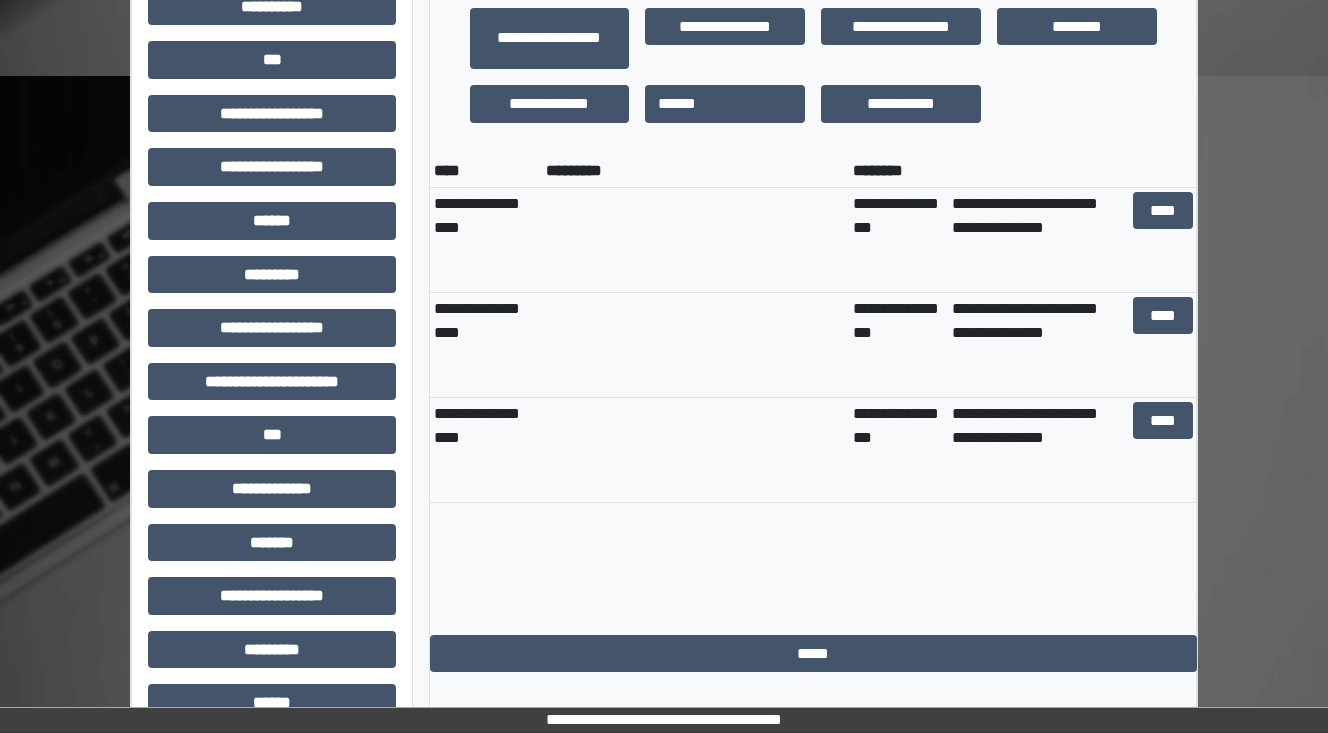 scroll, scrollTop: 720, scrollLeft: 0, axis: vertical 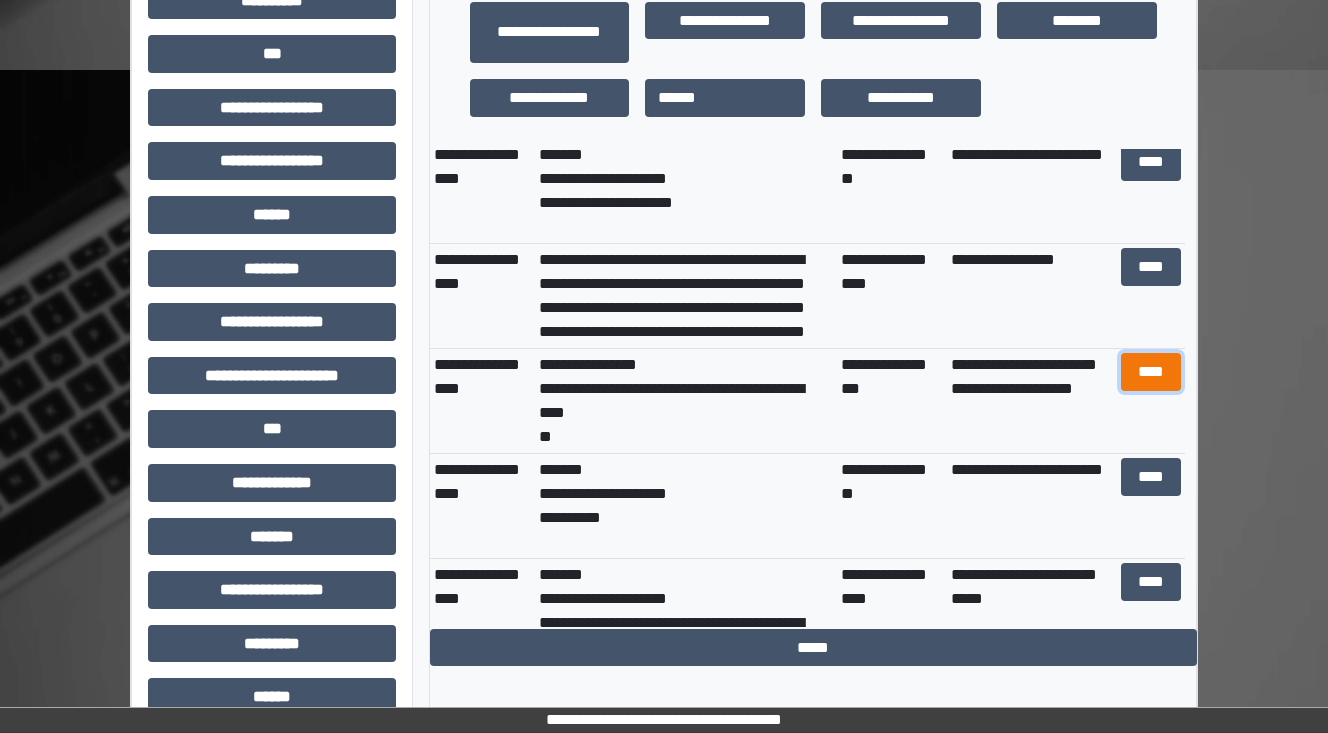 click on "****" at bounding box center [1150, 372] 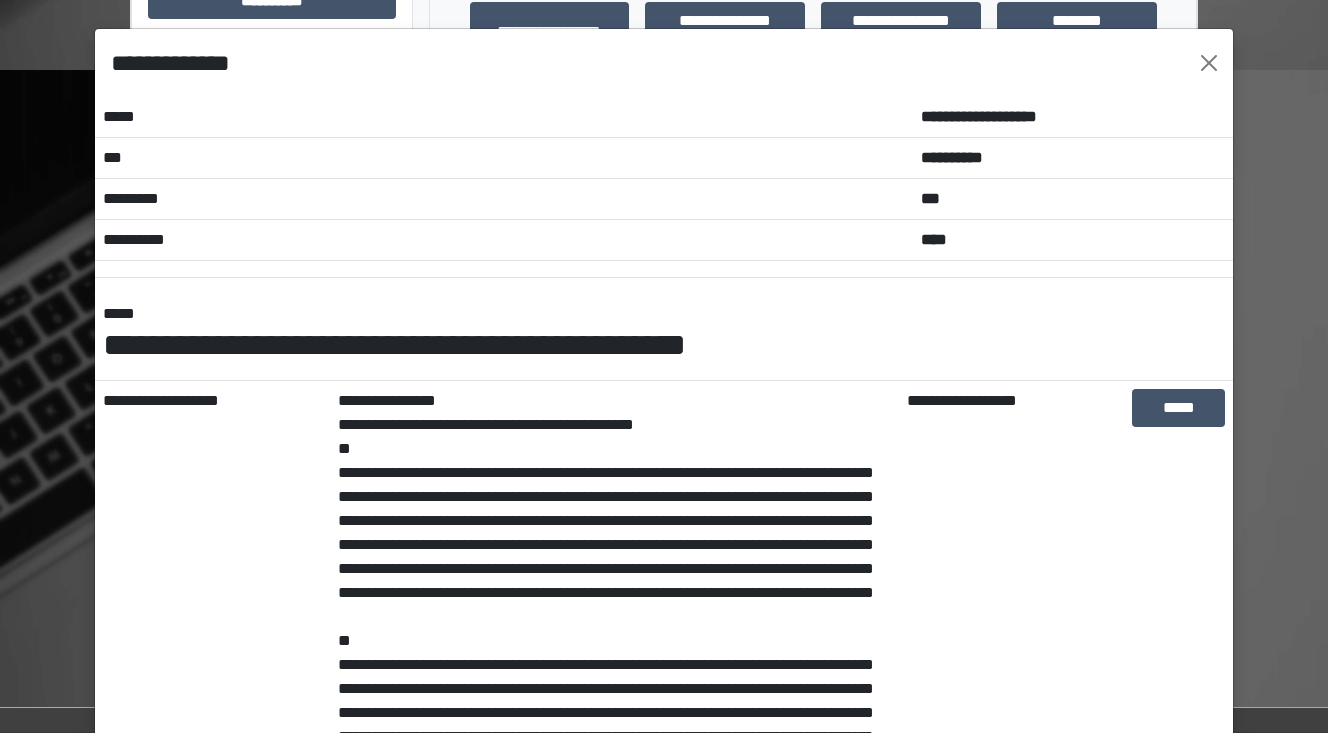 scroll, scrollTop: 80, scrollLeft: 0, axis: vertical 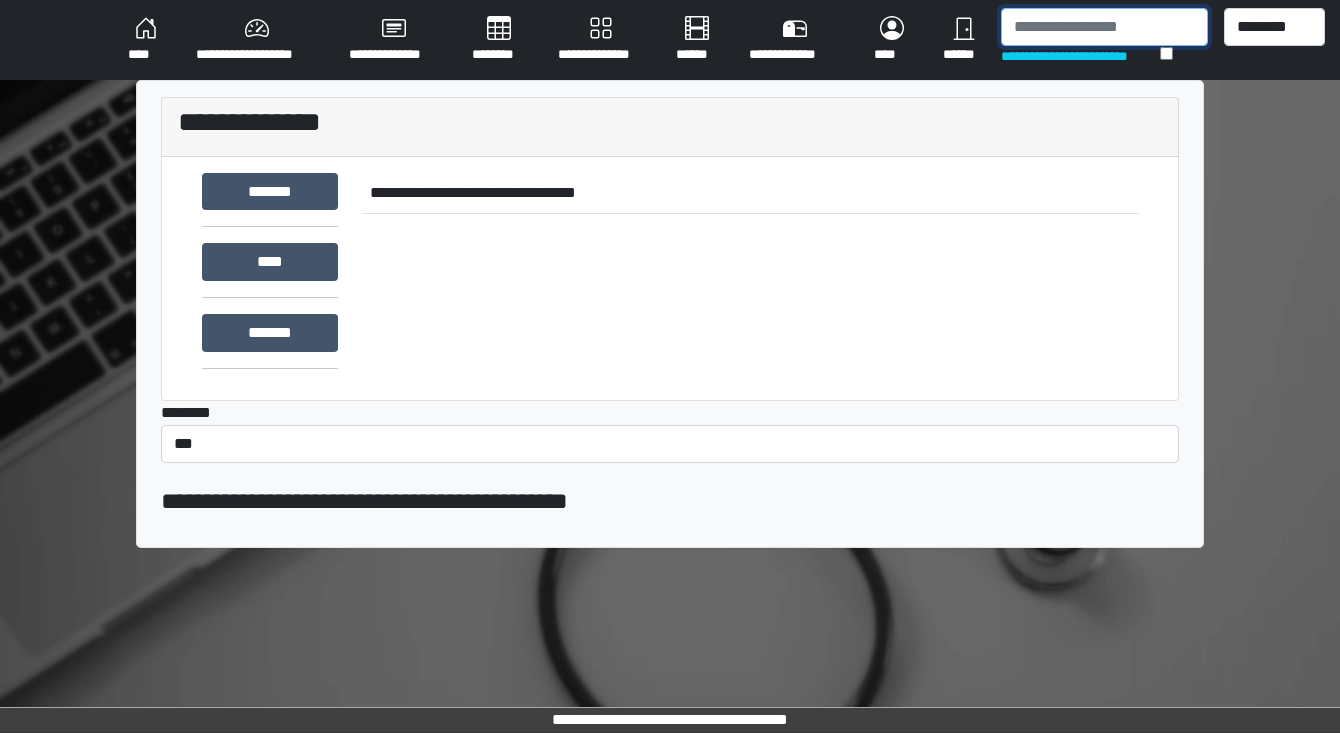 click at bounding box center [1104, 27] 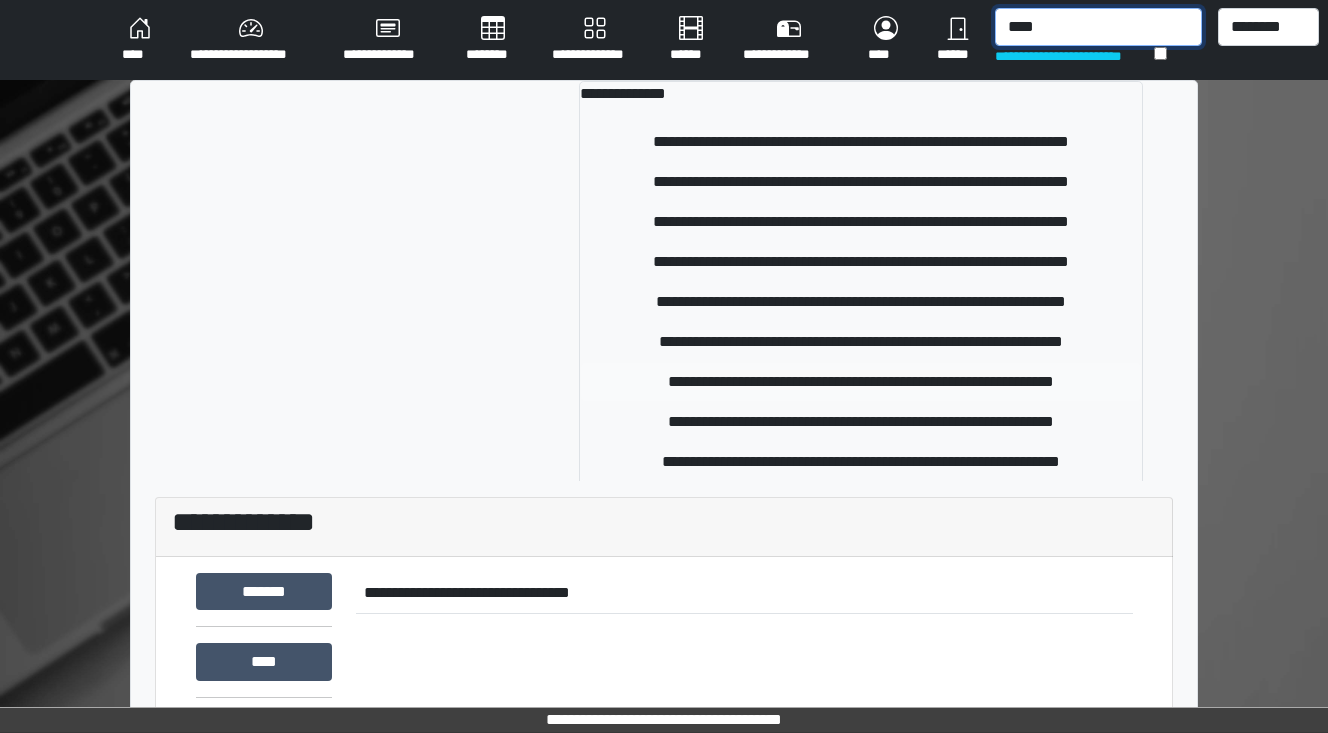 type on "****" 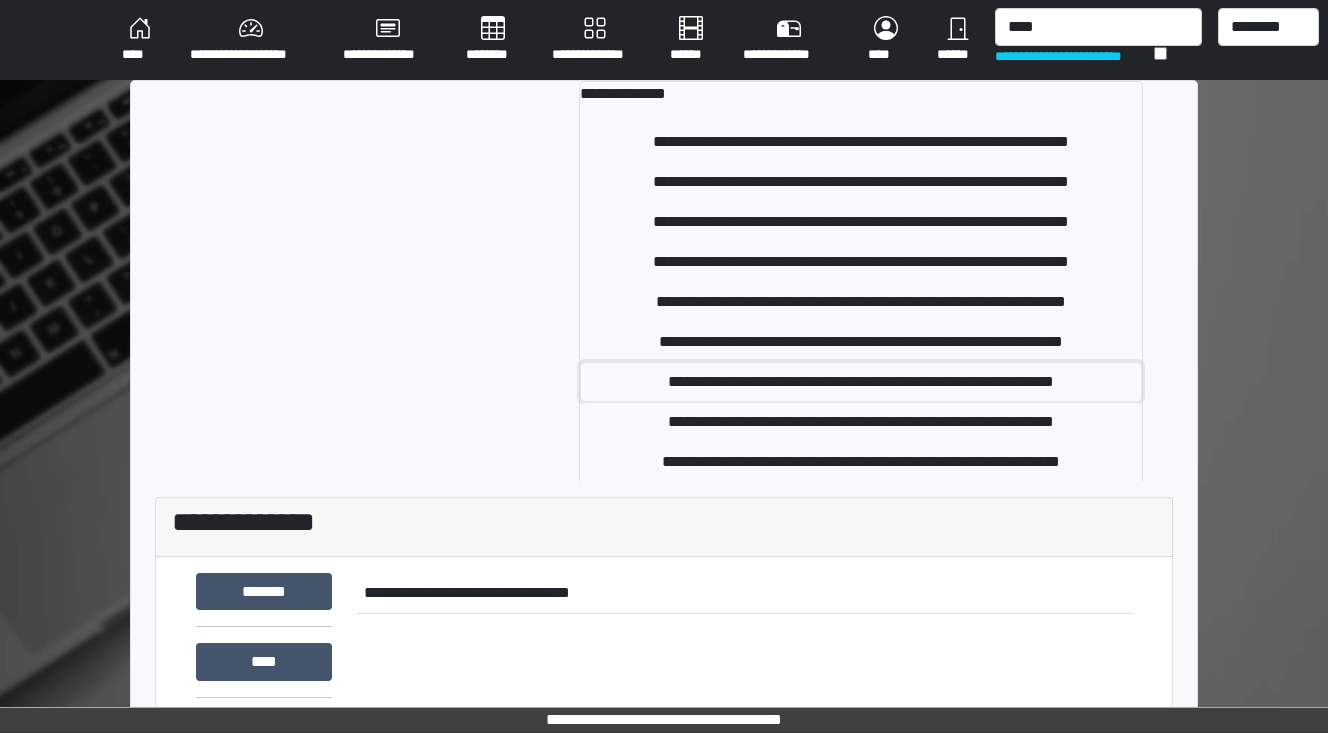 click on "**********" at bounding box center (861, 382) 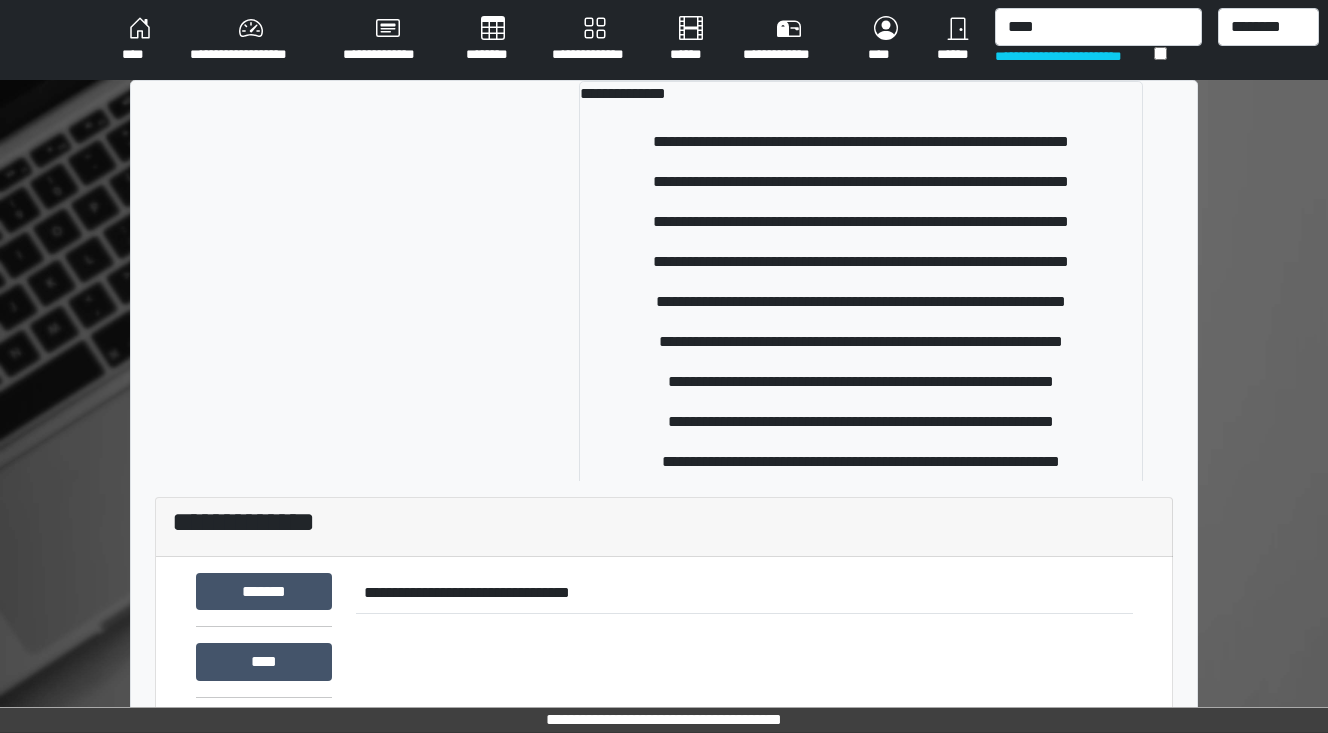 type 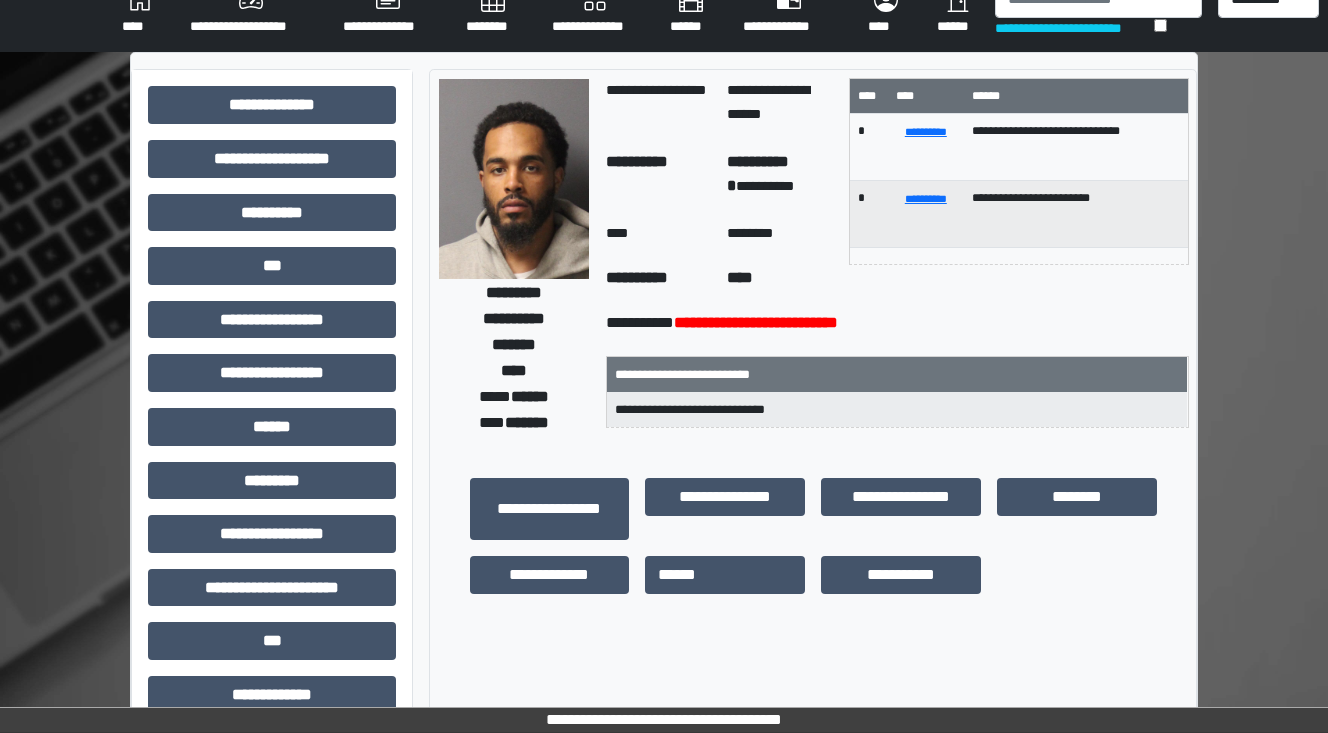 scroll, scrollTop: 0, scrollLeft: 0, axis: both 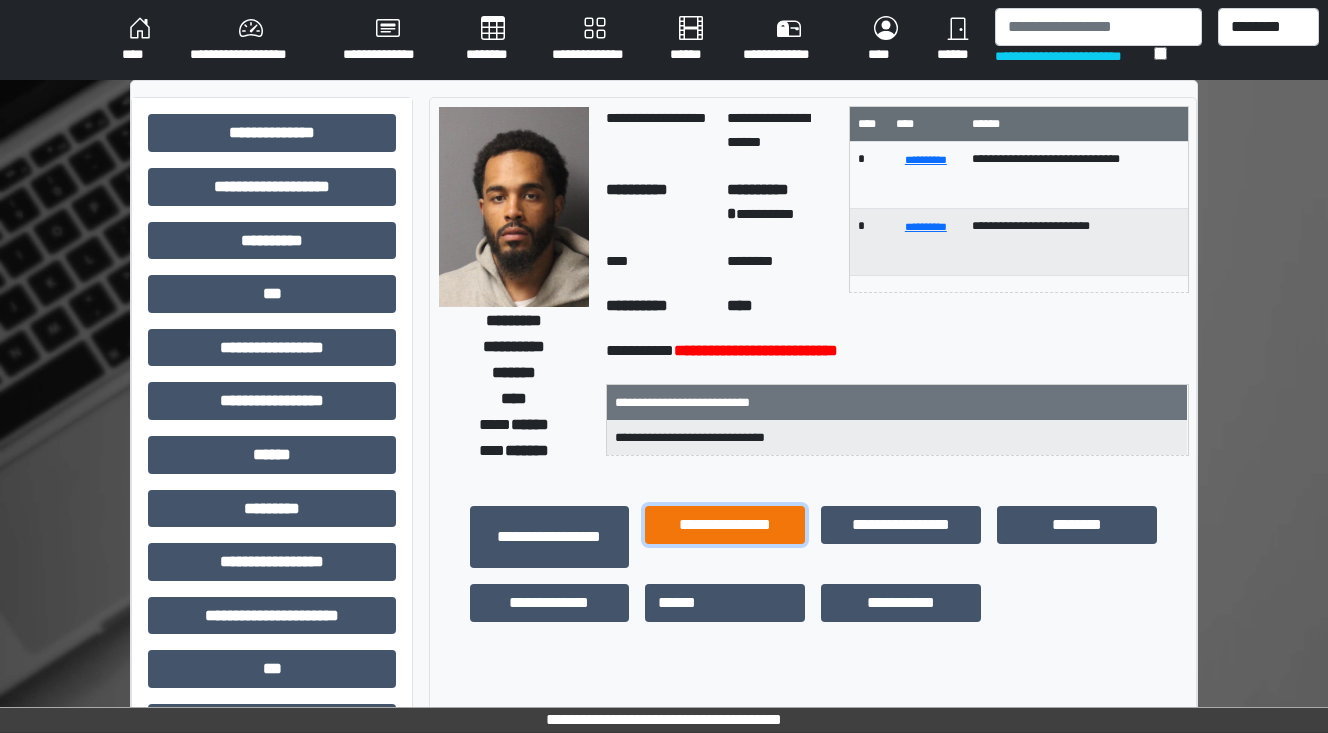 click on "**********" at bounding box center (725, 525) 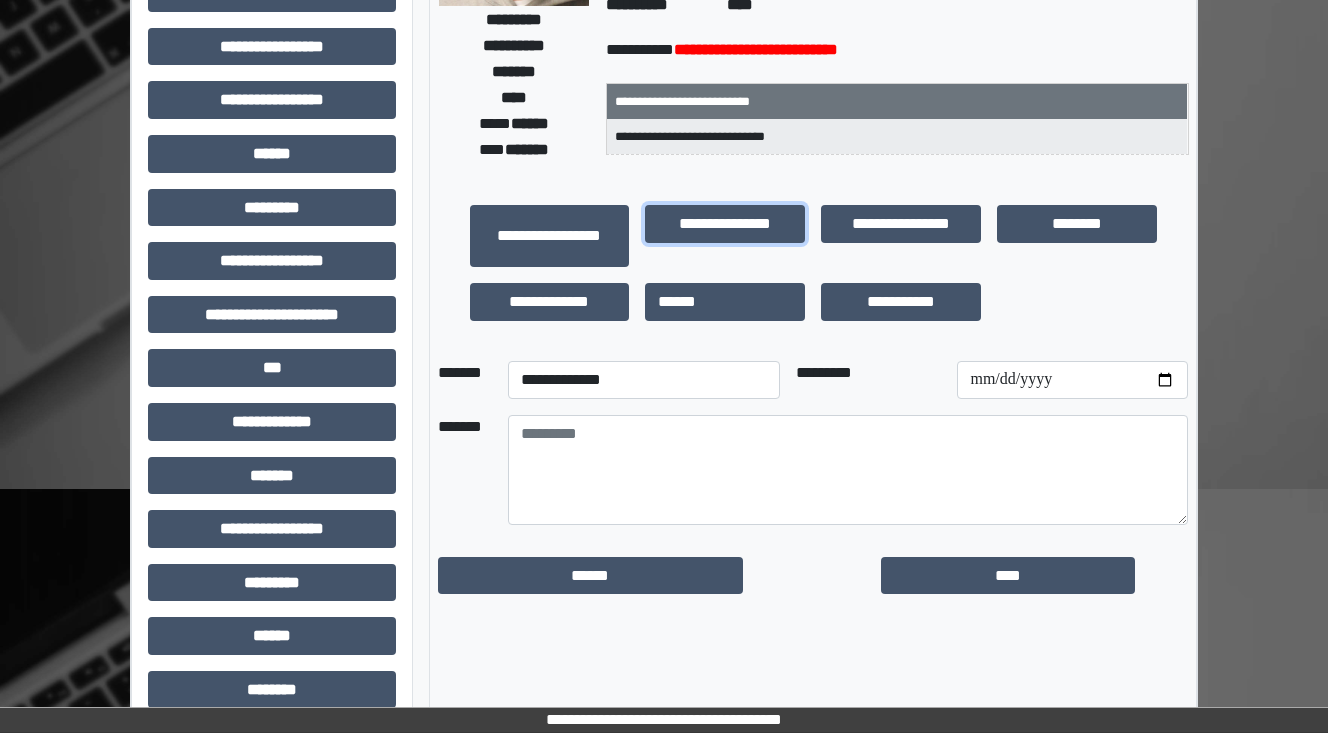 scroll, scrollTop: 320, scrollLeft: 0, axis: vertical 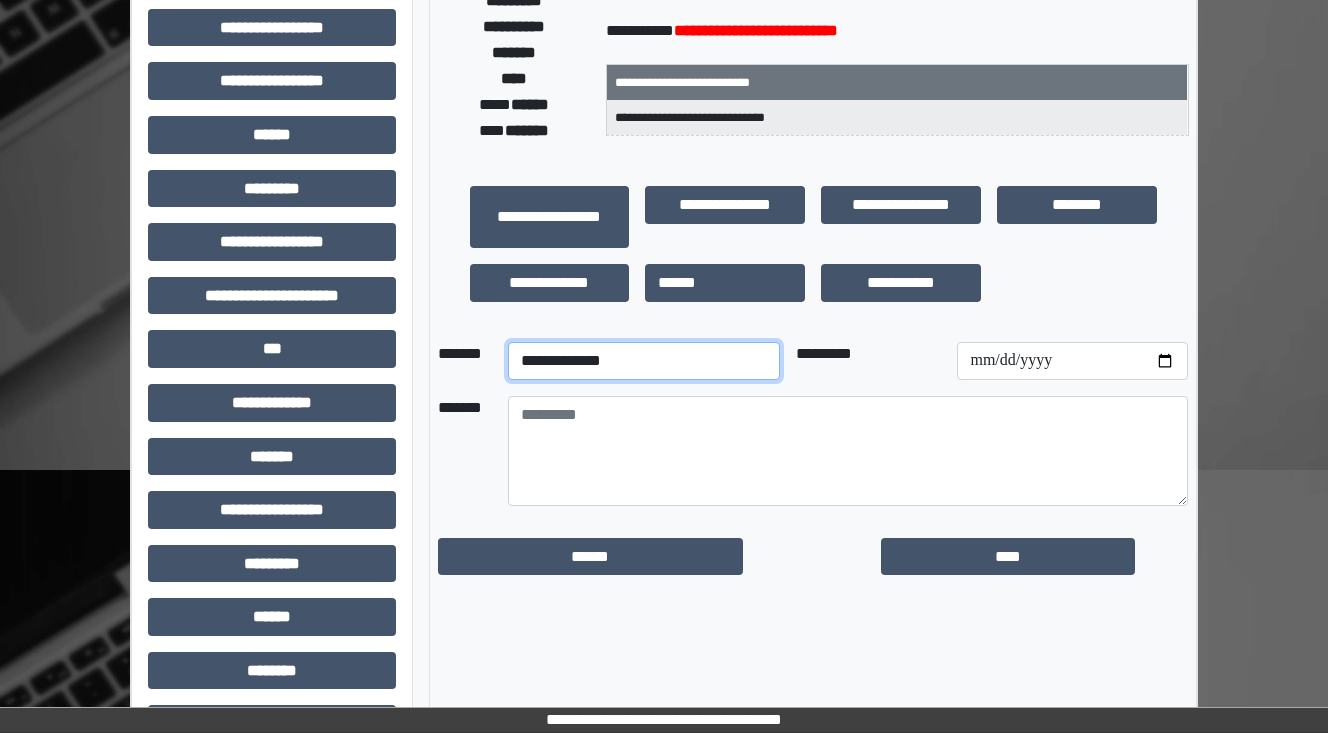 click on "**********" at bounding box center (644, 361) 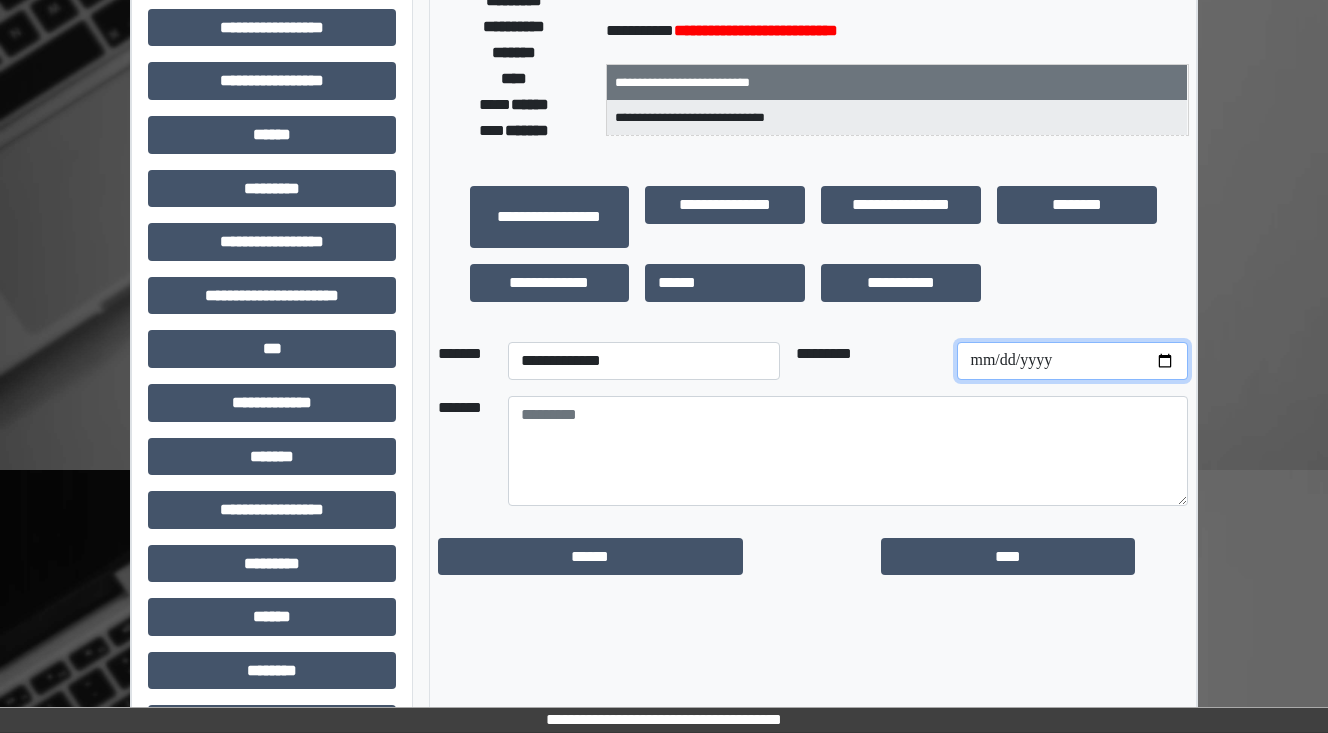 click at bounding box center [1072, 361] 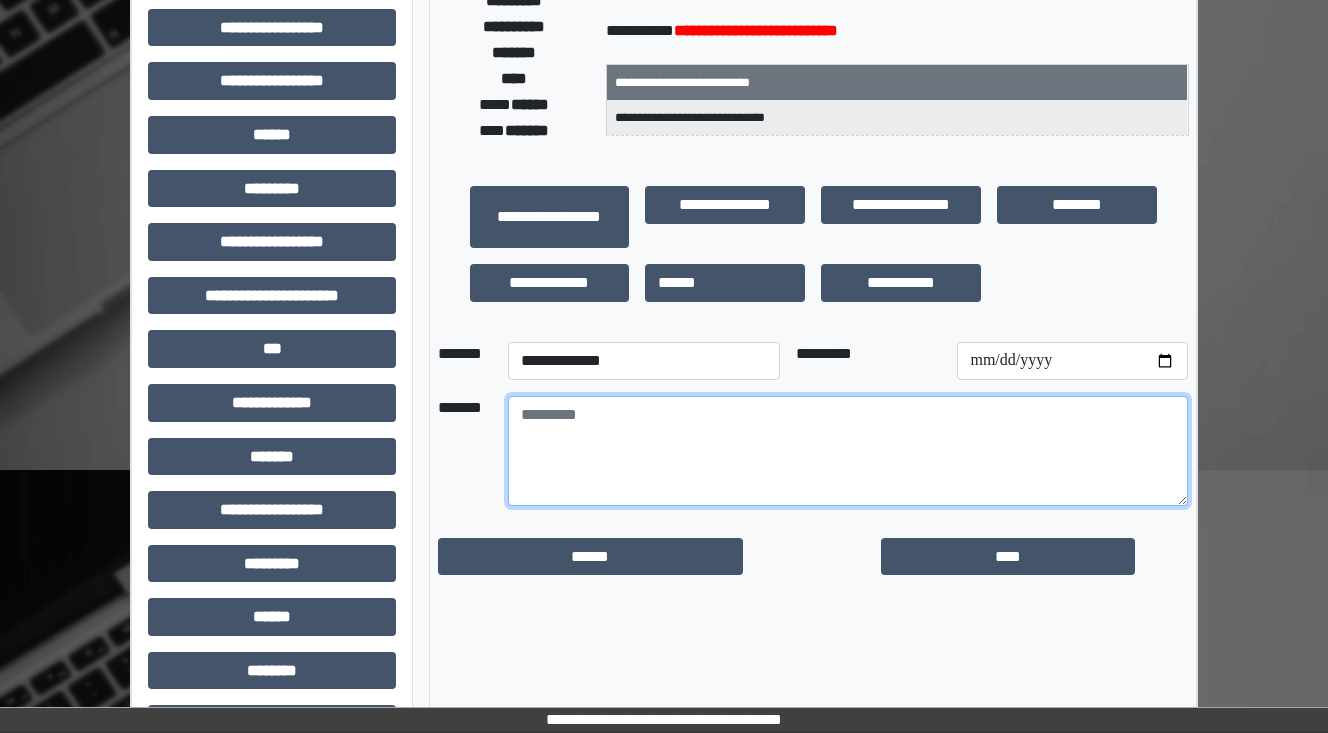 click at bounding box center (848, 451) 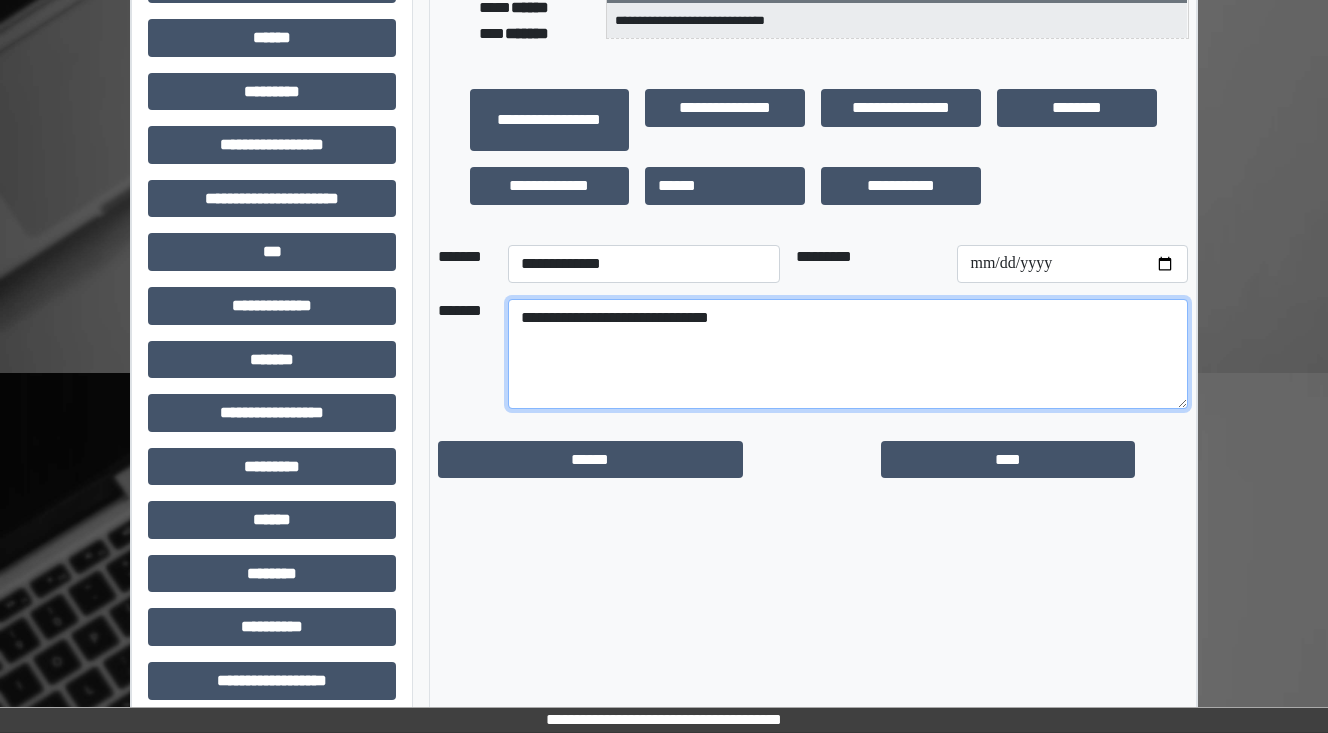 scroll, scrollTop: 433, scrollLeft: 0, axis: vertical 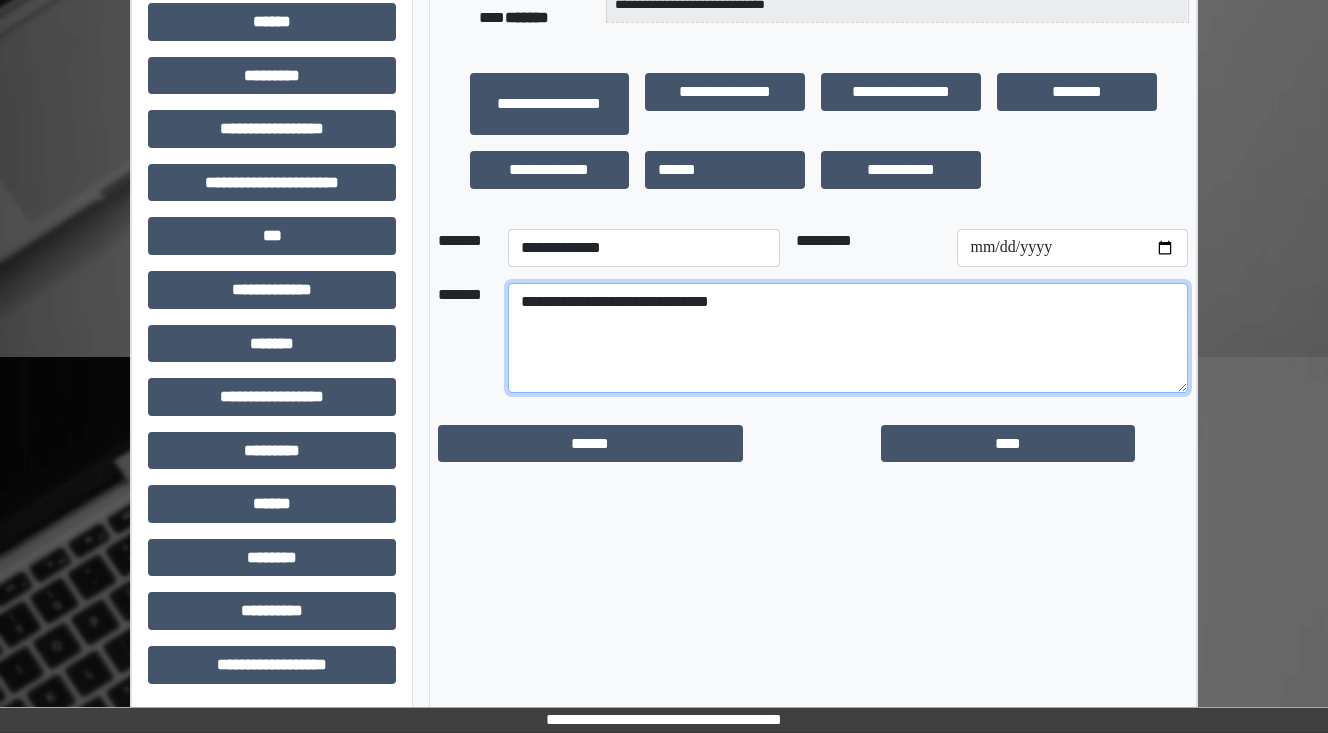 click on "**********" at bounding box center [848, 338] 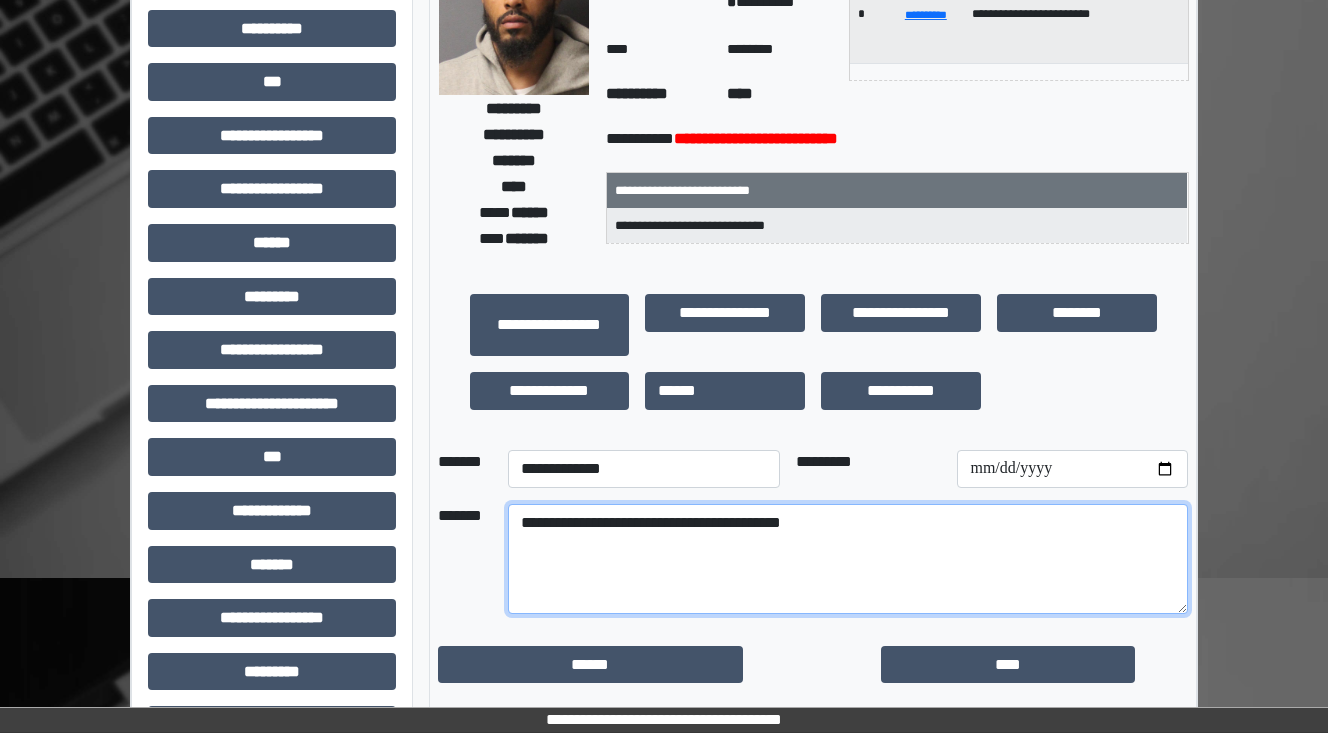 scroll, scrollTop: 433, scrollLeft: 0, axis: vertical 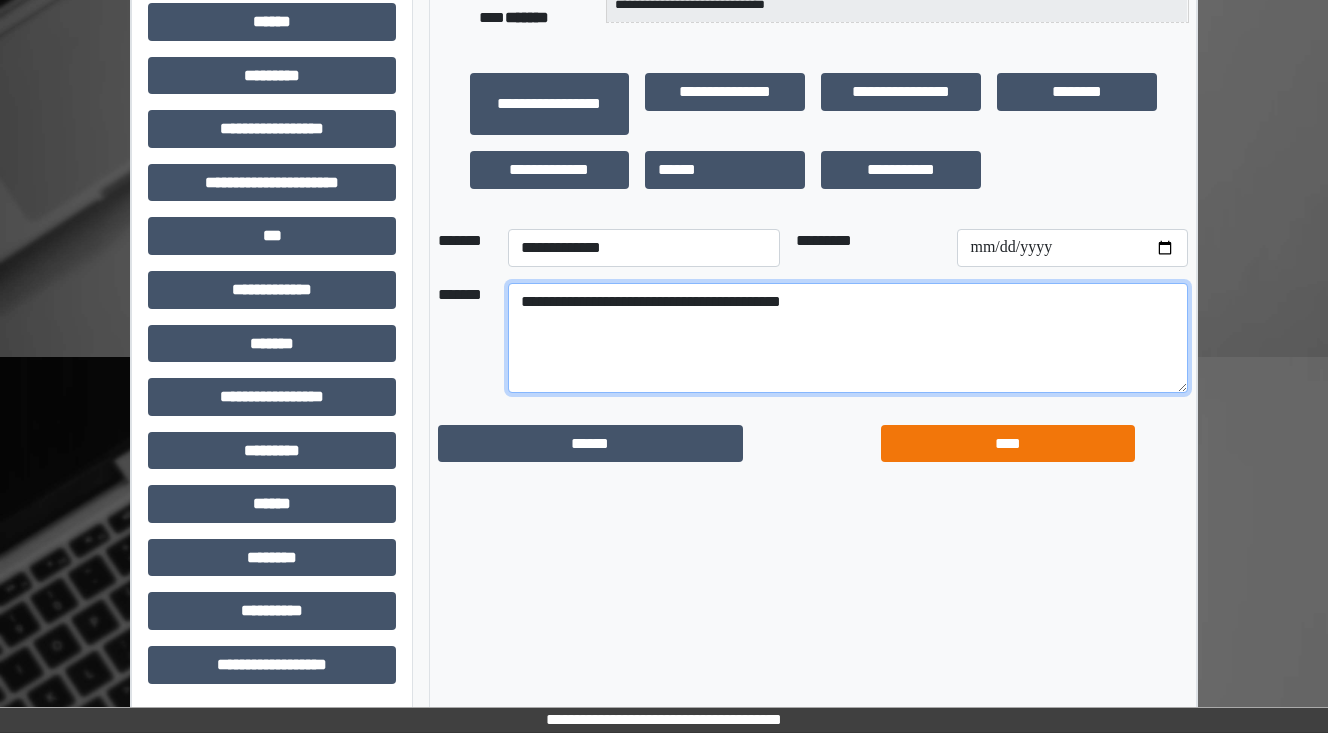 type on "**********" 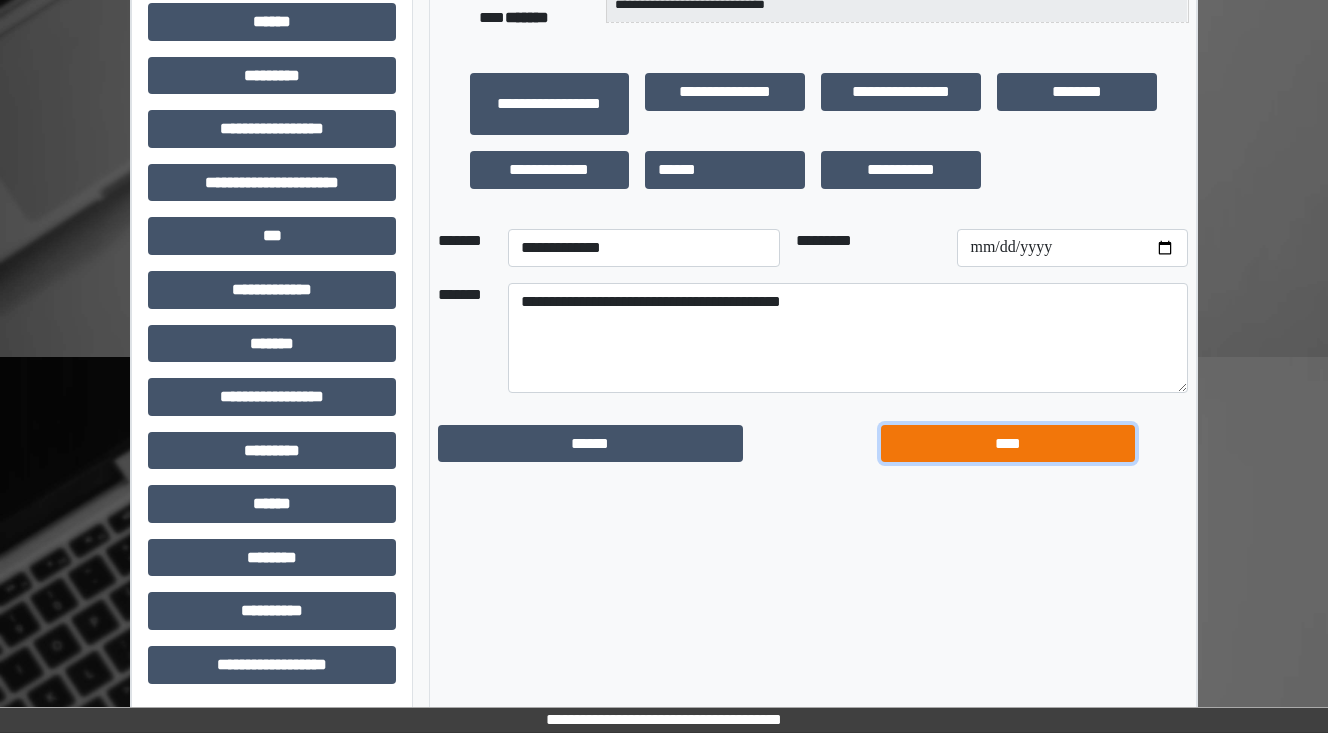 click on "****" at bounding box center (1008, 444) 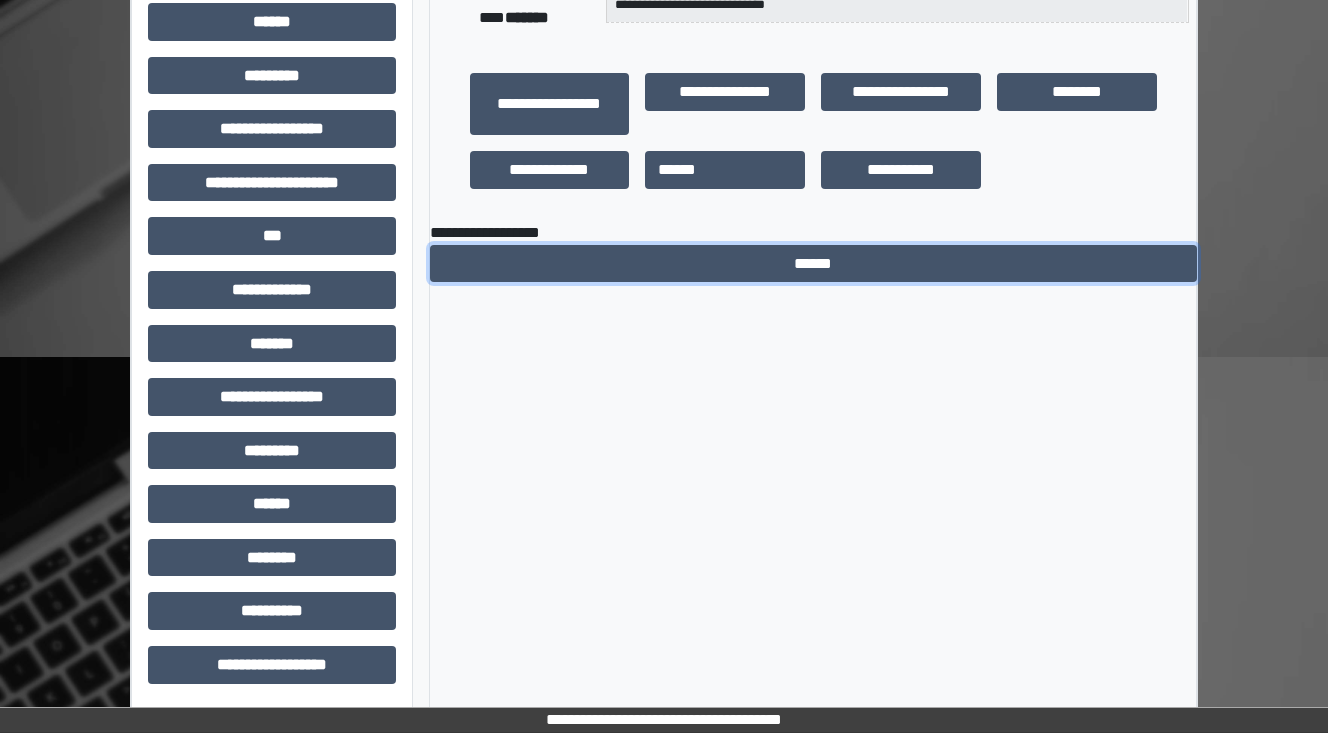 click on "******" at bounding box center (813, 264) 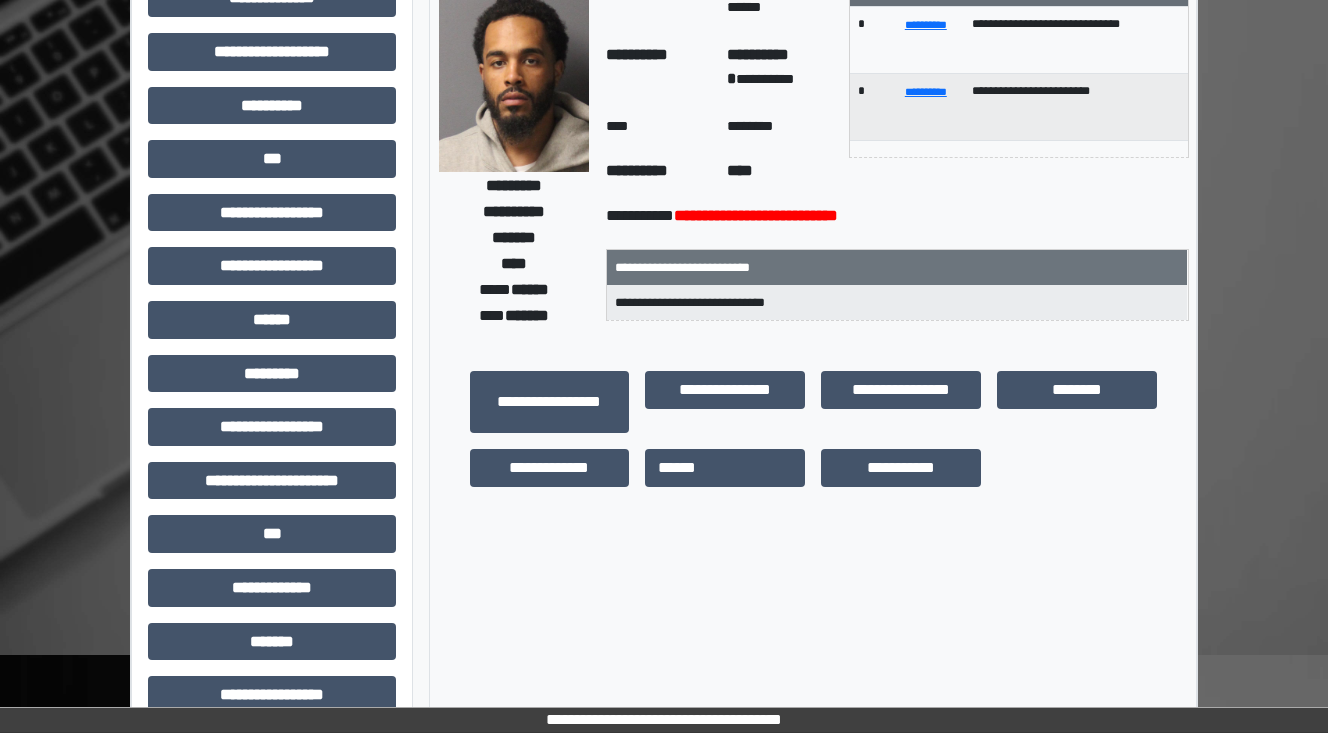 scroll, scrollTop: 0, scrollLeft: 0, axis: both 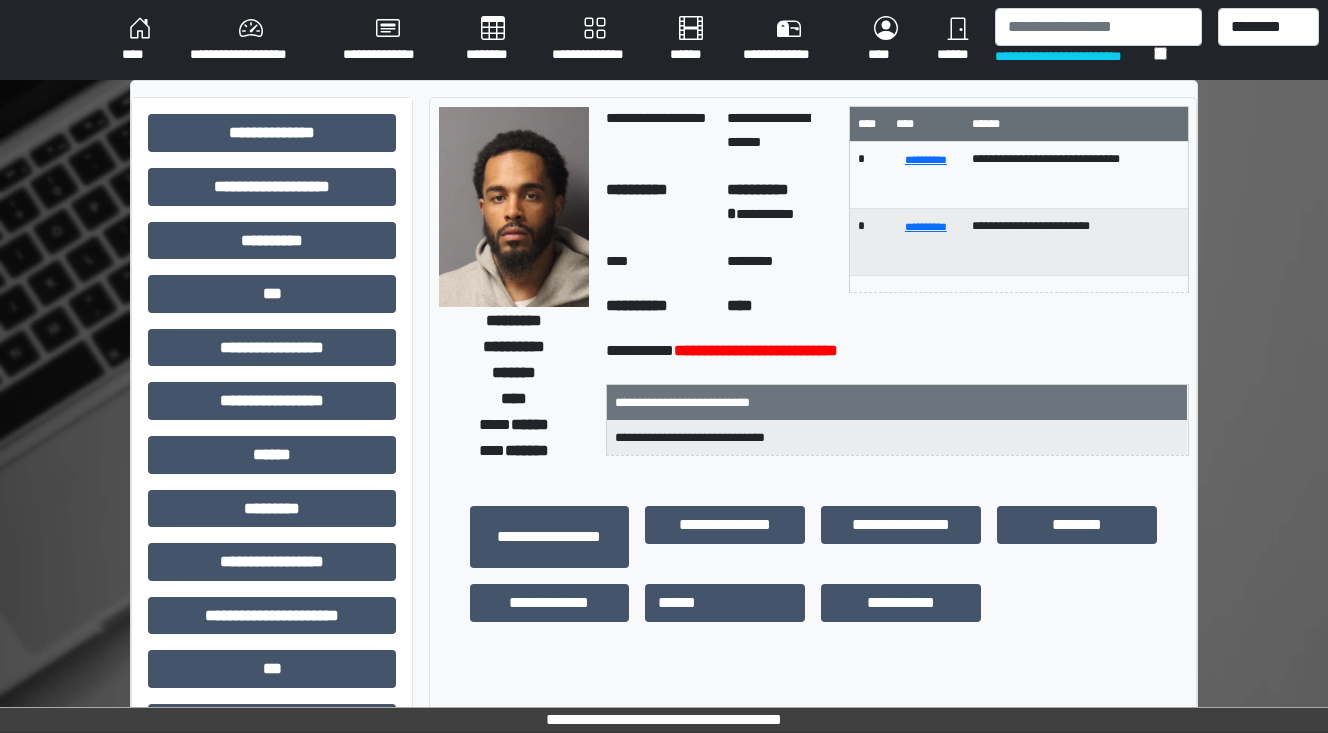 click on "********" at bounding box center [493, 40] 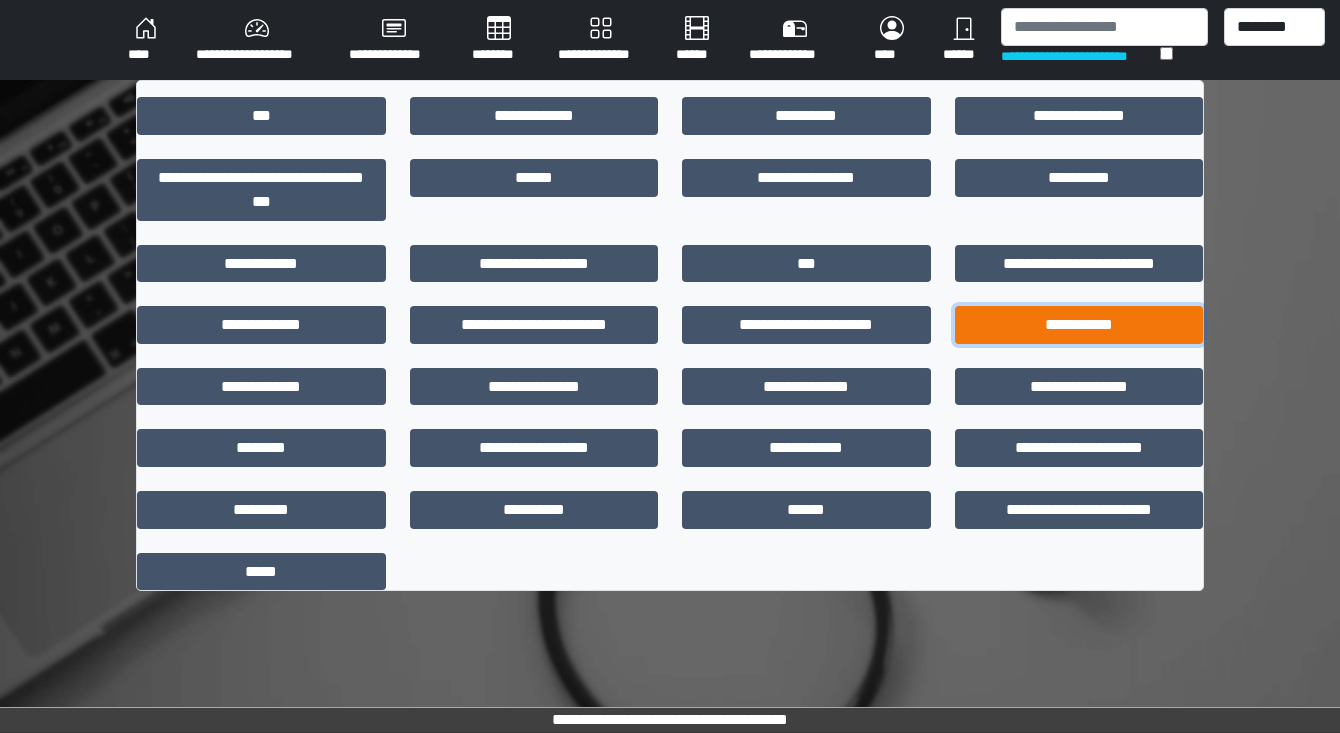 click on "**********" at bounding box center [1079, 325] 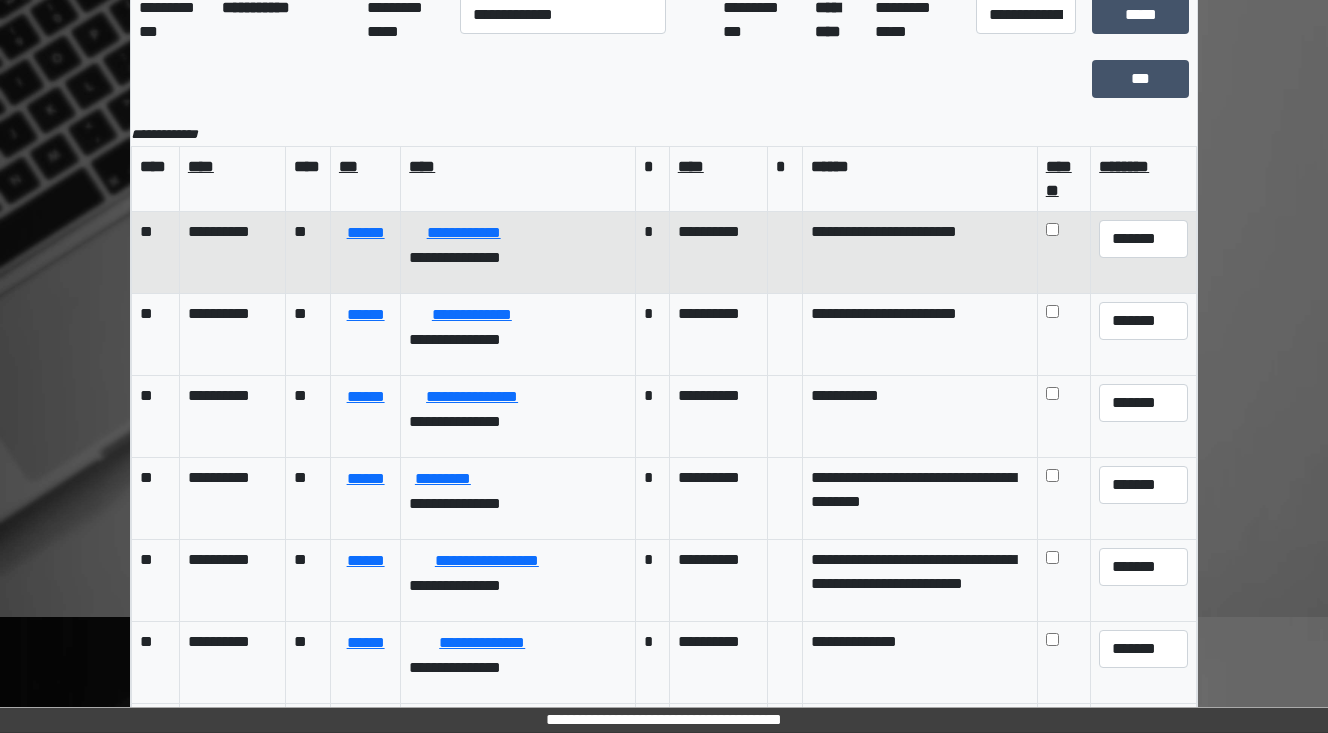 scroll, scrollTop: 179, scrollLeft: 0, axis: vertical 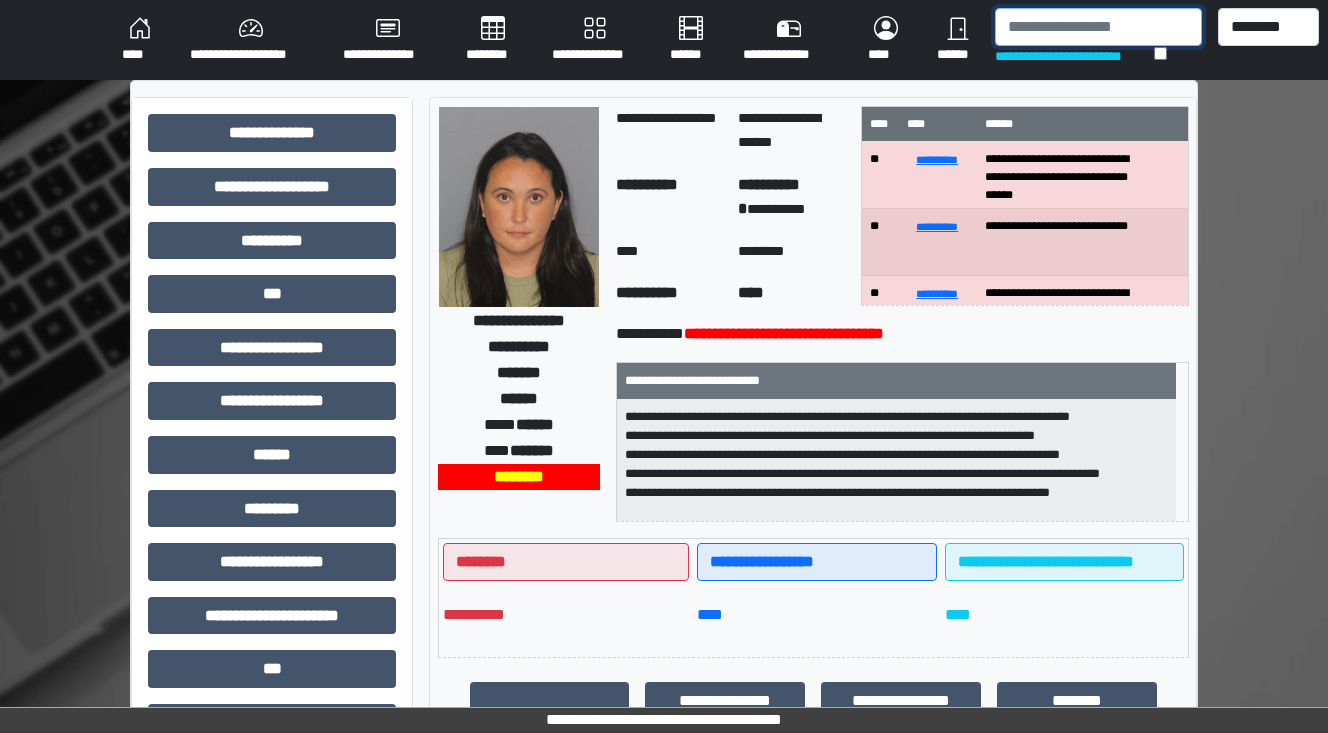 click at bounding box center [1098, 27] 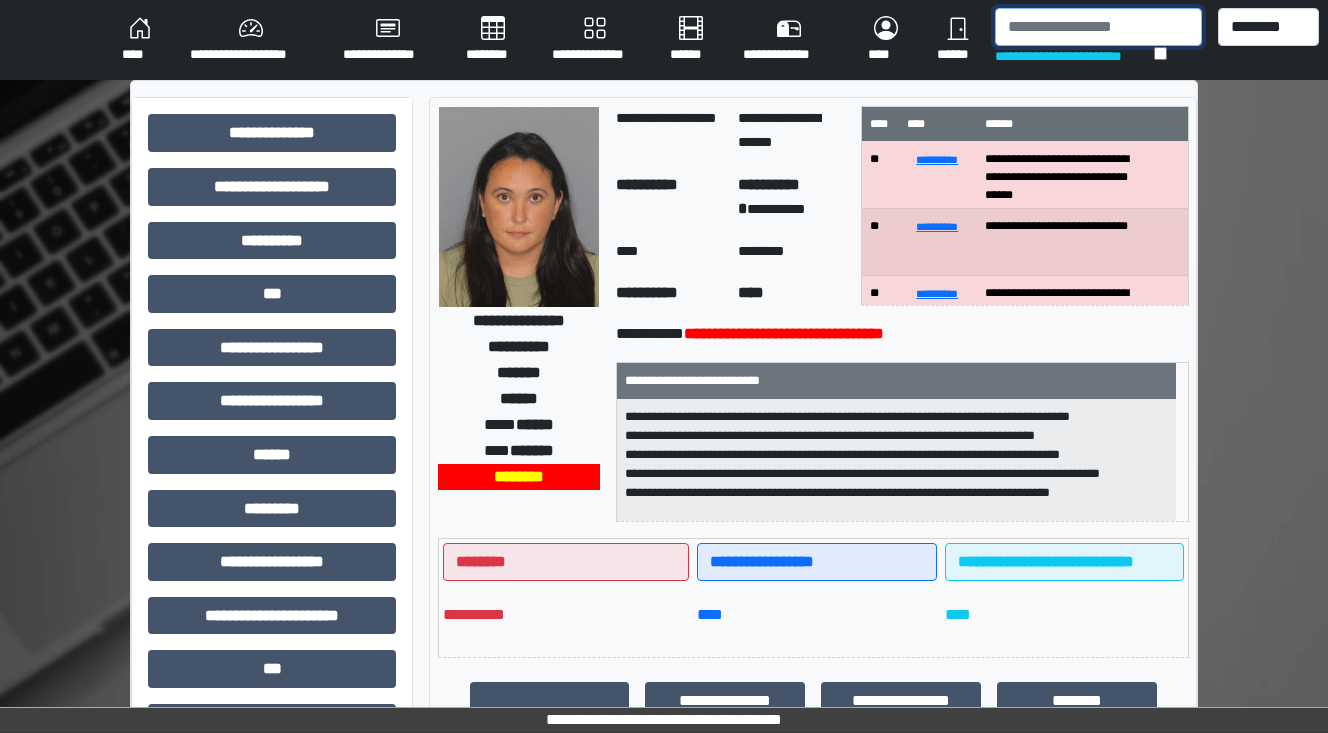 click at bounding box center (1098, 27) 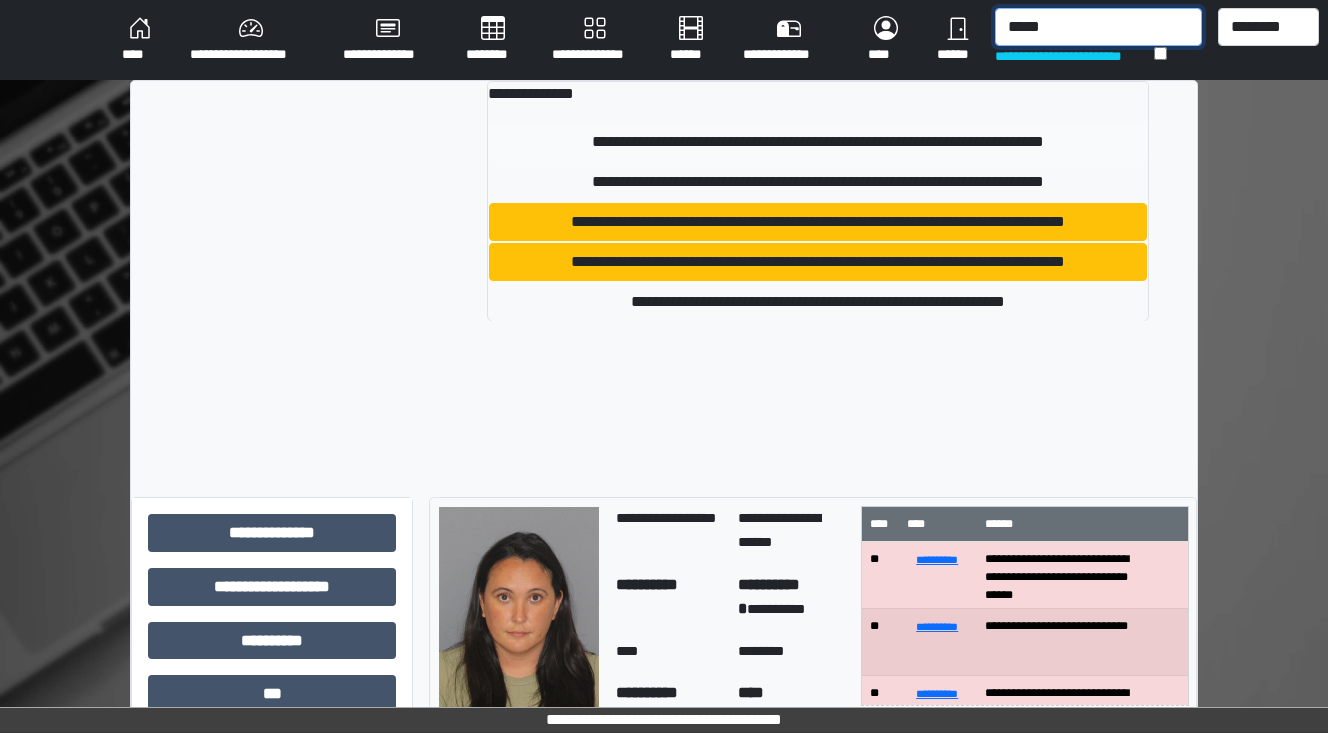 type on "*****" 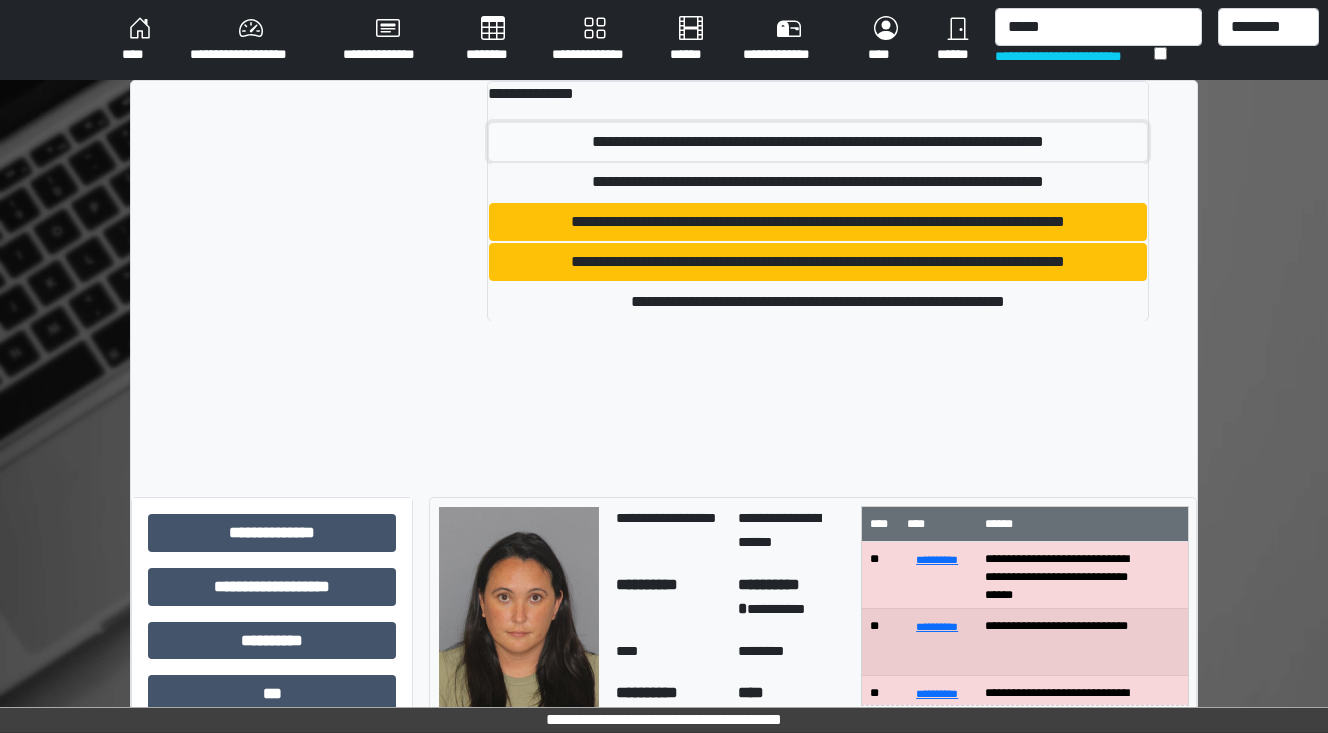 click on "**********" at bounding box center [818, 142] 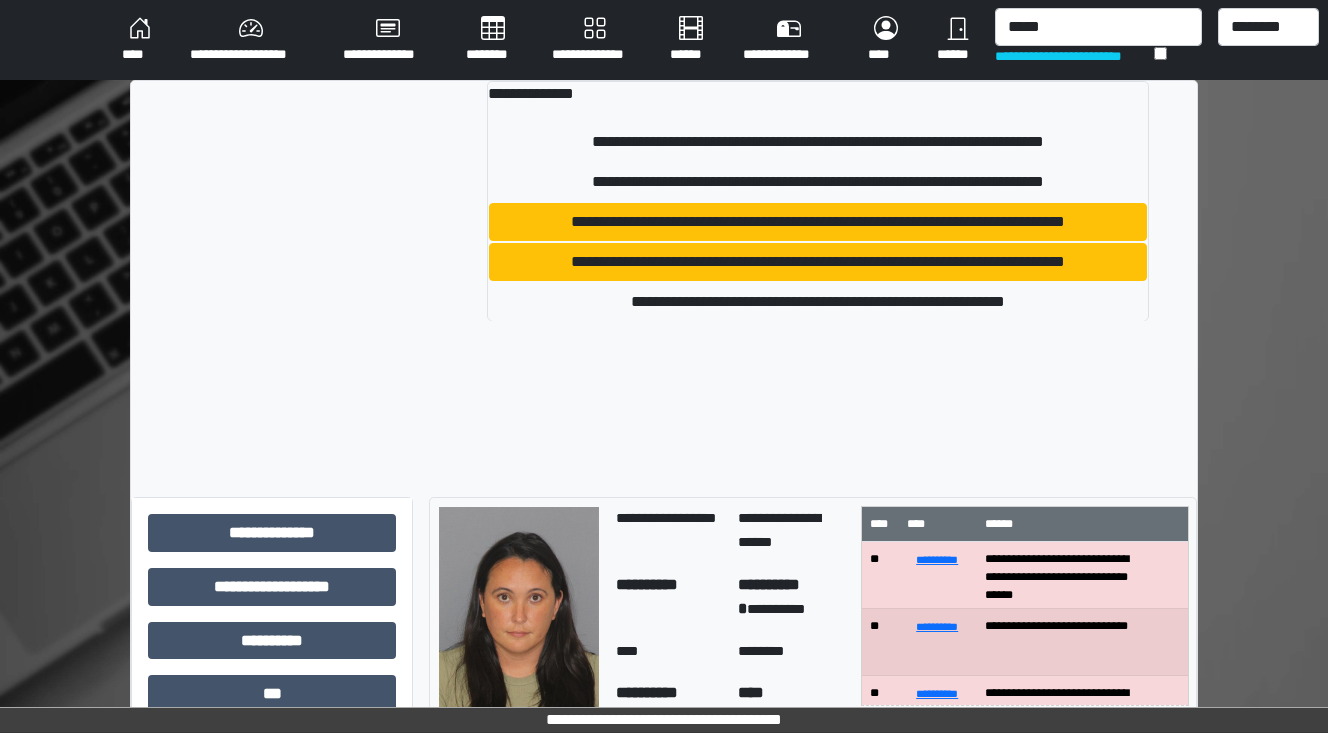 type 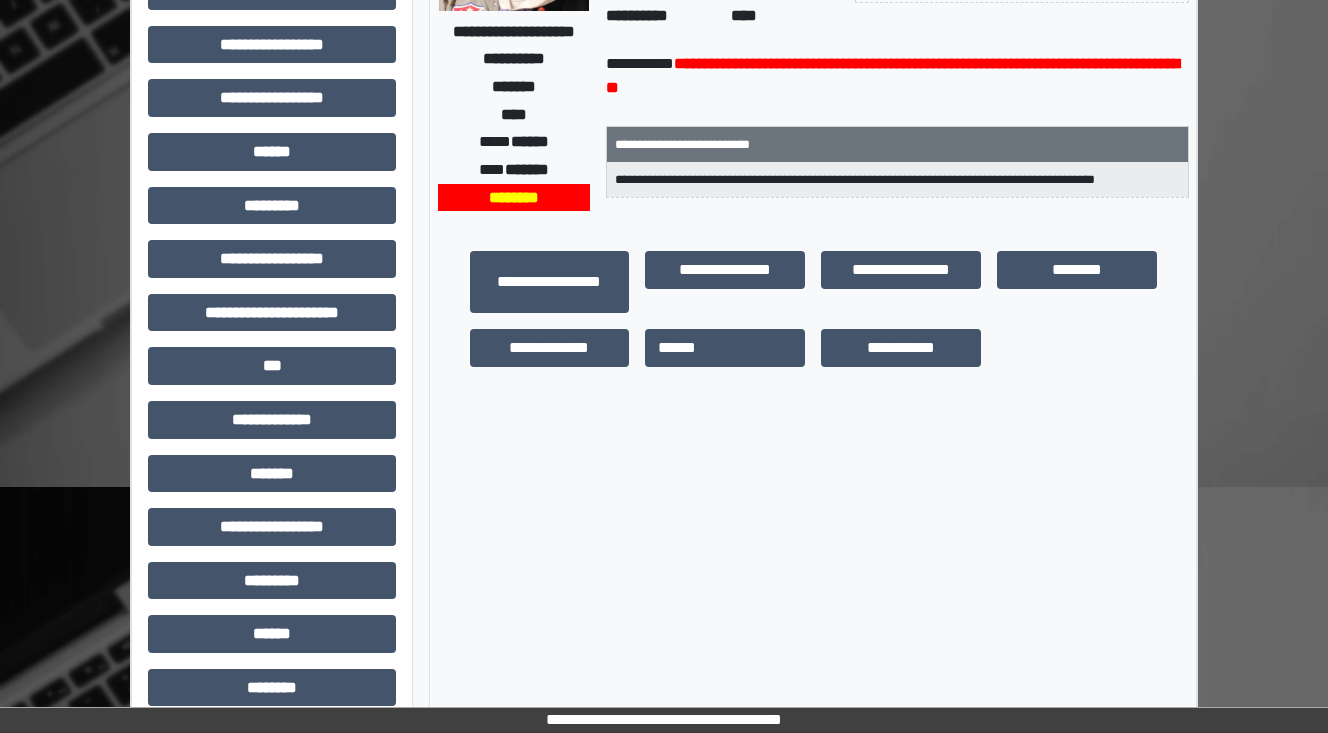 scroll, scrollTop: 320, scrollLeft: 0, axis: vertical 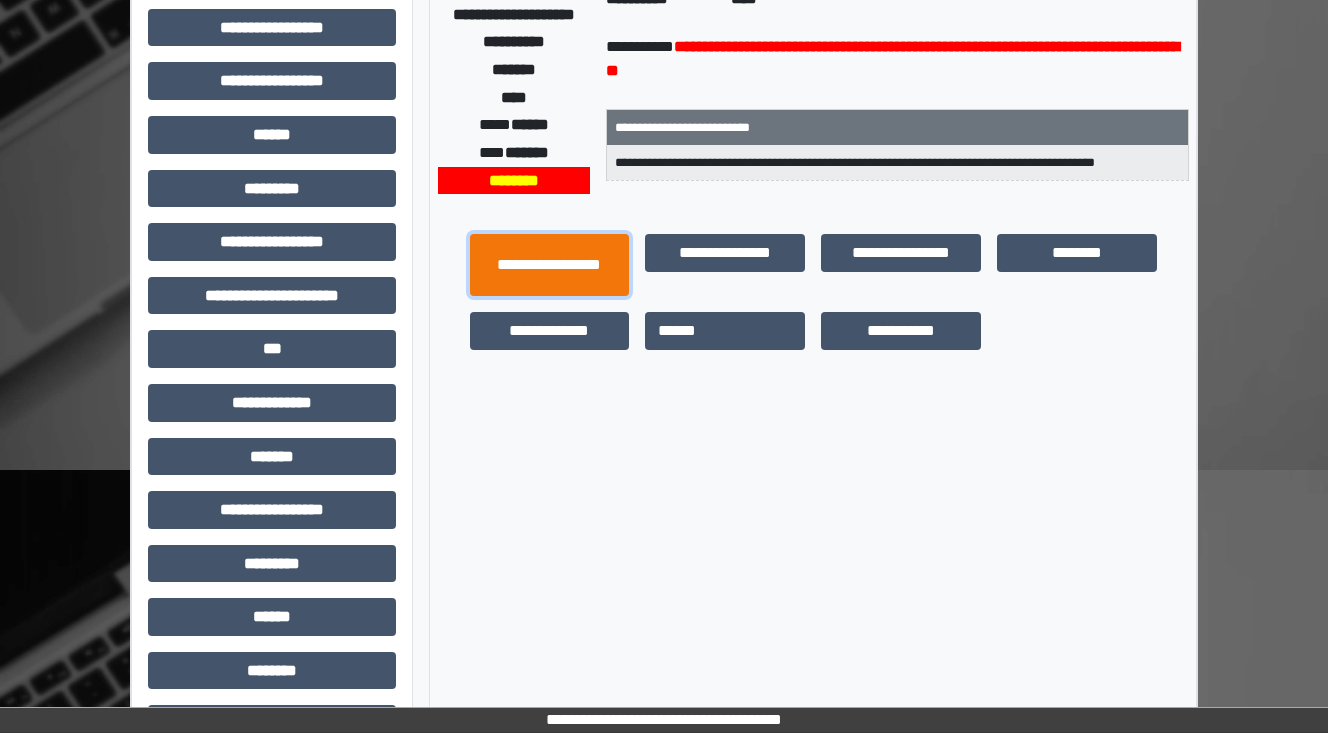 click on "**********" at bounding box center (550, 265) 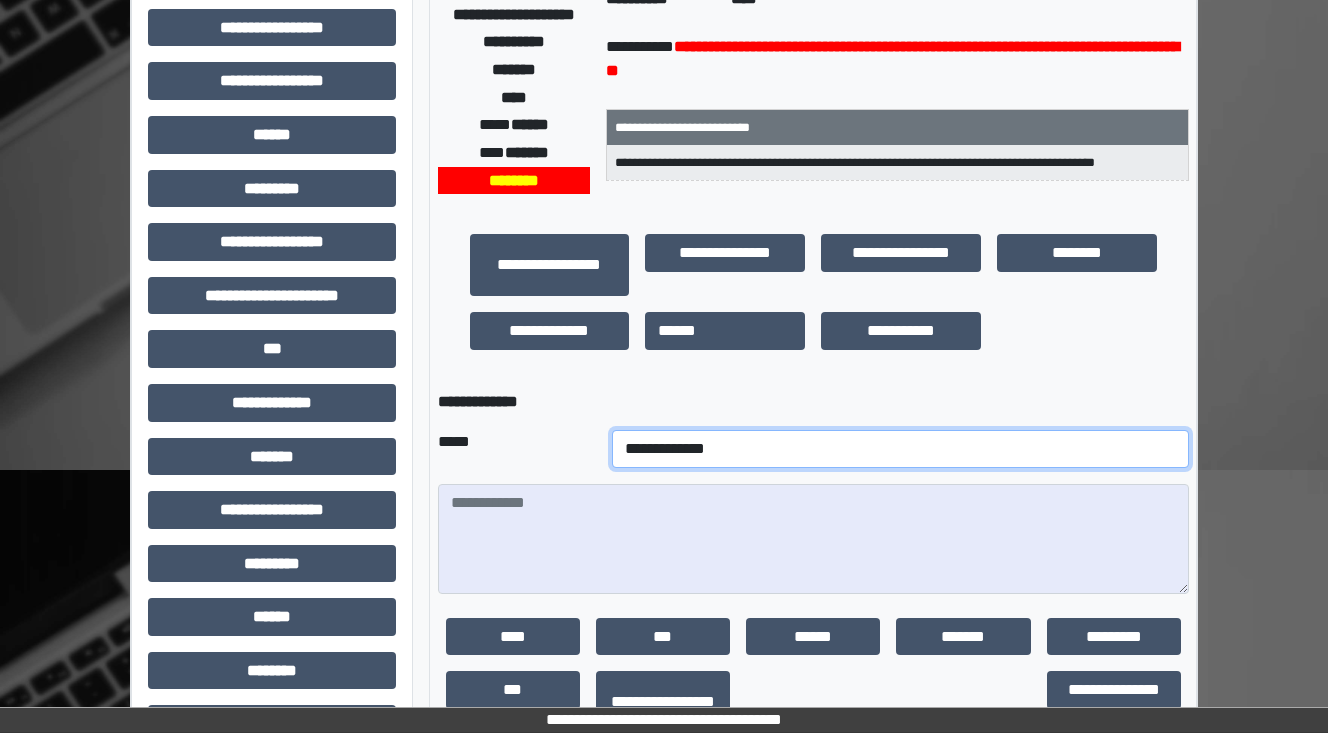 click on "**********" at bounding box center [900, 449] 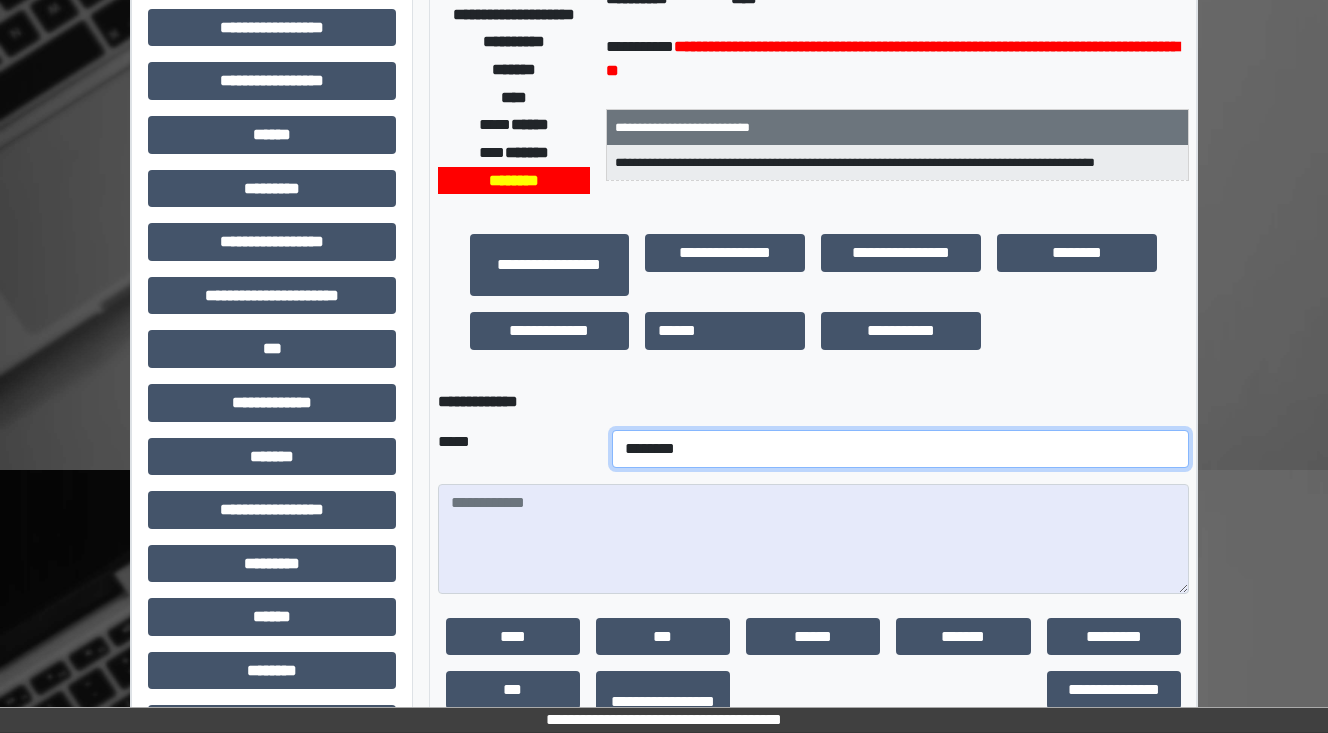 click on "**********" at bounding box center (900, 449) 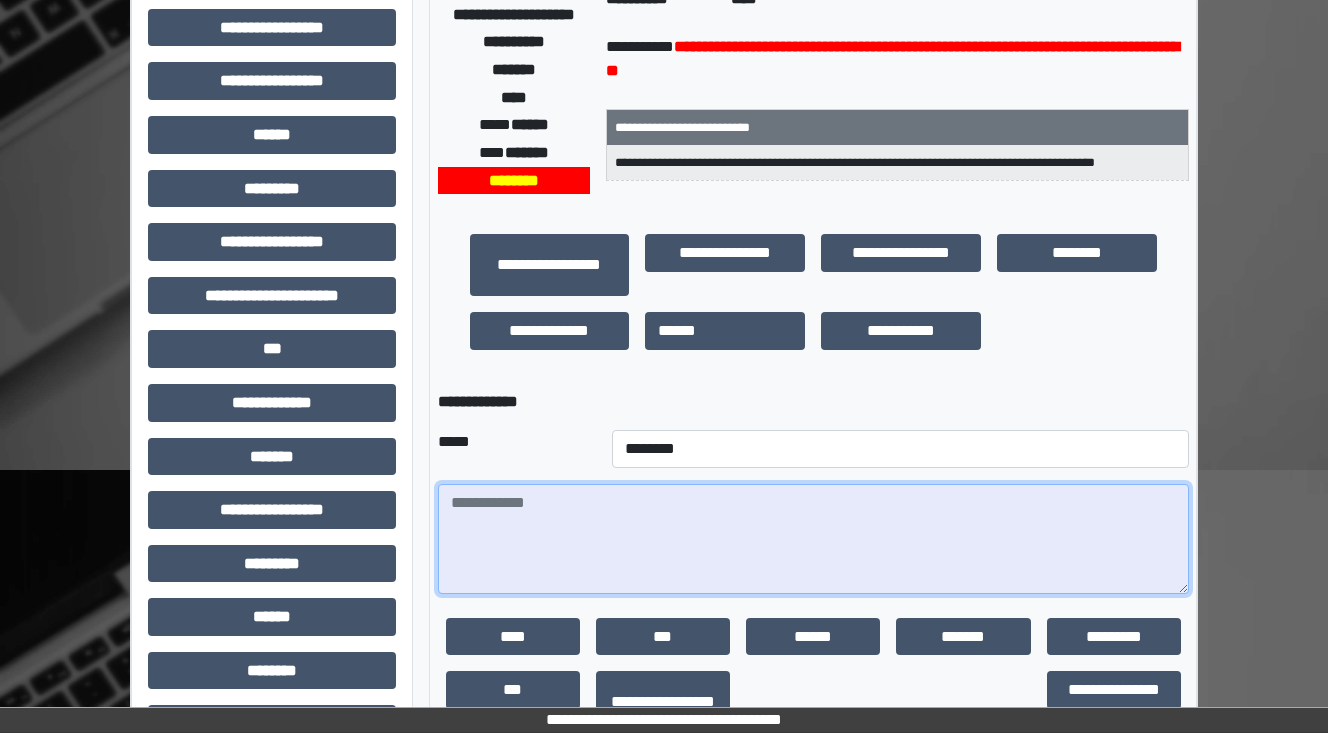 click at bounding box center (813, 539) 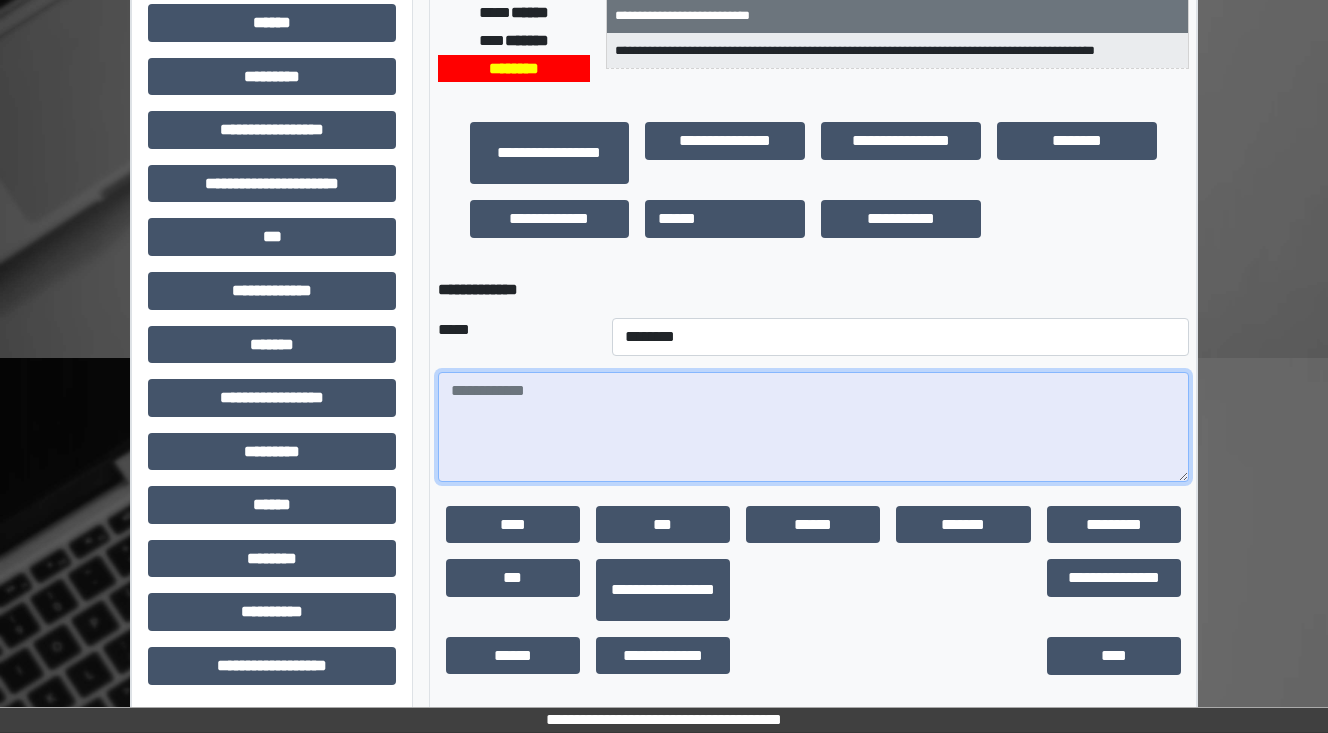 scroll, scrollTop: 438, scrollLeft: 0, axis: vertical 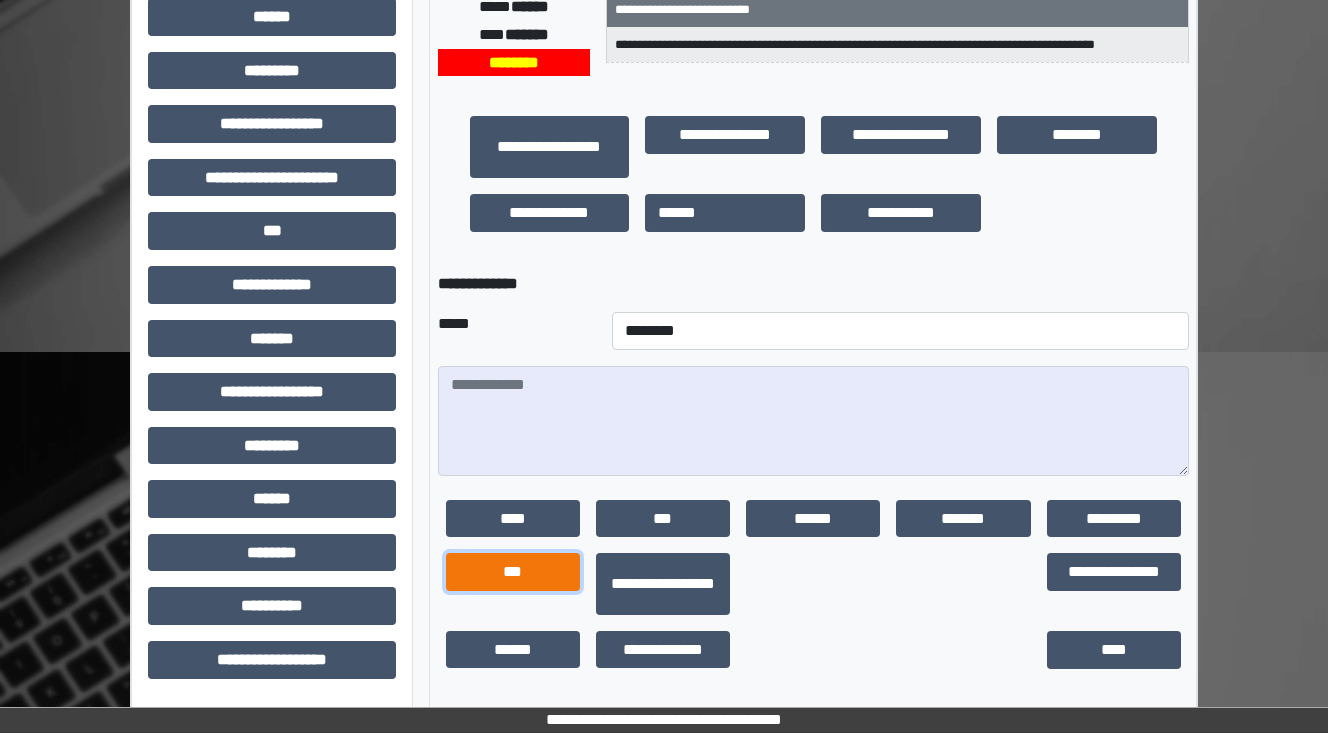 click on "***" at bounding box center (513, 572) 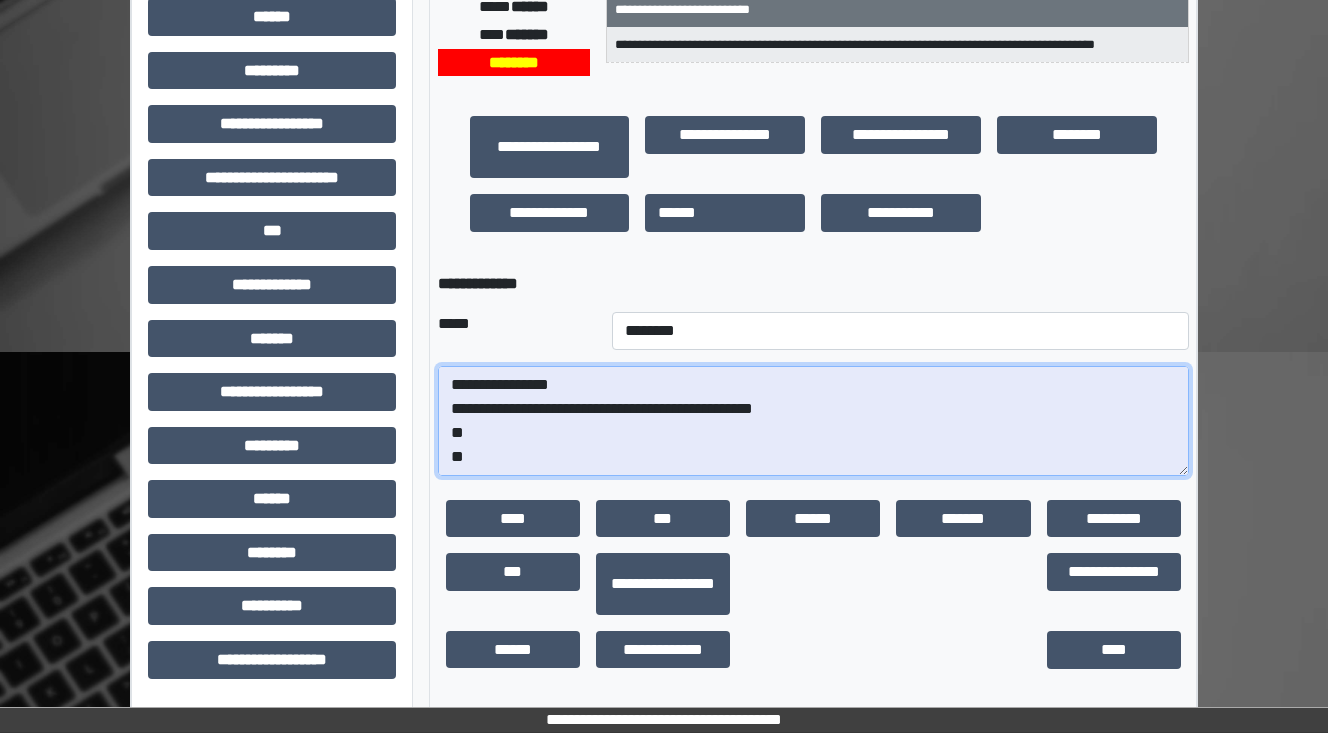 click on "**********" at bounding box center (813, 421) 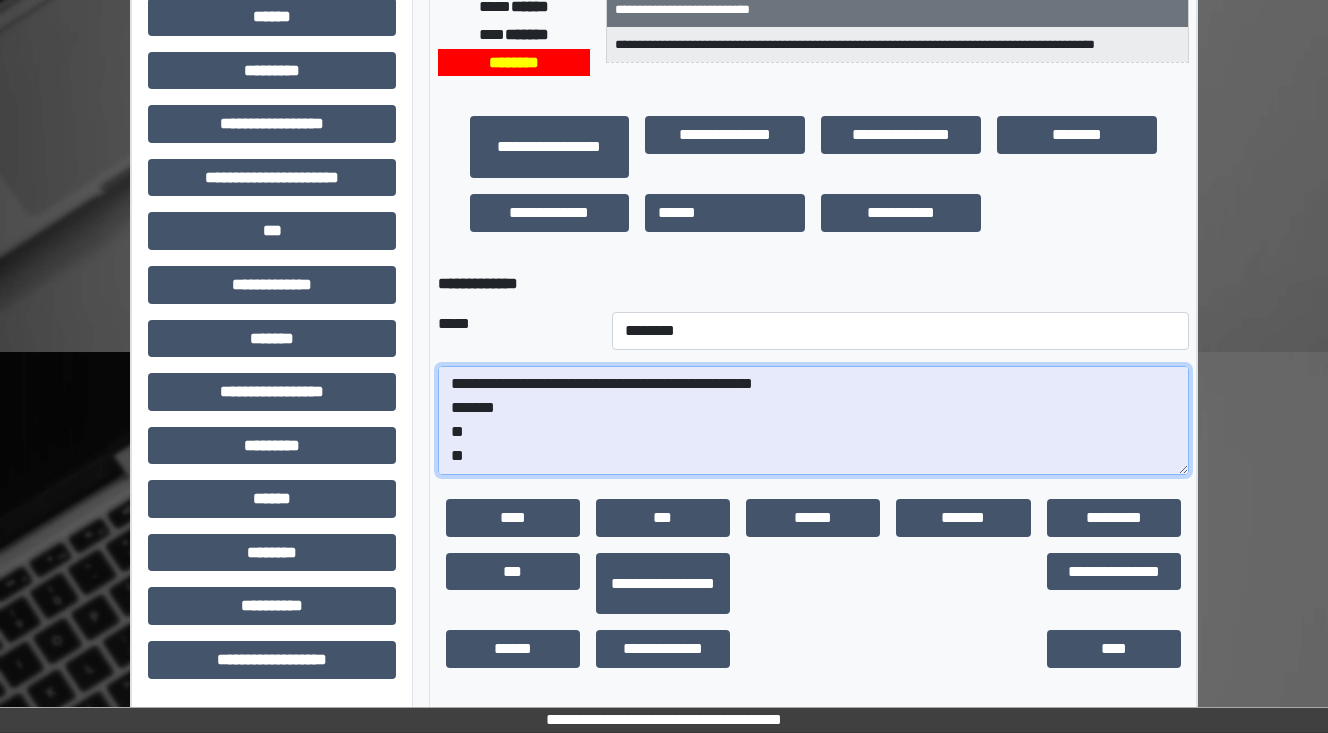 scroll, scrollTop: 48, scrollLeft: 0, axis: vertical 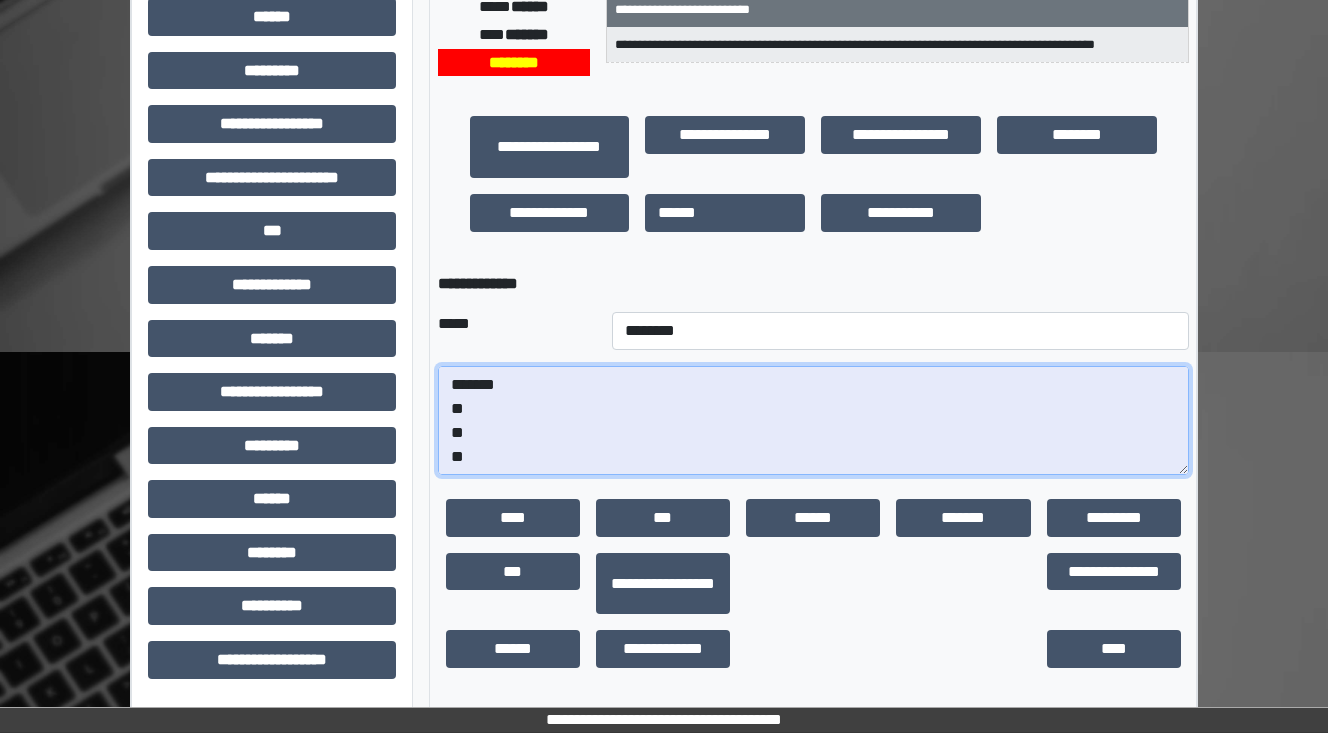 drag, startPoint x: 476, startPoint y: 460, endPoint x: 436, endPoint y: 456, distance: 40.1995 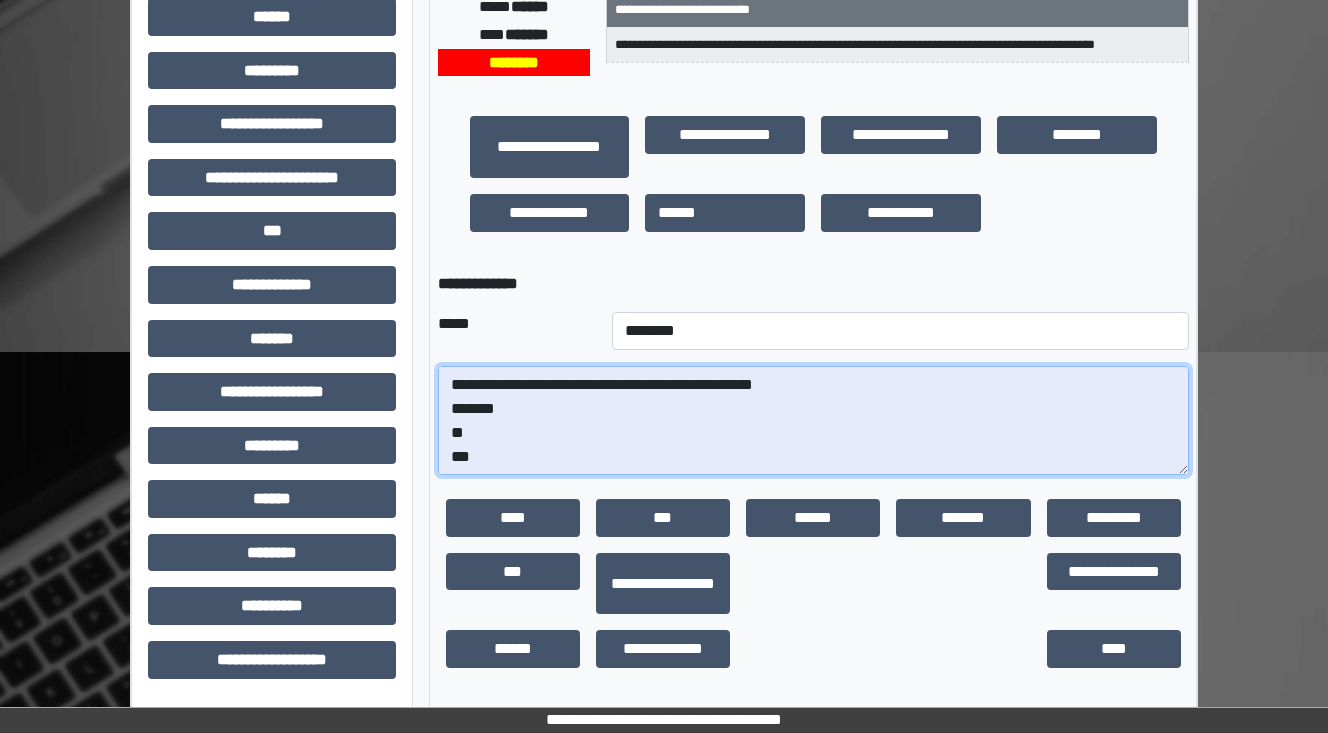 click on "**********" at bounding box center [813, 421] 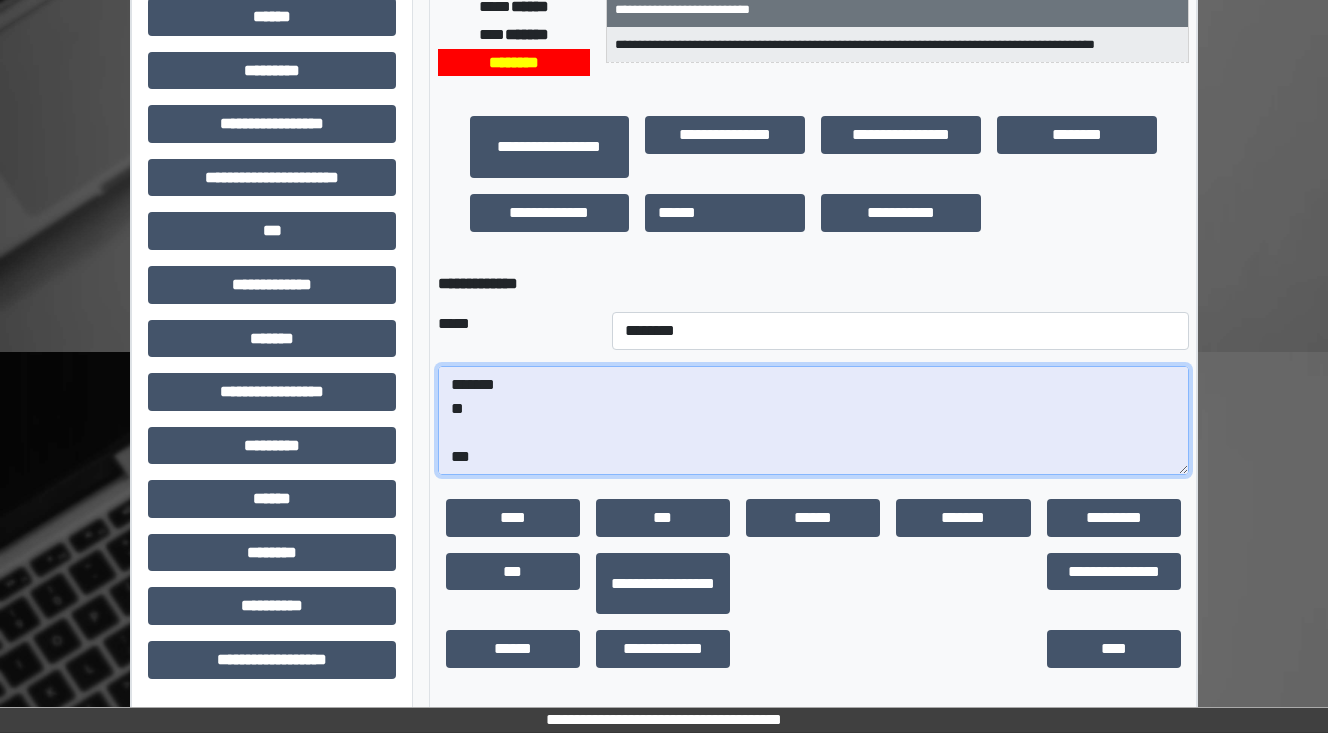 click on "**********" at bounding box center [813, 421] 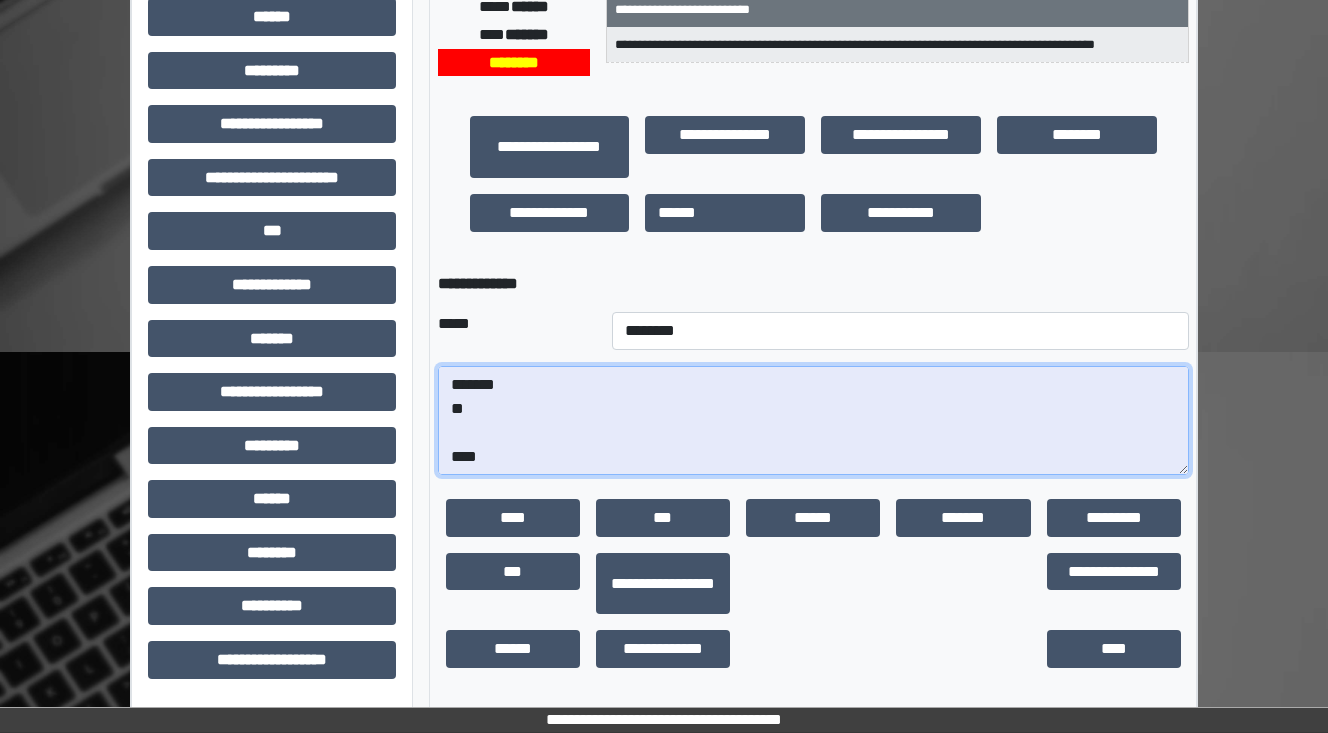 paste on "**********" 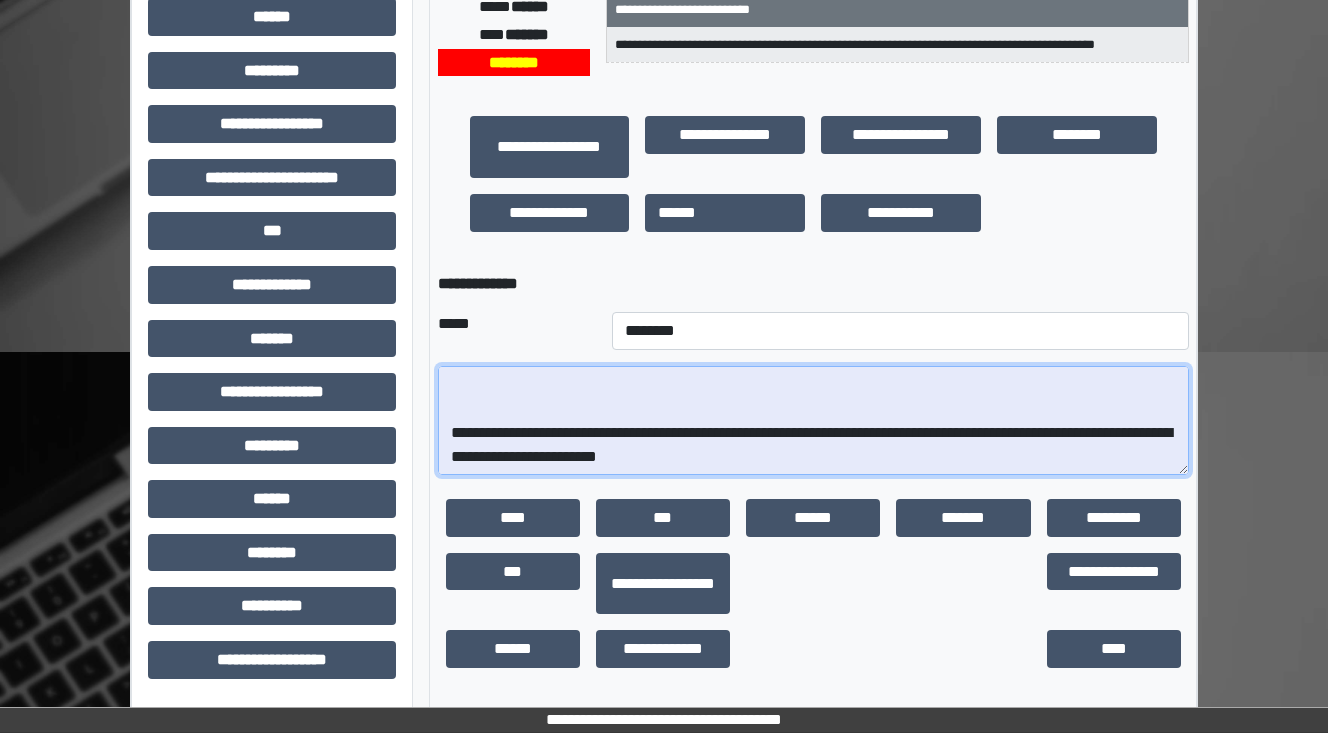 scroll, scrollTop: 288, scrollLeft: 0, axis: vertical 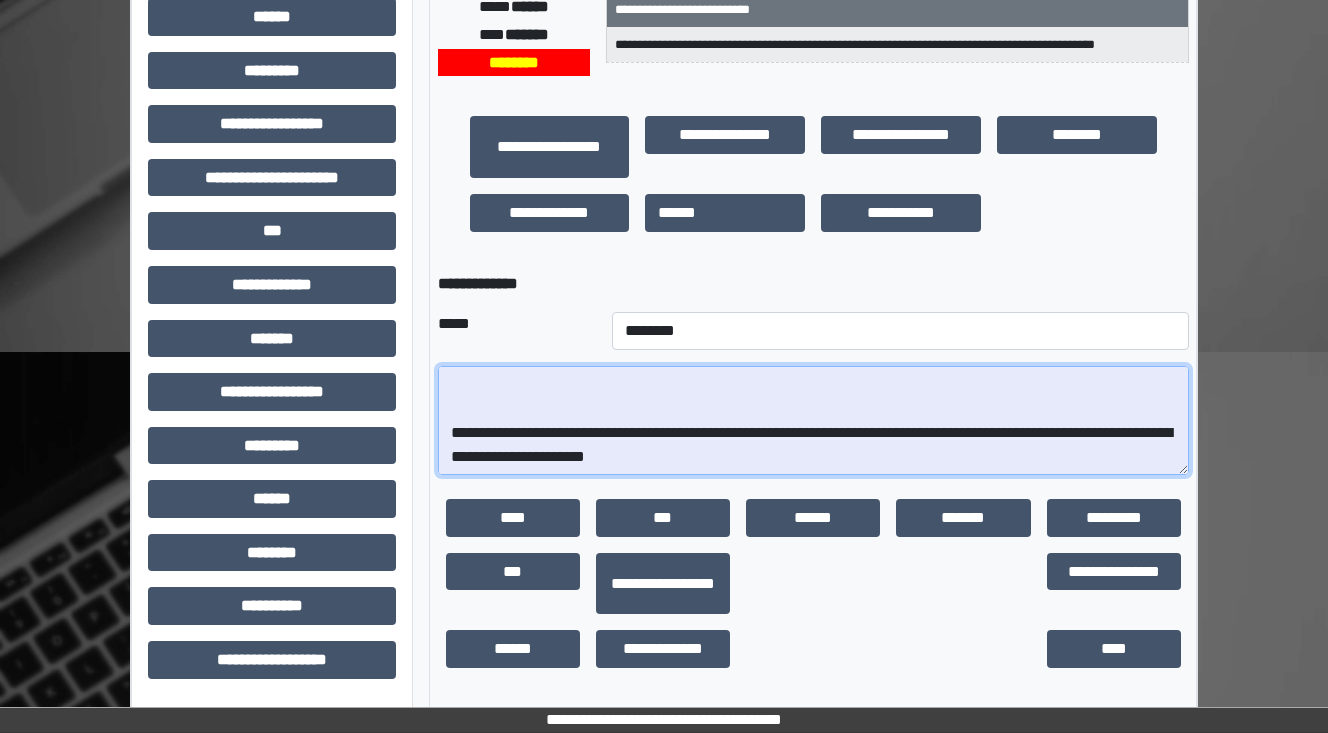 click on "**********" at bounding box center [813, 421] 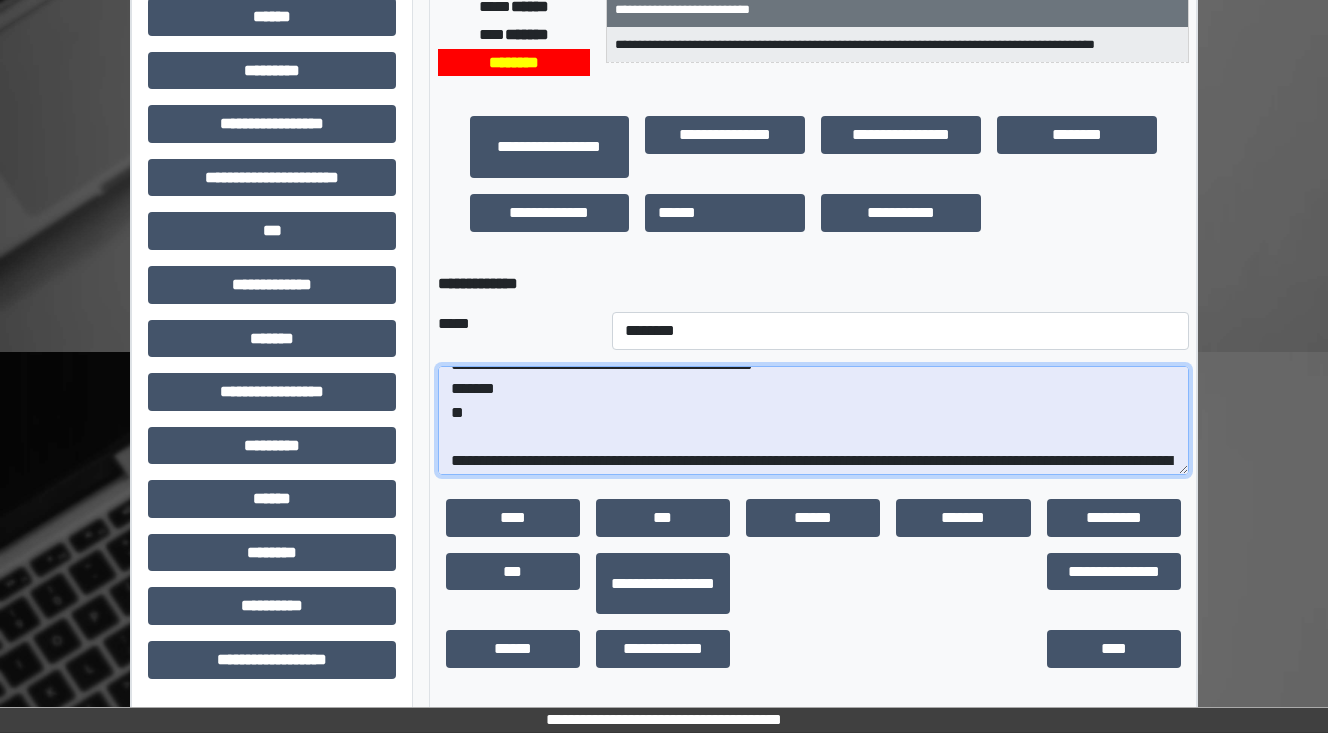 scroll, scrollTop: 32, scrollLeft: 0, axis: vertical 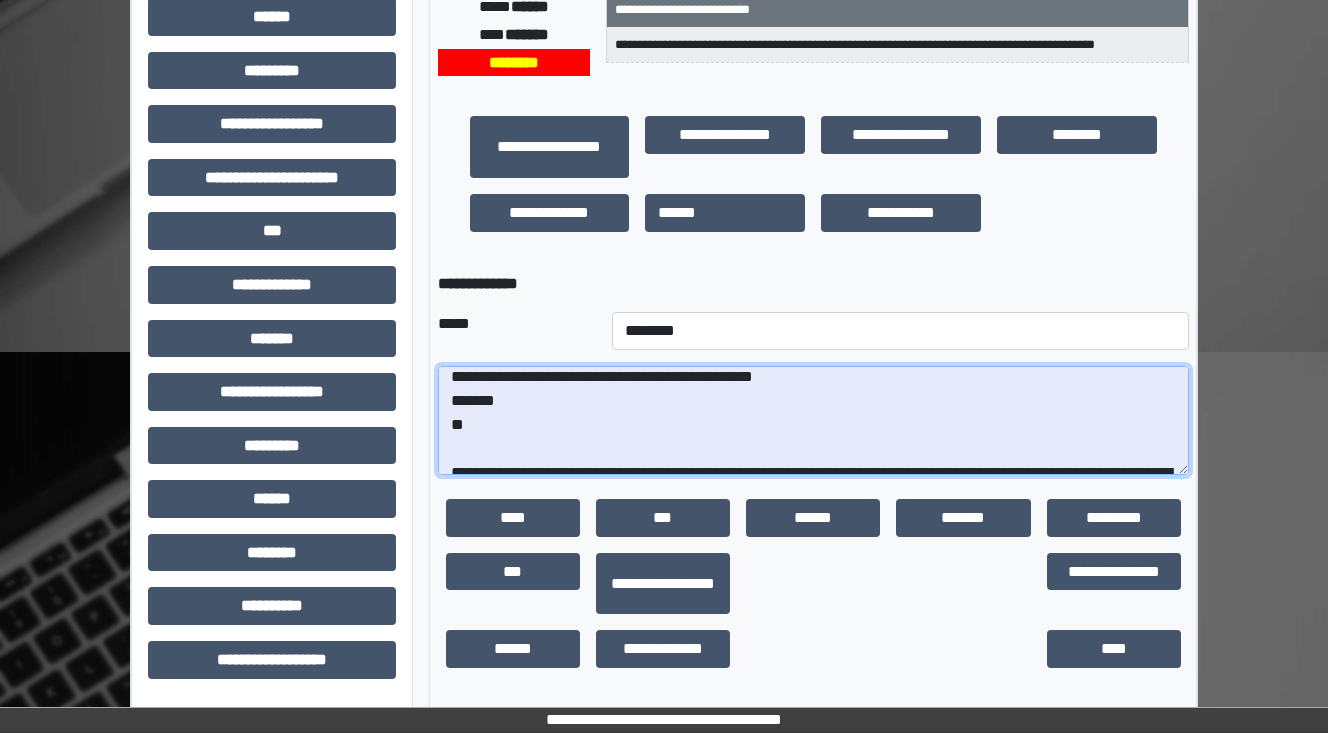 click on "**********" at bounding box center [813, 421] 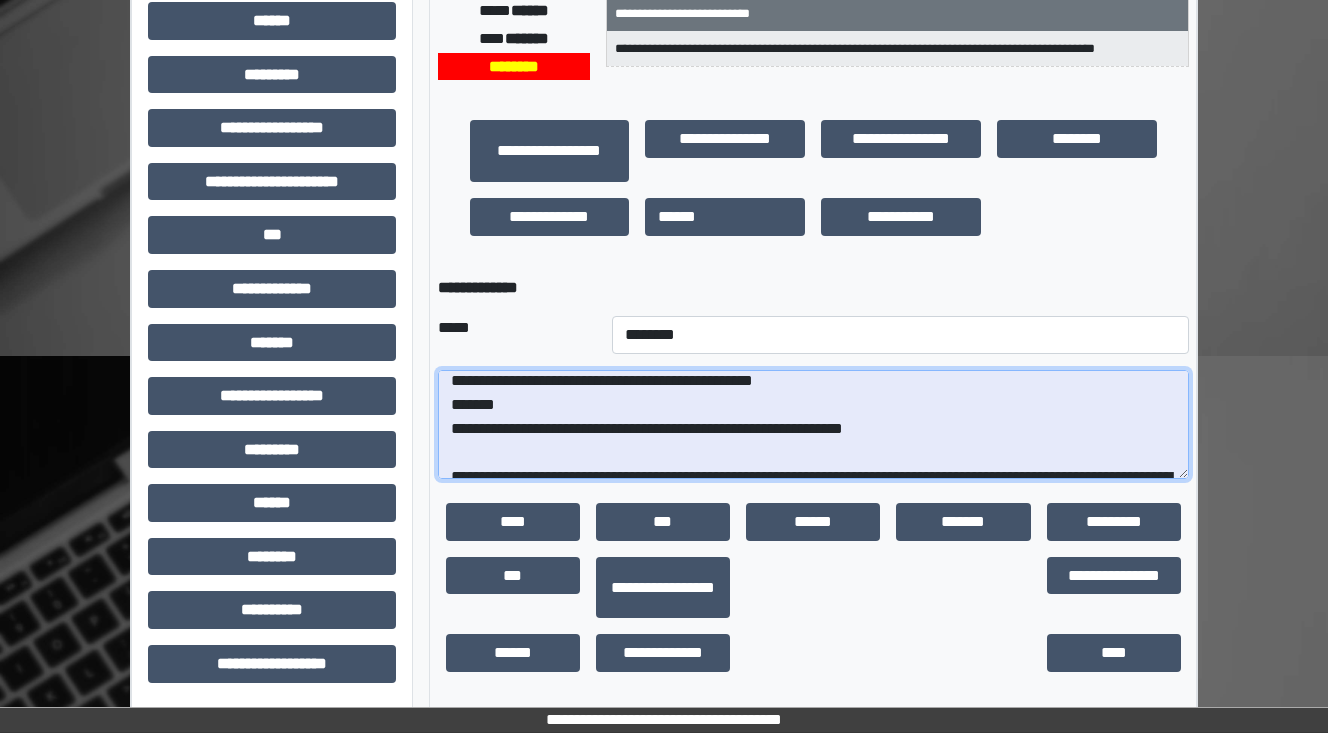 scroll, scrollTop: 438, scrollLeft: 0, axis: vertical 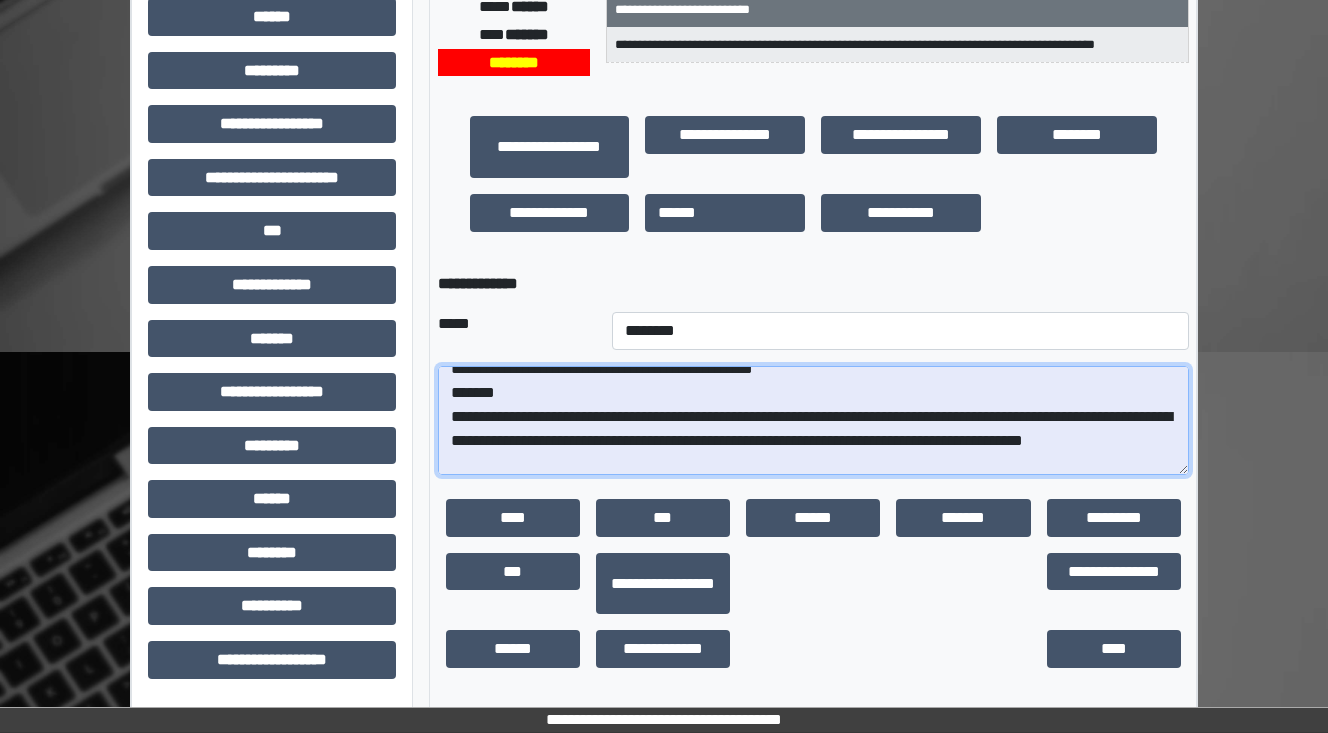 click on "**********" at bounding box center [813, 421] 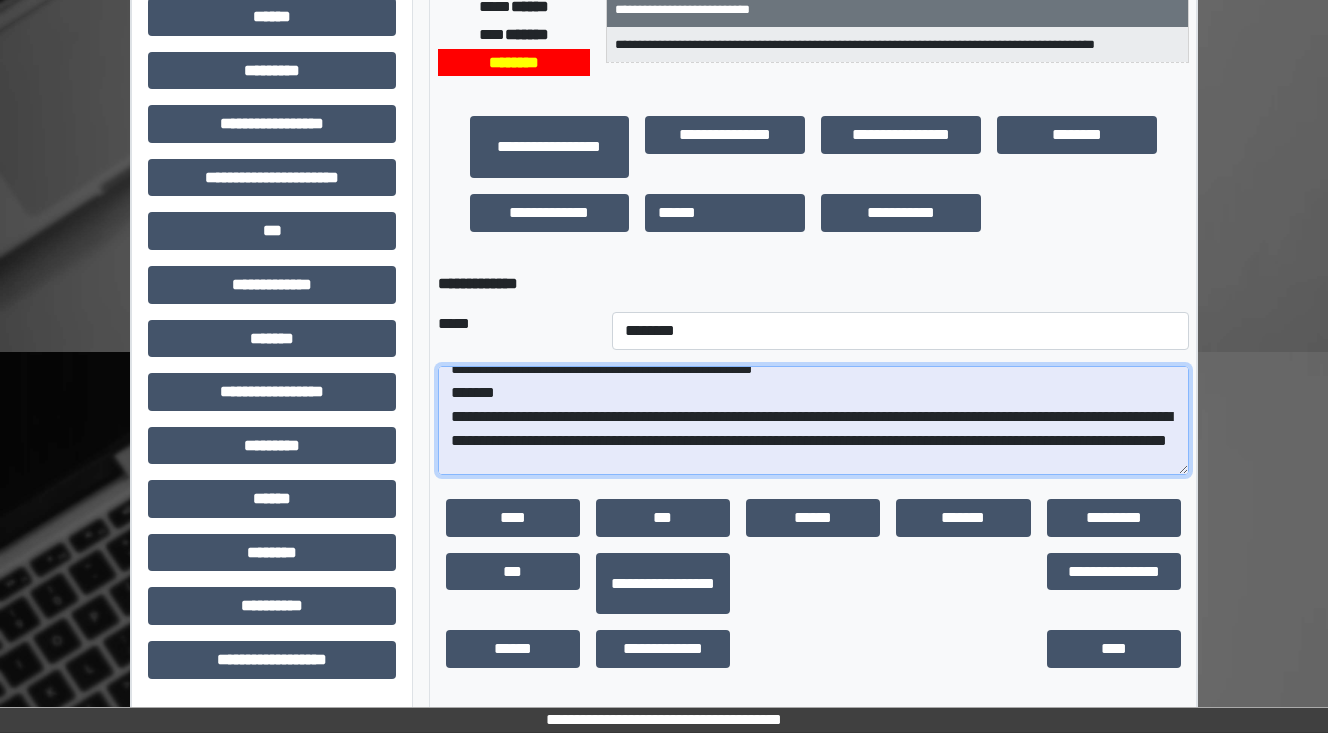 click on "**********" at bounding box center [813, 421] 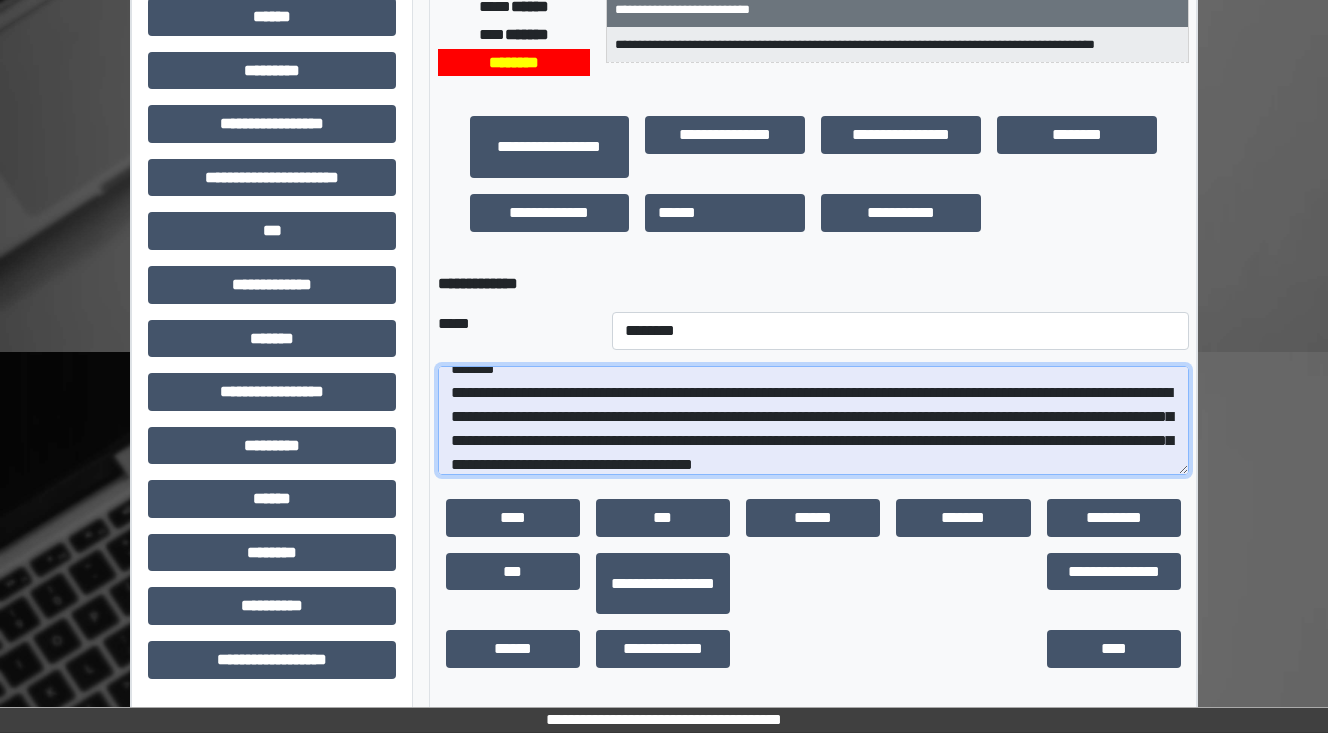 scroll, scrollTop: 88, scrollLeft: 0, axis: vertical 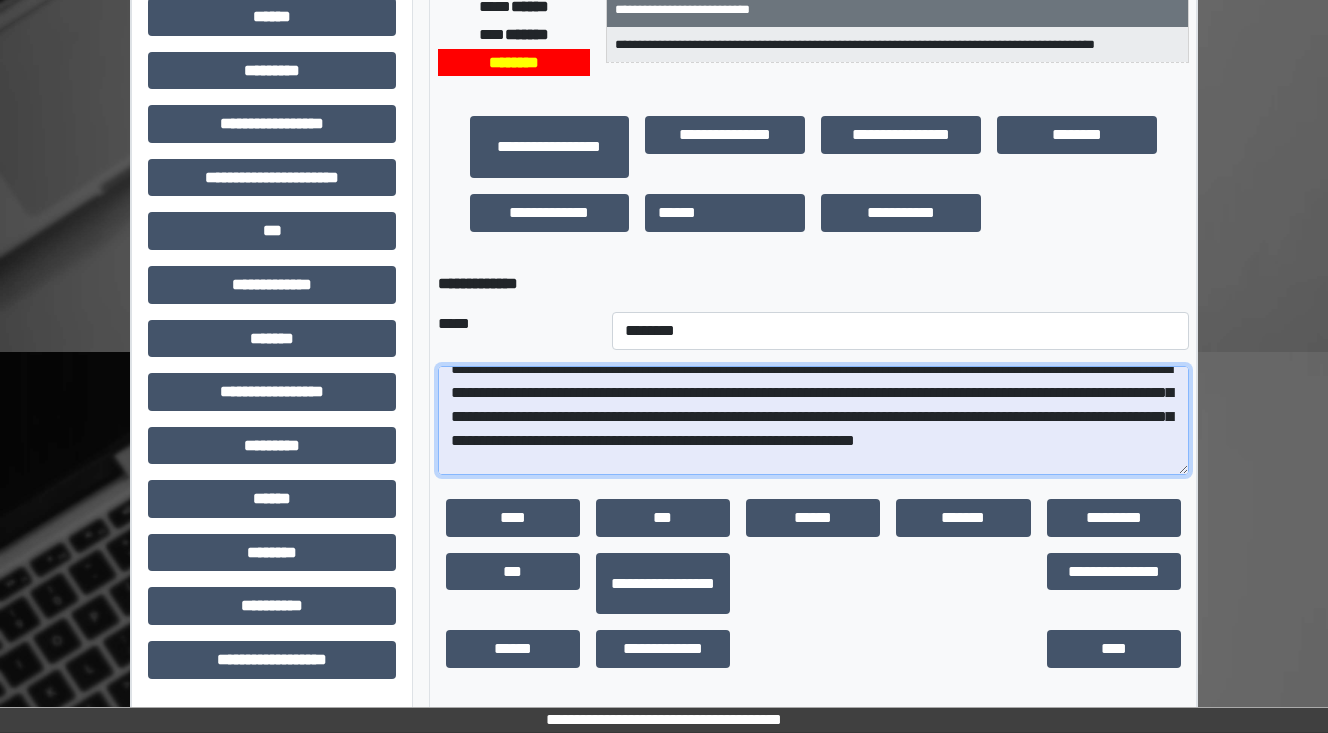 click on "**********" at bounding box center [813, 421] 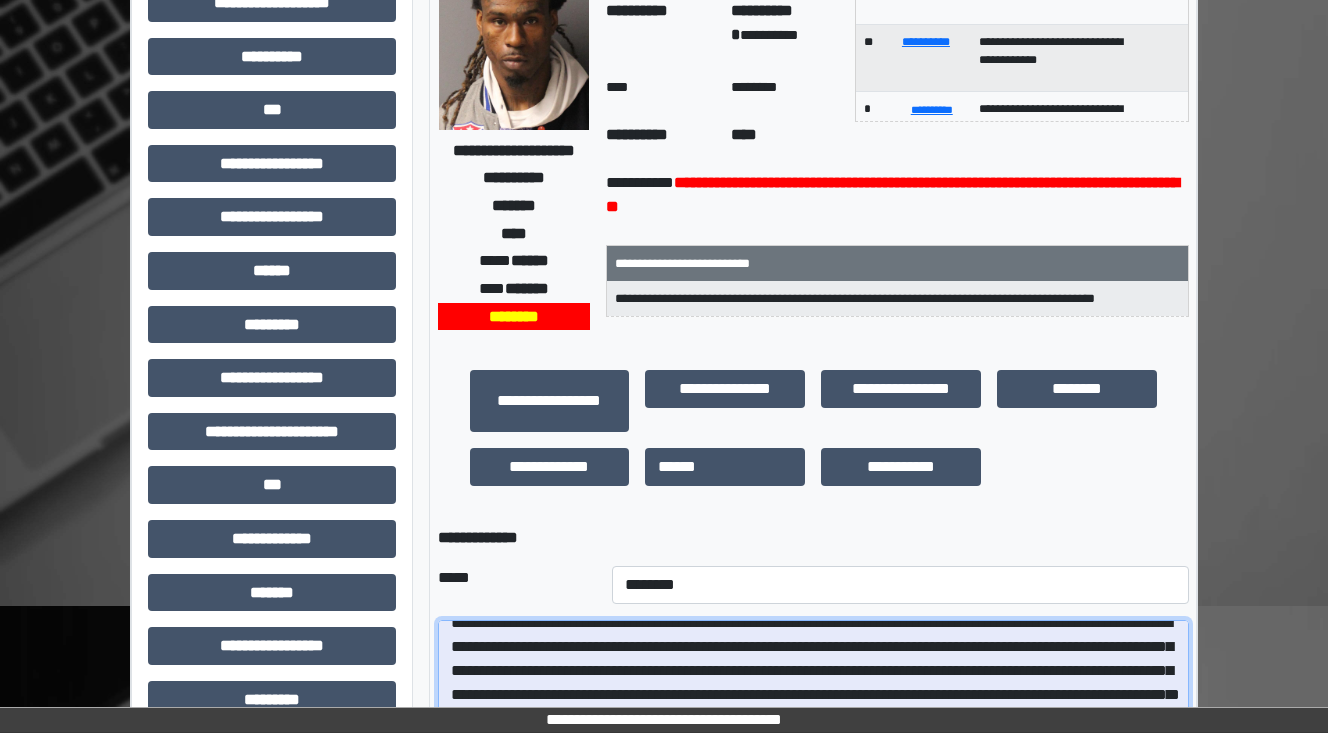 scroll, scrollTop: 438, scrollLeft: 0, axis: vertical 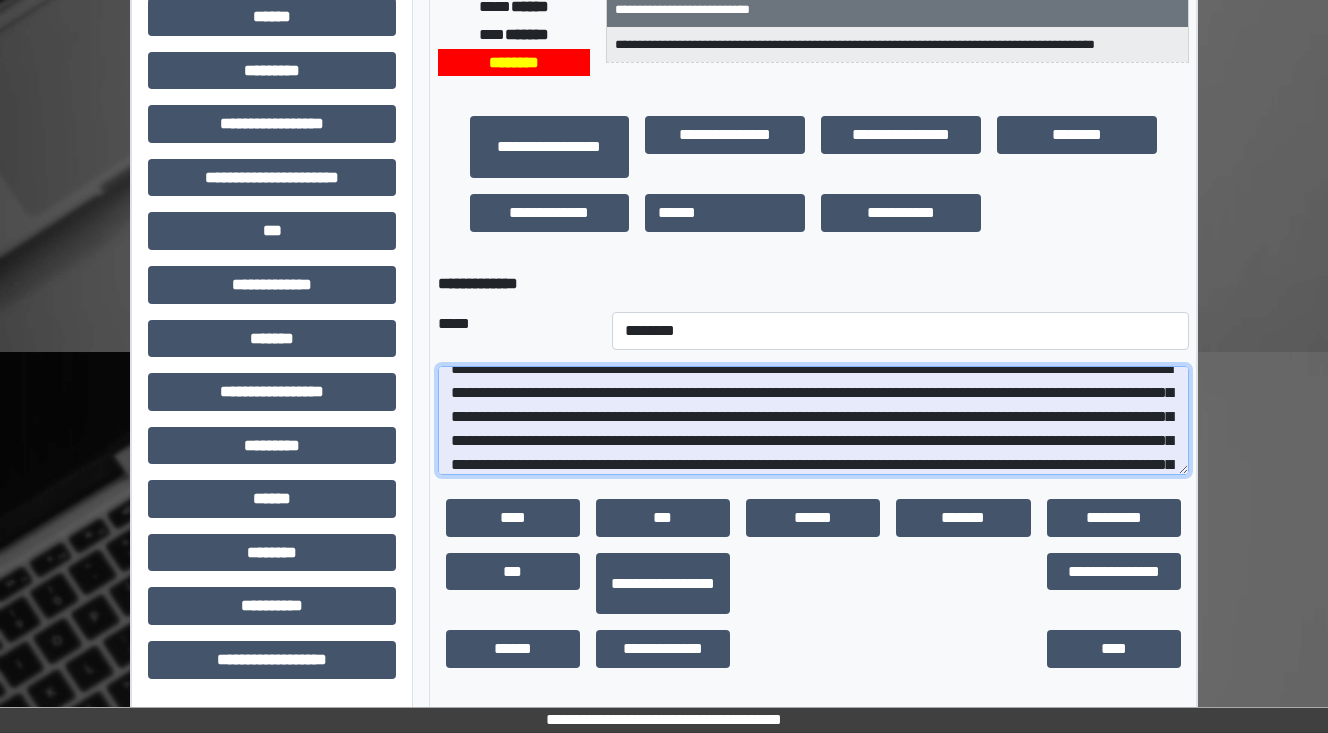 click at bounding box center [813, 421] 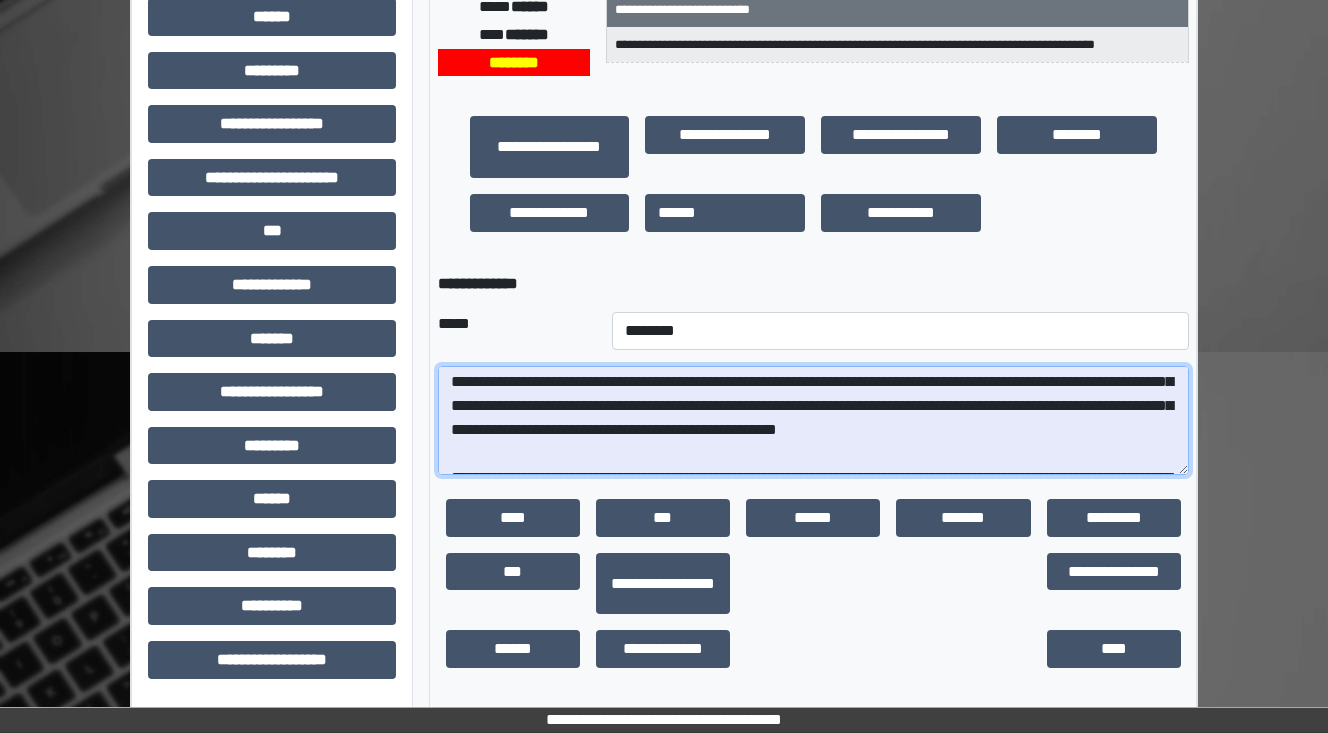 scroll, scrollTop: 248, scrollLeft: 0, axis: vertical 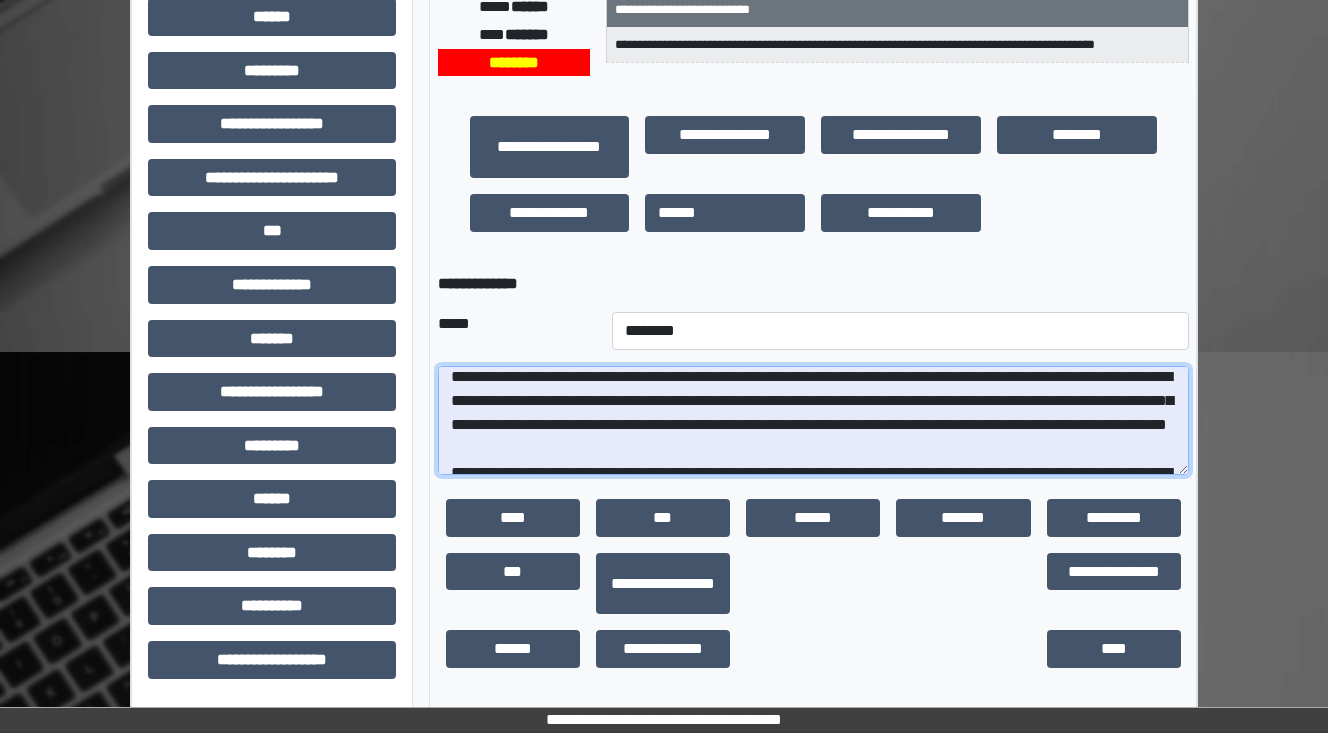 drag, startPoint x: 846, startPoint y: 399, endPoint x: 777, endPoint y: 397, distance: 69.02898 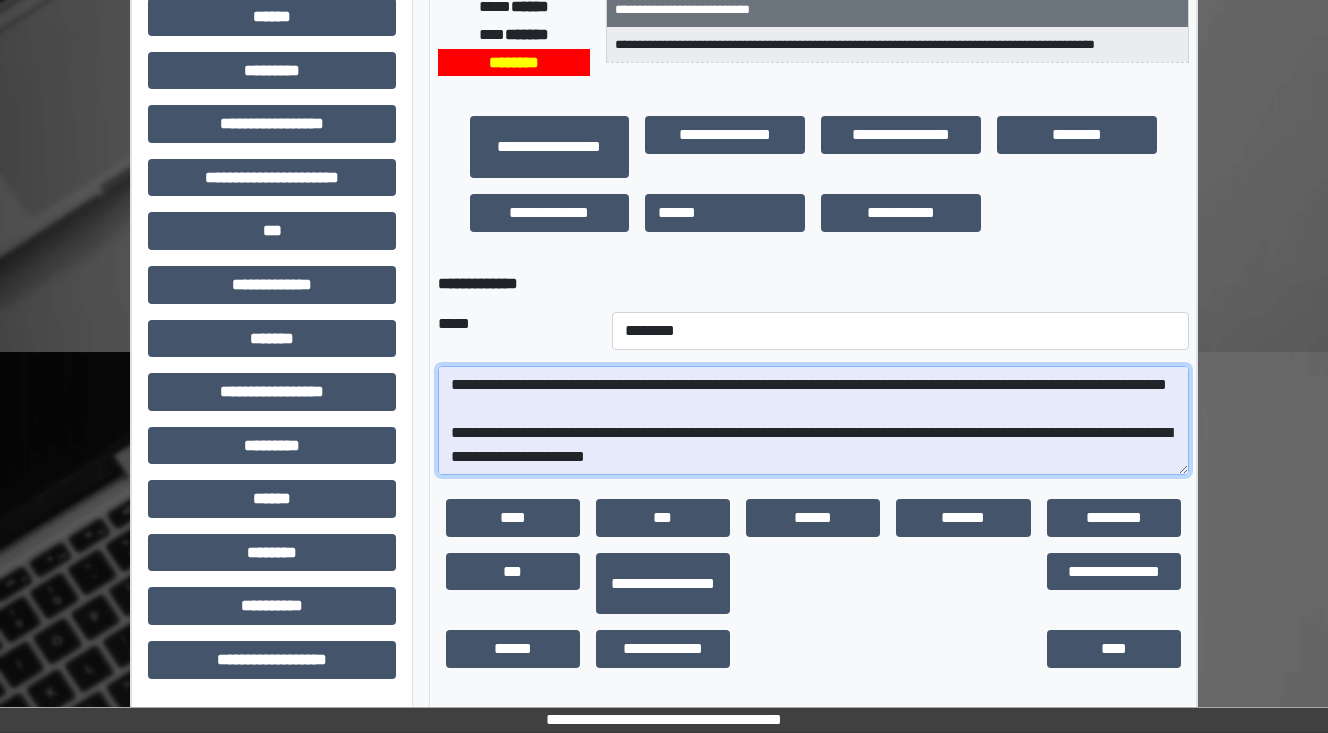 click at bounding box center [813, 421] 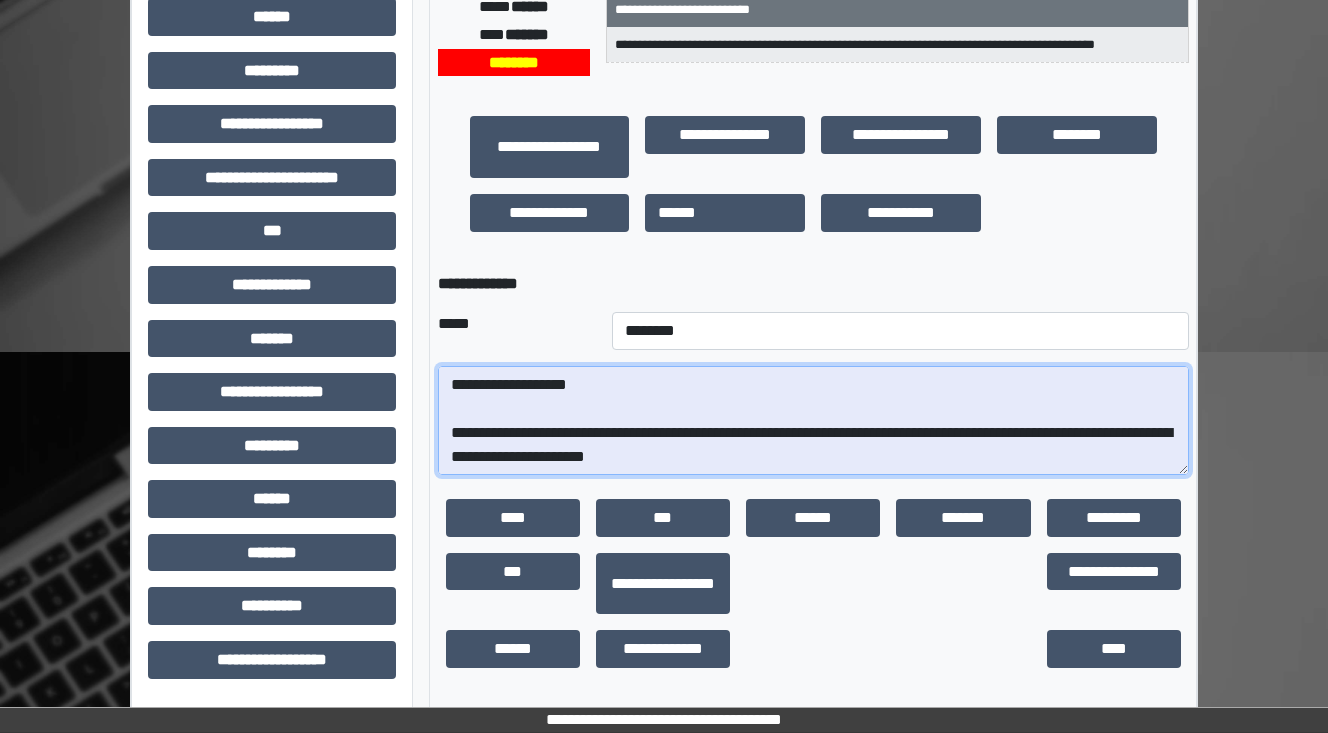 click at bounding box center (813, 421) 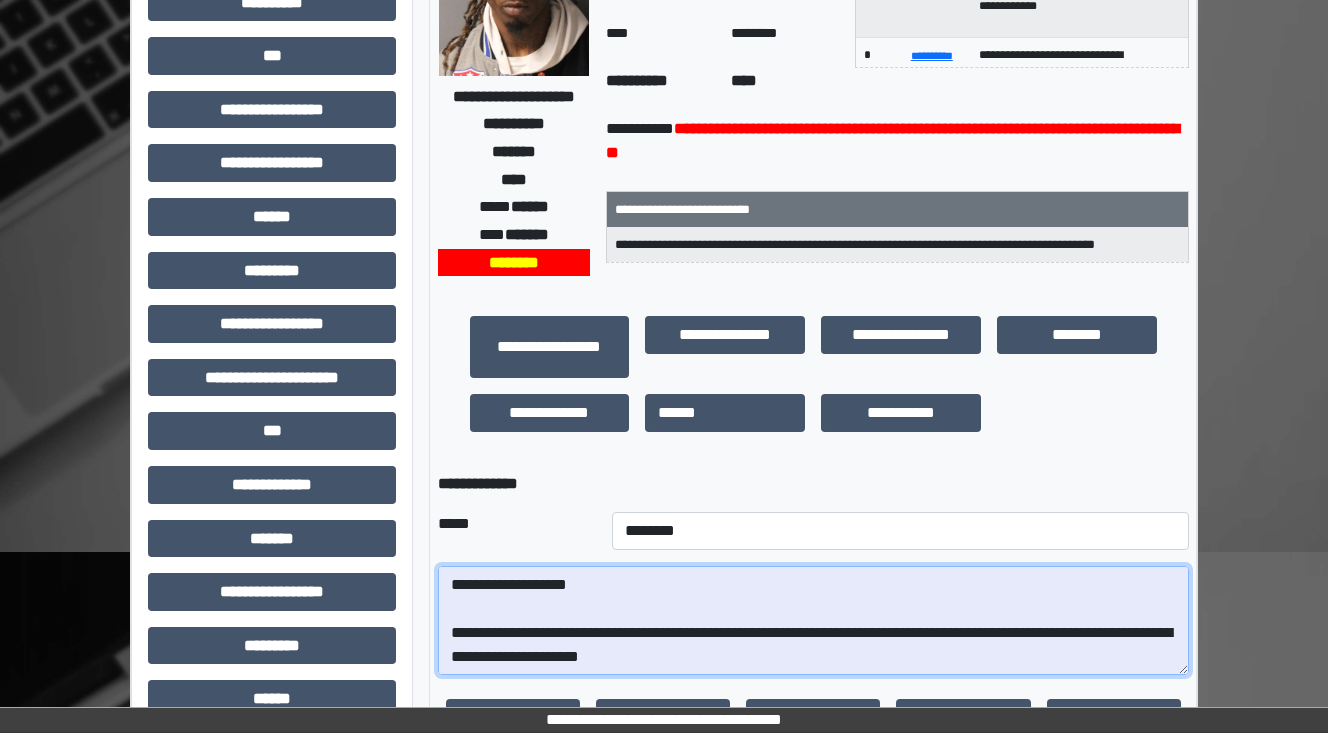 scroll, scrollTop: 38, scrollLeft: 0, axis: vertical 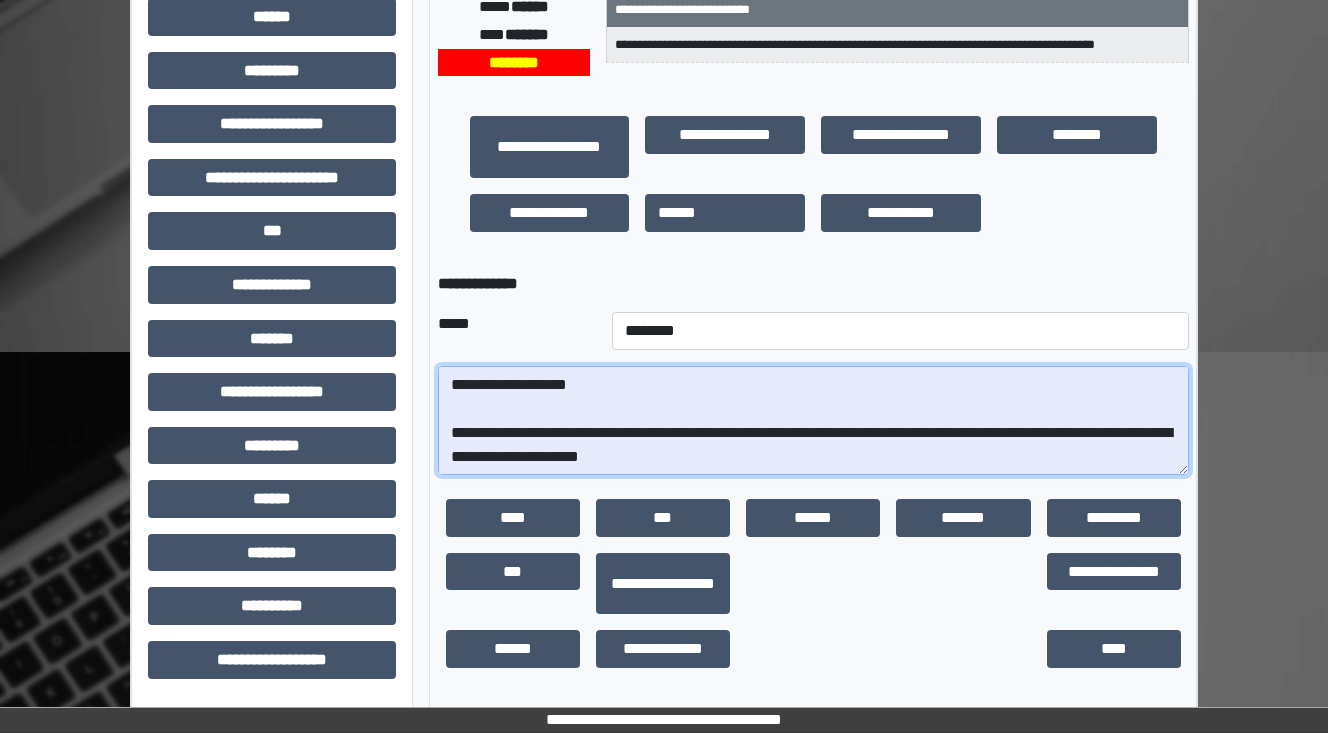click at bounding box center [813, 421] 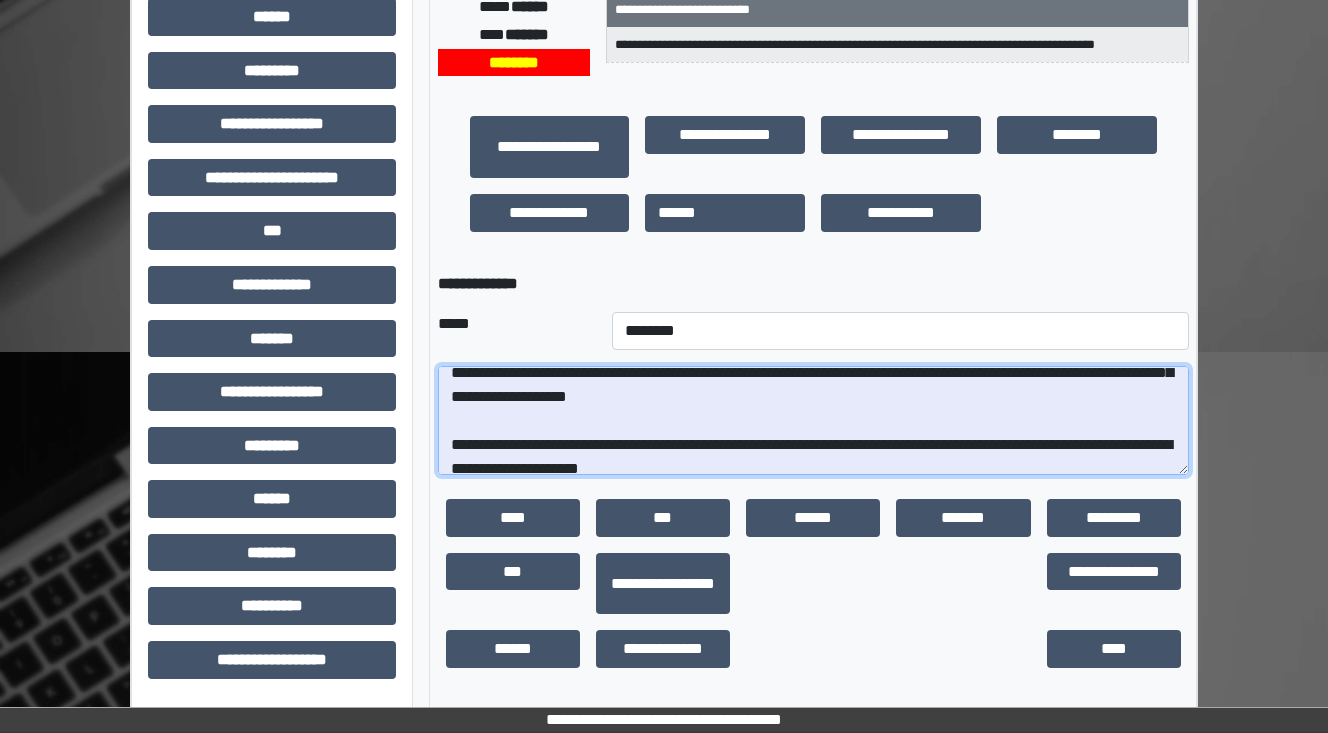 scroll, scrollTop: 328, scrollLeft: 0, axis: vertical 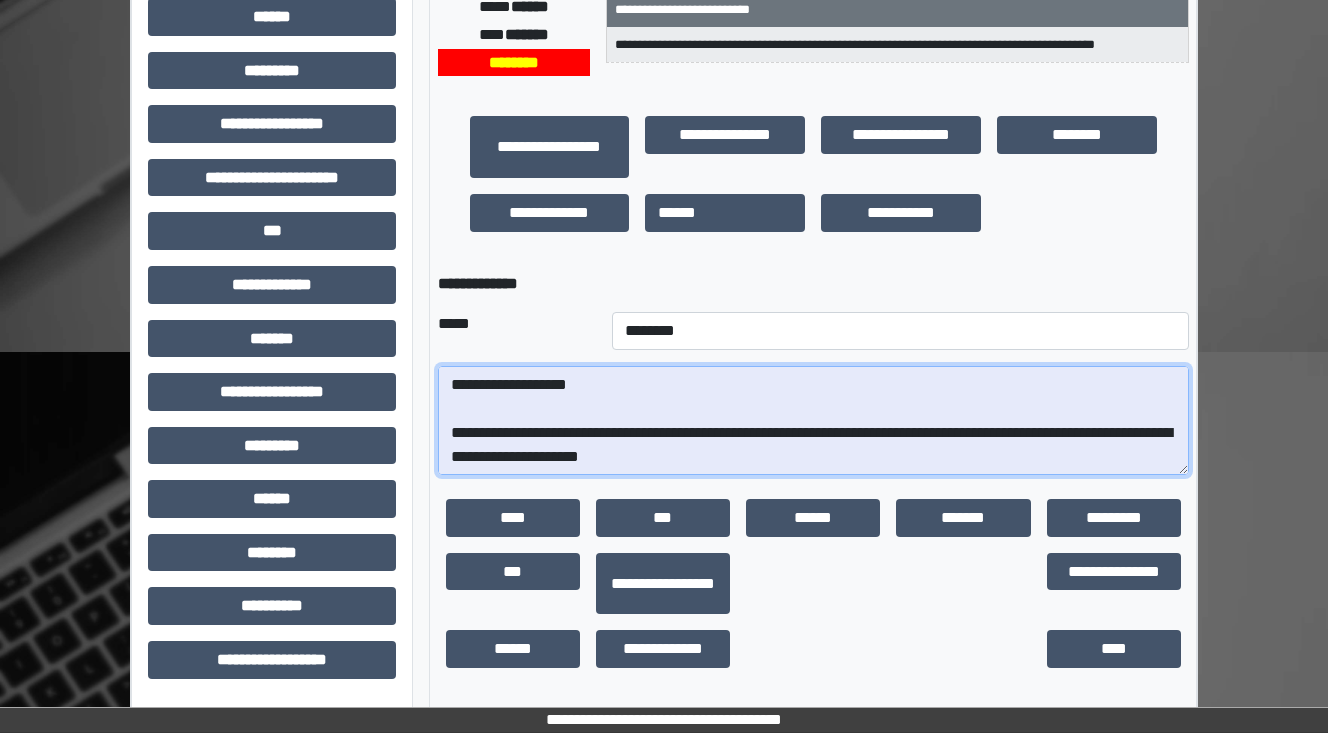 click at bounding box center (813, 421) 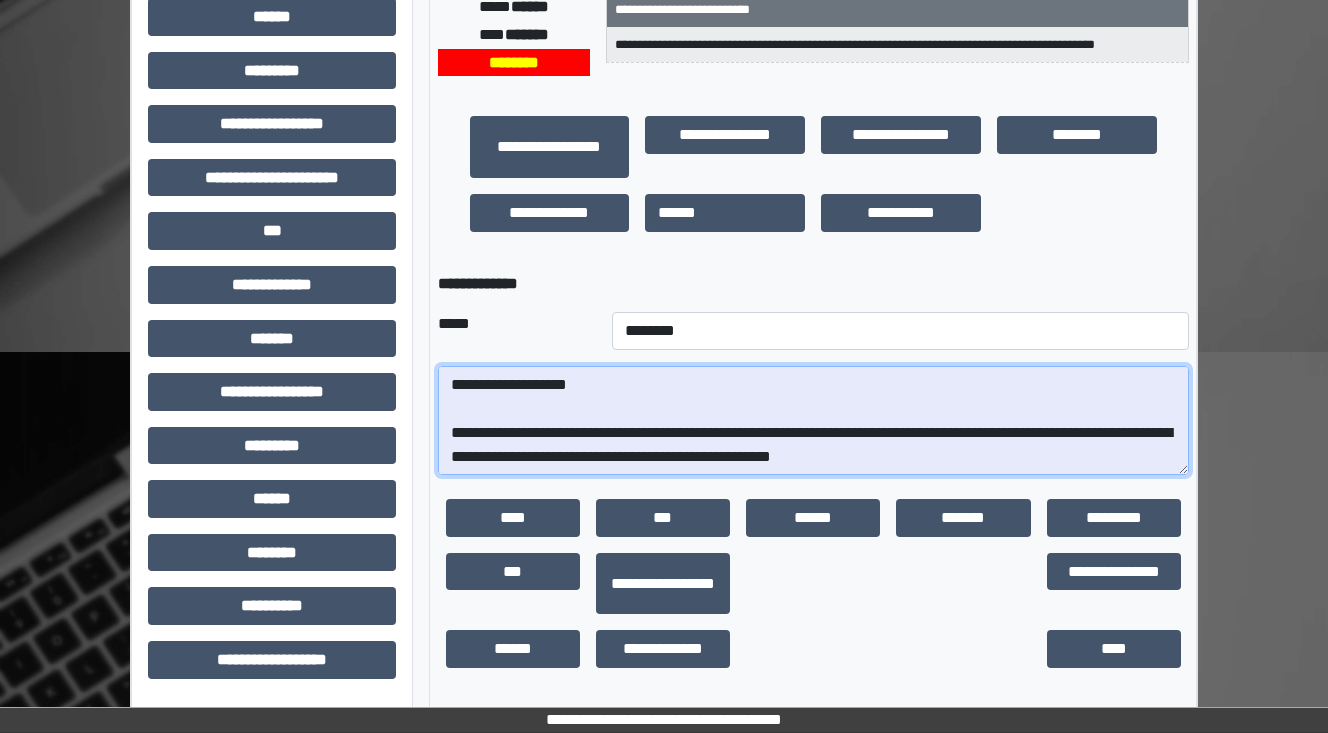 click at bounding box center [813, 421] 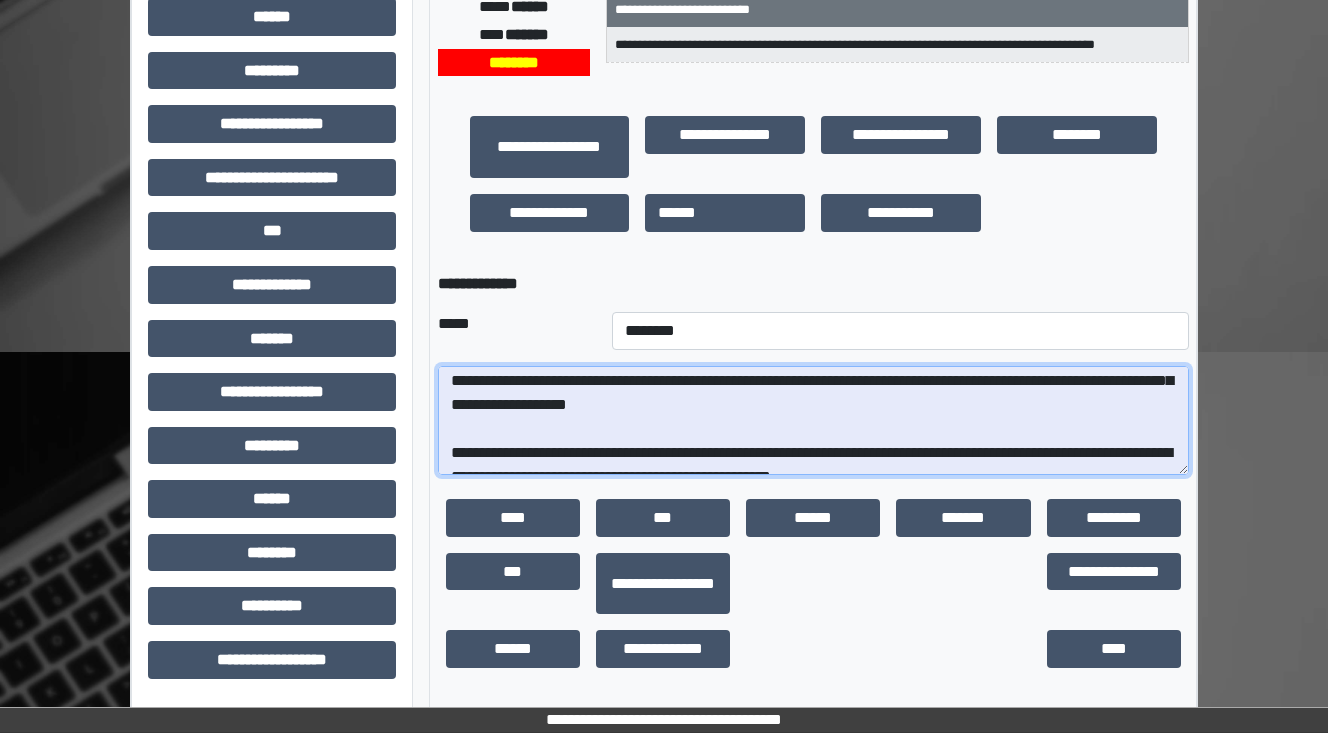 scroll, scrollTop: 336, scrollLeft: 0, axis: vertical 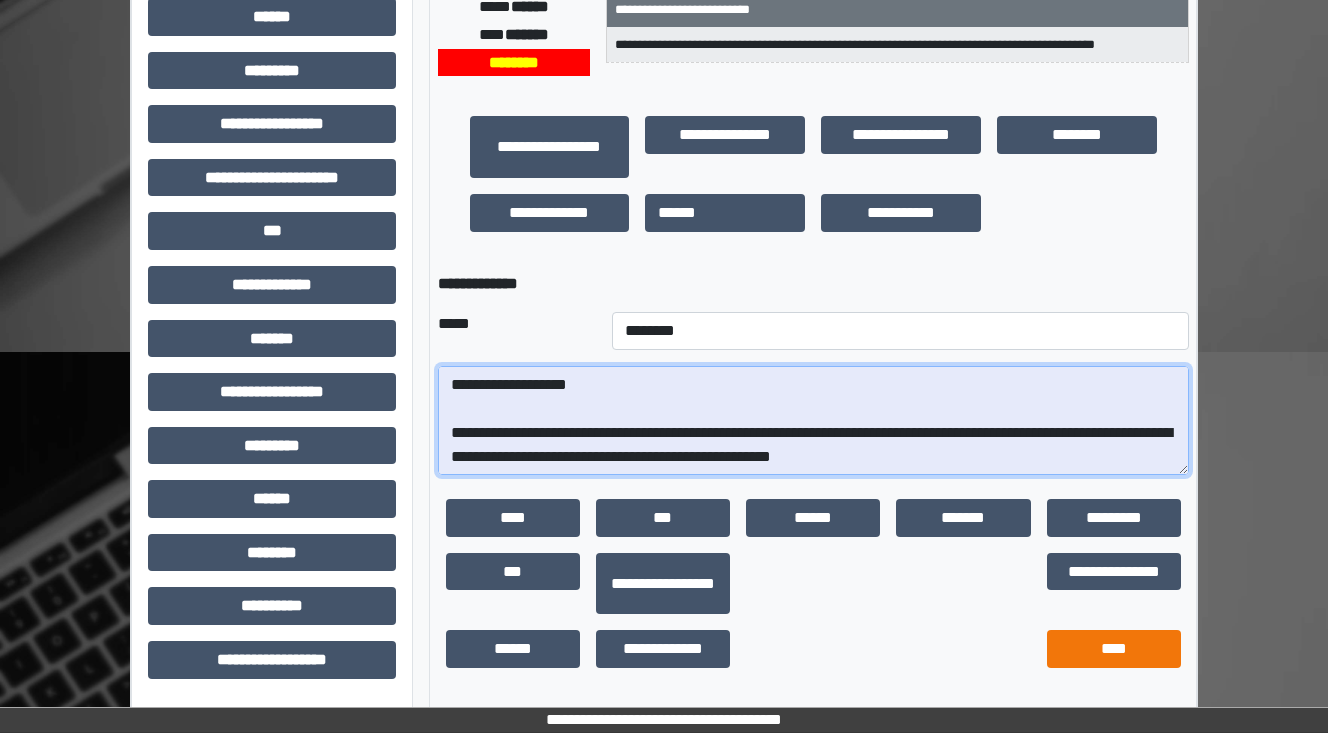 type on "**********" 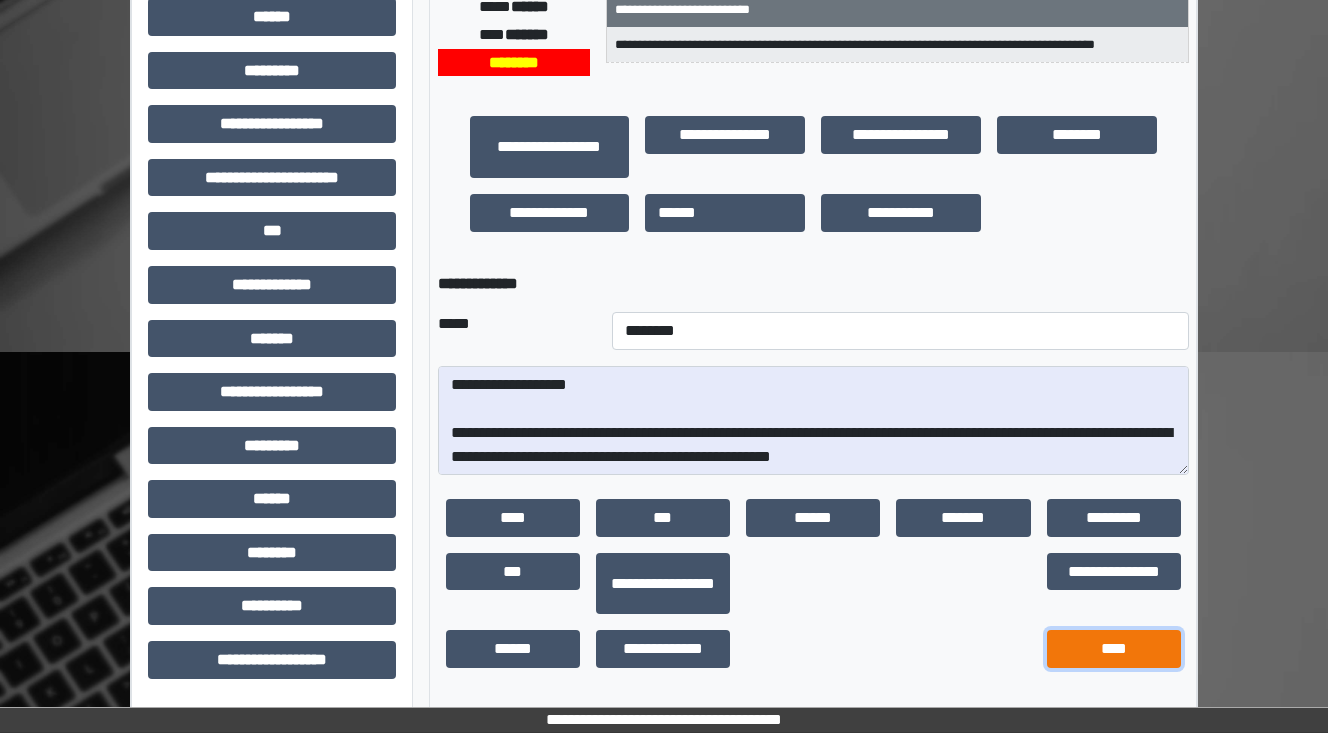 click on "****" at bounding box center (1114, 649) 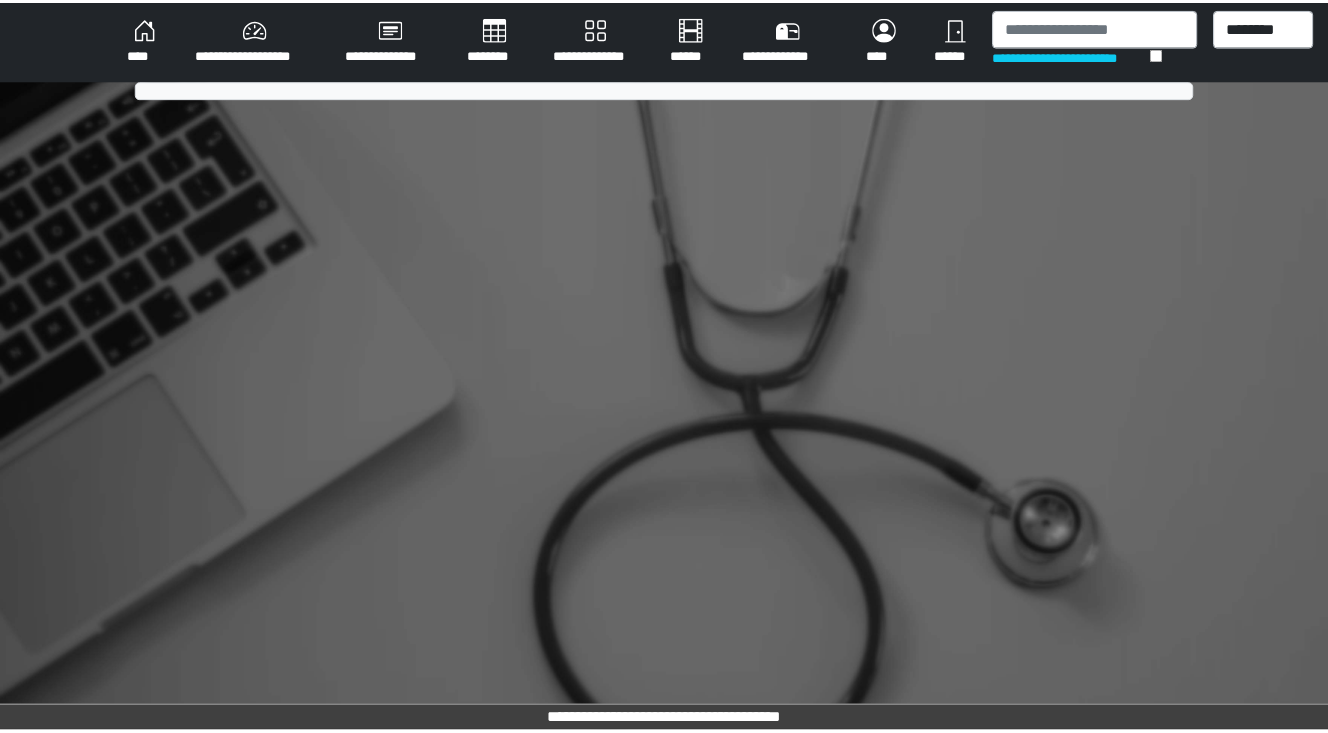 scroll, scrollTop: 0, scrollLeft: 0, axis: both 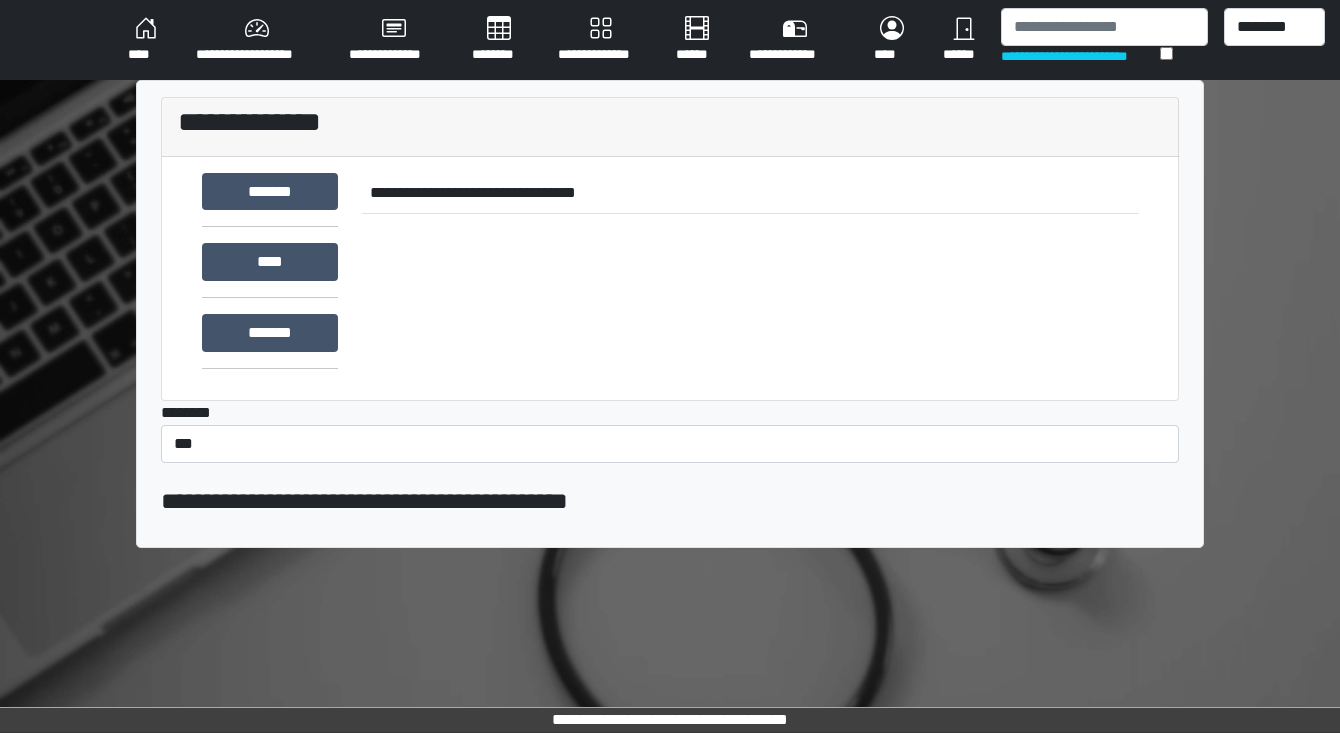 click on "********" at bounding box center [499, 40] 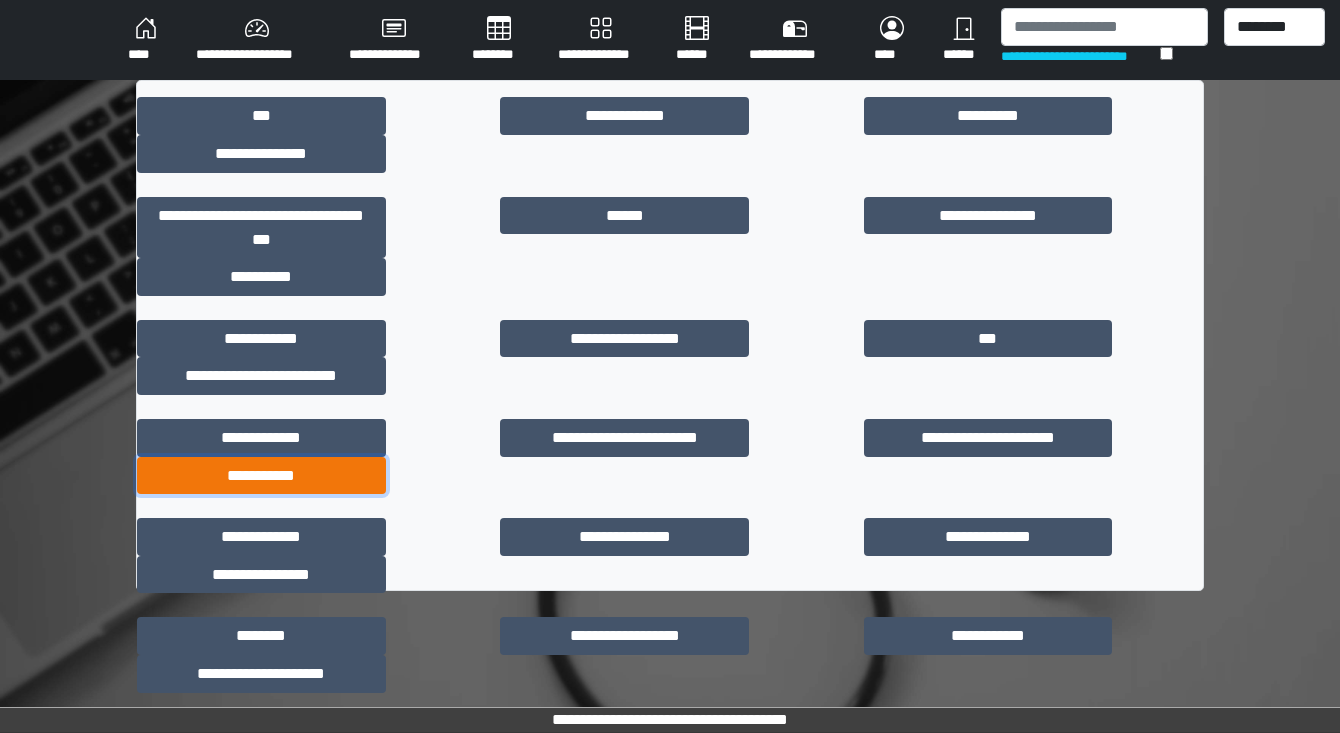 click on "**********" at bounding box center [261, 476] 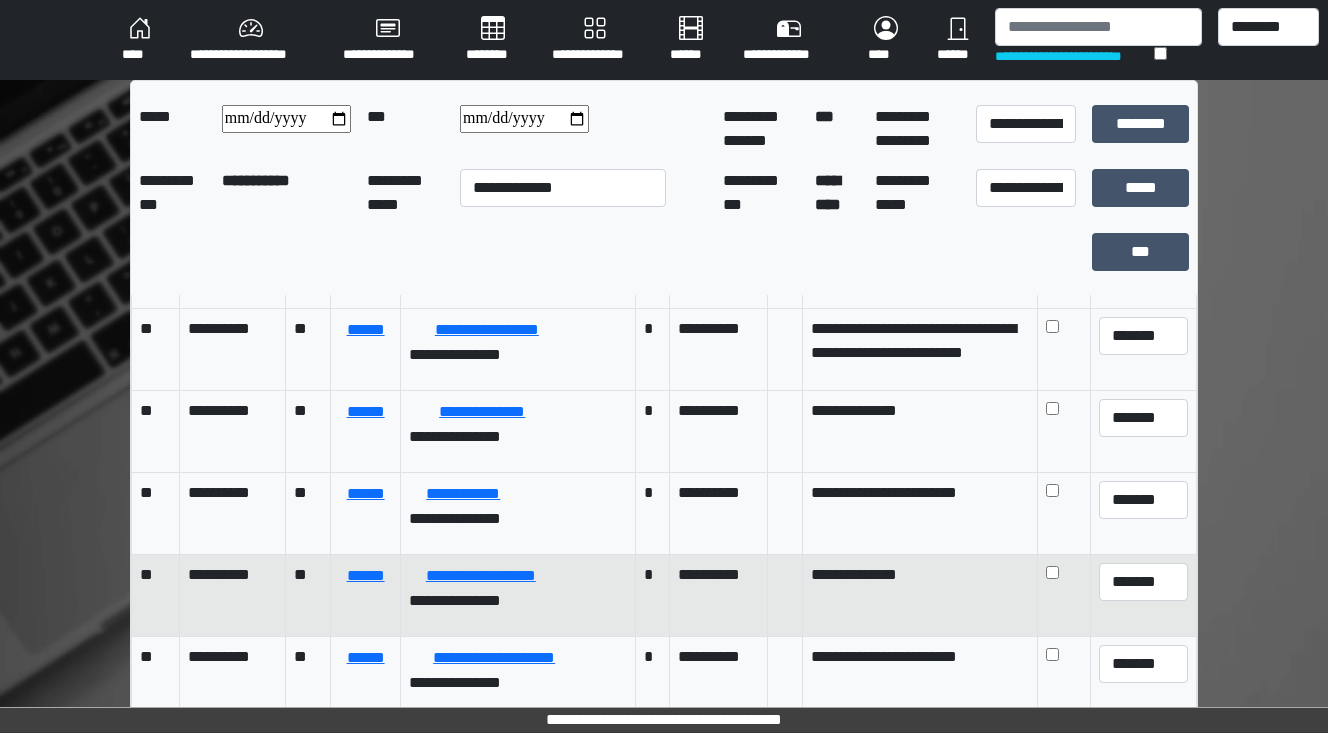 scroll, scrollTop: 404, scrollLeft: 0, axis: vertical 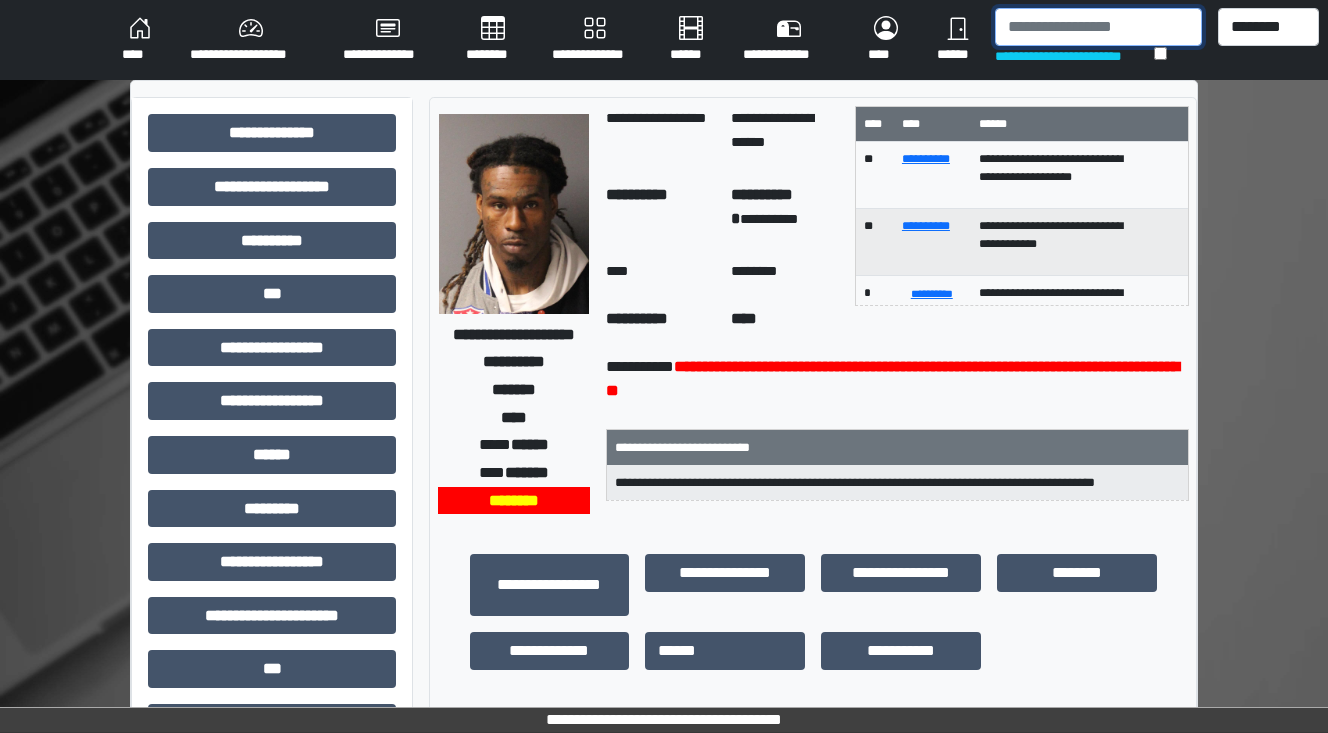 click at bounding box center (1098, 27) 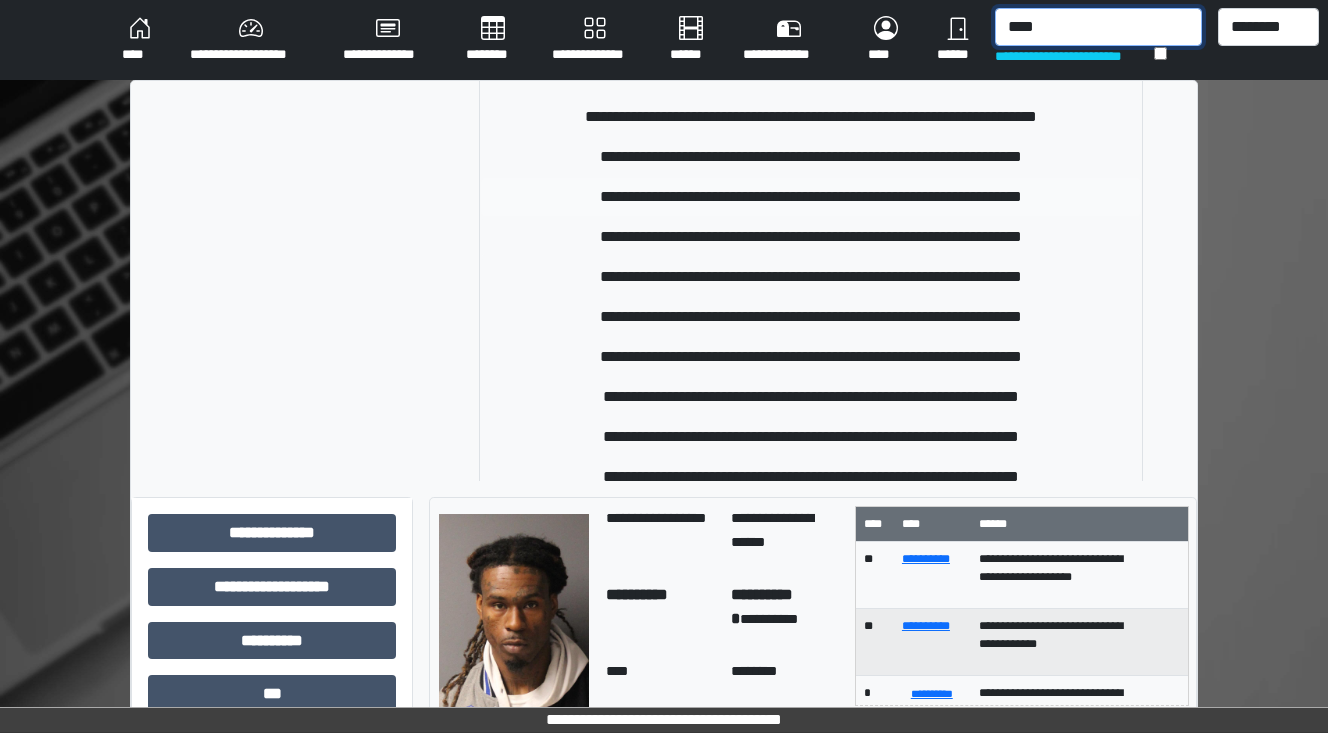 scroll, scrollTop: 880, scrollLeft: 0, axis: vertical 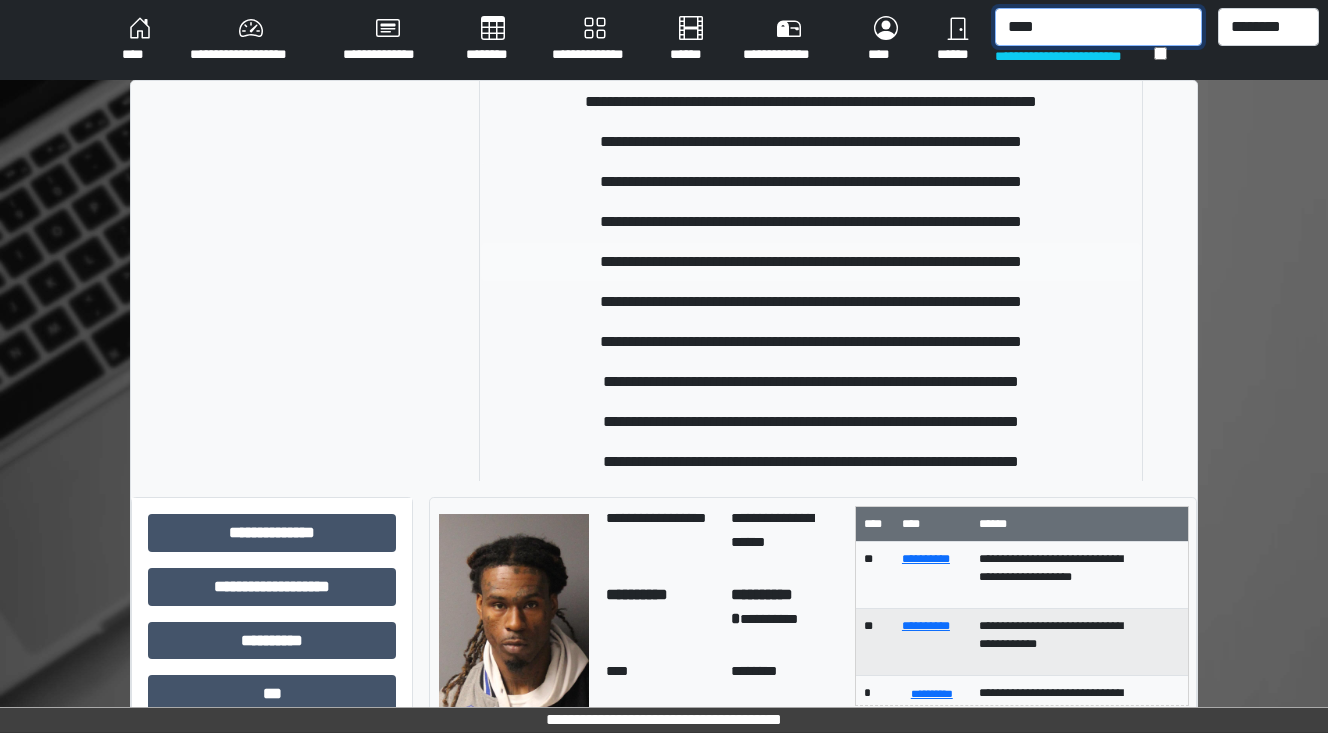 type on "****" 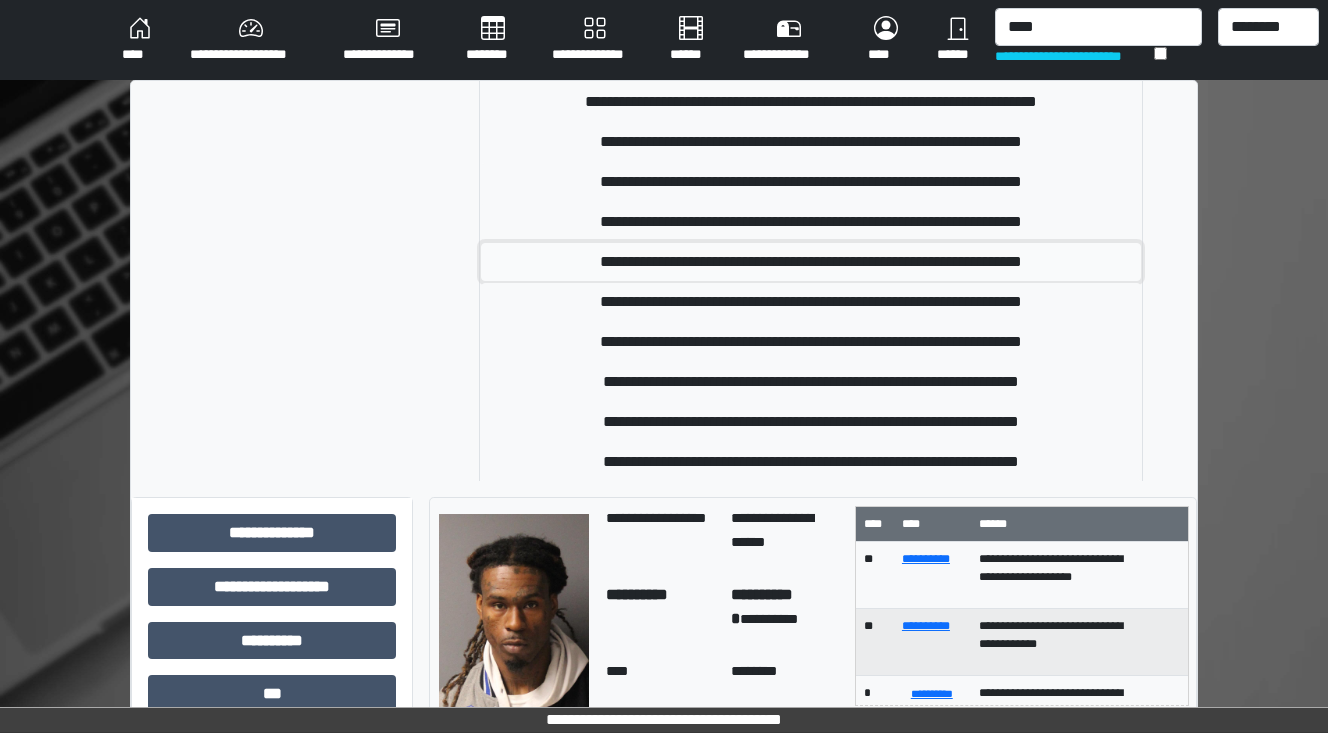 click on "**********" at bounding box center [811, 262] 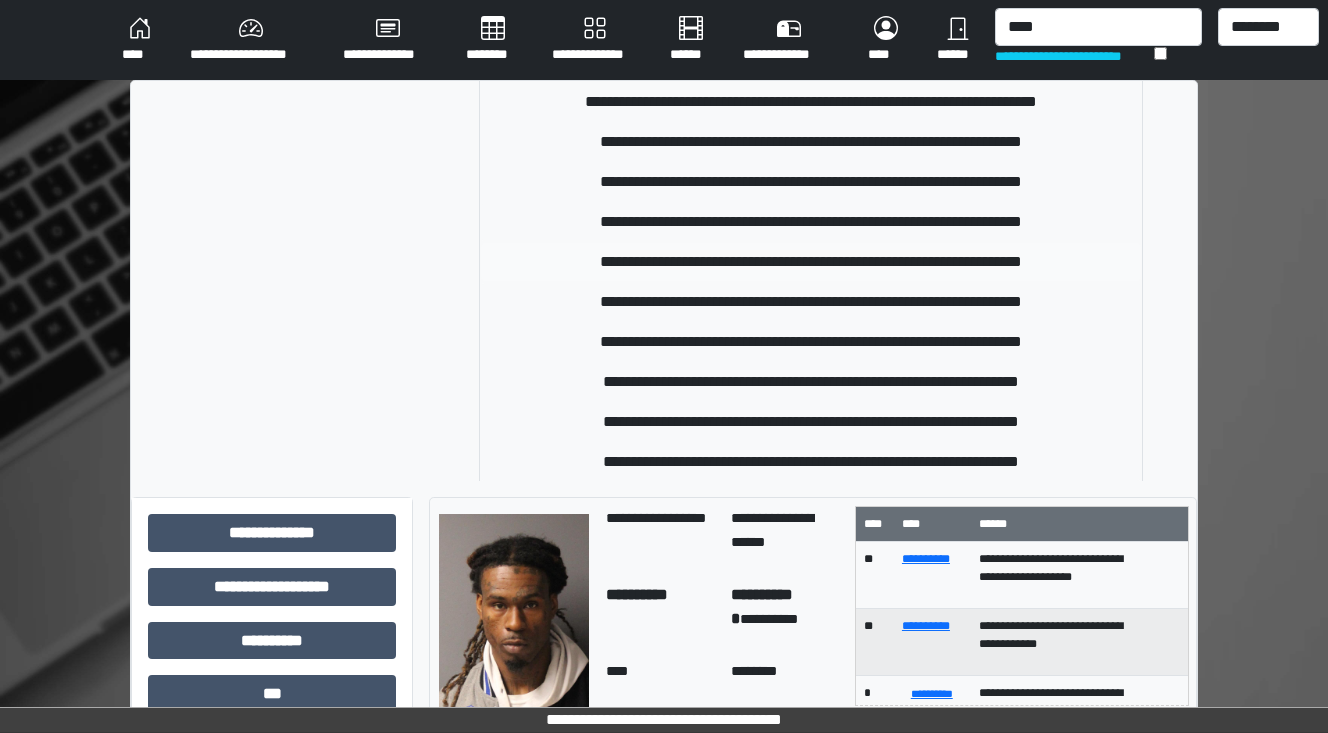type 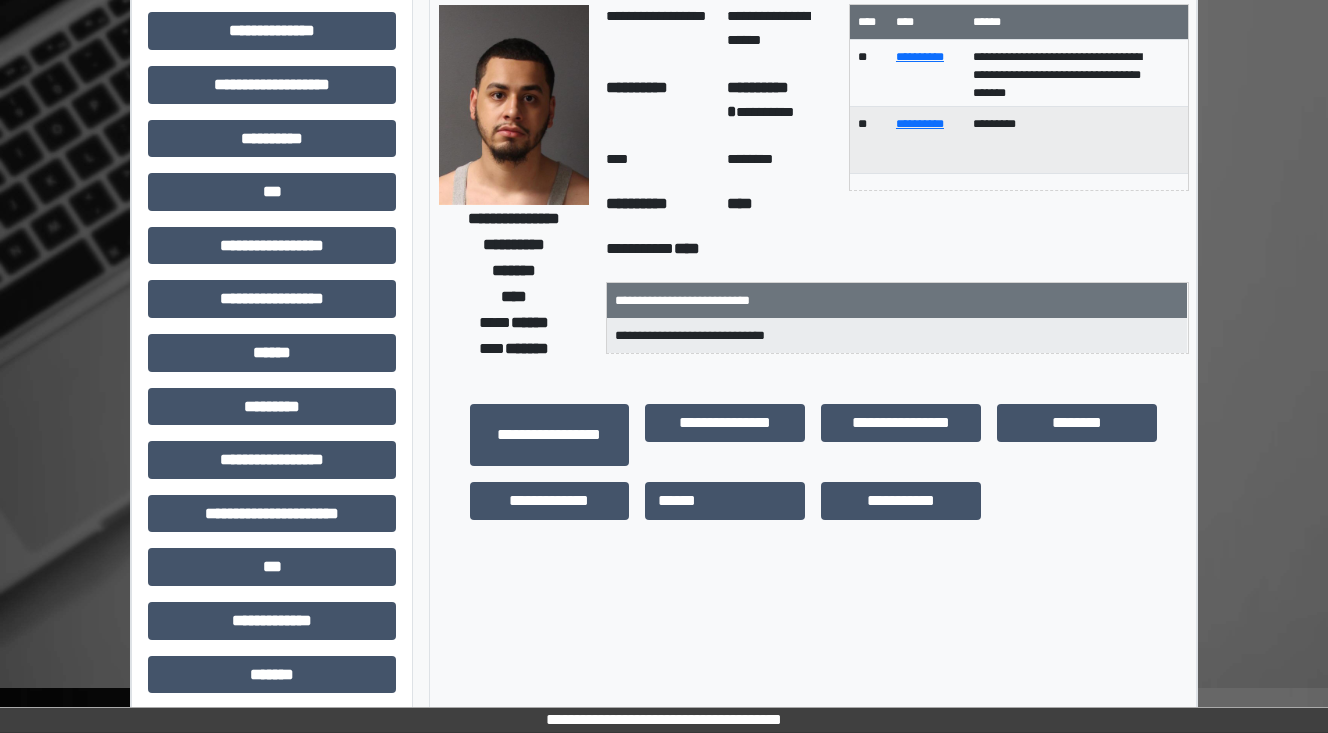 scroll, scrollTop: 240, scrollLeft: 0, axis: vertical 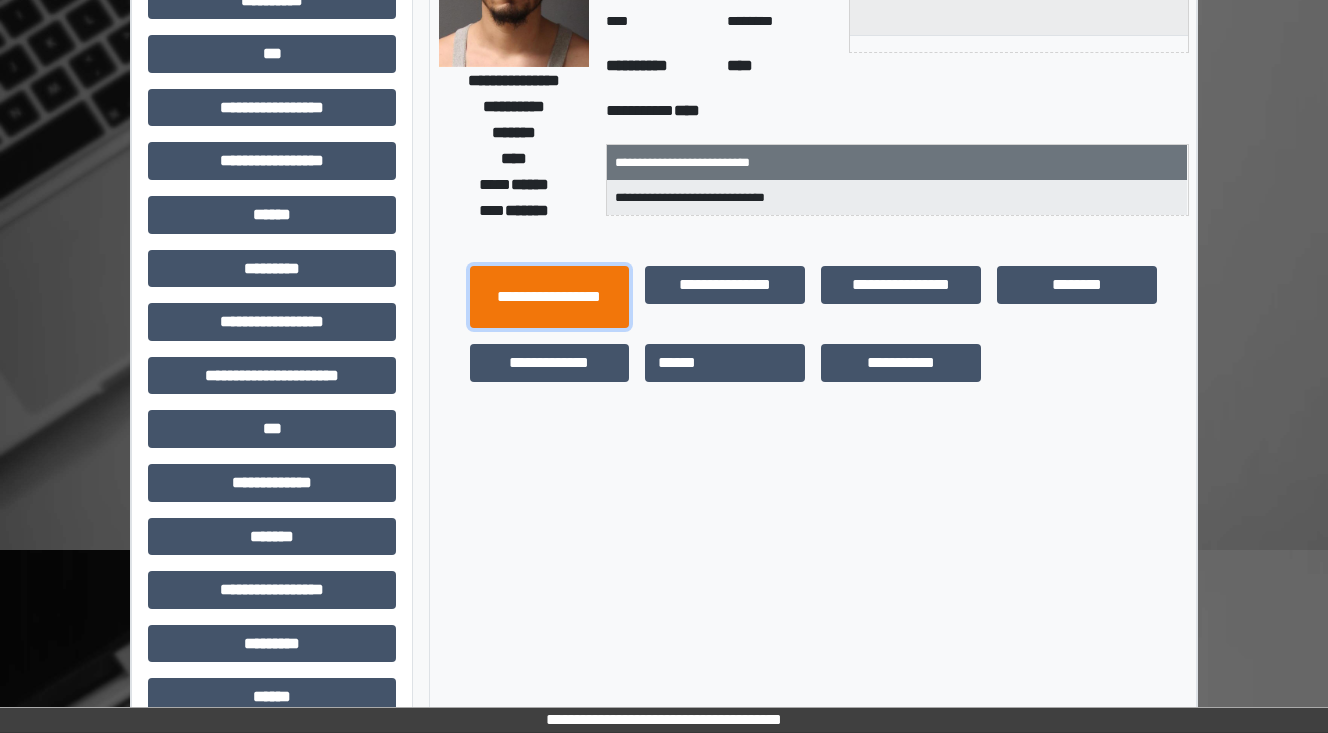 click on "**********" at bounding box center (550, 297) 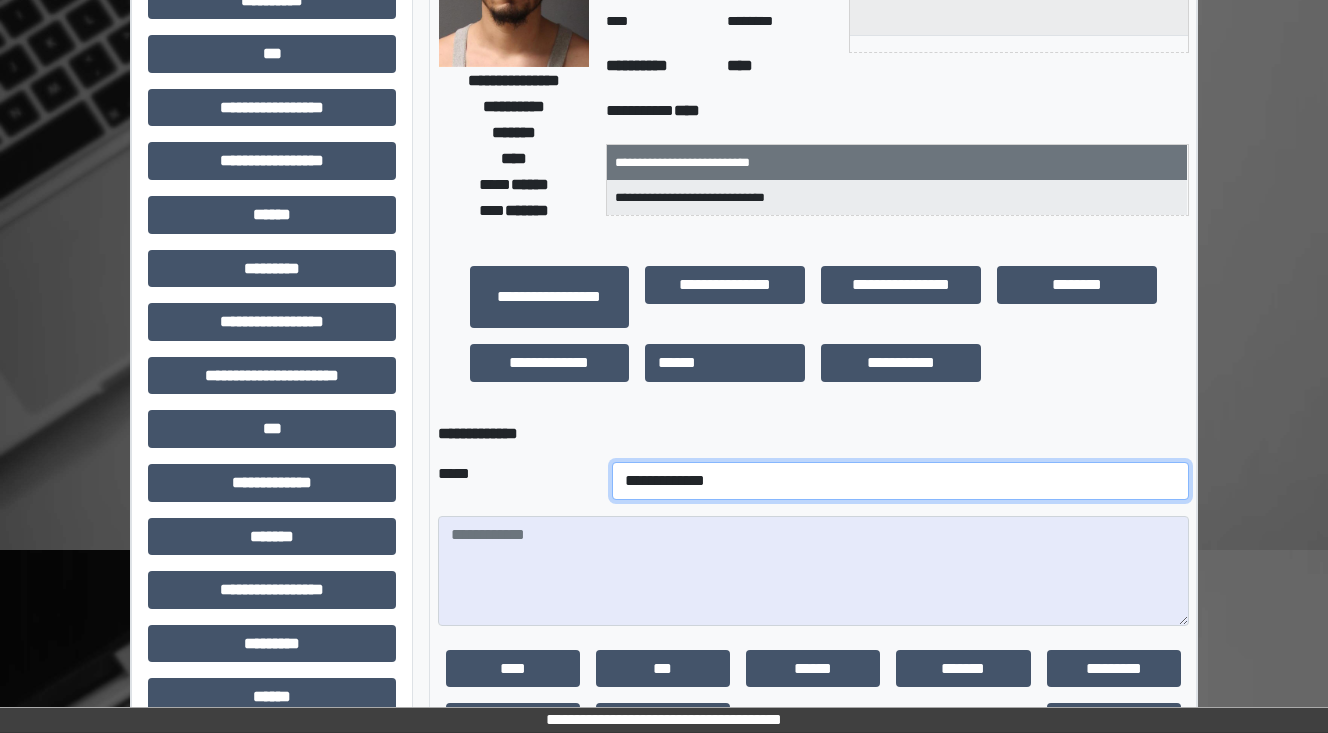 click on "**********" at bounding box center (900, 481) 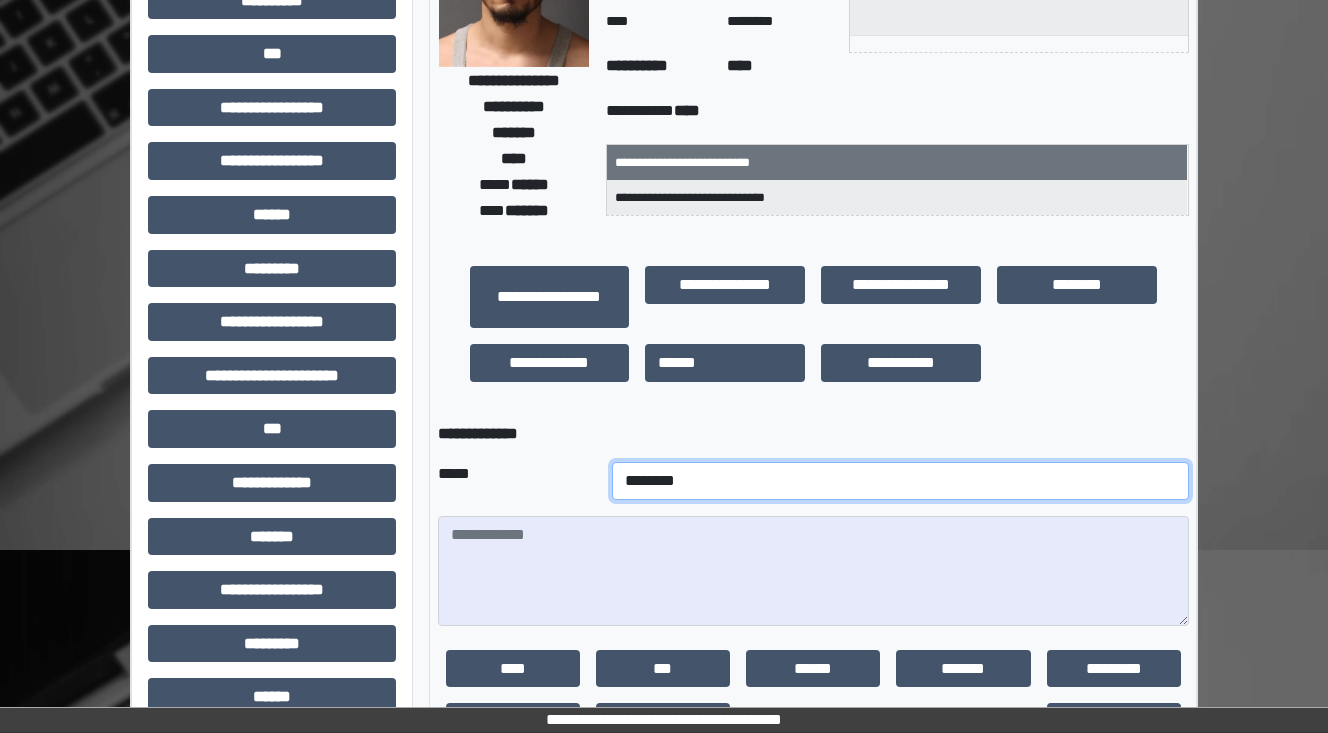 click on "**********" at bounding box center (900, 481) 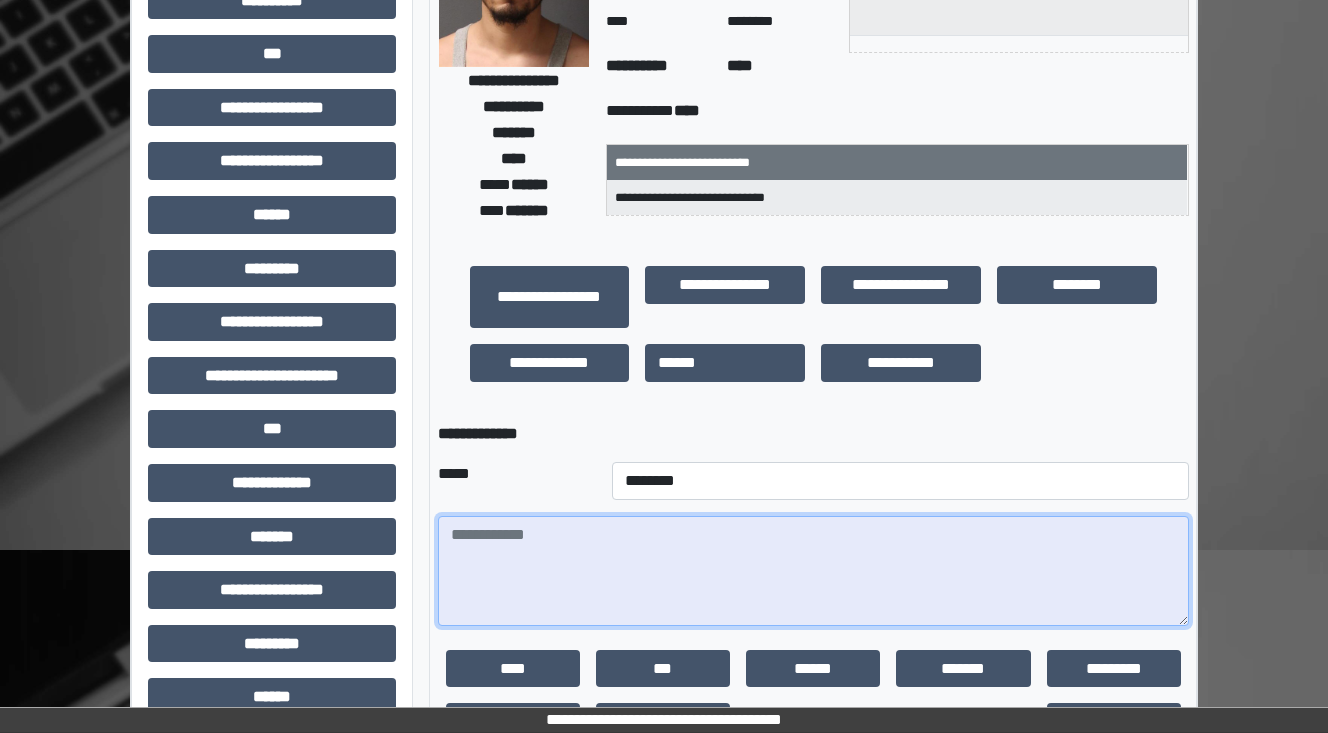 click at bounding box center (813, 571) 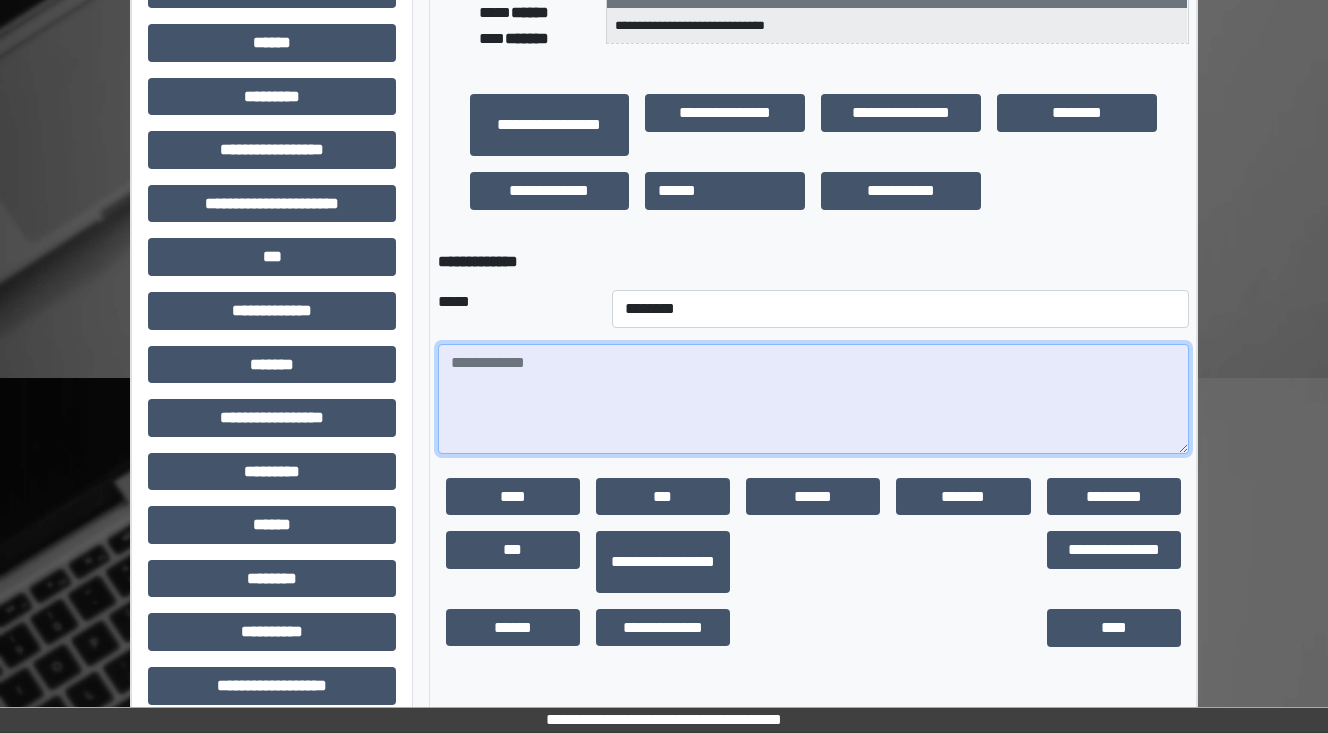 scroll, scrollTop: 433, scrollLeft: 0, axis: vertical 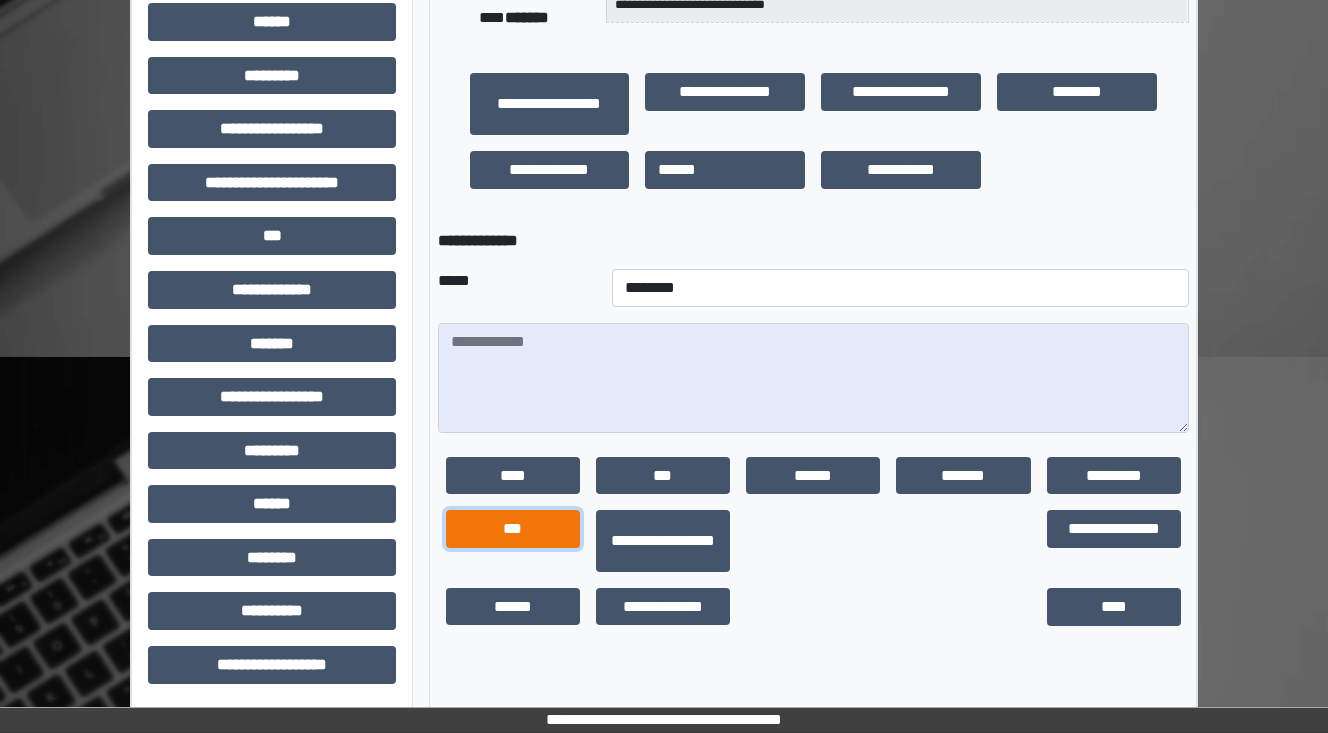 drag, startPoint x: 525, startPoint y: 520, endPoint x: 638, endPoint y: 460, distance: 127.94139 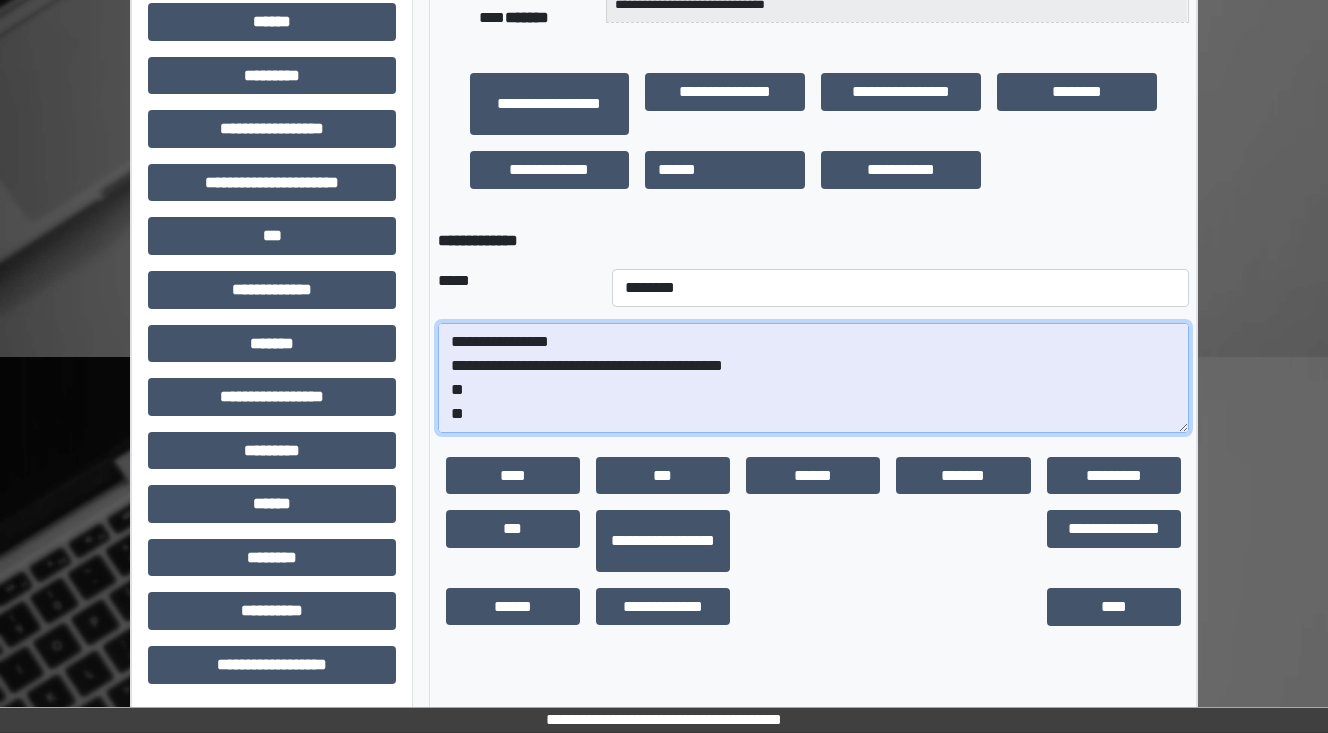 click on "**********" at bounding box center (813, 378) 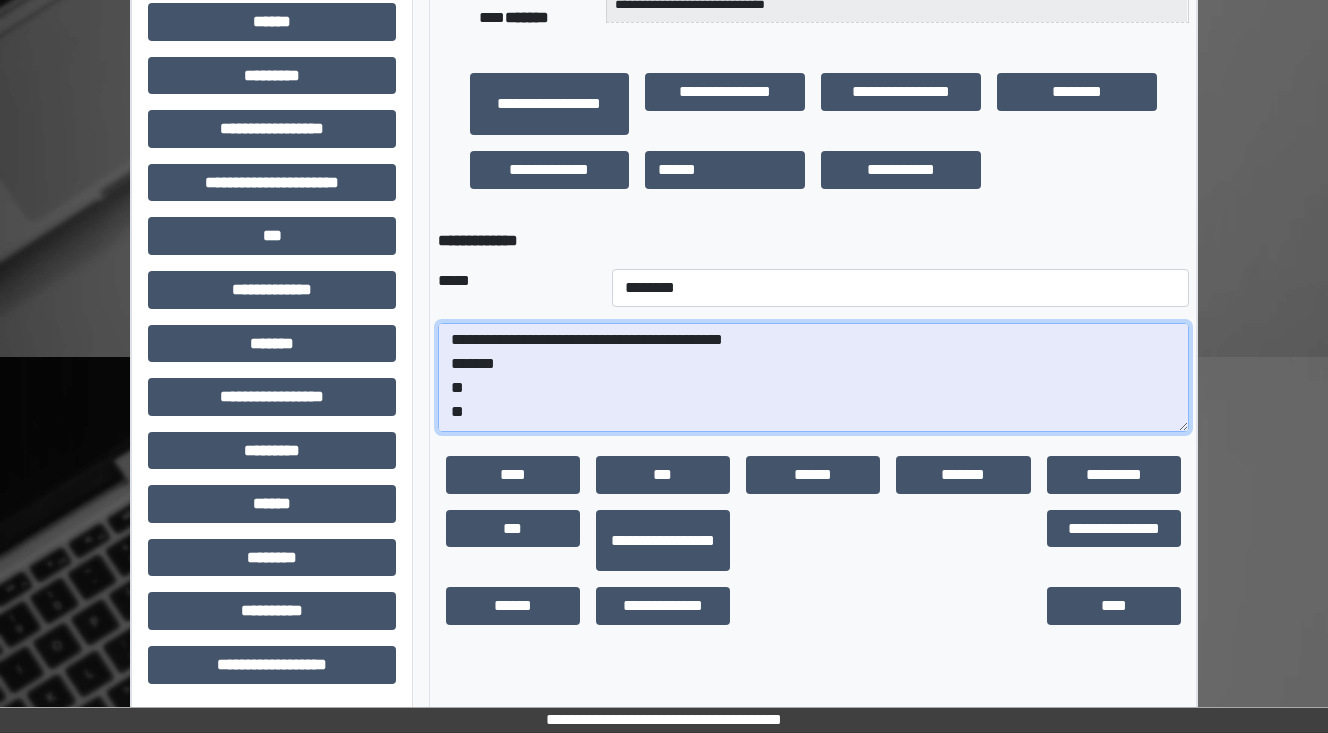 scroll, scrollTop: 48, scrollLeft: 0, axis: vertical 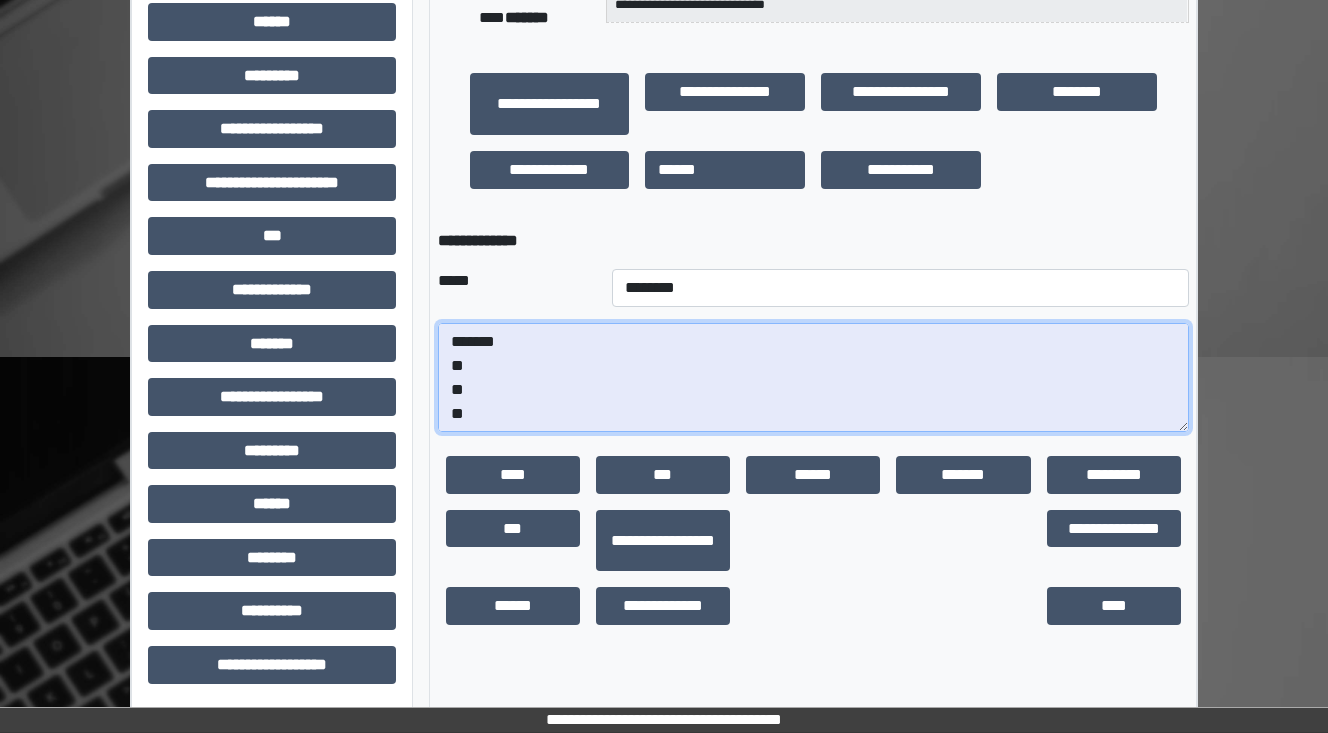 click on "**********" at bounding box center (813, 378) 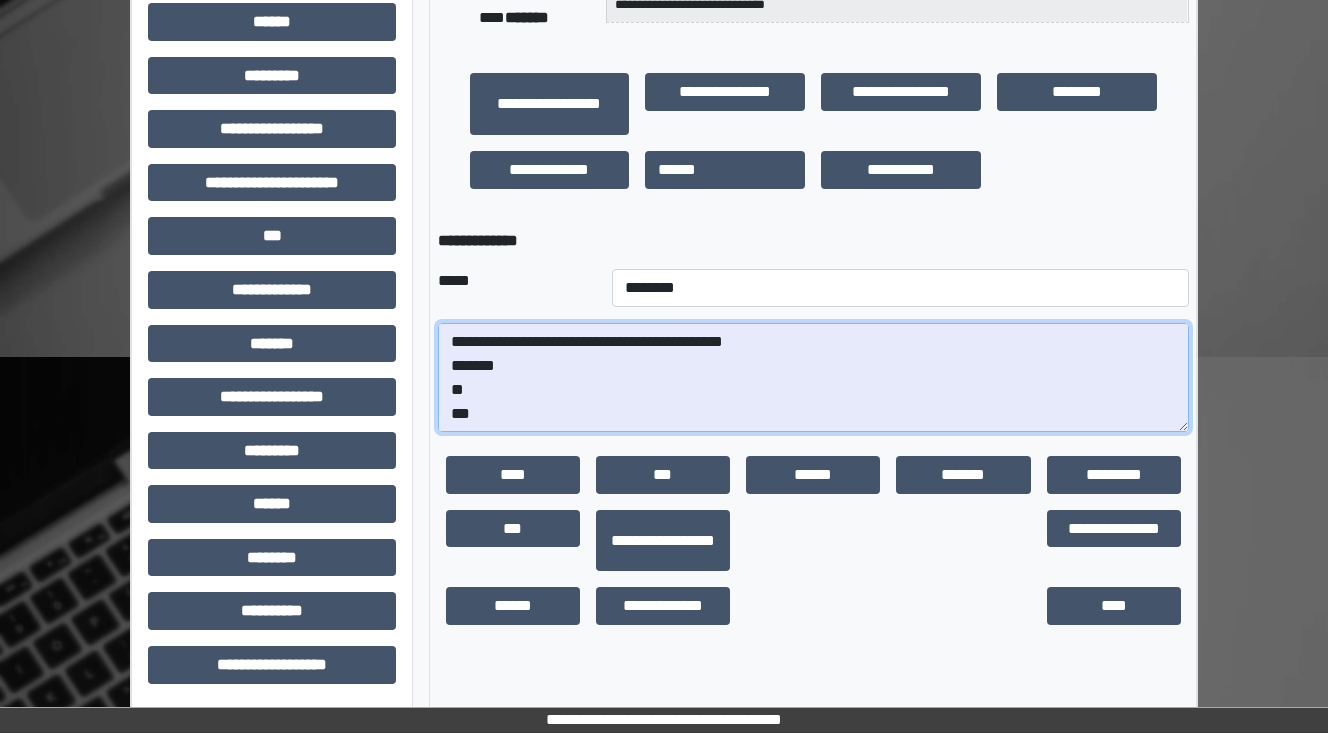 click on "**********" at bounding box center [813, 378] 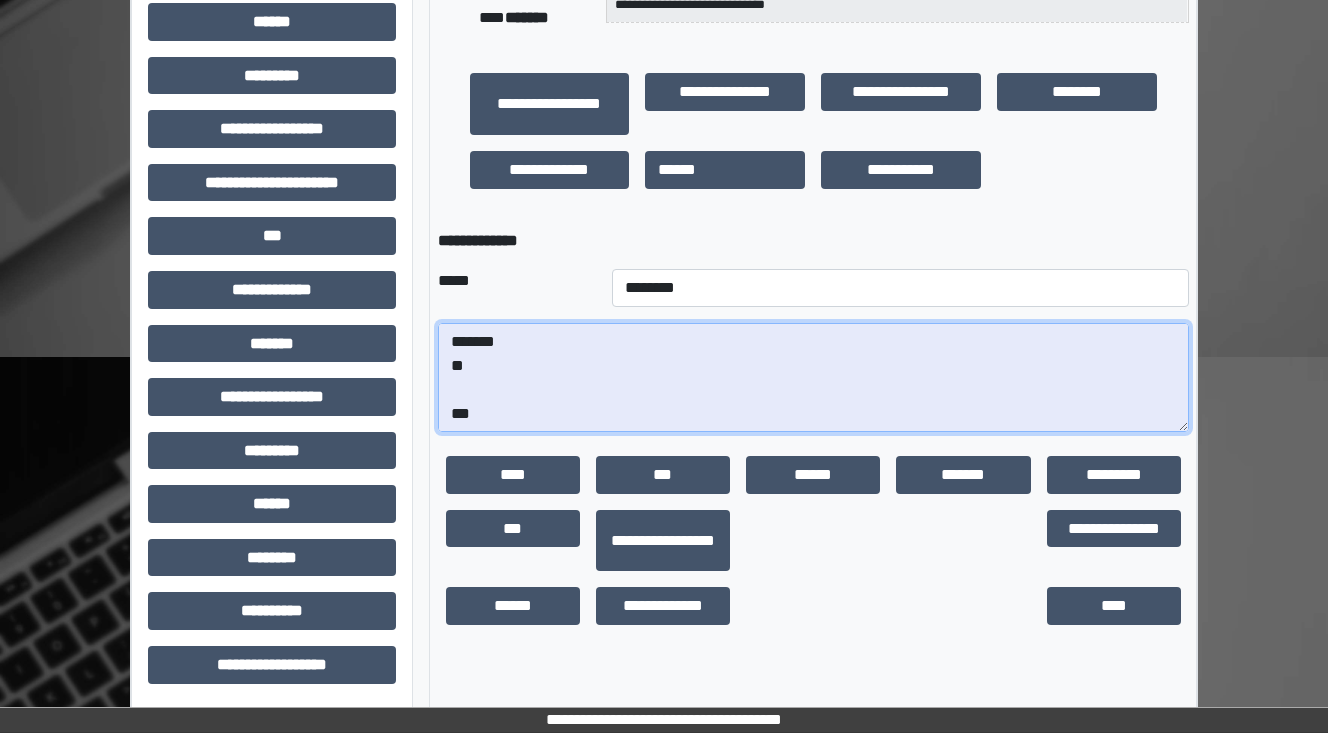 scroll, scrollTop: 72, scrollLeft: 0, axis: vertical 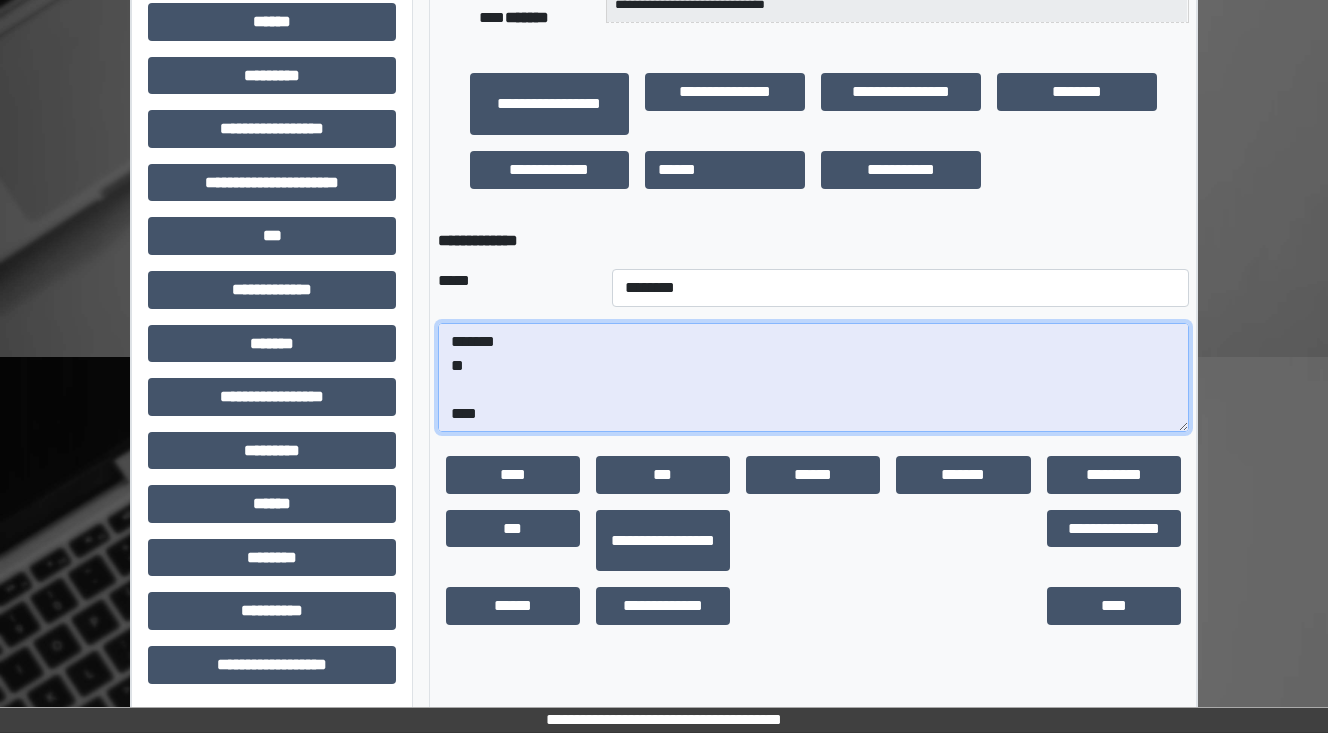 paste on "**********" 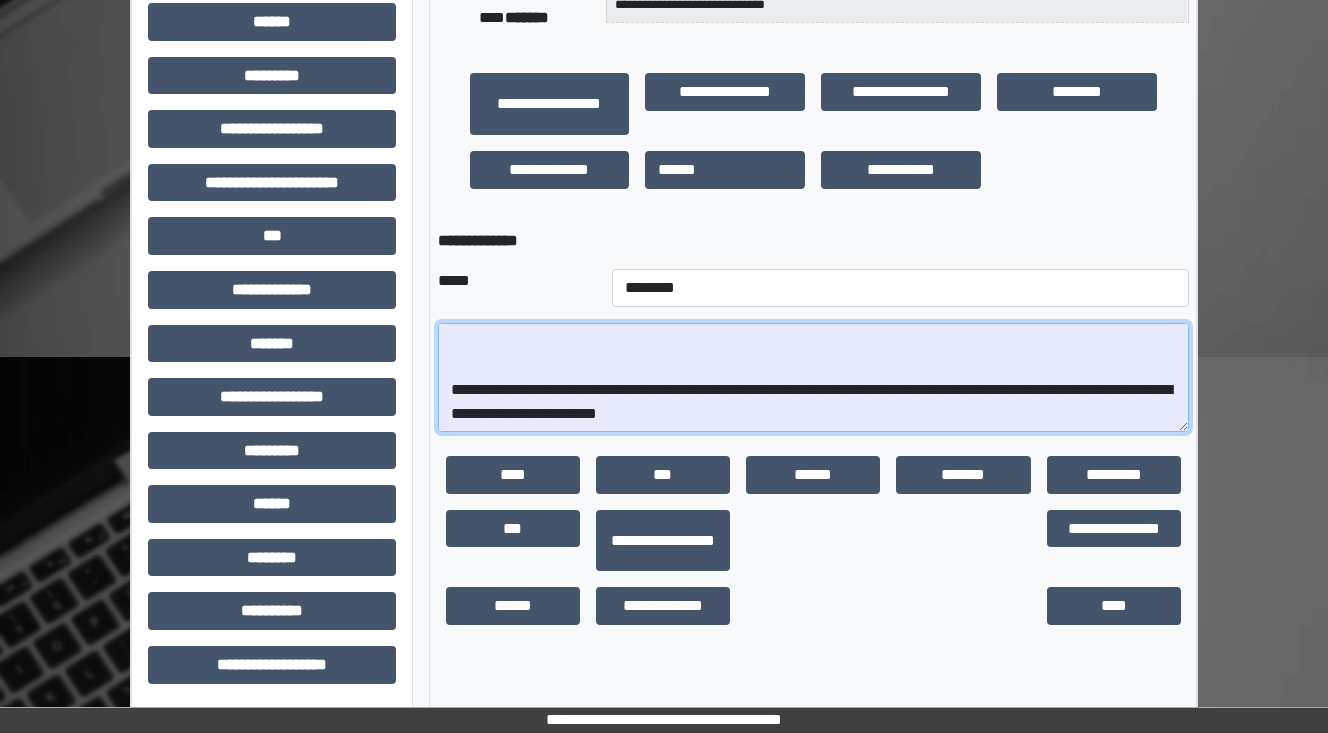 scroll, scrollTop: 288, scrollLeft: 0, axis: vertical 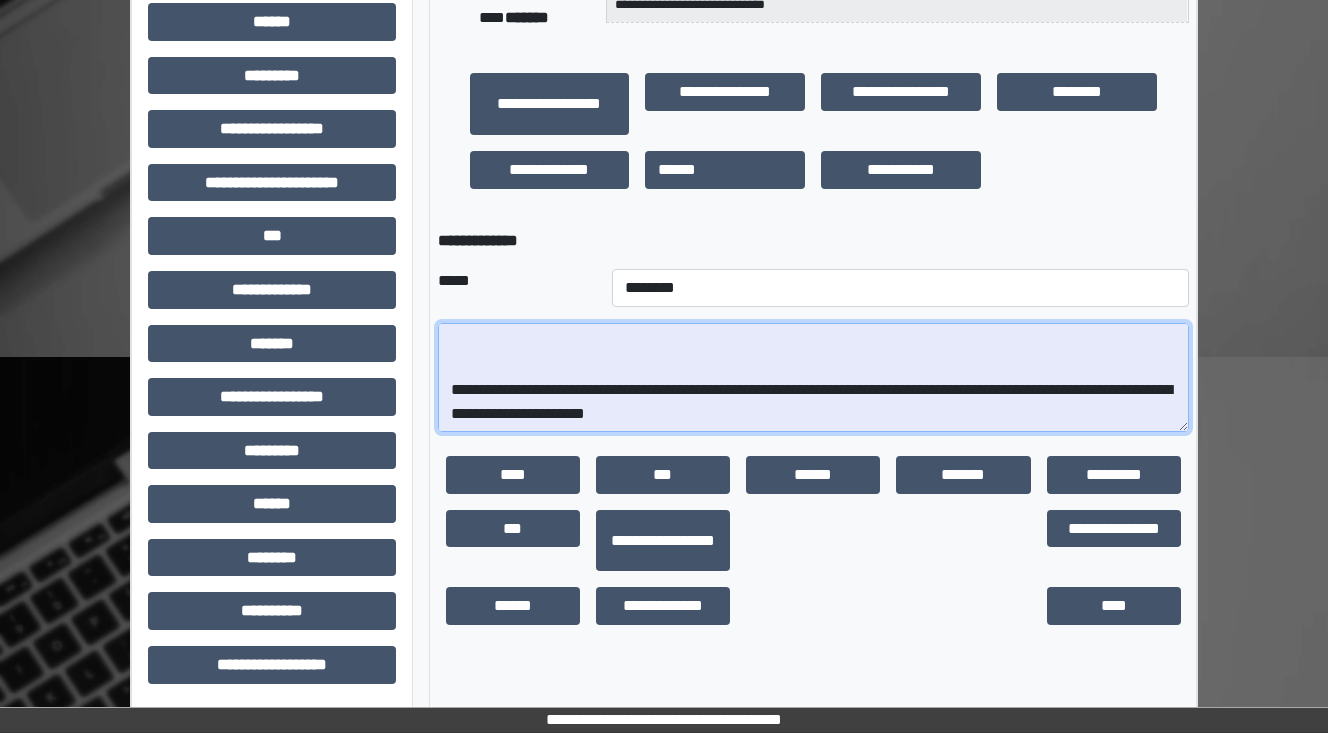 click on "**********" at bounding box center (813, 378) 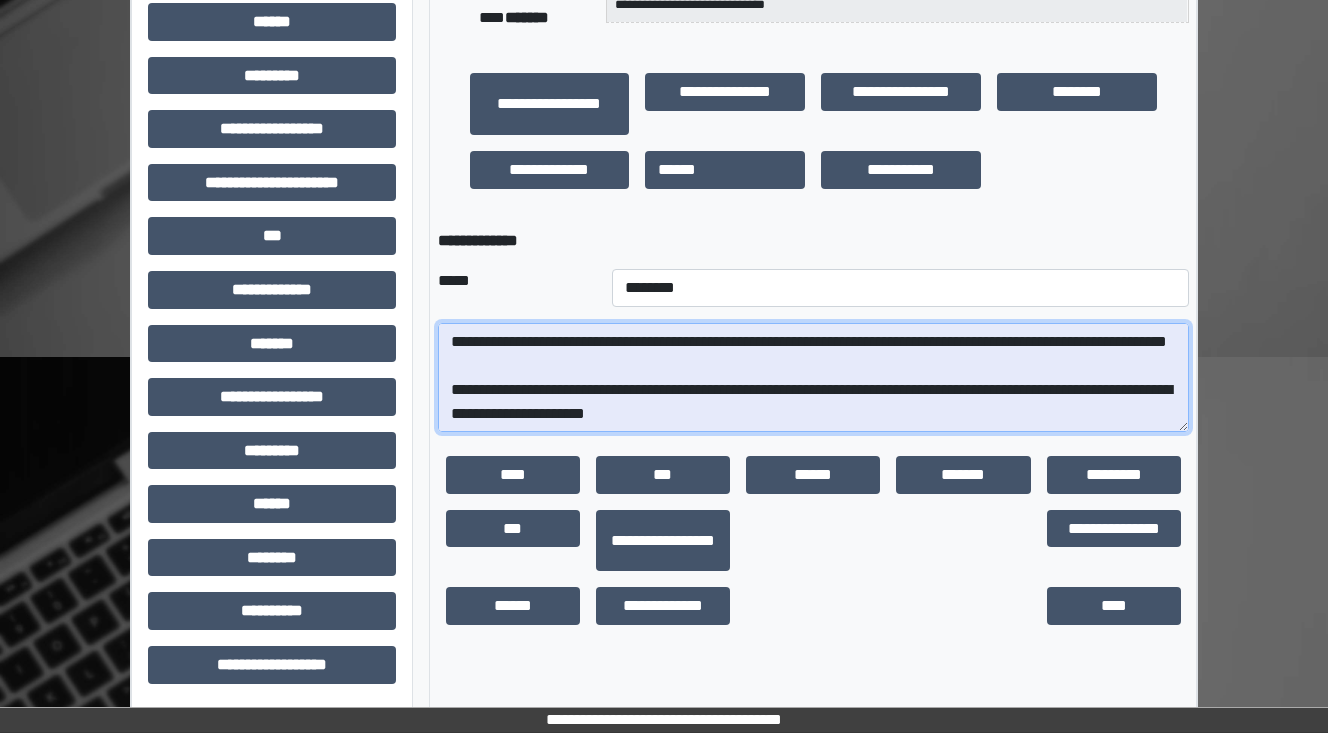 scroll, scrollTop: 192, scrollLeft: 0, axis: vertical 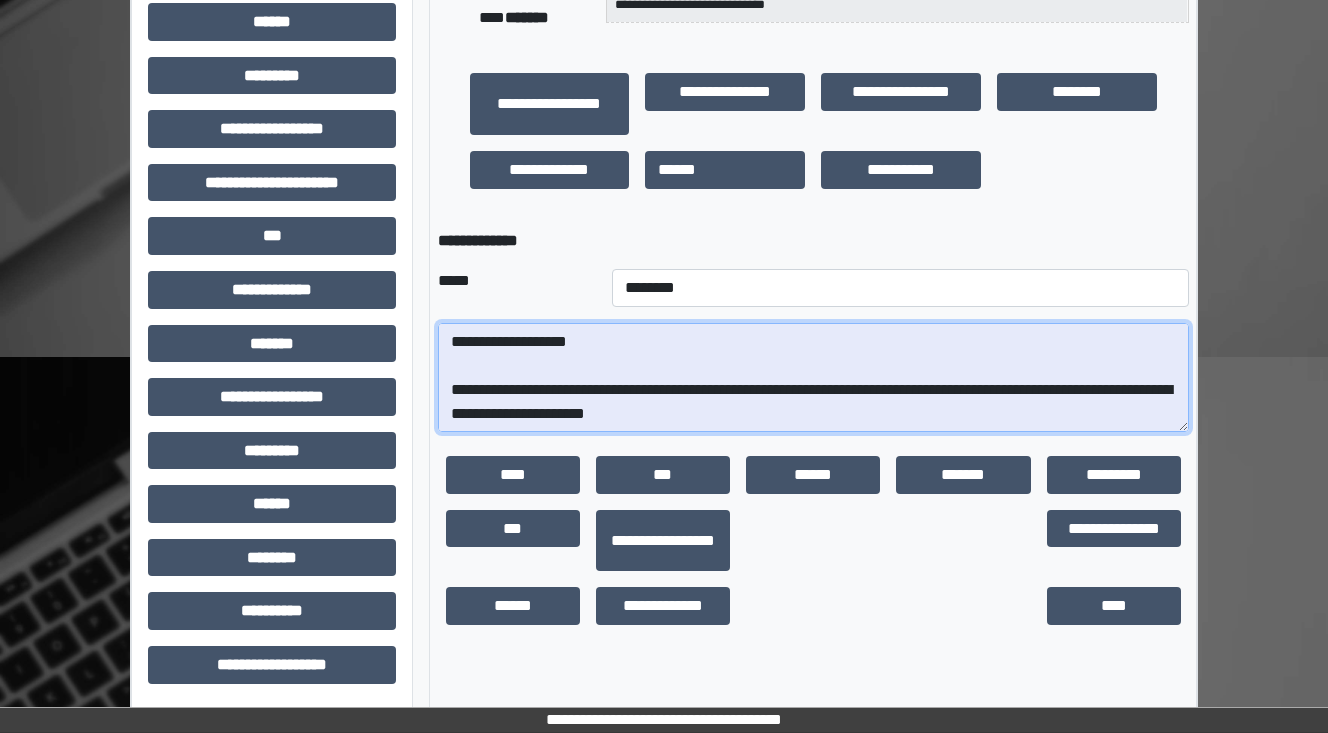 click on "**********" at bounding box center [813, 378] 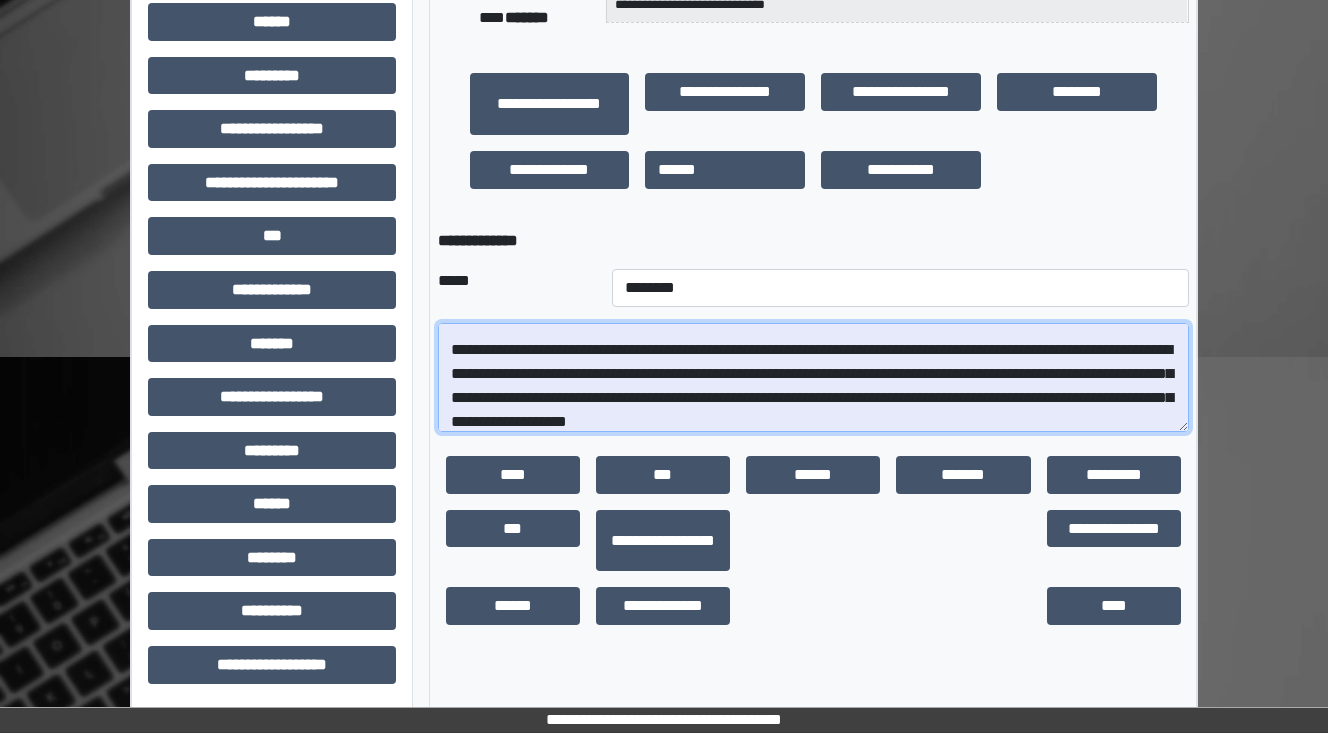 scroll, scrollTop: 32, scrollLeft: 0, axis: vertical 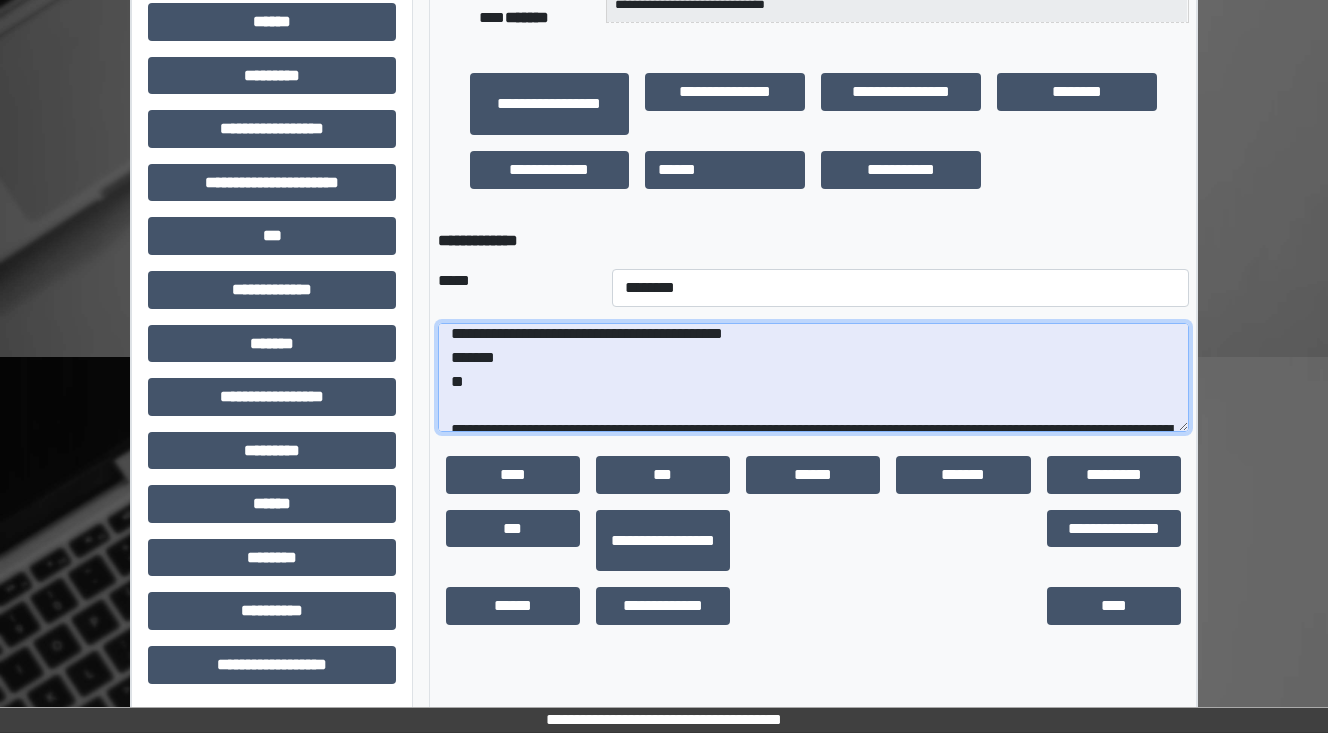 click on "**********" at bounding box center [813, 378] 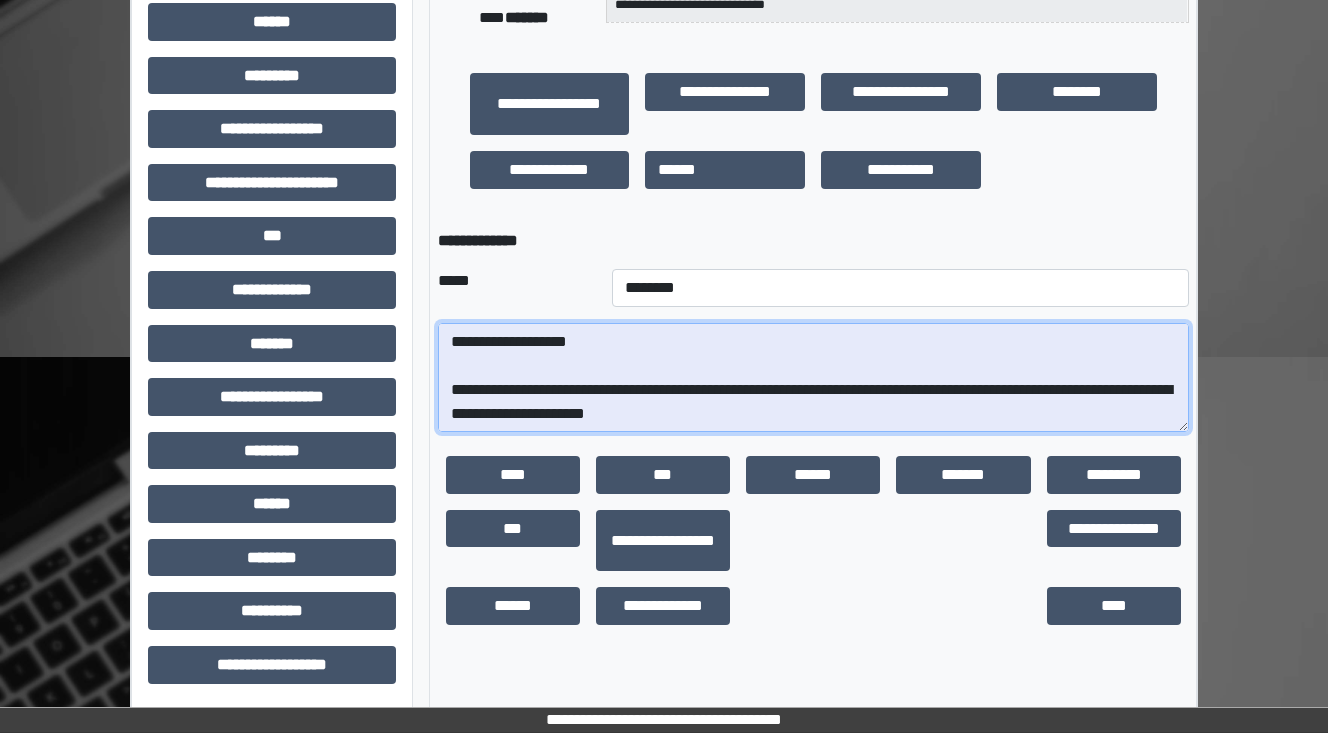 scroll, scrollTop: 312, scrollLeft: 0, axis: vertical 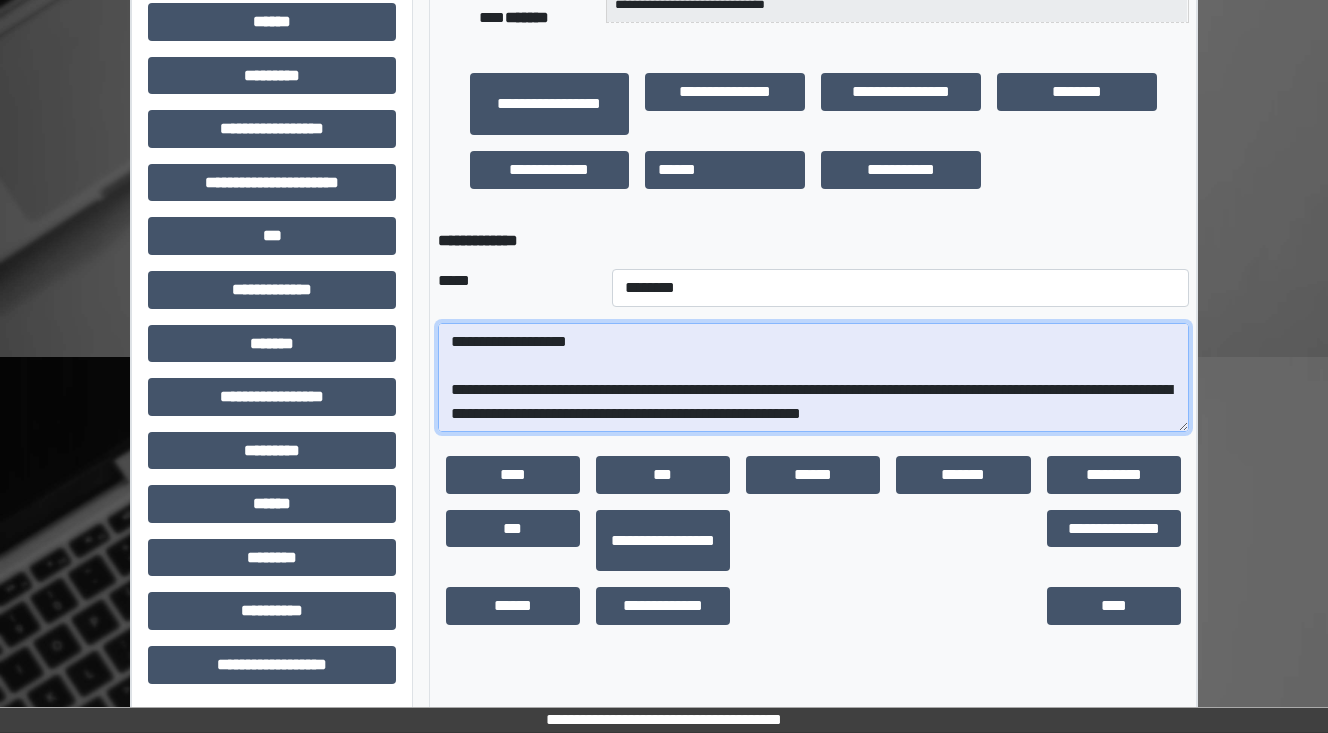 click at bounding box center [813, 378] 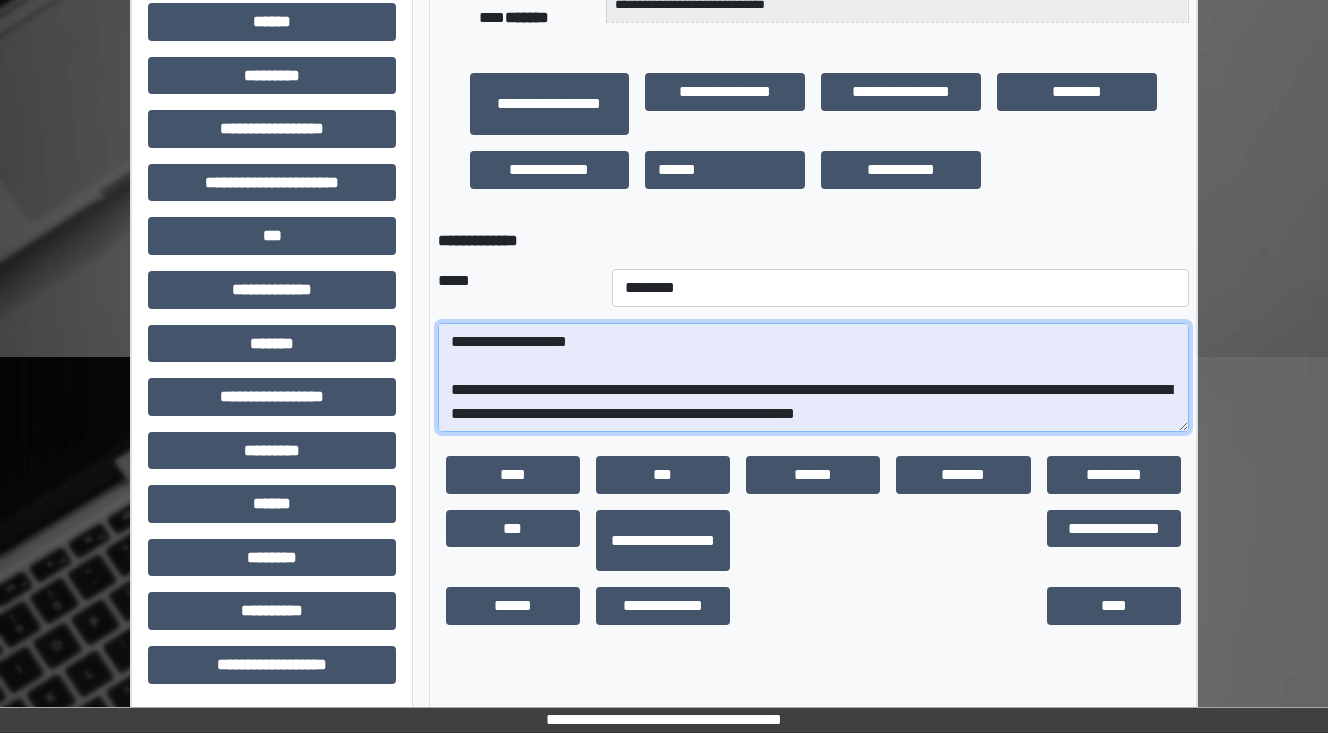 click at bounding box center (813, 378) 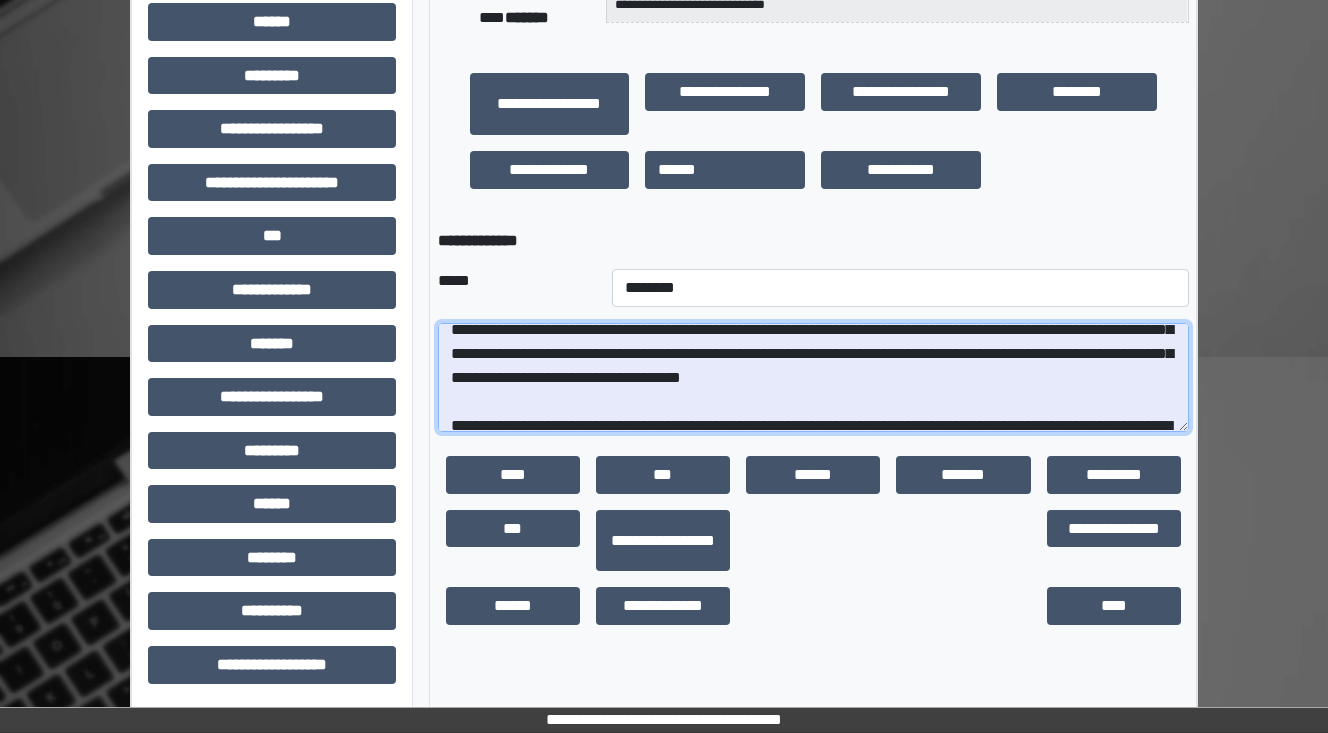 scroll, scrollTop: 160, scrollLeft: 0, axis: vertical 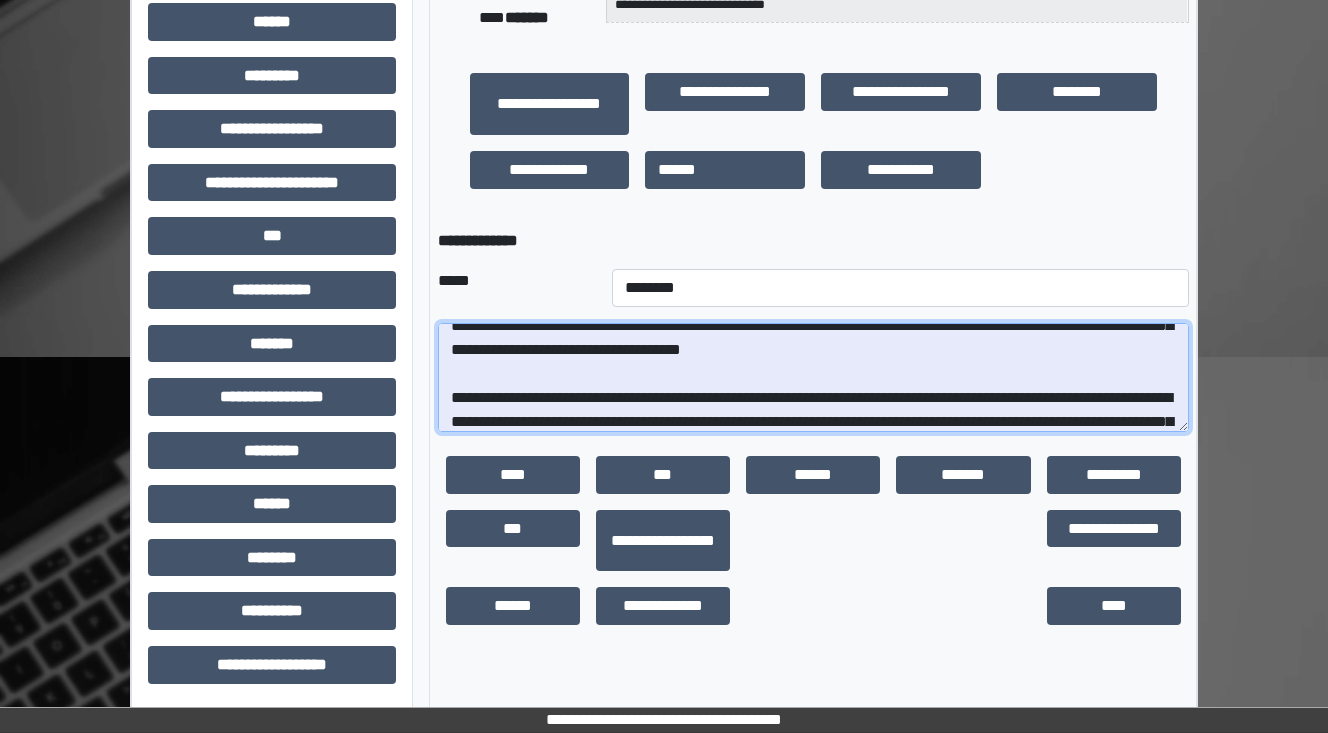 click at bounding box center (813, 378) 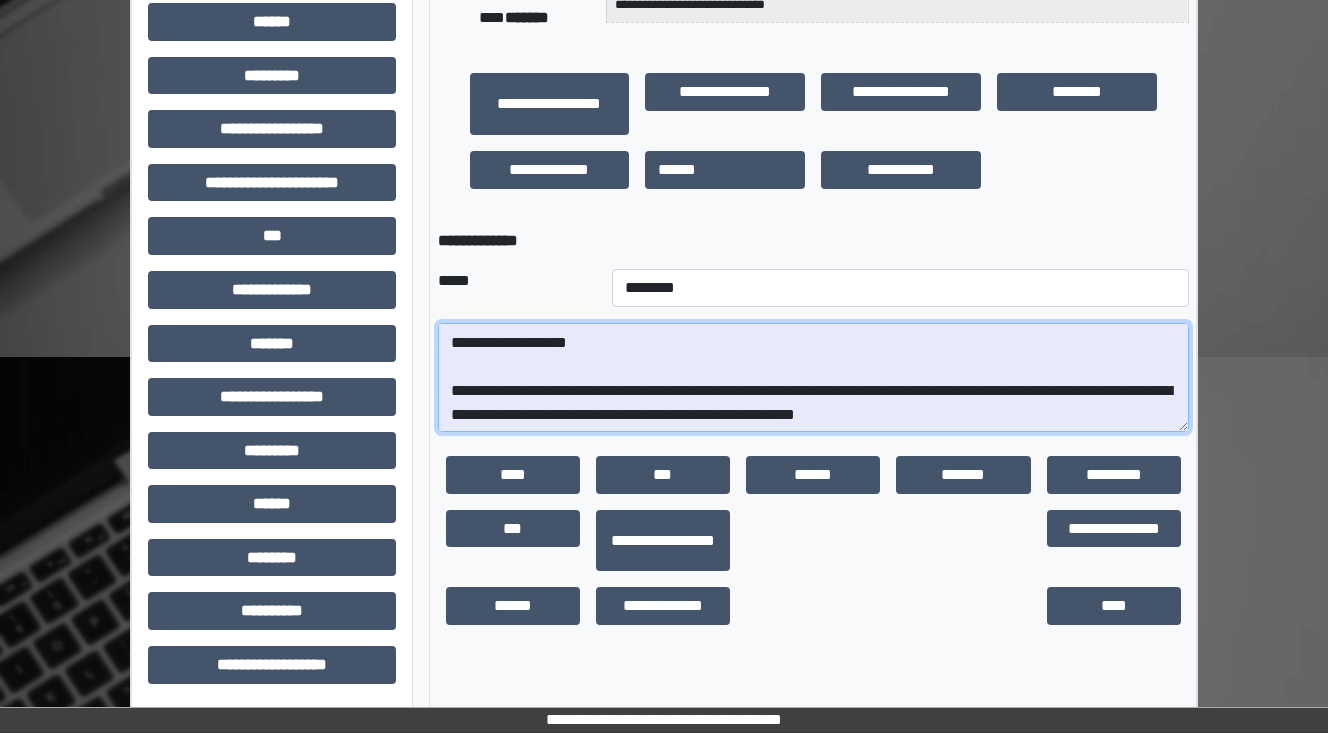 scroll, scrollTop: 312, scrollLeft: 0, axis: vertical 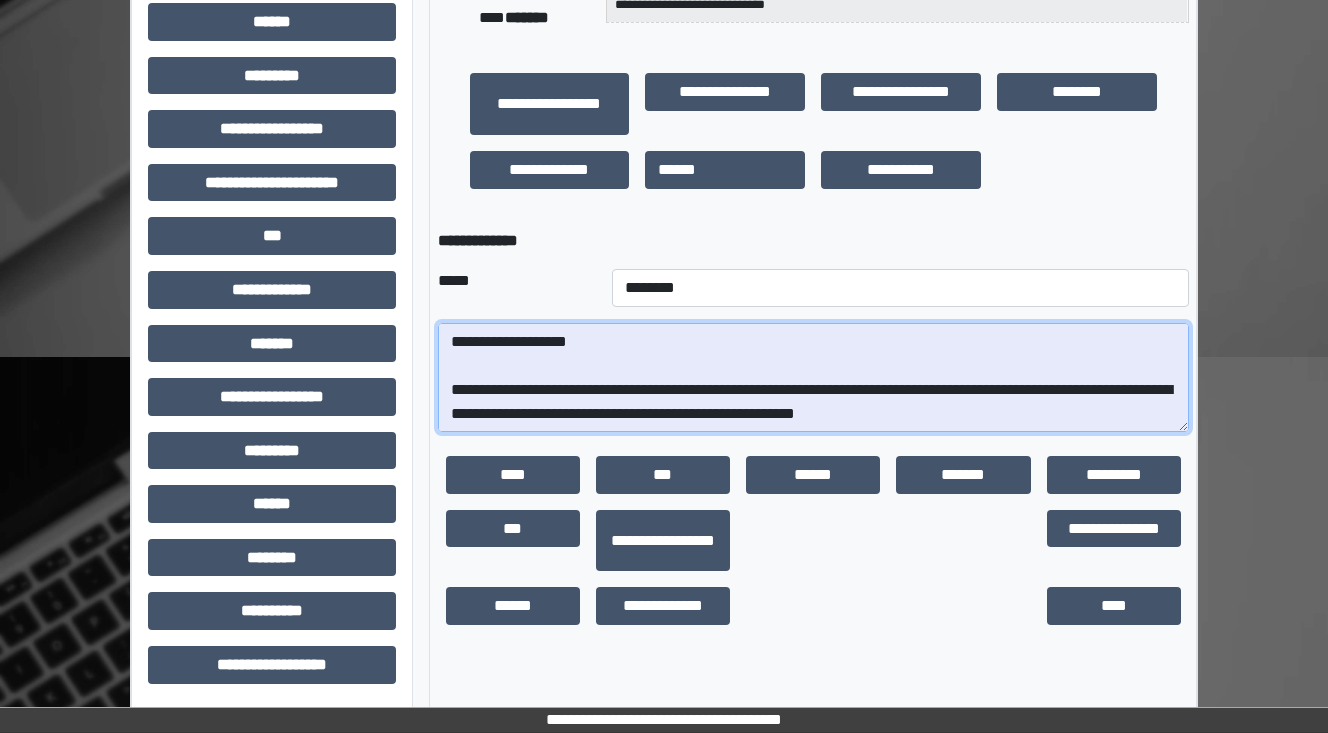 click at bounding box center (813, 378) 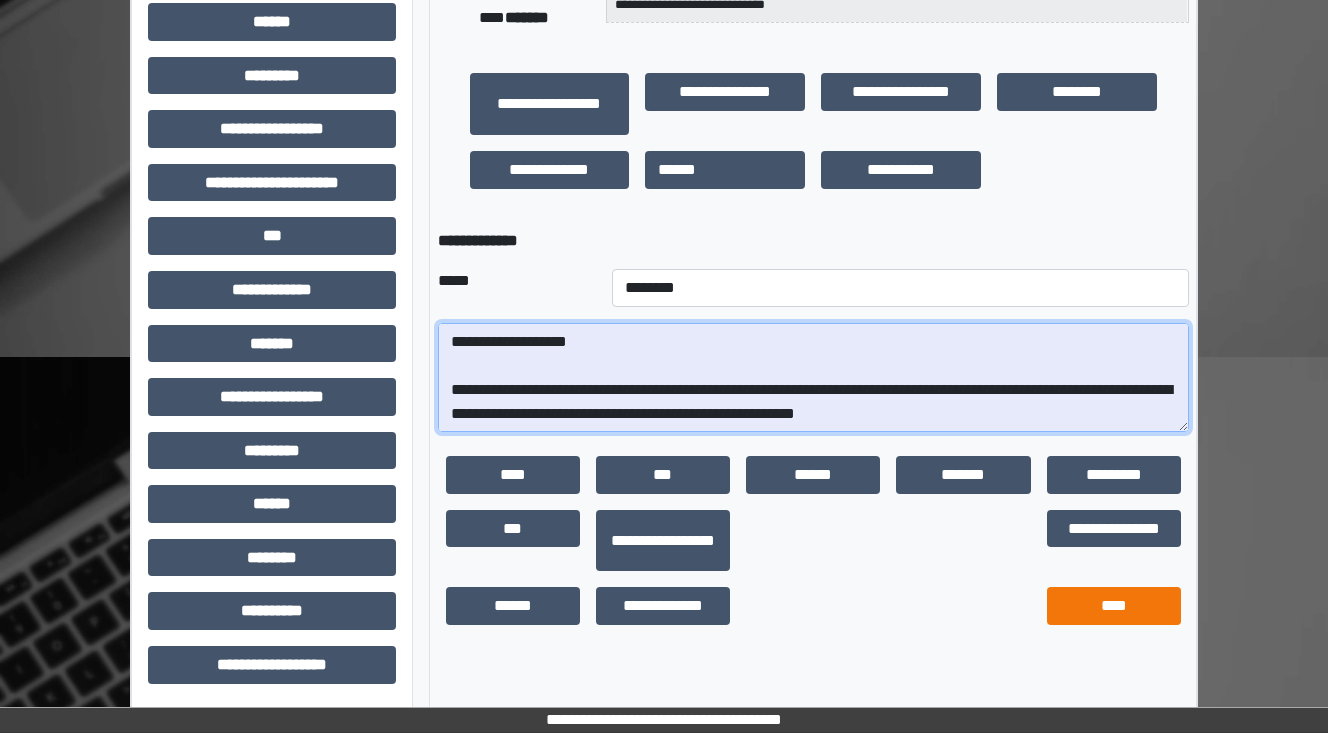 type on "**********" 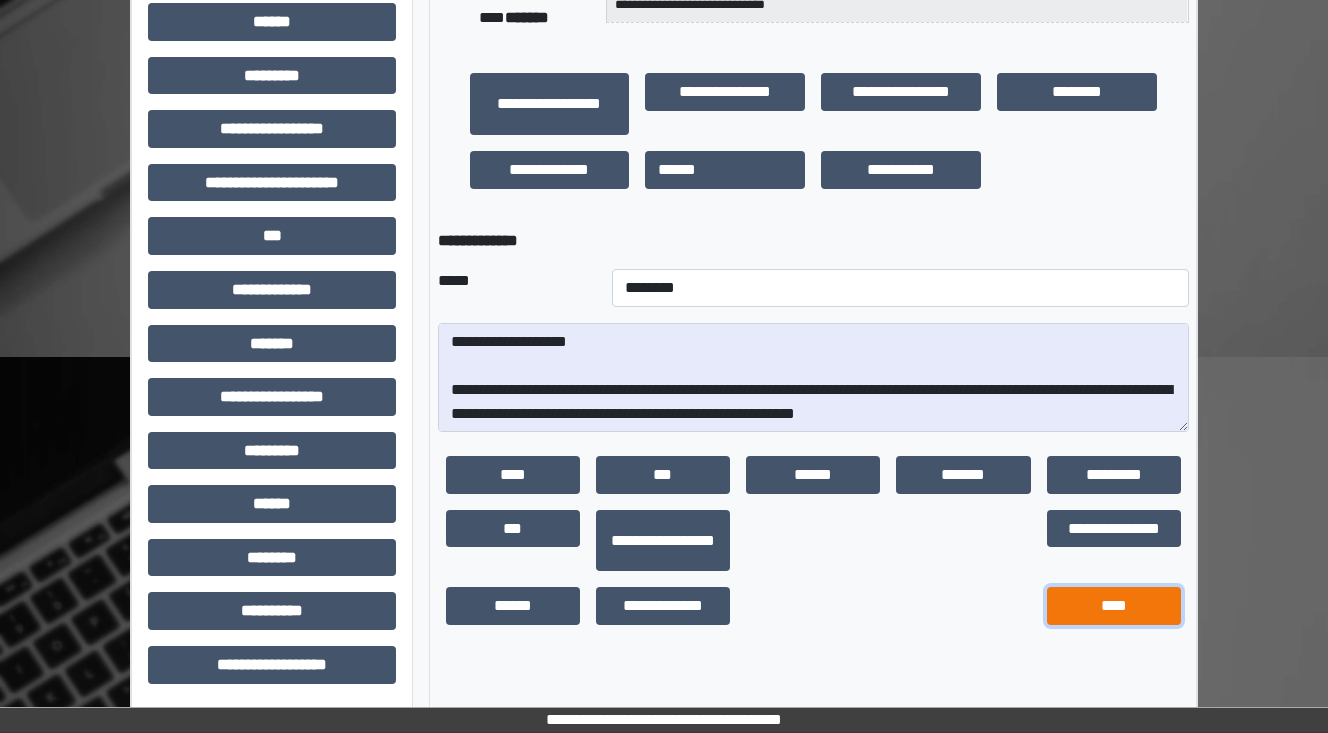 click on "****" at bounding box center (1114, 606) 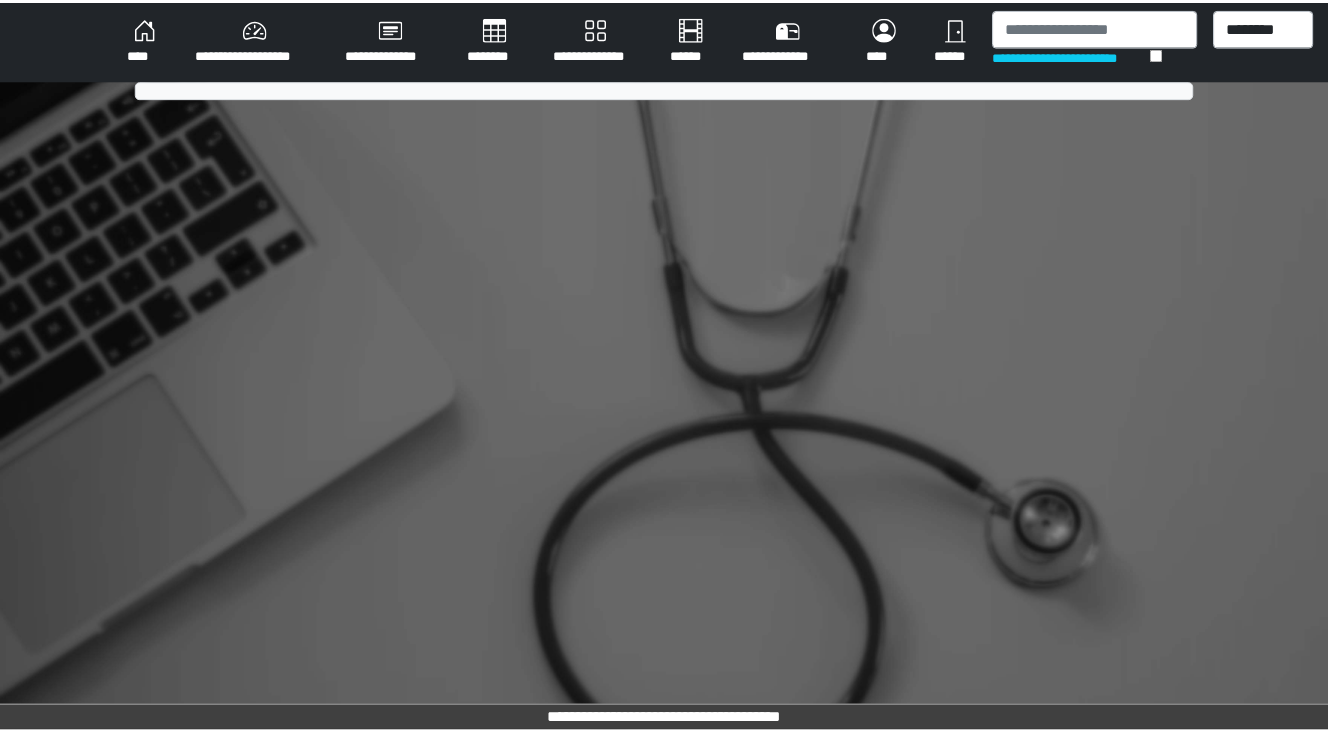 scroll, scrollTop: 0, scrollLeft: 0, axis: both 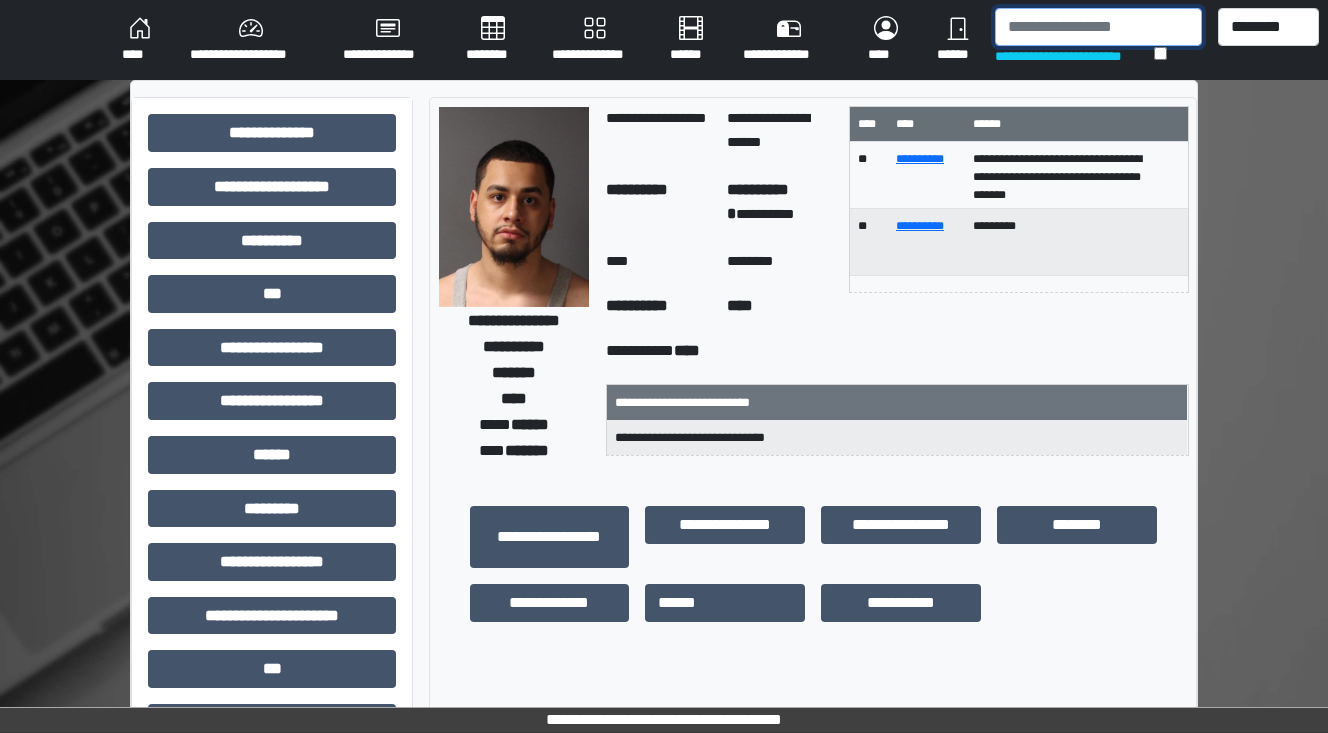 click at bounding box center (1098, 27) 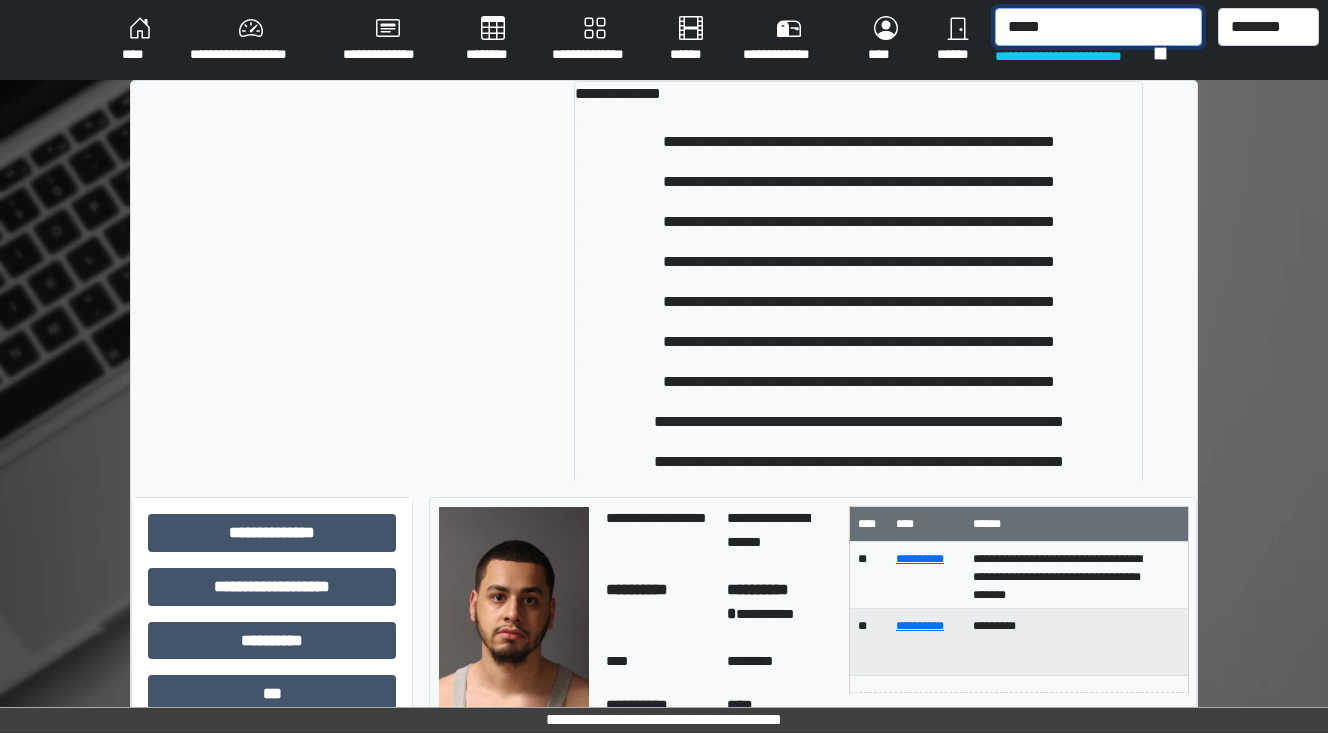 type on "*****" 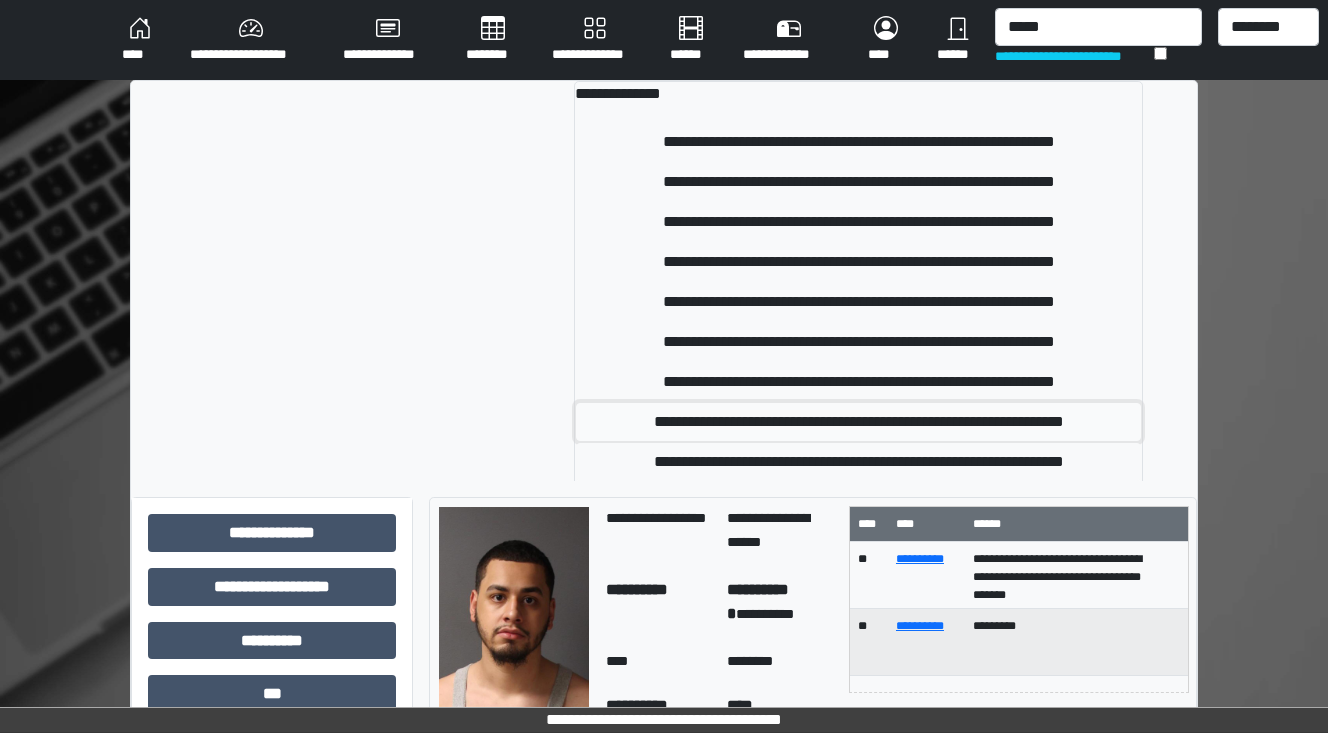 click on "**********" at bounding box center [858, 422] 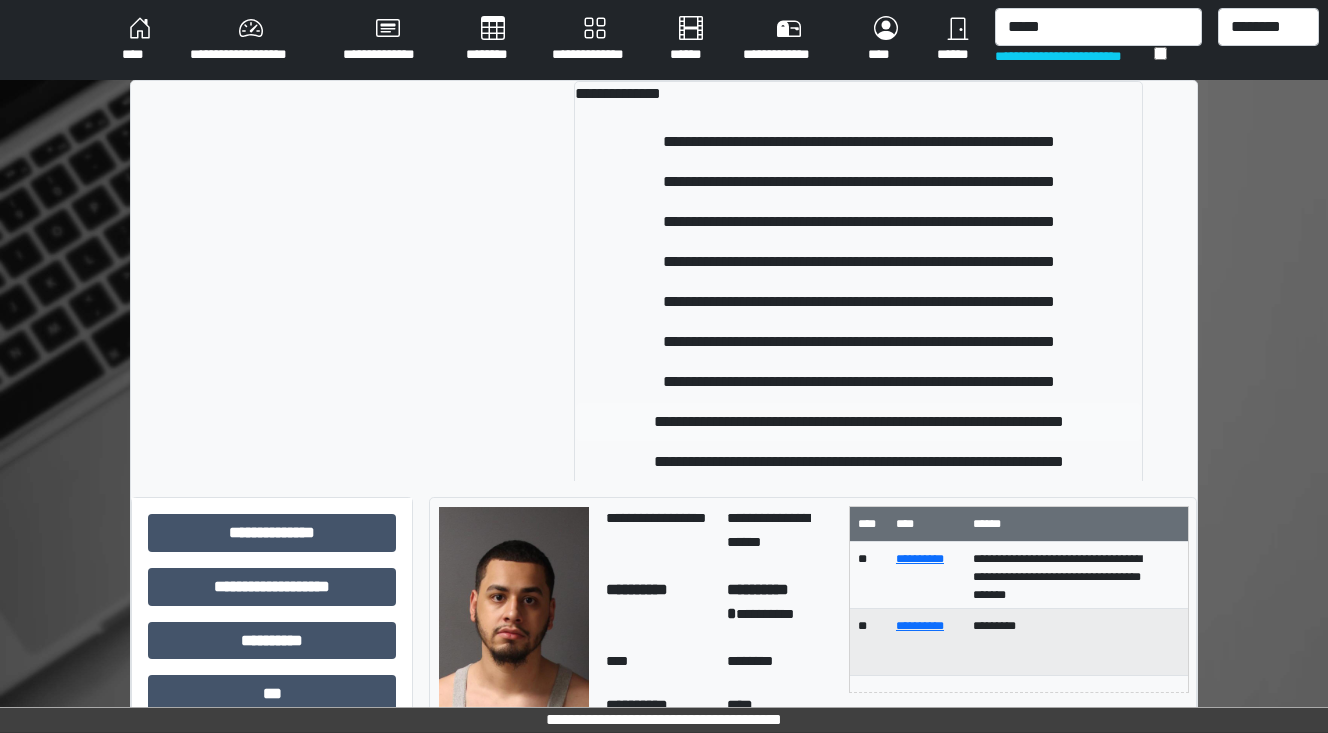 type 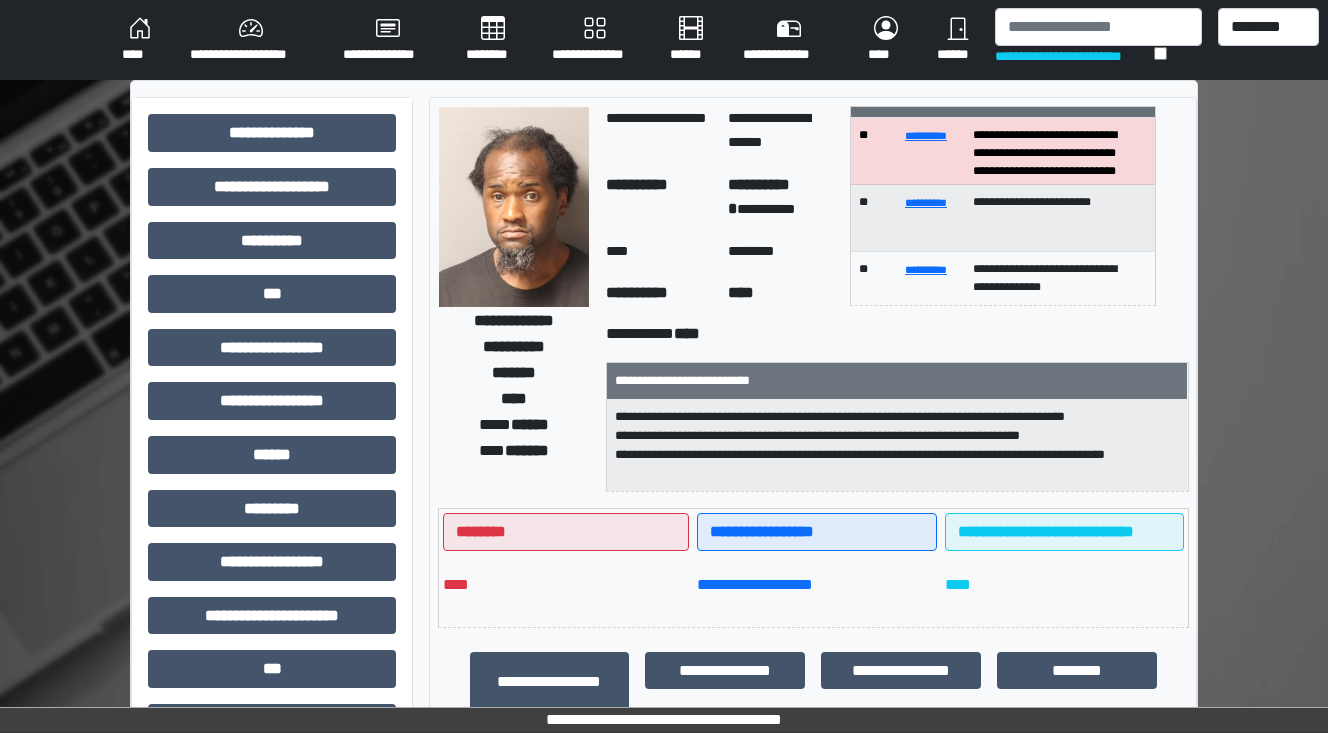 scroll, scrollTop: 0, scrollLeft: 0, axis: both 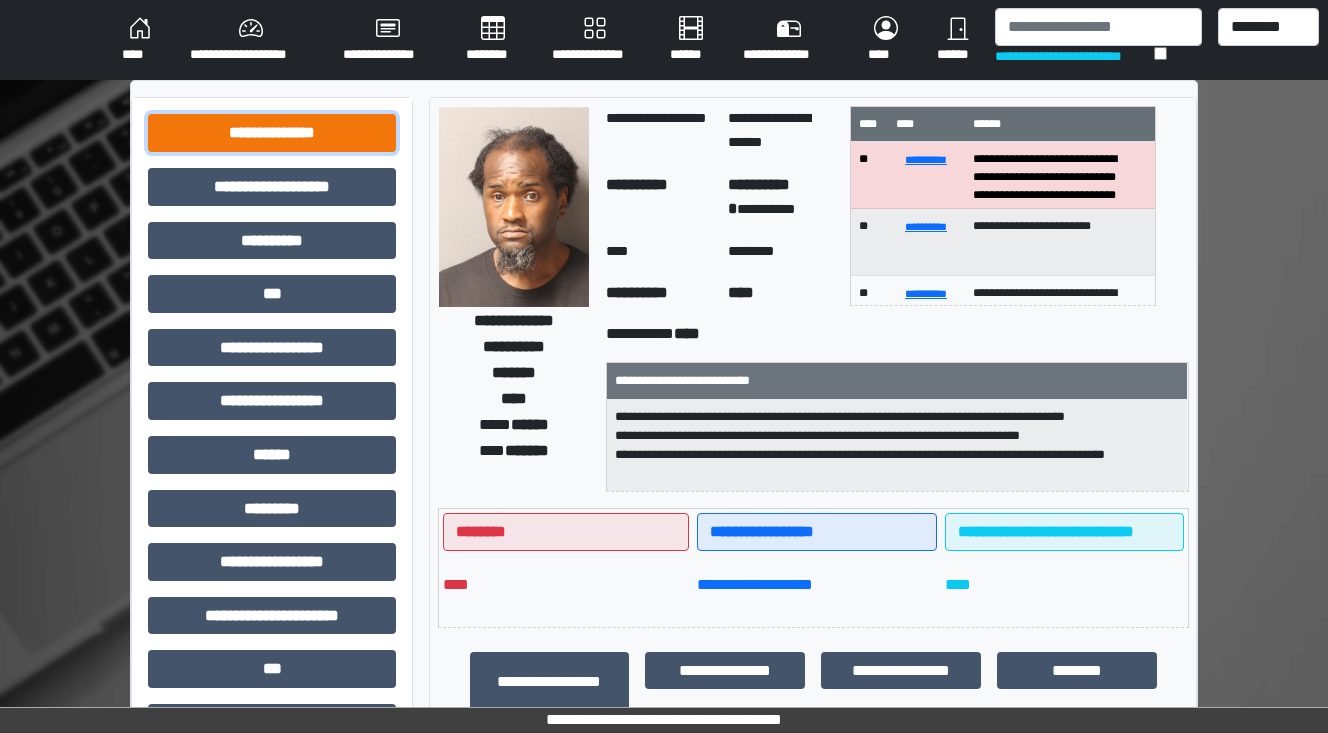 click on "**********" at bounding box center (272, 133) 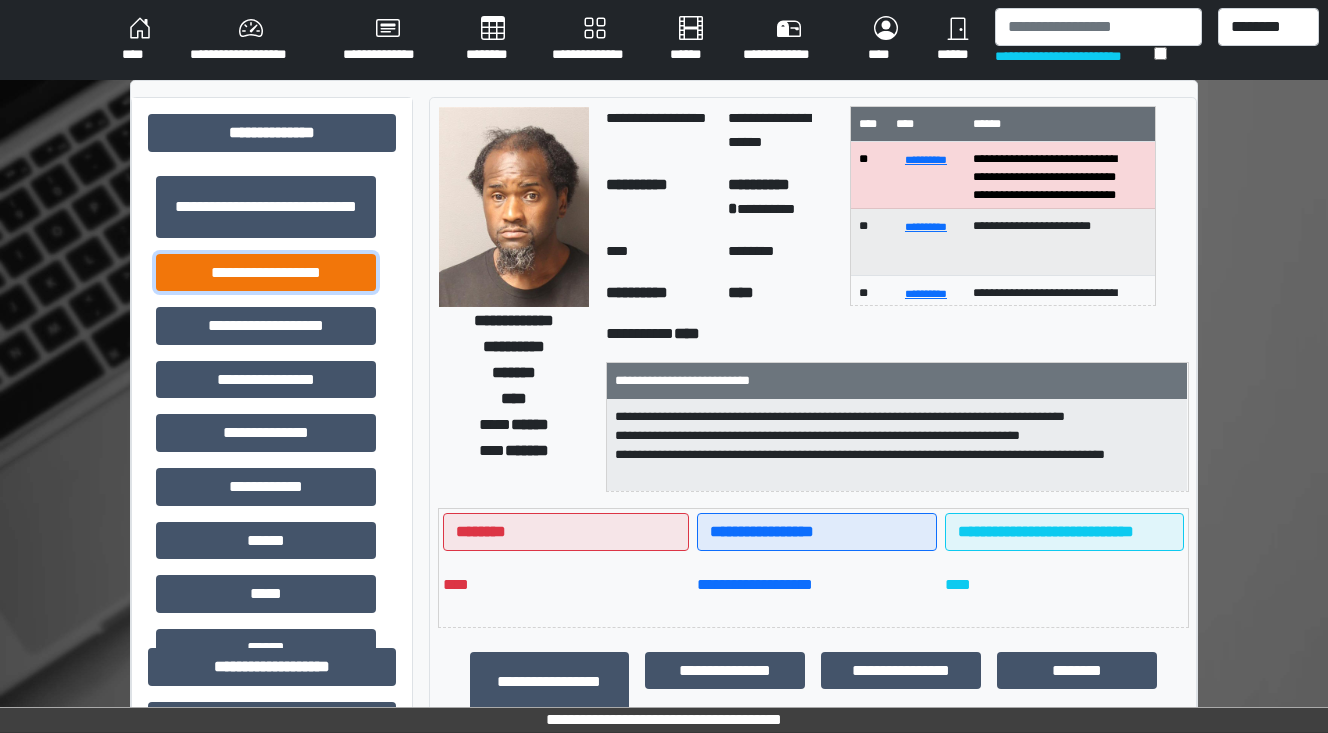 click on "**********" at bounding box center (266, 273) 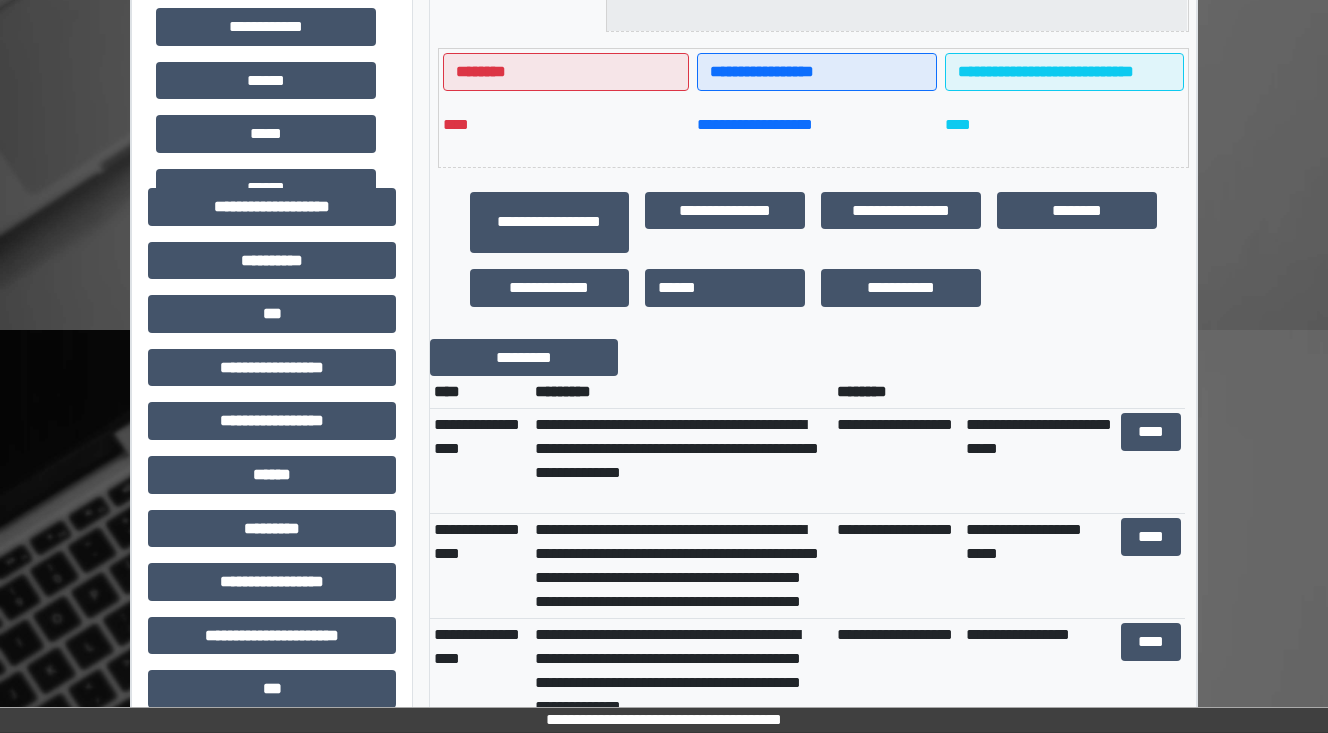 scroll, scrollTop: 560, scrollLeft: 0, axis: vertical 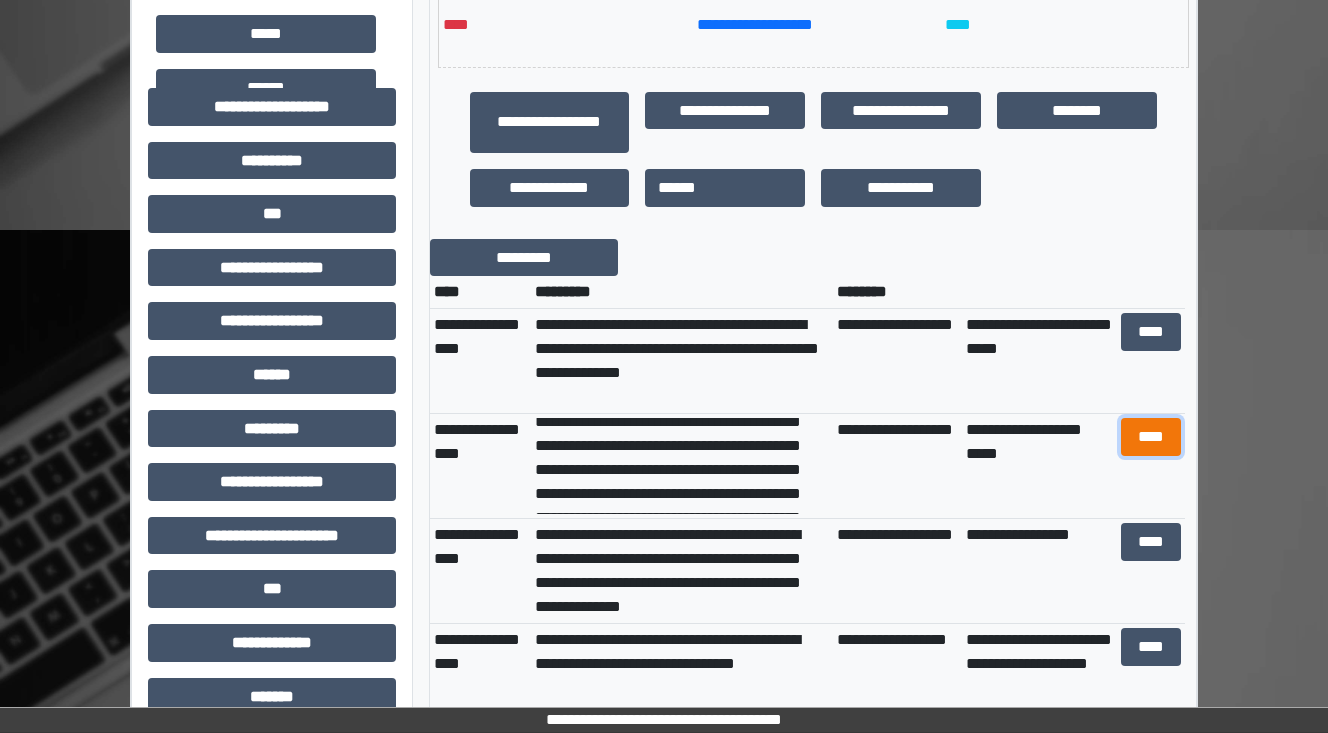 click on "****" at bounding box center (1150, 437) 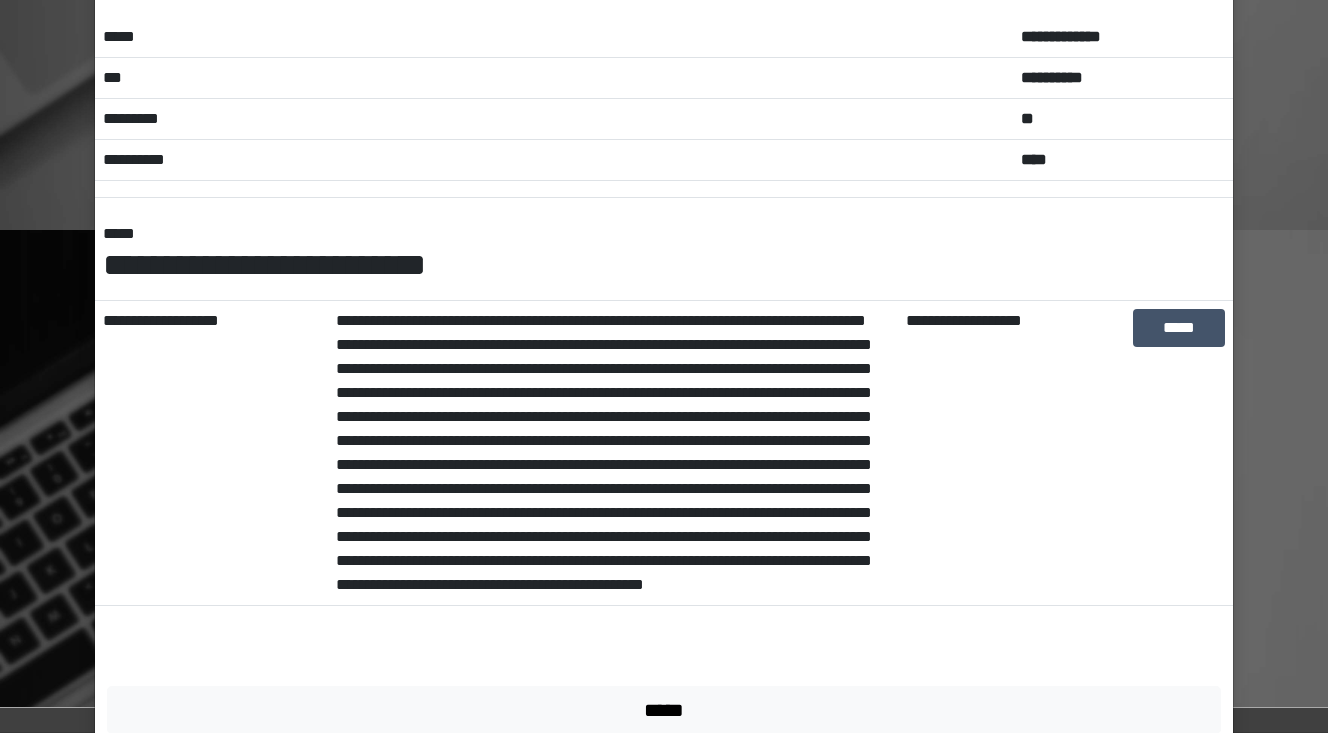 scroll, scrollTop: 160, scrollLeft: 0, axis: vertical 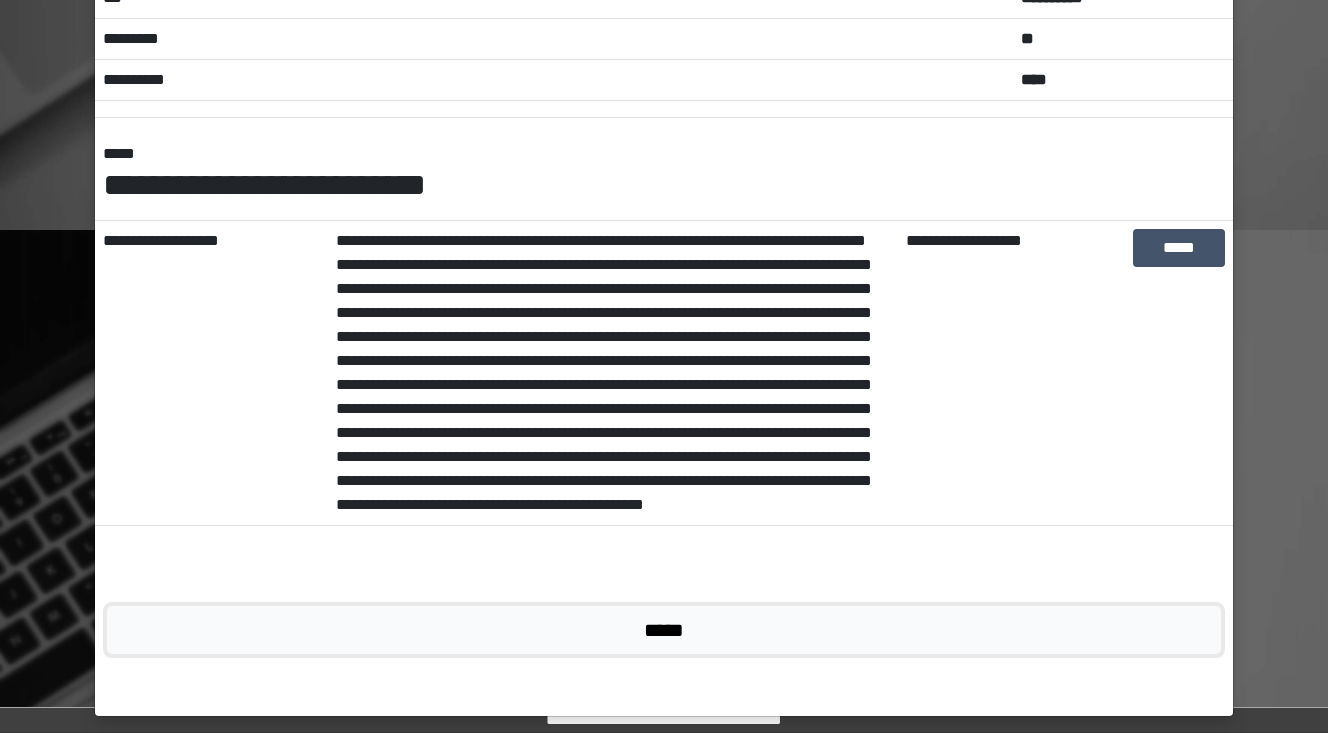 drag, startPoint x: 663, startPoint y: 680, endPoint x: 672, endPoint y: 688, distance: 12.0415945 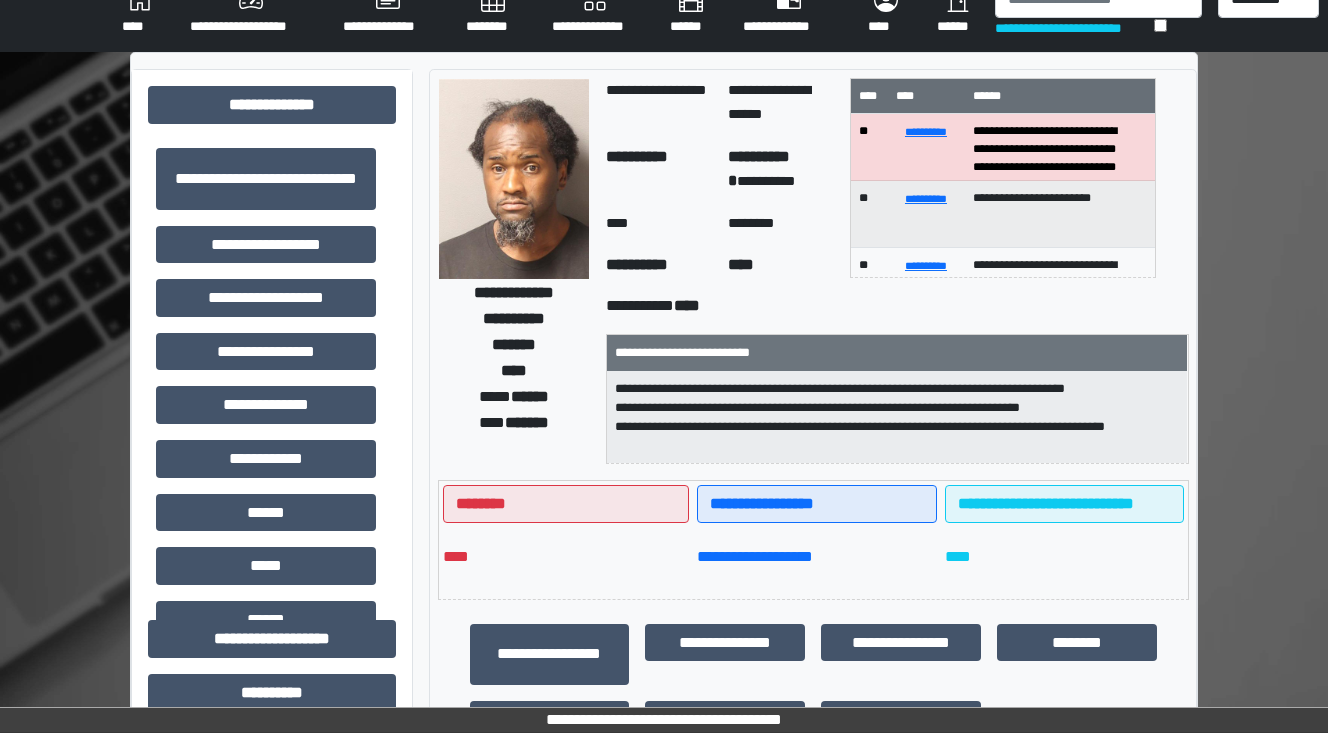 scroll, scrollTop: 0, scrollLeft: 0, axis: both 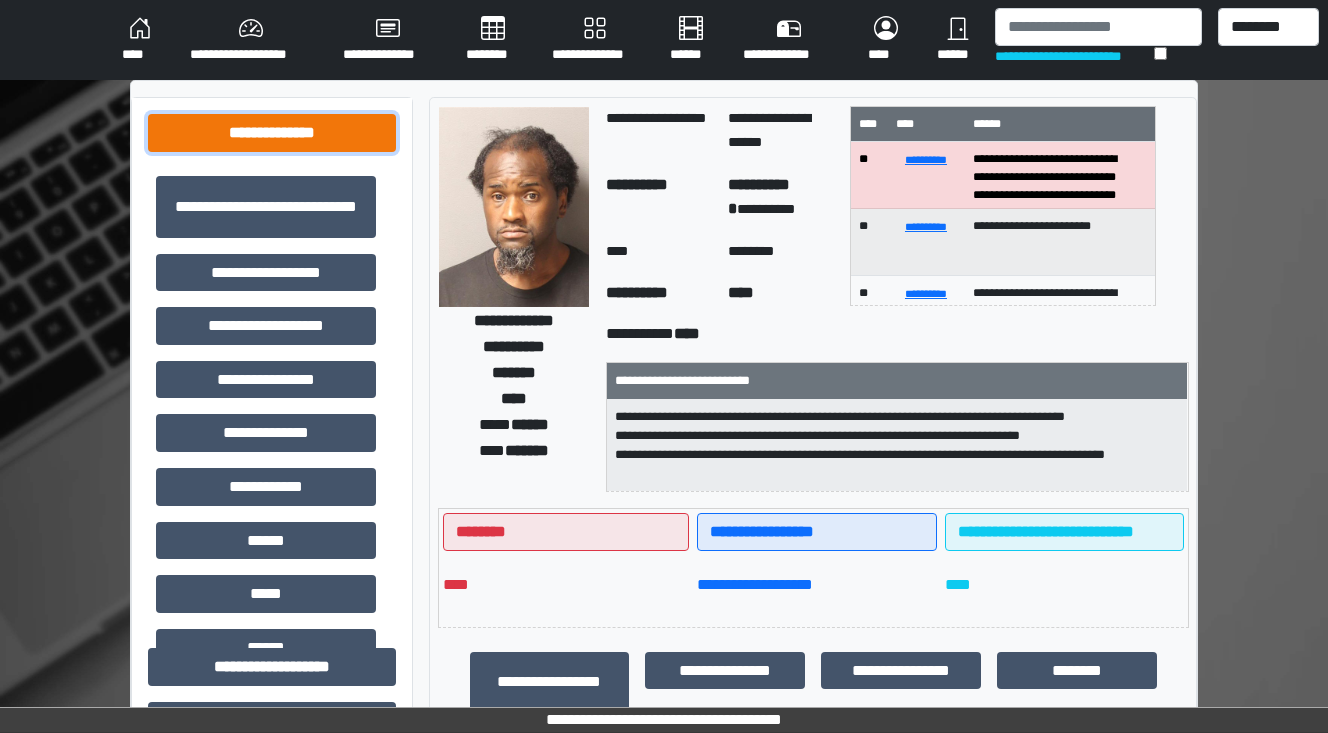 drag, startPoint x: 300, startPoint y: 135, endPoint x: 311, endPoint y: 136, distance: 11.045361 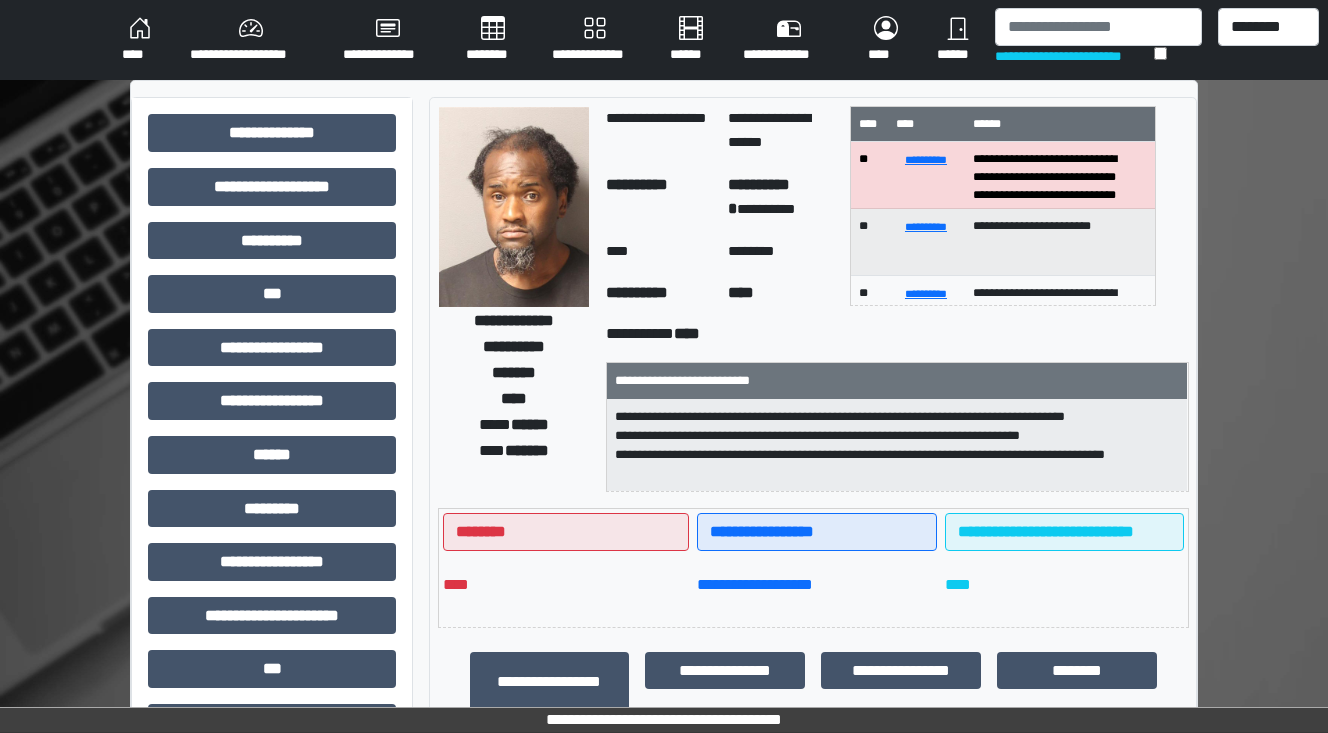 click on "****" at bounding box center (140, 40) 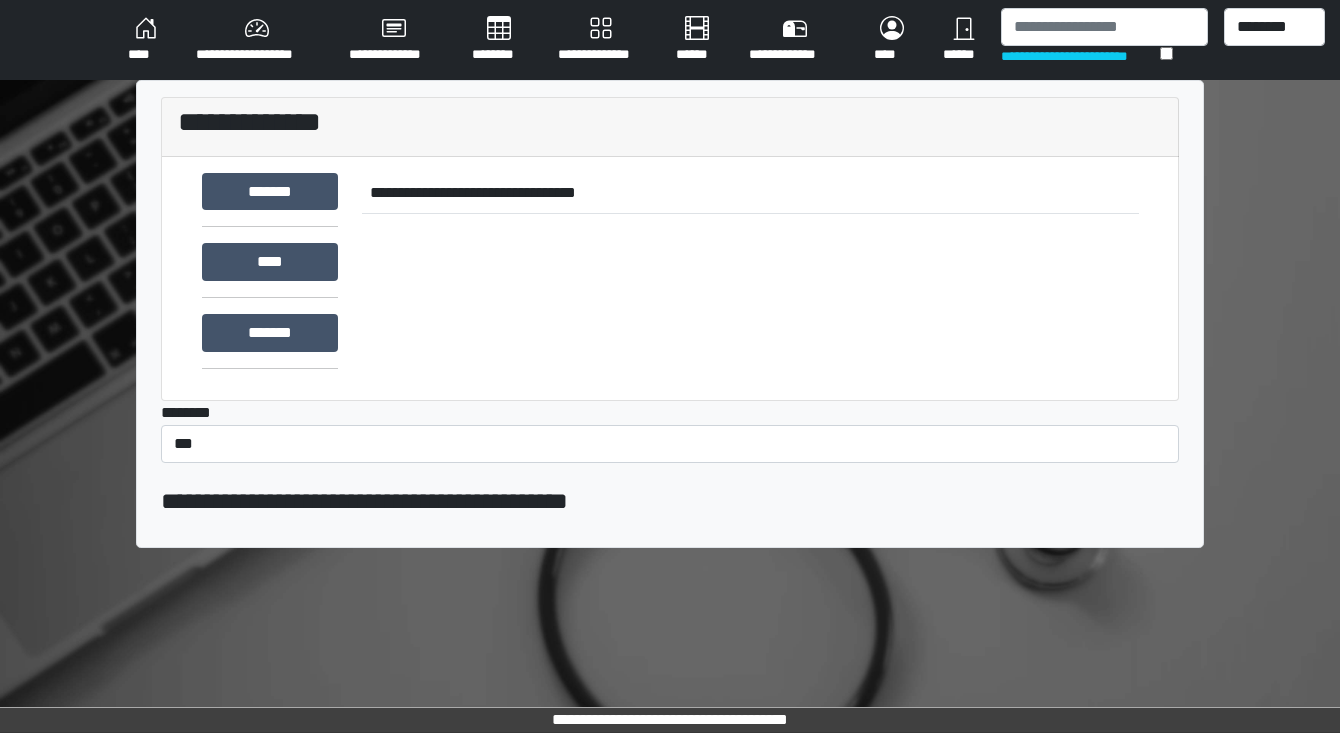 scroll, scrollTop: 0, scrollLeft: 0, axis: both 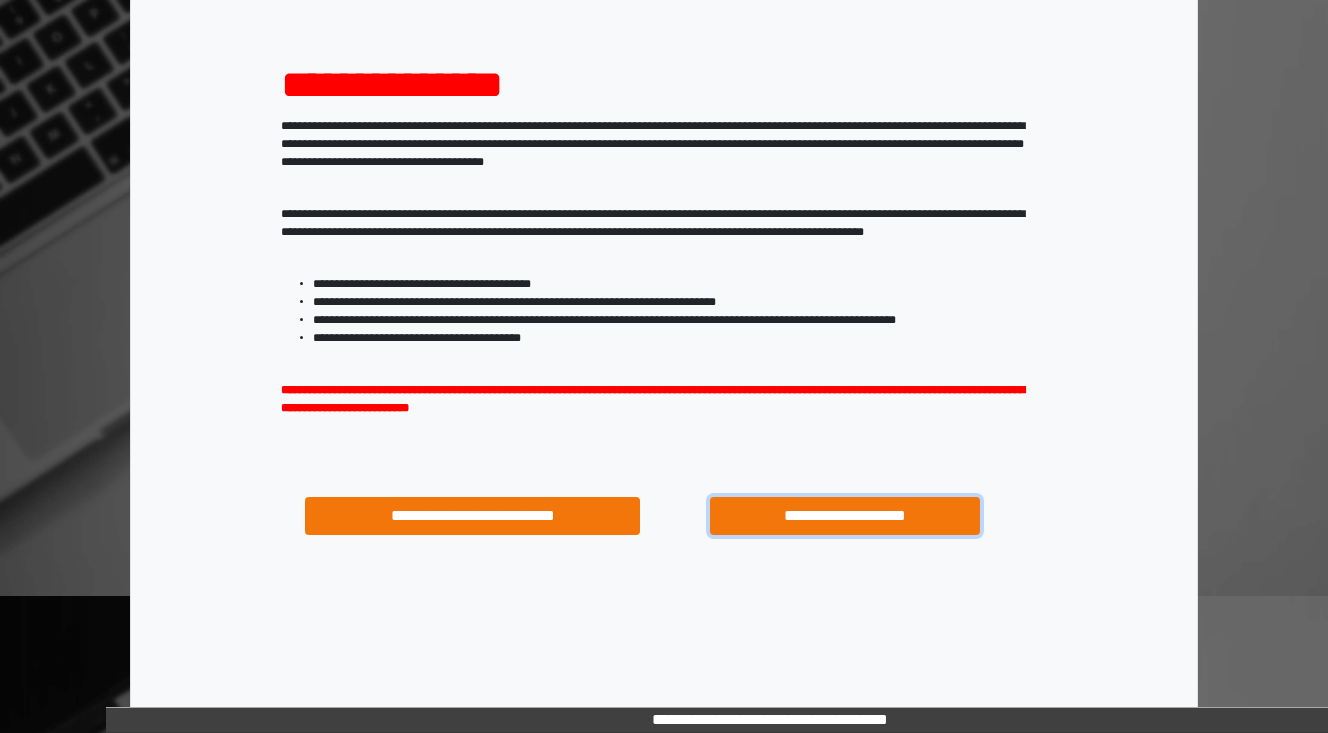 click on "**********" at bounding box center [844, 516] 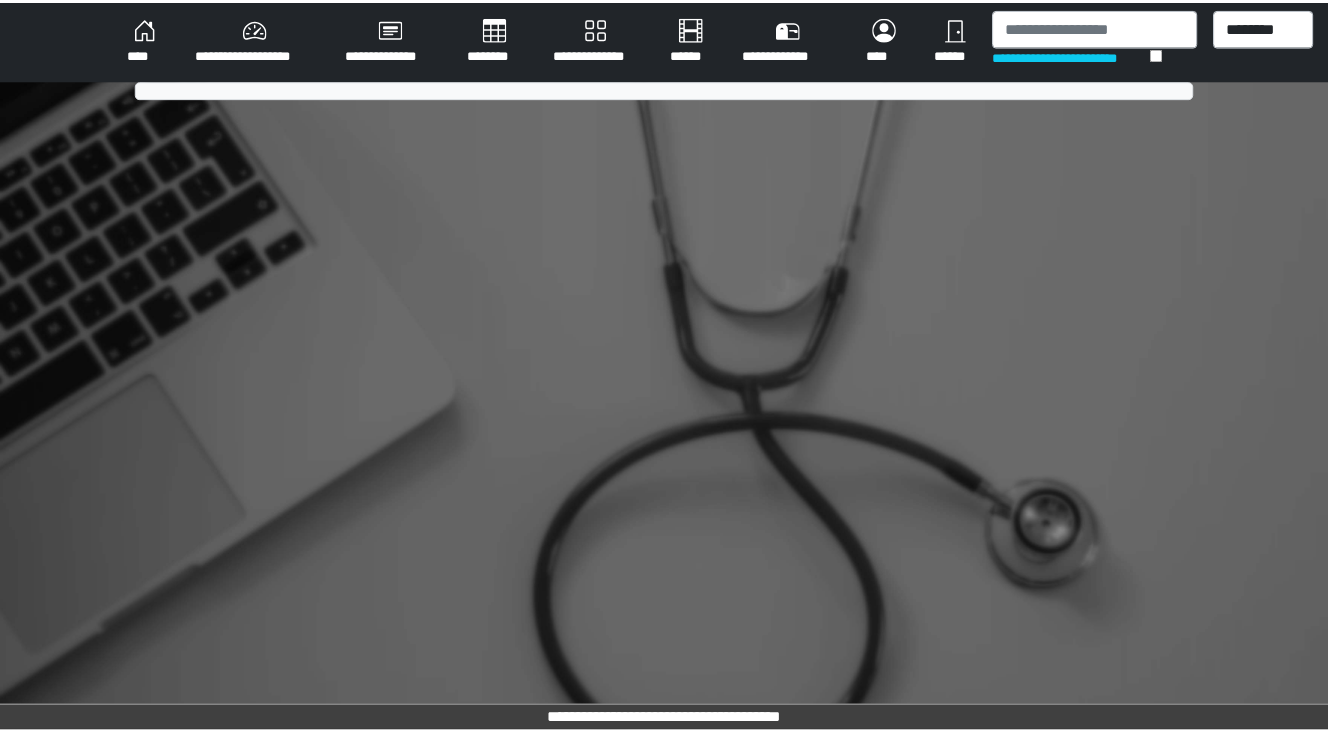 scroll, scrollTop: 0, scrollLeft: 0, axis: both 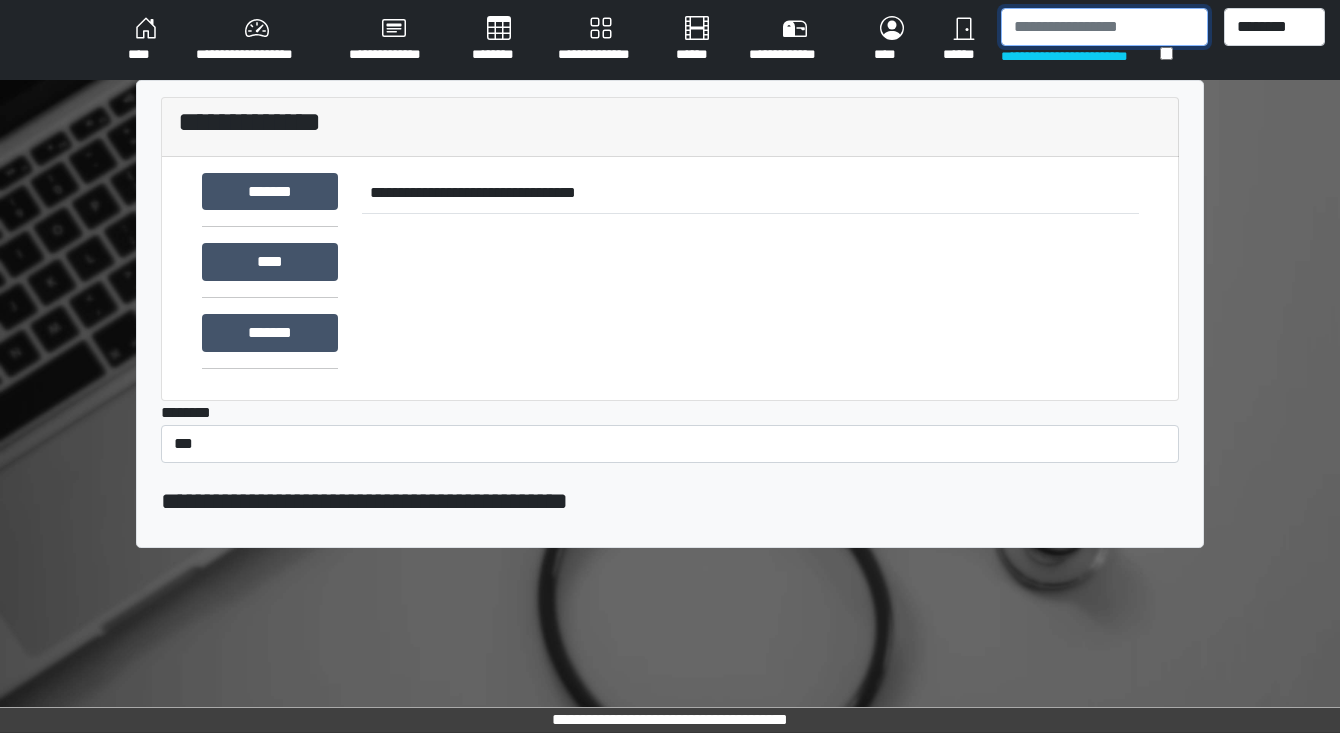 click at bounding box center [1104, 27] 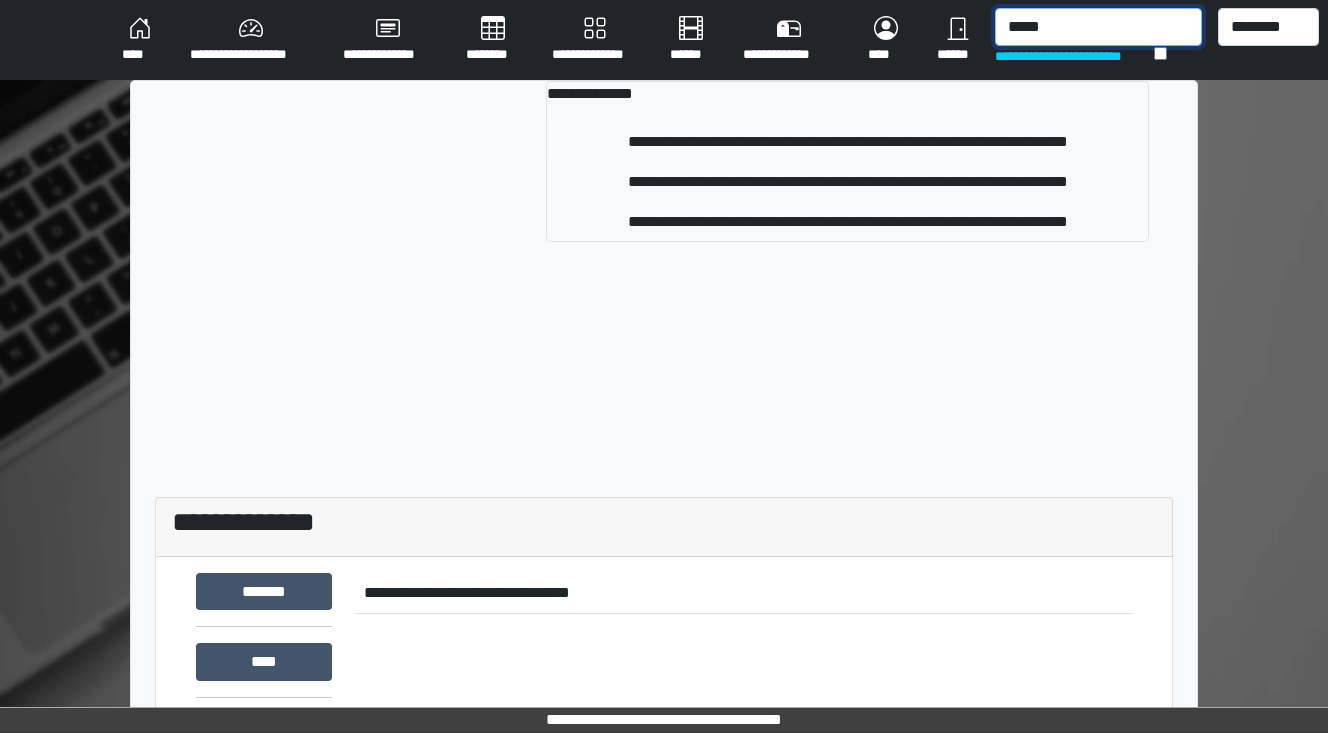 type on "*****" 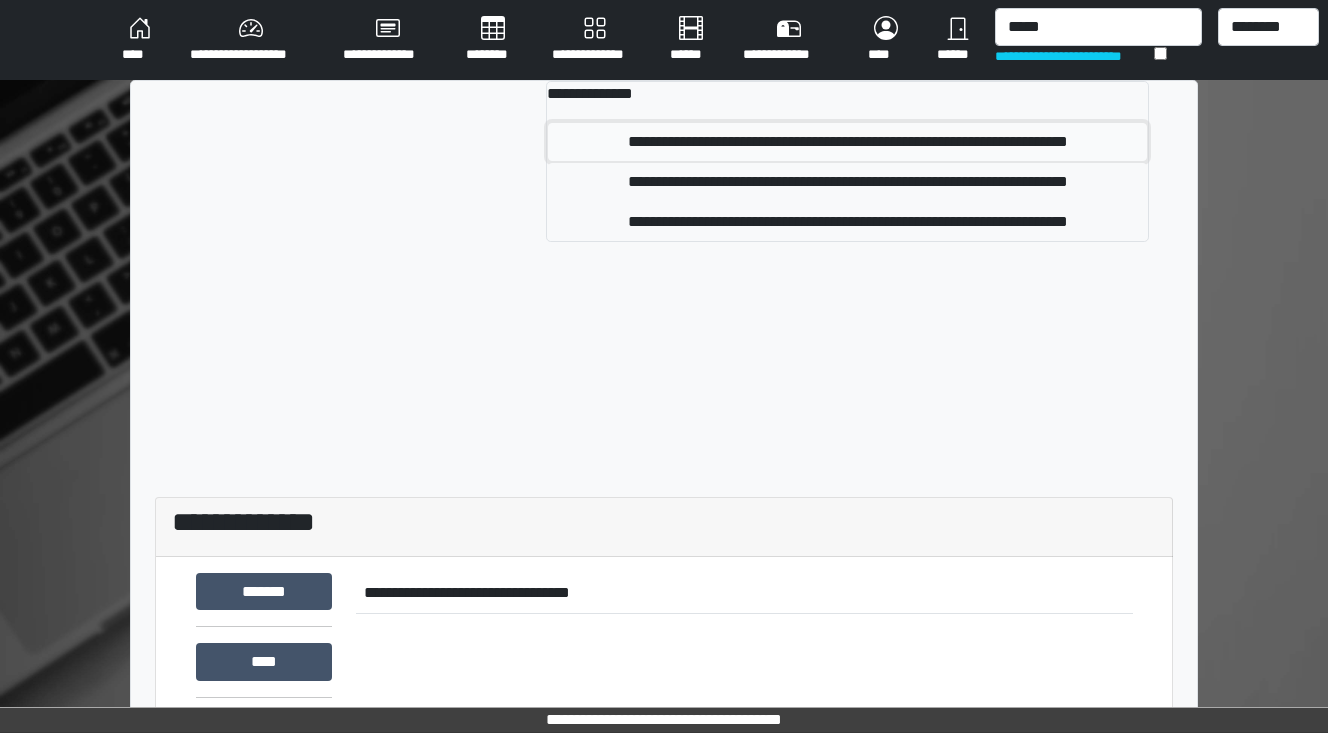 click on "**********" at bounding box center (847, 142) 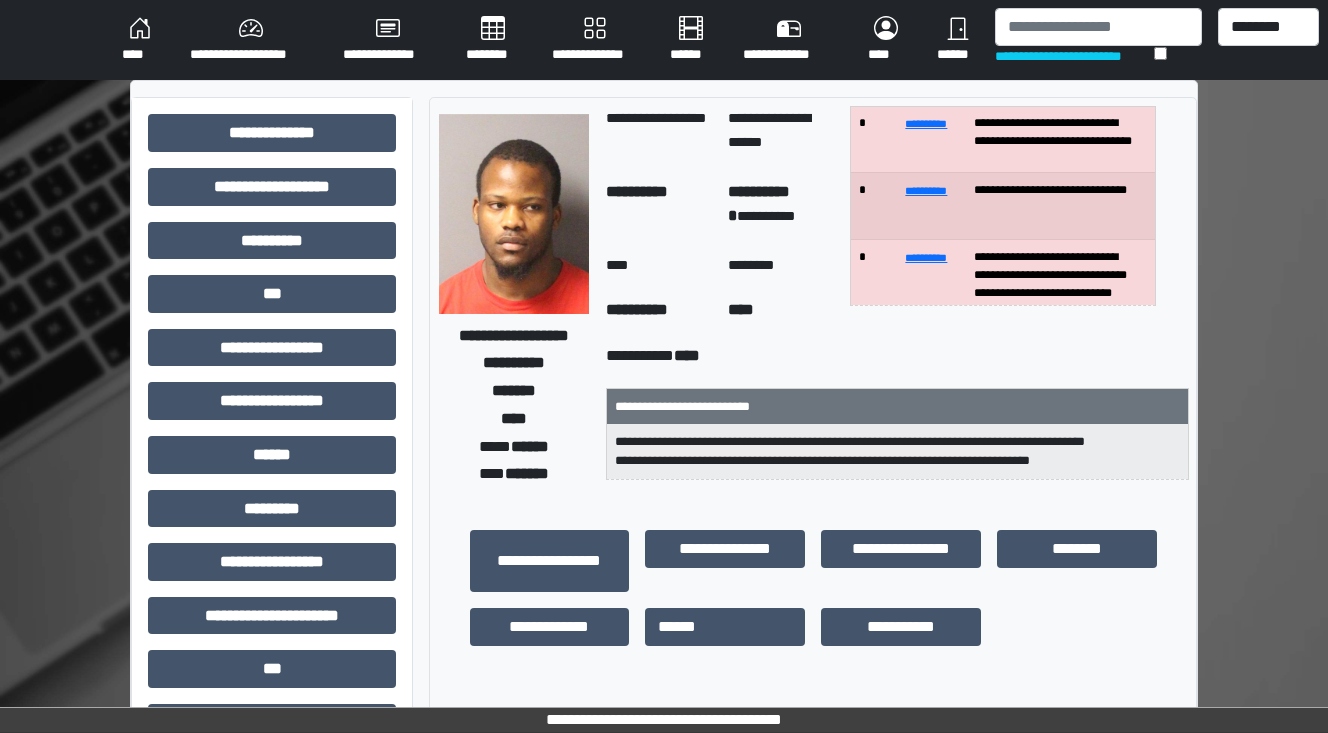 scroll, scrollTop: 0, scrollLeft: 0, axis: both 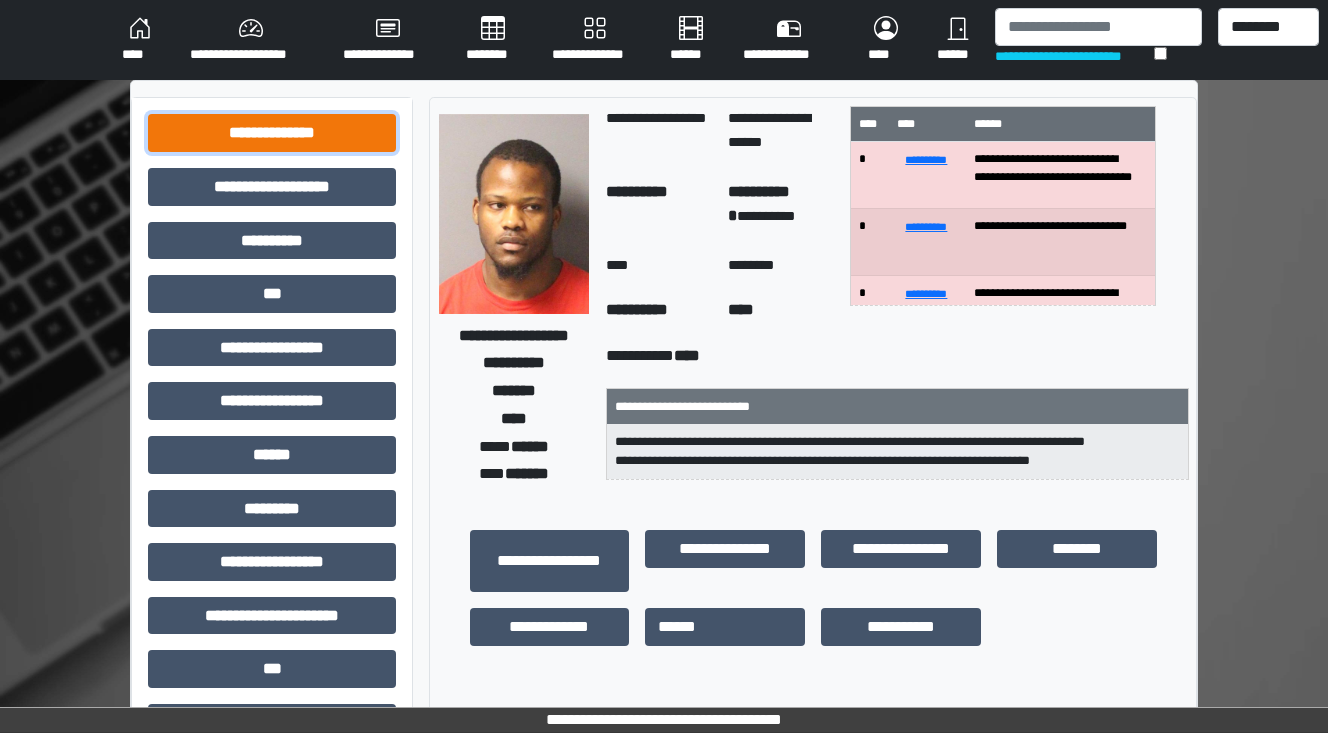 click on "**********" at bounding box center [272, 133] 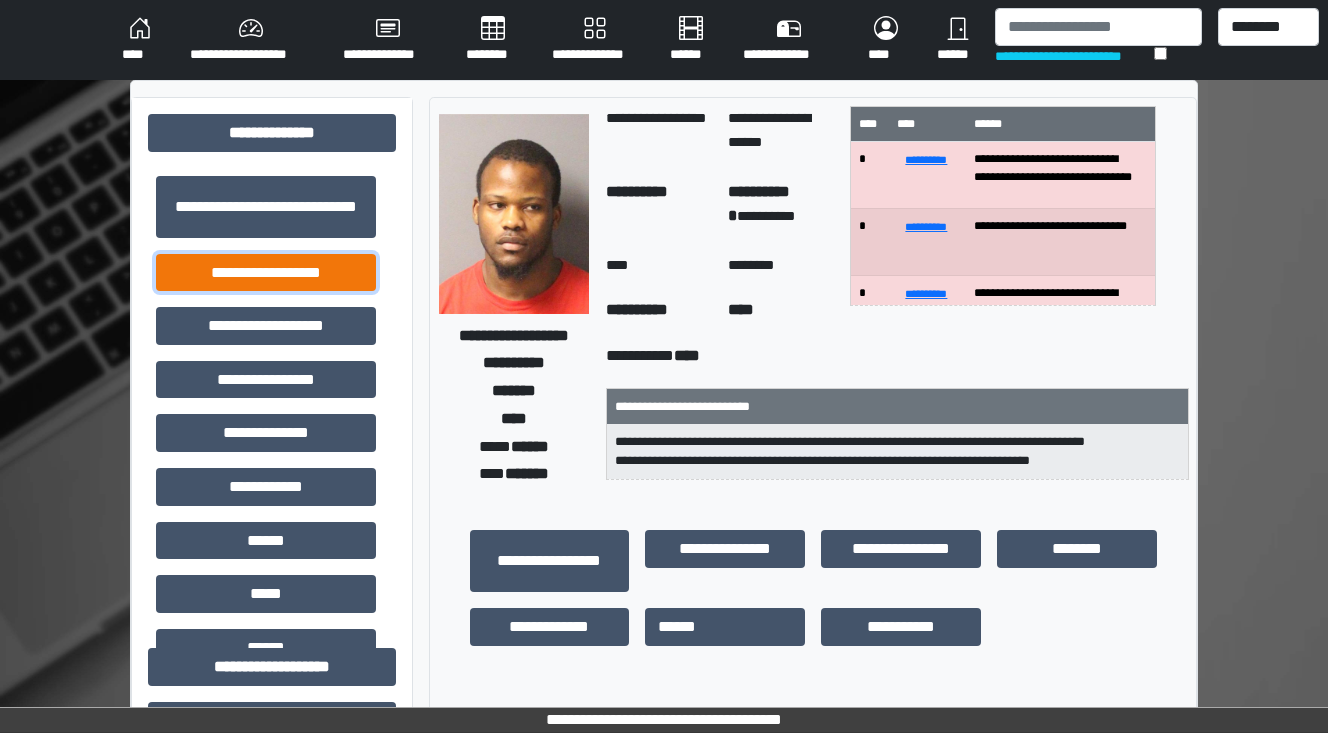 click on "**********" at bounding box center [266, 273] 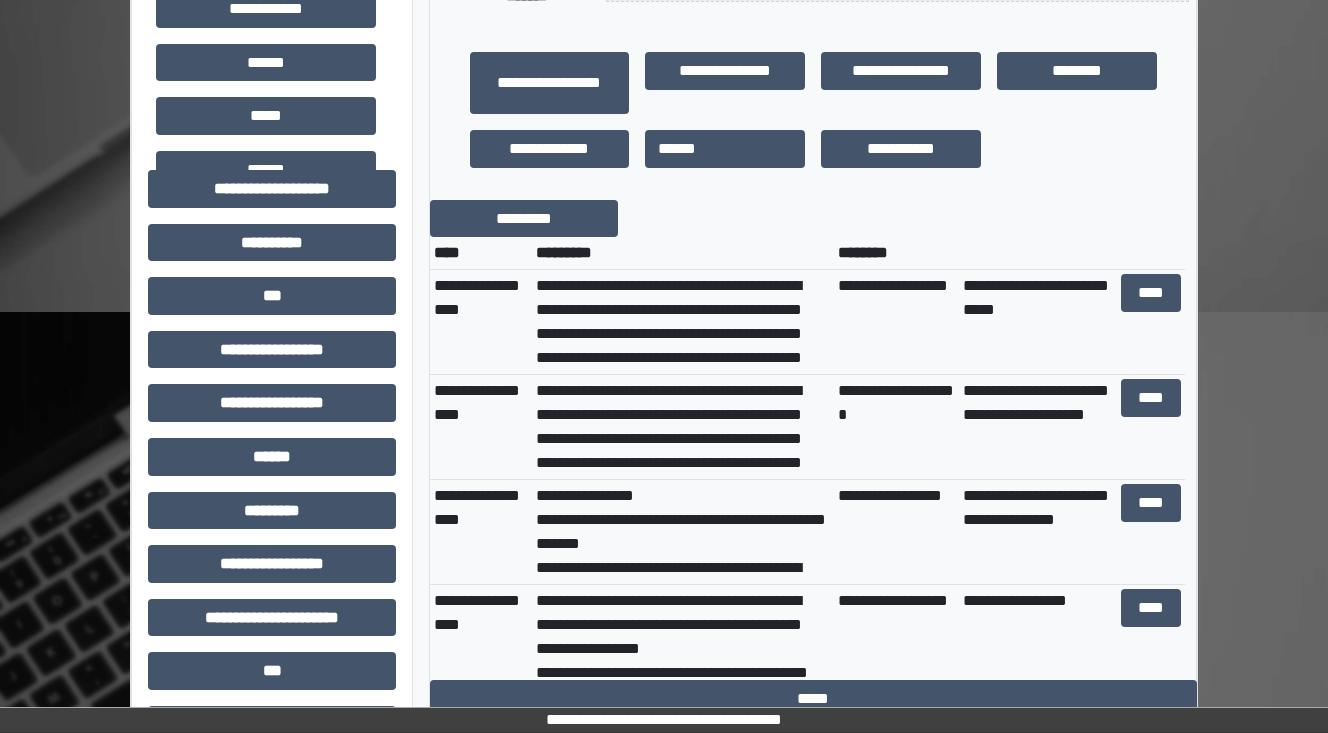 scroll, scrollTop: 480, scrollLeft: 0, axis: vertical 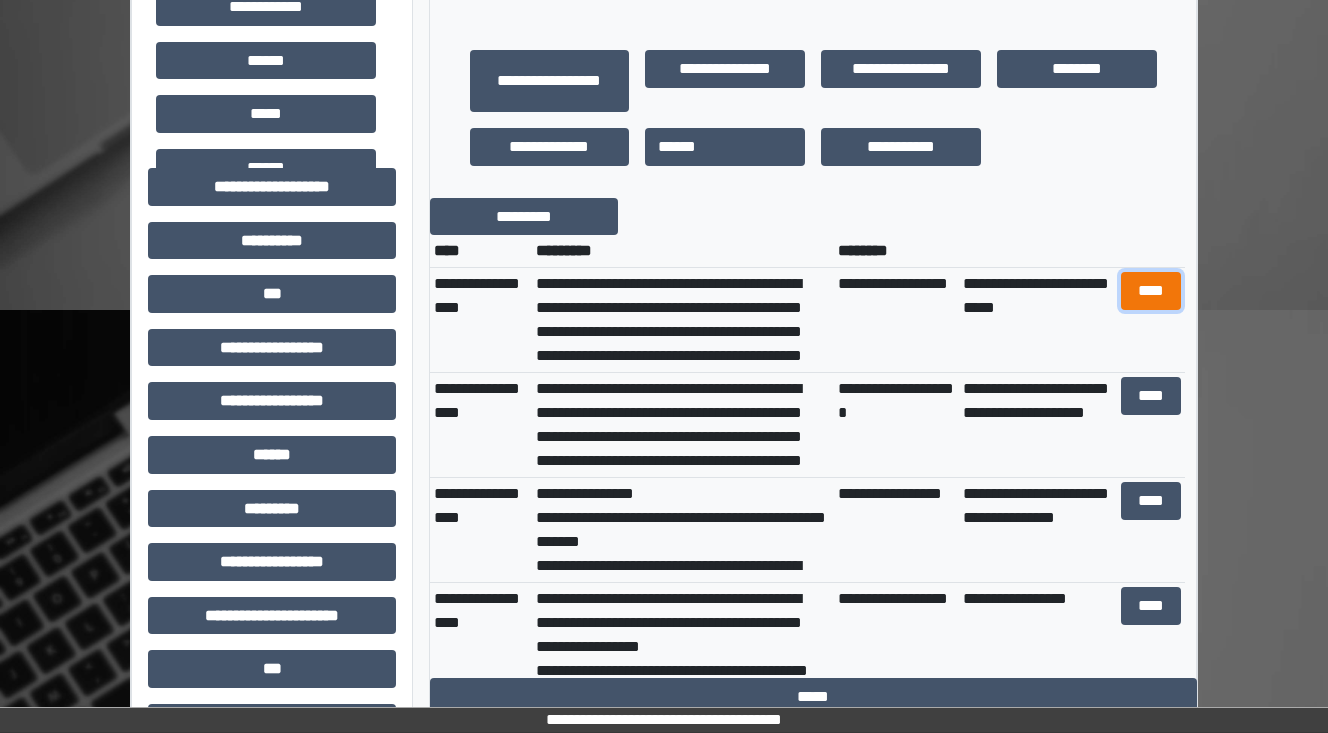 click on "****" at bounding box center [1150, 291] 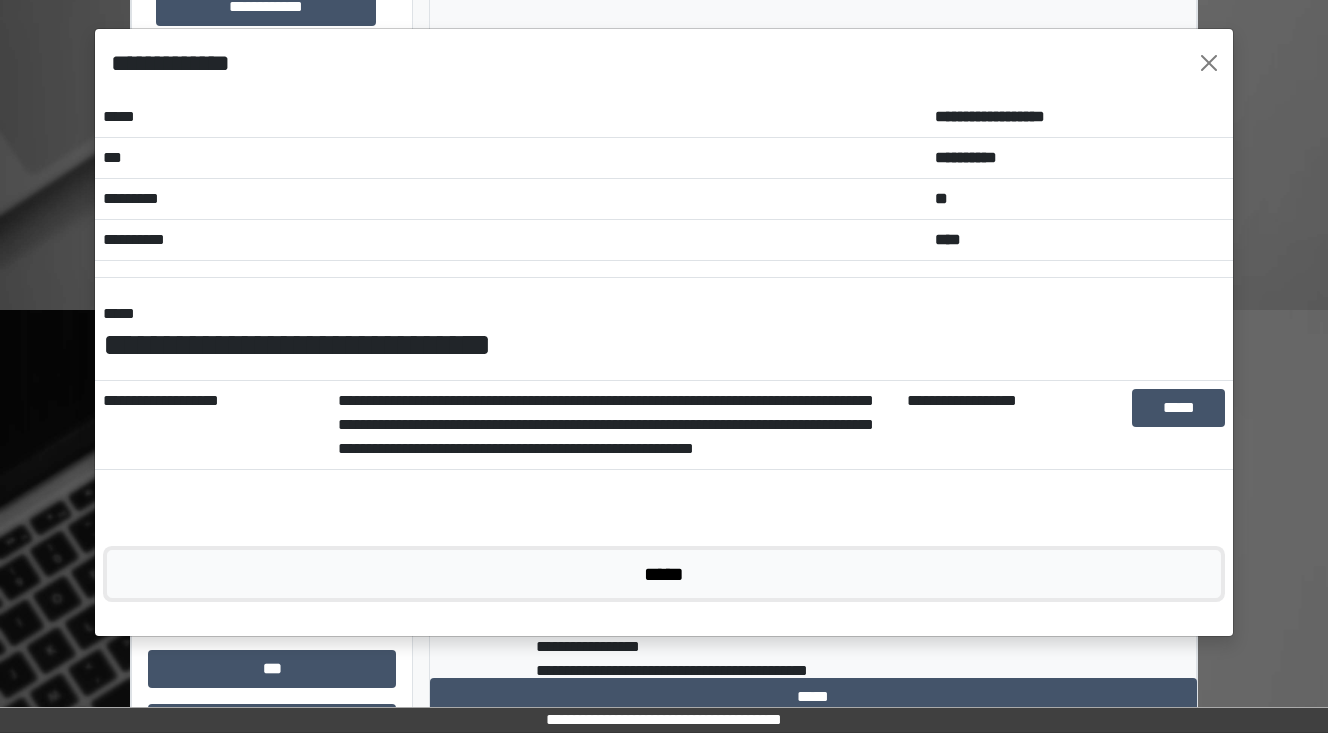 click on "*****" at bounding box center (664, 574) 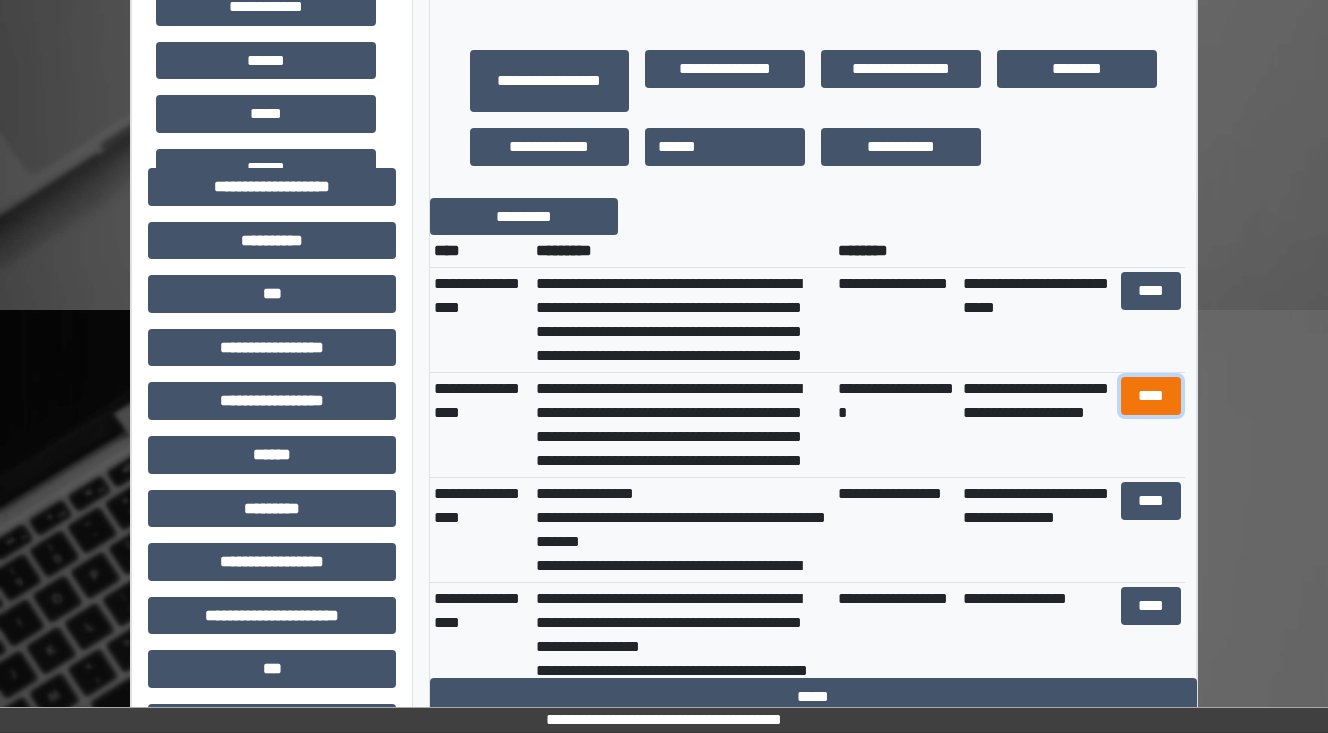 click on "****" at bounding box center (1150, 396) 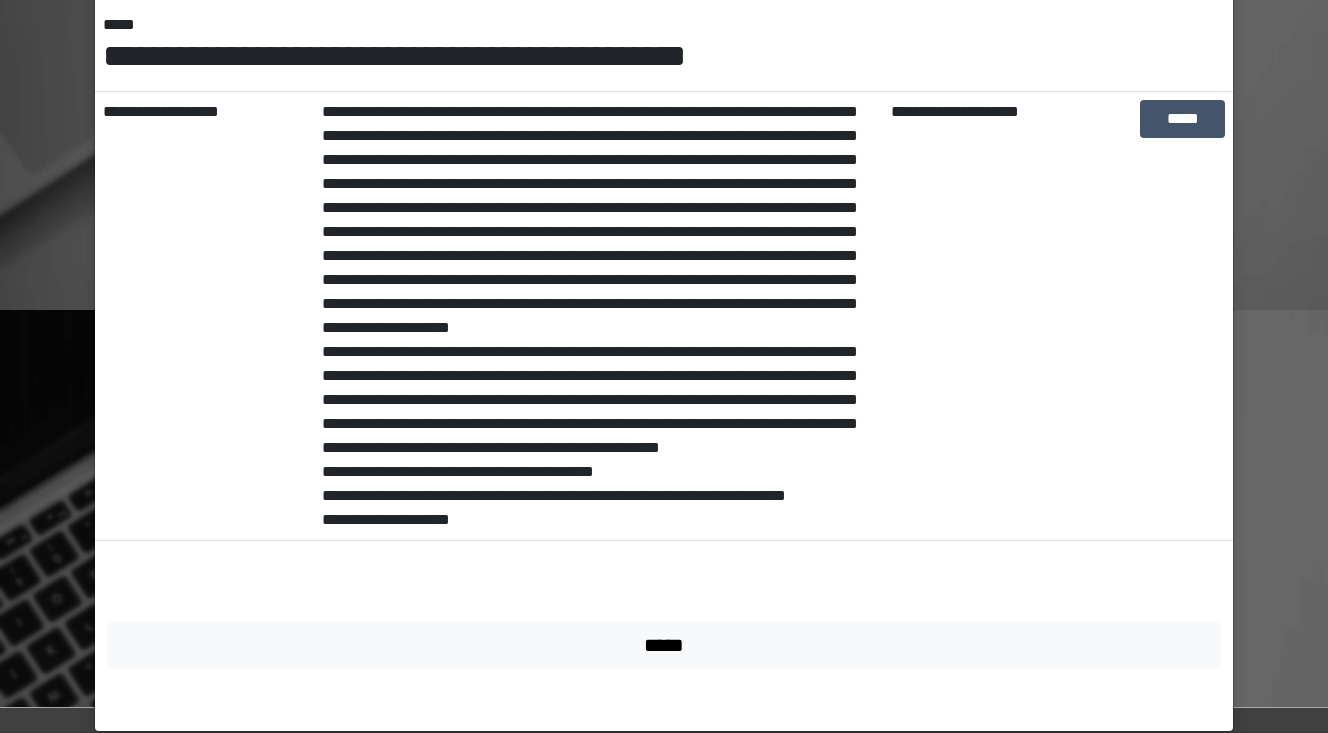 scroll, scrollTop: 316, scrollLeft: 0, axis: vertical 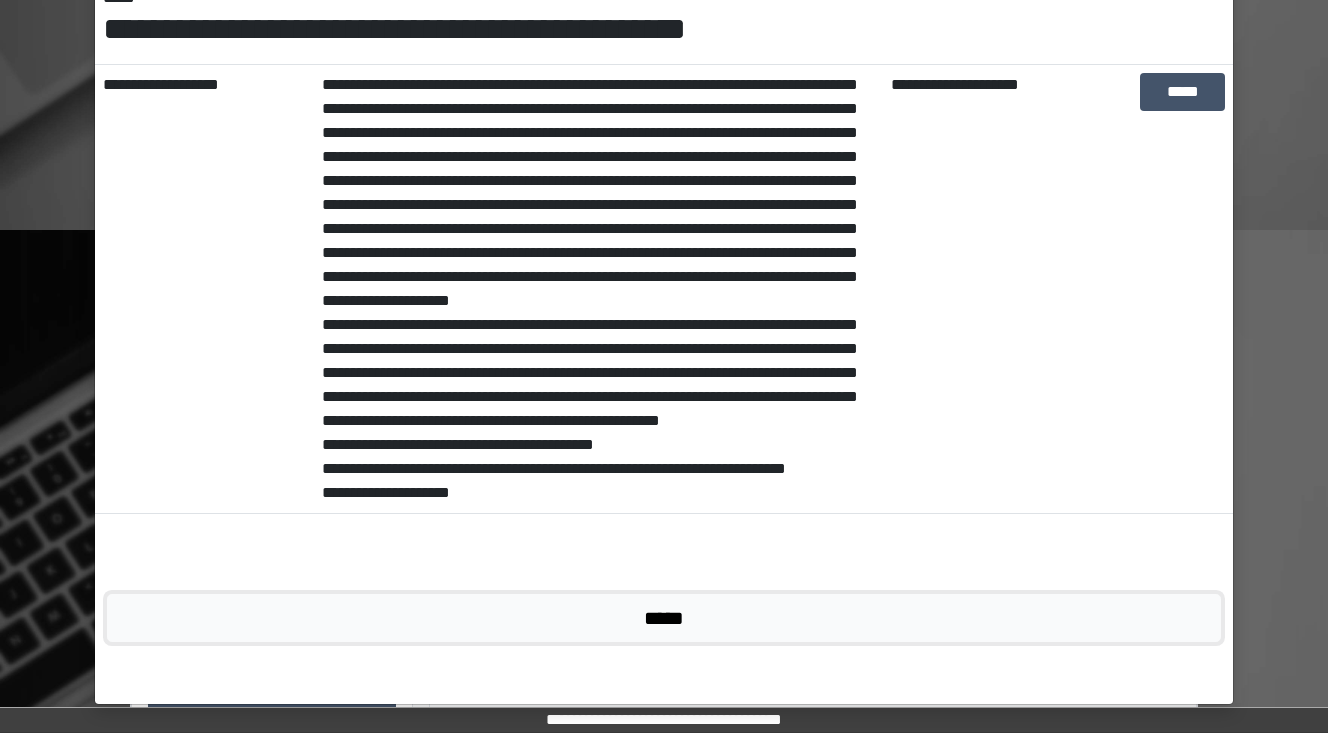 click on "*****" at bounding box center (664, 618) 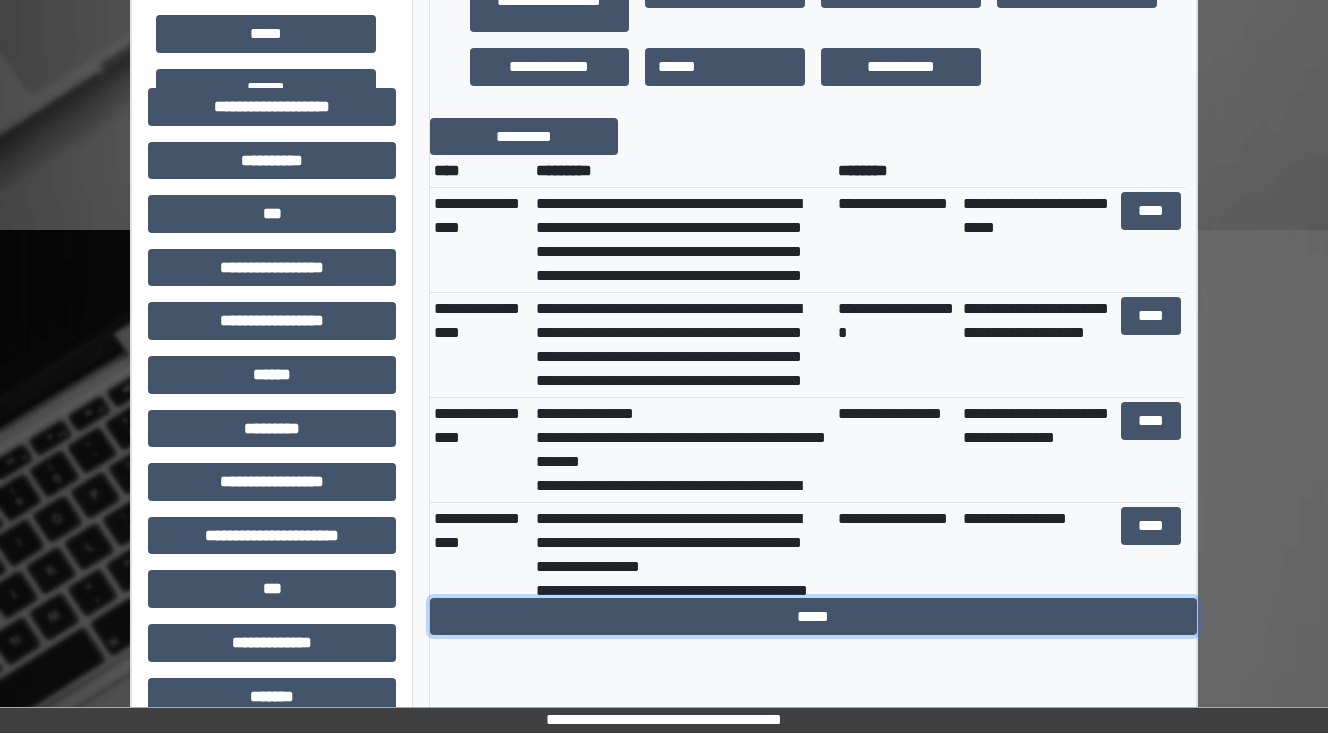click on "*****" at bounding box center (813, 617) 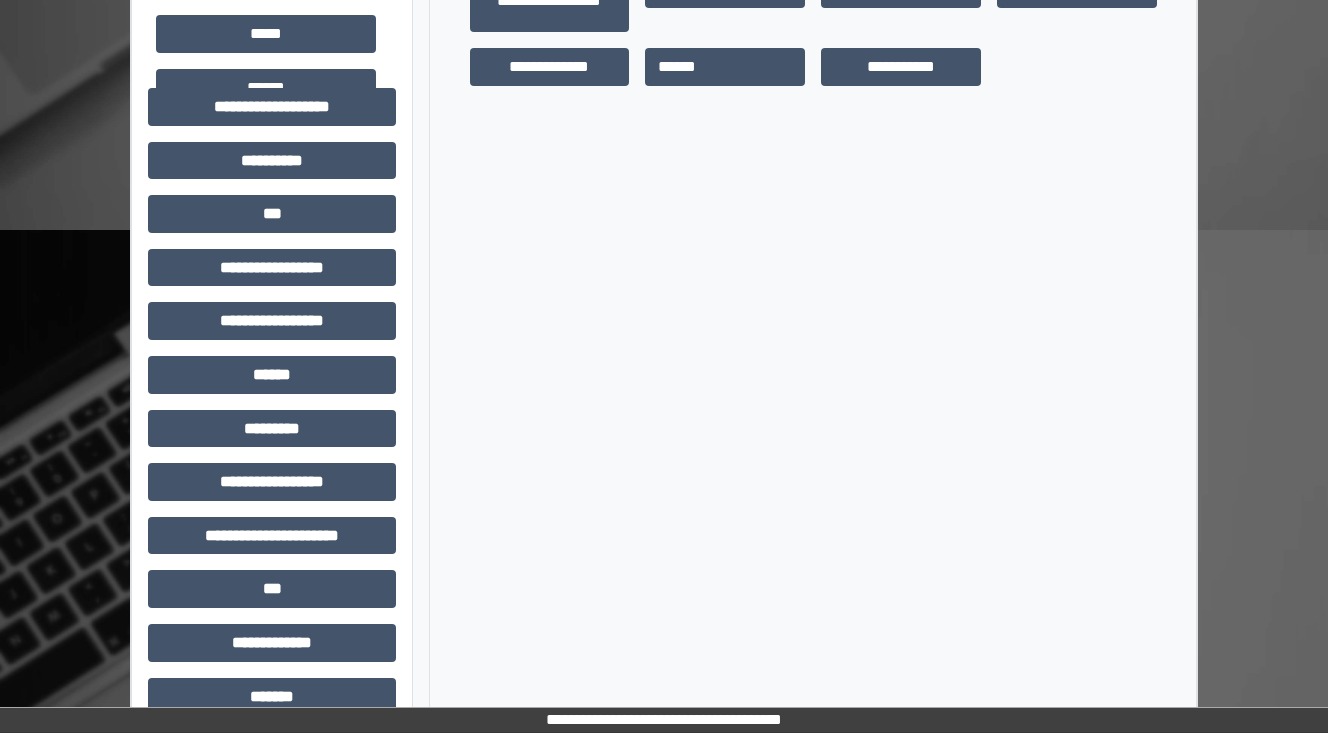 scroll, scrollTop: 0, scrollLeft: 0, axis: both 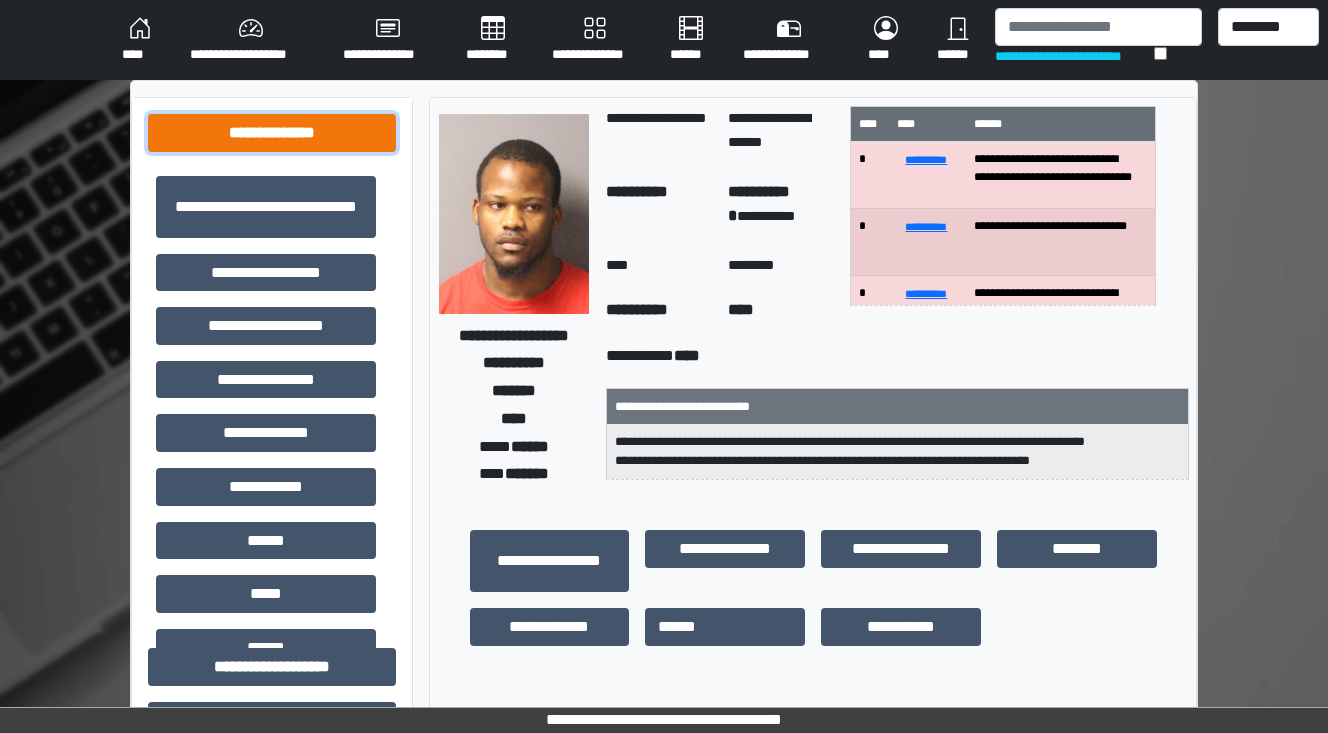 click on "**********" at bounding box center (272, 133) 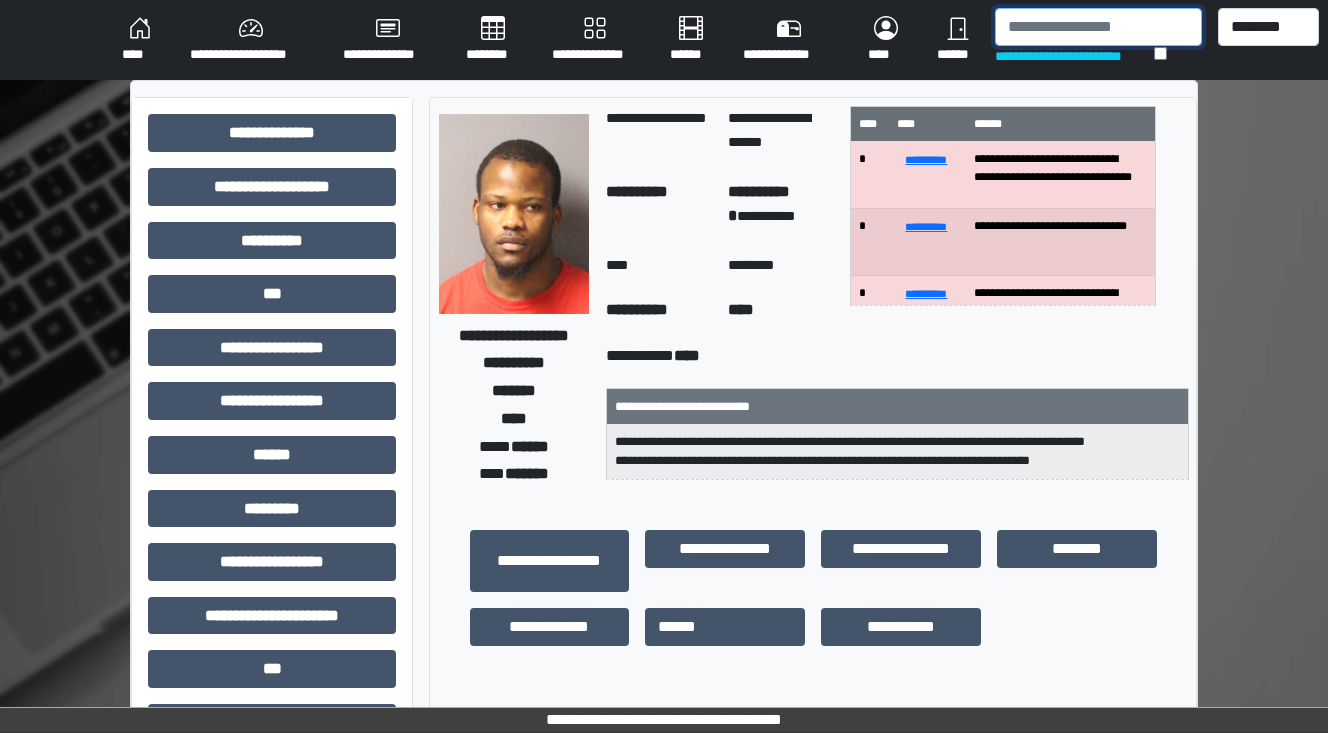 click at bounding box center (1098, 27) 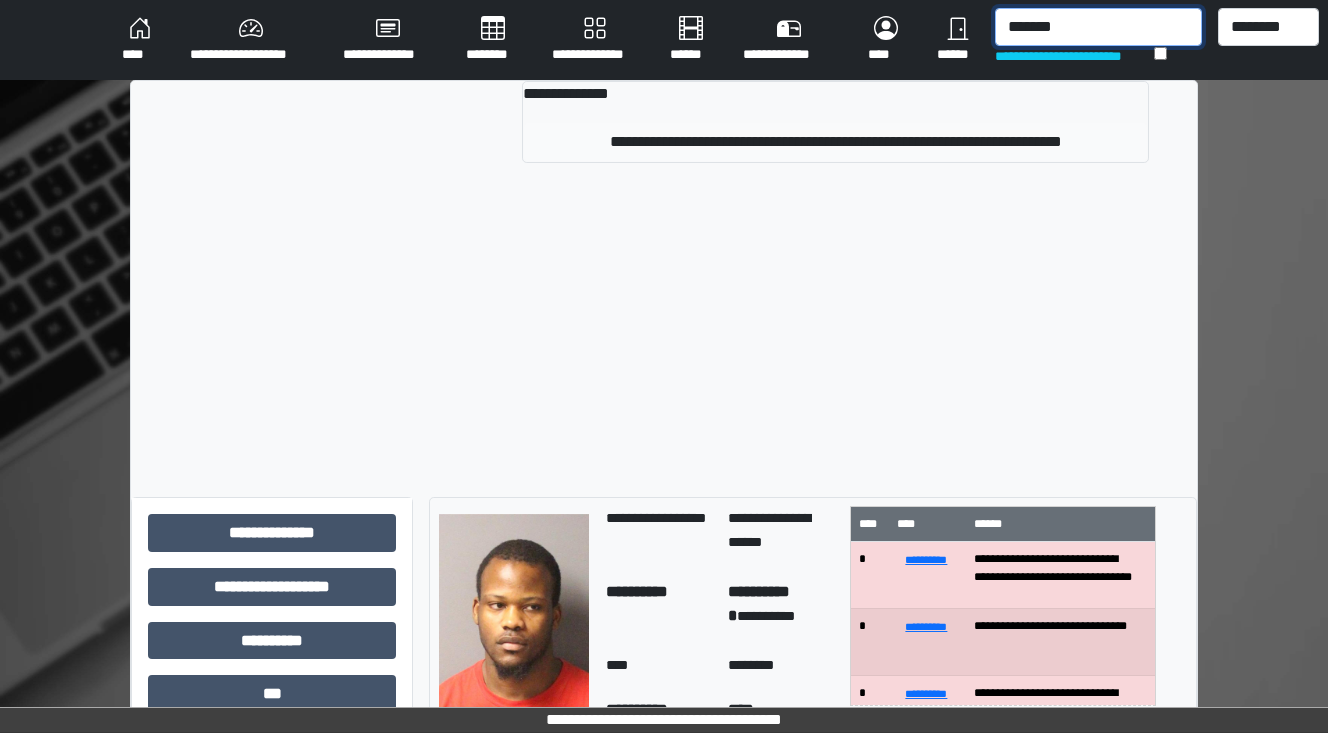 type on "*******" 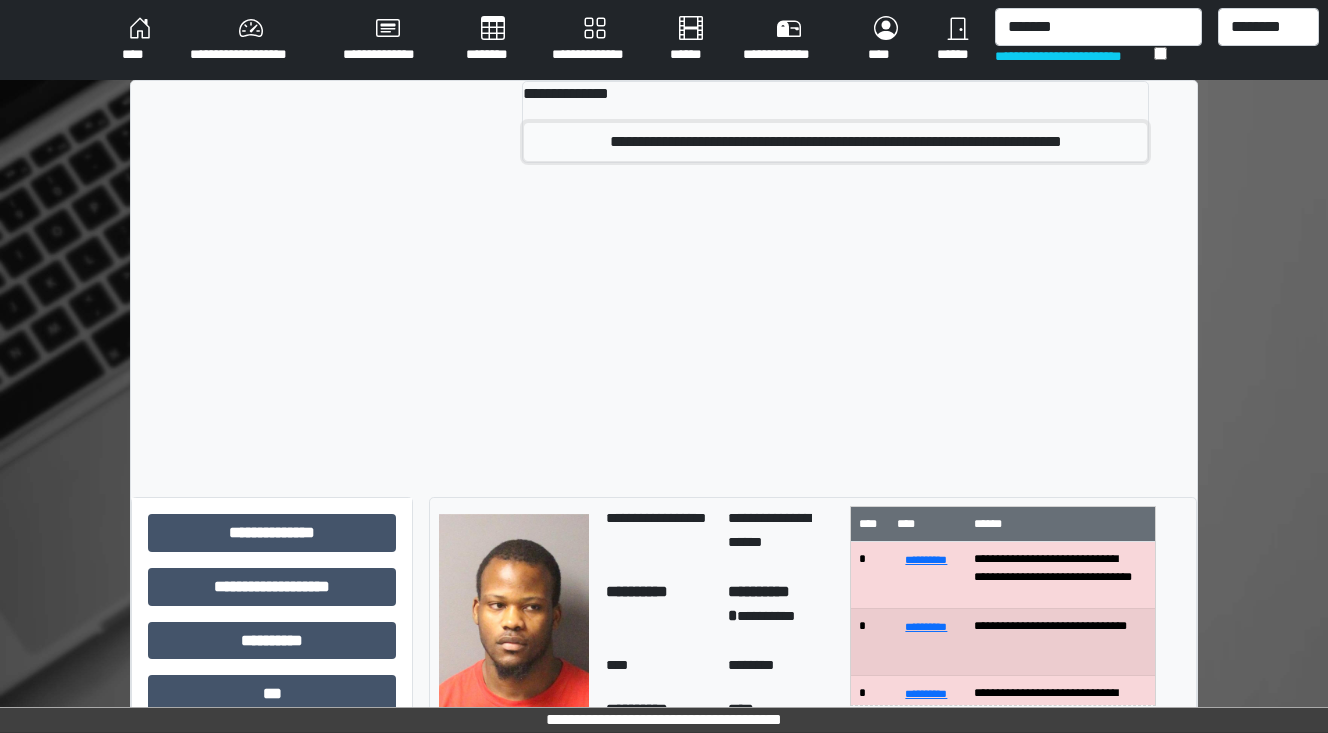 click on "**********" at bounding box center (836, 142) 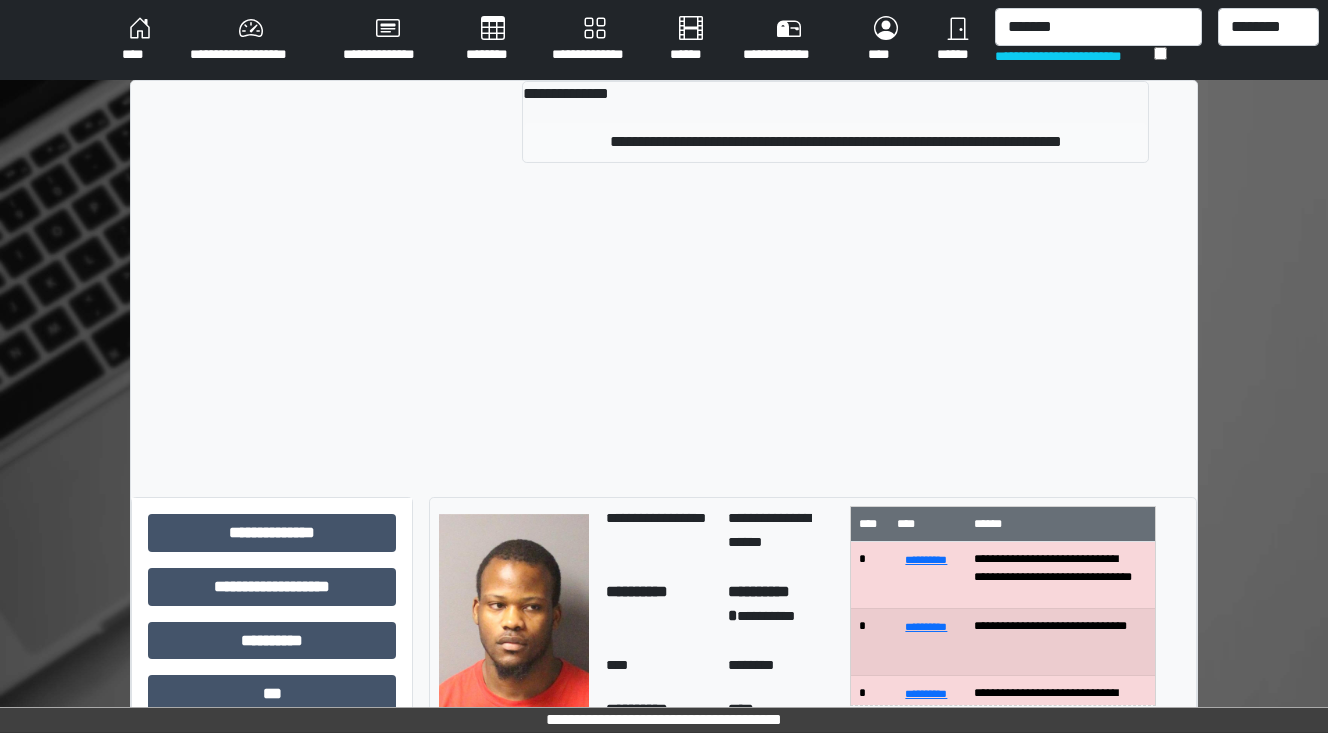 type 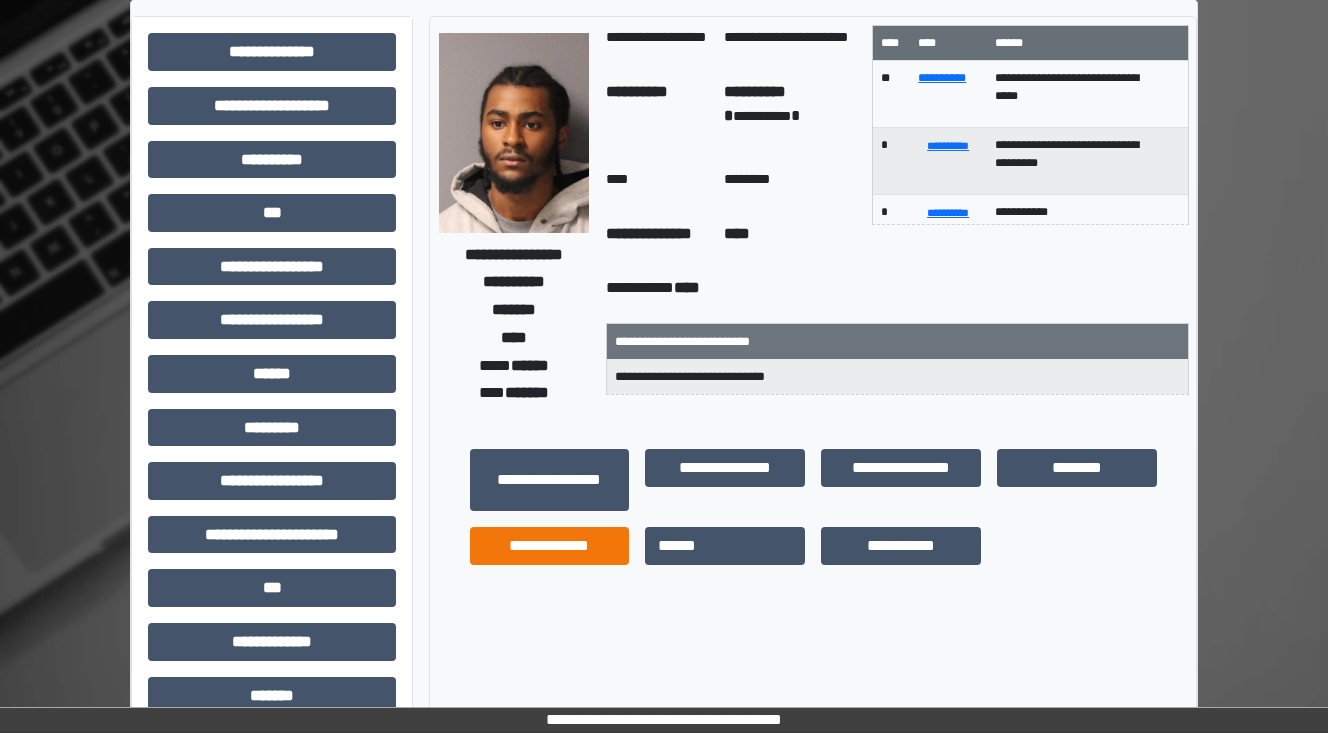scroll, scrollTop: 160, scrollLeft: 0, axis: vertical 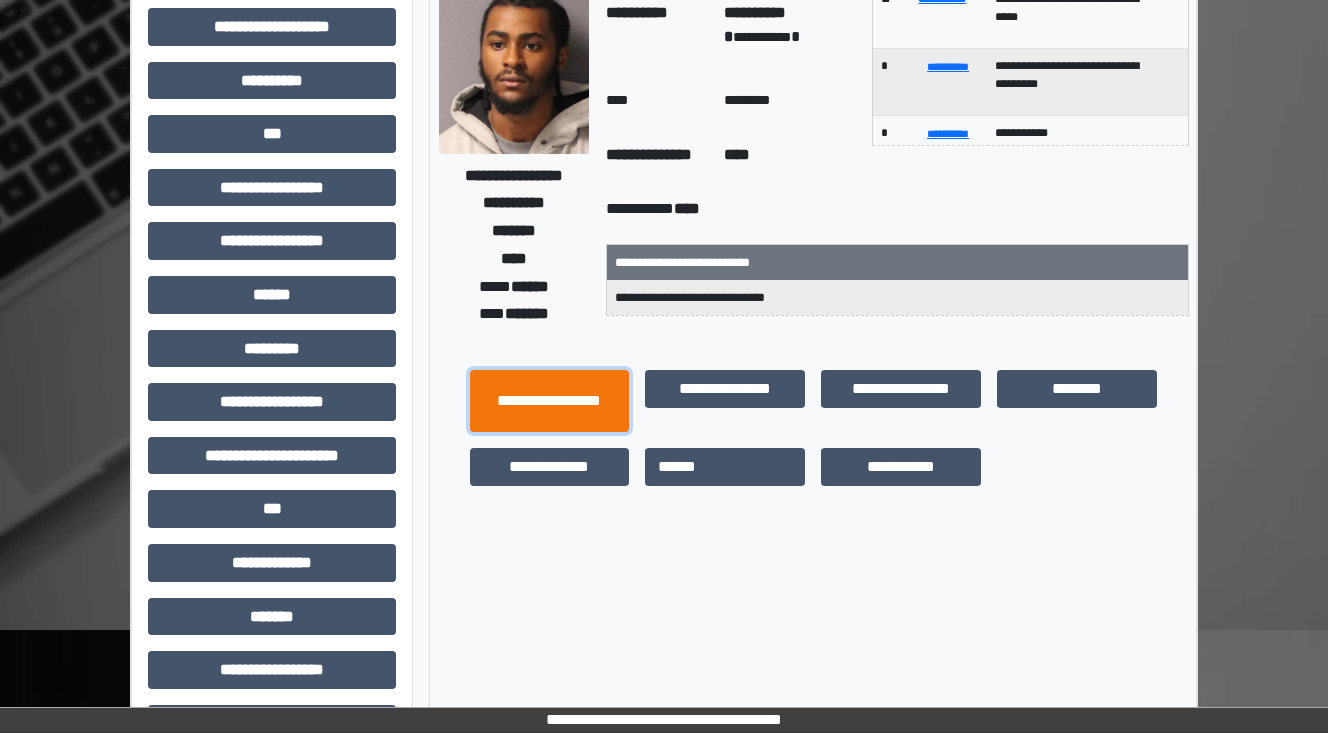 click on "**********" at bounding box center (550, 401) 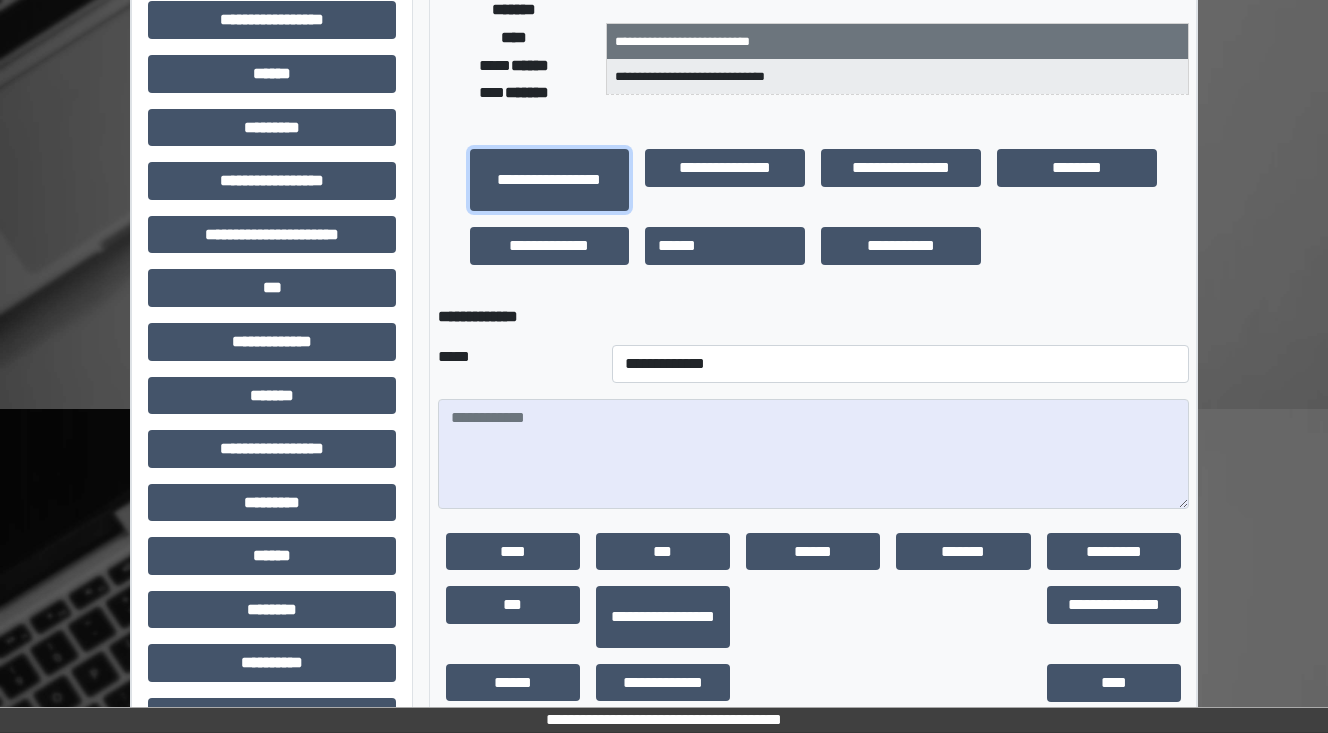 scroll, scrollTop: 433, scrollLeft: 0, axis: vertical 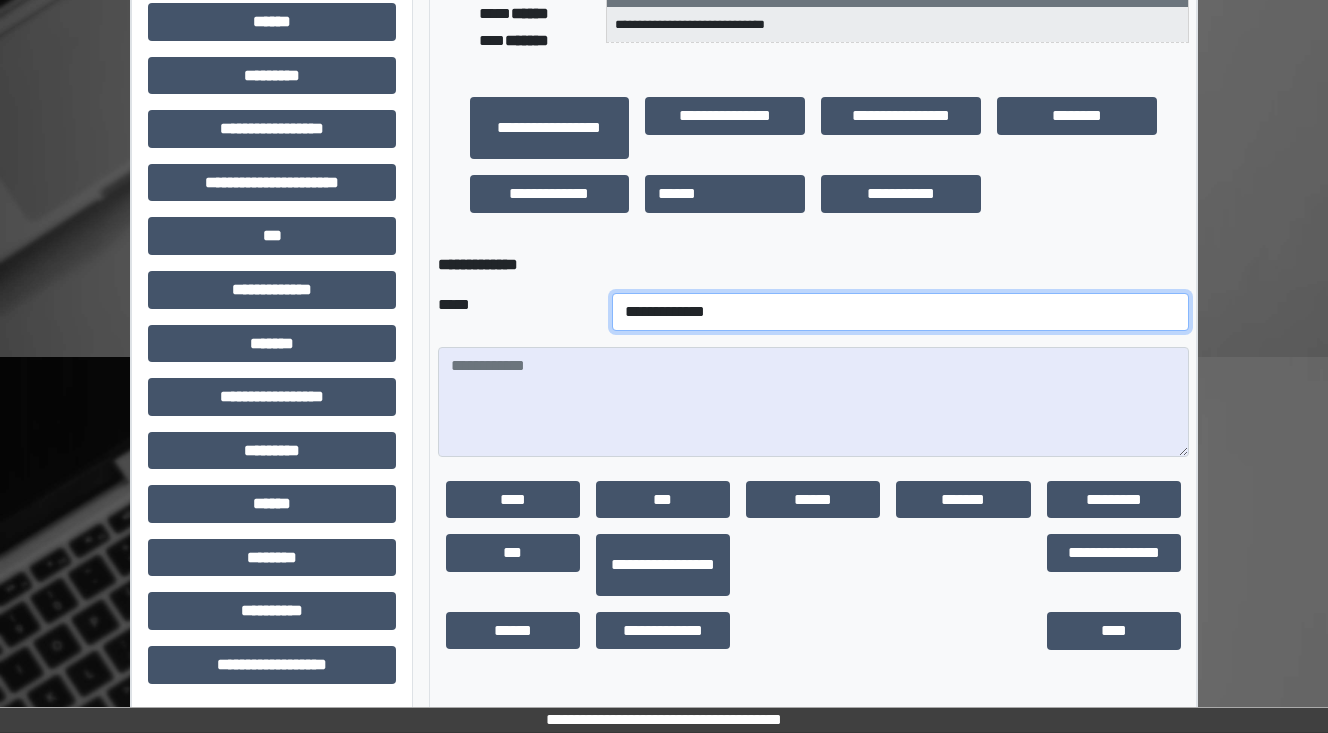 click on "**********" at bounding box center [900, 312] 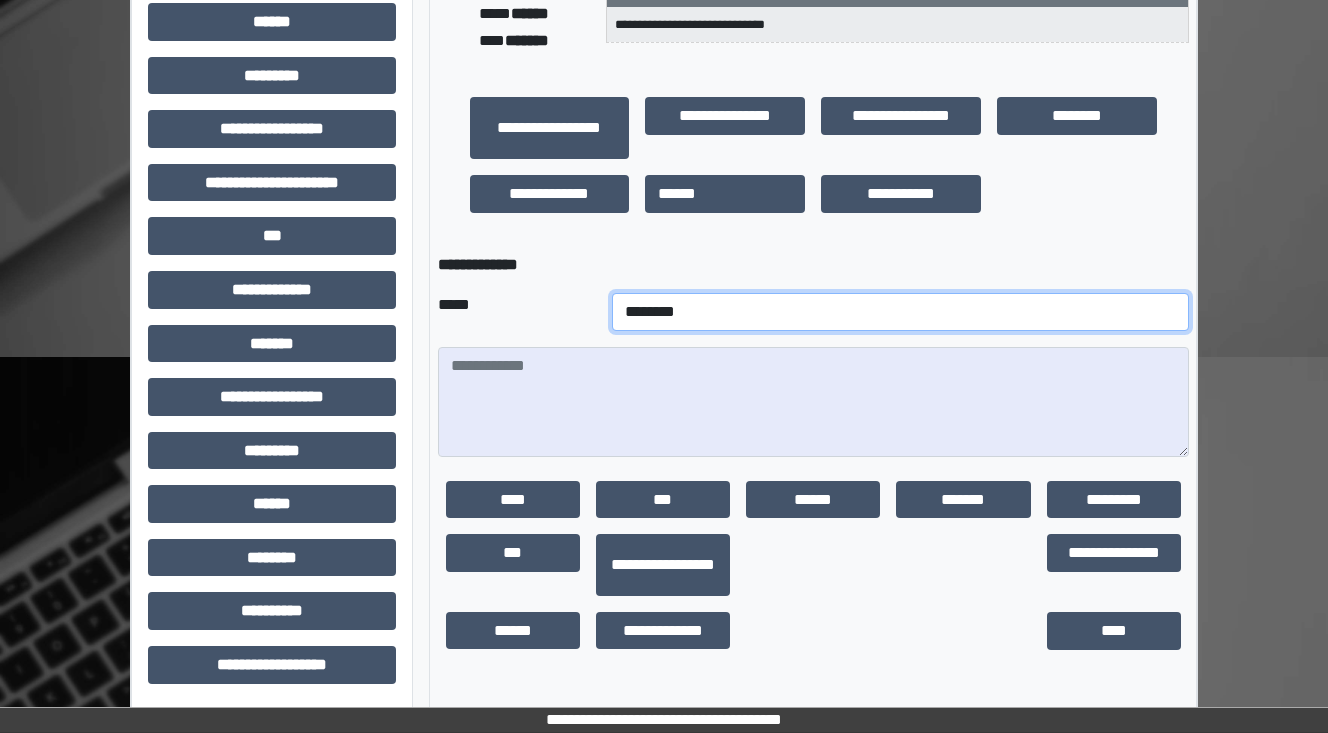 click on "**********" at bounding box center [900, 312] 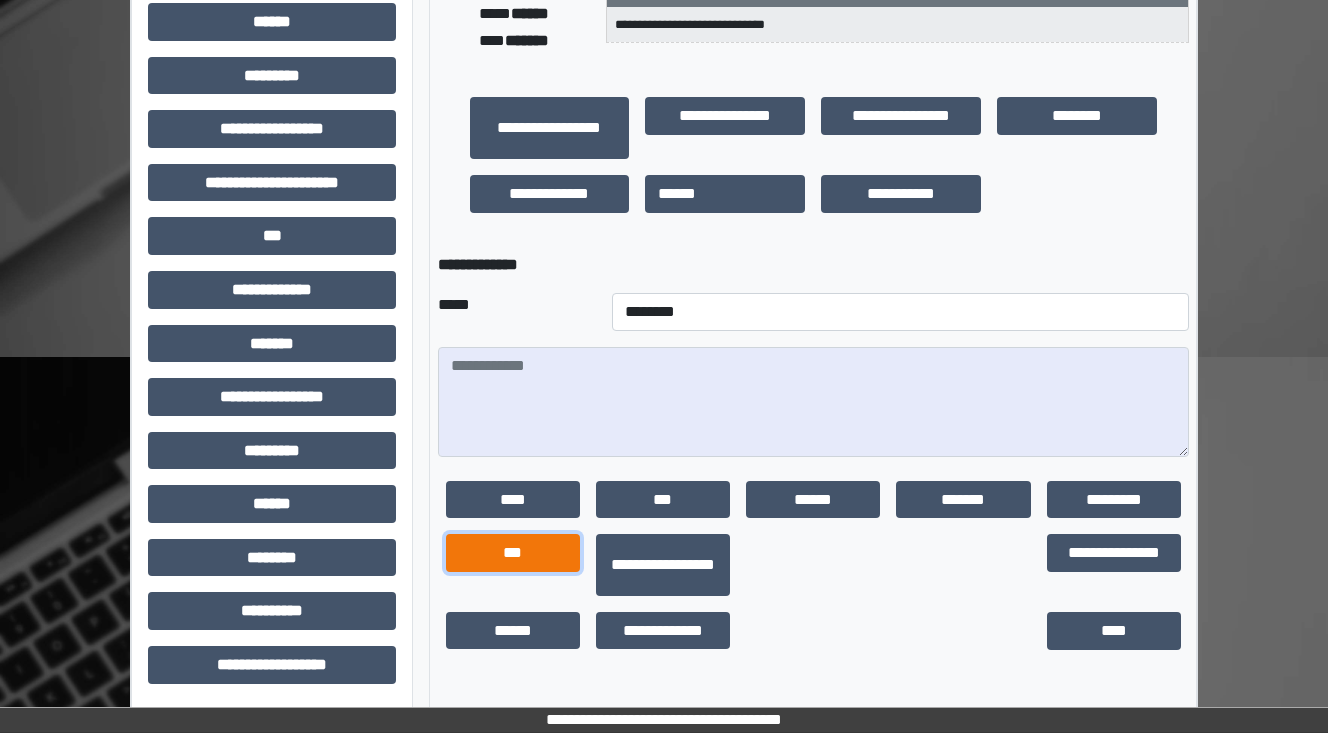 click on "***" at bounding box center (513, 553) 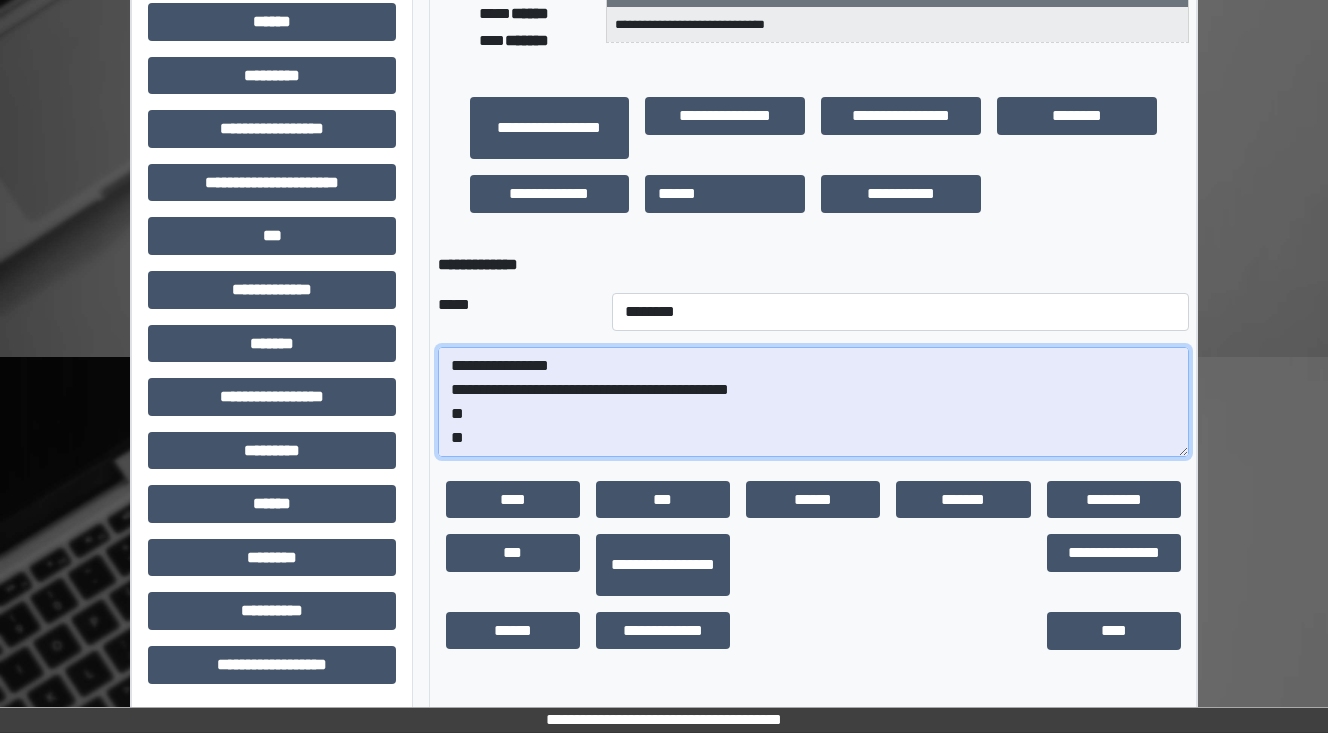 click on "**********" at bounding box center [813, 402] 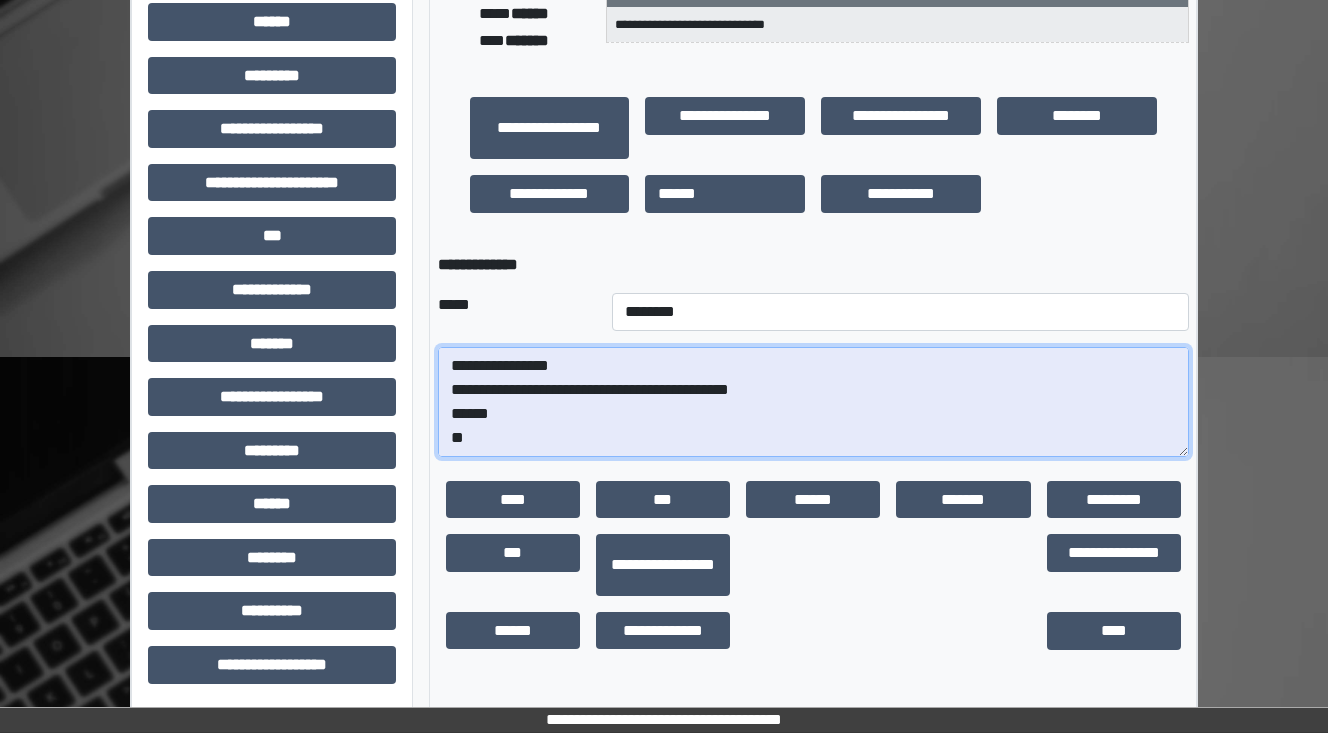 scroll, scrollTop: 48, scrollLeft: 0, axis: vertical 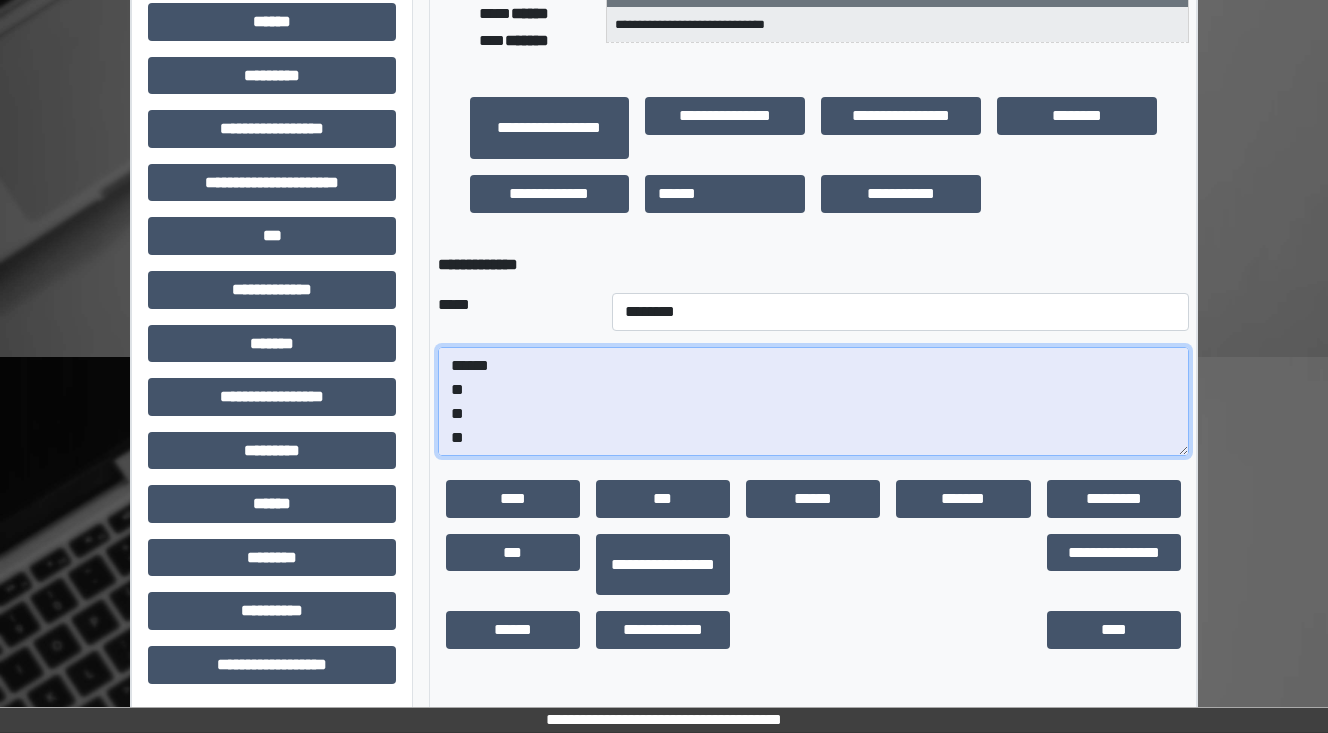 drag, startPoint x: 469, startPoint y: 432, endPoint x: 441, endPoint y: 438, distance: 28.635643 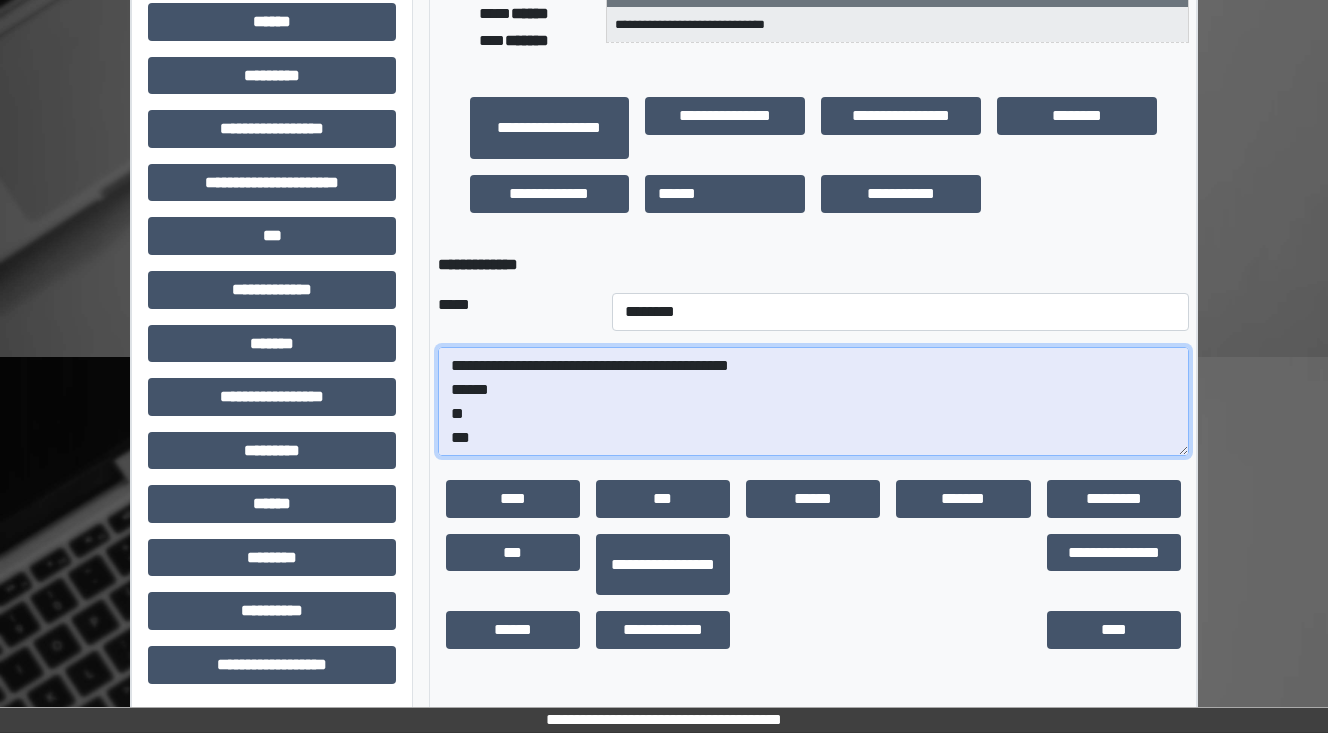 click on "**********" at bounding box center (813, 402) 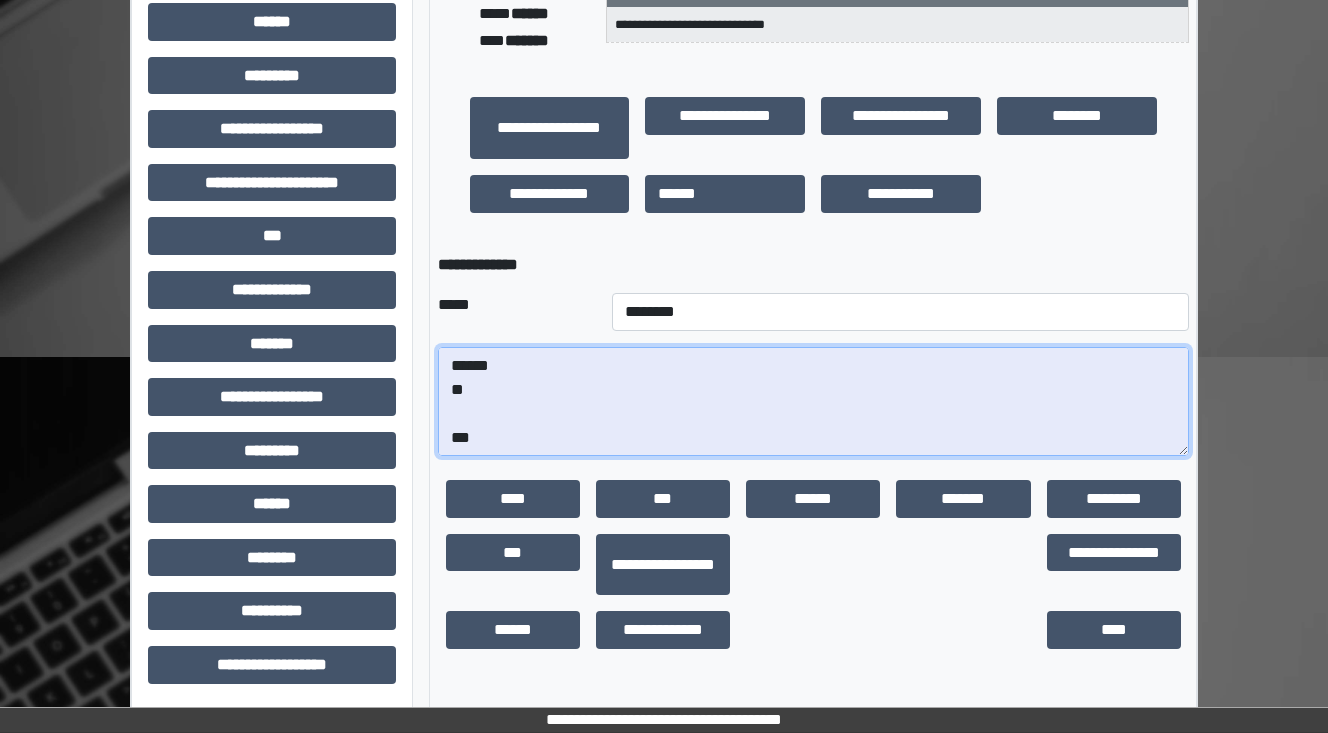click on "**********" at bounding box center [813, 402] 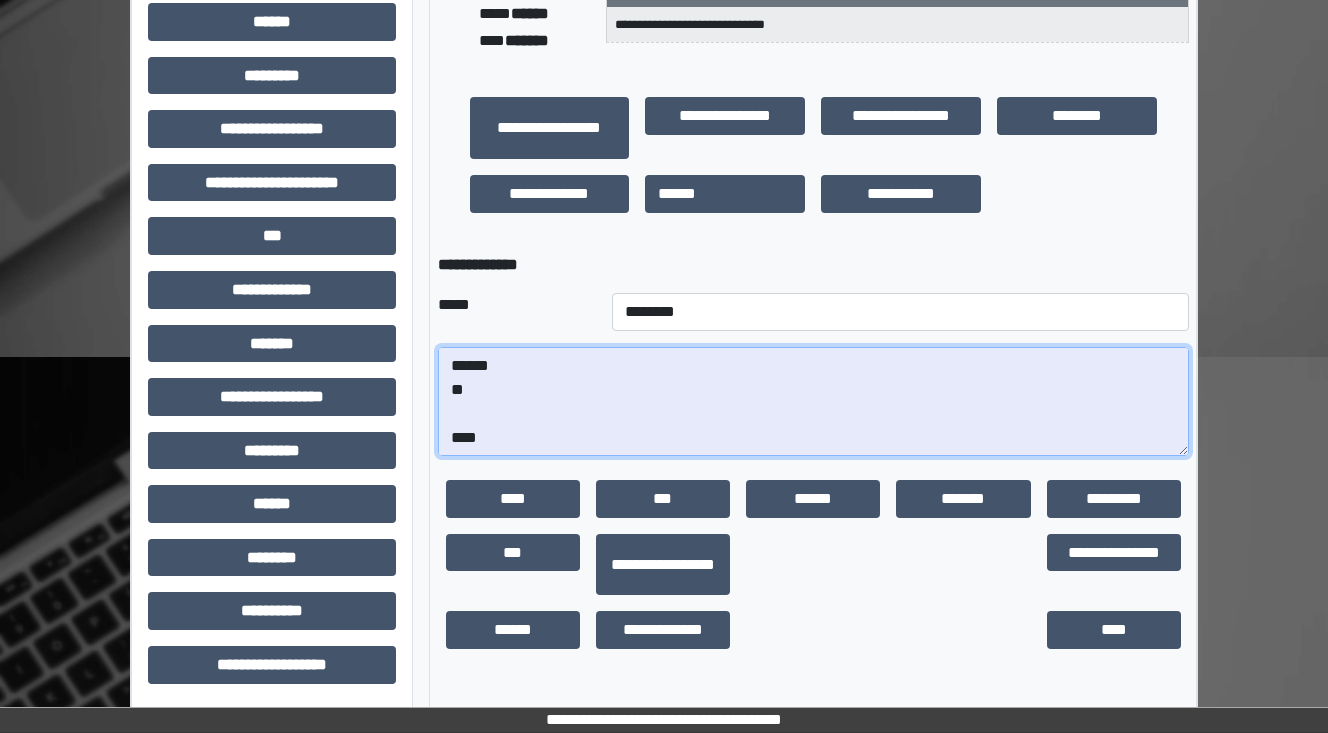 paste on "**********" 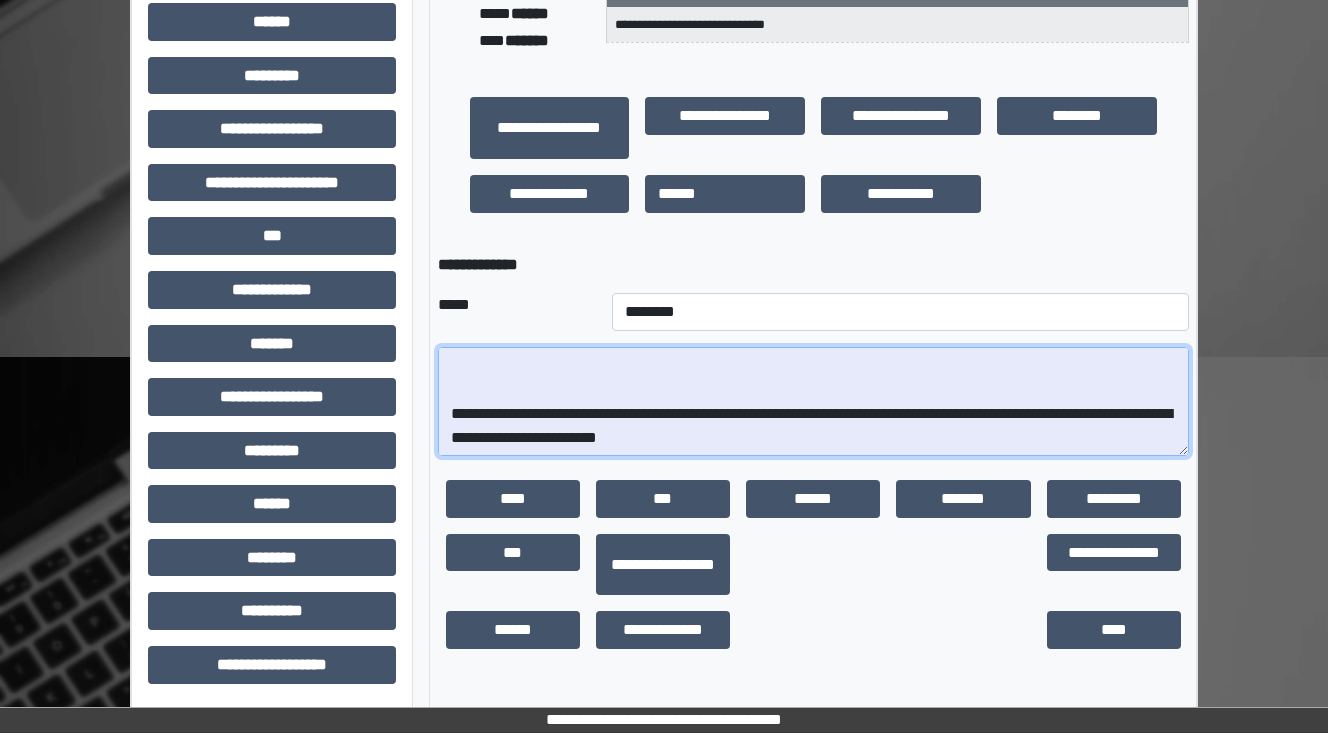 scroll, scrollTop: 288, scrollLeft: 0, axis: vertical 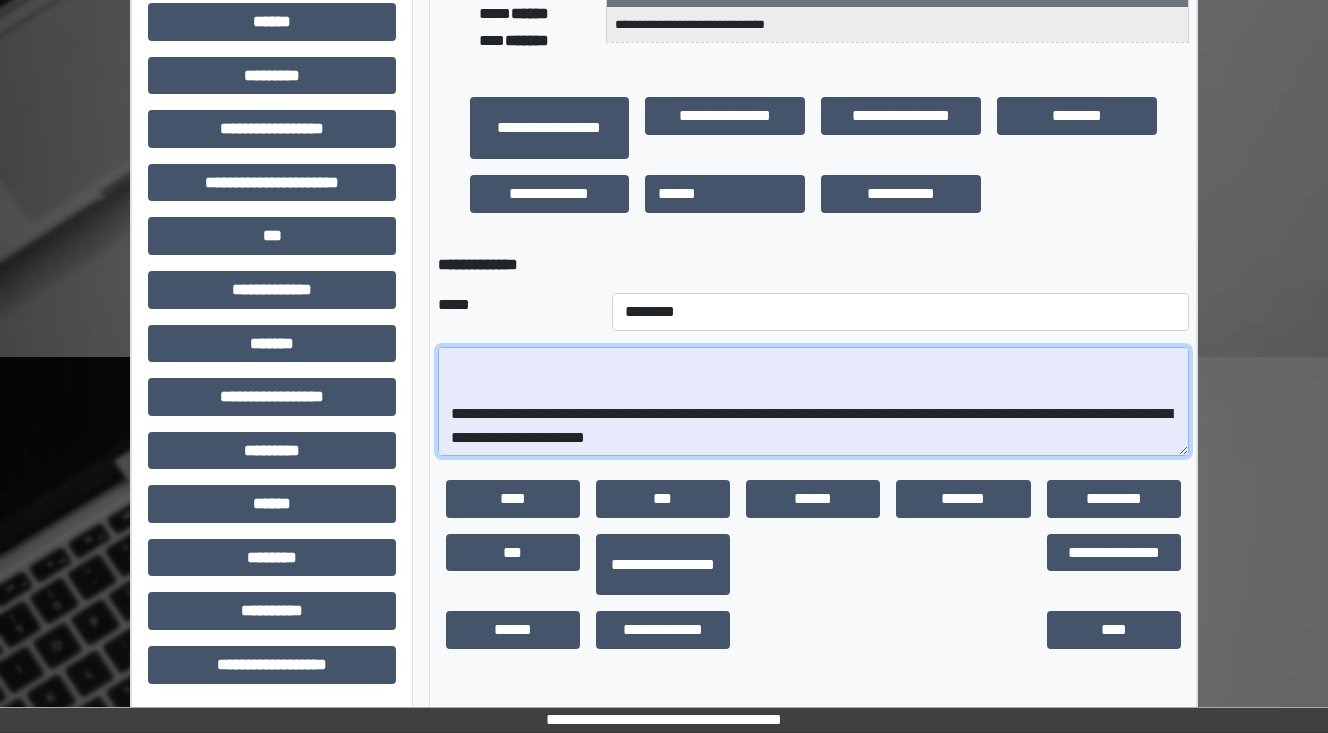 click on "**********" at bounding box center (813, 402) 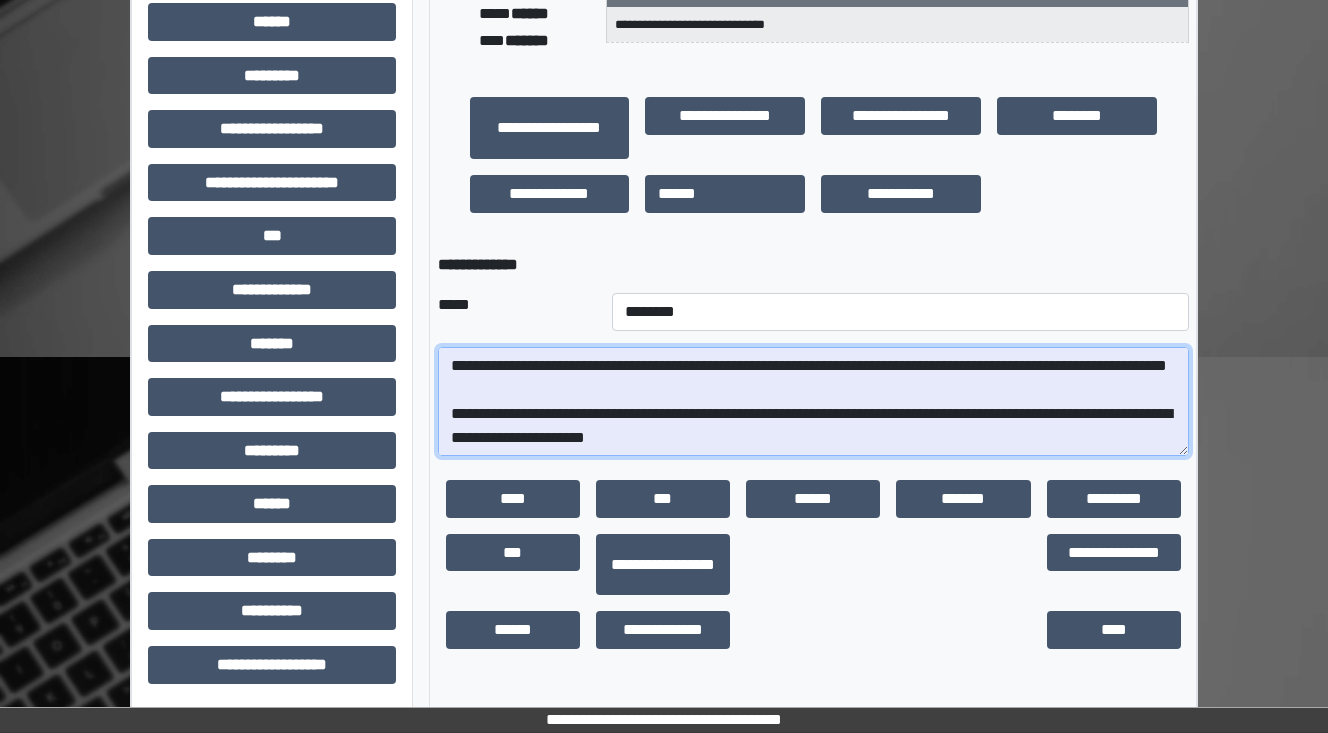 scroll, scrollTop: 192, scrollLeft: 0, axis: vertical 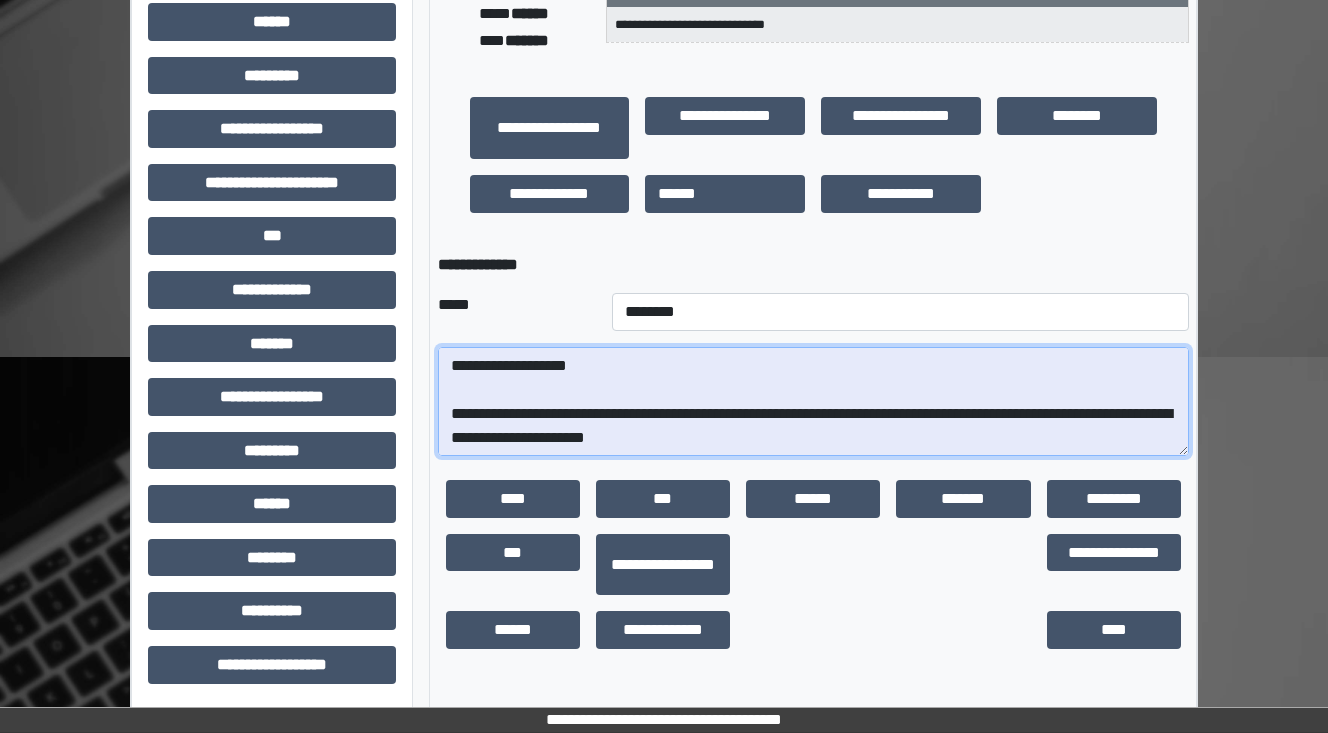 click on "**********" at bounding box center [813, 402] 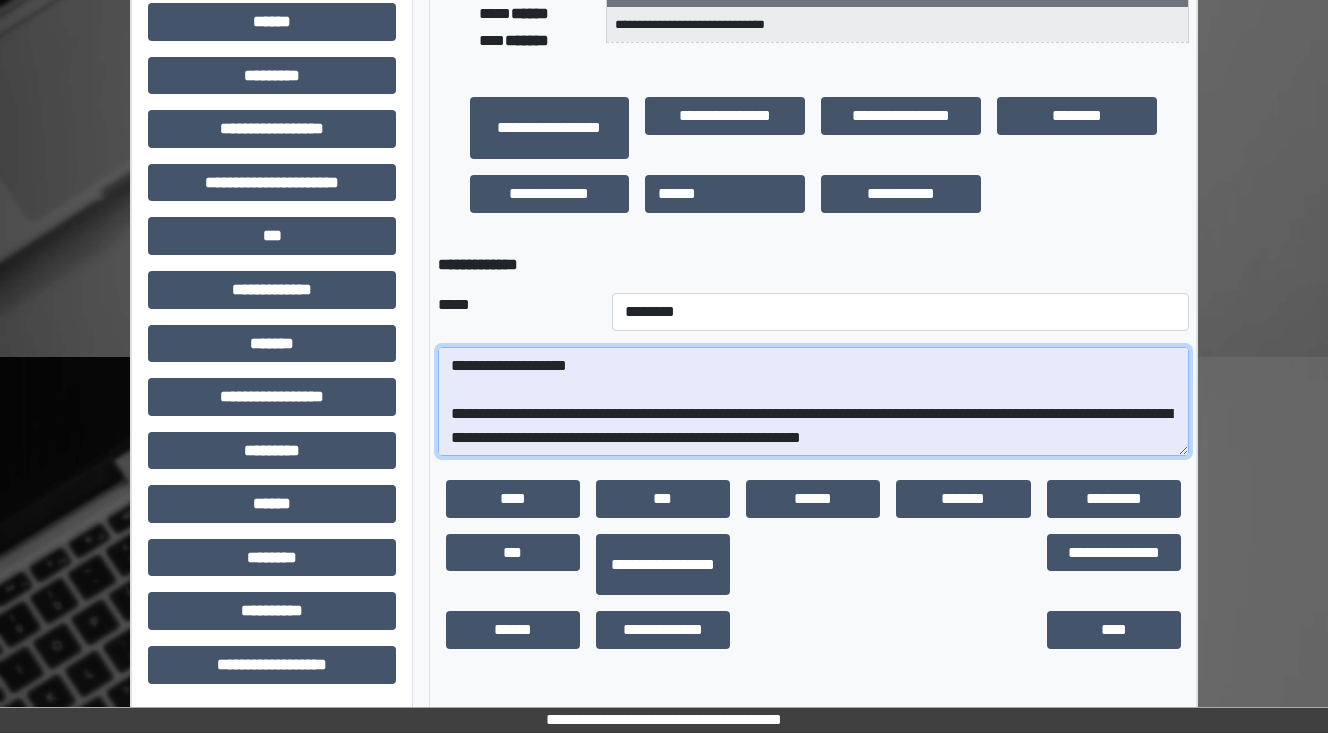 click on "**********" at bounding box center [813, 402] 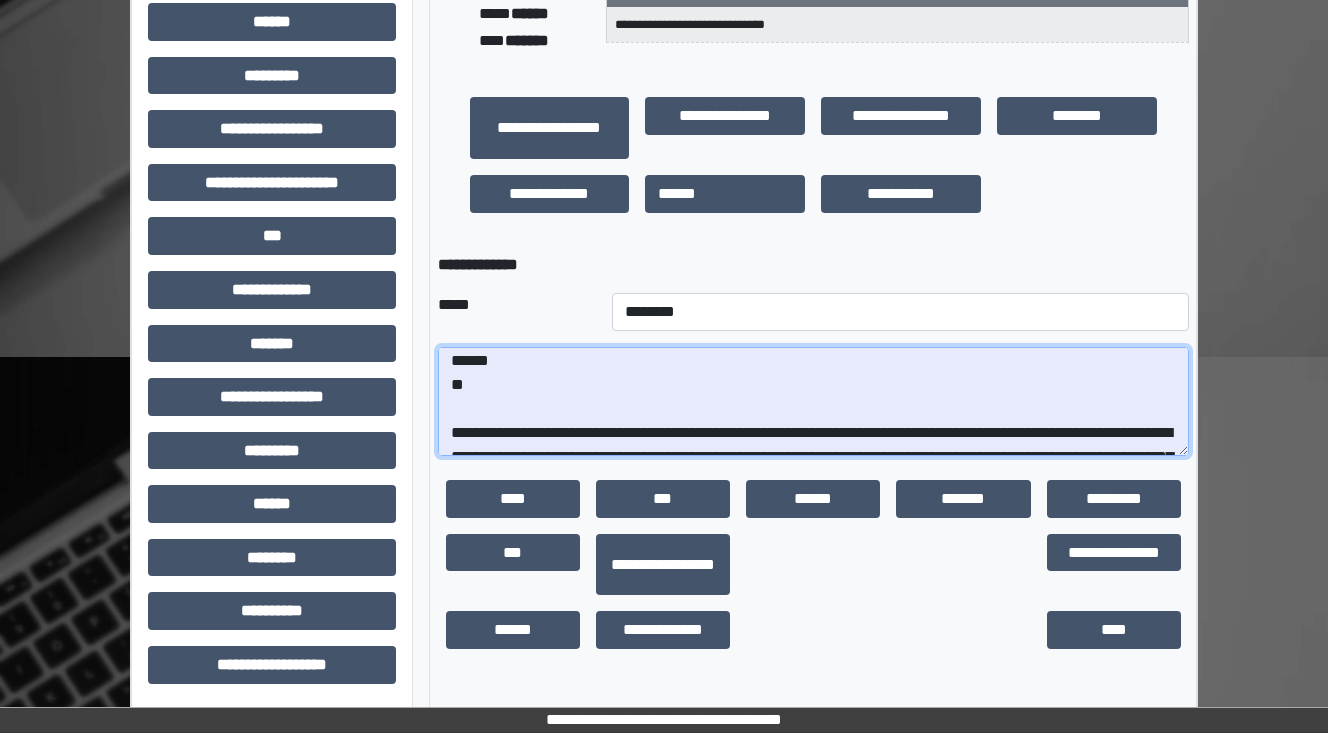 scroll, scrollTop: 32, scrollLeft: 0, axis: vertical 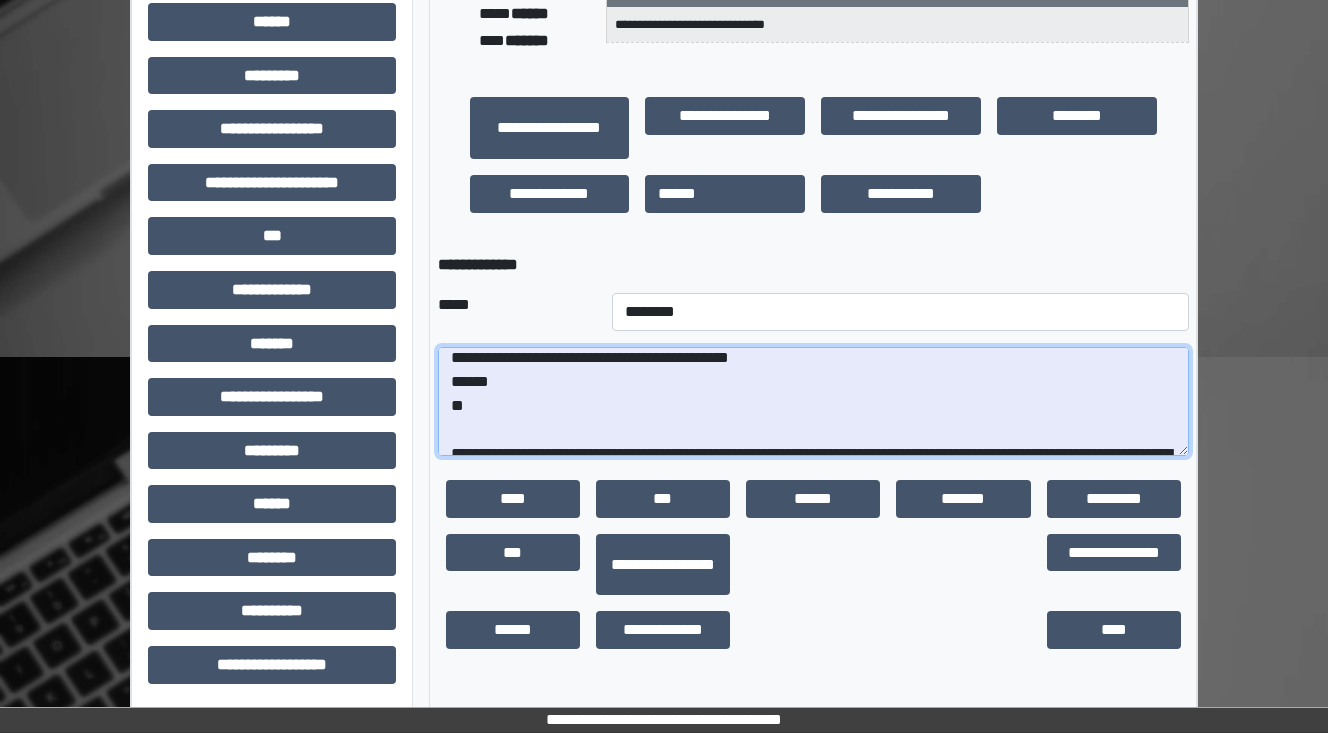 click on "**********" at bounding box center (813, 402) 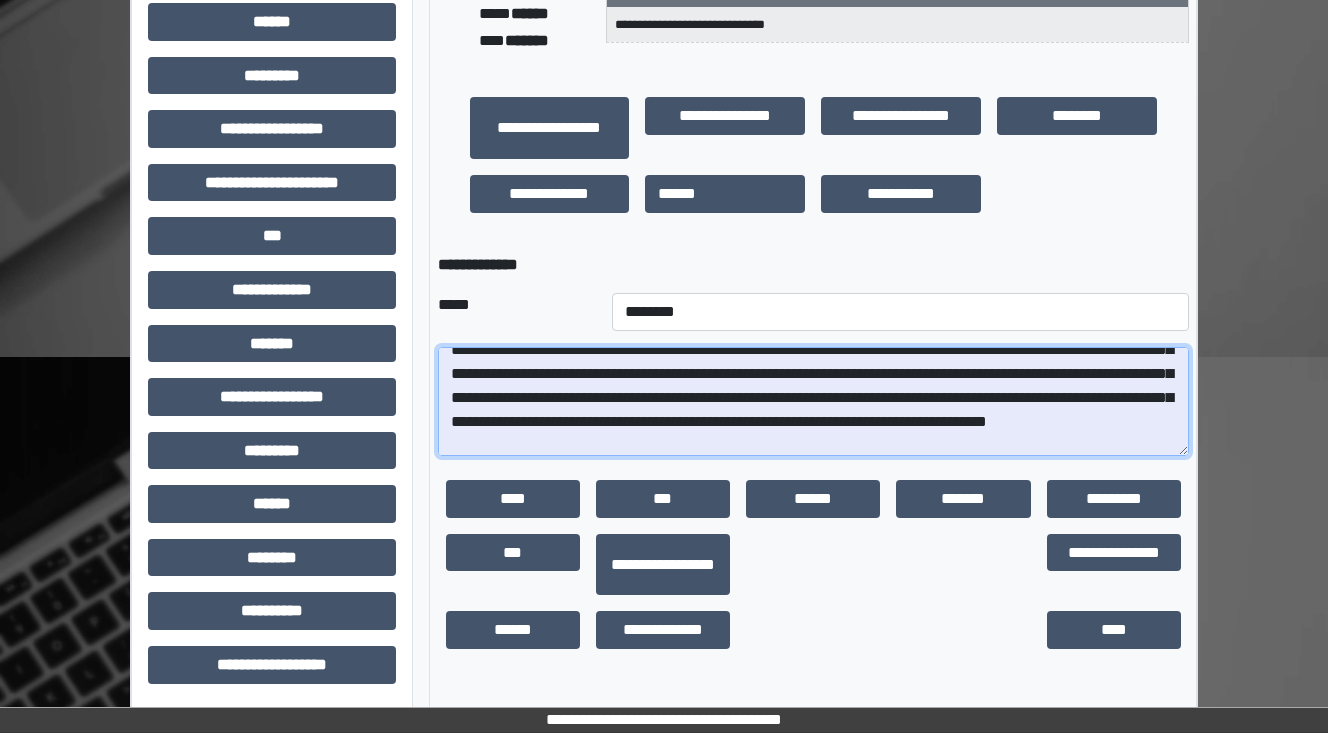 scroll, scrollTop: 192, scrollLeft: 0, axis: vertical 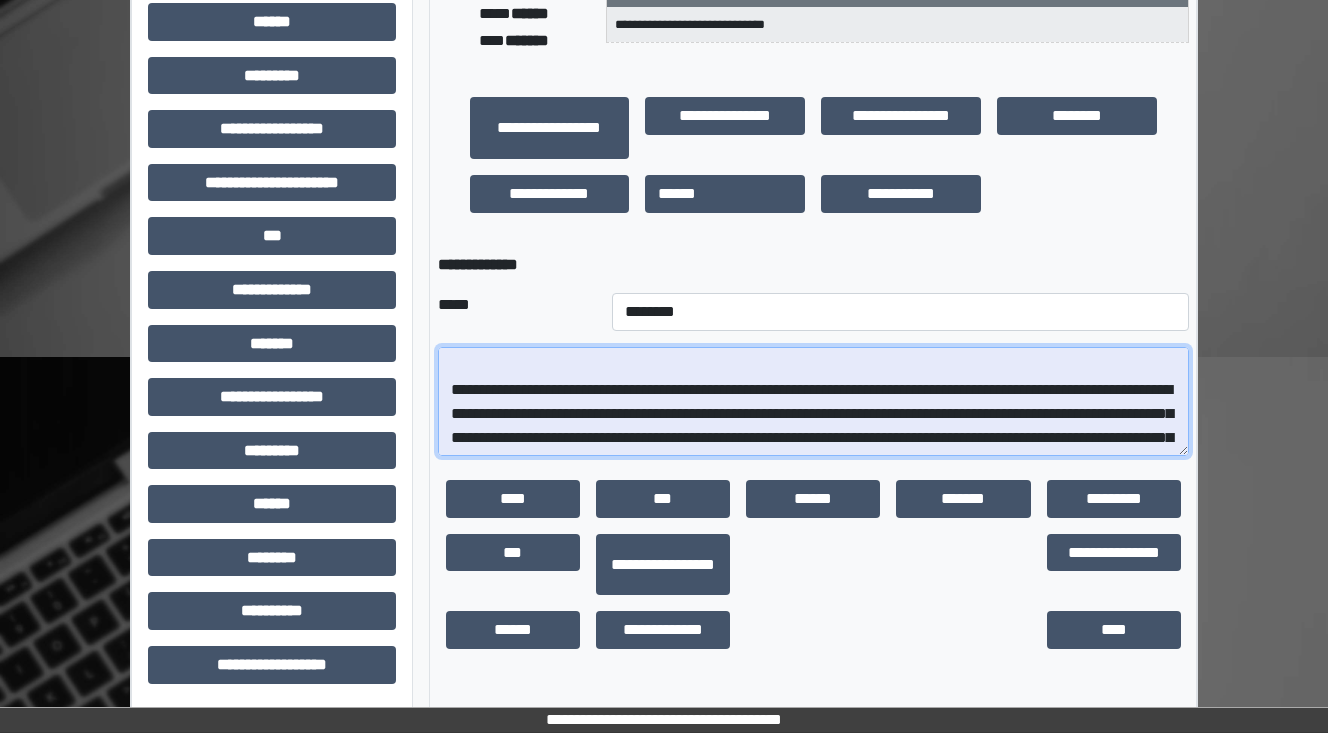 click at bounding box center [813, 402] 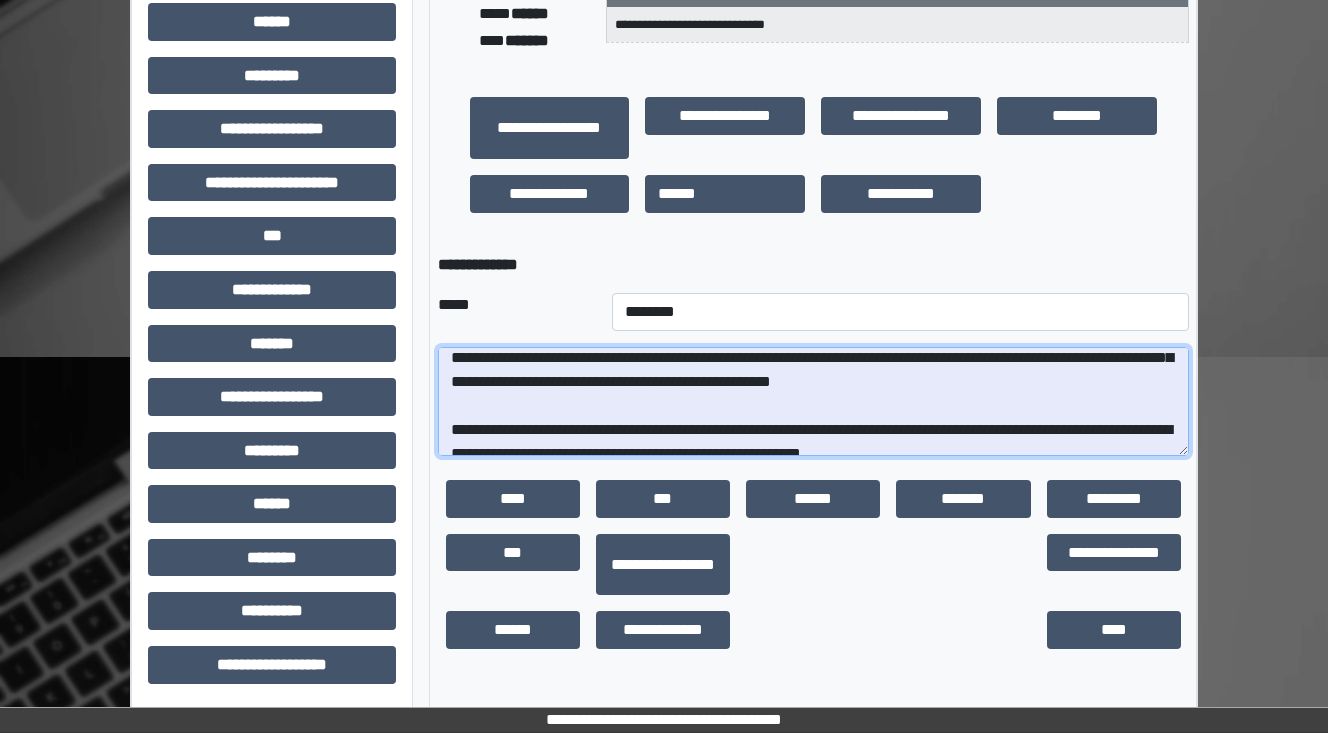 scroll, scrollTop: 336, scrollLeft: 0, axis: vertical 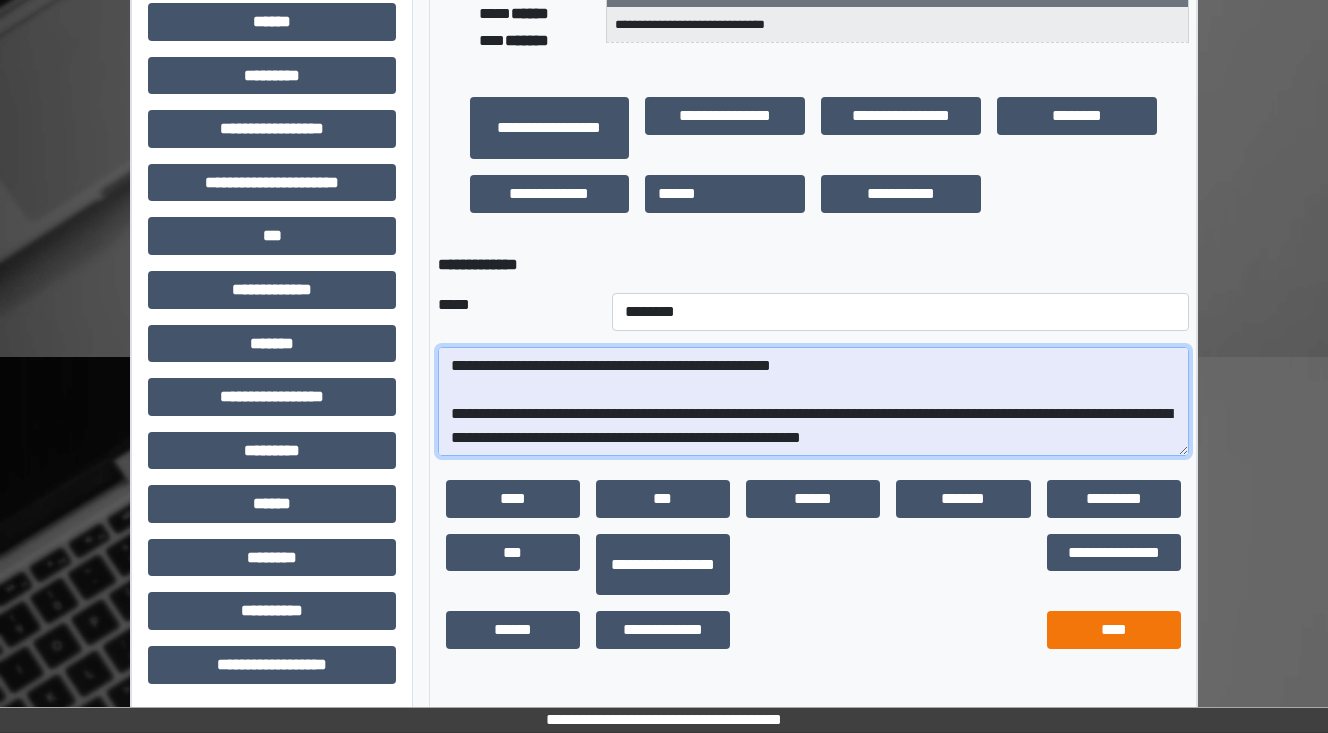 type on "**********" 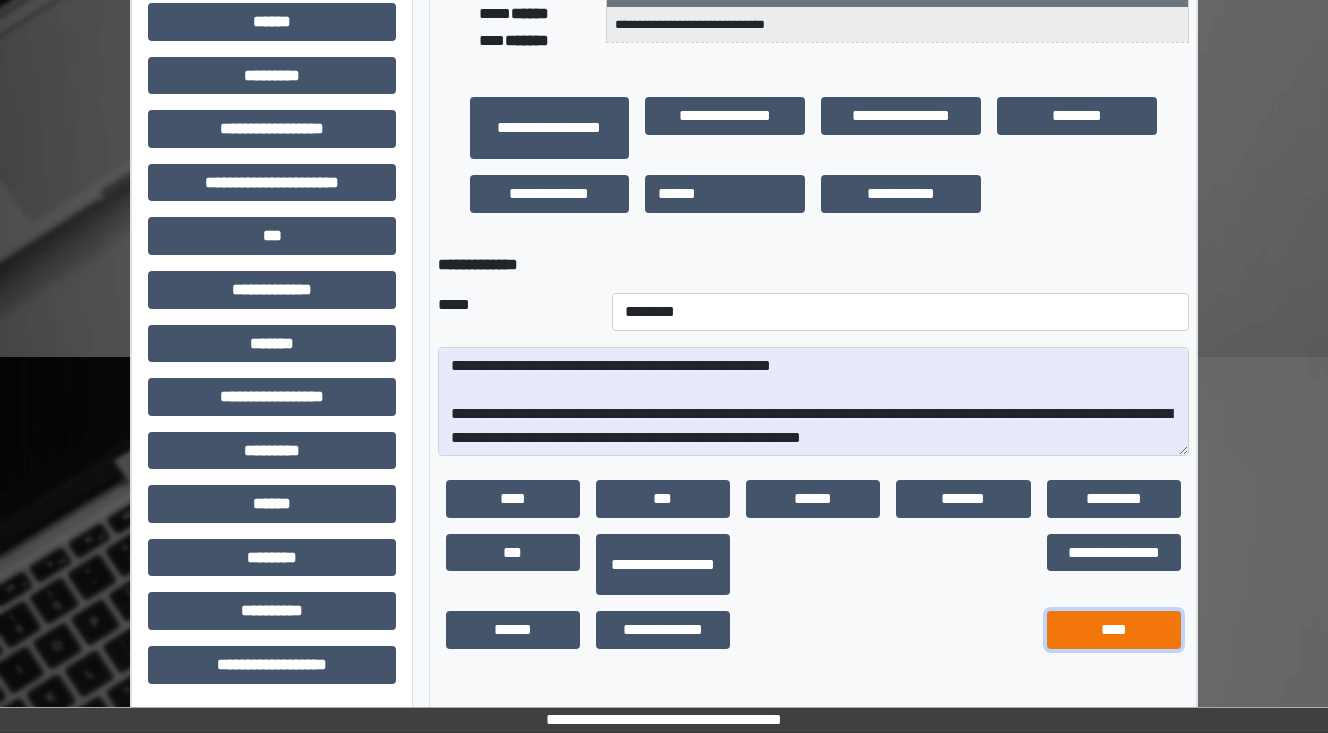 click on "****" at bounding box center (1114, 630) 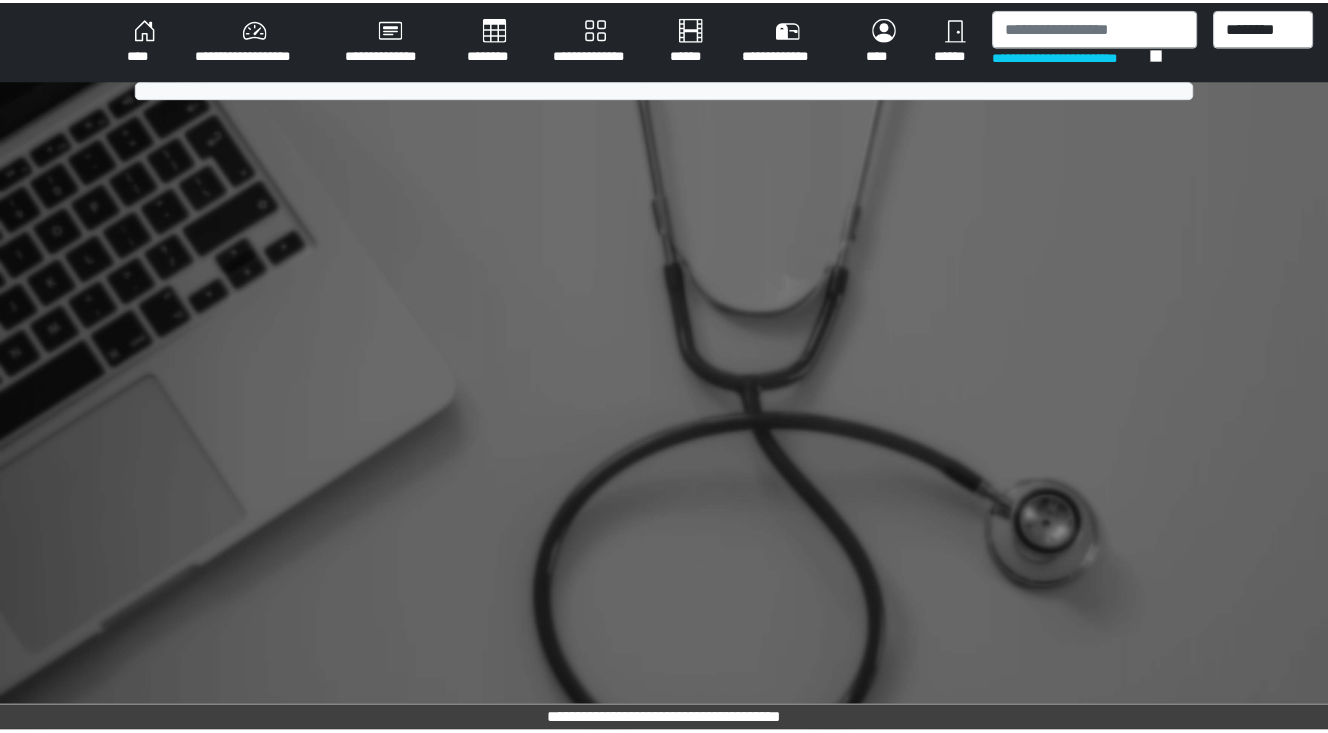 scroll, scrollTop: 0, scrollLeft: 0, axis: both 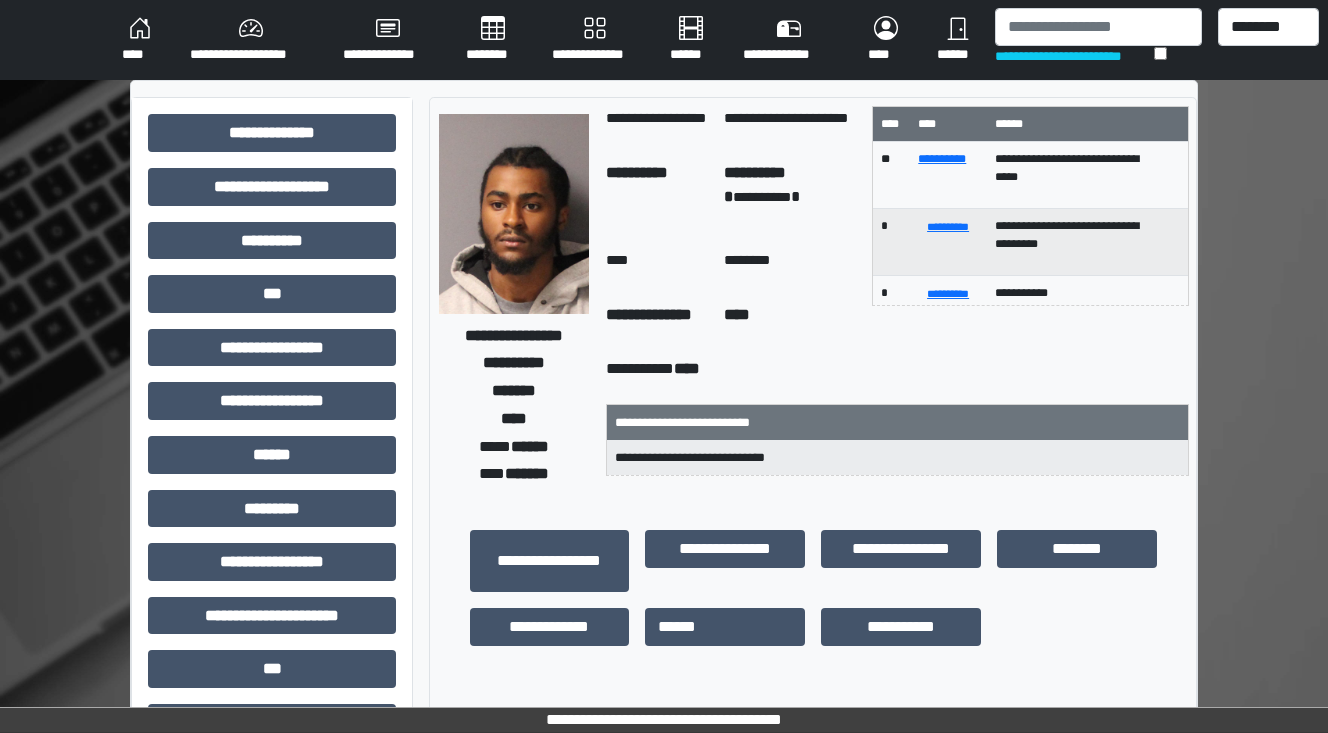 click on "********" at bounding box center (493, 40) 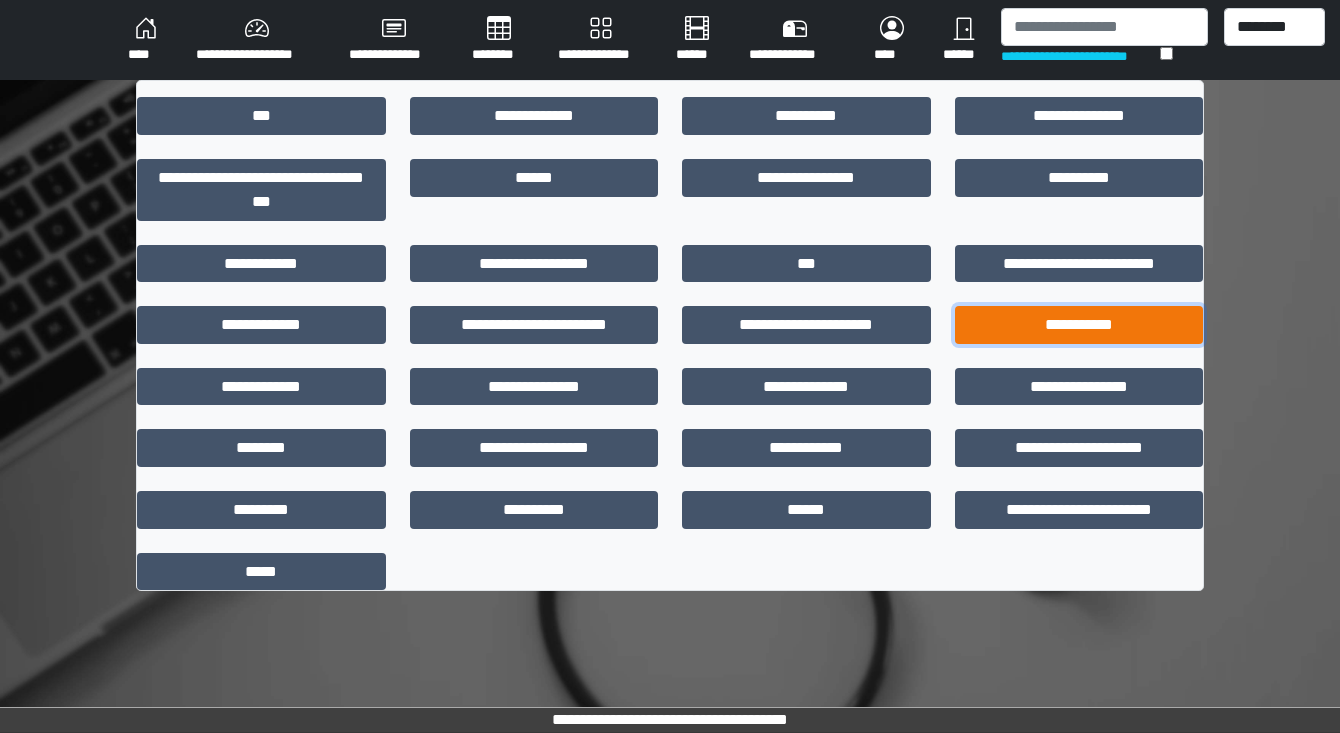 click on "**********" at bounding box center [1079, 325] 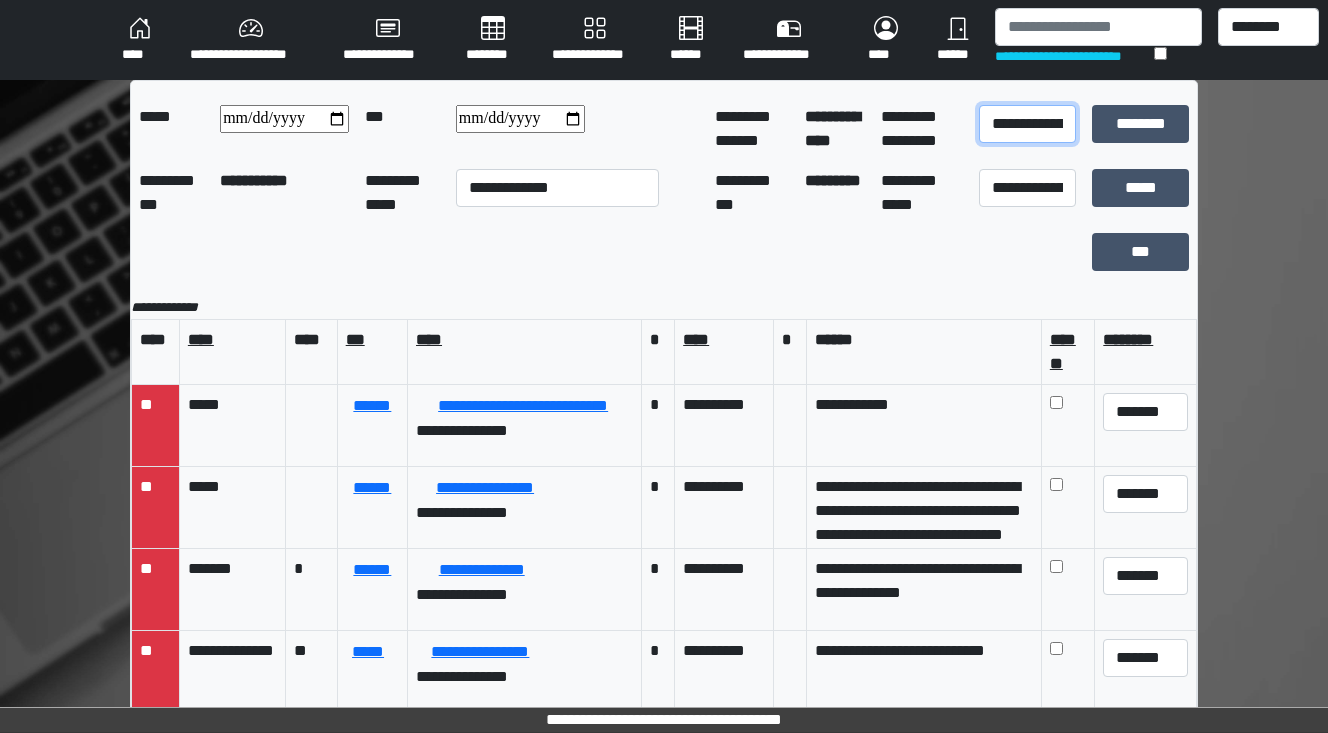 drag, startPoint x: 1008, startPoint y: 128, endPoint x: 1017, endPoint y: 133, distance: 10.29563 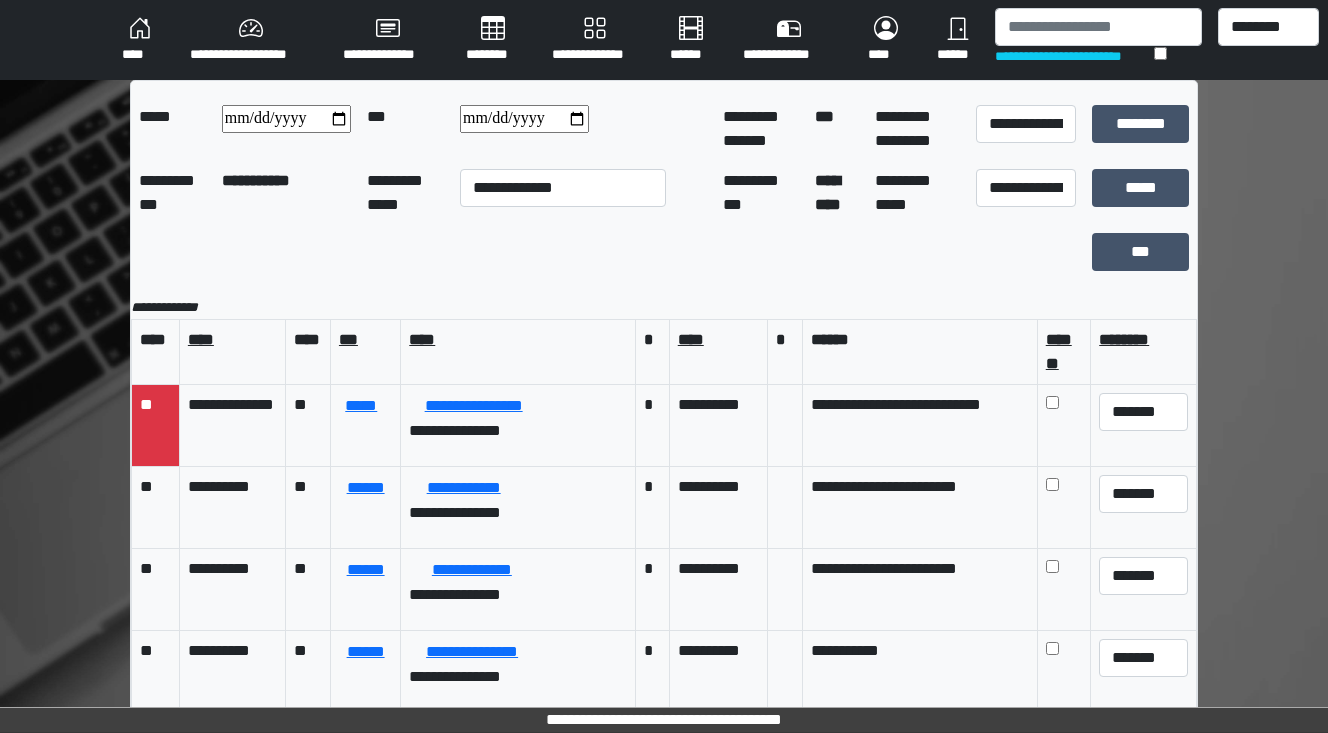 click at bounding box center (524, 119) 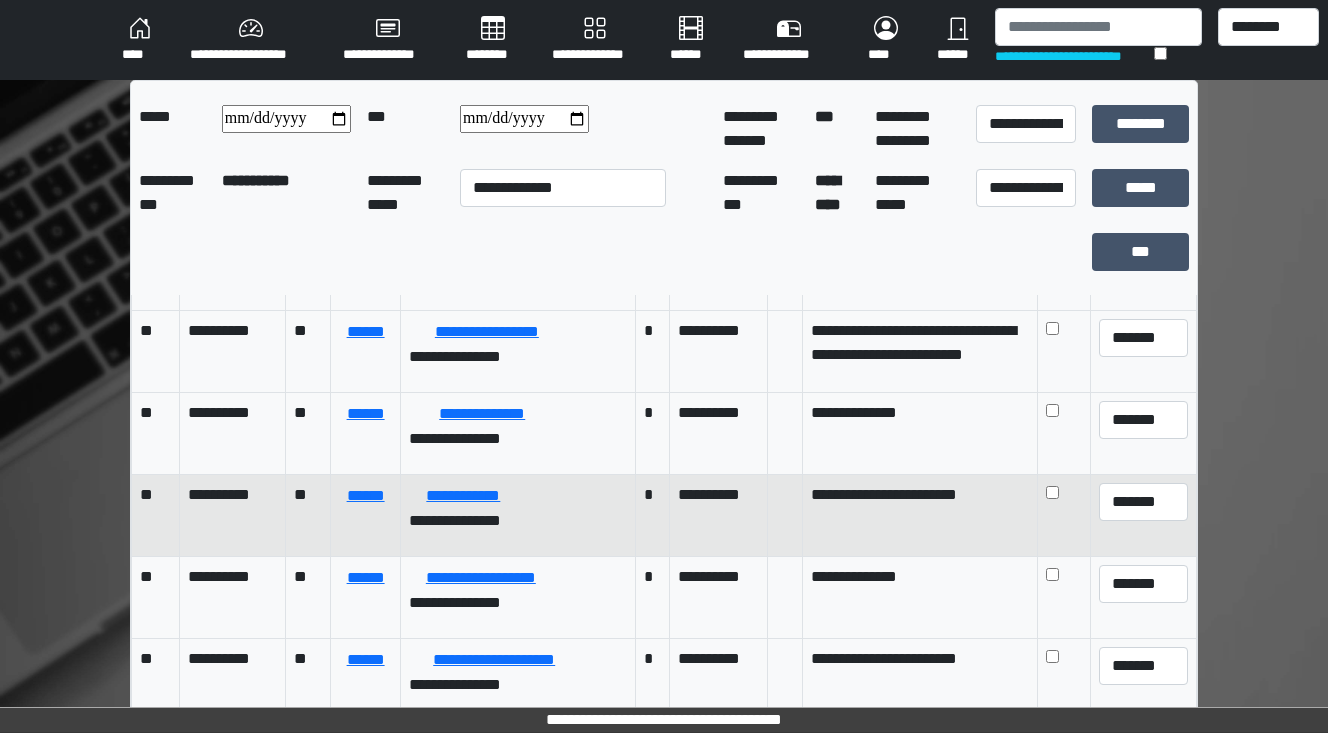 scroll, scrollTop: 487, scrollLeft: 0, axis: vertical 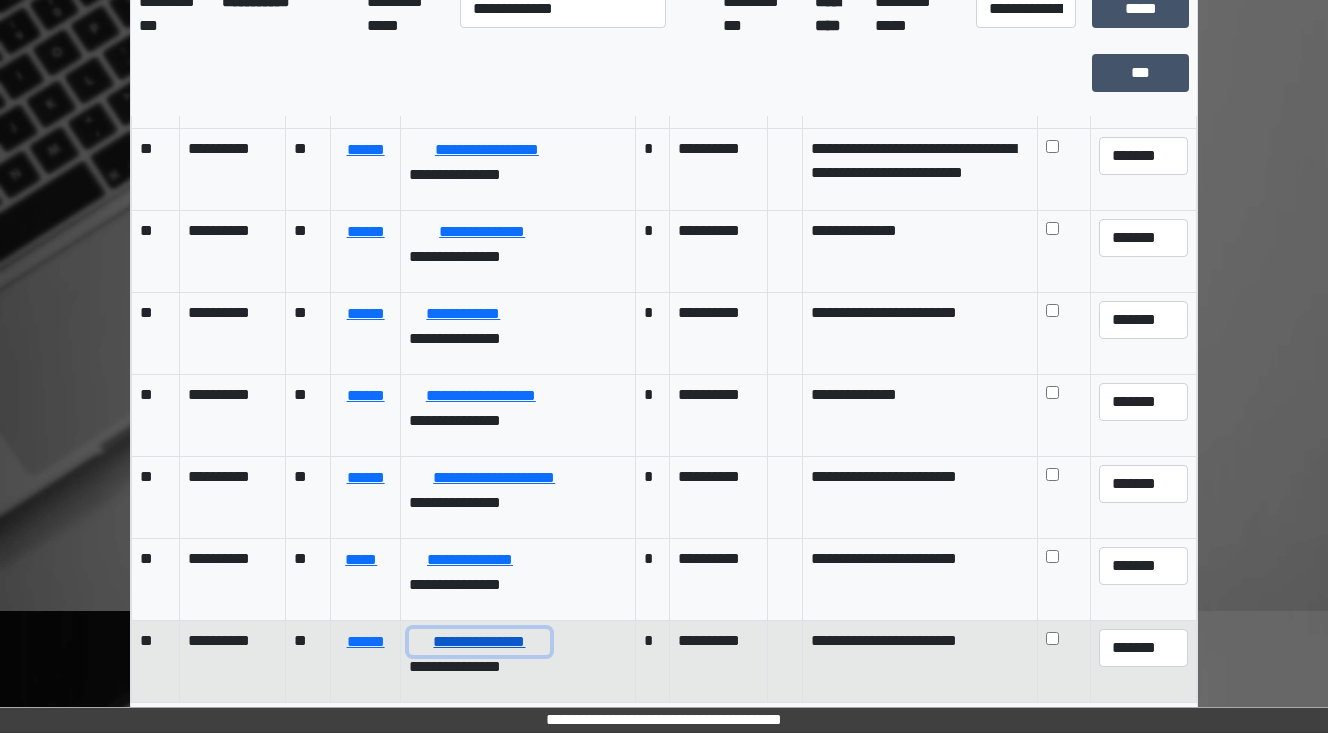 click on "**********" at bounding box center (479, 642) 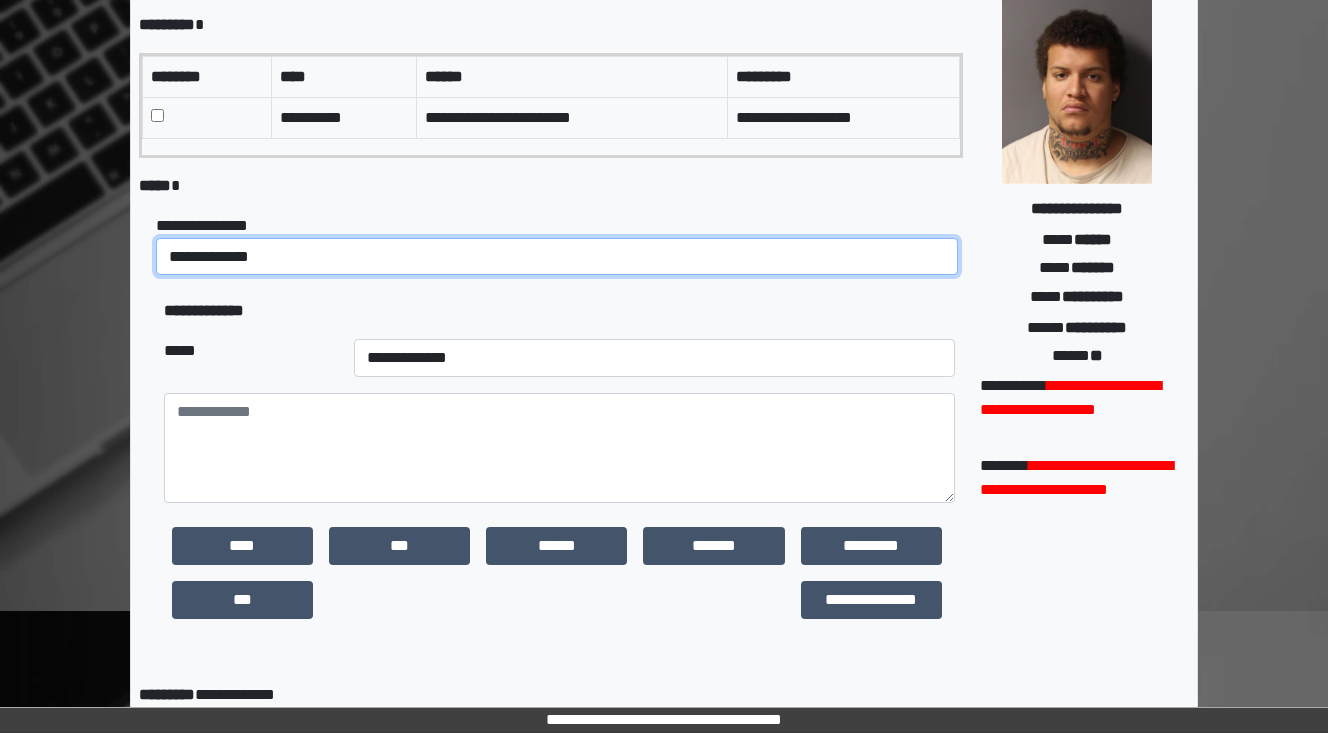 click on "**********" at bounding box center [557, 257] 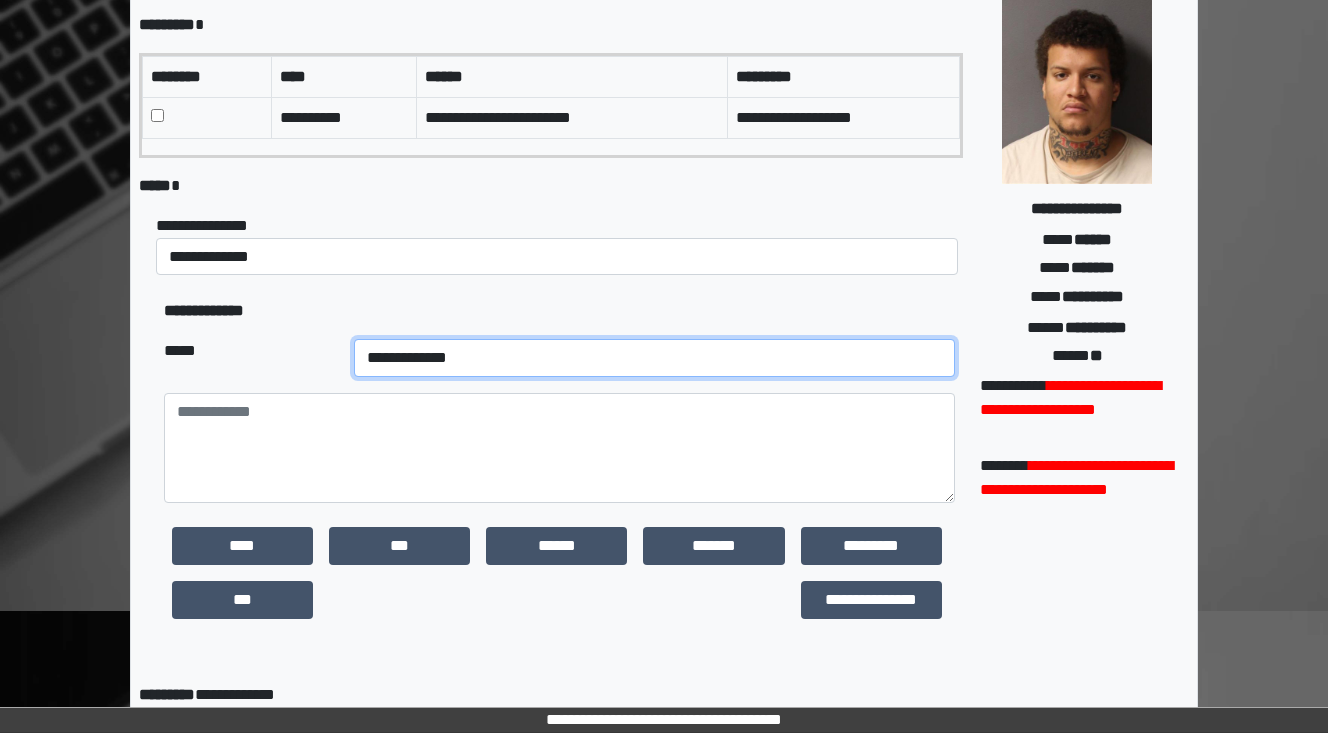 click on "**********" at bounding box center (654, 358) 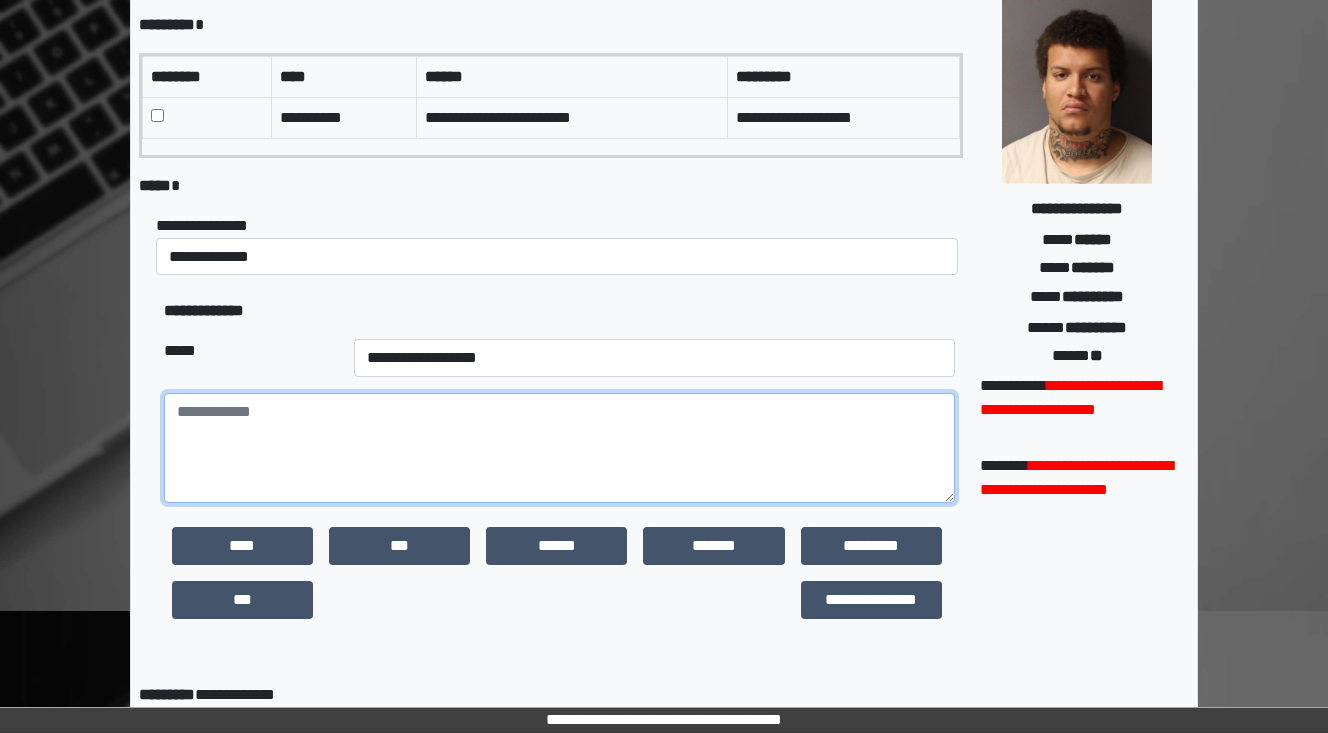 click at bounding box center [559, 448] 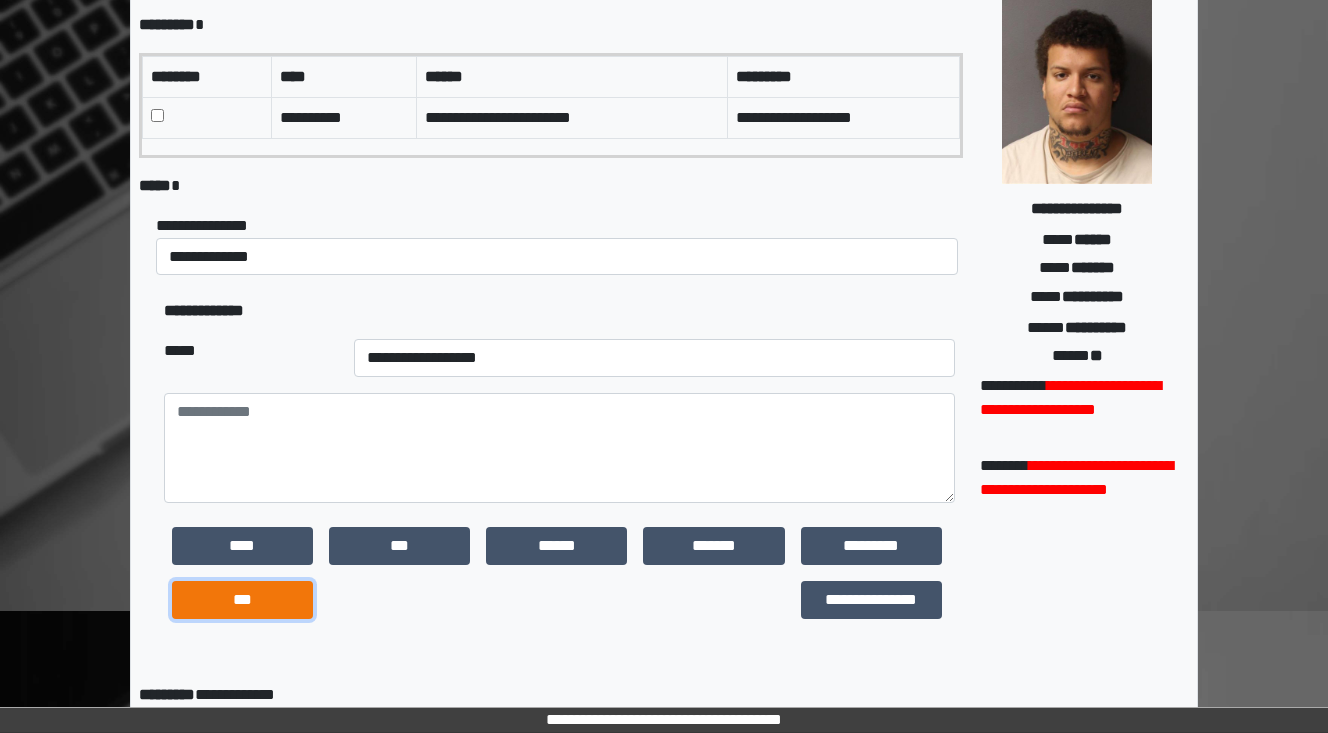 click on "***" at bounding box center (242, 600) 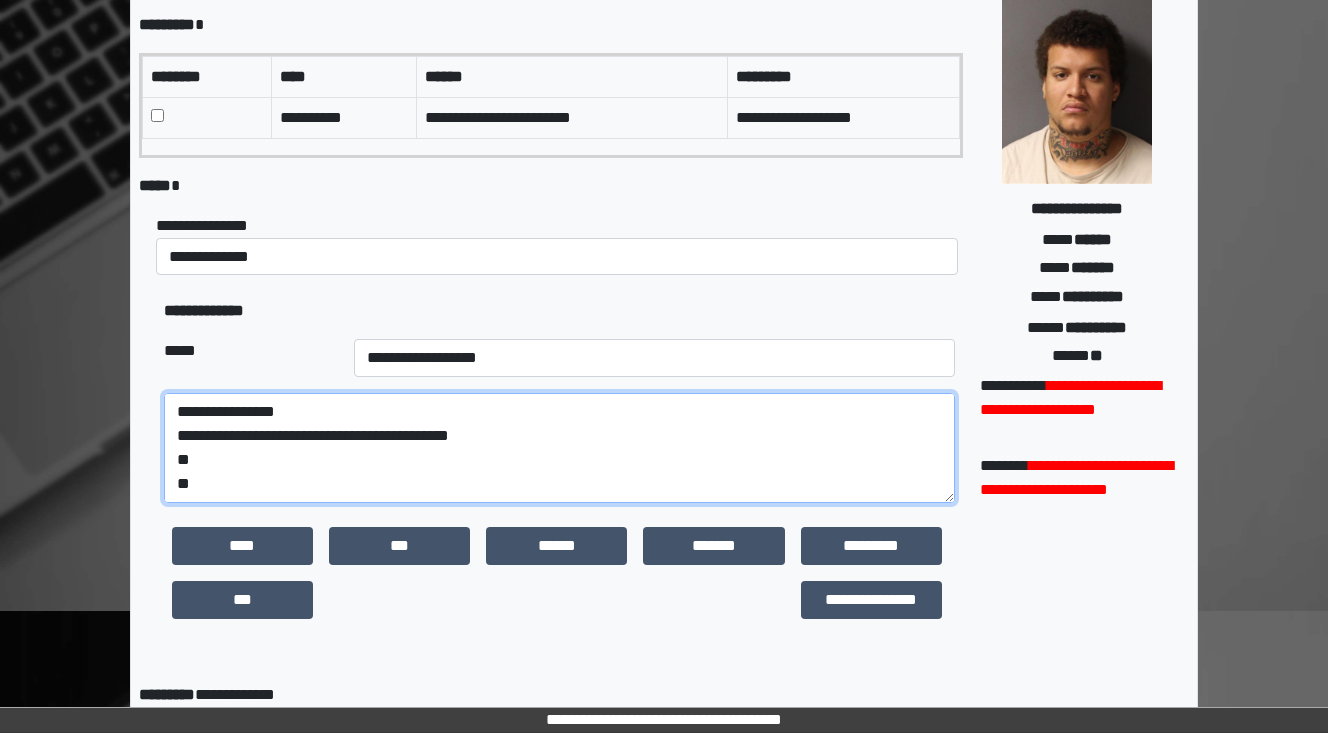 click on "**********" at bounding box center (559, 448) 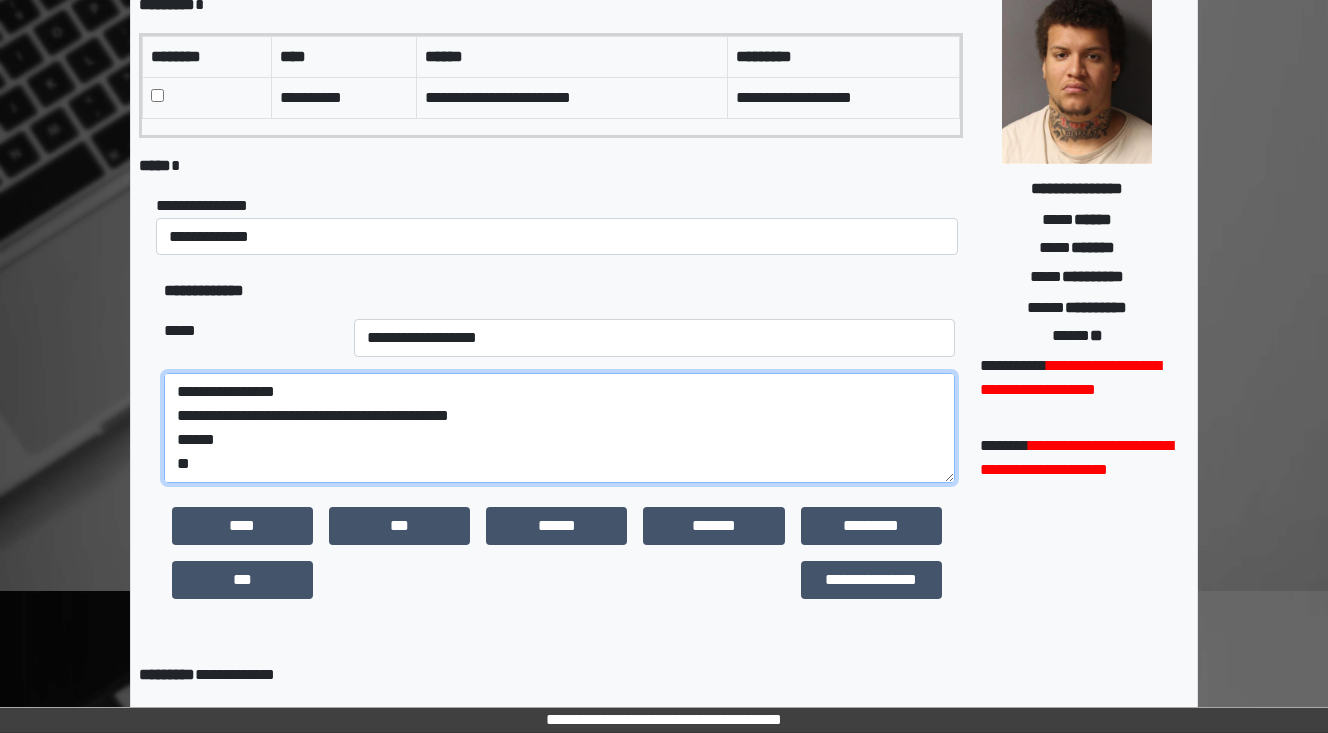 scroll, scrollTop: 259, scrollLeft: 0, axis: vertical 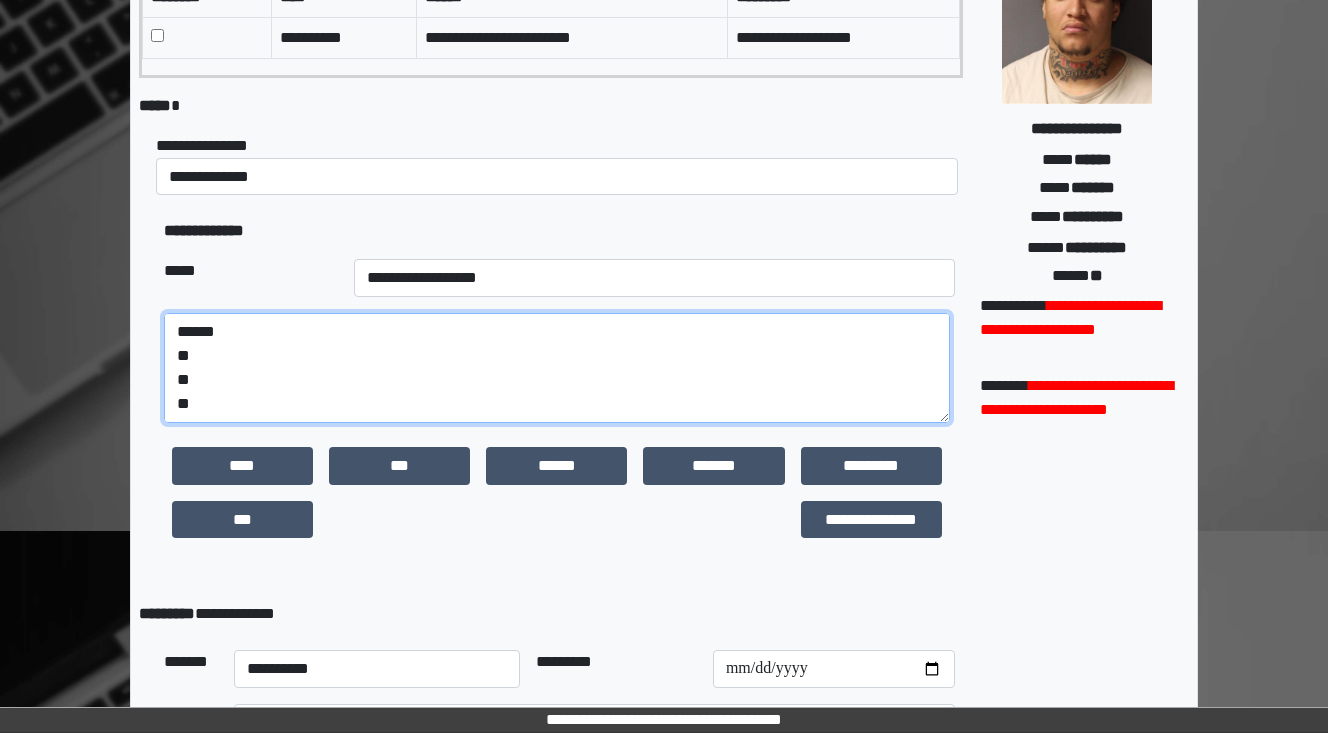 drag, startPoint x: 196, startPoint y: 400, endPoint x: 161, endPoint y: 404, distance: 35.22783 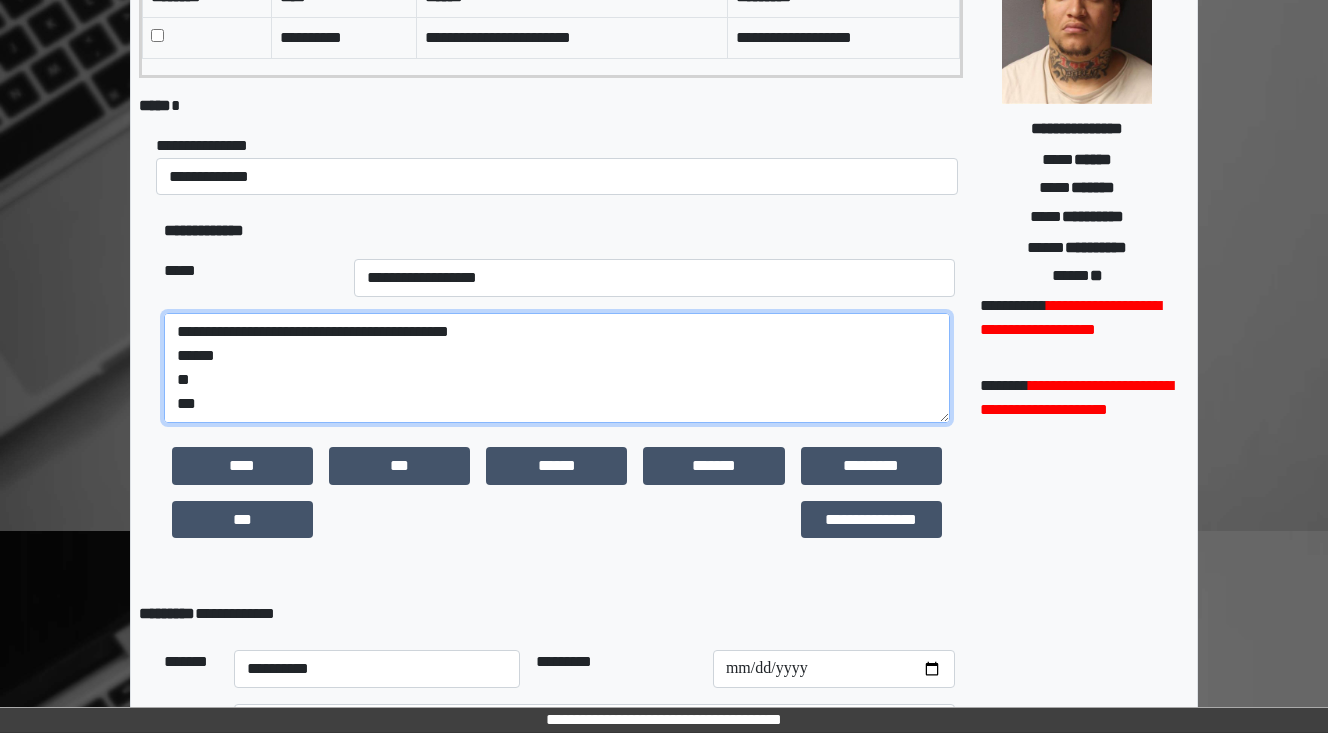 click on "**********" at bounding box center (557, 368) 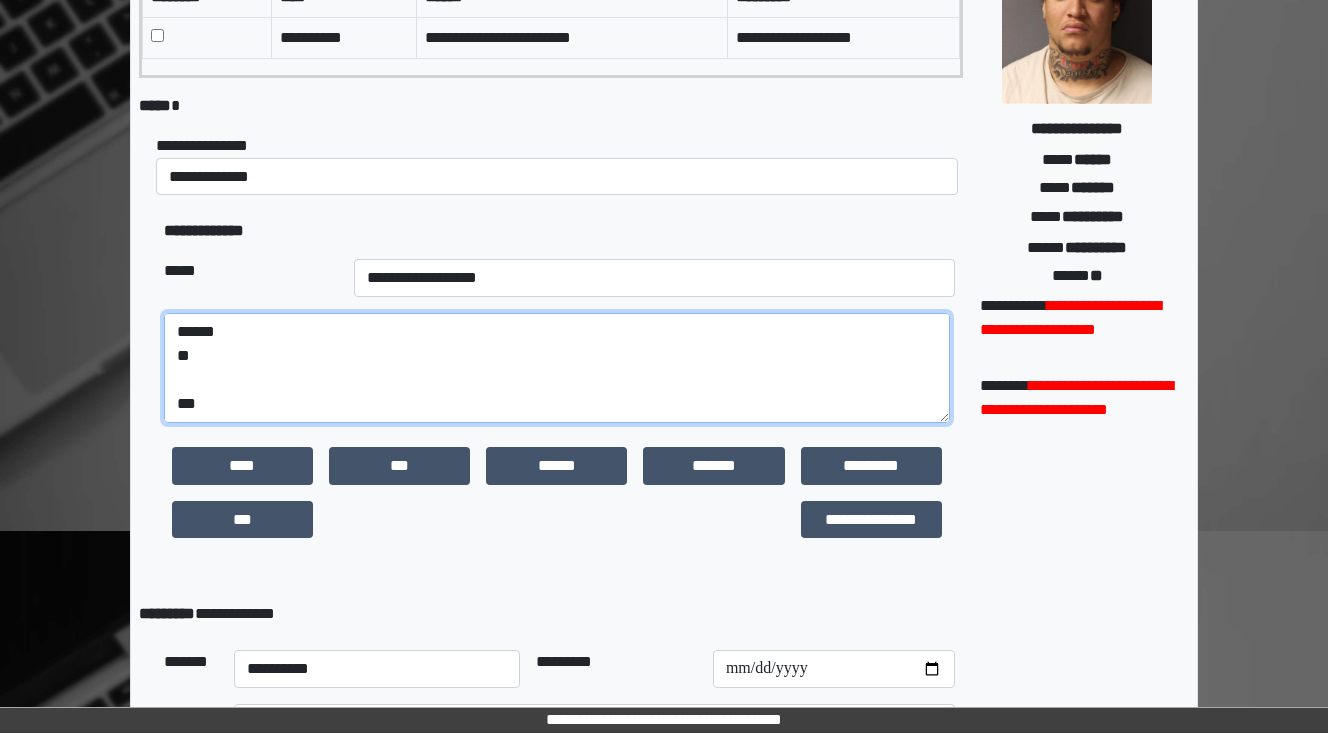 click on "**********" at bounding box center (557, 368) 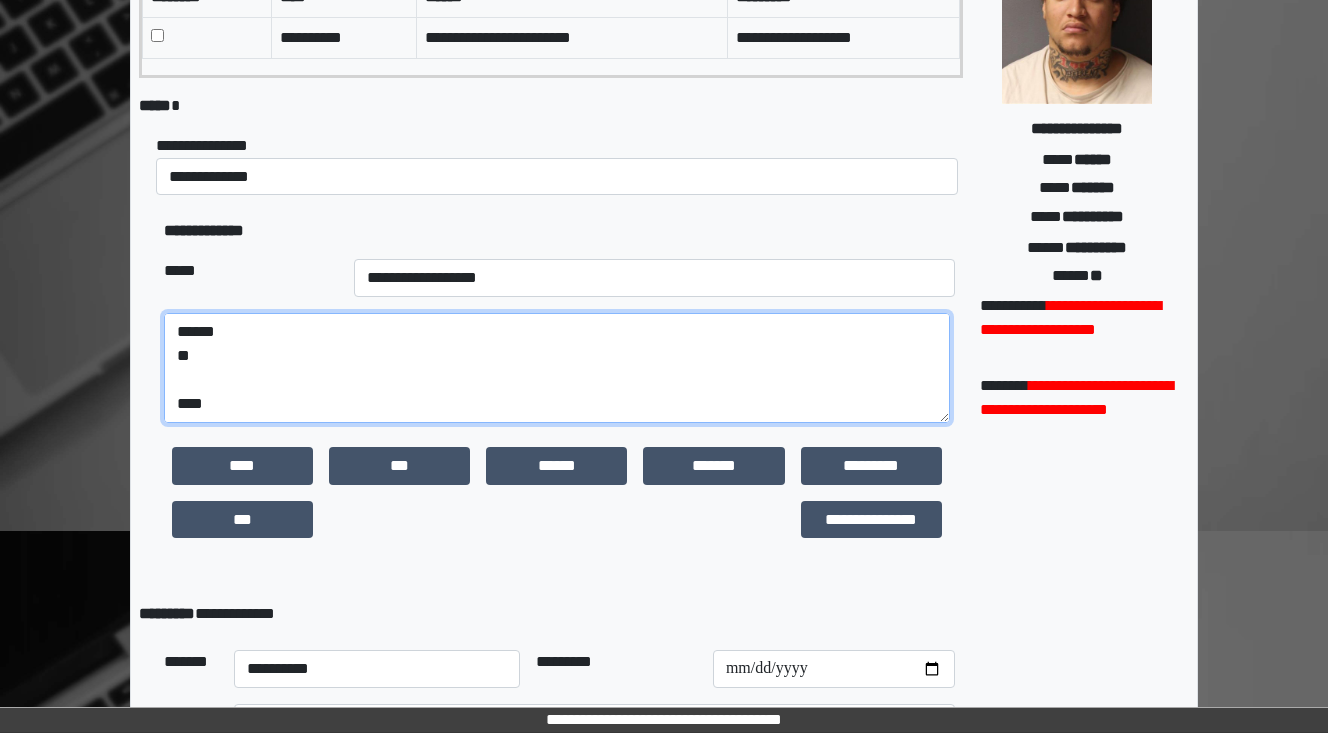 paste on "**********" 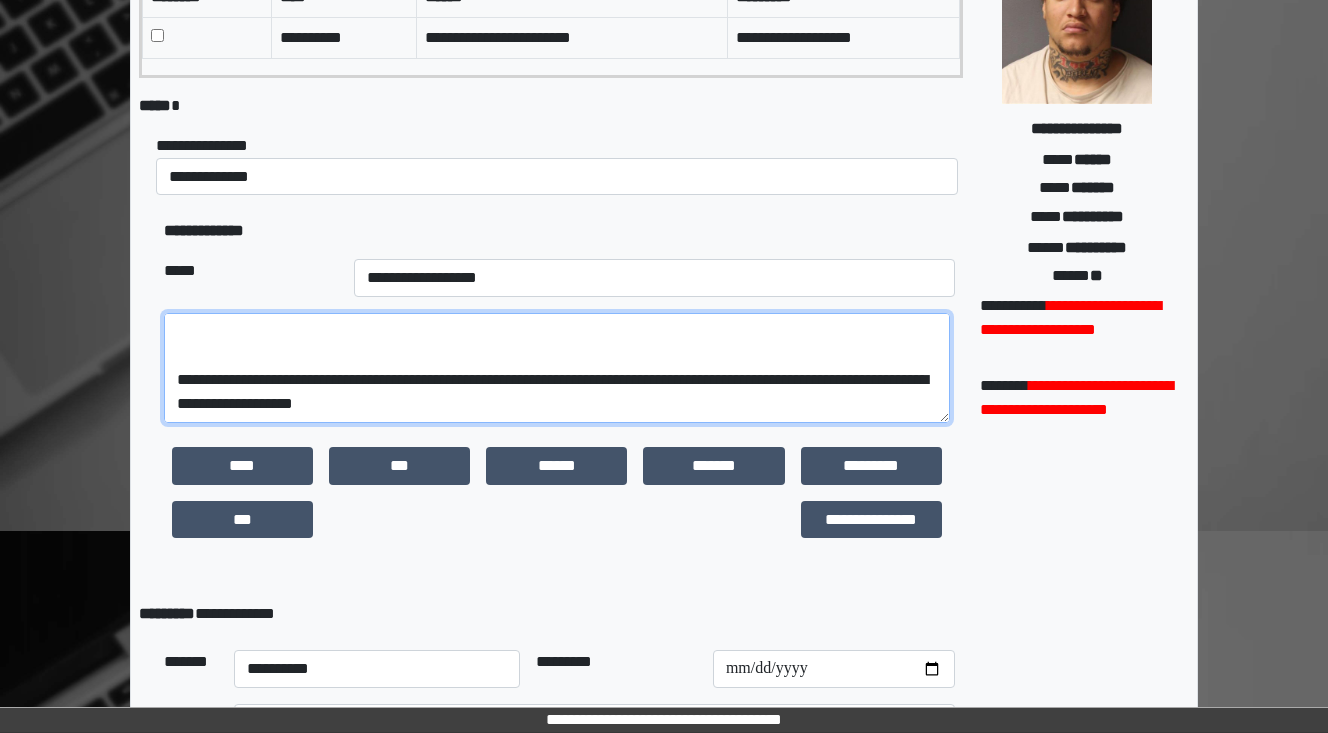 scroll, scrollTop: 288, scrollLeft: 0, axis: vertical 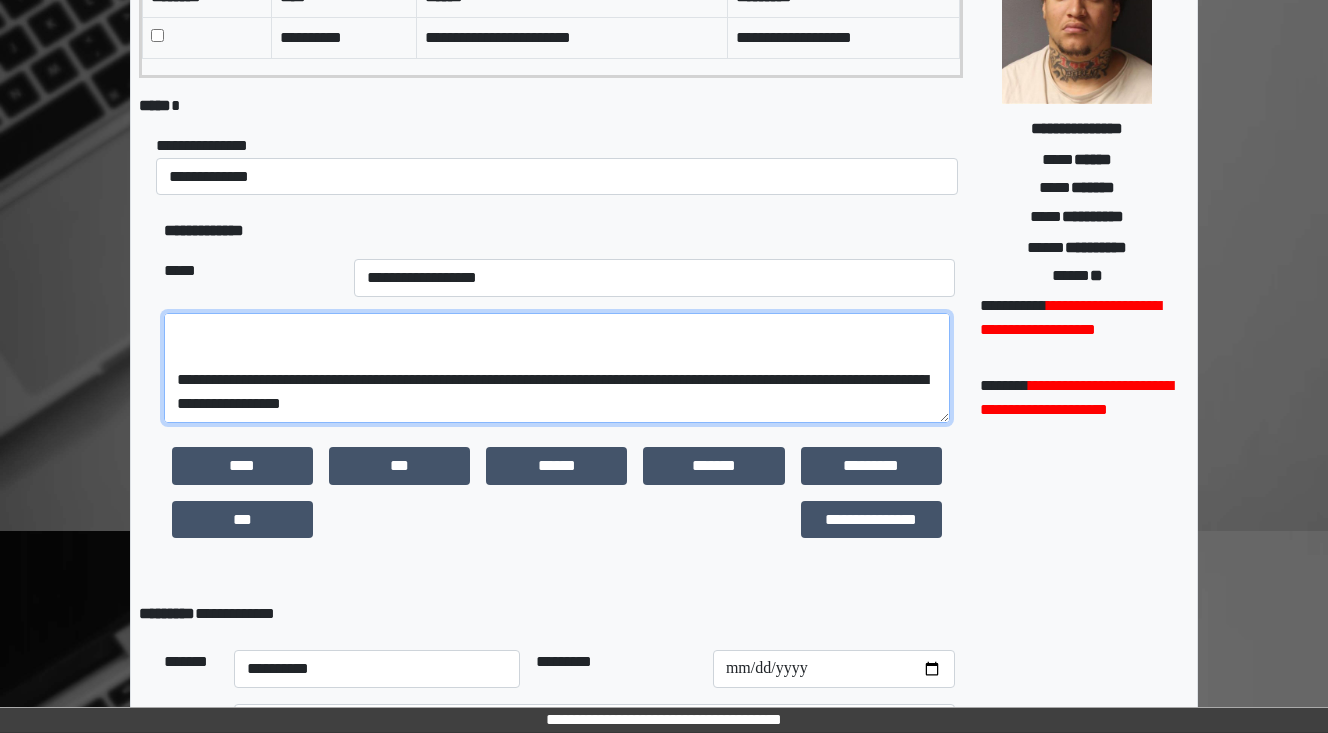 click on "**********" at bounding box center (557, 368) 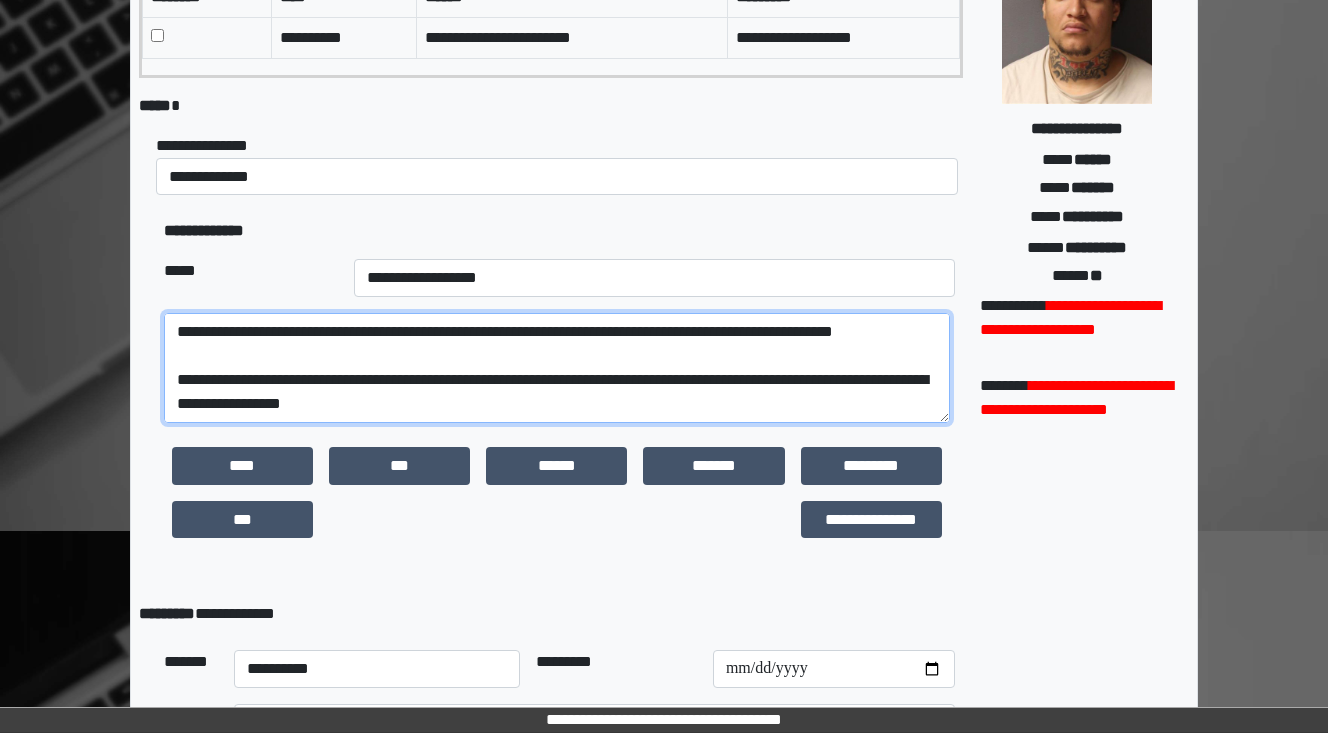 scroll, scrollTop: 192, scrollLeft: 0, axis: vertical 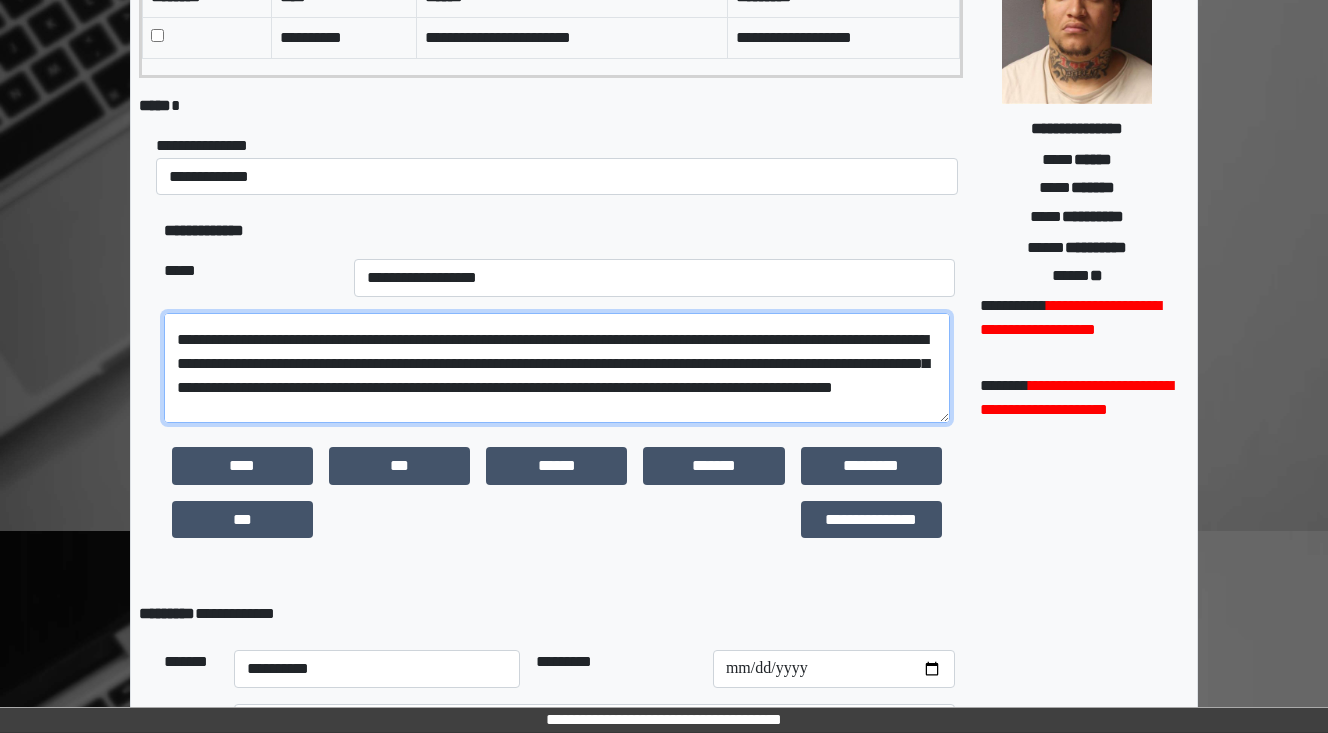 click on "**********" at bounding box center (557, 368) 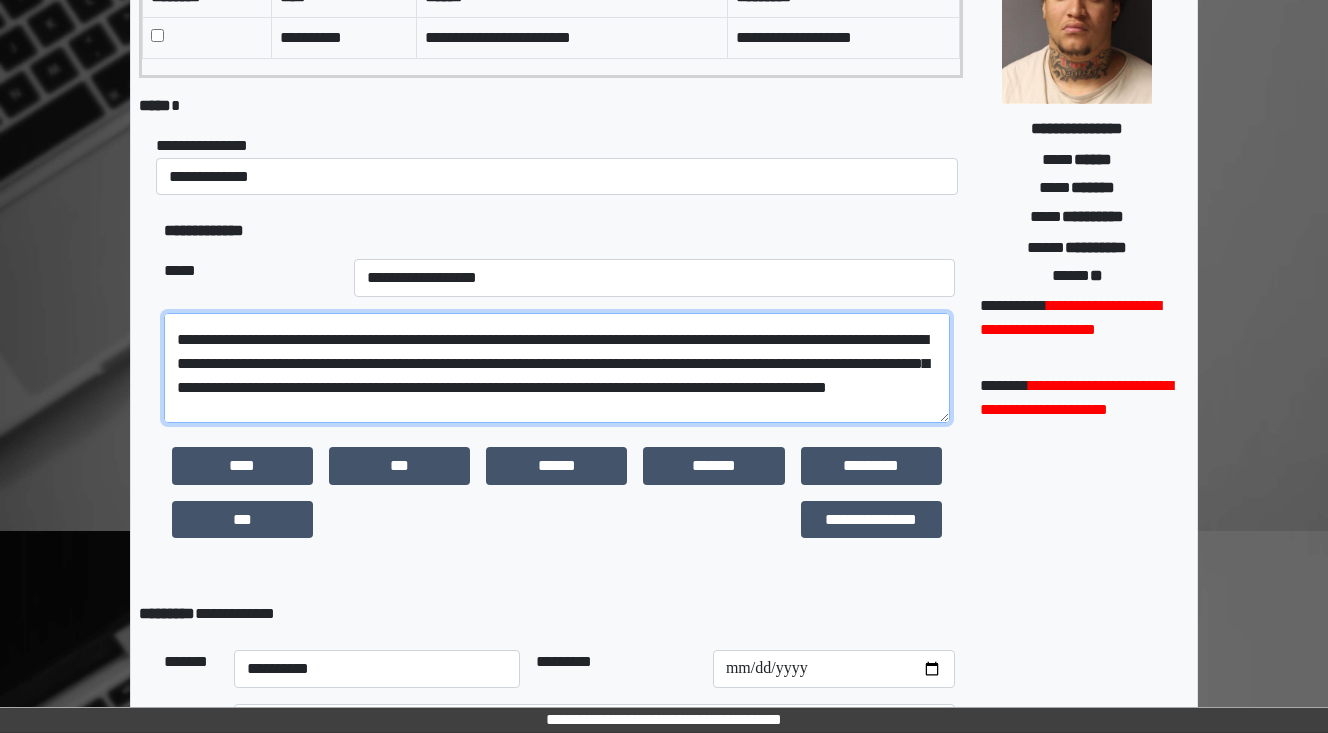scroll, scrollTop: 112, scrollLeft: 0, axis: vertical 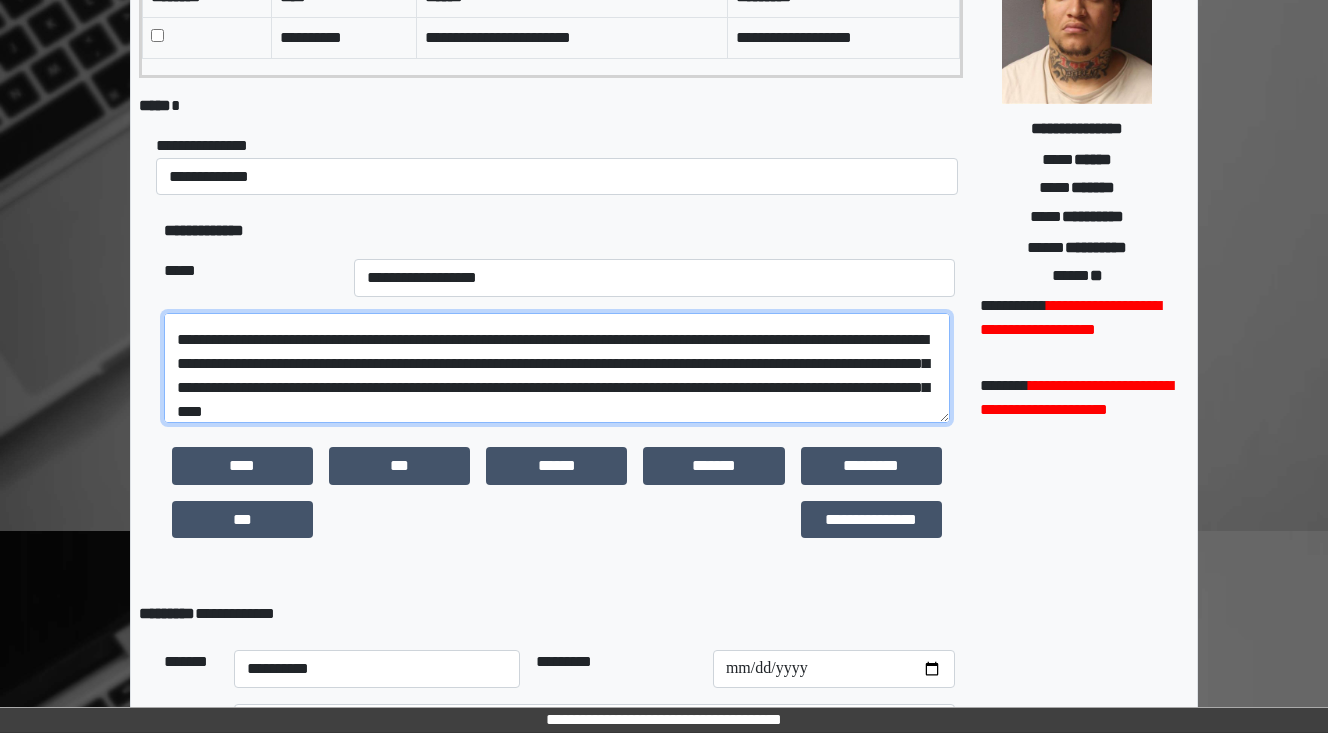 click on "**********" at bounding box center (557, 368) 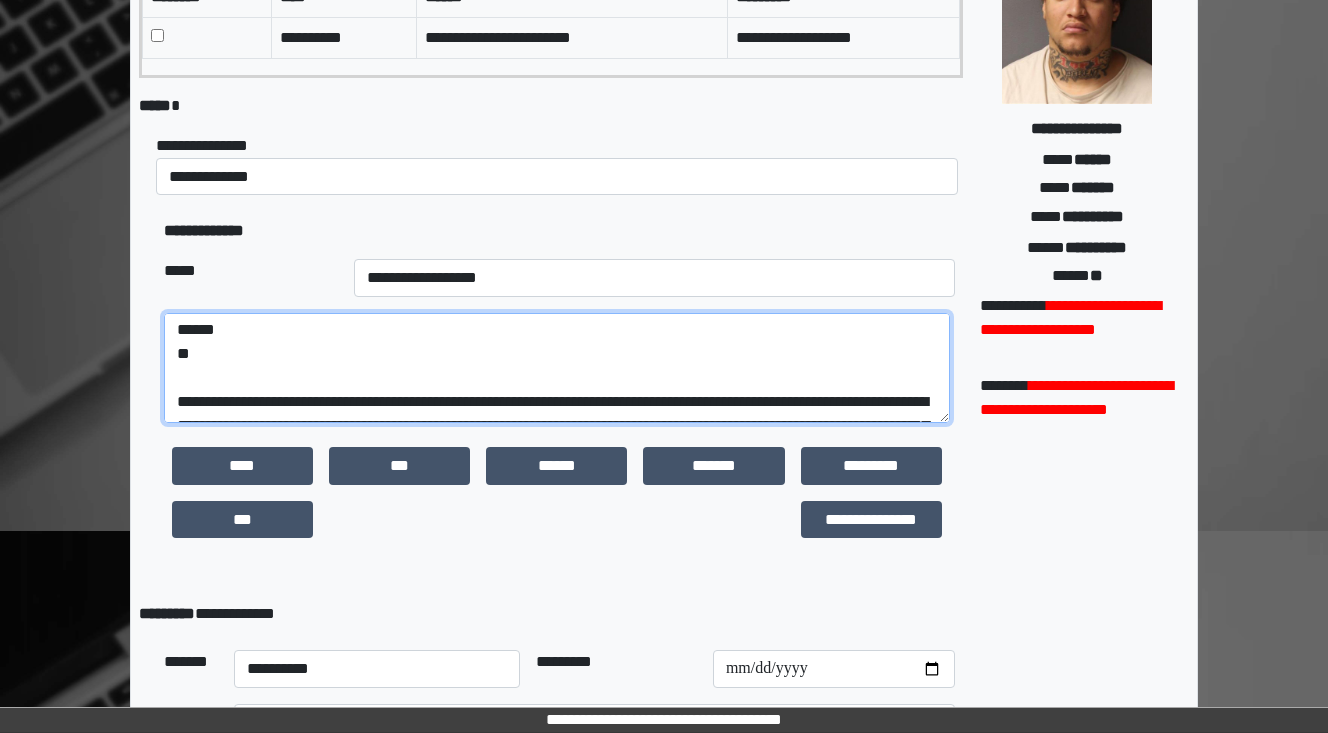 scroll, scrollTop: 32, scrollLeft: 0, axis: vertical 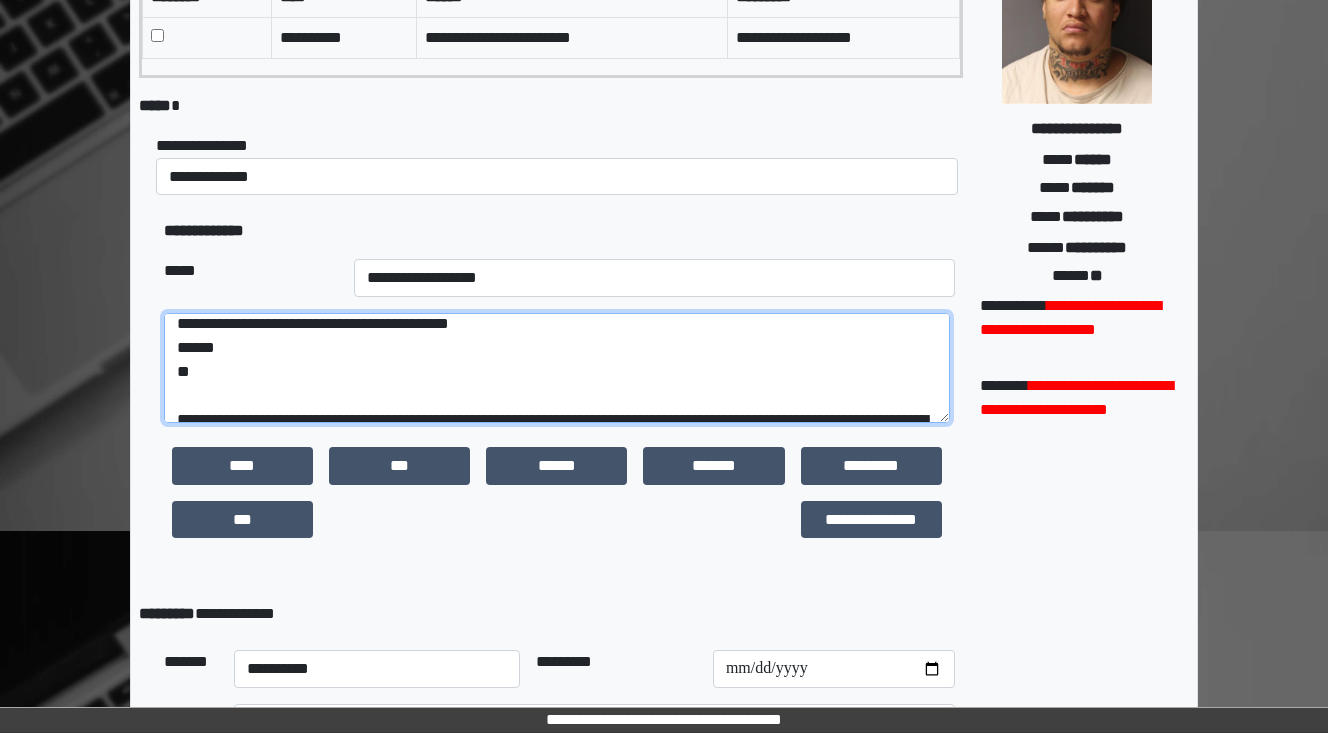 click on "**********" at bounding box center [557, 368] 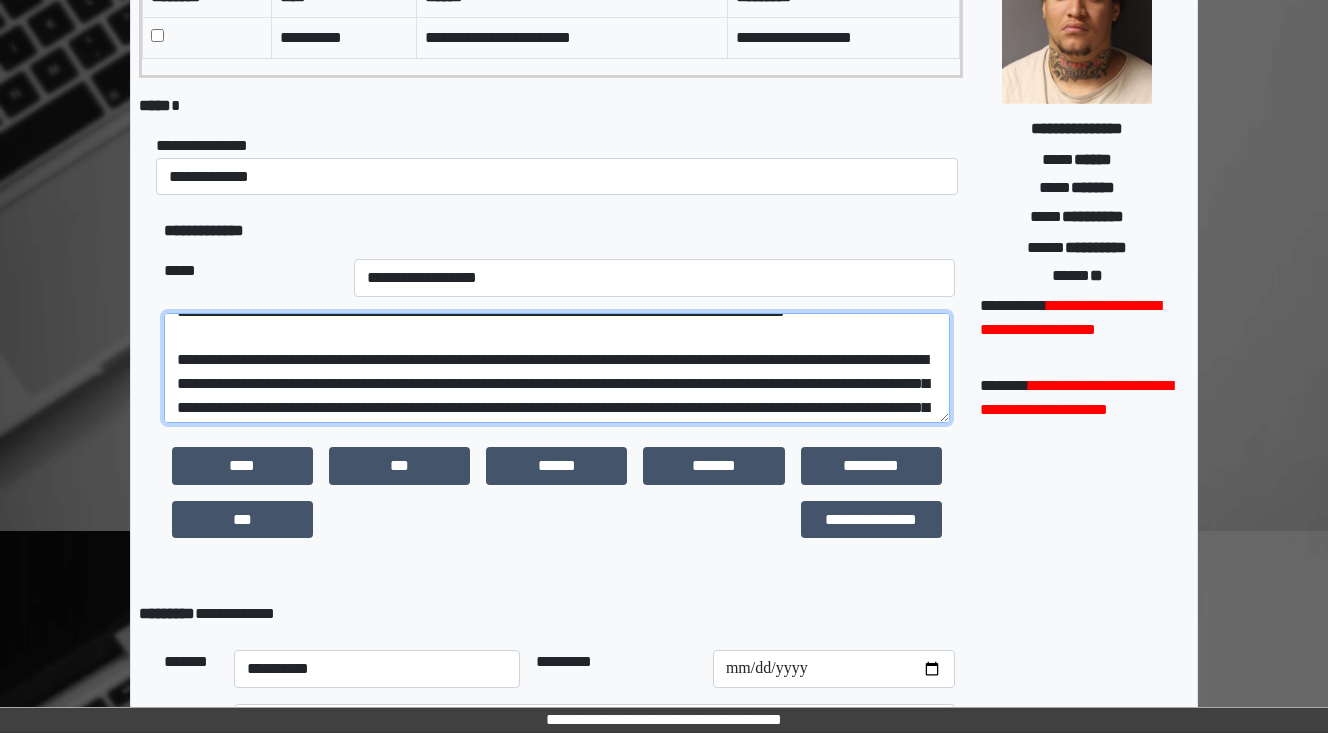 scroll, scrollTop: 240, scrollLeft: 0, axis: vertical 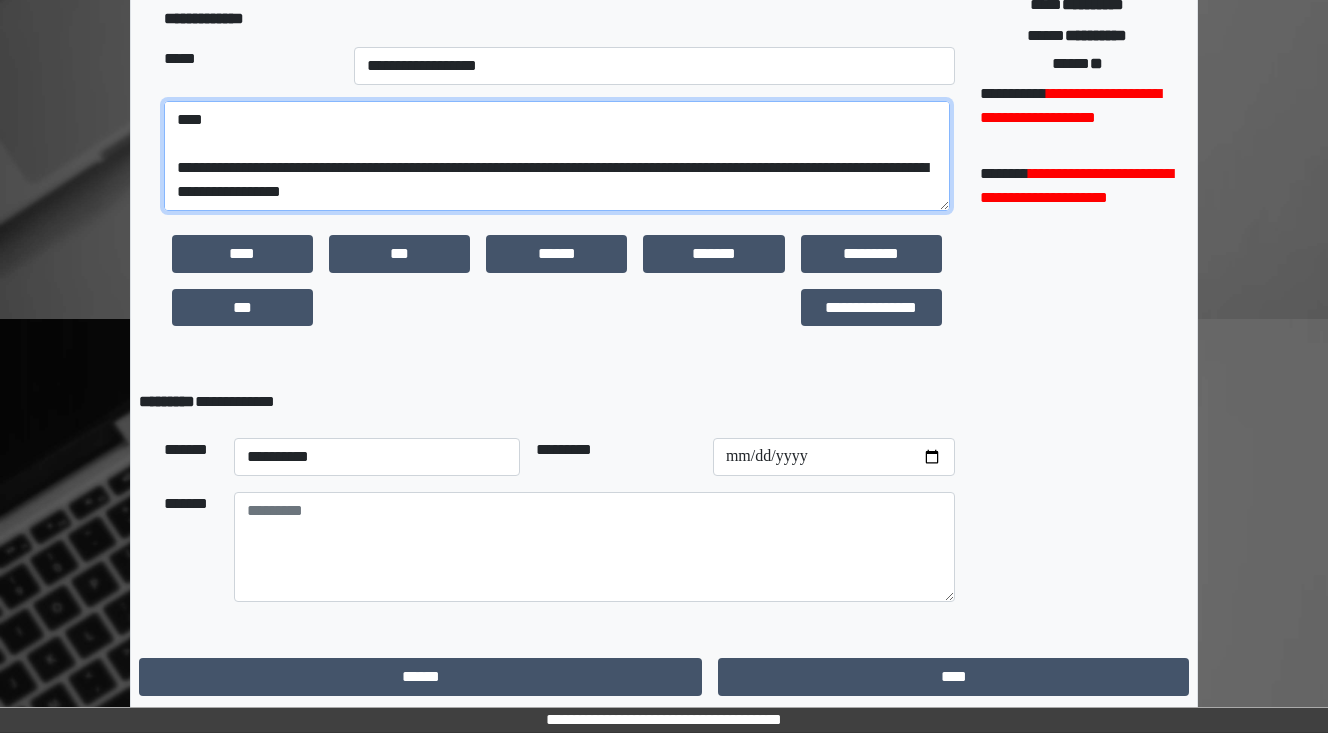 type on "**********" 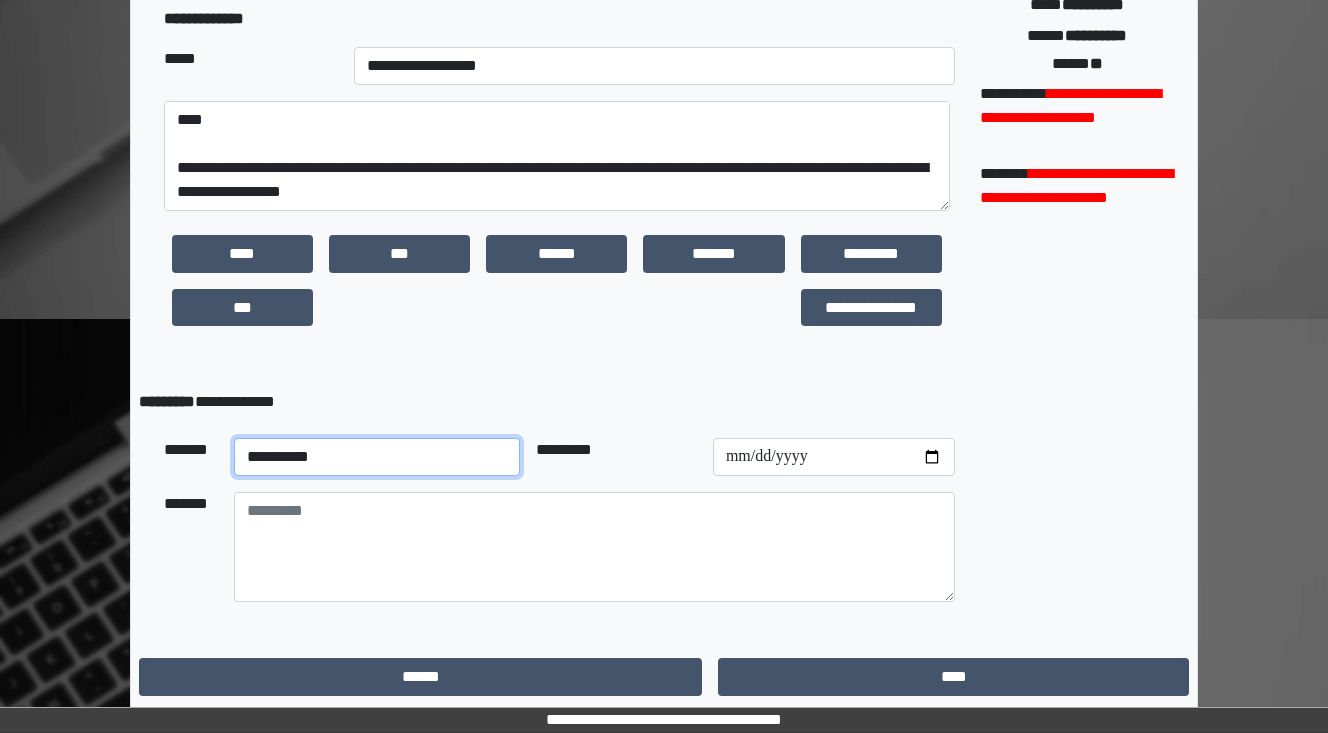 click on "**********" at bounding box center (377, 457) 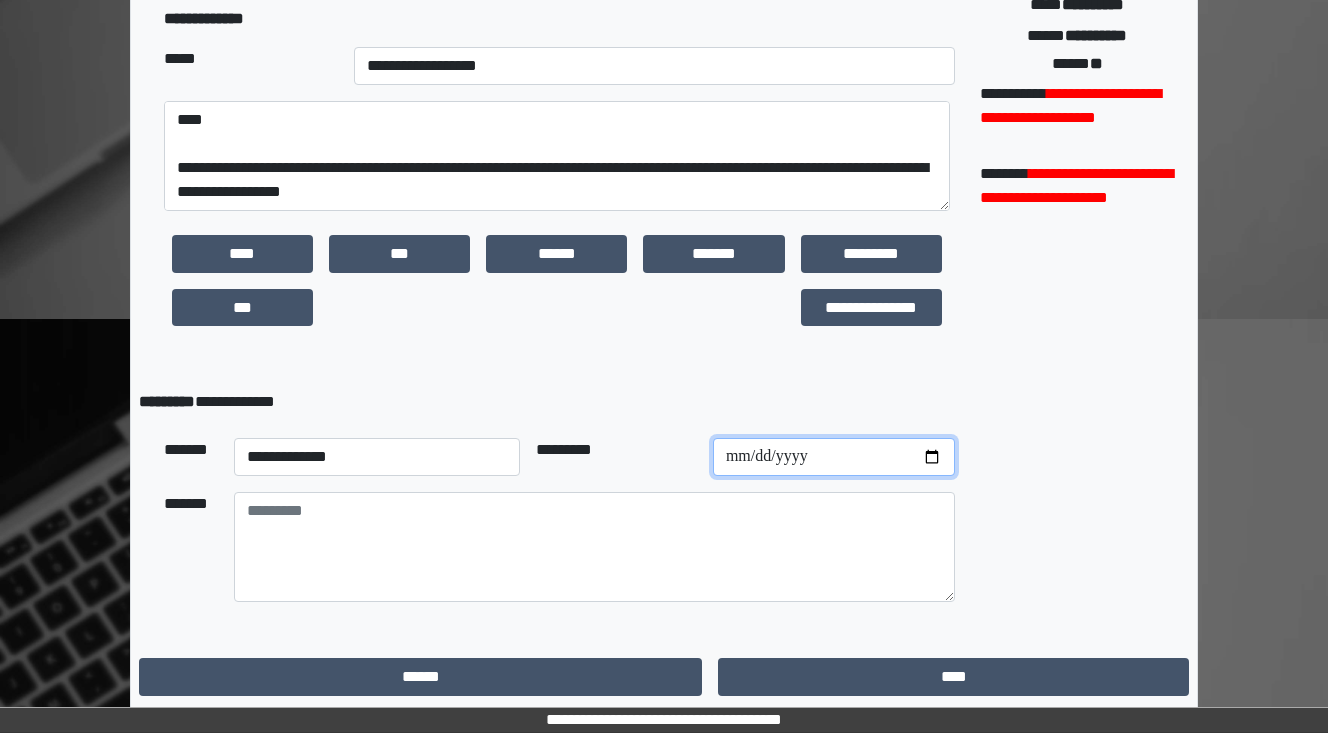 click at bounding box center [834, 457] 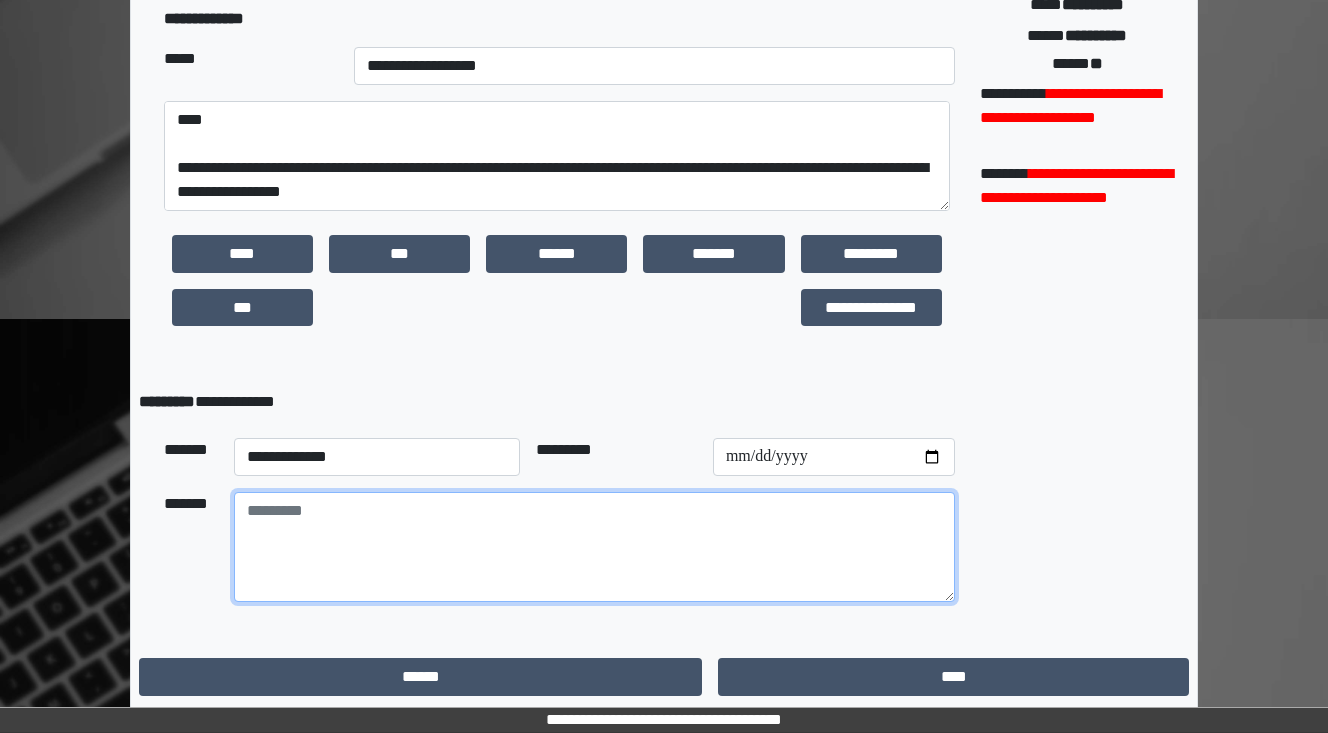 click at bounding box center [594, 547] 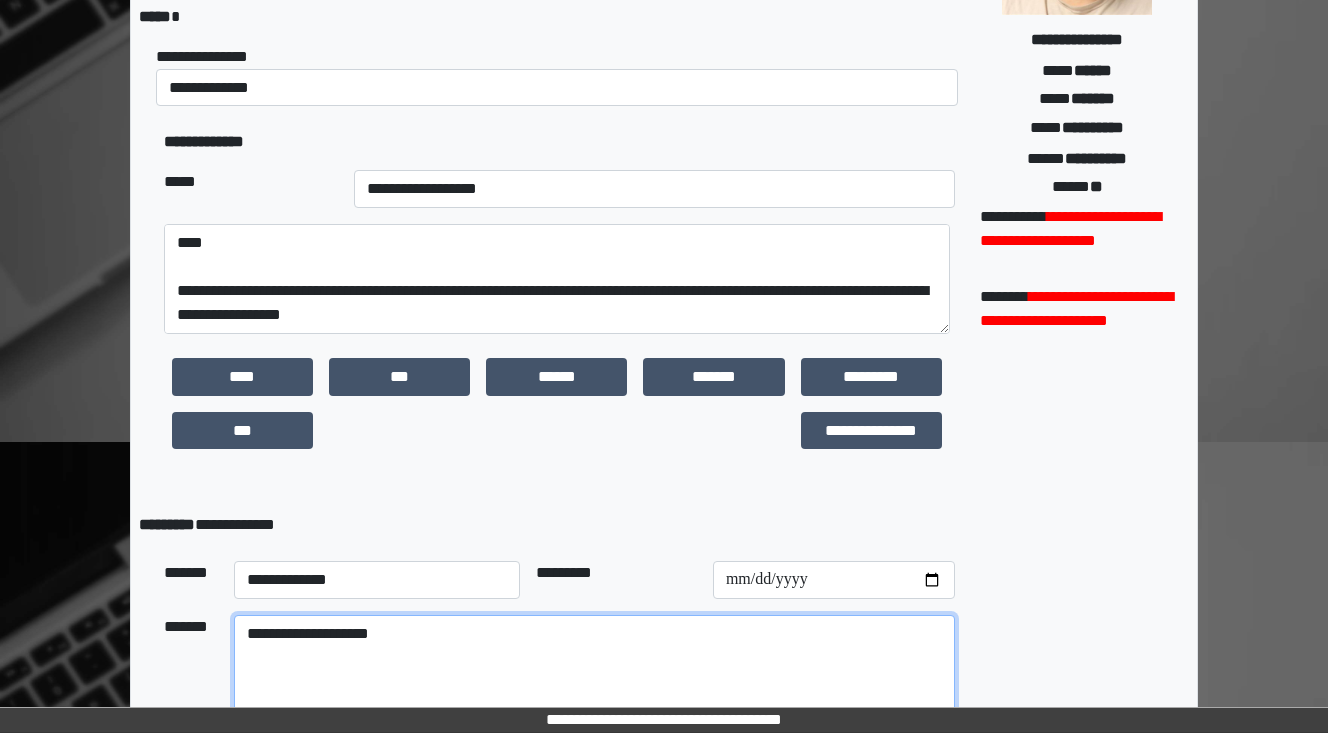 scroll, scrollTop: 312, scrollLeft: 0, axis: vertical 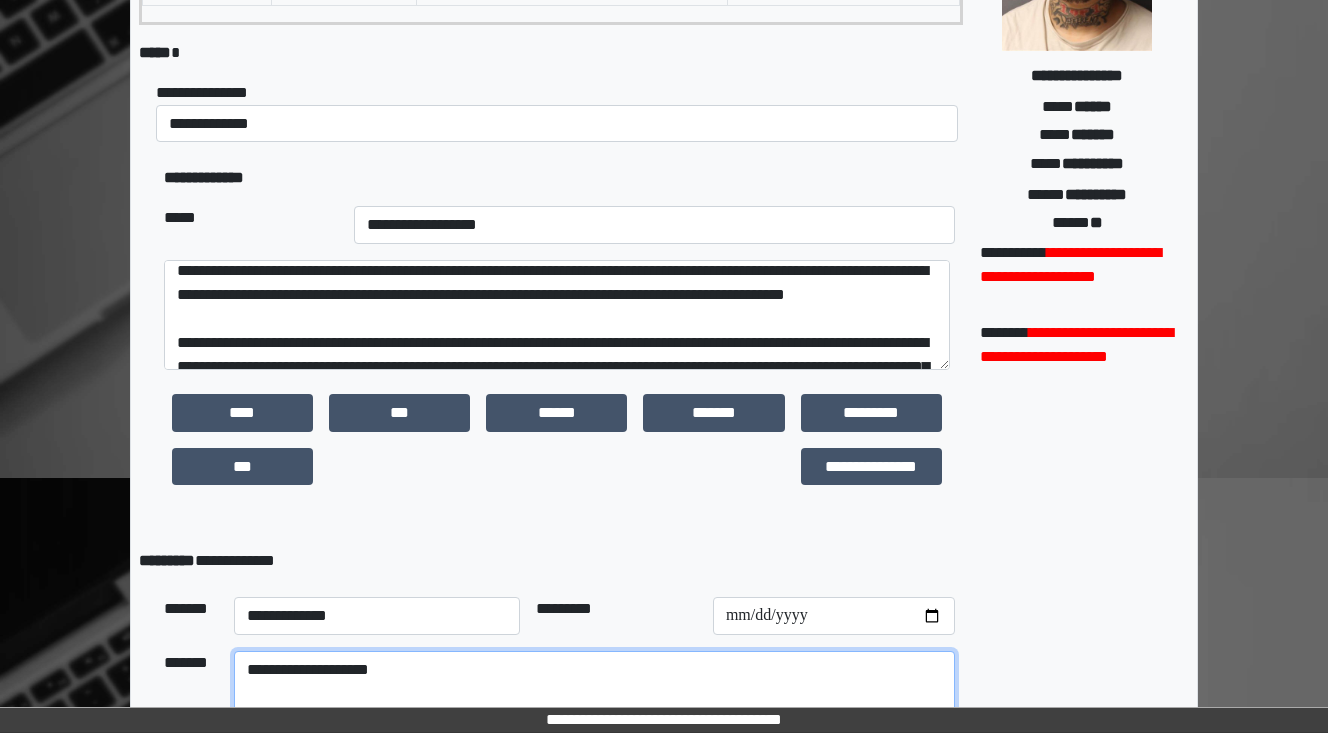 type on "**********" 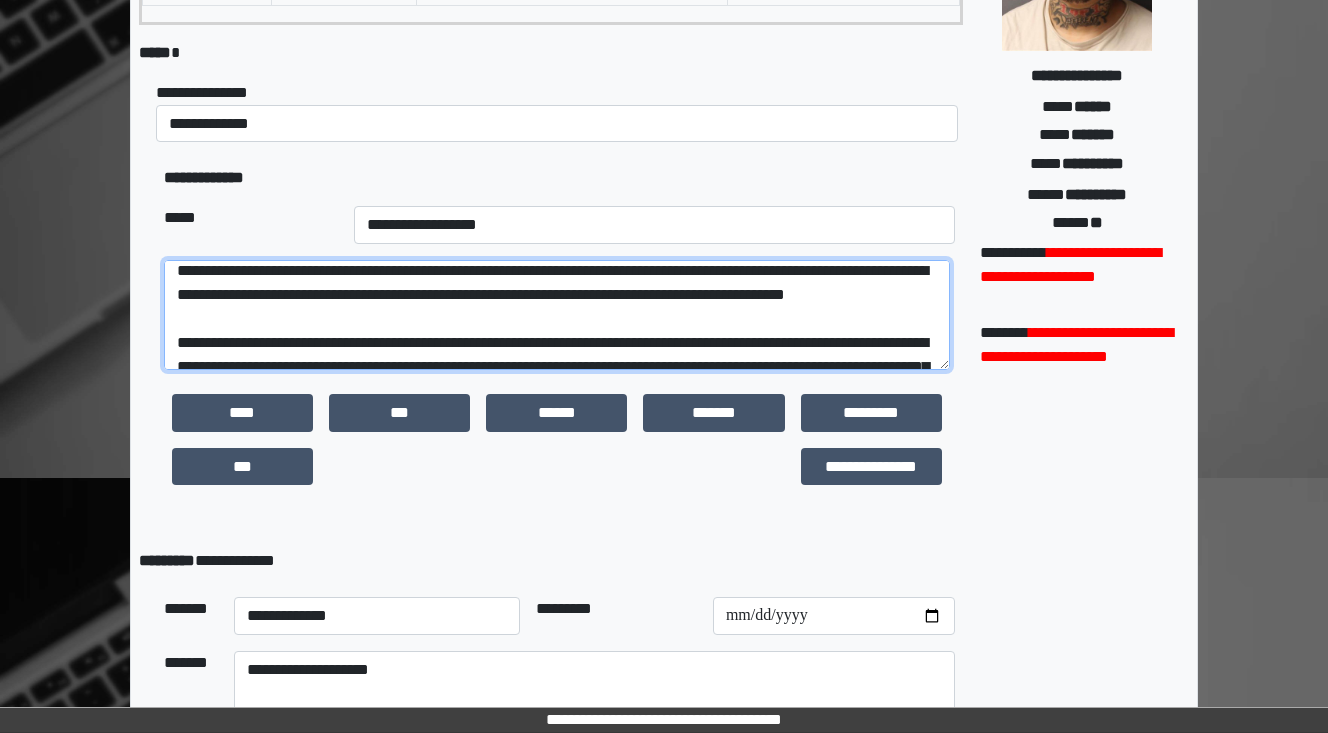 click on "**********" at bounding box center (557, 315) 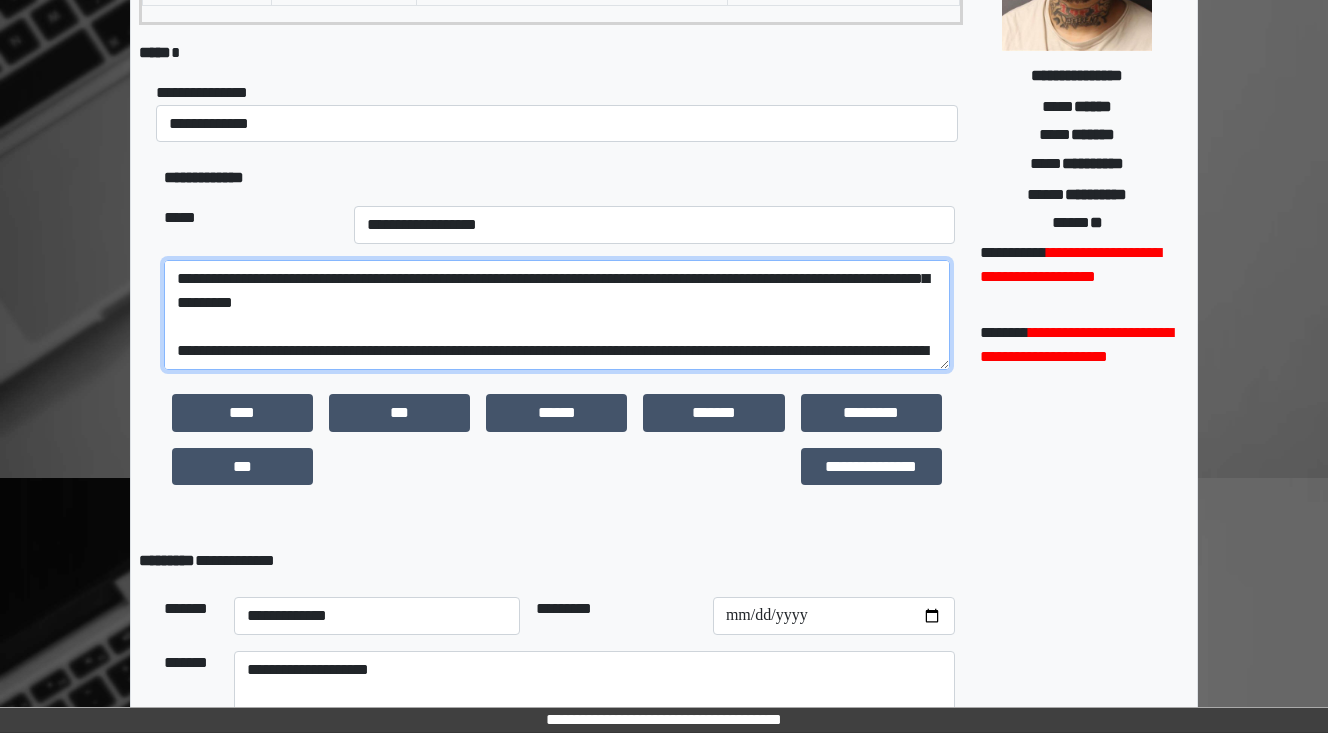 scroll, scrollTop: 160, scrollLeft: 0, axis: vertical 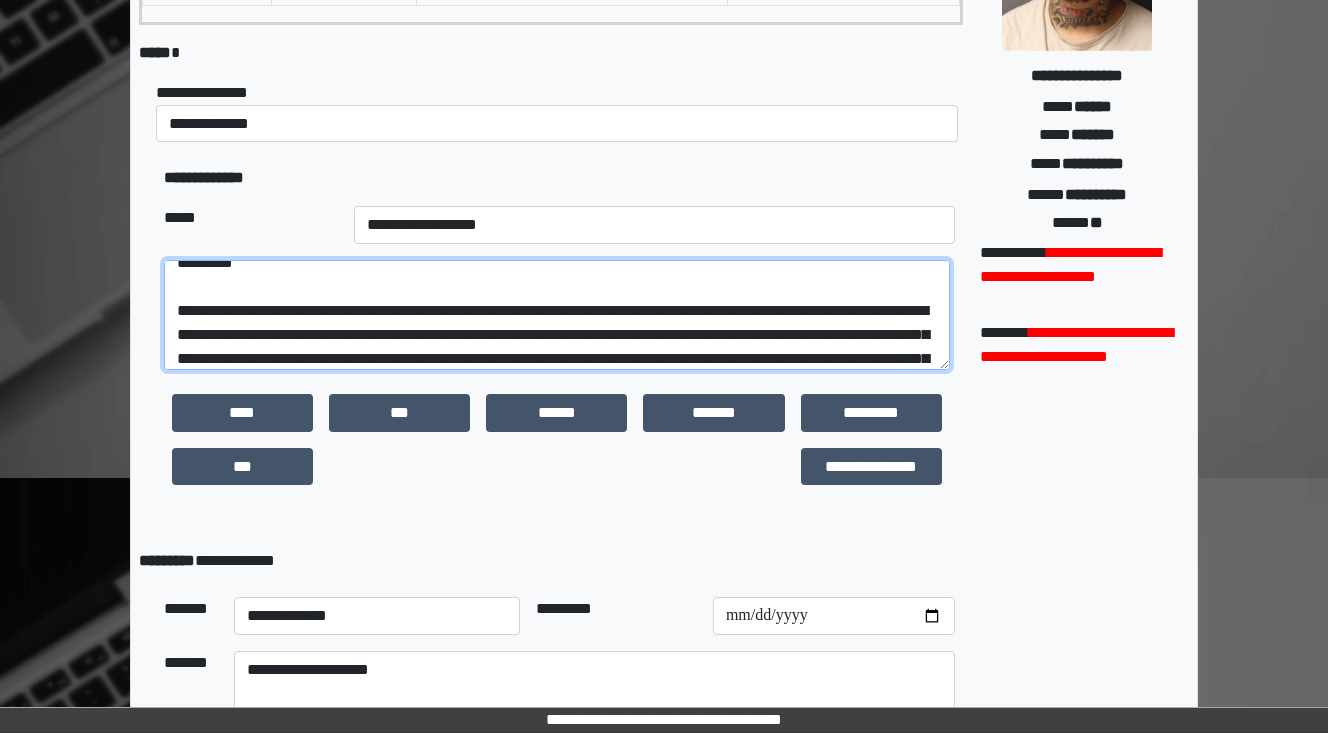 click on "**********" at bounding box center (557, 315) 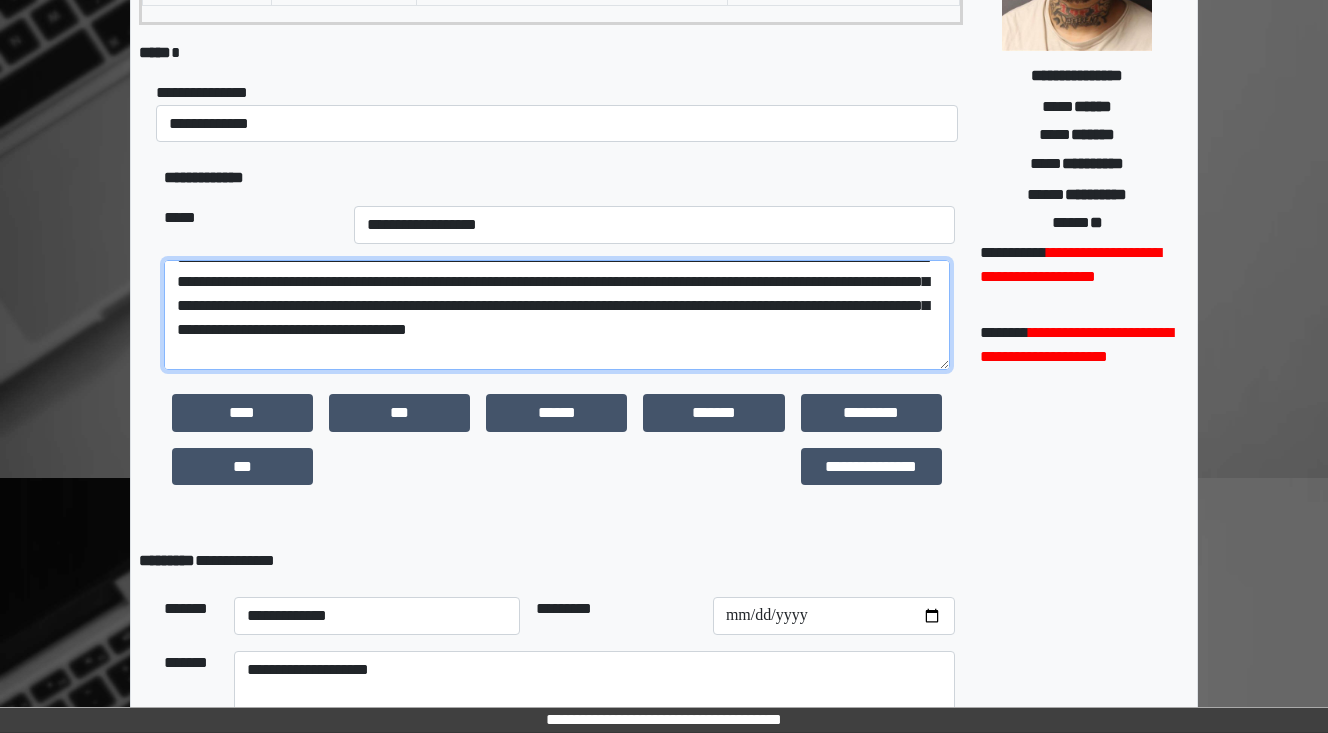 scroll, scrollTop: 240, scrollLeft: 0, axis: vertical 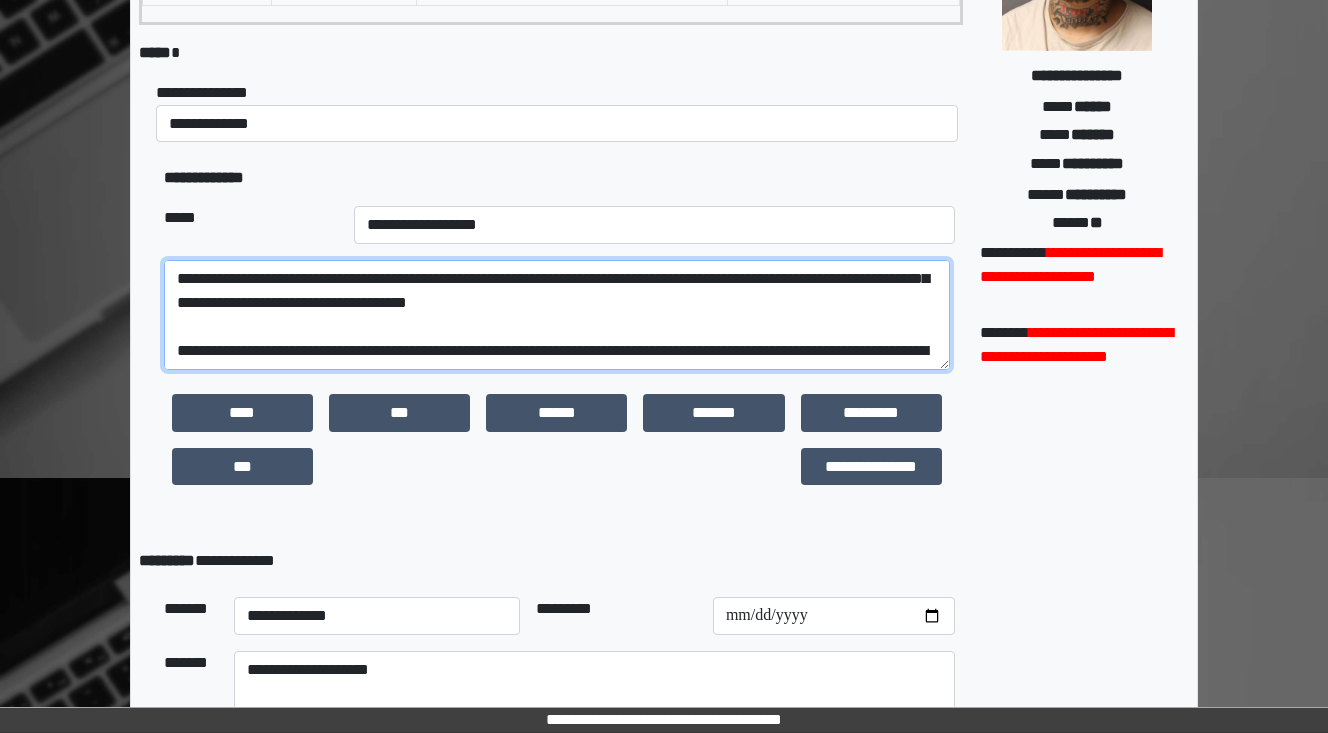 click on "**********" at bounding box center [557, 315] 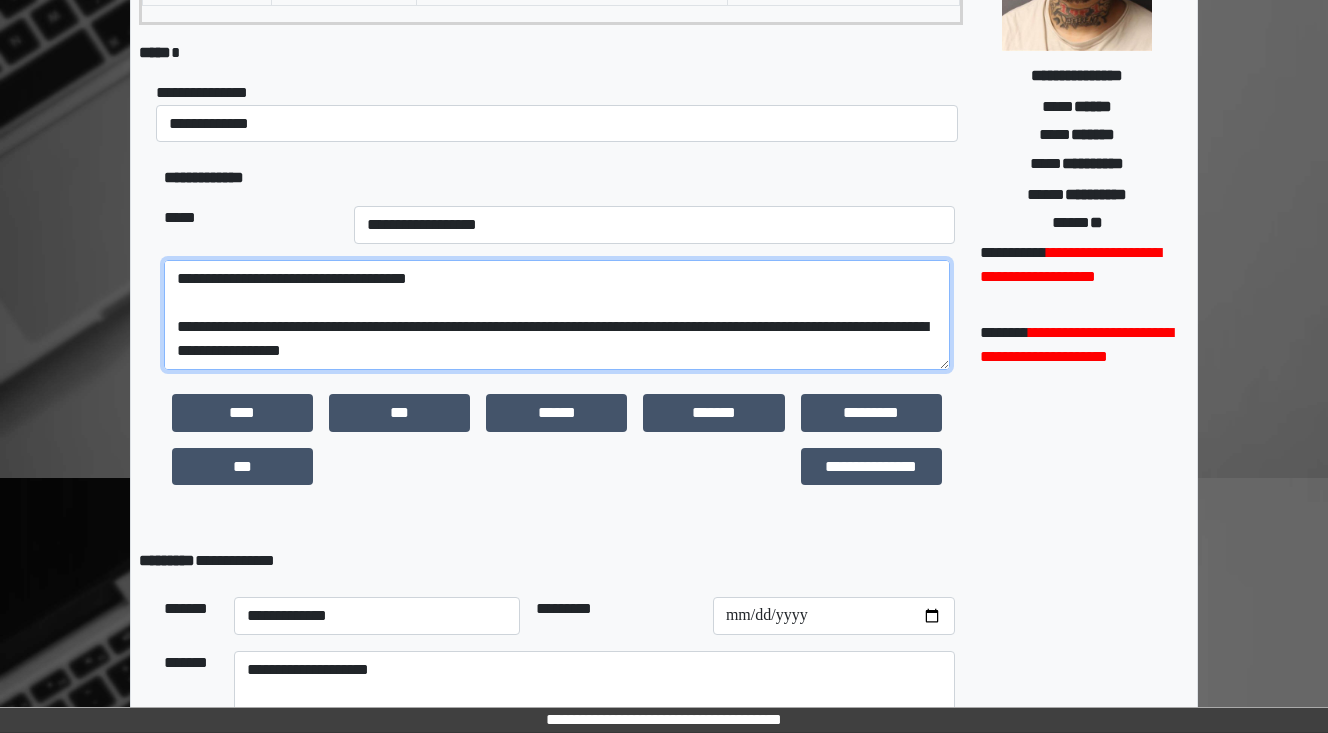 scroll, scrollTop: 288, scrollLeft: 0, axis: vertical 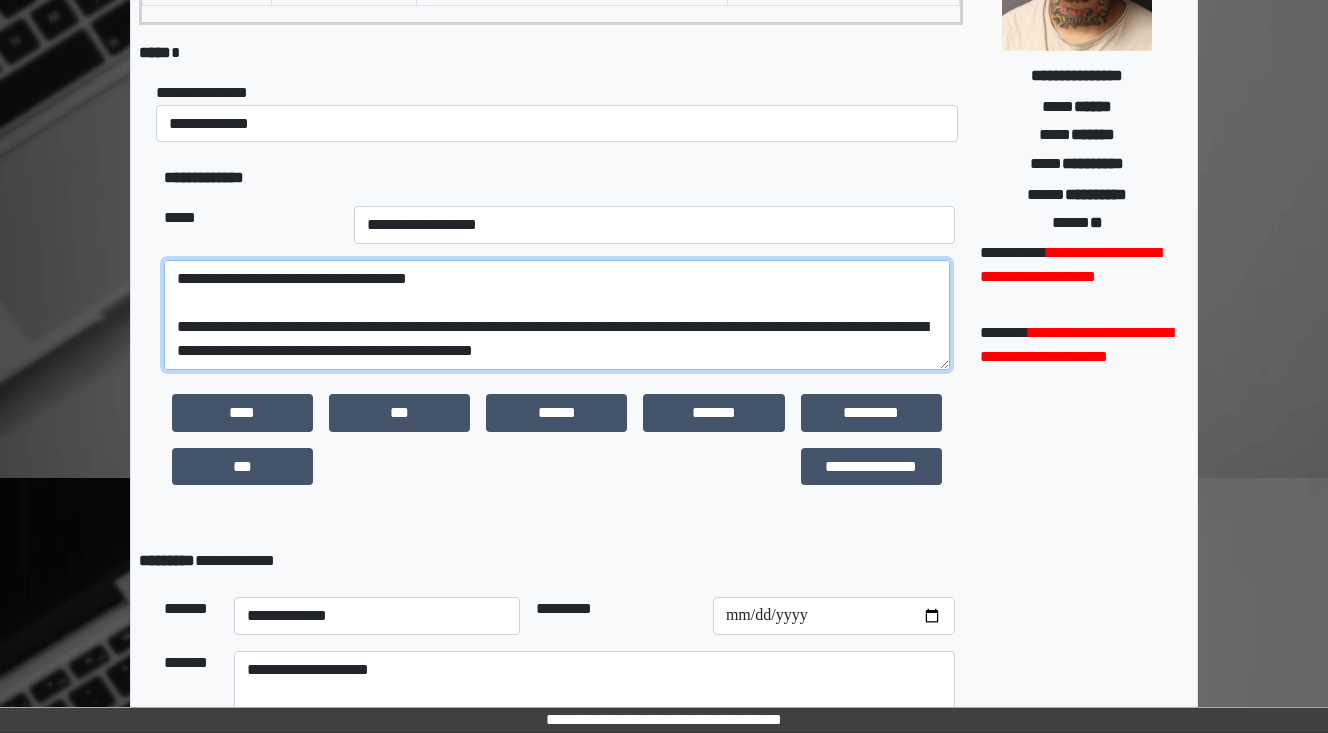 click at bounding box center [557, 315] 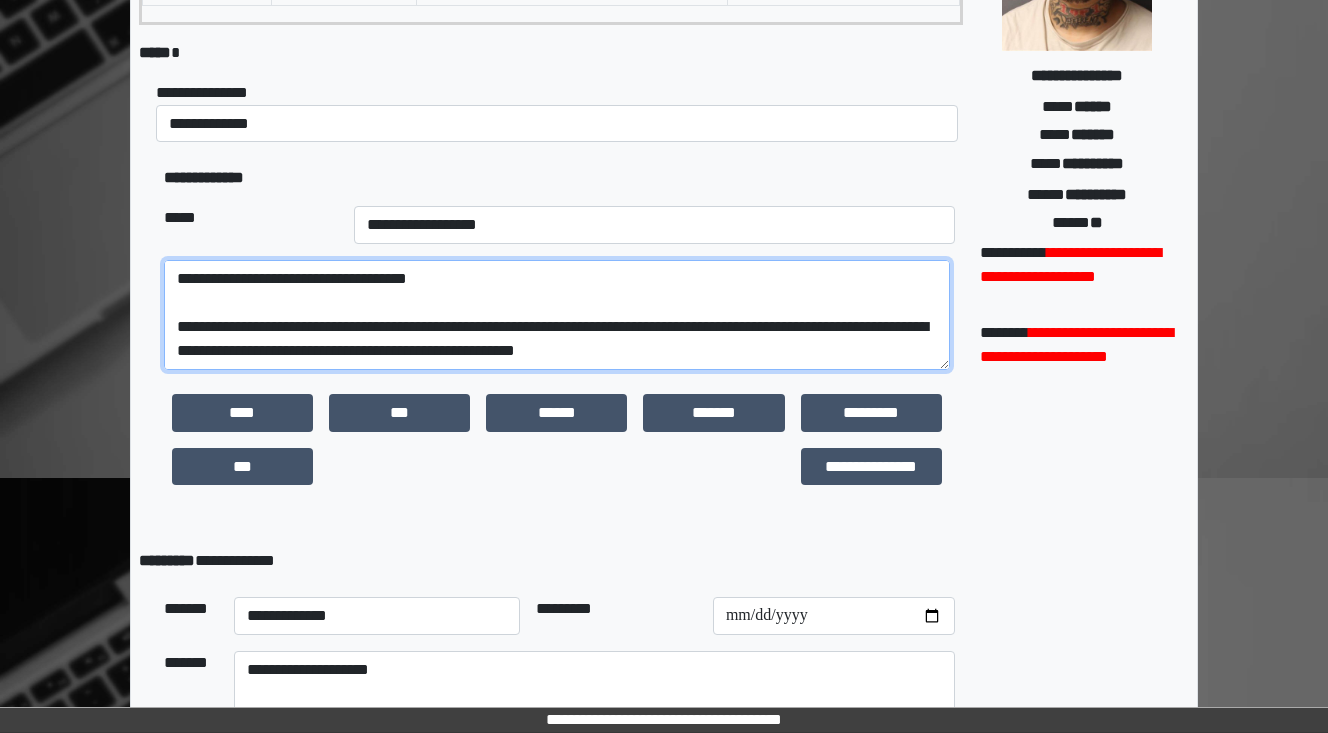 click at bounding box center (557, 315) 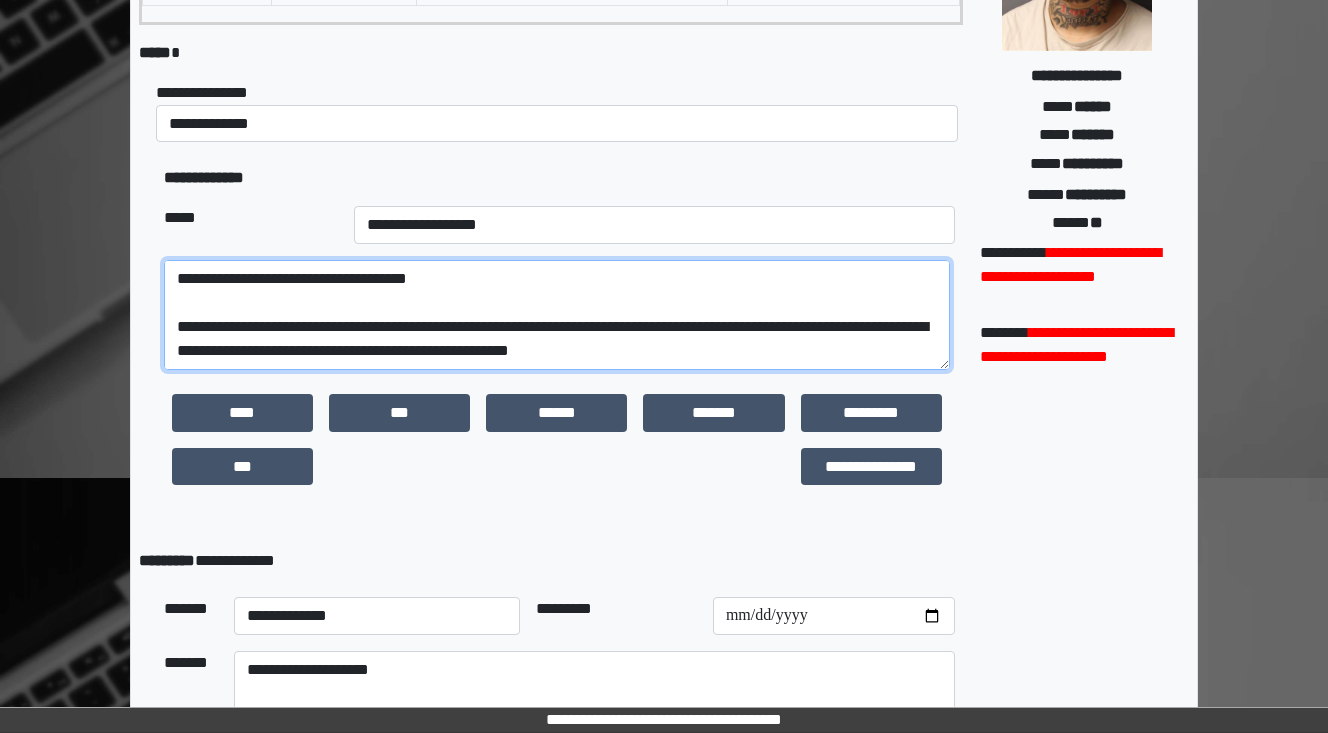 click at bounding box center (557, 315) 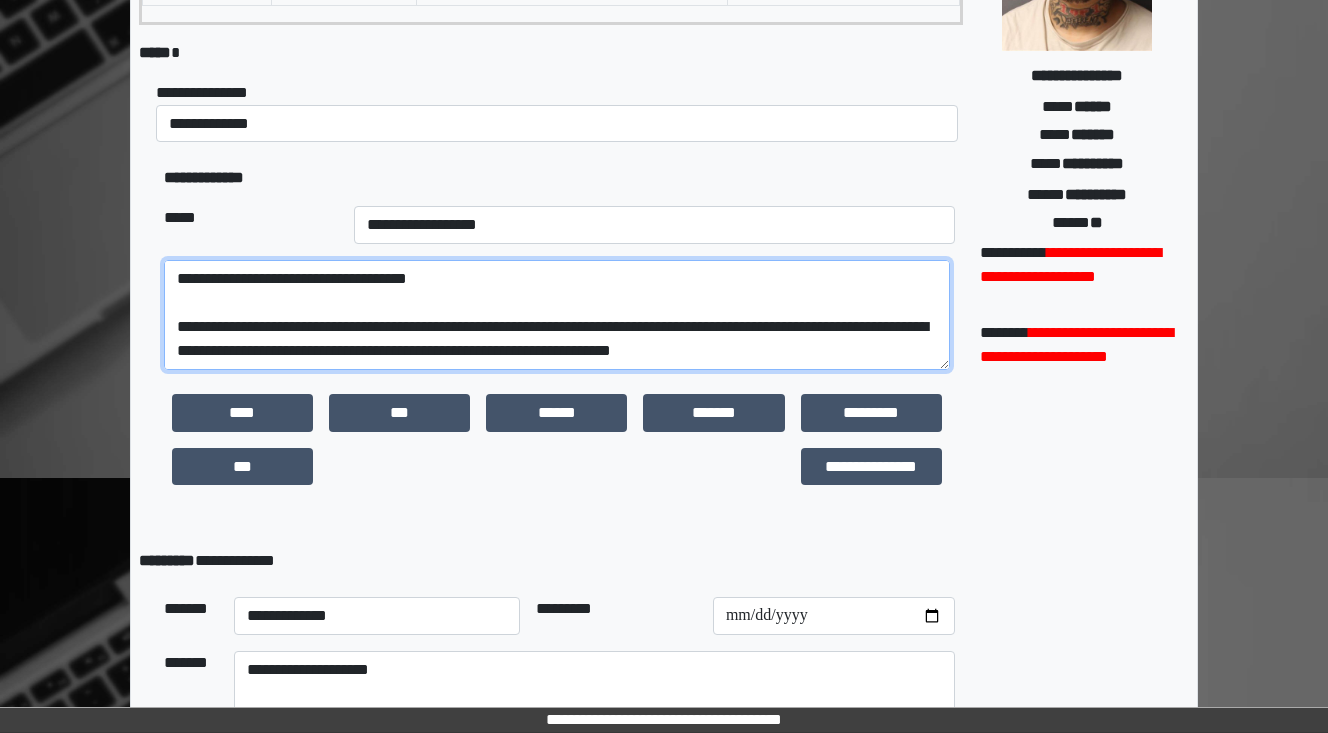 click at bounding box center (557, 315) 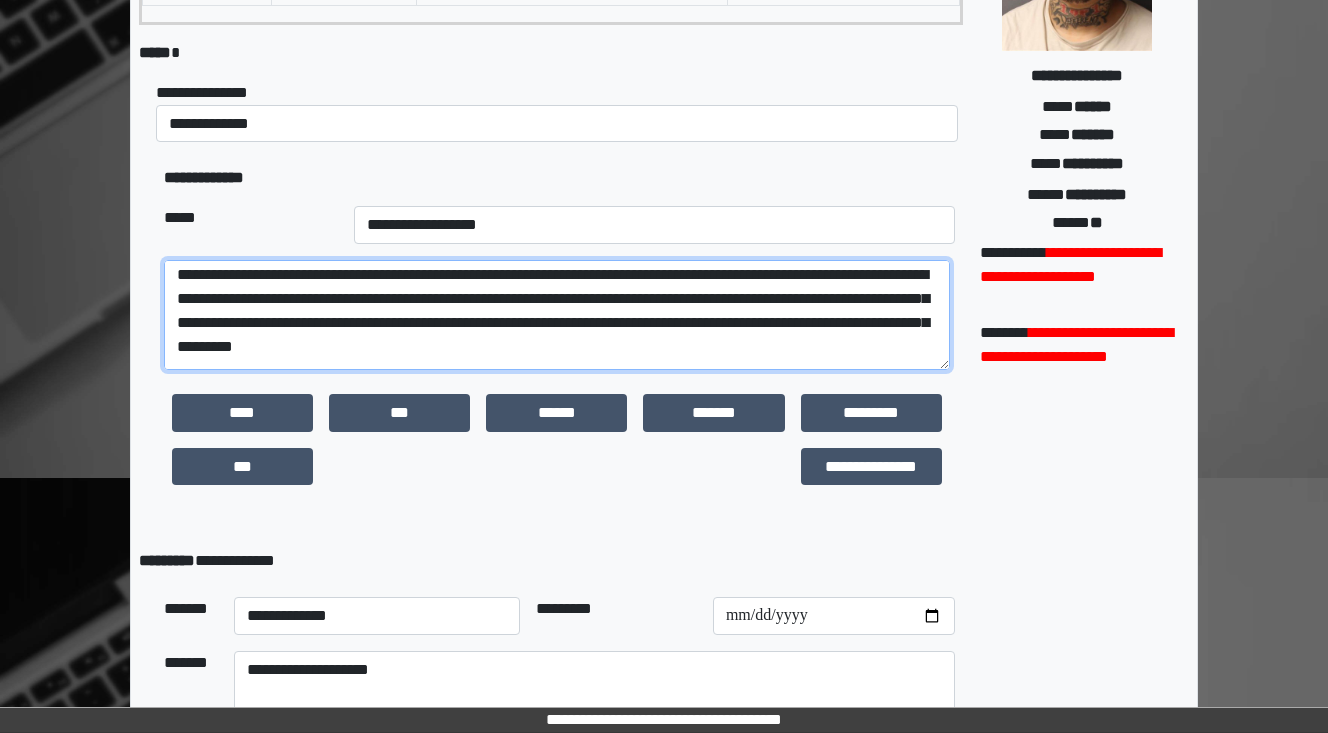 scroll, scrollTop: 48, scrollLeft: 0, axis: vertical 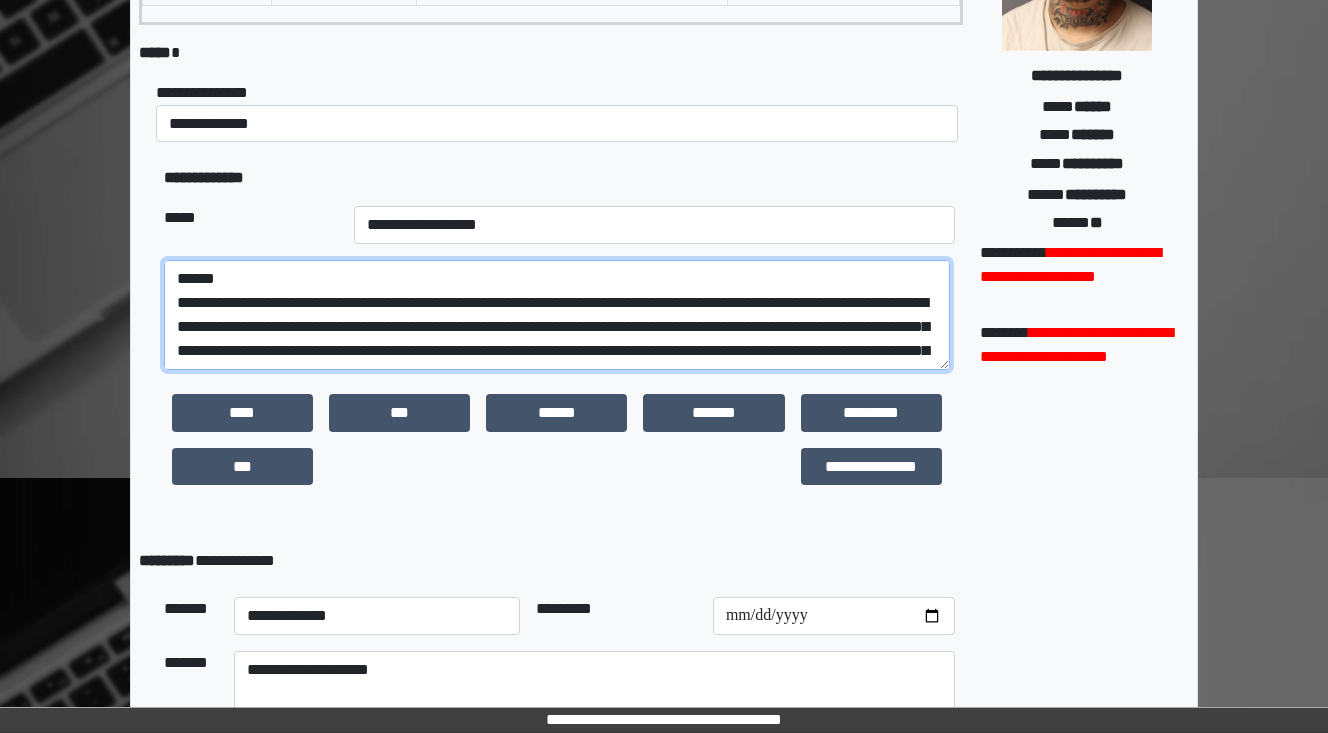 drag, startPoint x: 233, startPoint y: 348, endPoint x: 173, endPoint y: 349, distance: 60.00833 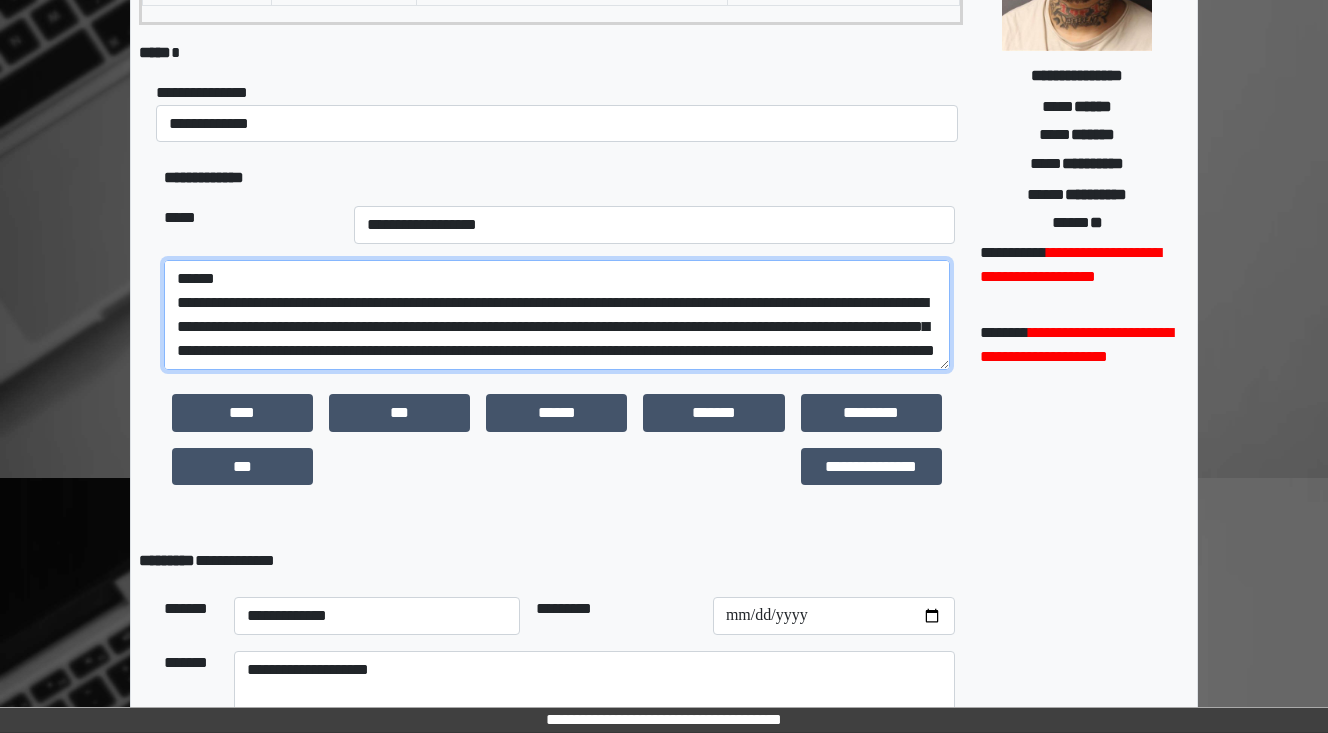 click at bounding box center [557, 315] 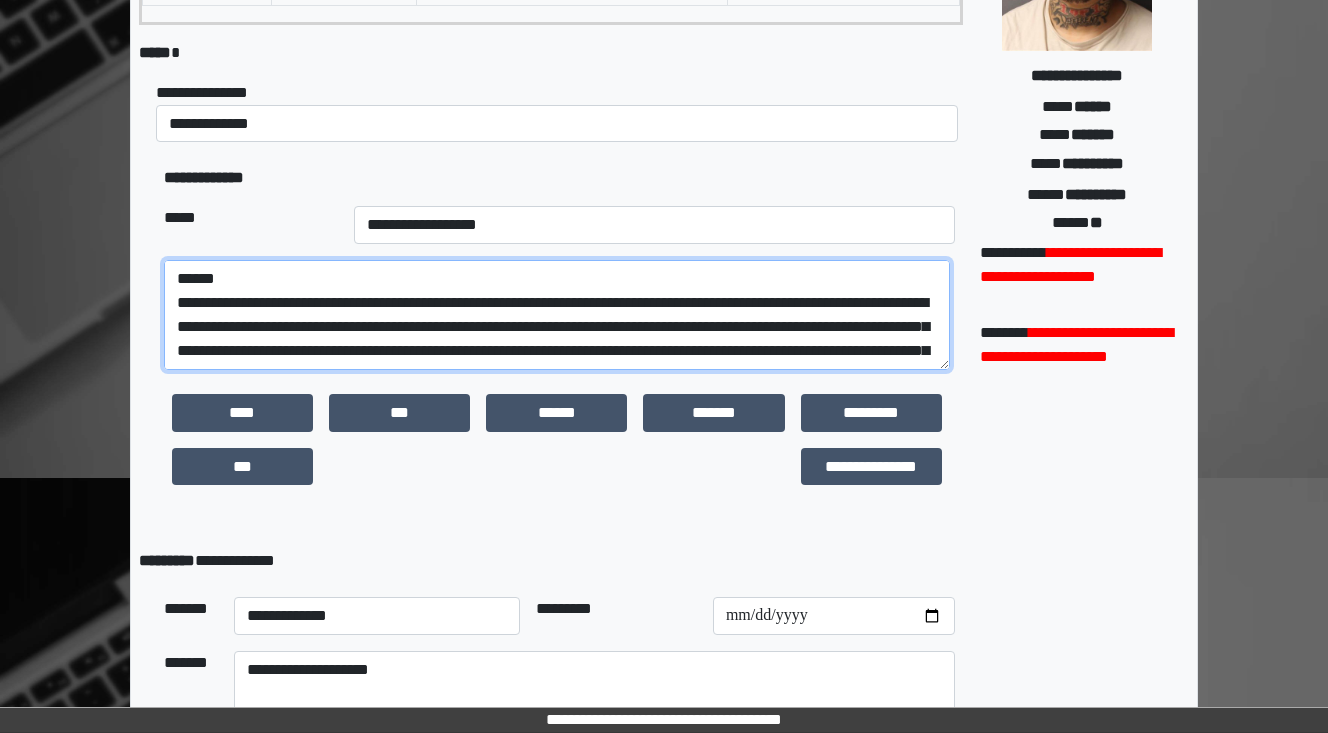 click at bounding box center (557, 315) 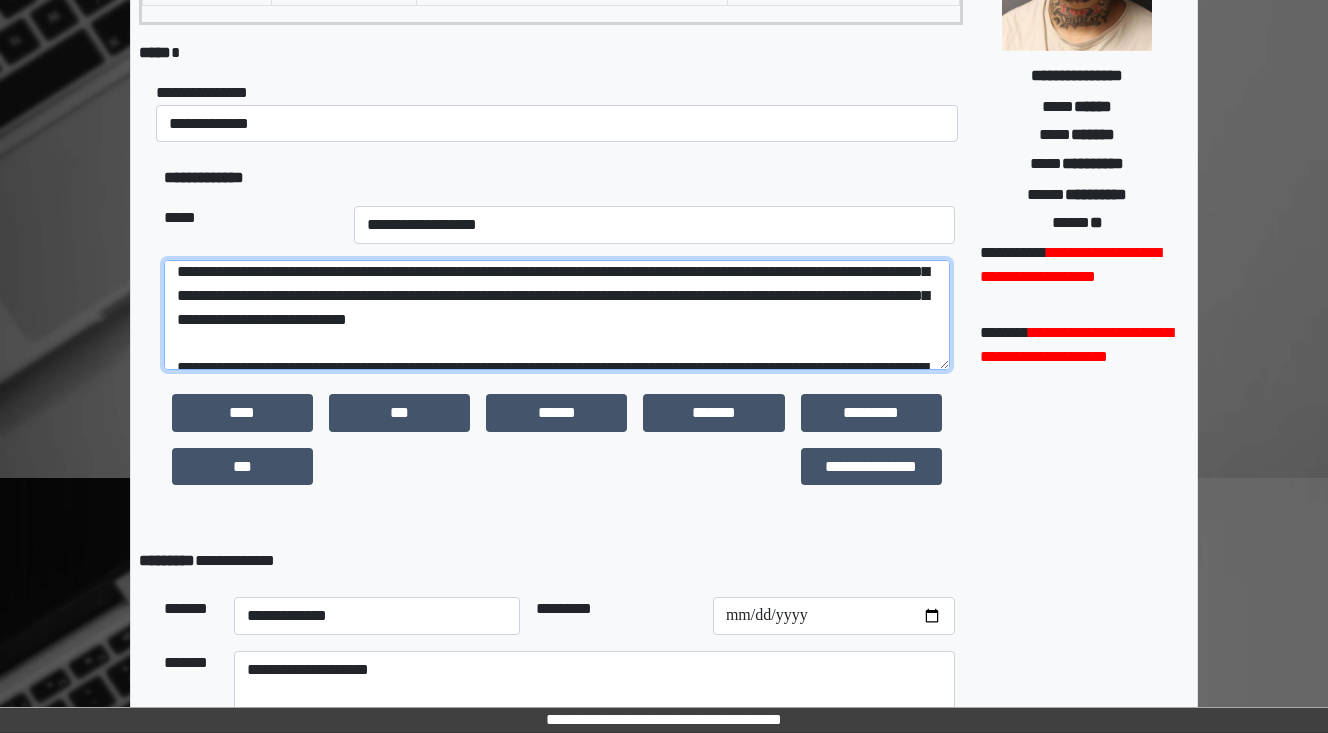 scroll, scrollTop: 128, scrollLeft: 0, axis: vertical 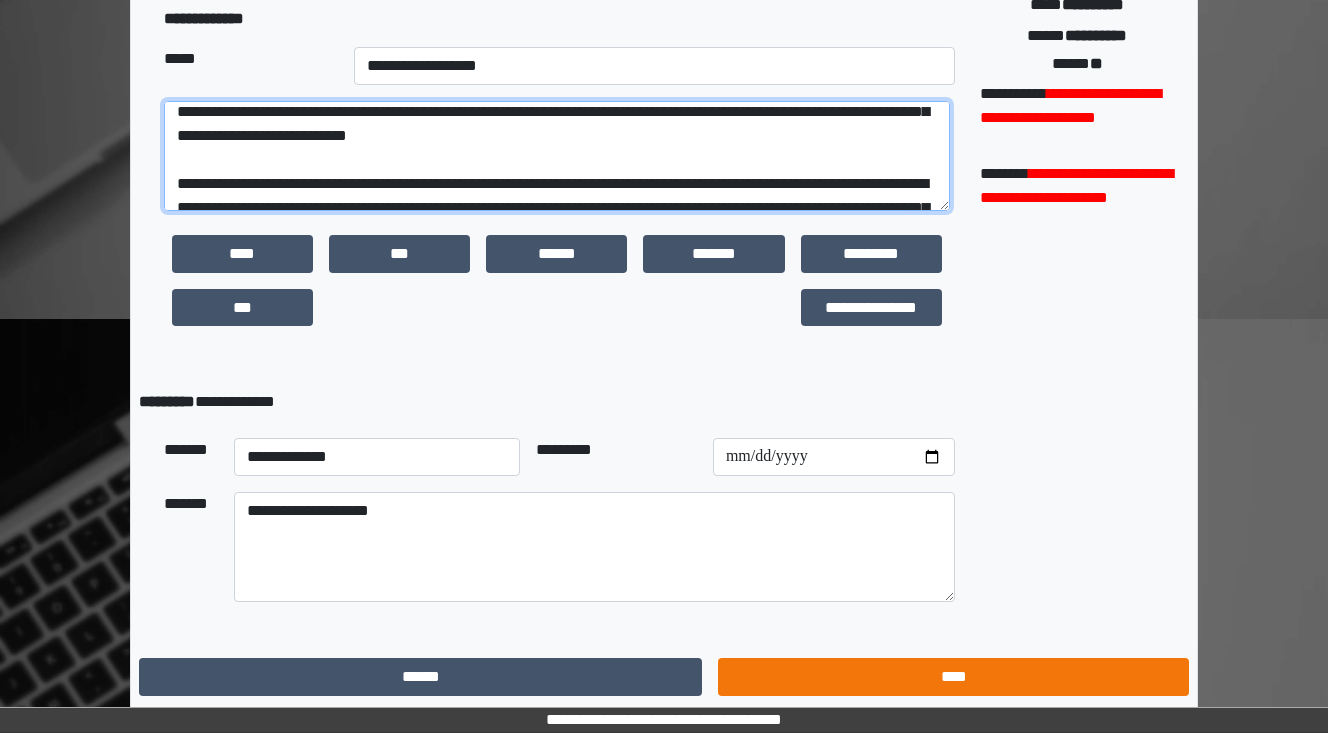 type on "**********" 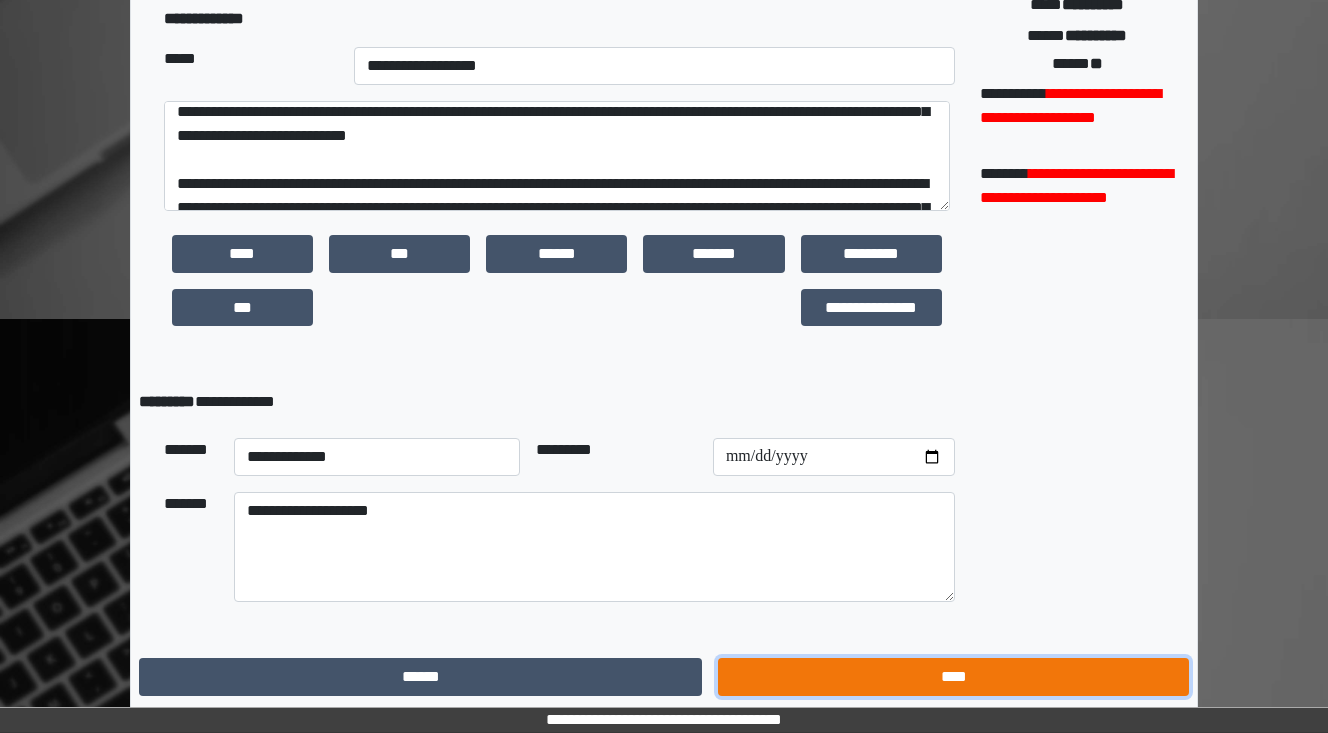 click on "****" at bounding box center [953, 677] 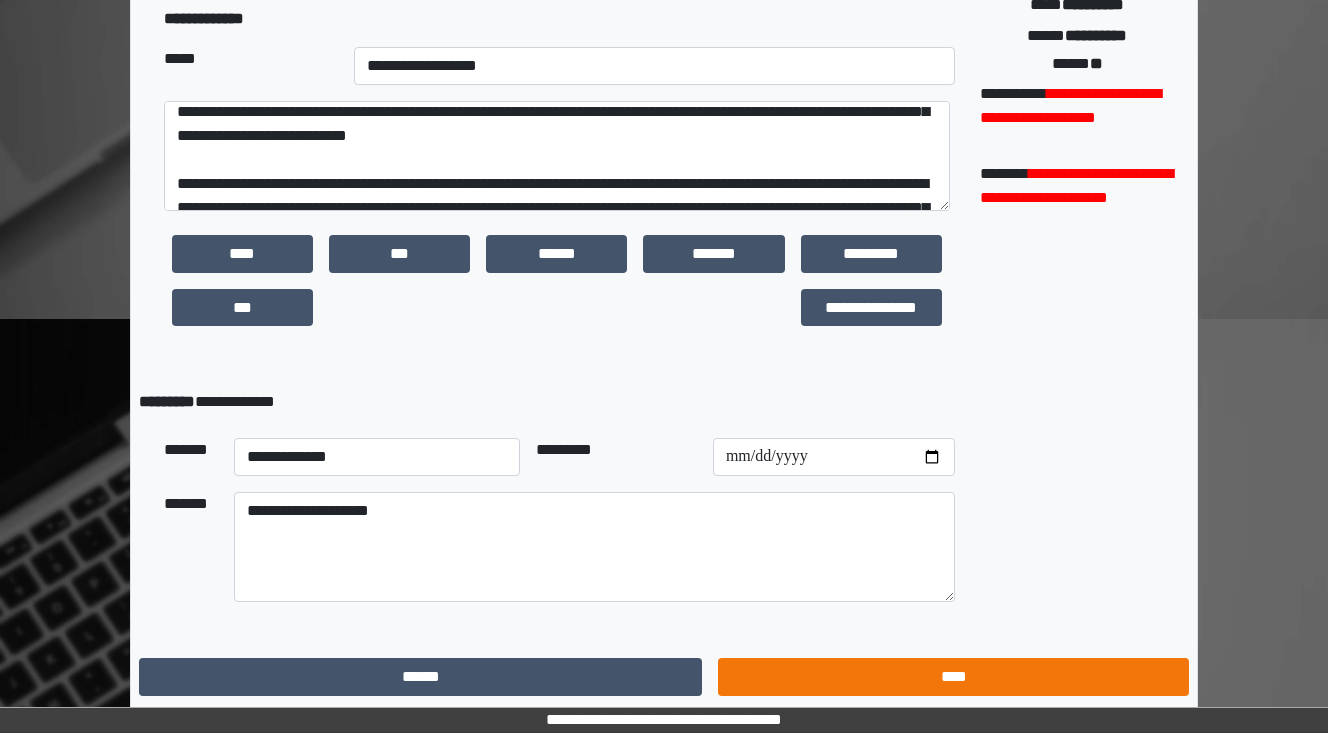 scroll, scrollTop: 0, scrollLeft: 0, axis: both 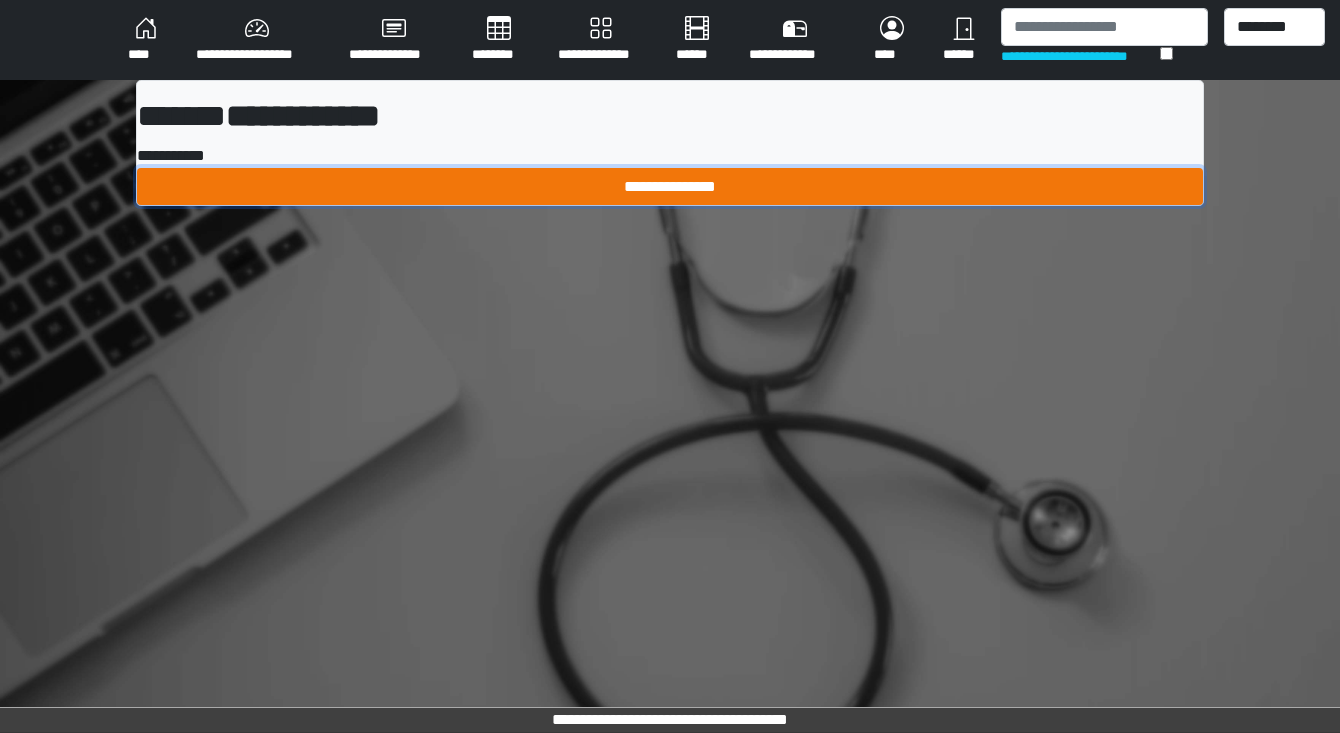 click on "**********" at bounding box center [670, 187] 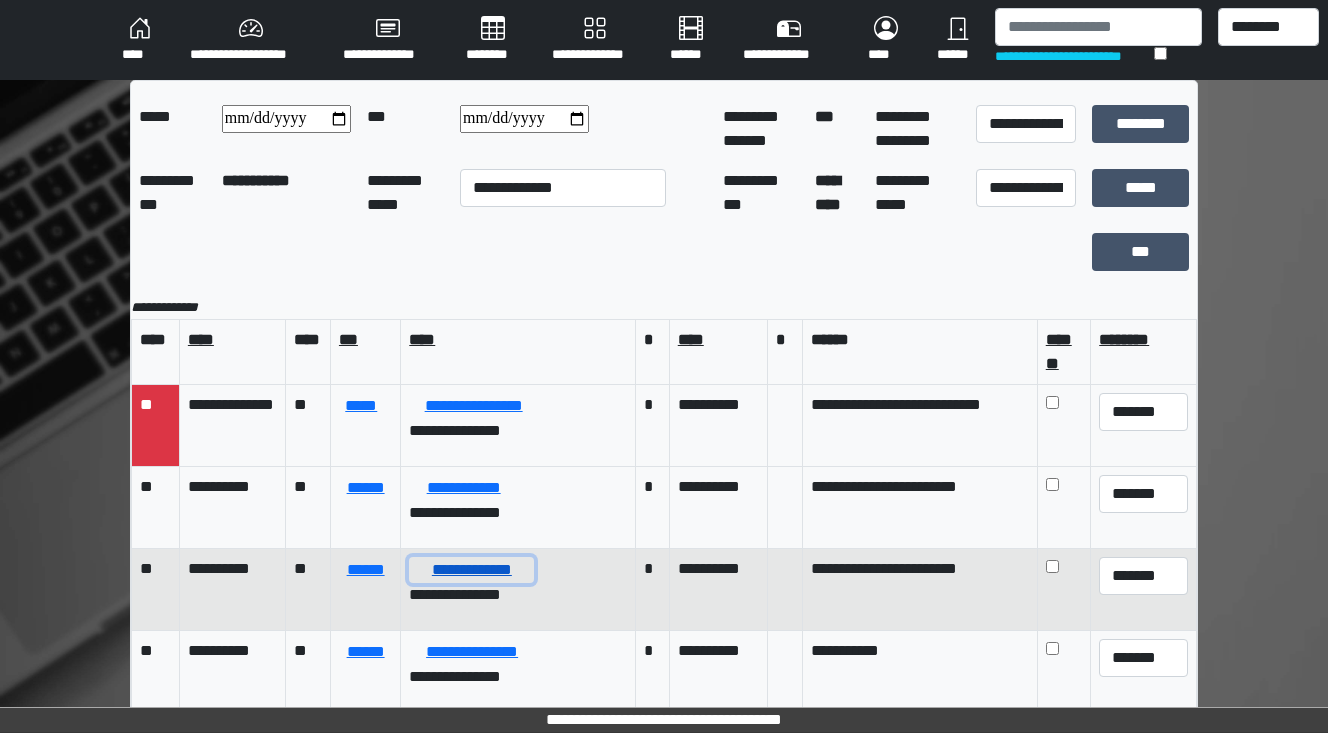 click on "**********" at bounding box center [471, 570] 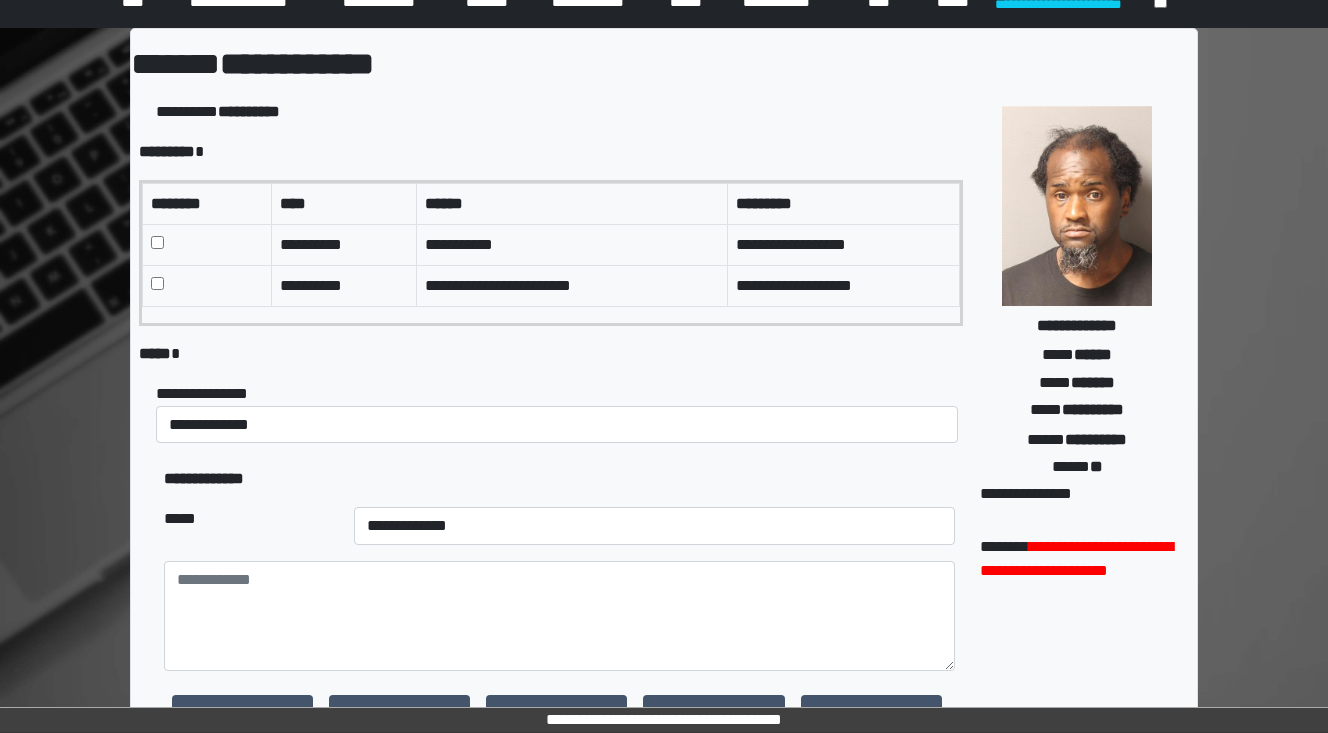 scroll, scrollTop: 80, scrollLeft: 0, axis: vertical 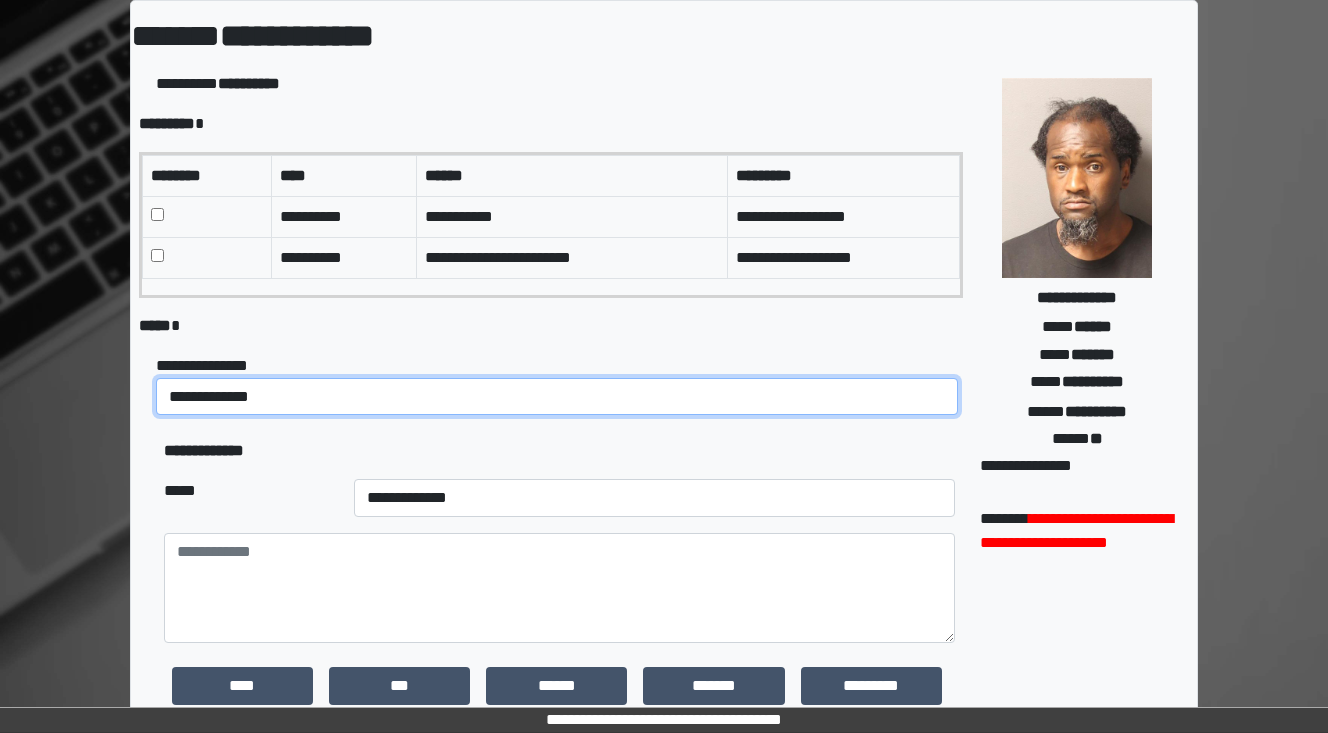 click on "**********" at bounding box center [557, 397] 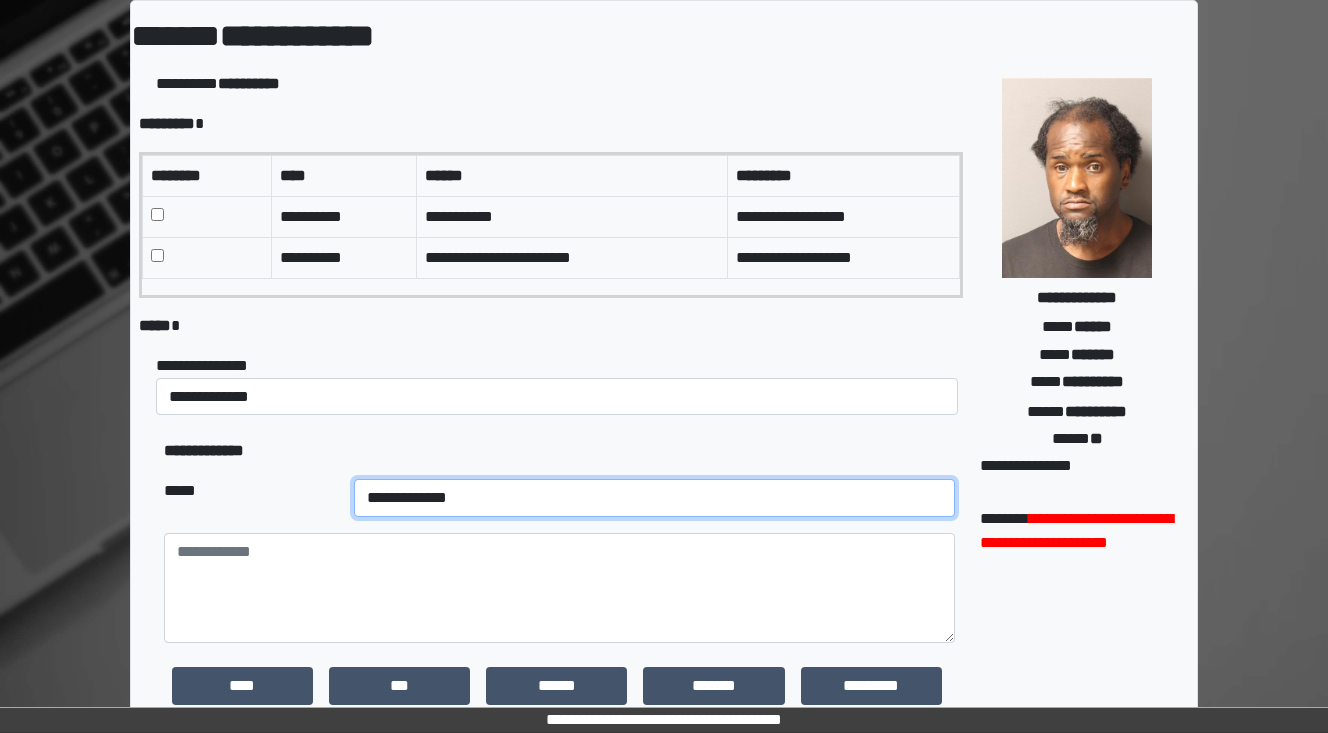 click on "**********" at bounding box center [654, 498] 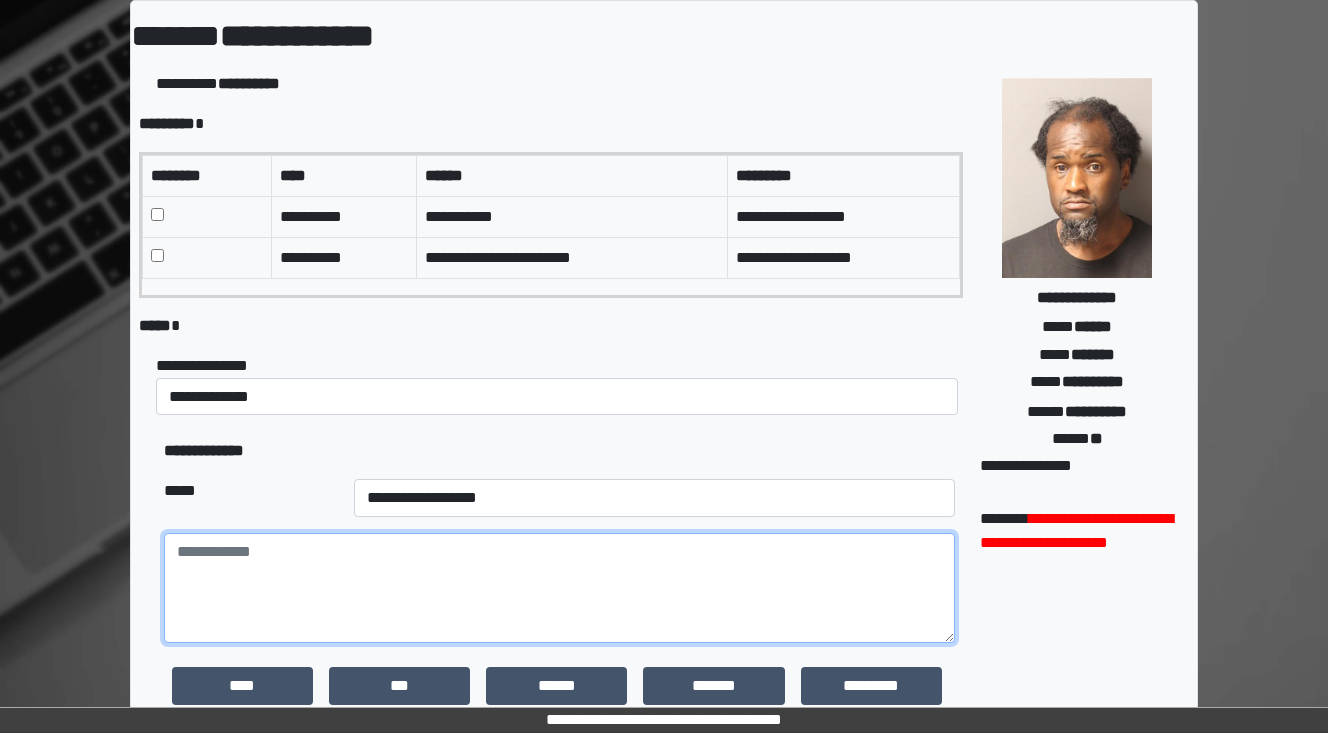 click at bounding box center (559, 588) 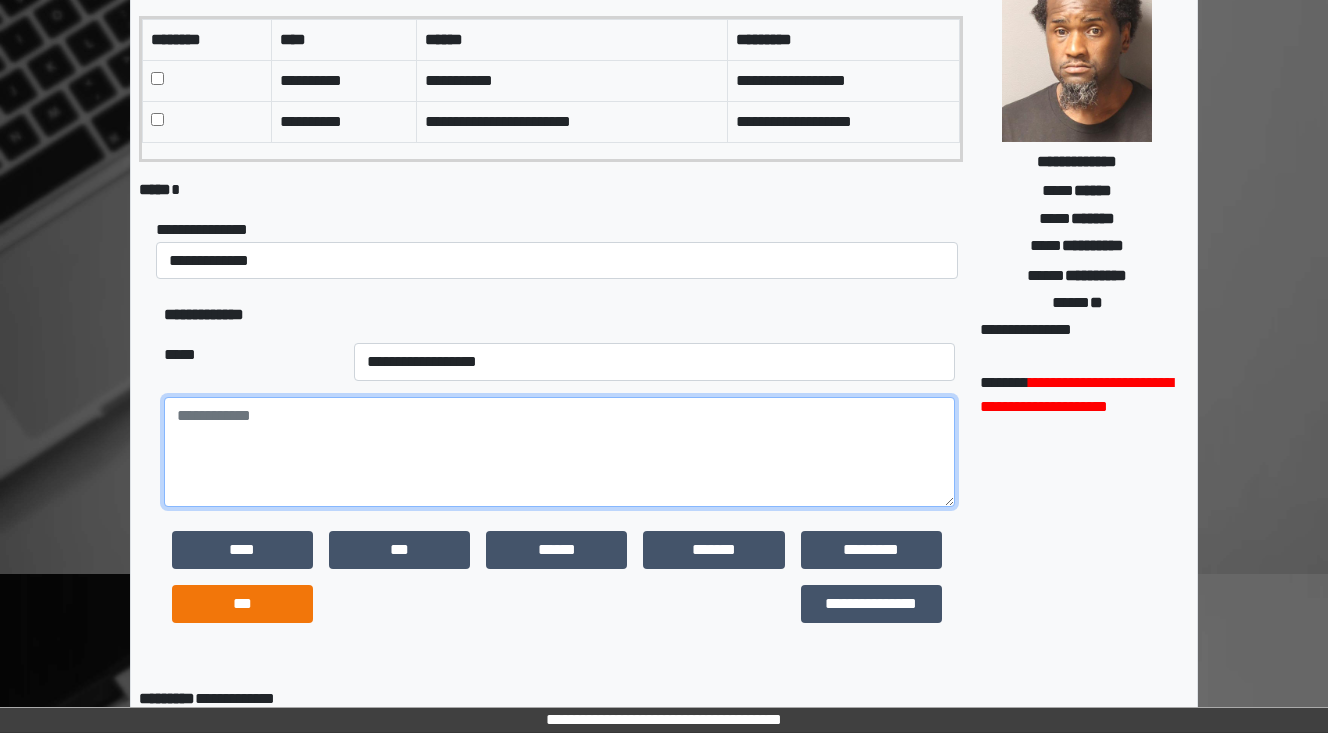 scroll, scrollTop: 240, scrollLeft: 0, axis: vertical 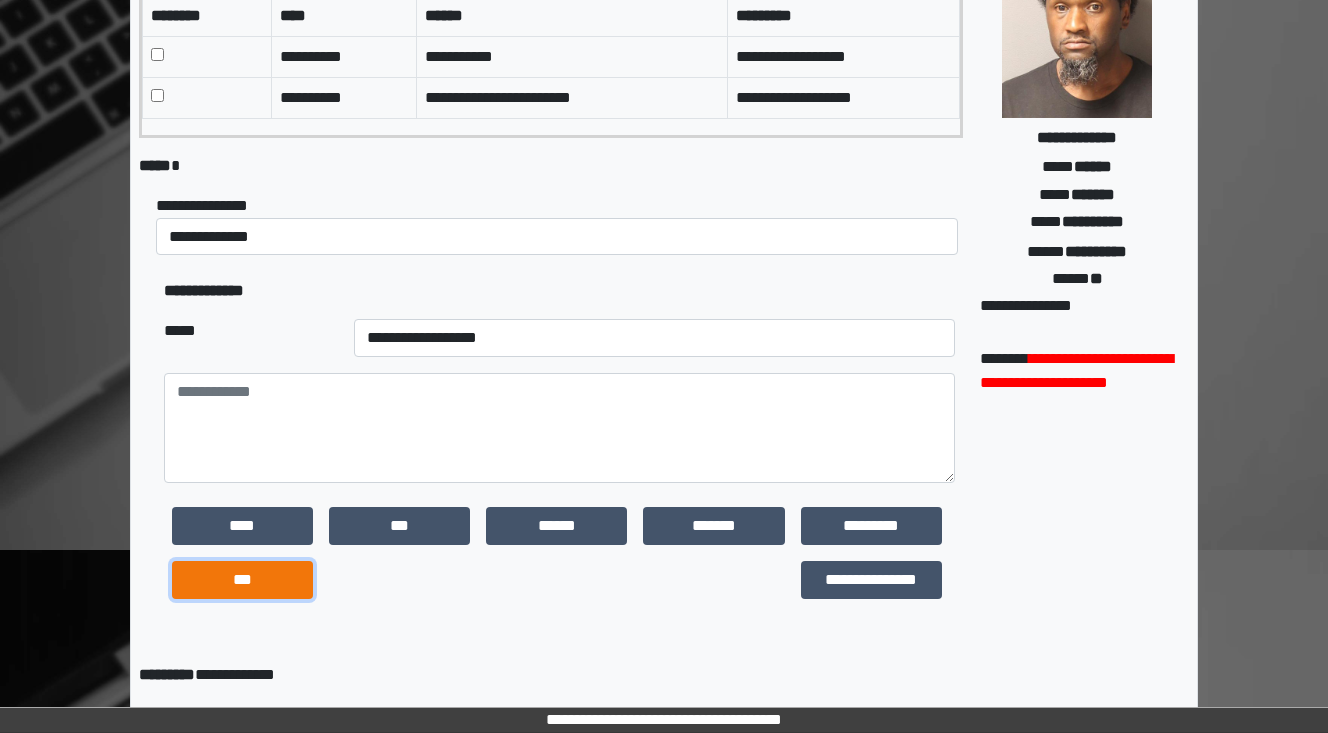 click on "***" at bounding box center (242, 580) 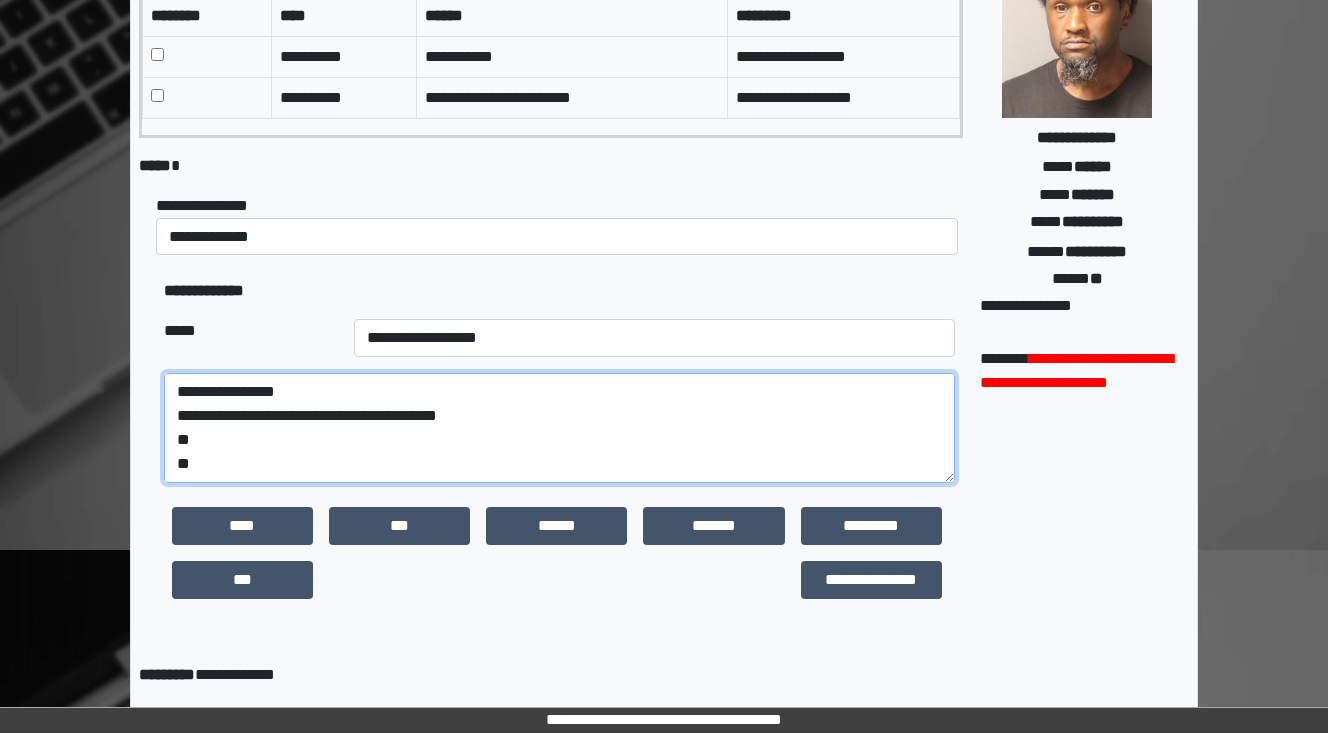 click on "**********" at bounding box center [559, 428] 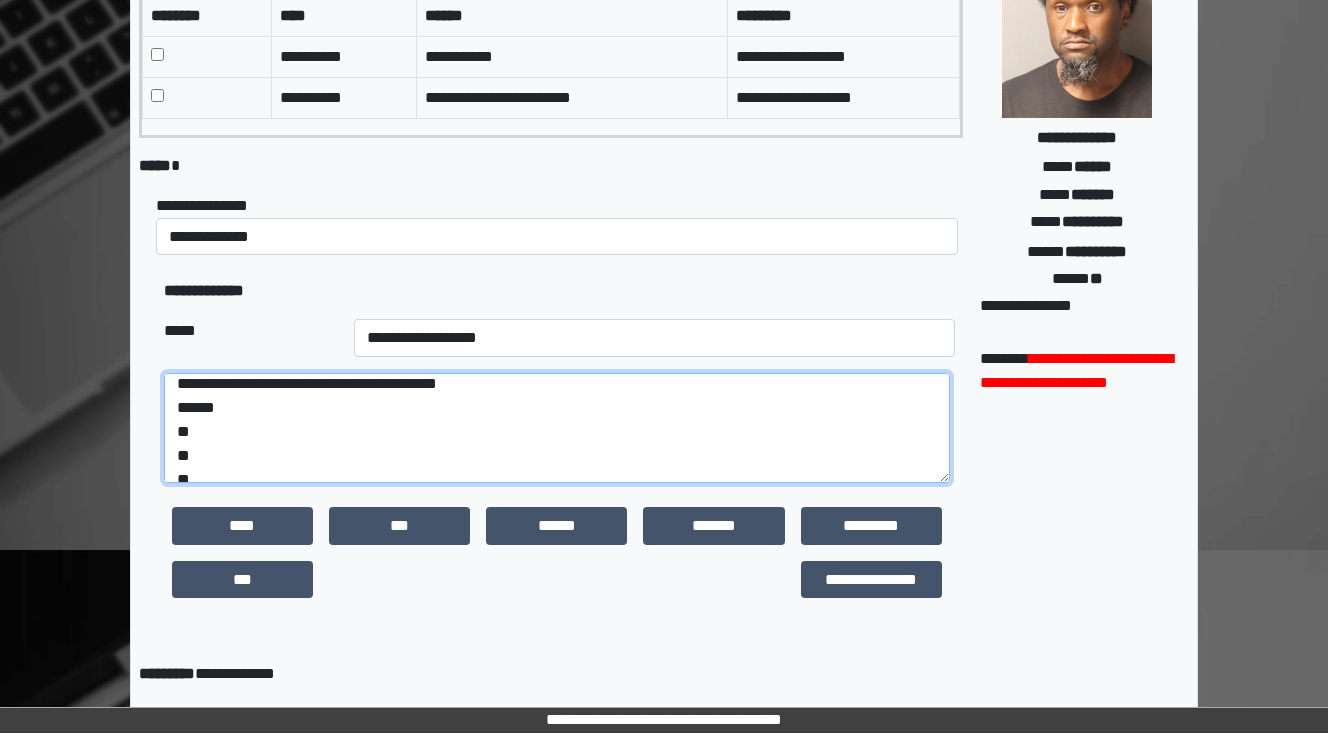 scroll, scrollTop: 48, scrollLeft: 0, axis: vertical 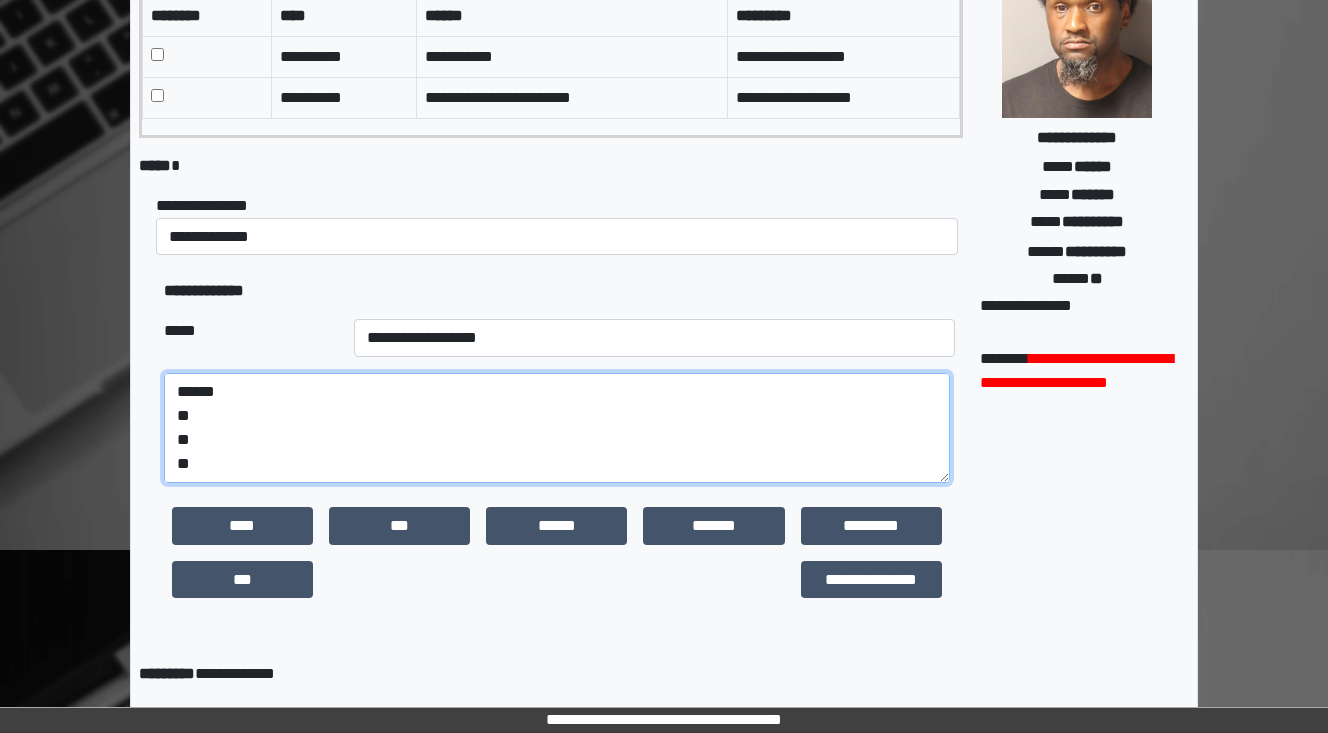drag, startPoint x: 184, startPoint y: 459, endPoint x: 147, endPoint y: 457, distance: 37.054016 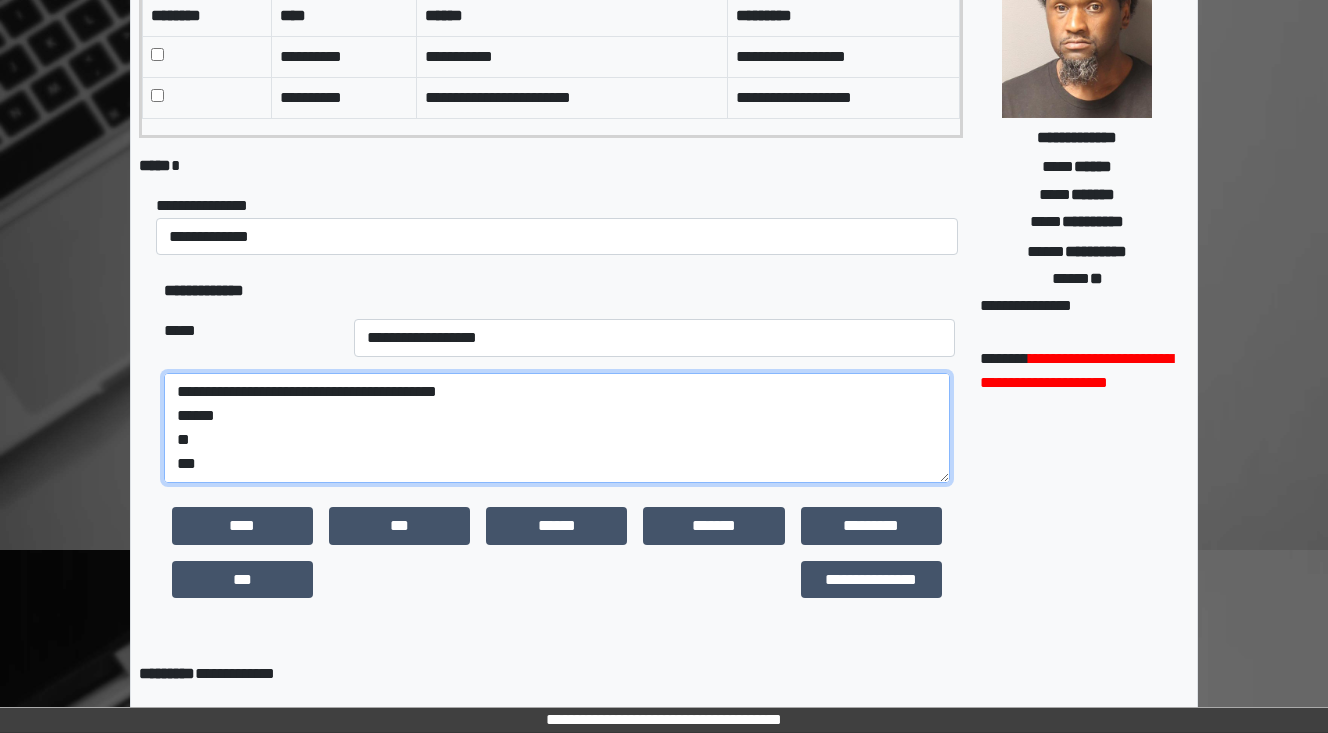 click on "**********" at bounding box center (557, 428) 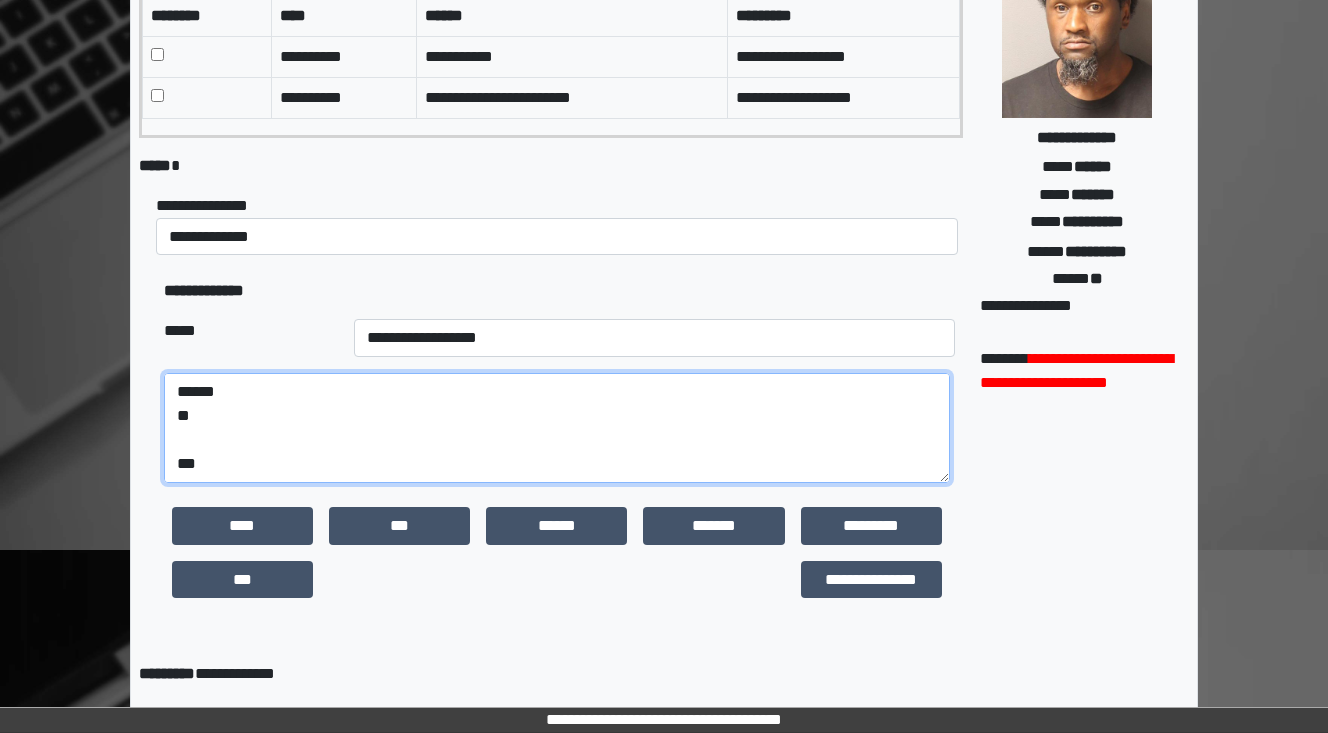scroll, scrollTop: 72, scrollLeft: 0, axis: vertical 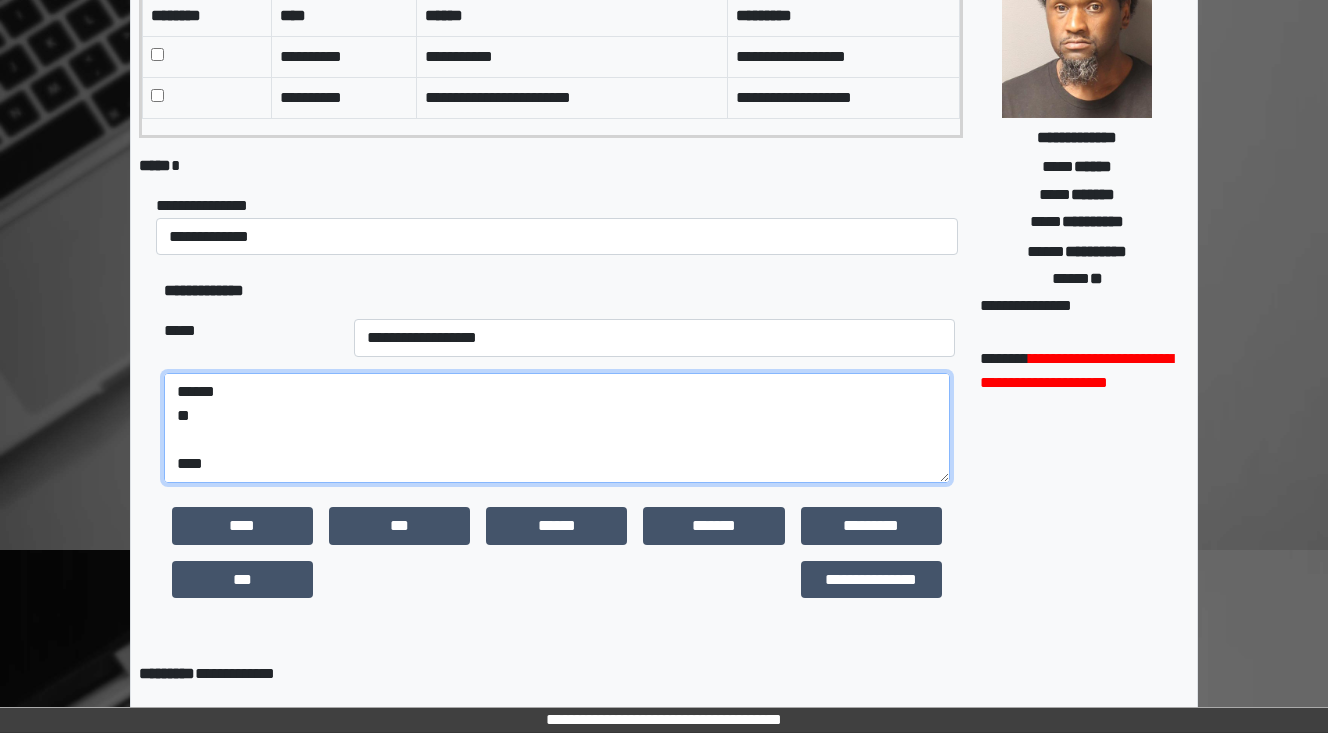 paste on "**********" 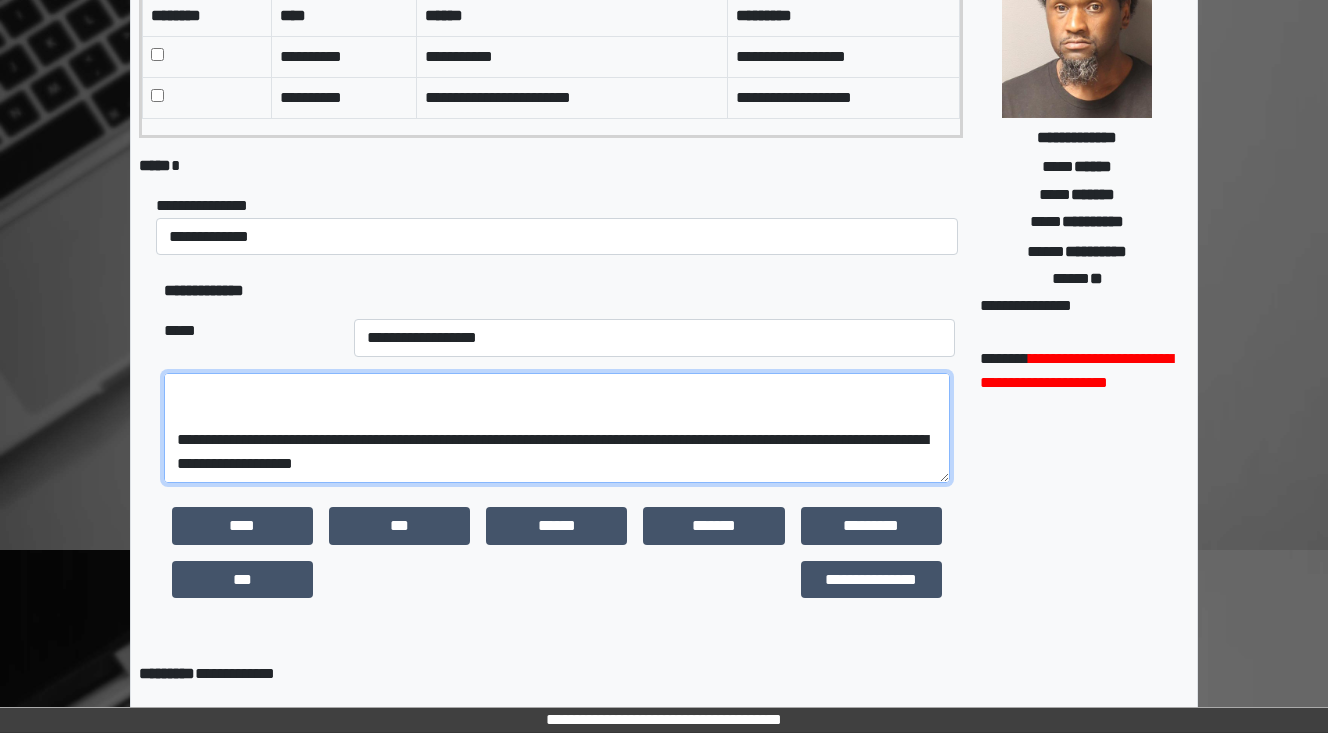 scroll, scrollTop: 288, scrollLeft: 0, axis: vertical 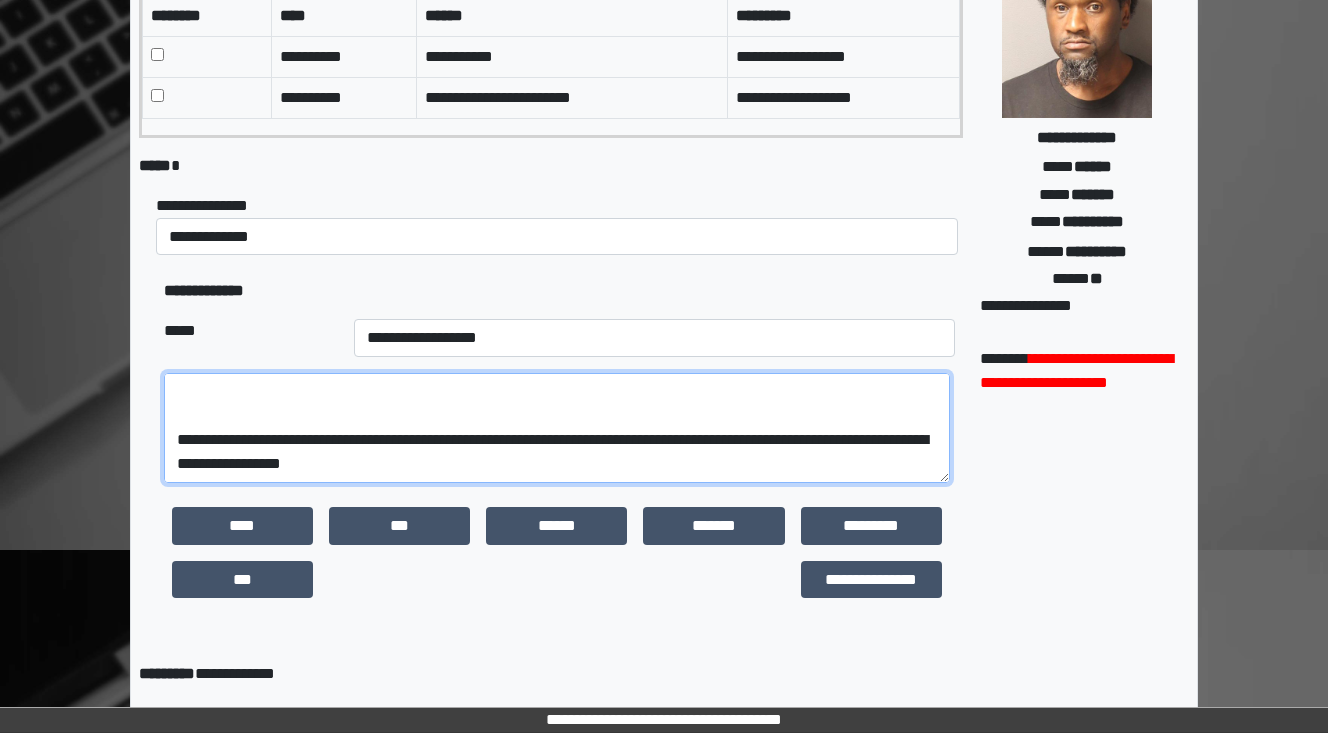 click on "**********" at bounding box center (557, 428) 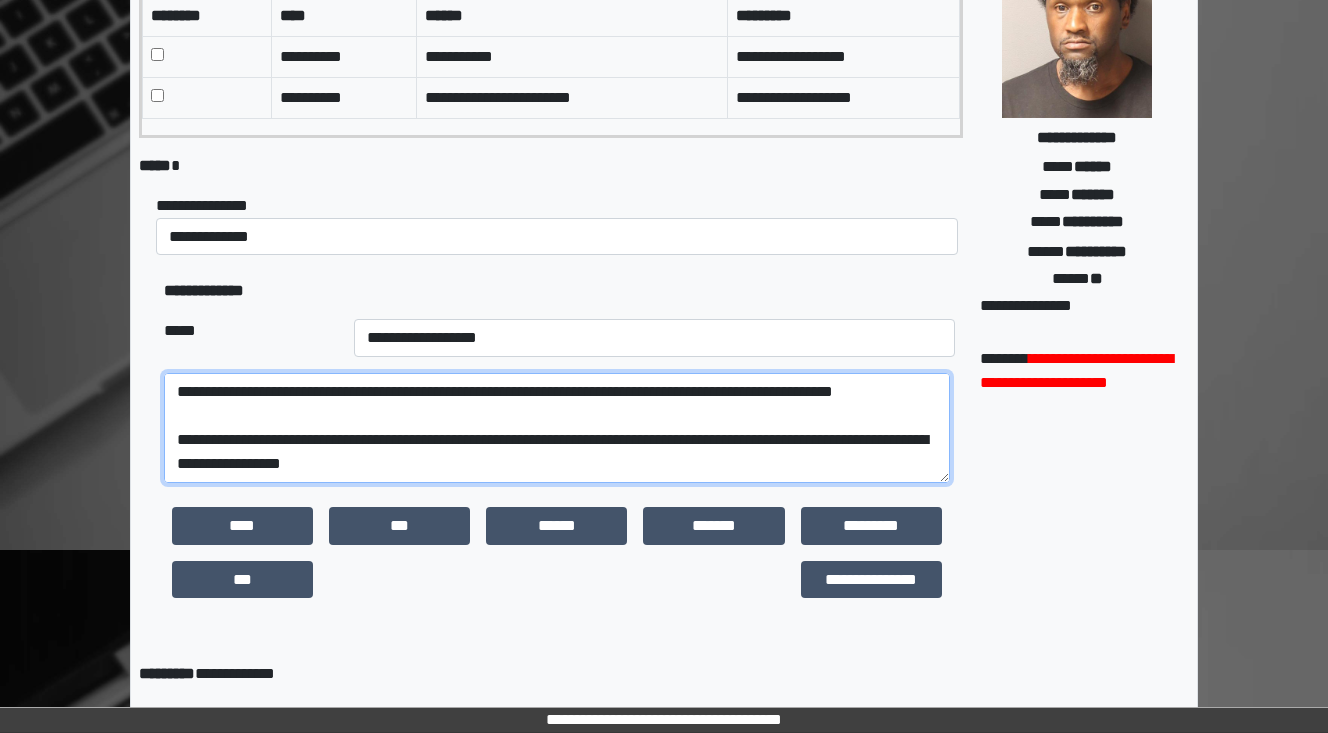 scroll, scrollTop: 192, scrollLeft: 0, axis: vertical 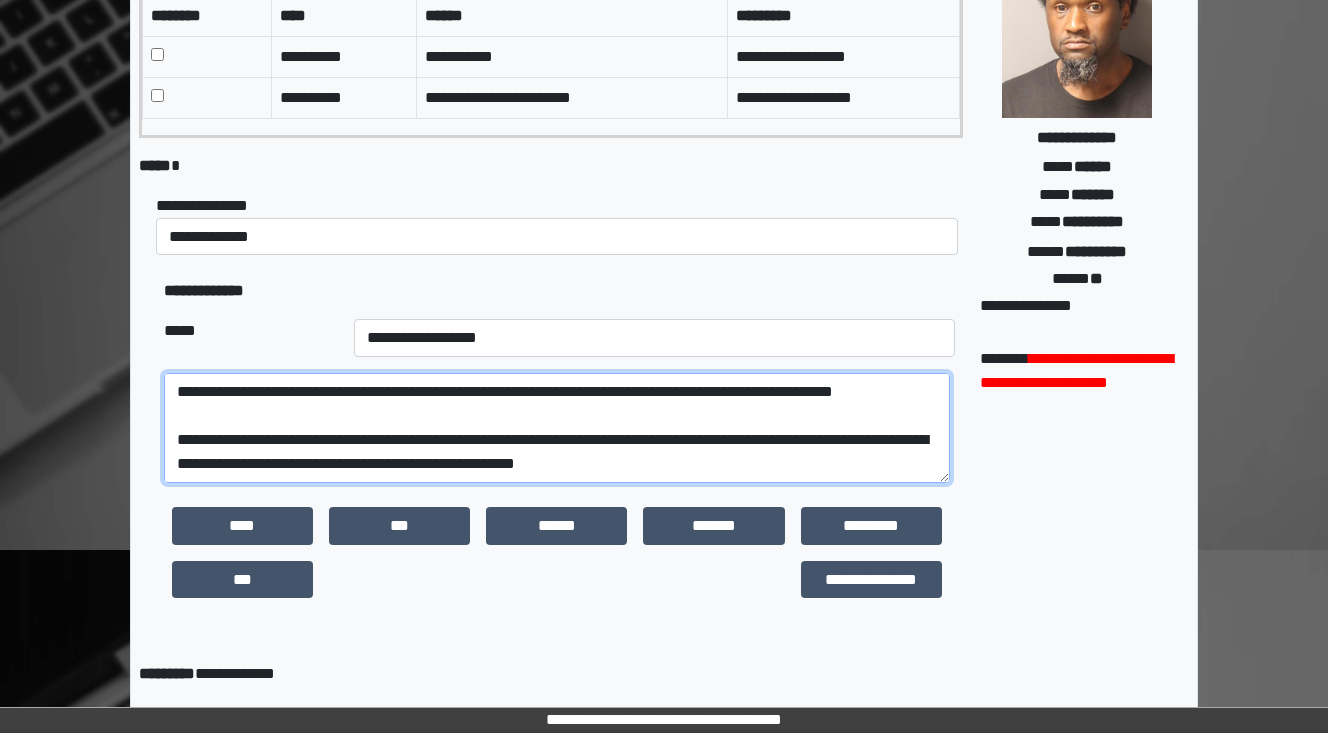 click on "**********" at bounding box center [557, 428] 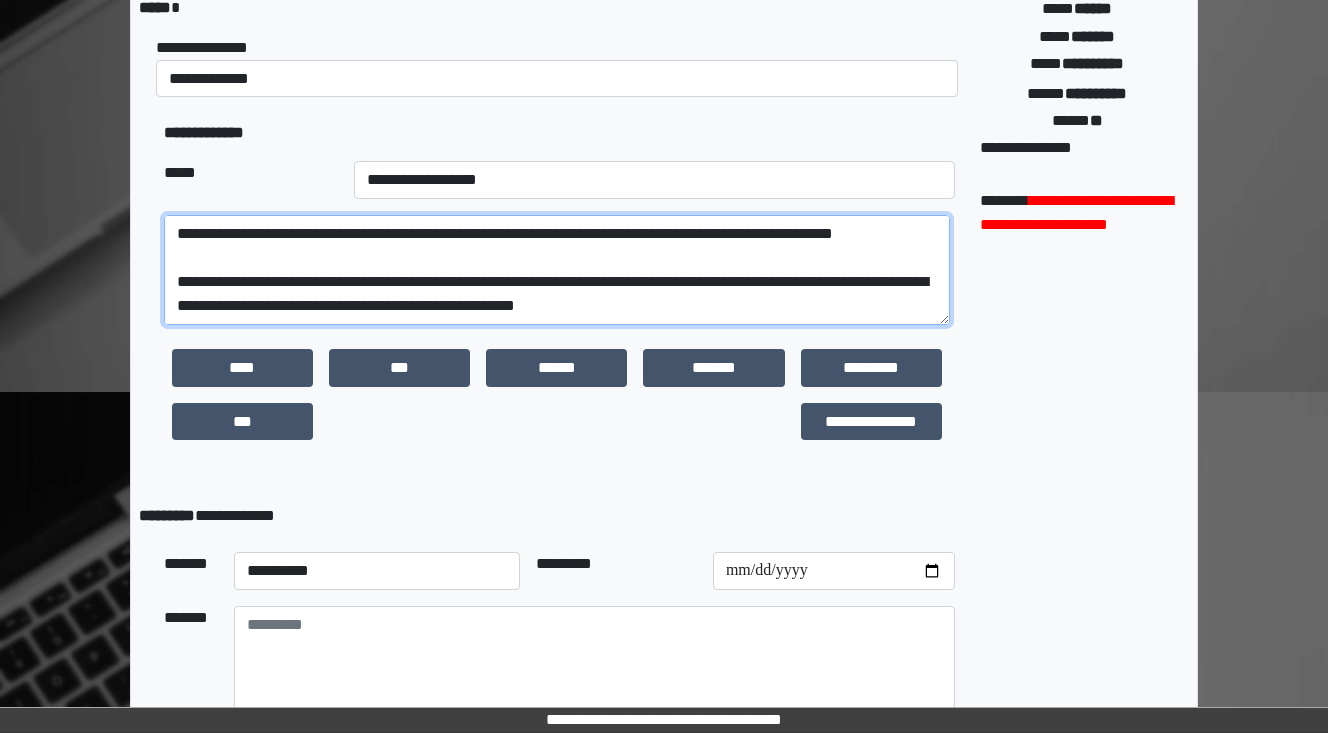 scroll, scrollTop: 400, scrollLeft: 0, axis: vertical 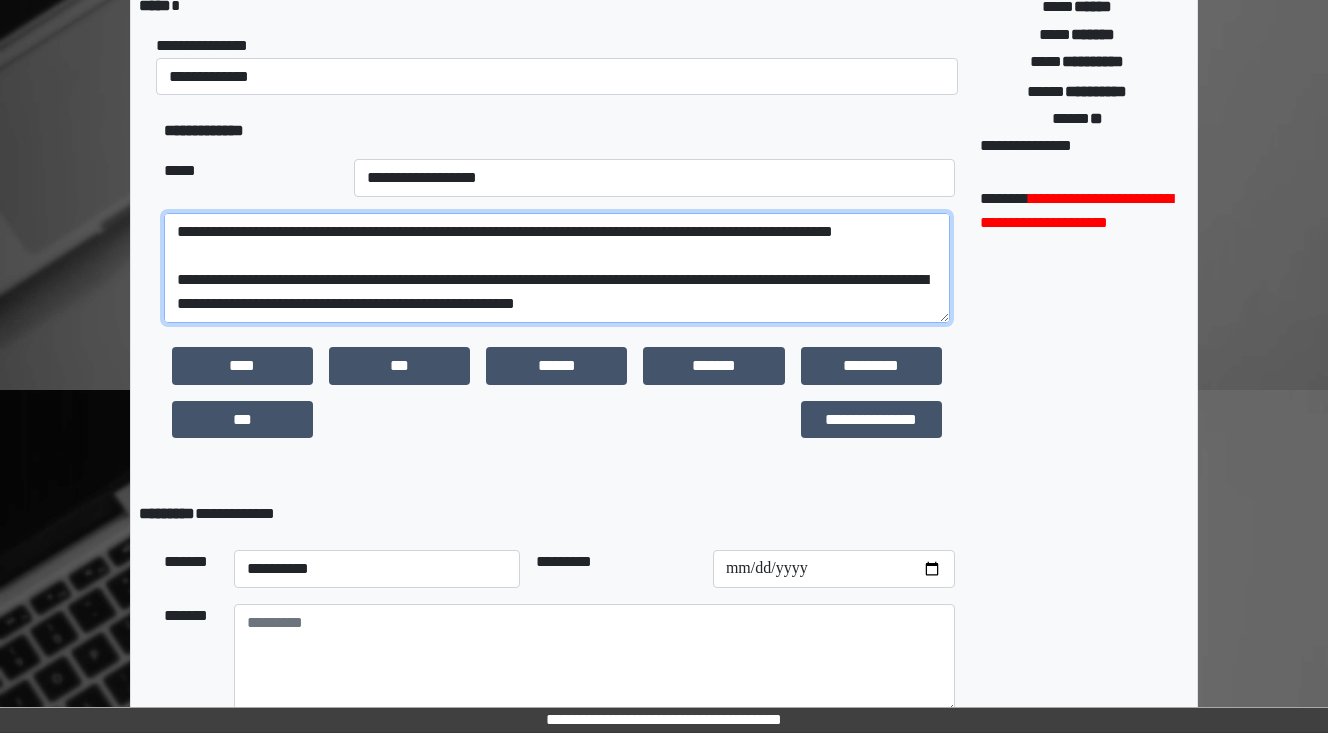 type on "**********" 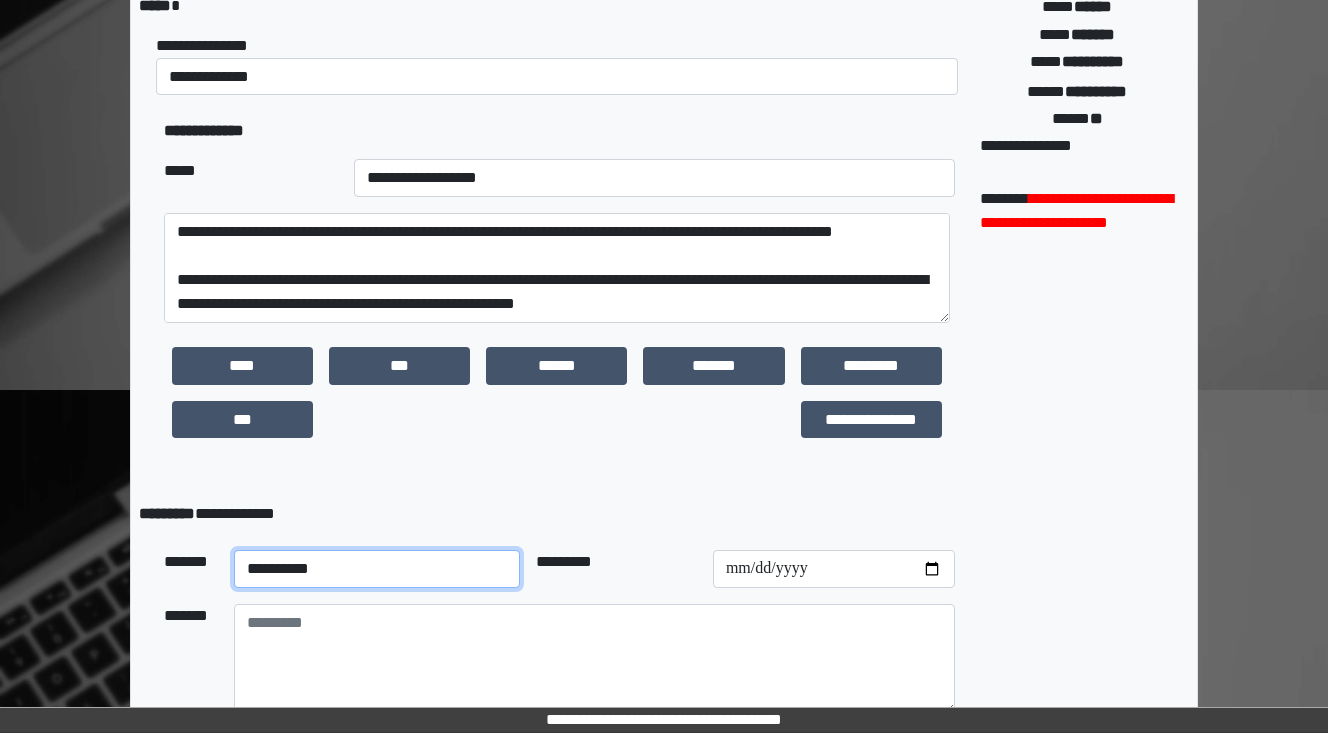 click on "**********" at bounding box center [377, 569] 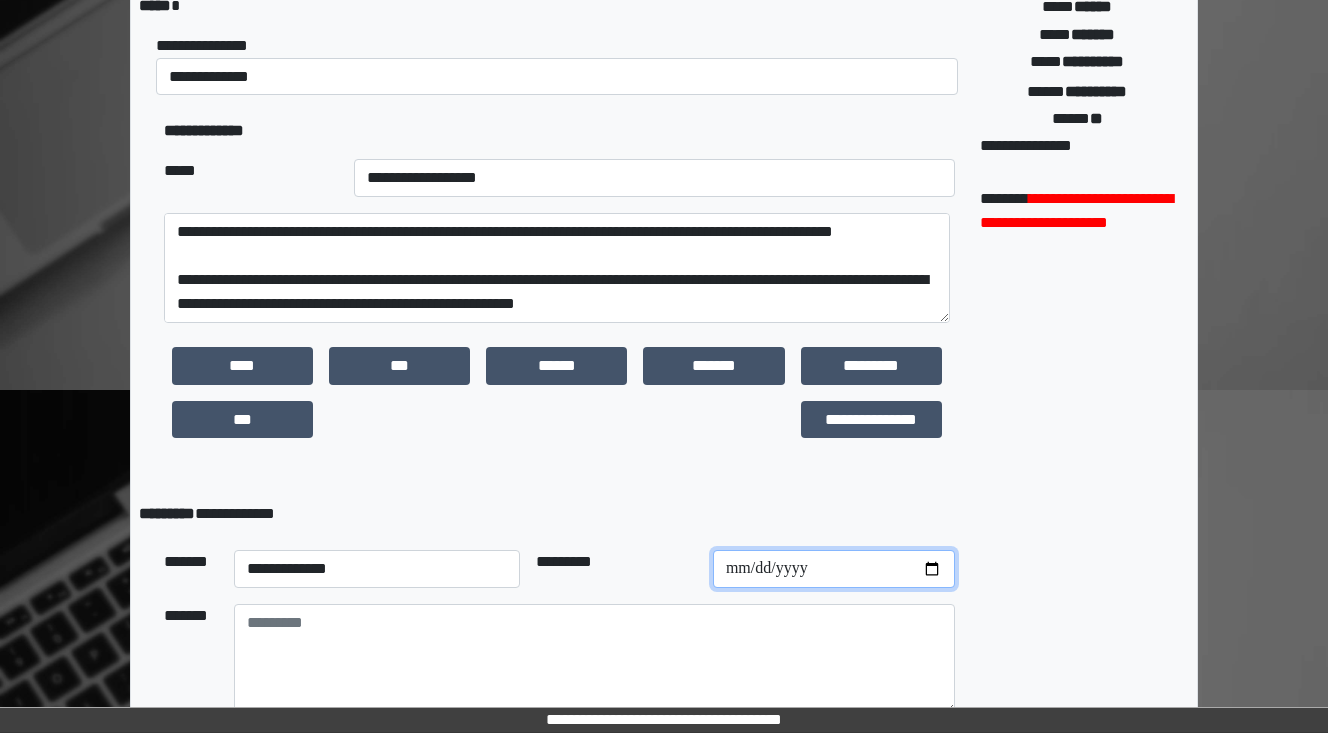 click at bounding box center (834, 569) 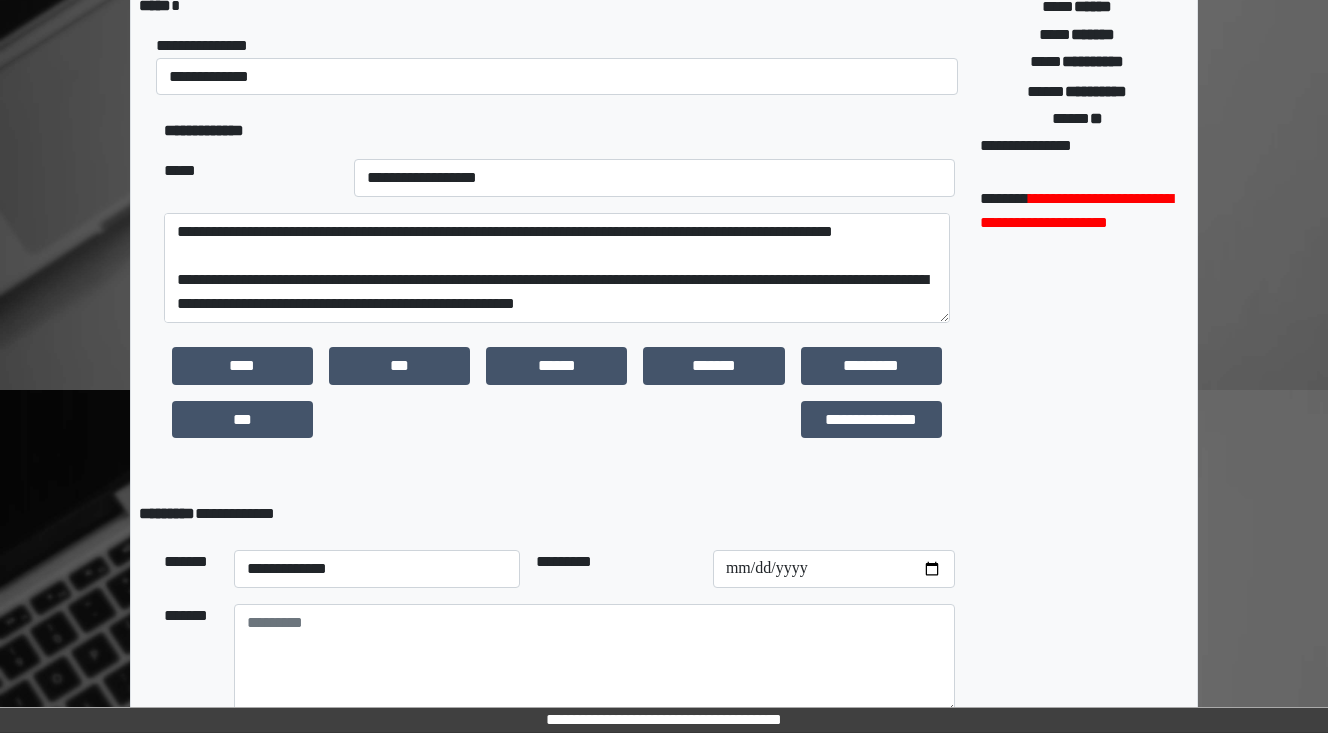 click on "**********" at bounding box center [559, 298] 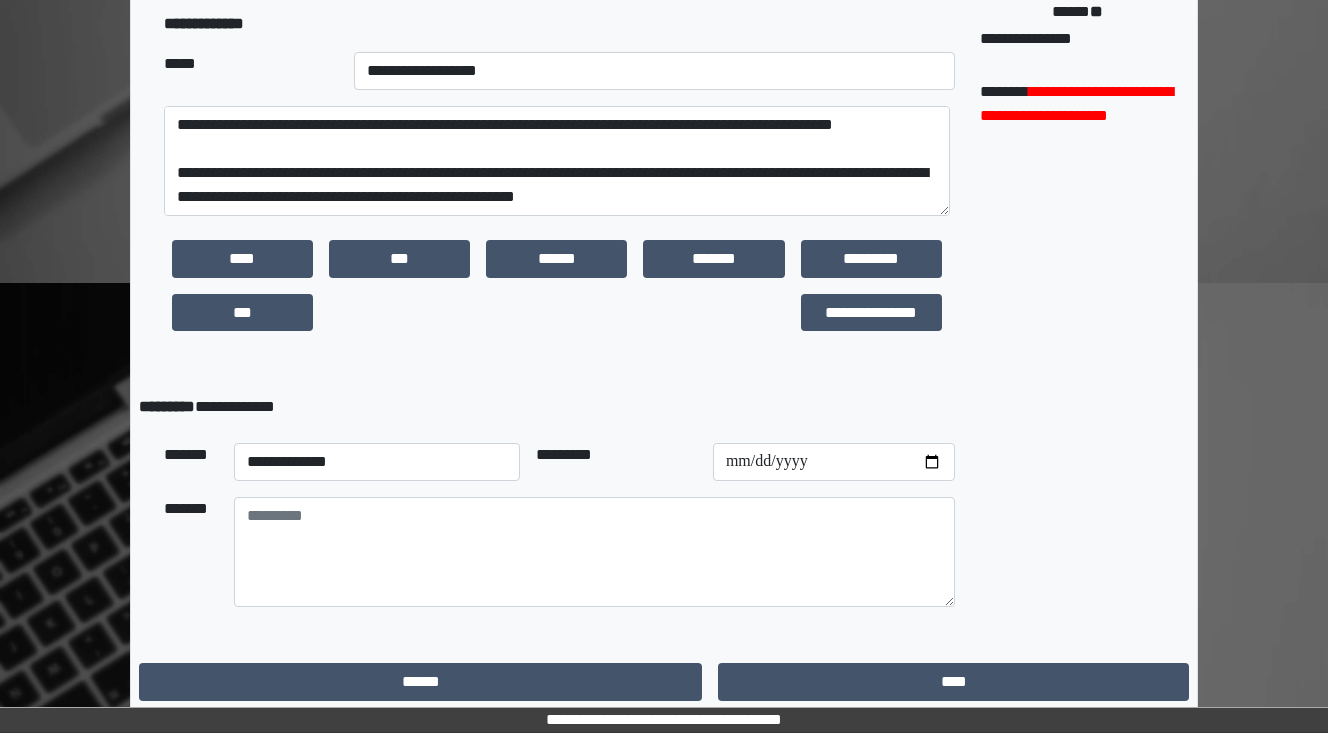 scroll, scrollTop: 512, scrollLeft: 0, axis: vertical 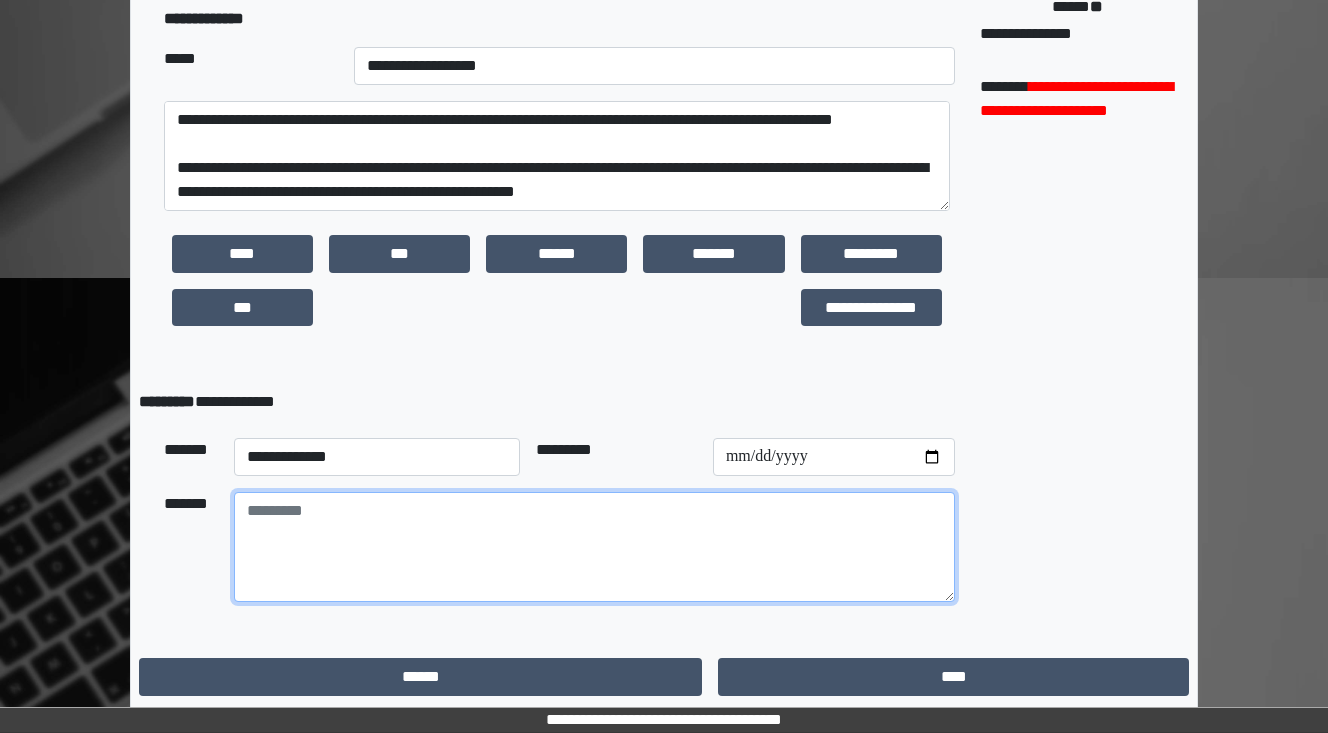 click at bounding box center (594, 547) 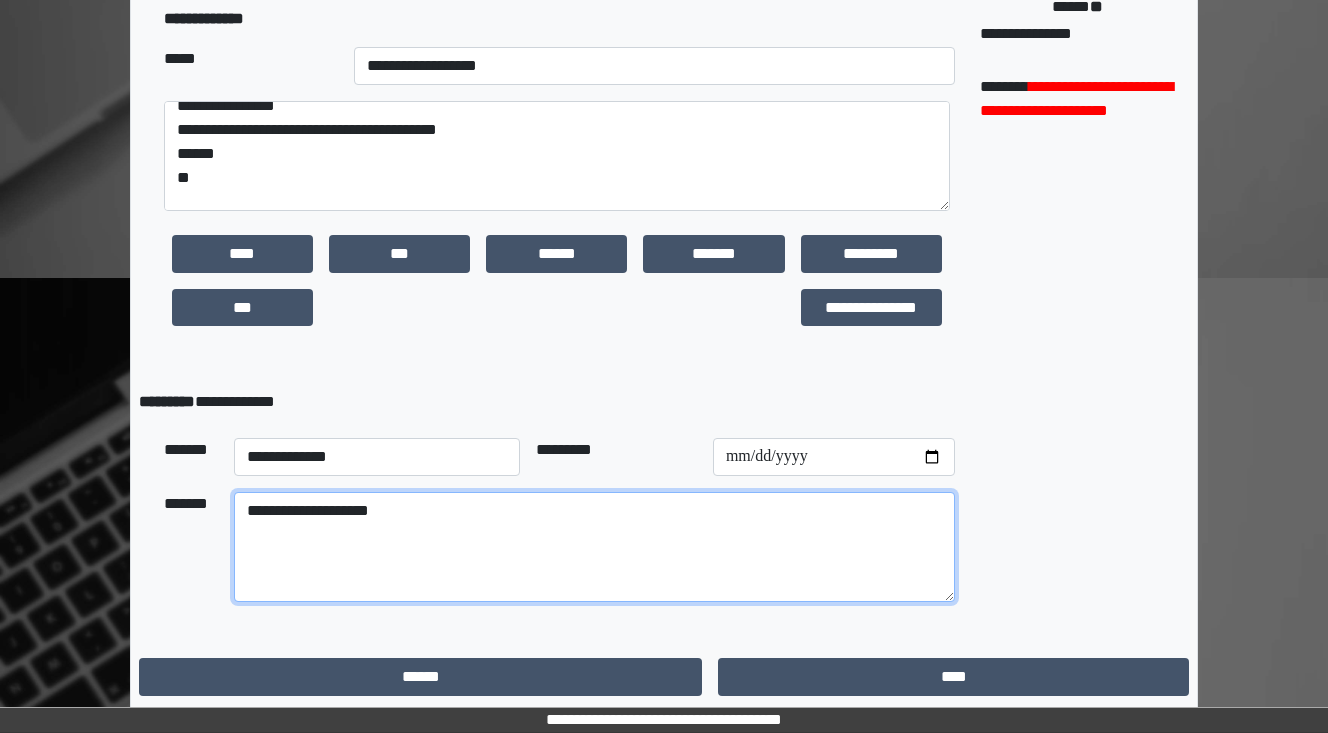 scroll, scrollTop: 0, scrollLeft: 0, axis: both 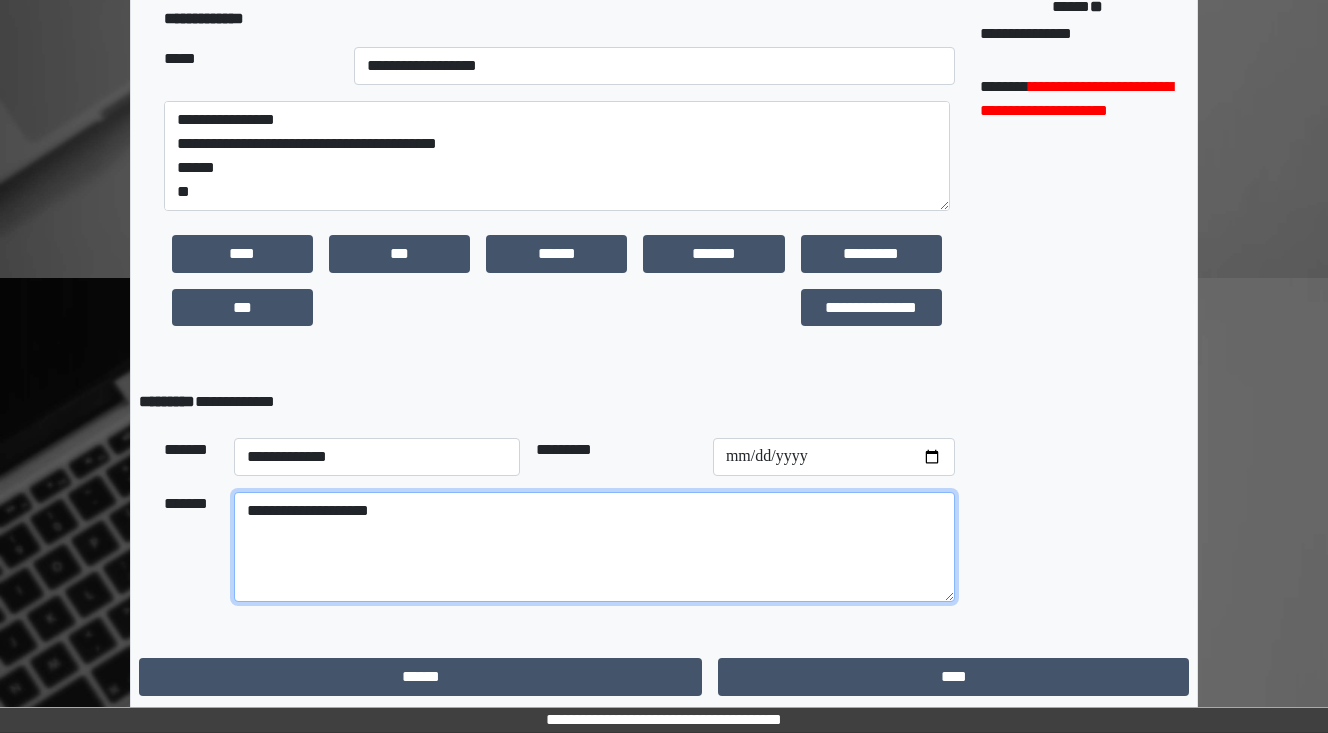 type on "**********" 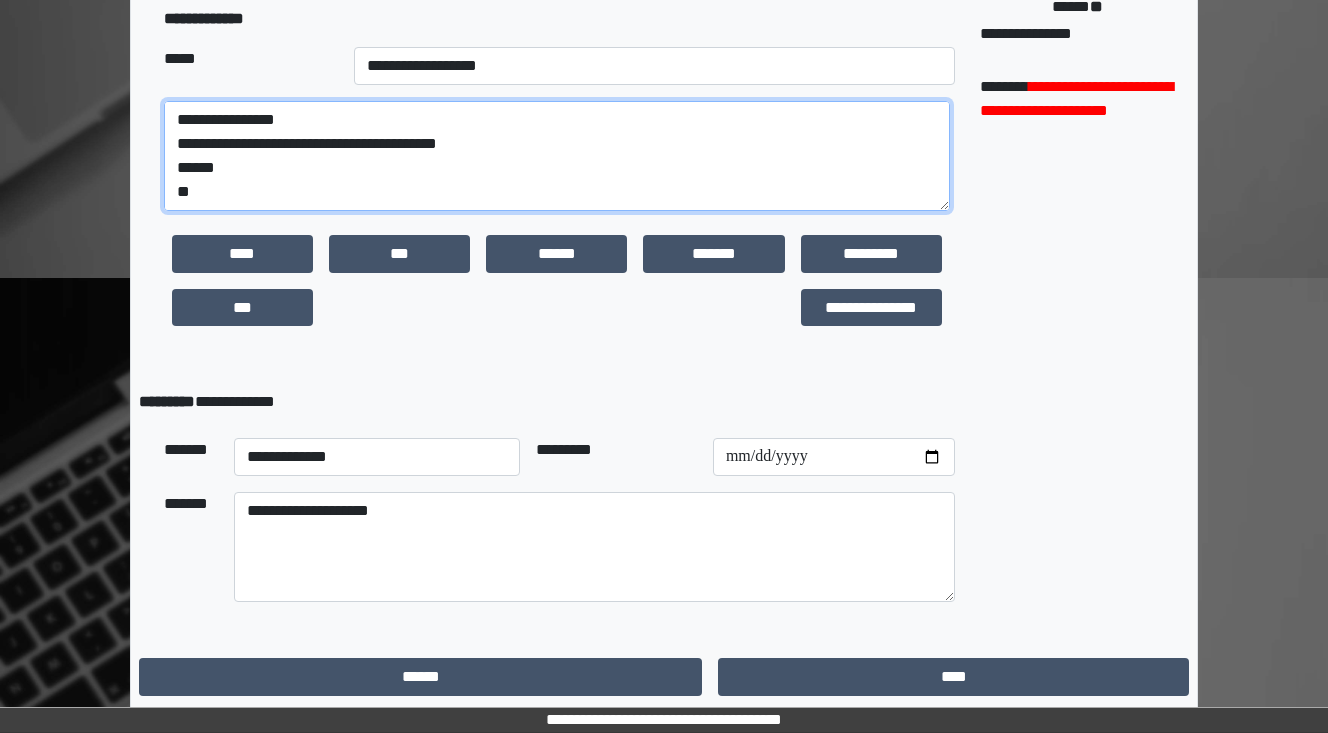 click on "**********" at bounding box center (557, 156) 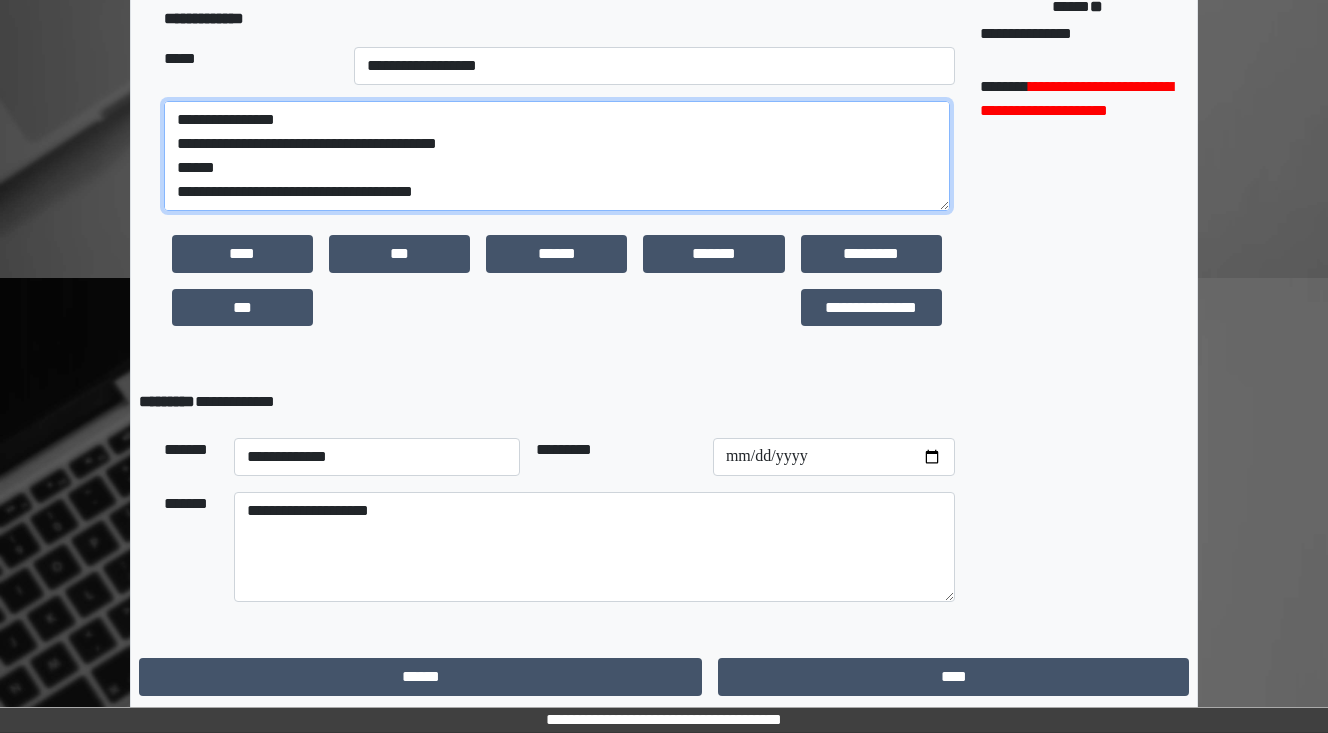 click on "**********" at bounding box center (557, 156) 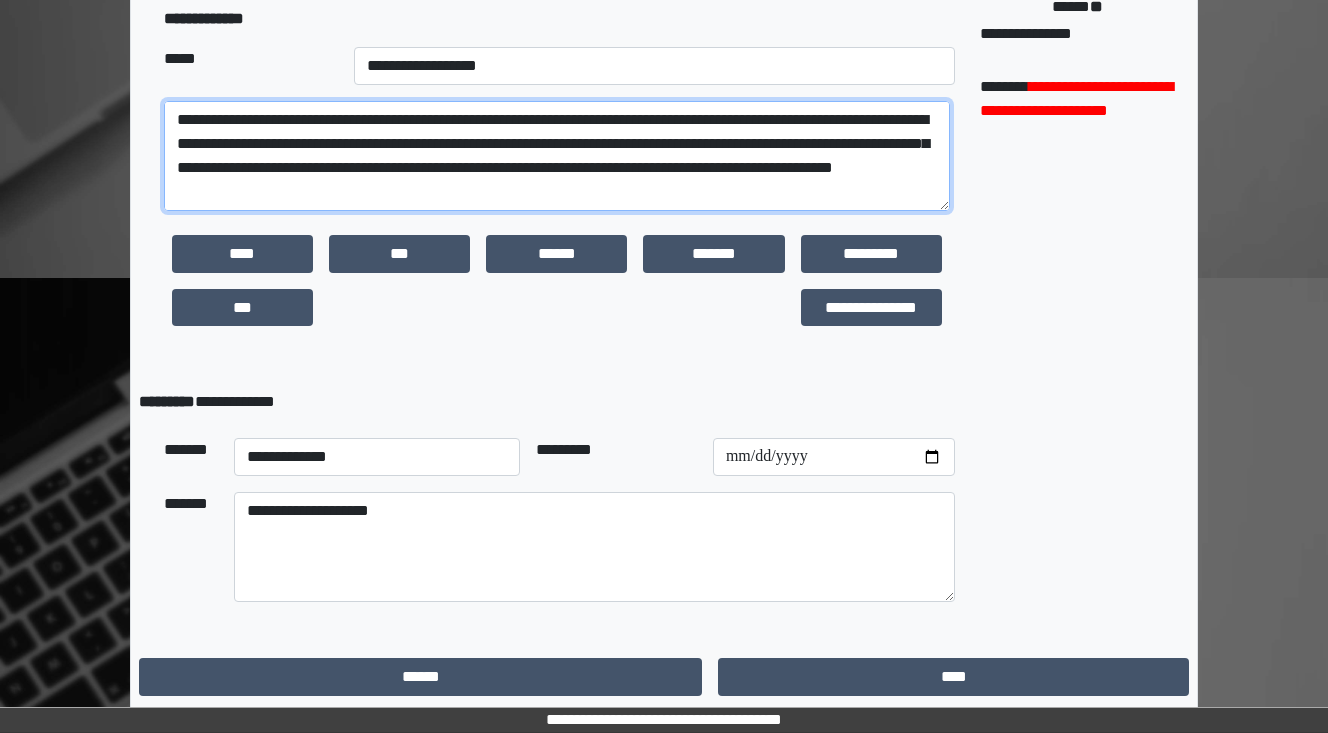 scroll, scrollTop: 160, scrollLeft: 0, axis: vertical 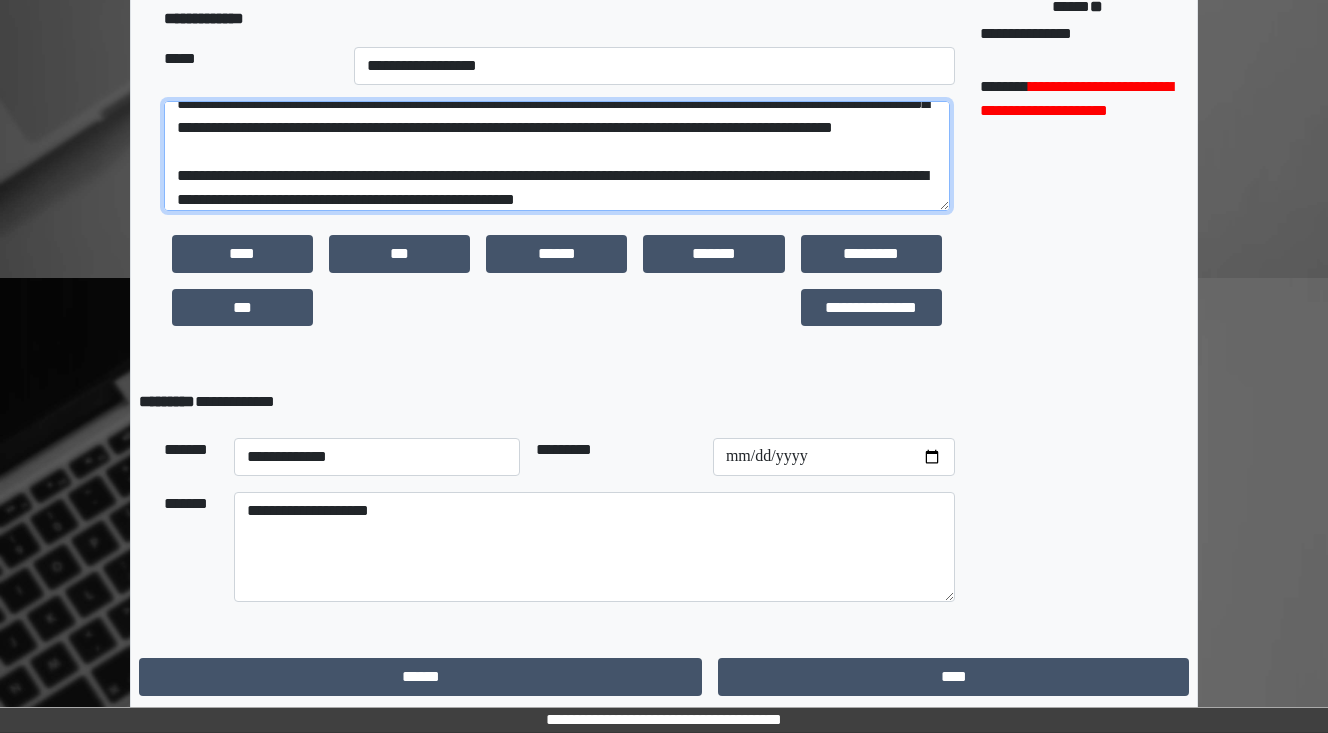 click on "**********" at bounding box center [557, 156] 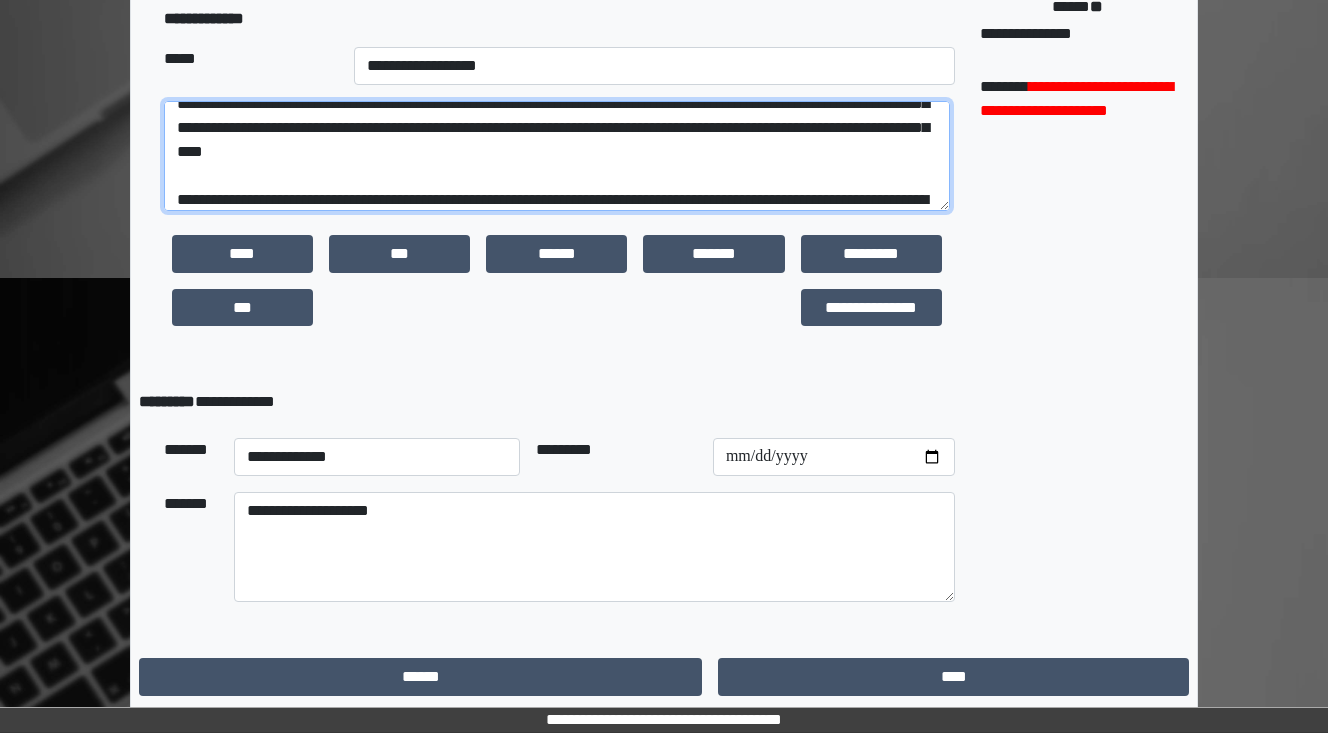 click on "**********" at bounding box center (557, 156) 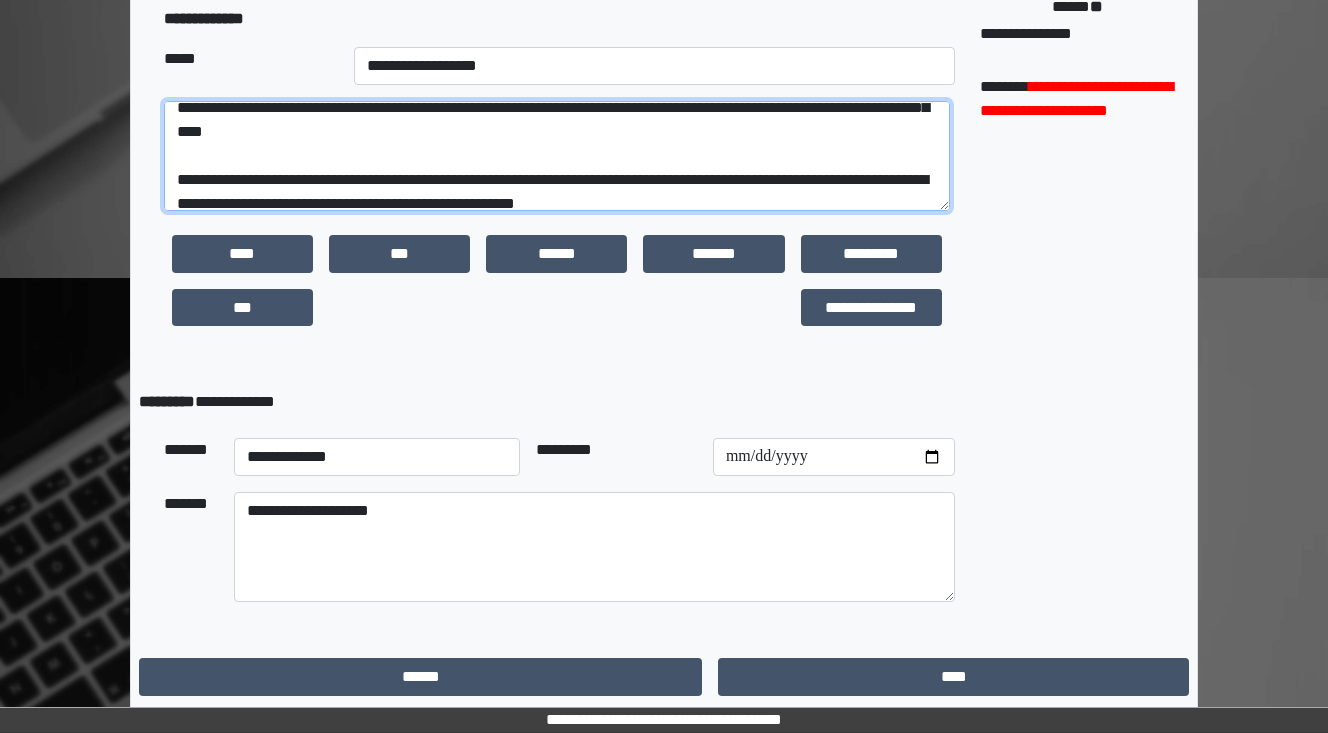 scroll, scrollTop: 192, scrollLeft: 0, axis: vertical 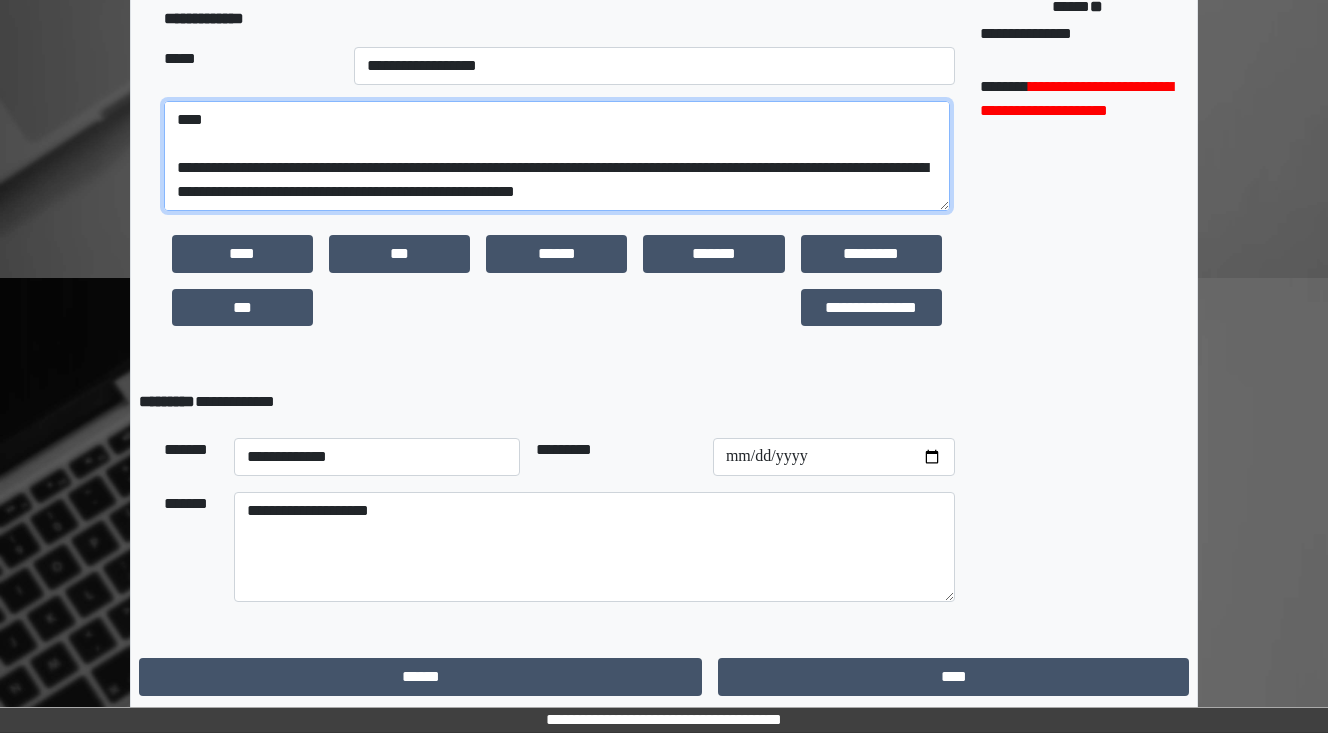 click on "**********" at bounding box center [557, 156] 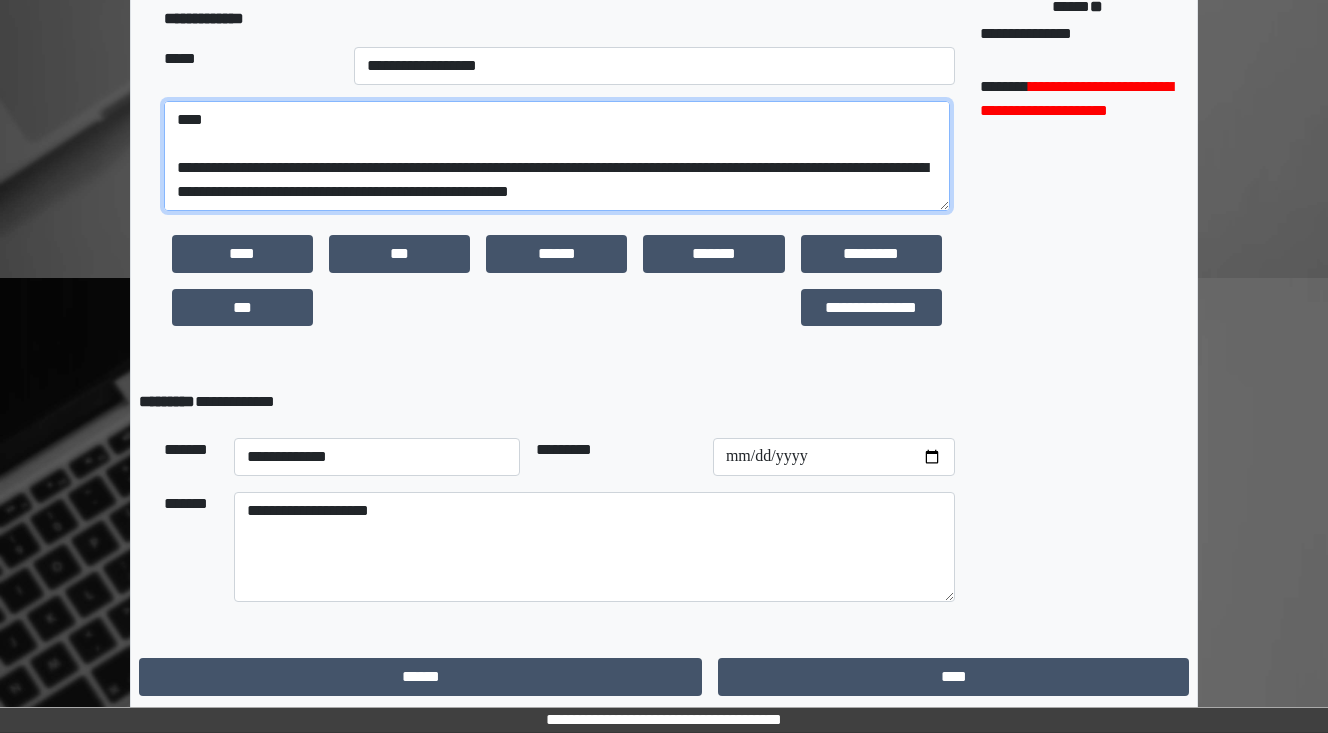 click on "**********" at bounding box center [557, 156] 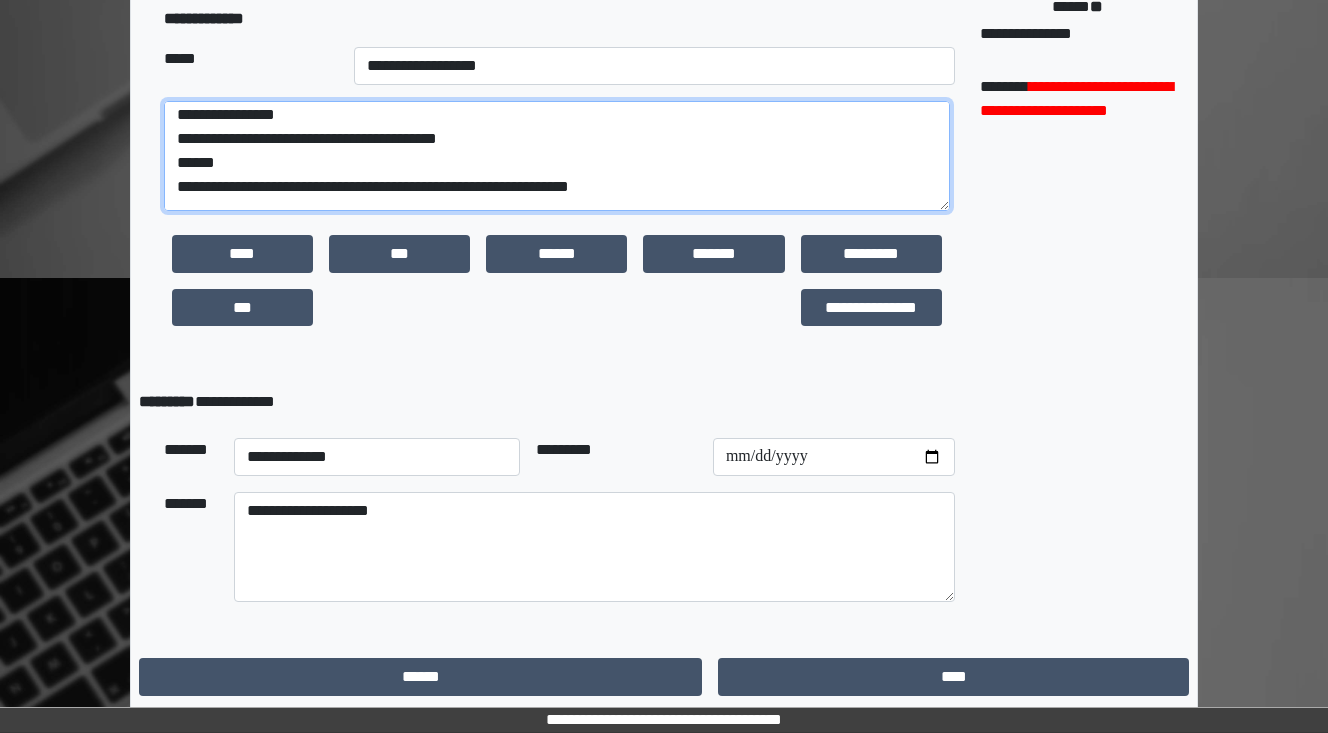 scroll, scrollTop: 0, scrollLeft: 0, axis: both 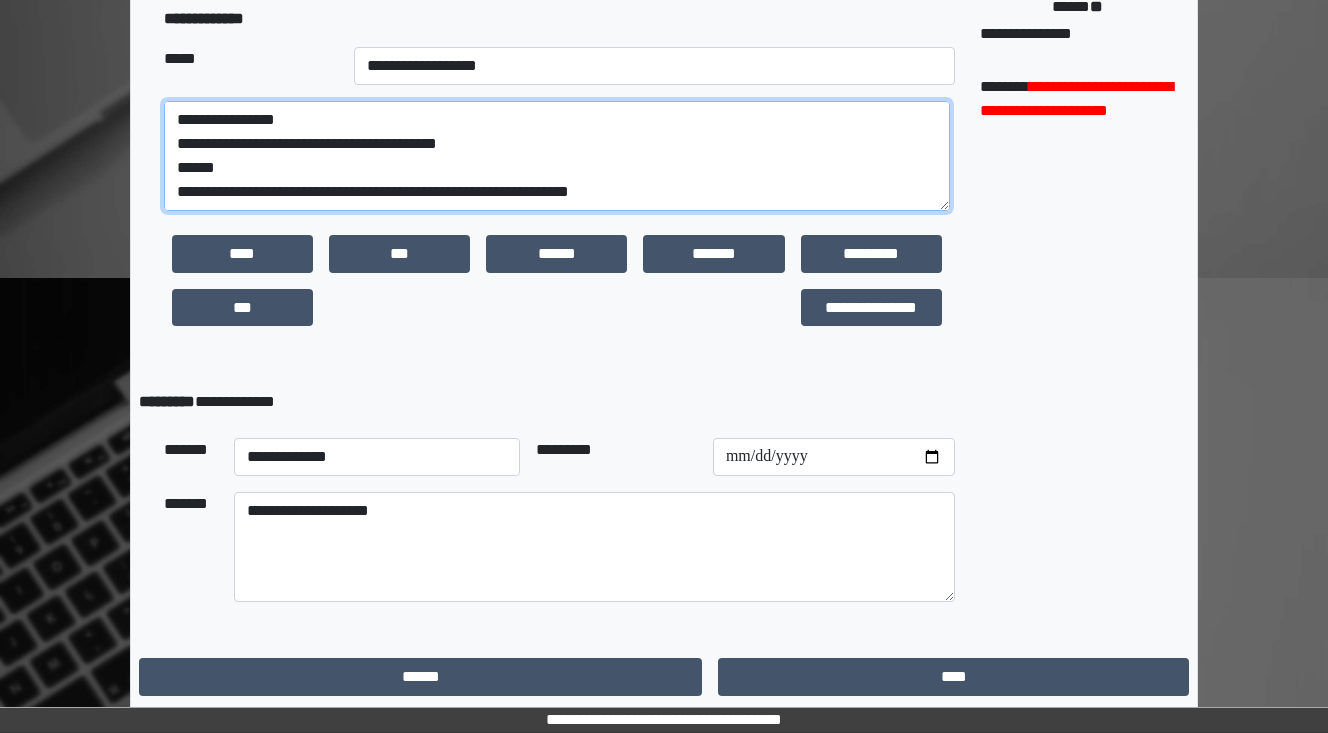 click on "**********" at bounding box center [557, 156] 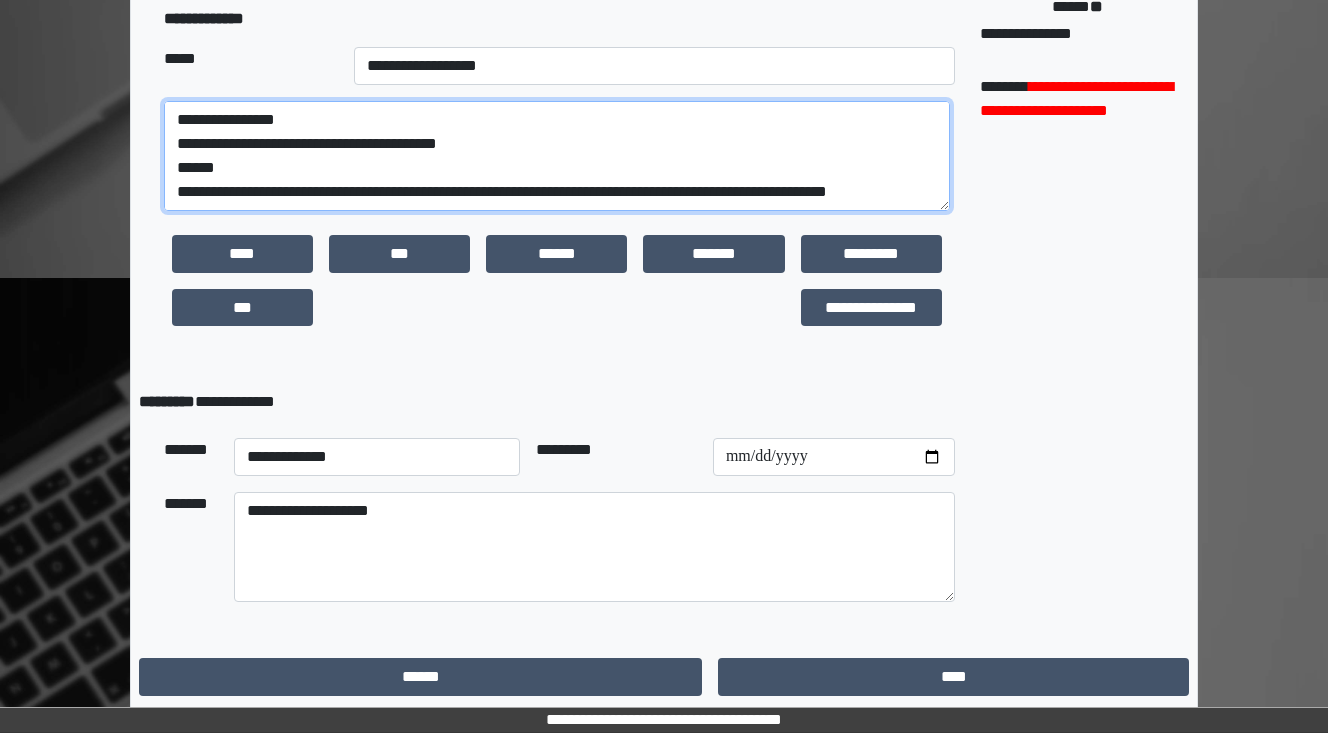 scroll, scrollTop: 16, scrollLeft: 0, axis: vertical 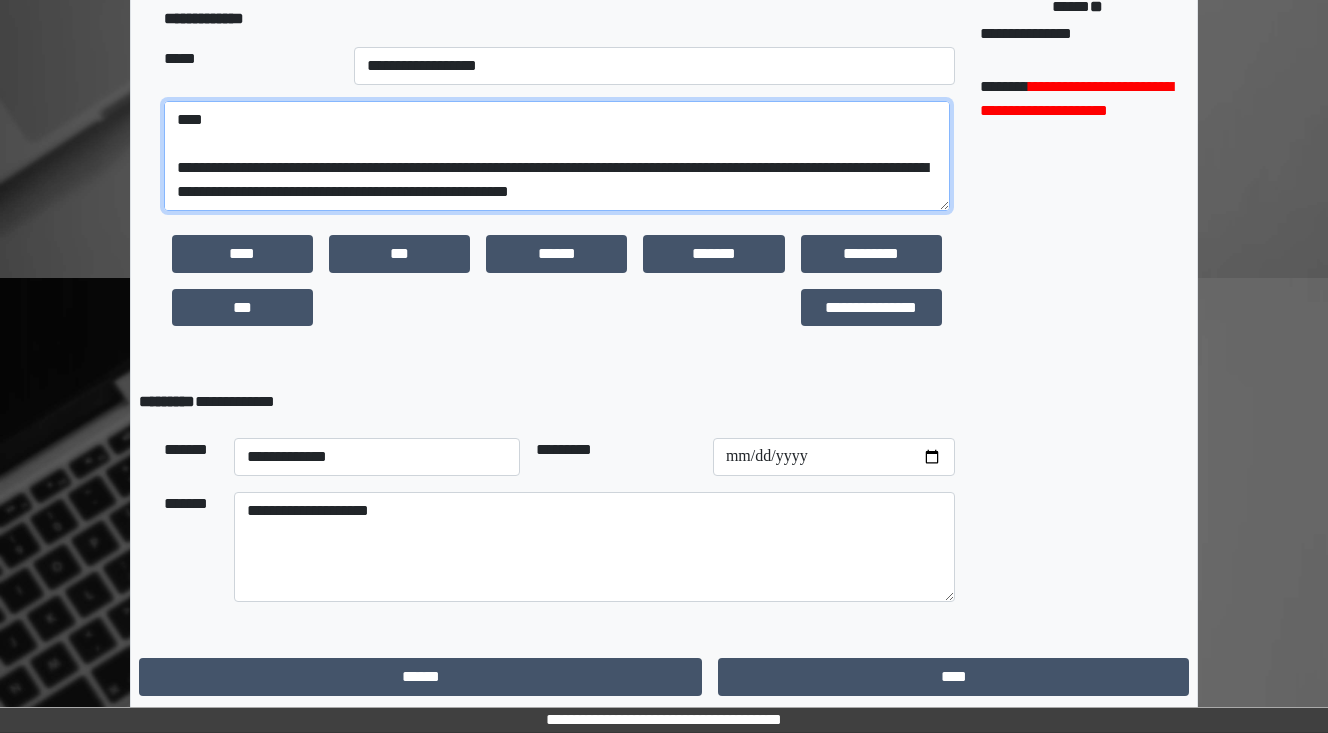 click at bounding box center [557, 156] 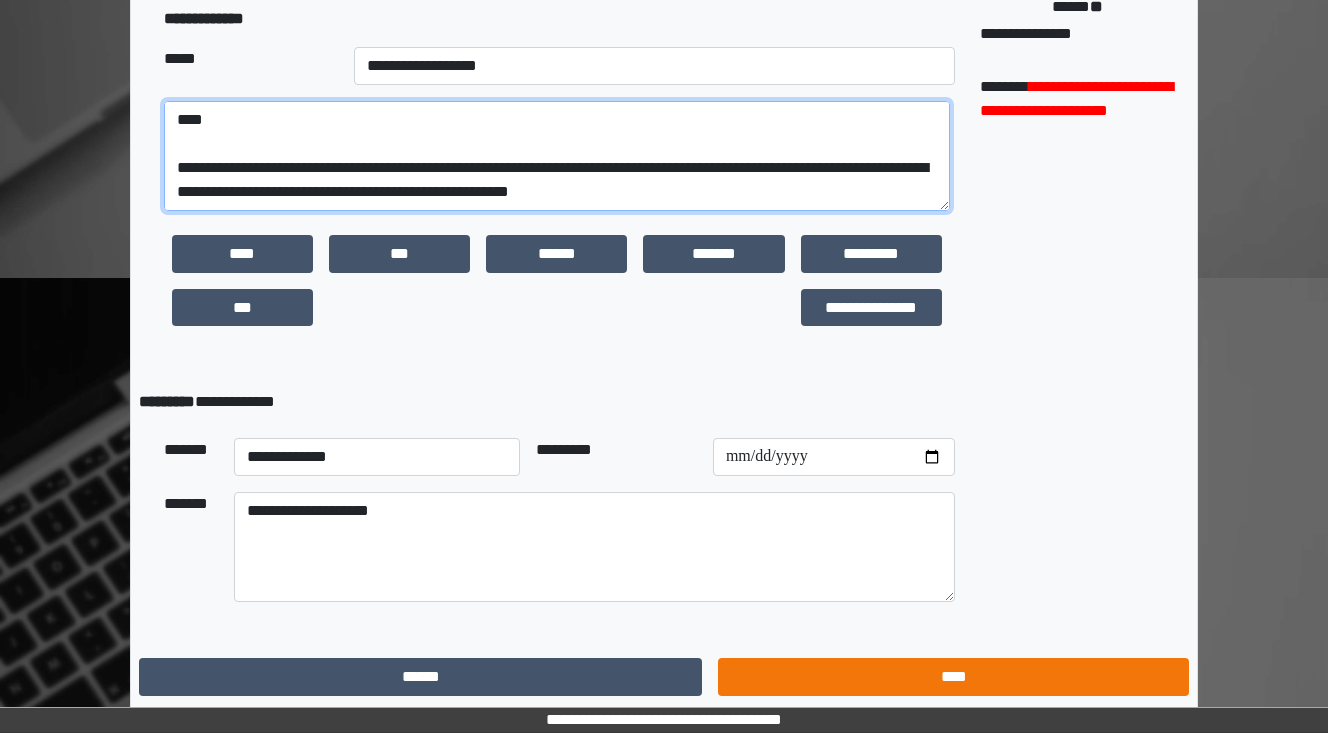 type on "**********" 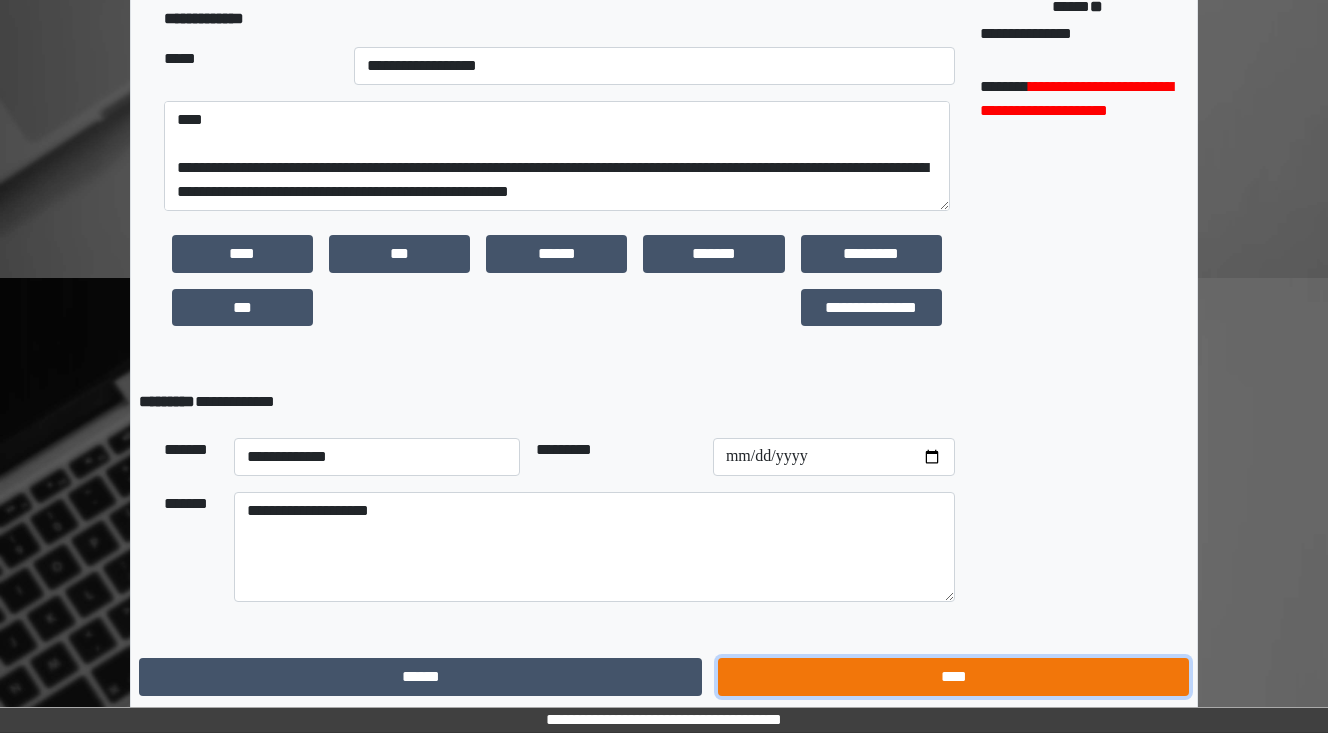 click on "****" at bounding box center [953, 677] 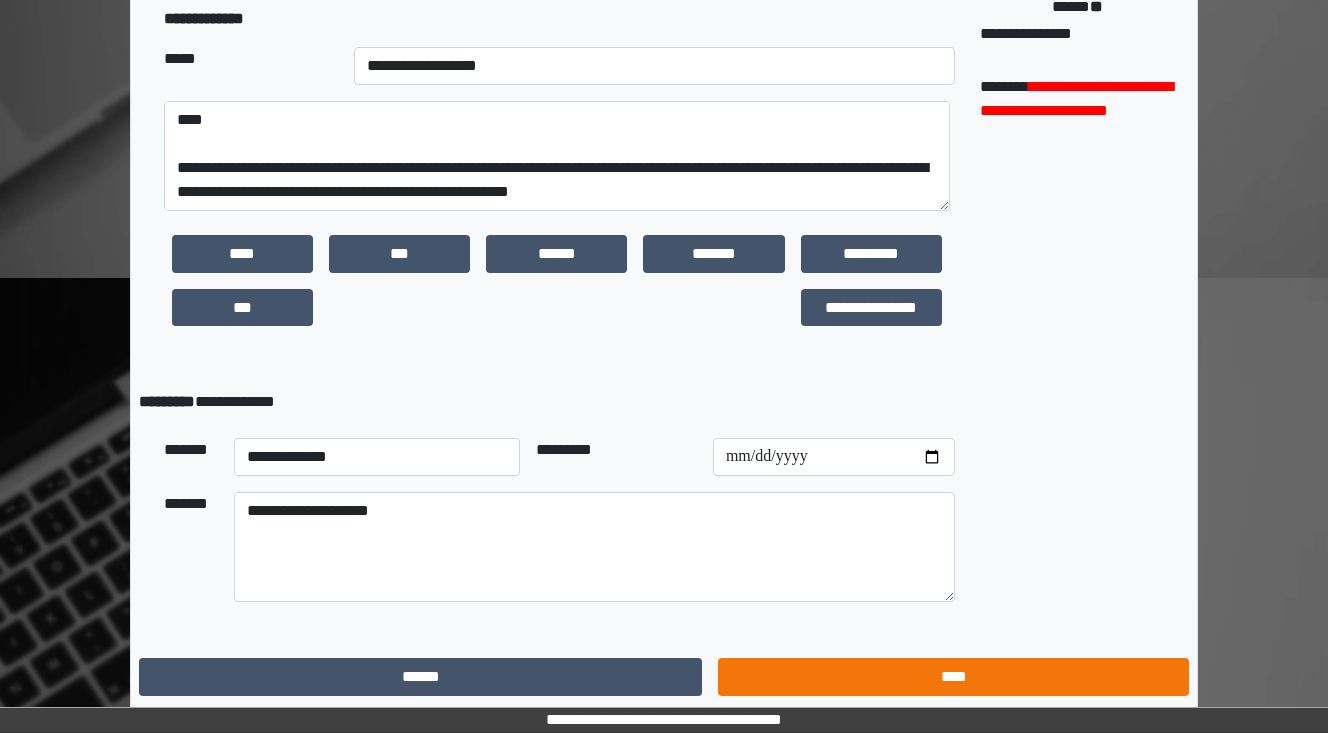 scroll, scrollTop: 0, scrollLeft: 0, axis: both 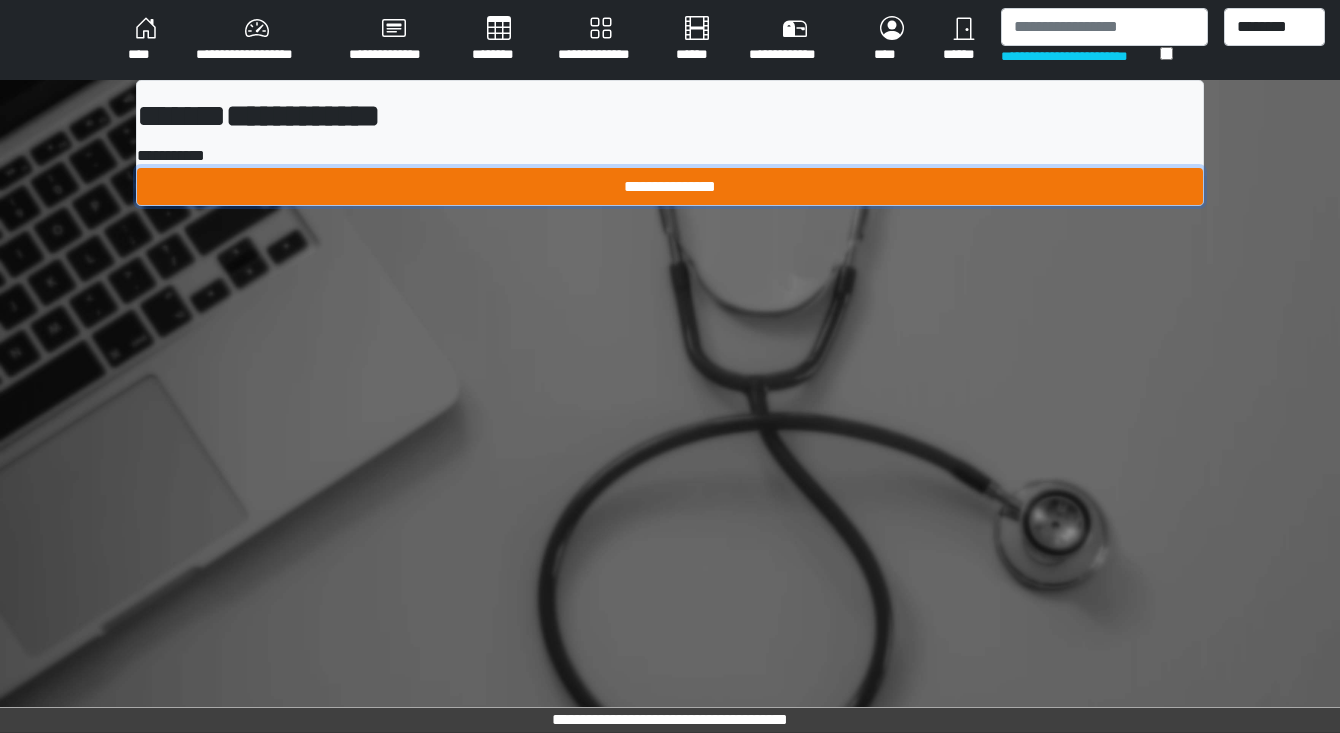 click on "**********" at bounding box center [670, 187] 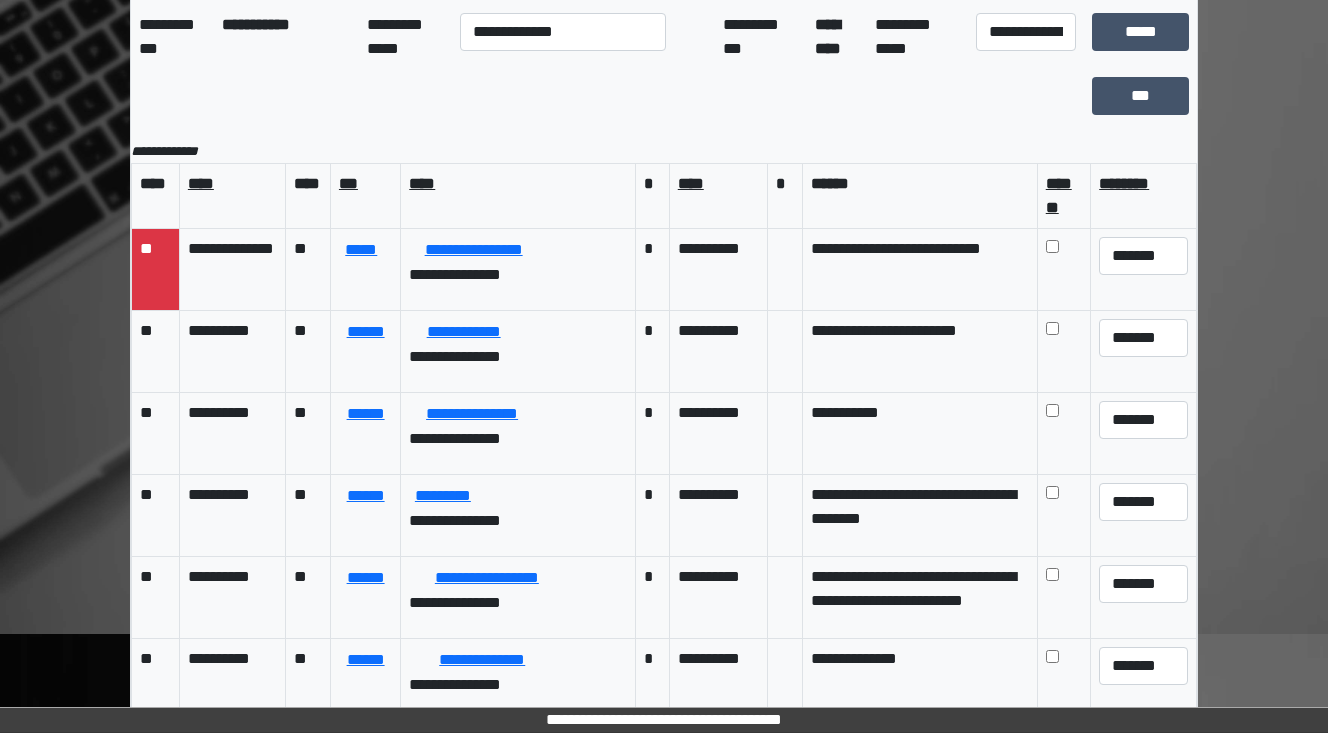 scroll, scrollTop: 160, scrollLeft: 0, axis: vertical 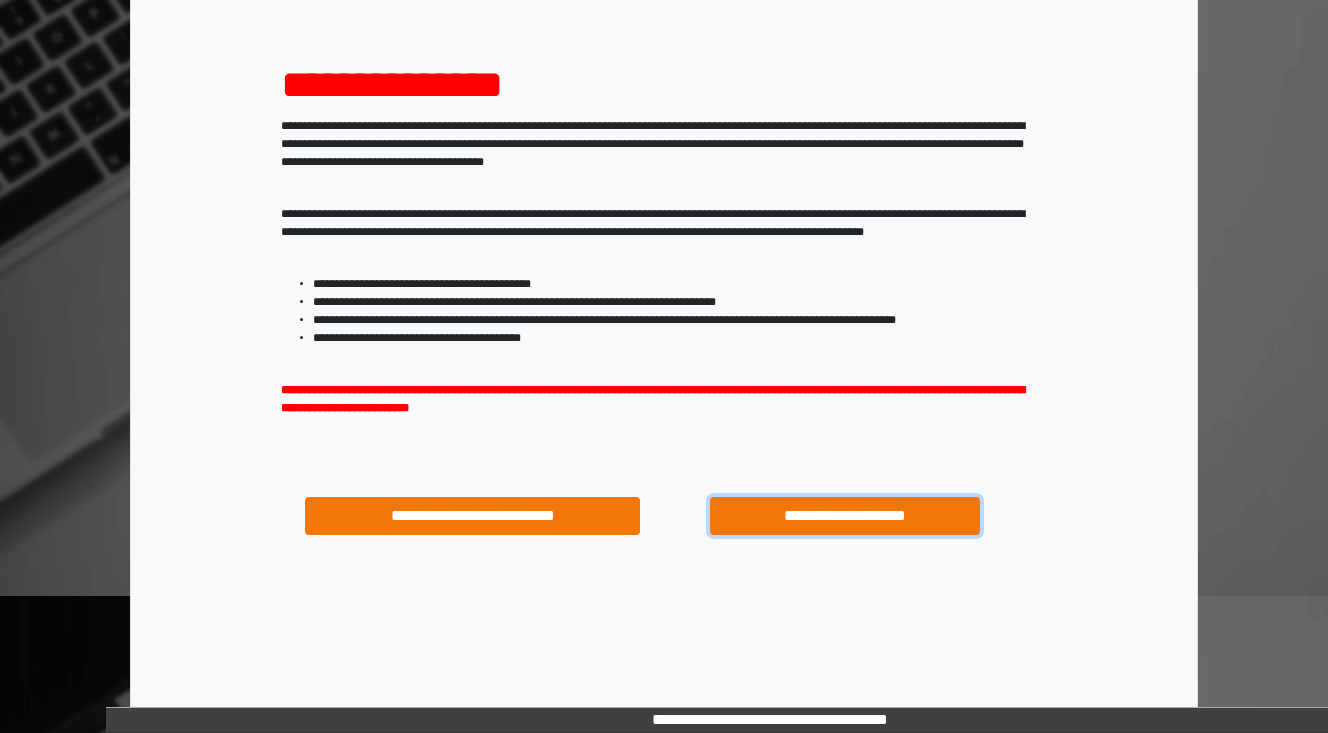 click on "**********" at bounding box center [844, 516] 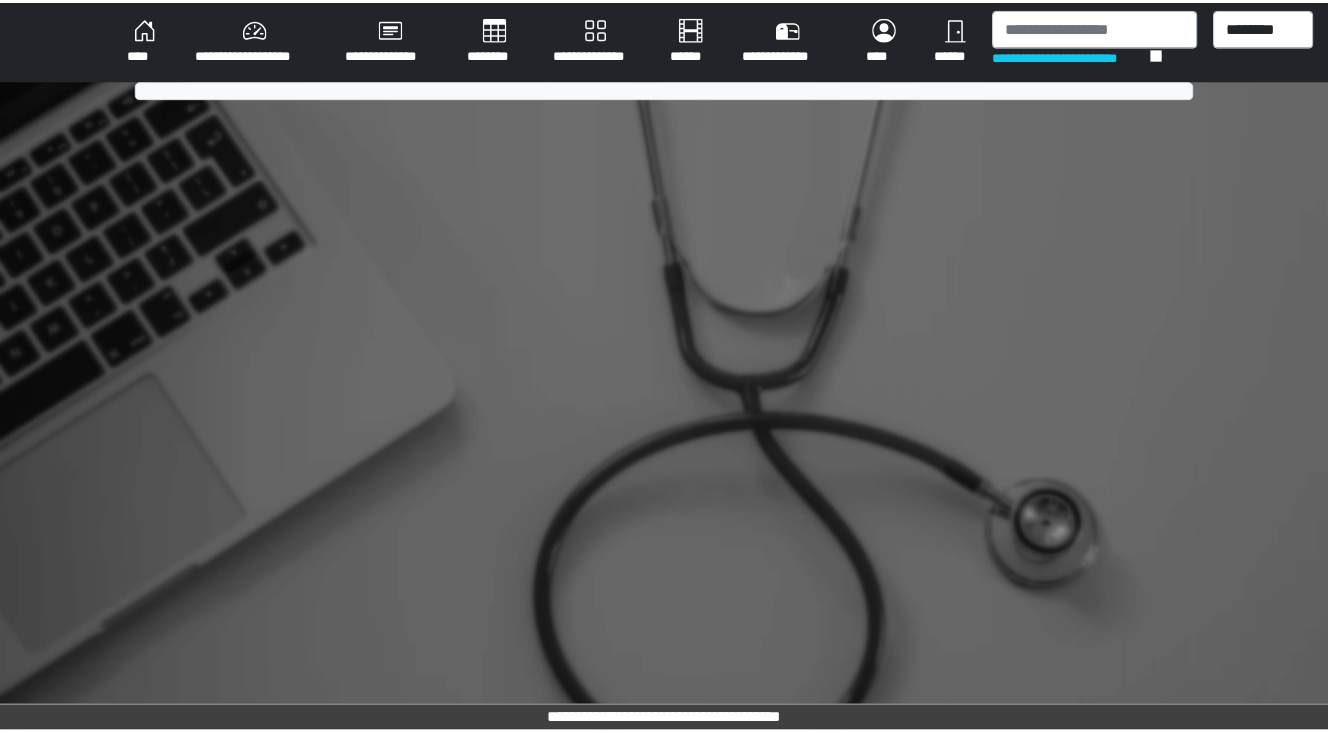 scroll, scrollTop: 0, scrollLeft: 0, axis: both 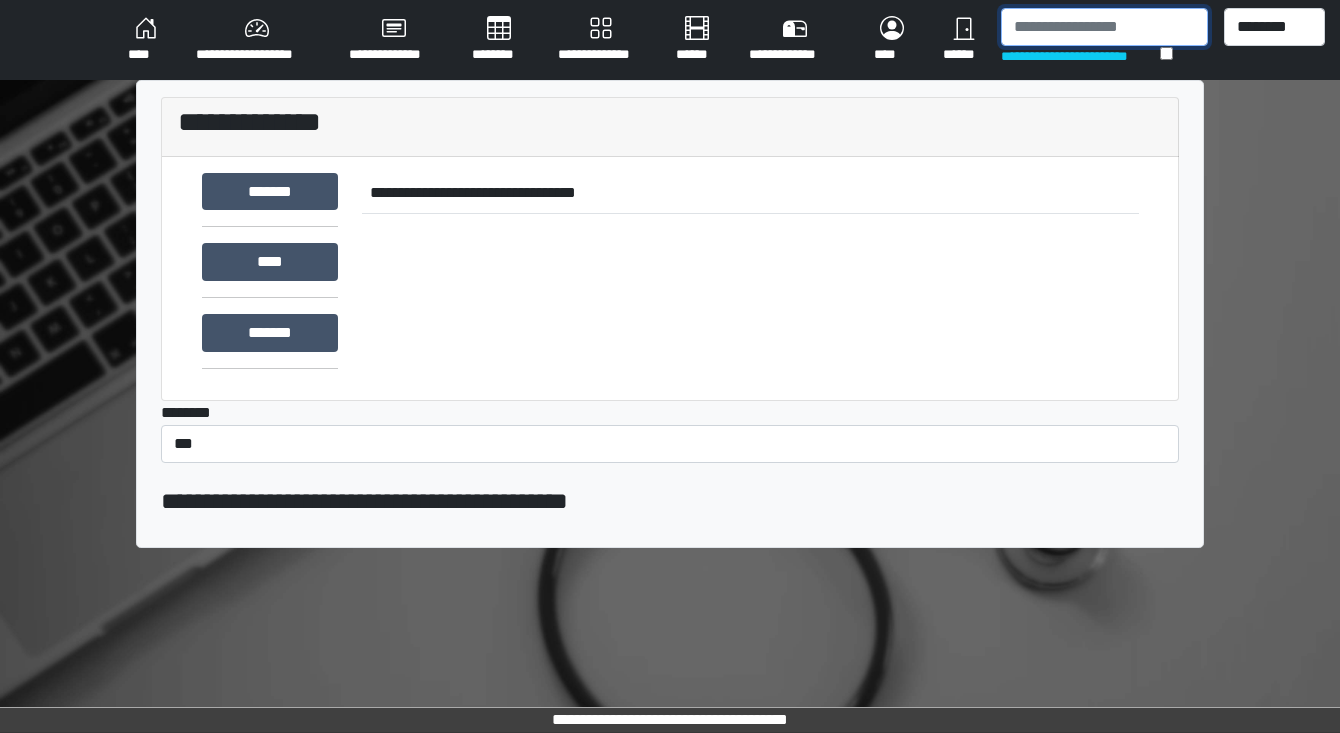 click at bounding box center [1104, 27] 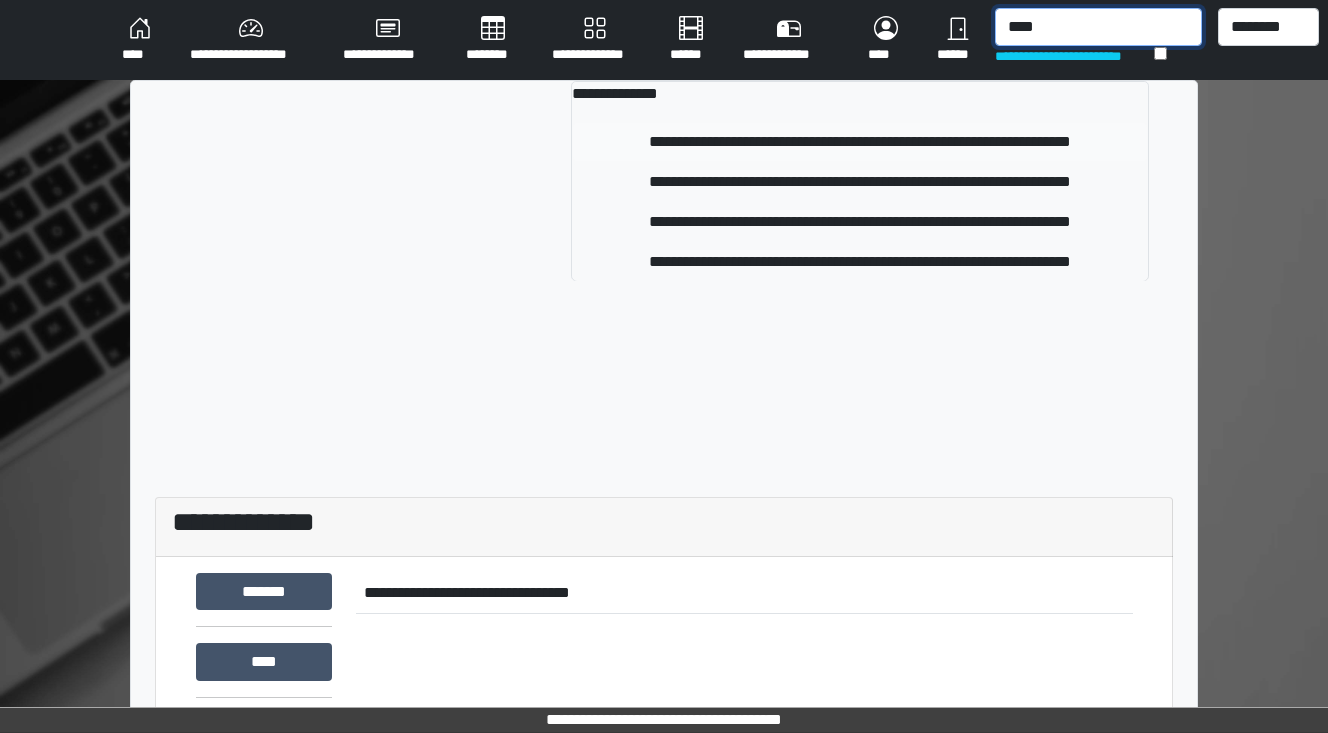 type on "****" 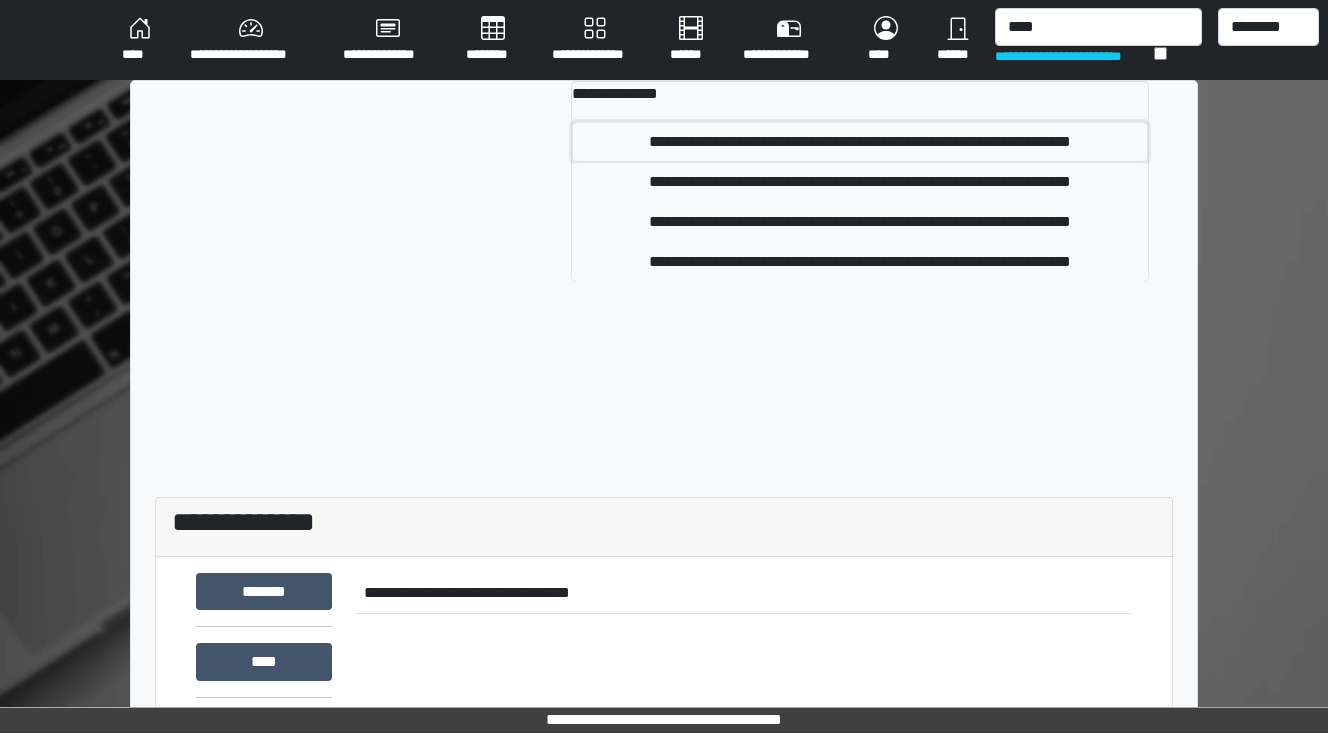 click on "**********" at bounding box center [860, 142] 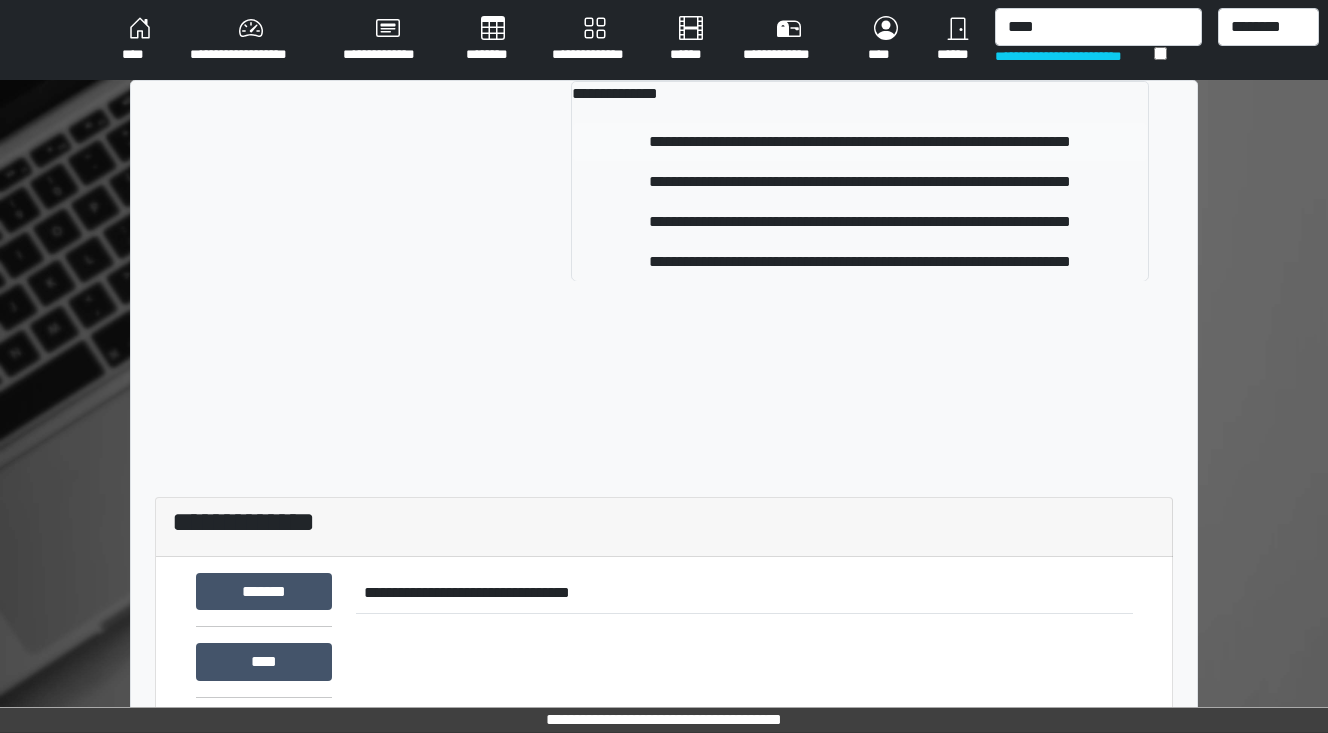 type 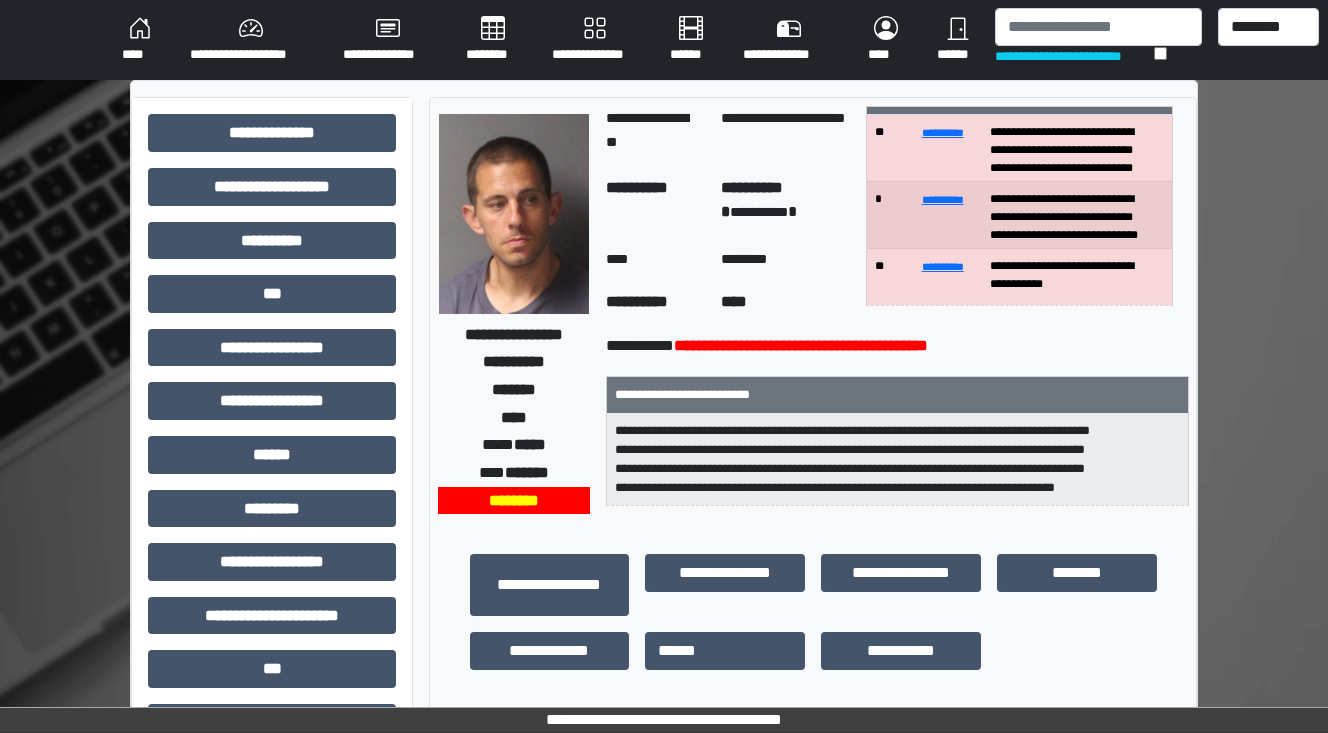 scroll, scrollTop: 0, scrollLeft: 0, axis: both 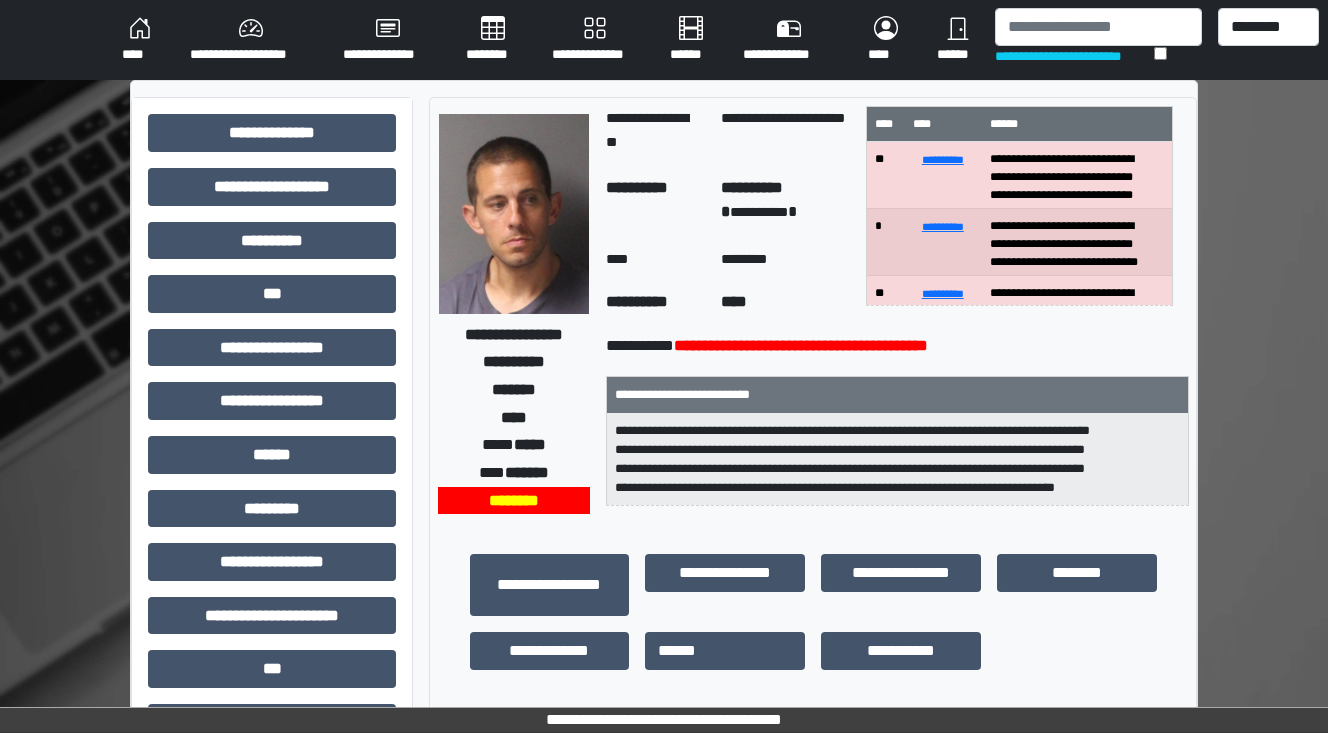 click on "****" at bounding box center (140, 40) 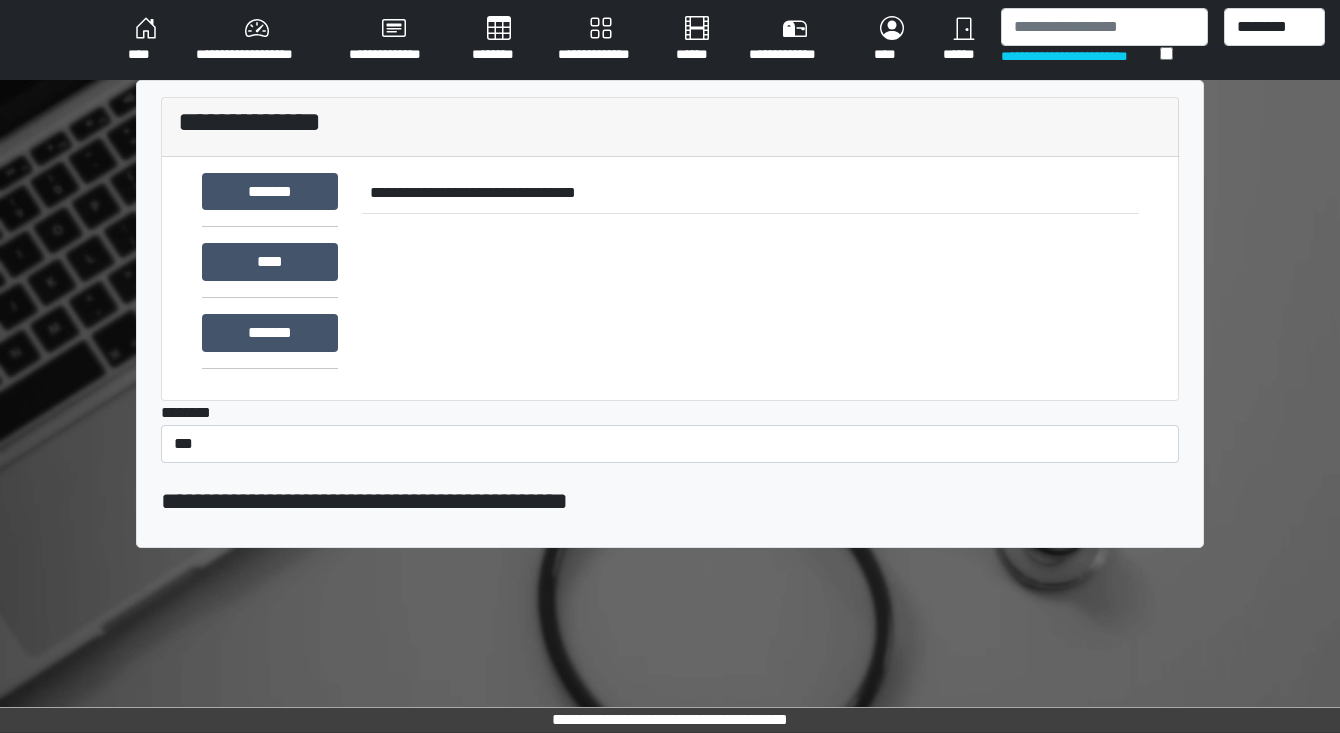 scroll, scrollTop: 0, scrollLeft: 0, axis: both 